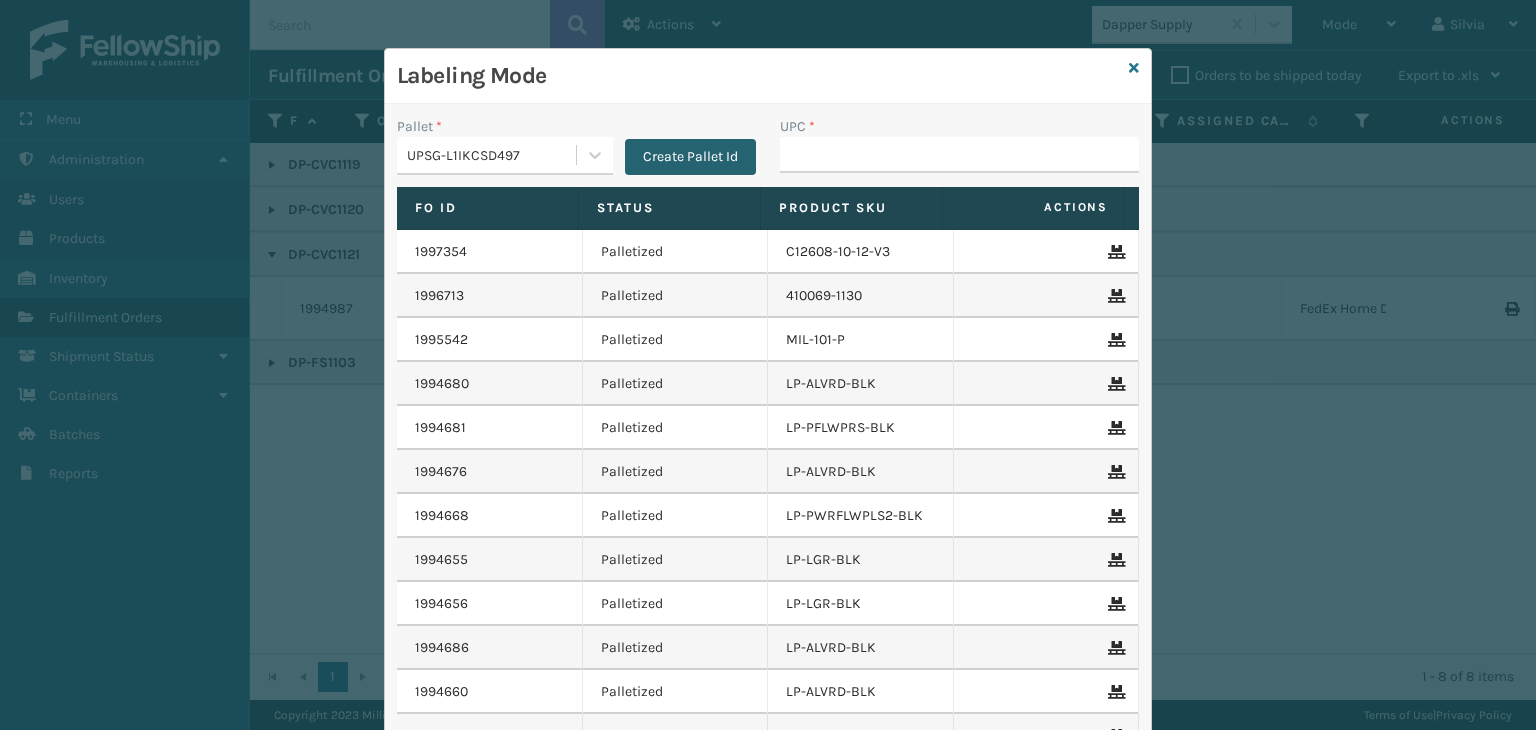 scroll, scrollTop: 0, scrollLeft: 0, axis: both 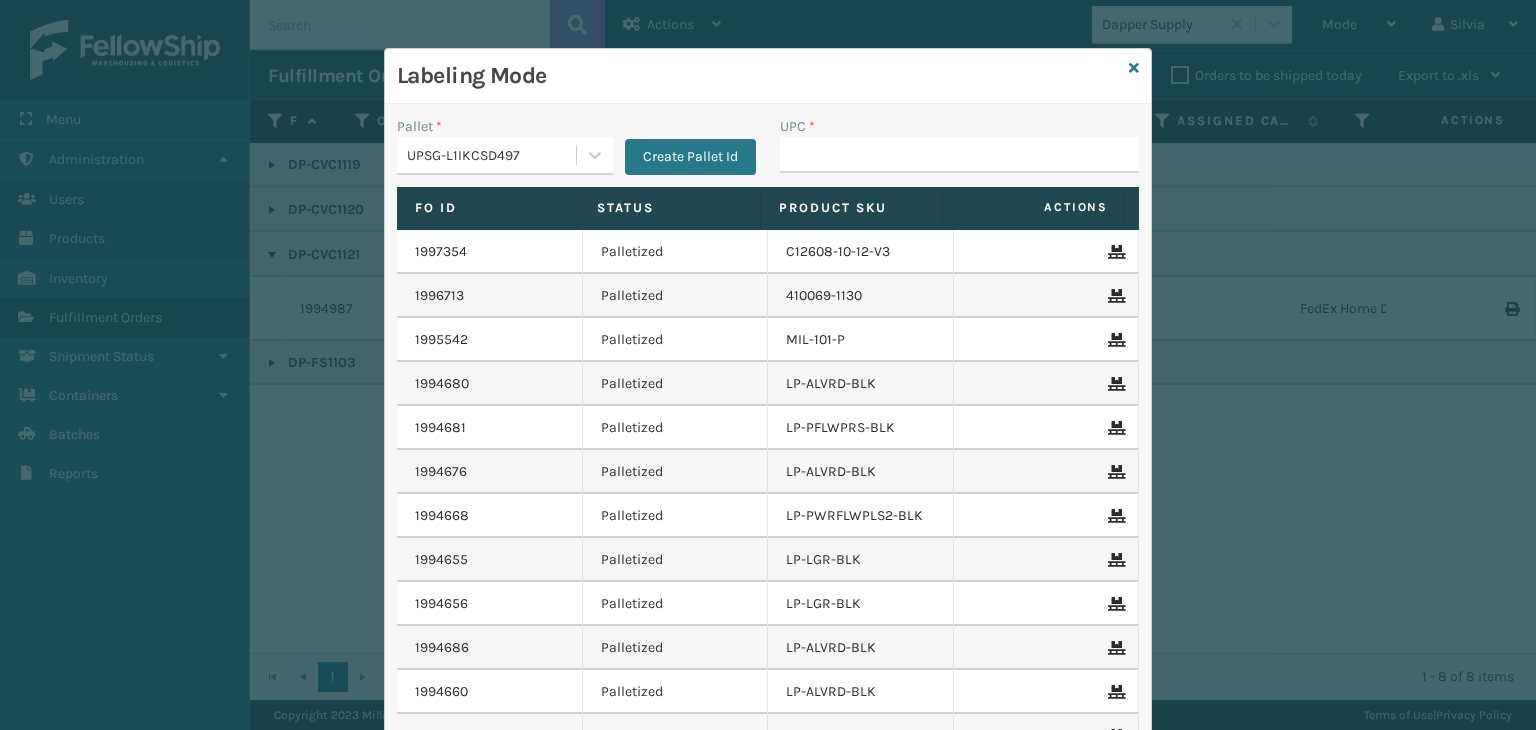 click on "UPC   *" at bounding box center [959, 155] 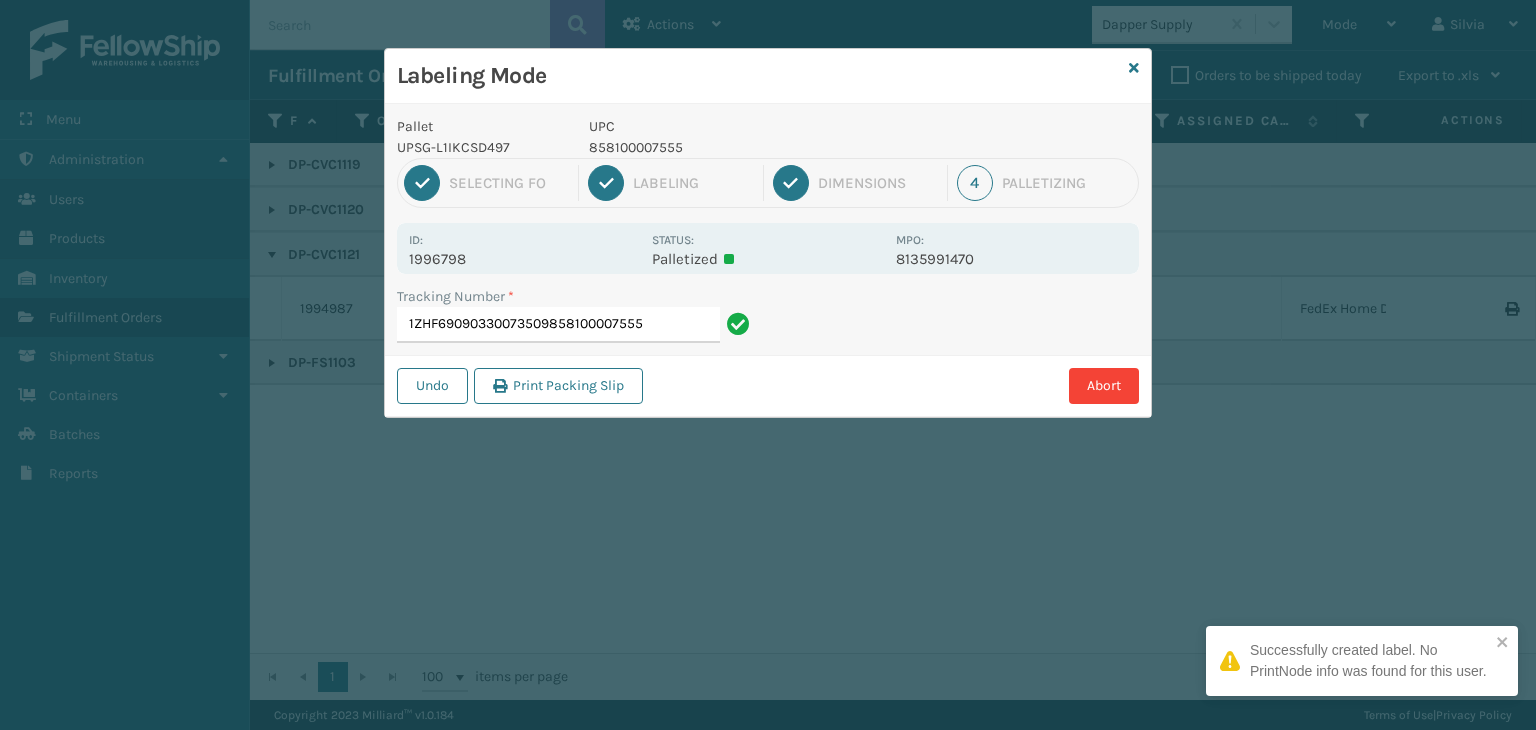 type on "1ZHF69090330073509858100007555" 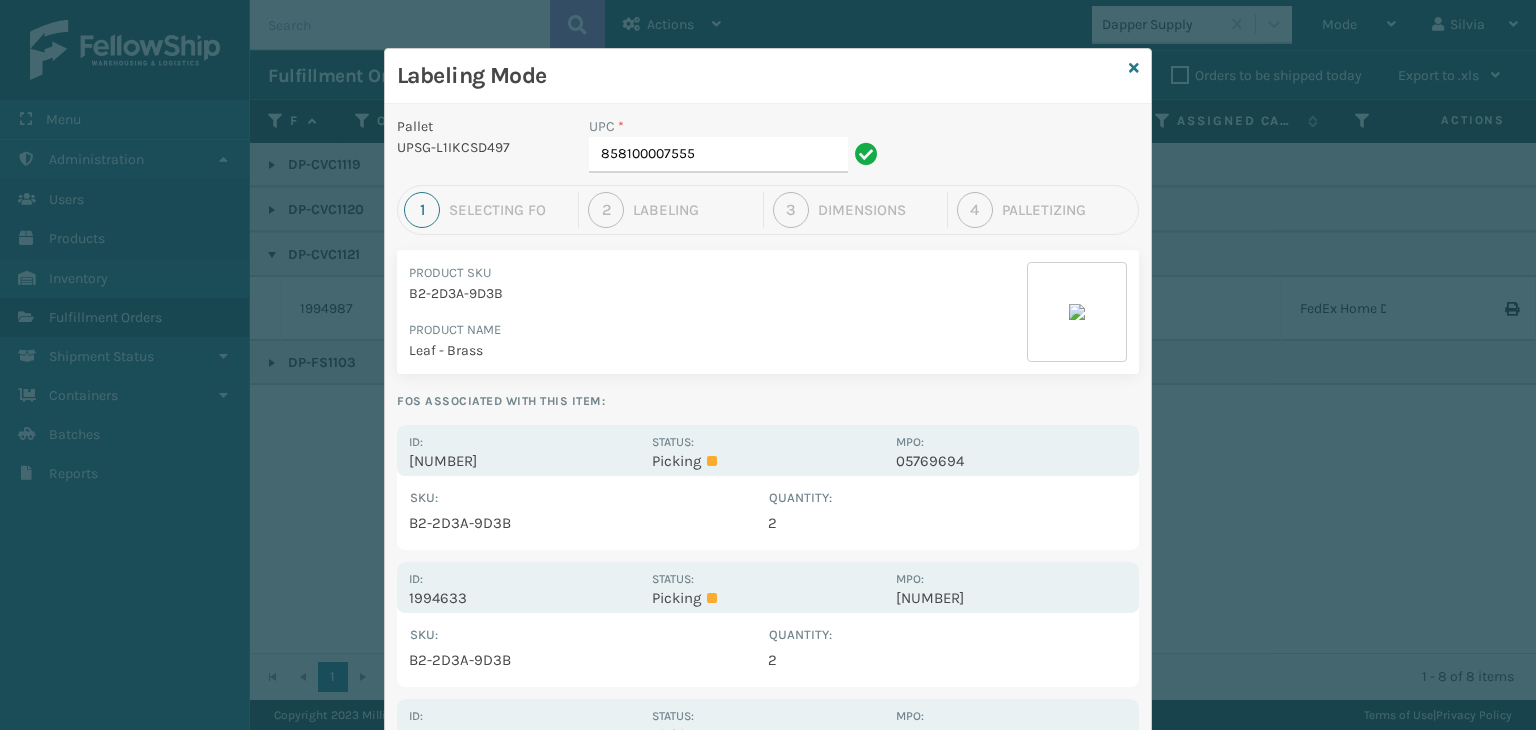 drag, startPoint x: 576, startPoint y: 453, endPoint x: 587, endPoint y: 433, distance: 22.825424 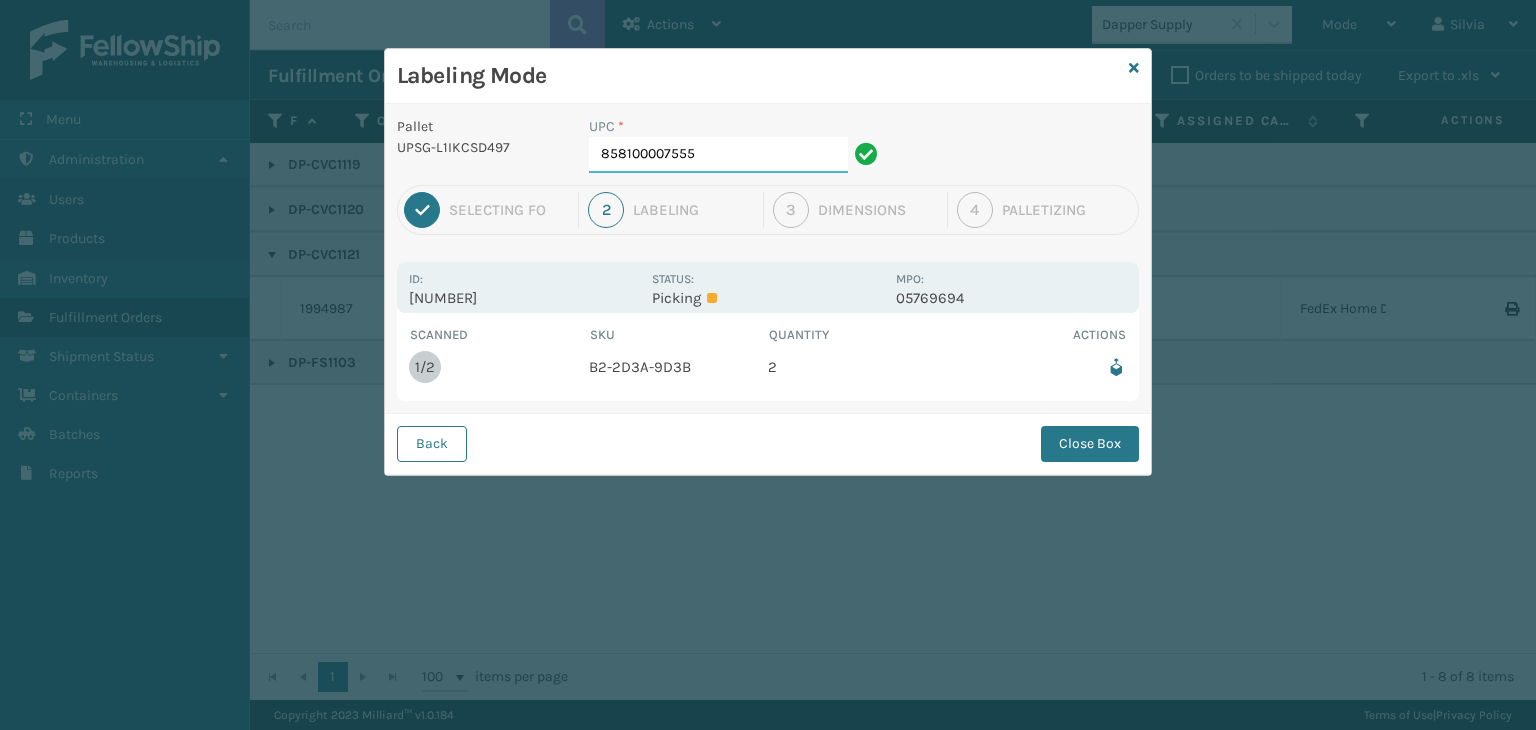 click on "858100007555" at bounding box center [718, 155] 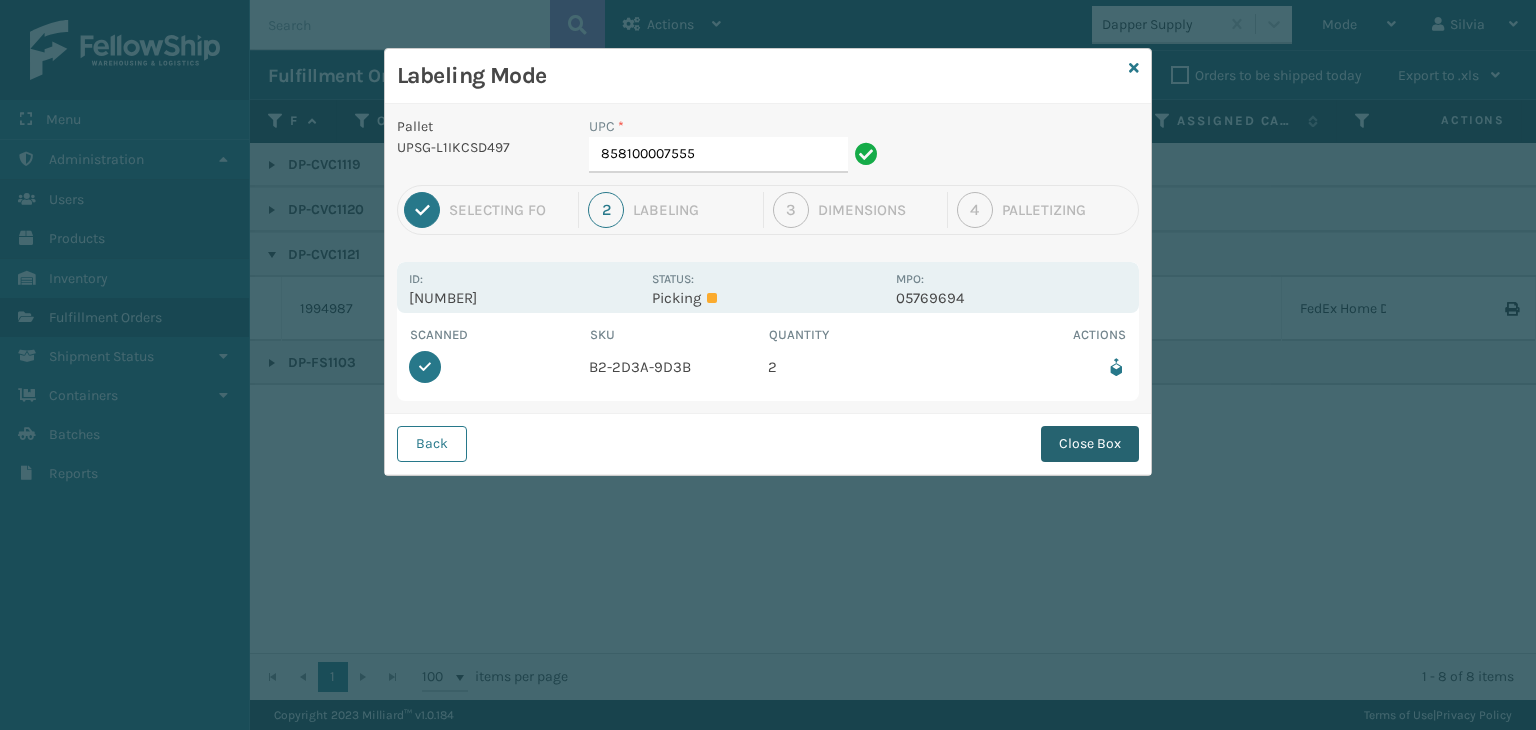 click on "Close Box" at bounding box center (1090, 444) 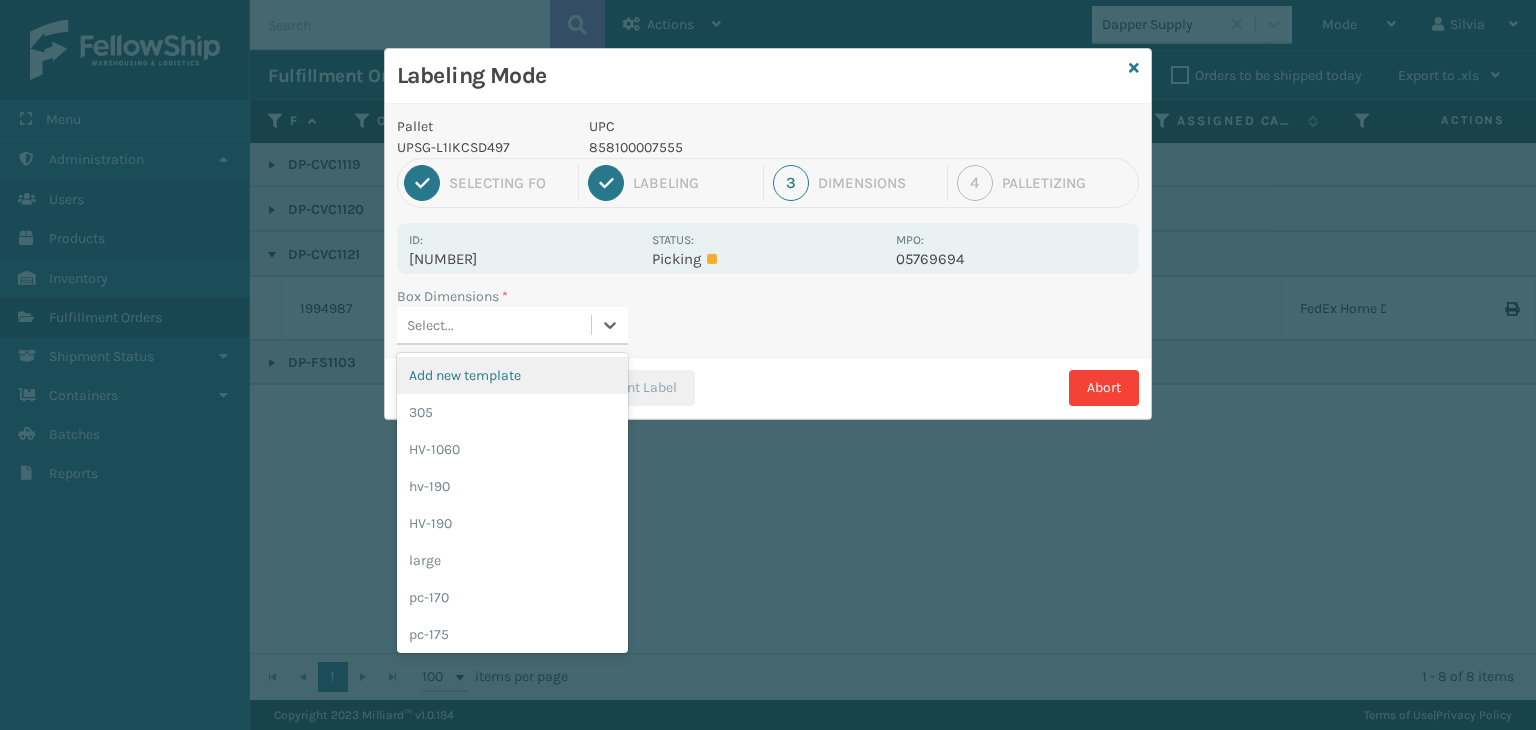click on "Select..." at bounding box center [494, 325] 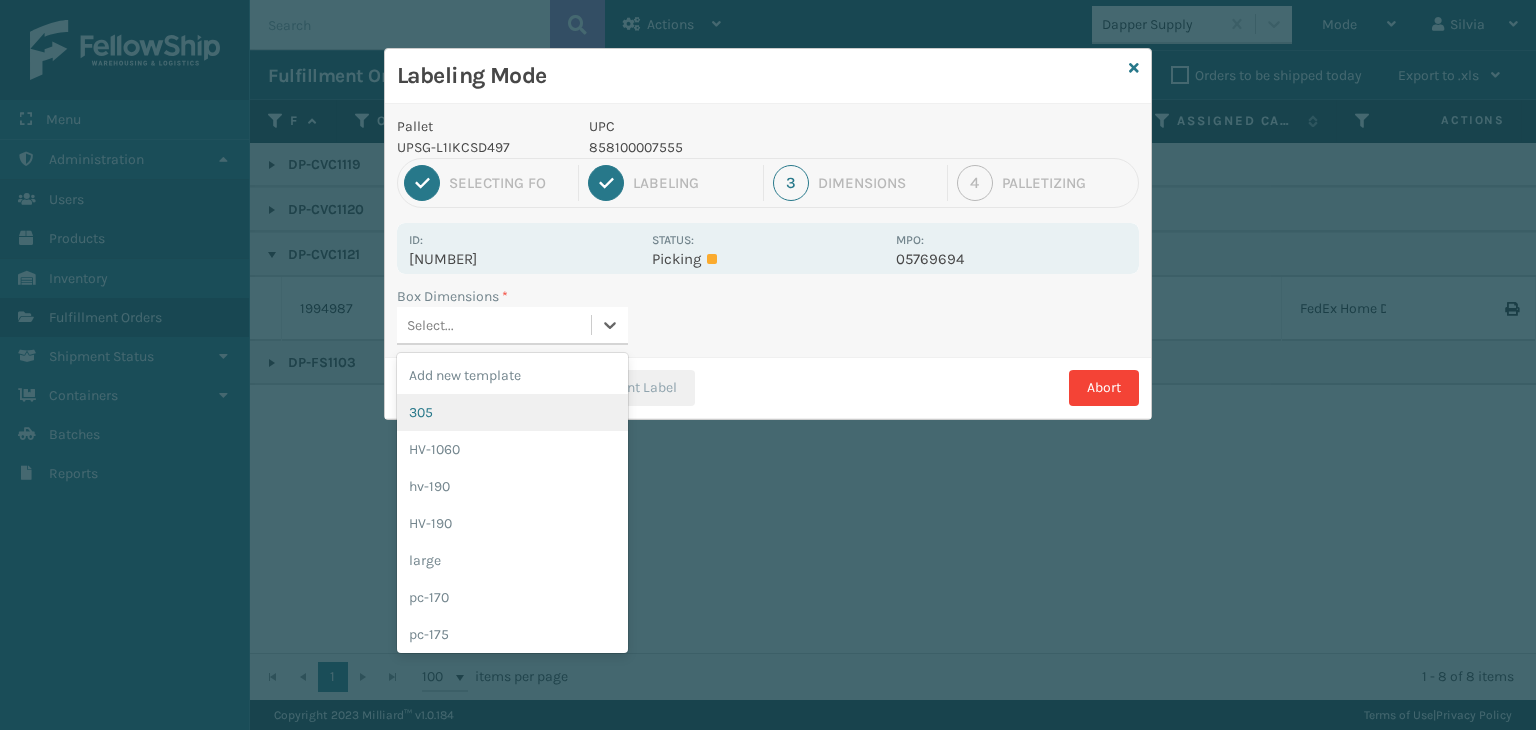 drag, startPoint x: 489, startPoint y: 404, endPoint x: 558, endPoint y: 425, distance: 72.12489 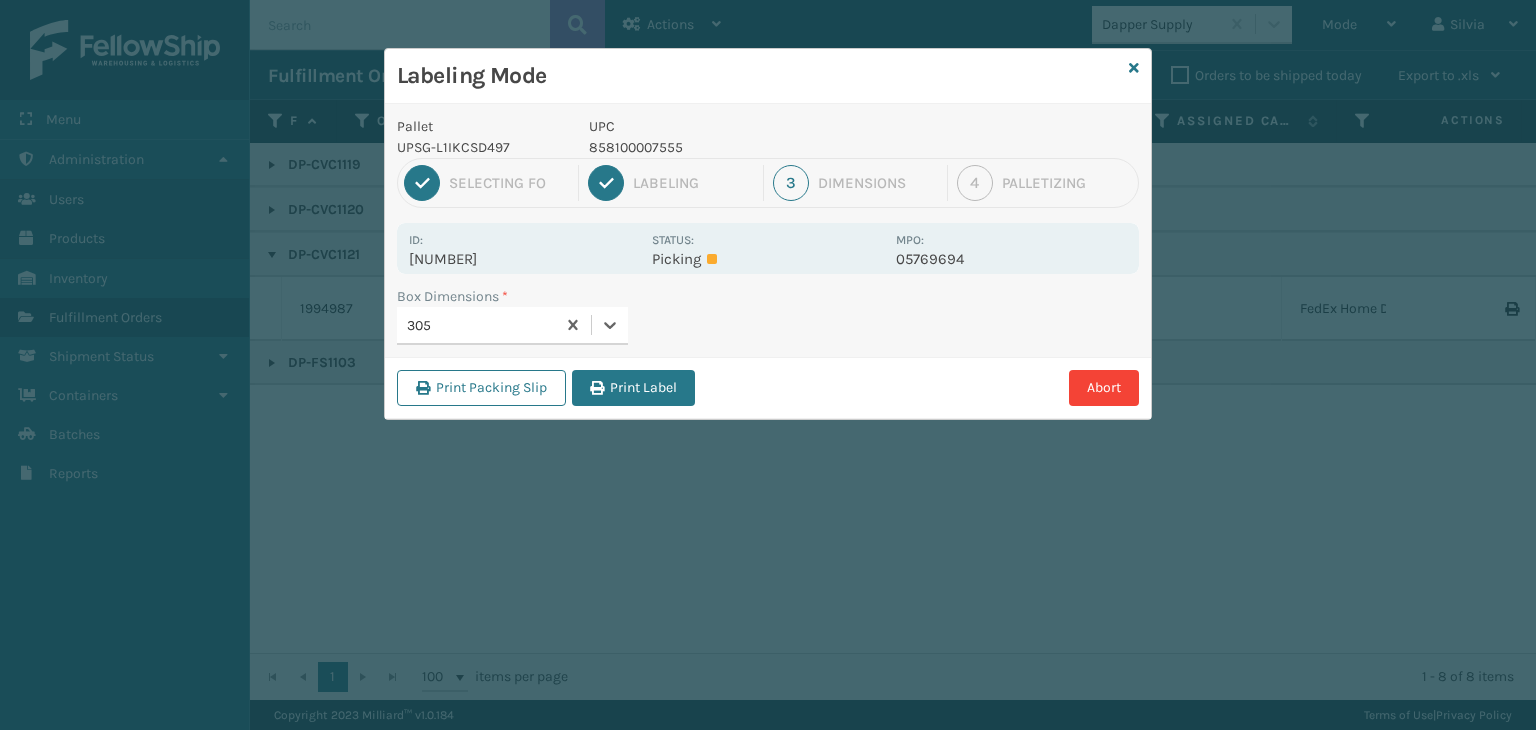 click on "Print Label" at bounding box center [633, 388] 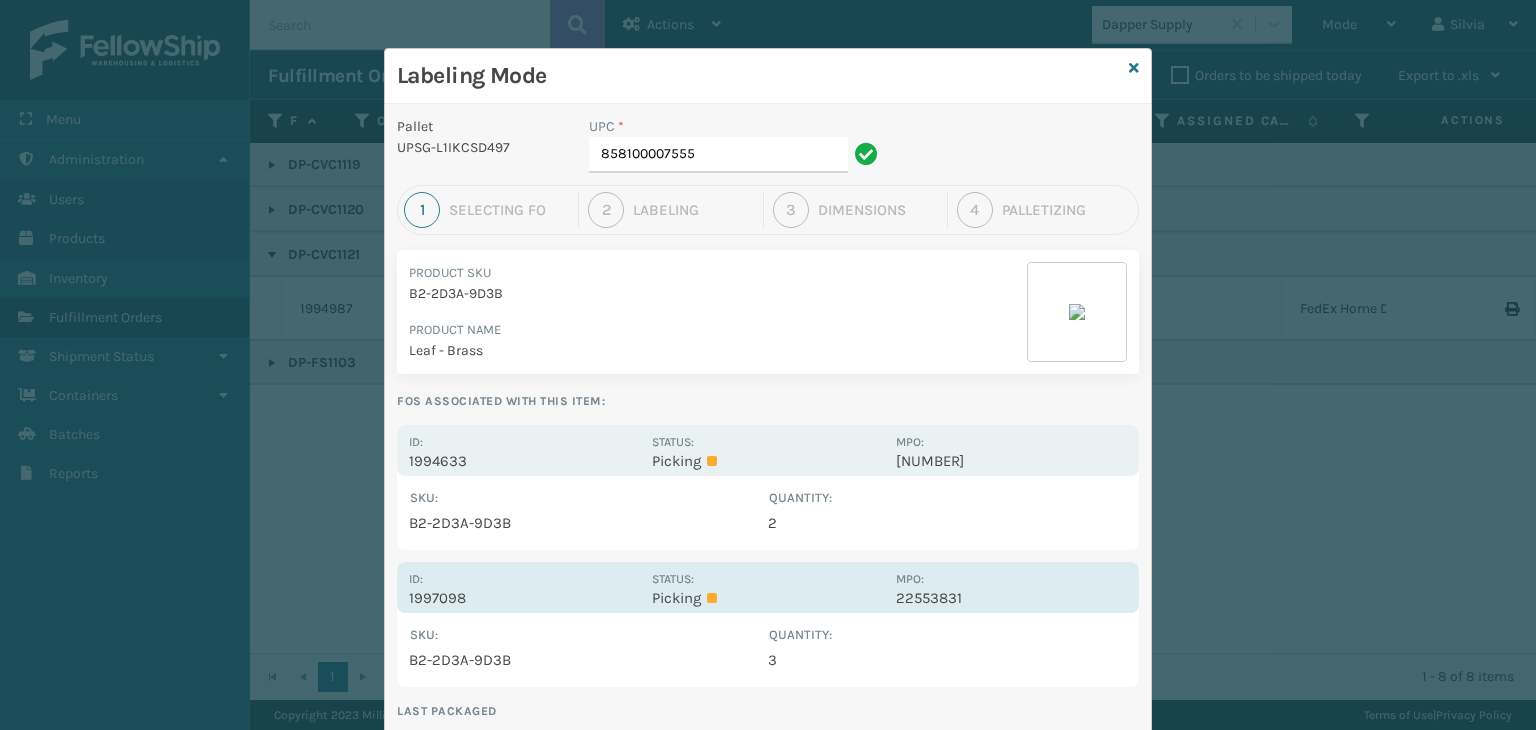 click on "Id: 1997098" at bounding box center [524, 587] 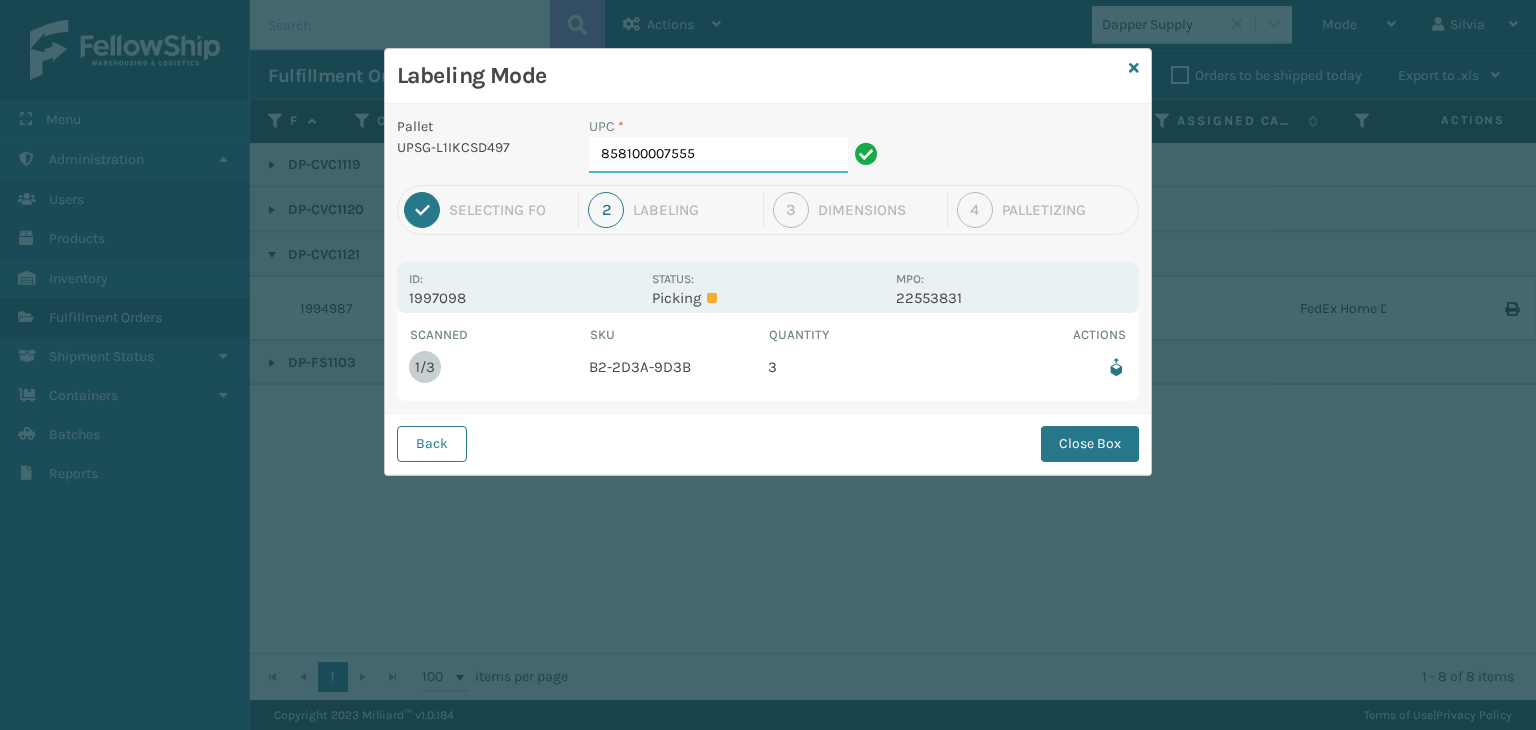 click on "858100007555" at bounding box center (718, 155) 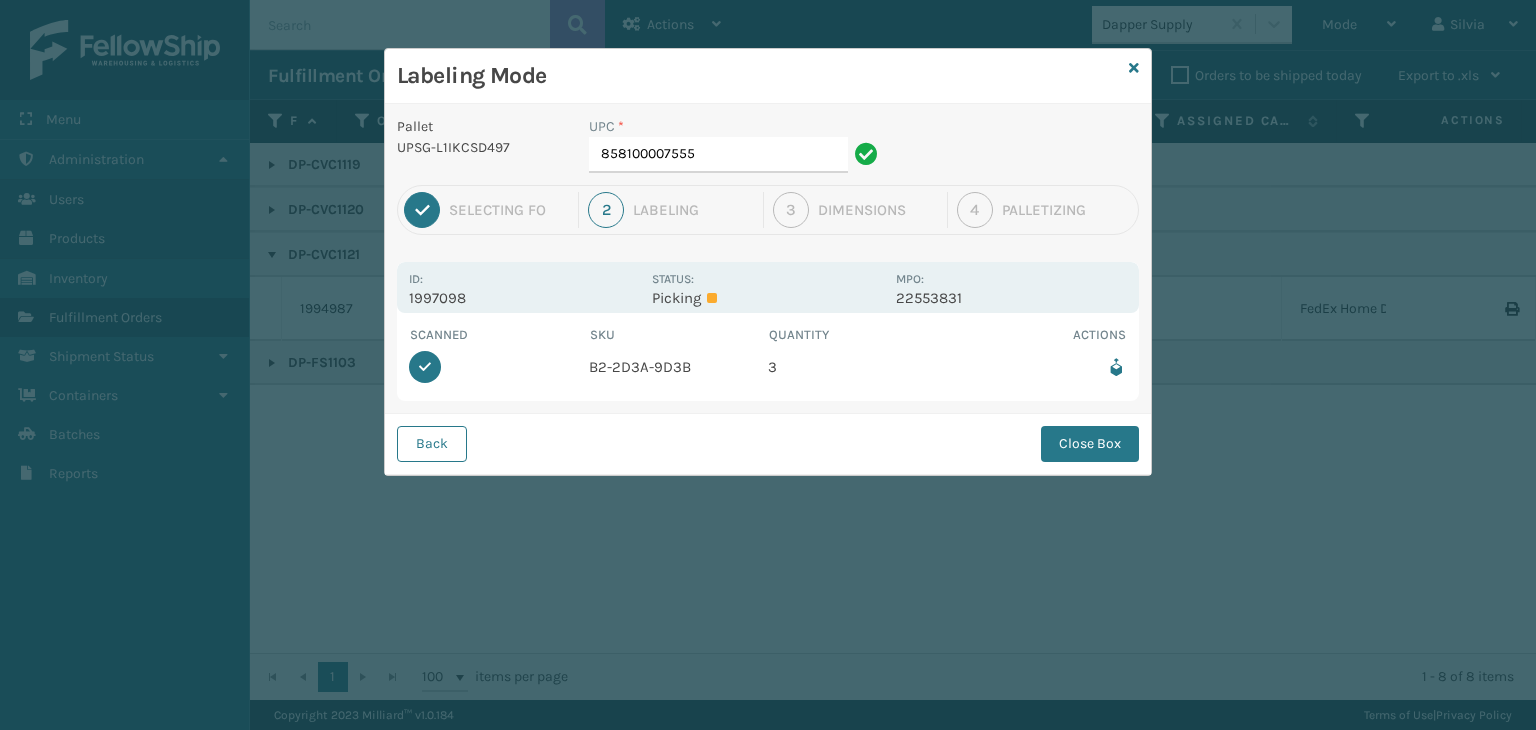 drag, startPoint x: 1071, startPoint y: 457, endPoint x: 1083, endPoint y: 452, distance: 13 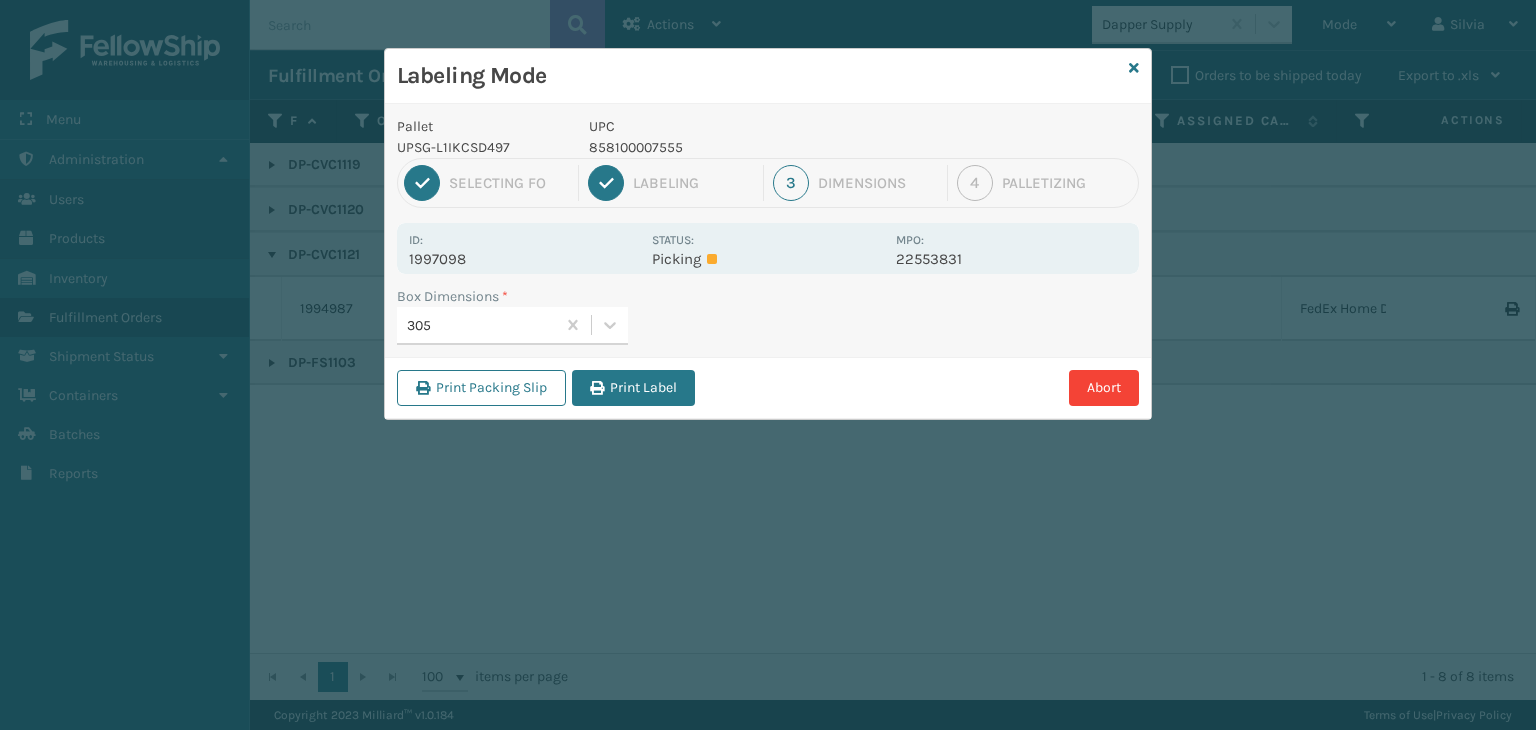 click on "Print Label" at bounding box center (633, 388) 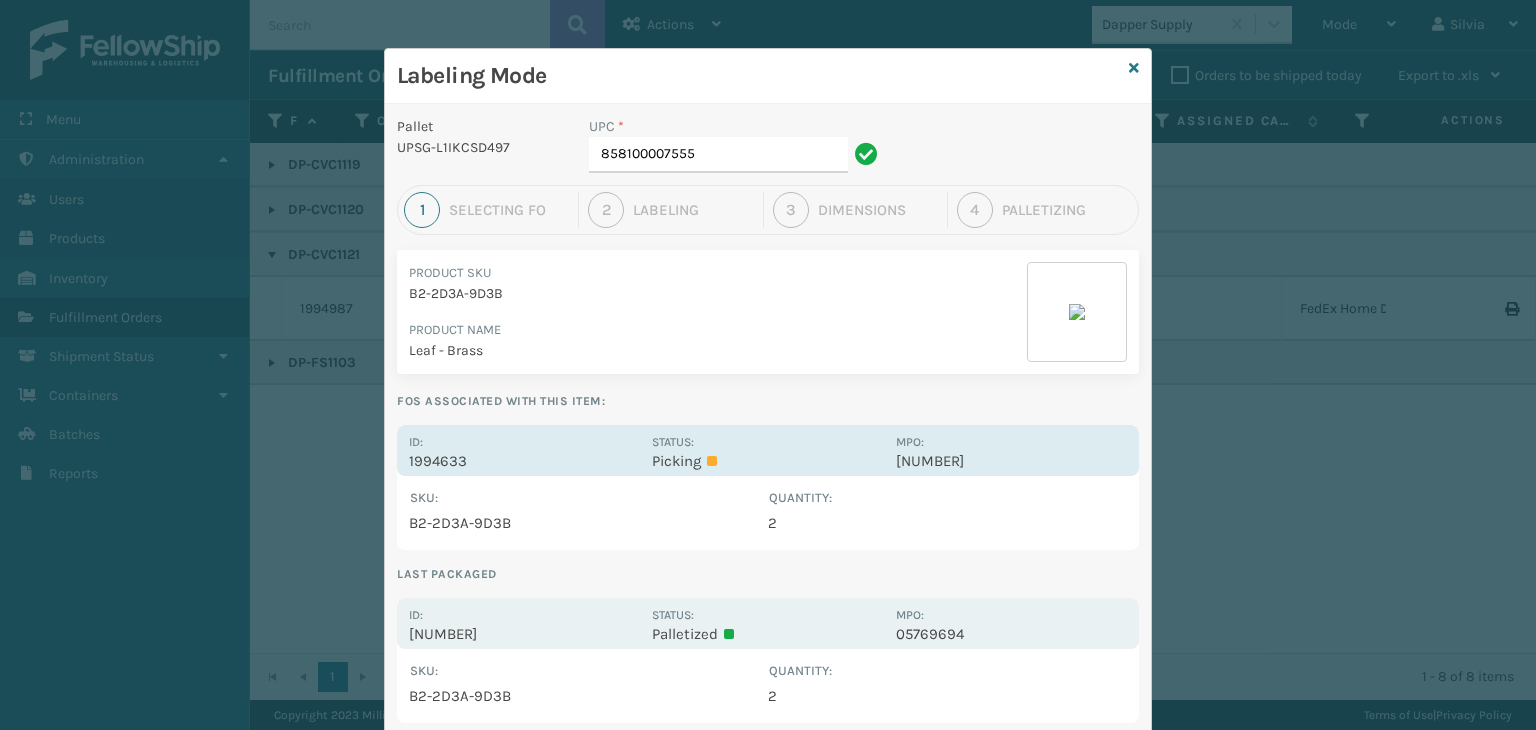 click on "Id: 1994633 Status: Picking MPO: 8146627443" at bounding box center [768, 450] 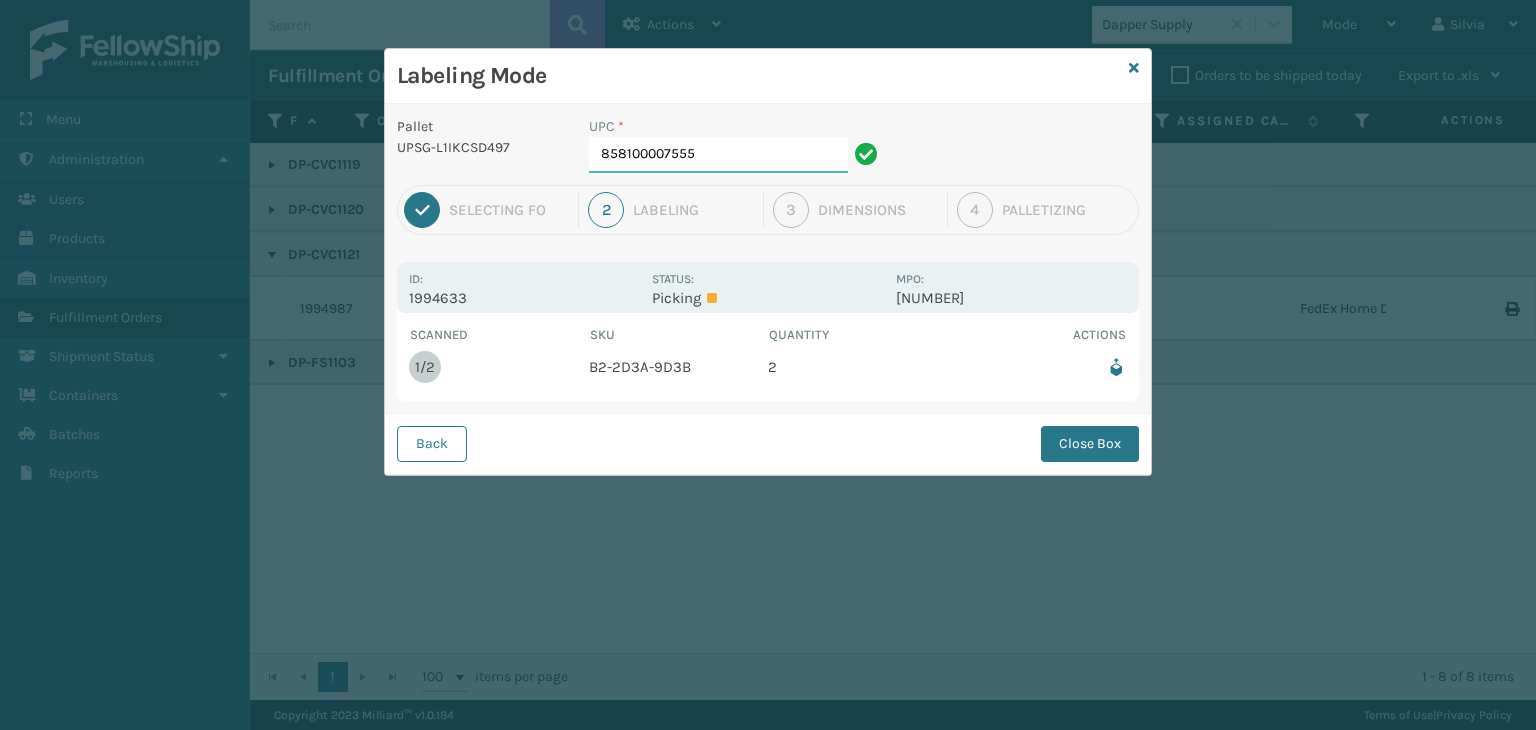 click on "858100007555" at bounding box center [718, 155] 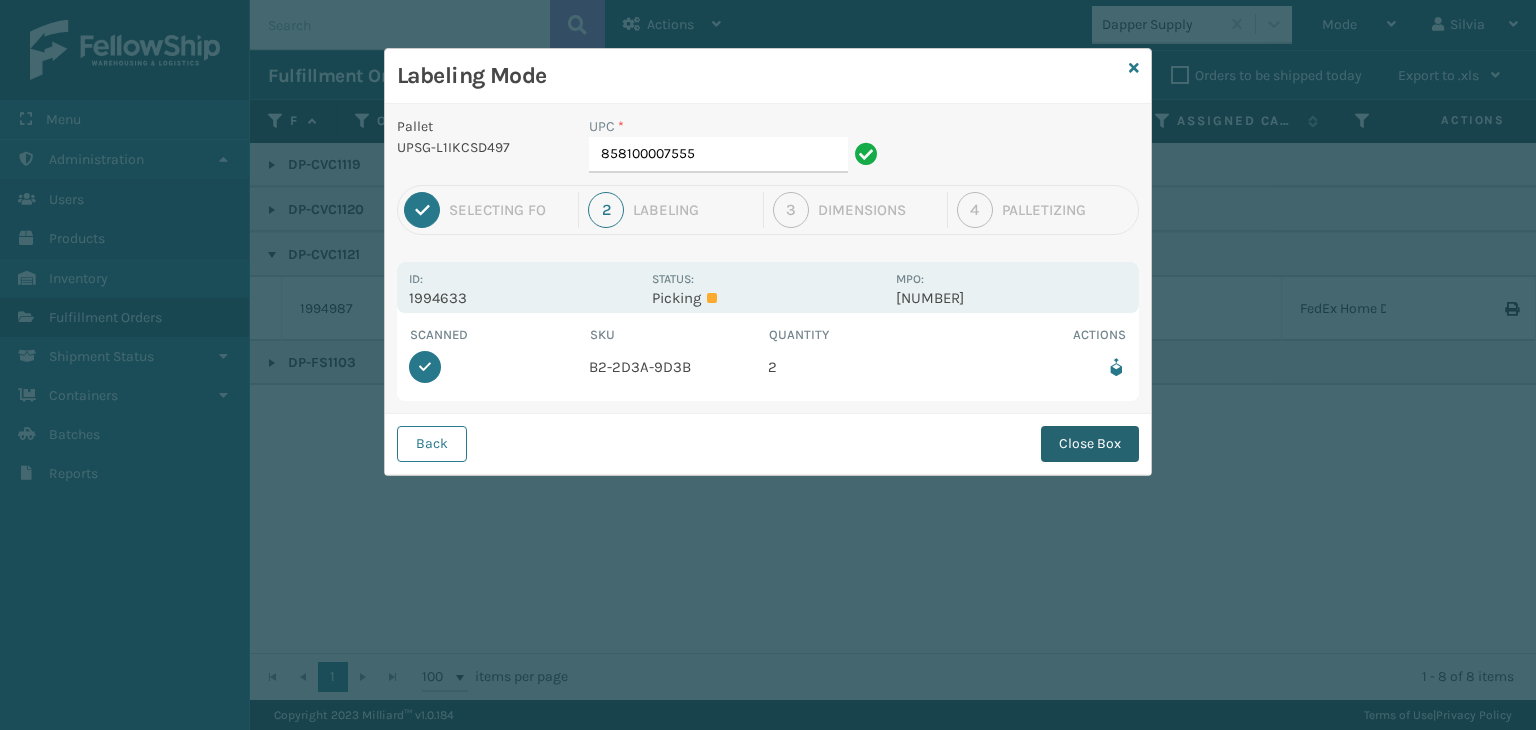 click on "Close Box" at bounding box center [1090, 444] 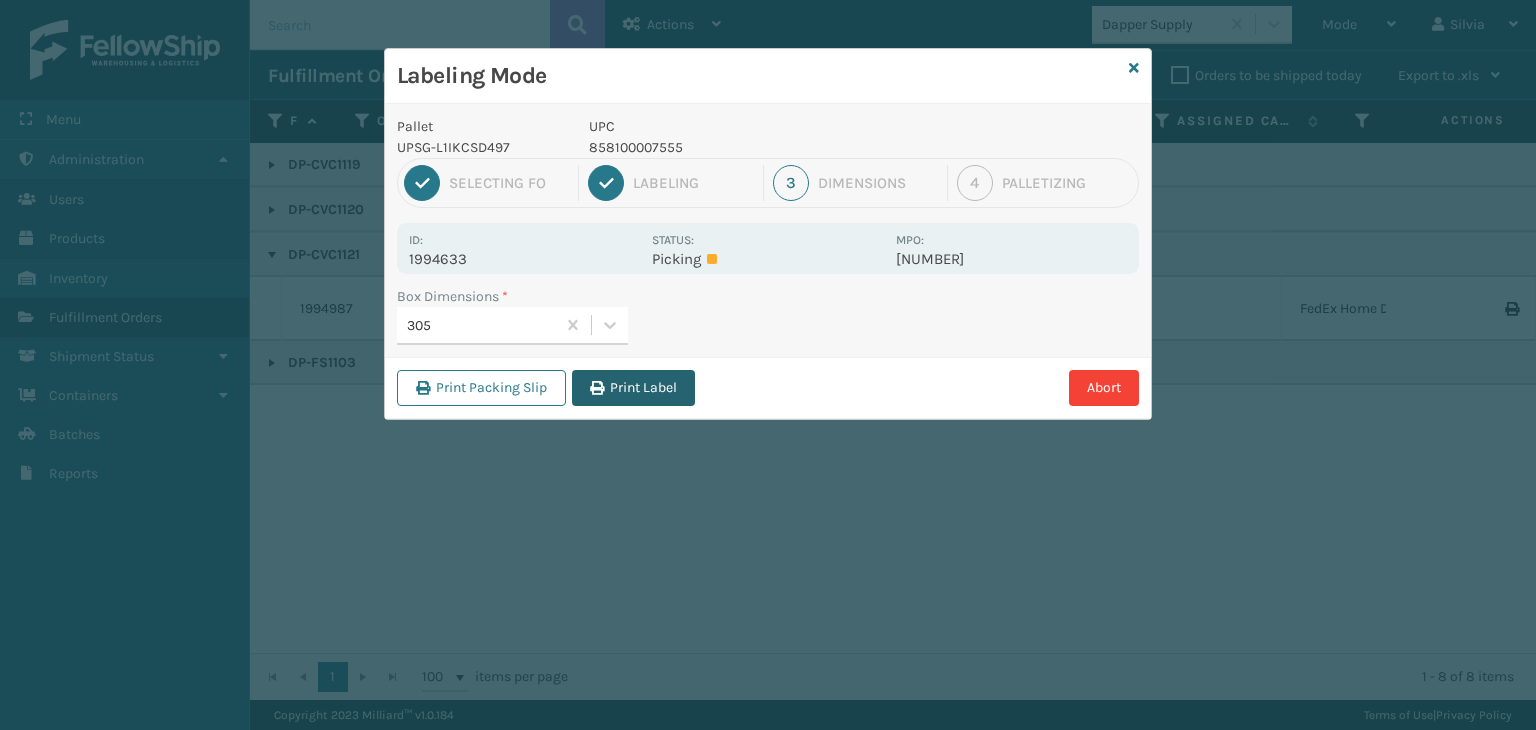 click on "Print Label" at bounding box center [633, 388] 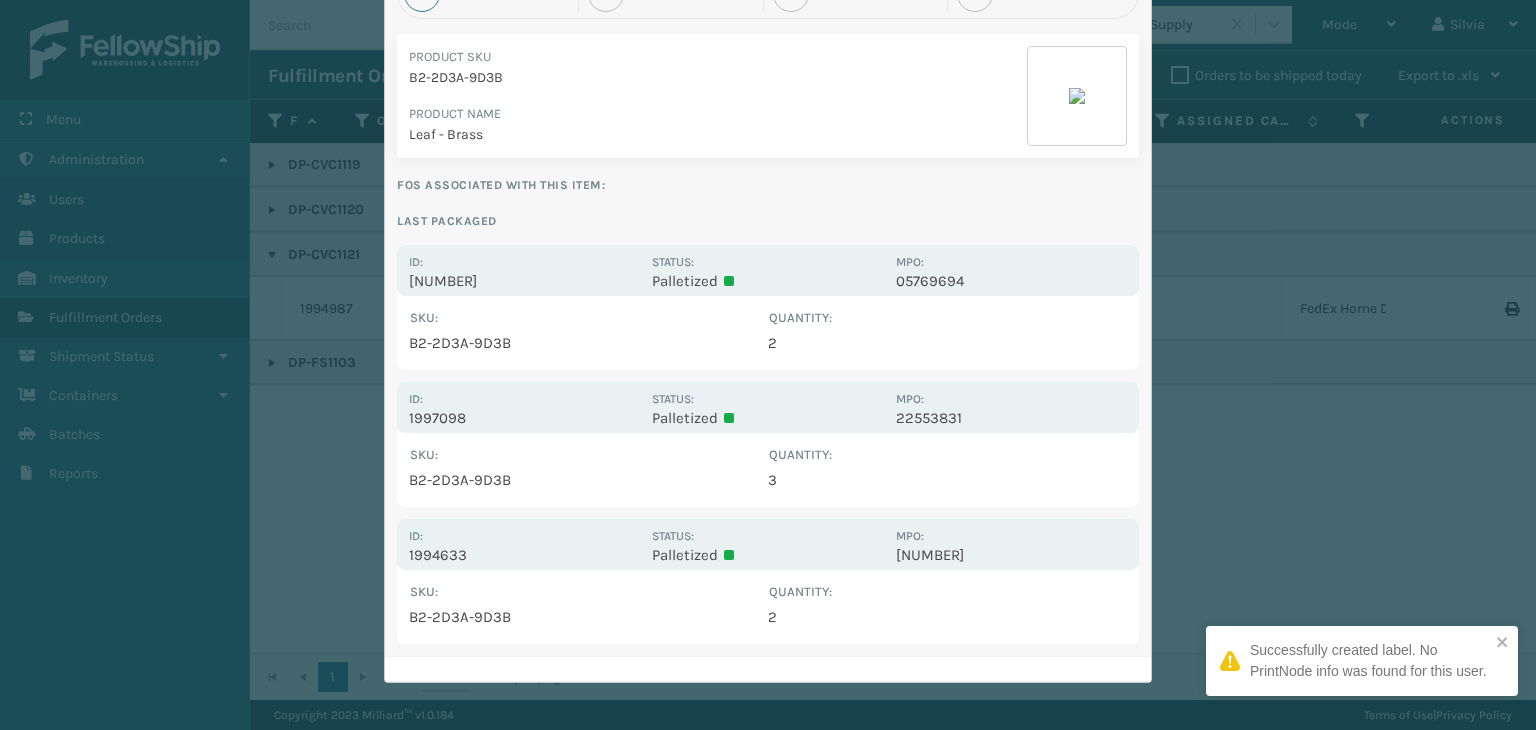 scroll, scrollTop: 0, scrollLeft: 0, axis: both 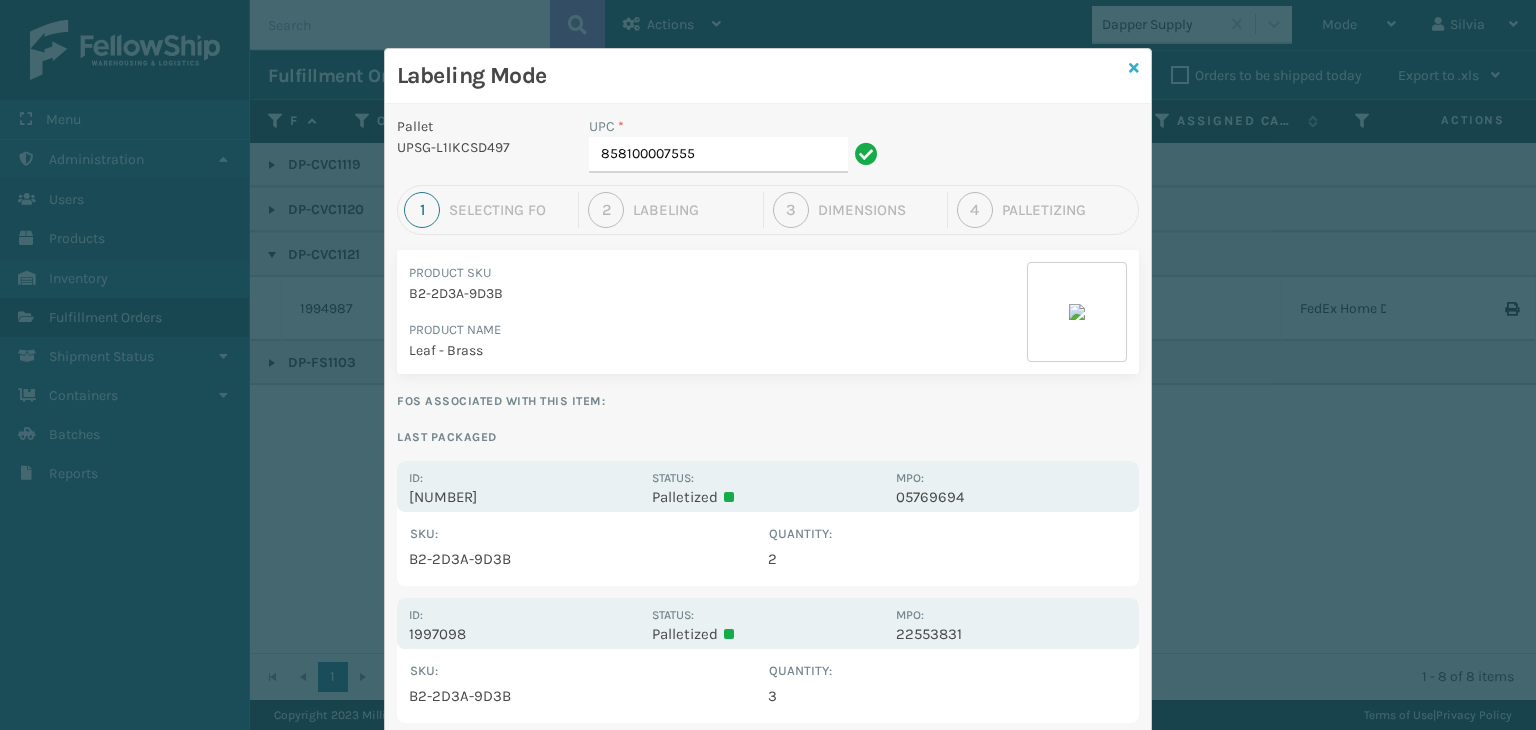 click at bounding box center [1134, 68] 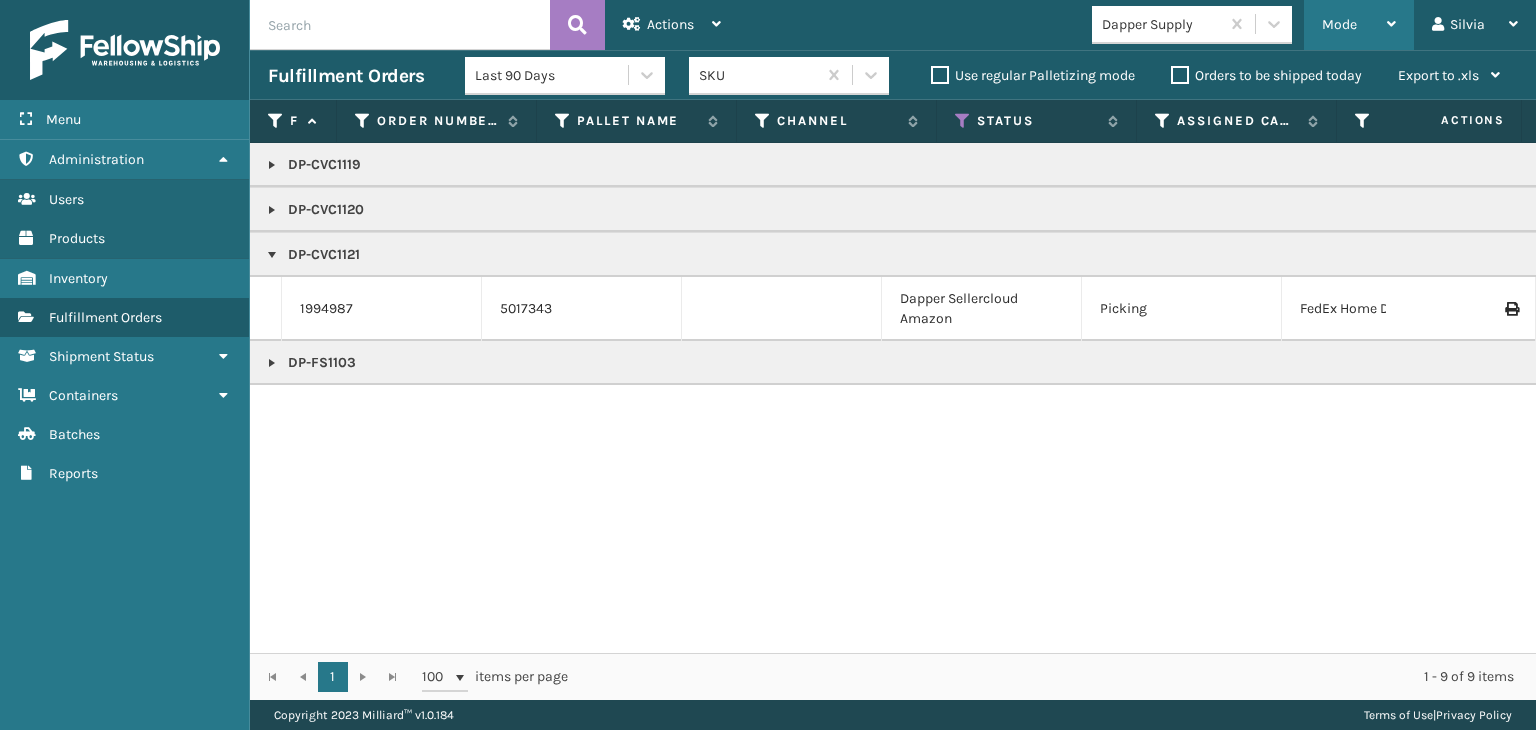 click on "Mode" at bounding box center [1359, 25] 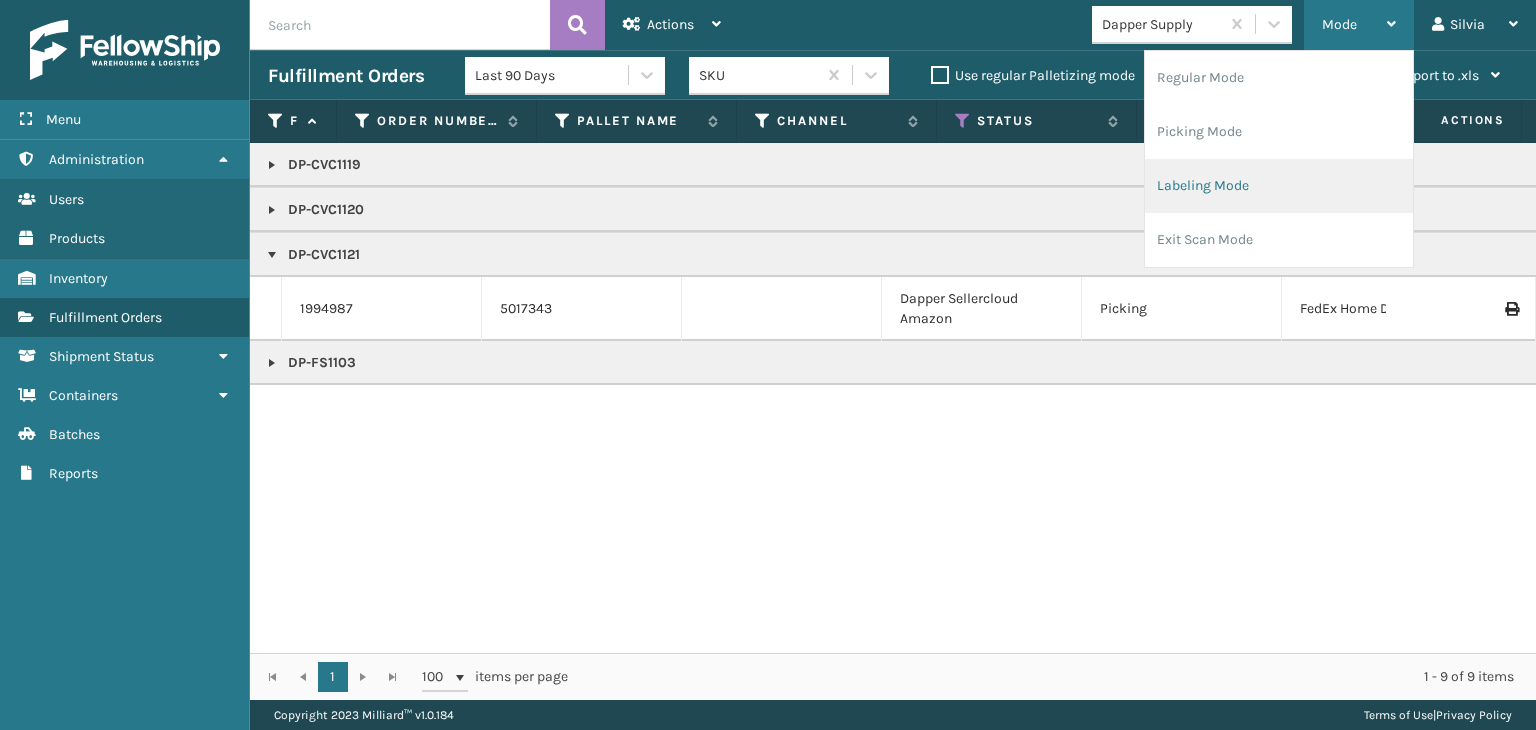 click on "Labeling Mode" at bounding box center (1279, 186) 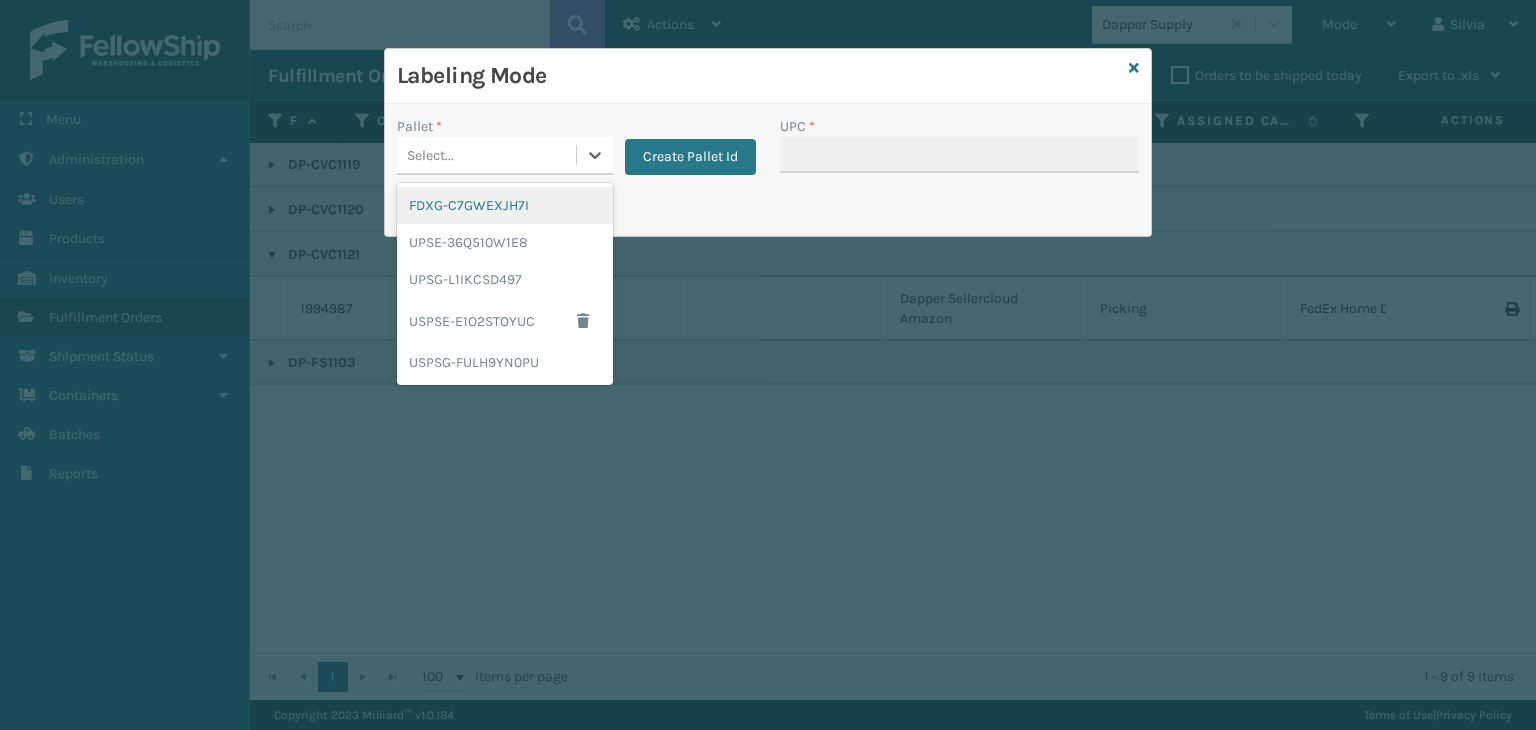 click on "Select..." at bounding box center [486, 155] 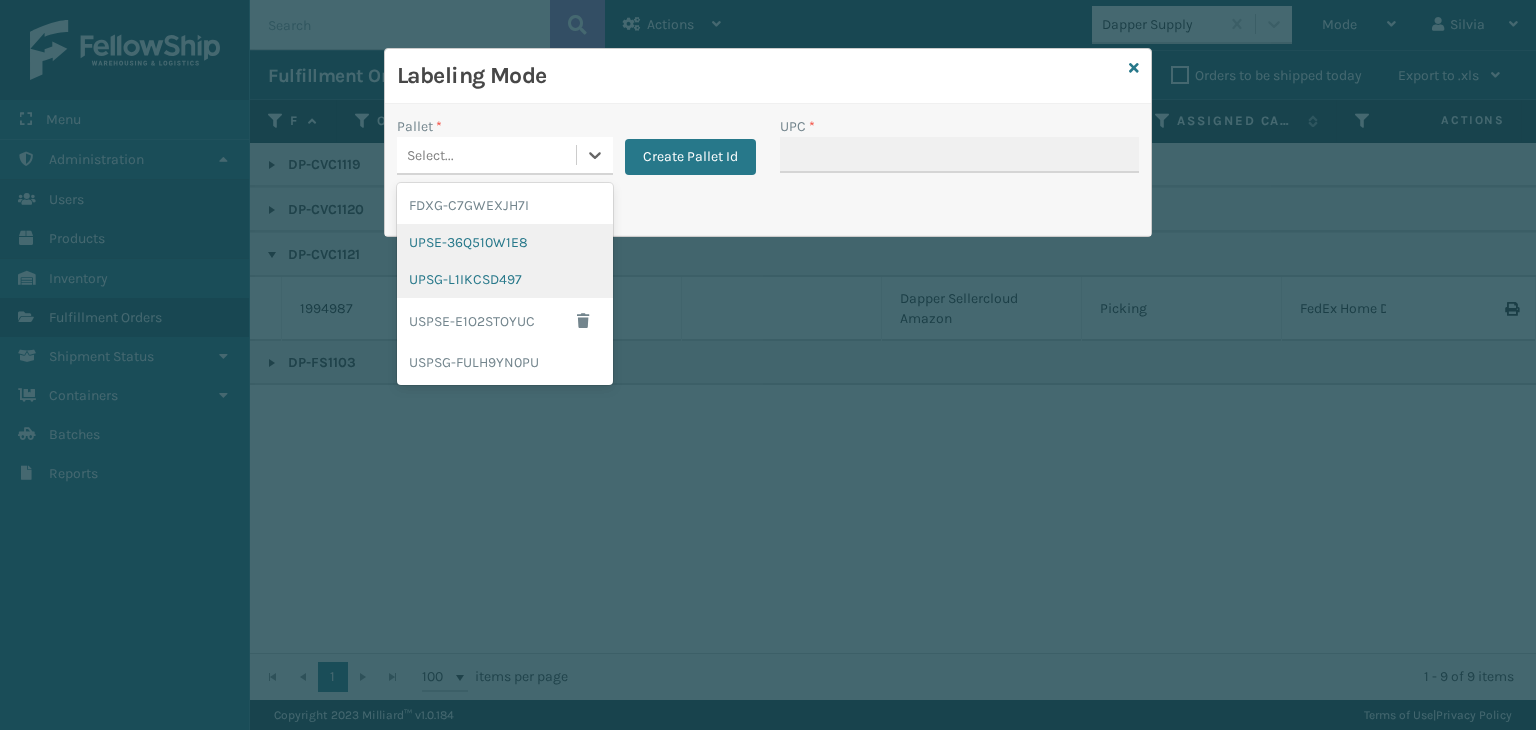 click on "UPSG-L1IKCSD497" at bounding box center [505, 279] 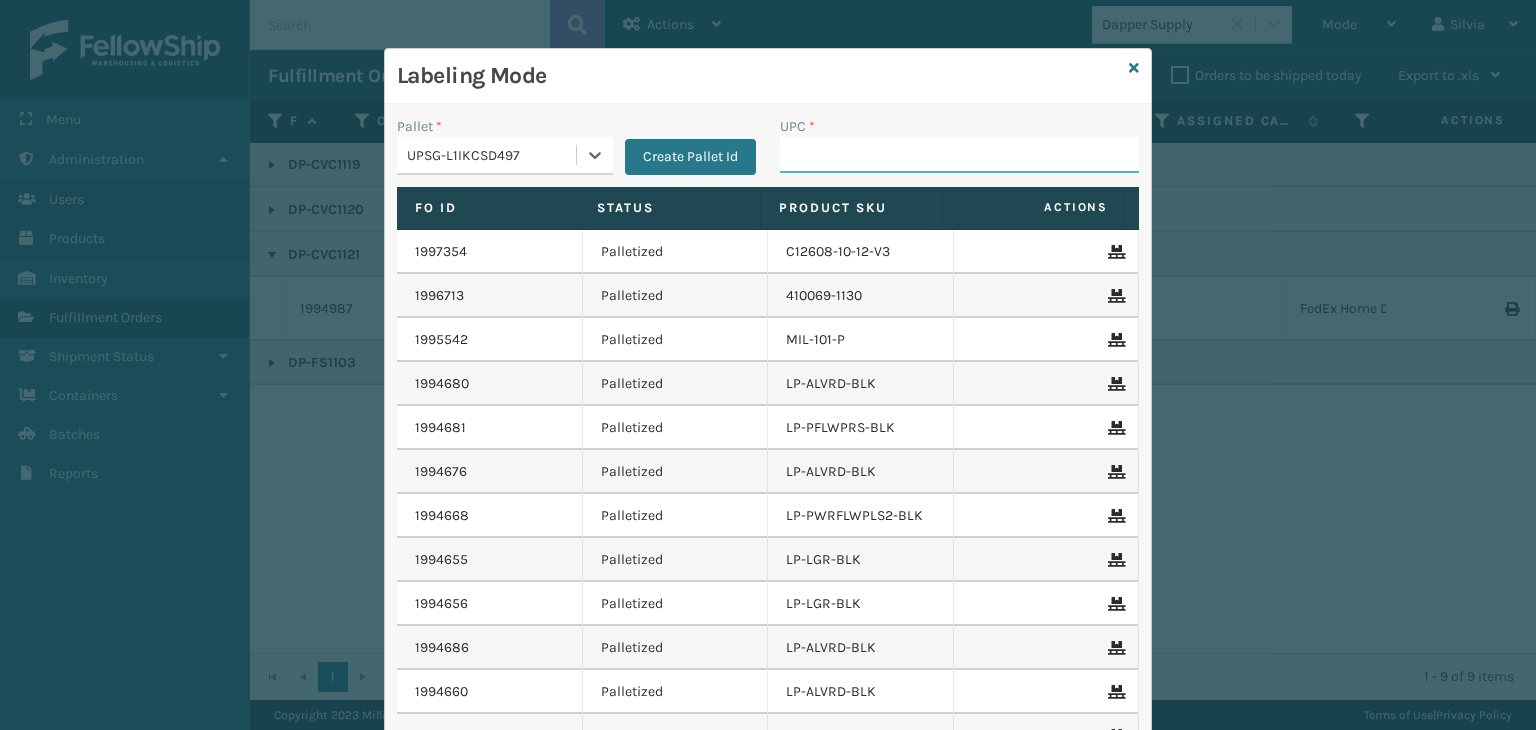 click on "UPC   *" at bounding box center [959, 155] 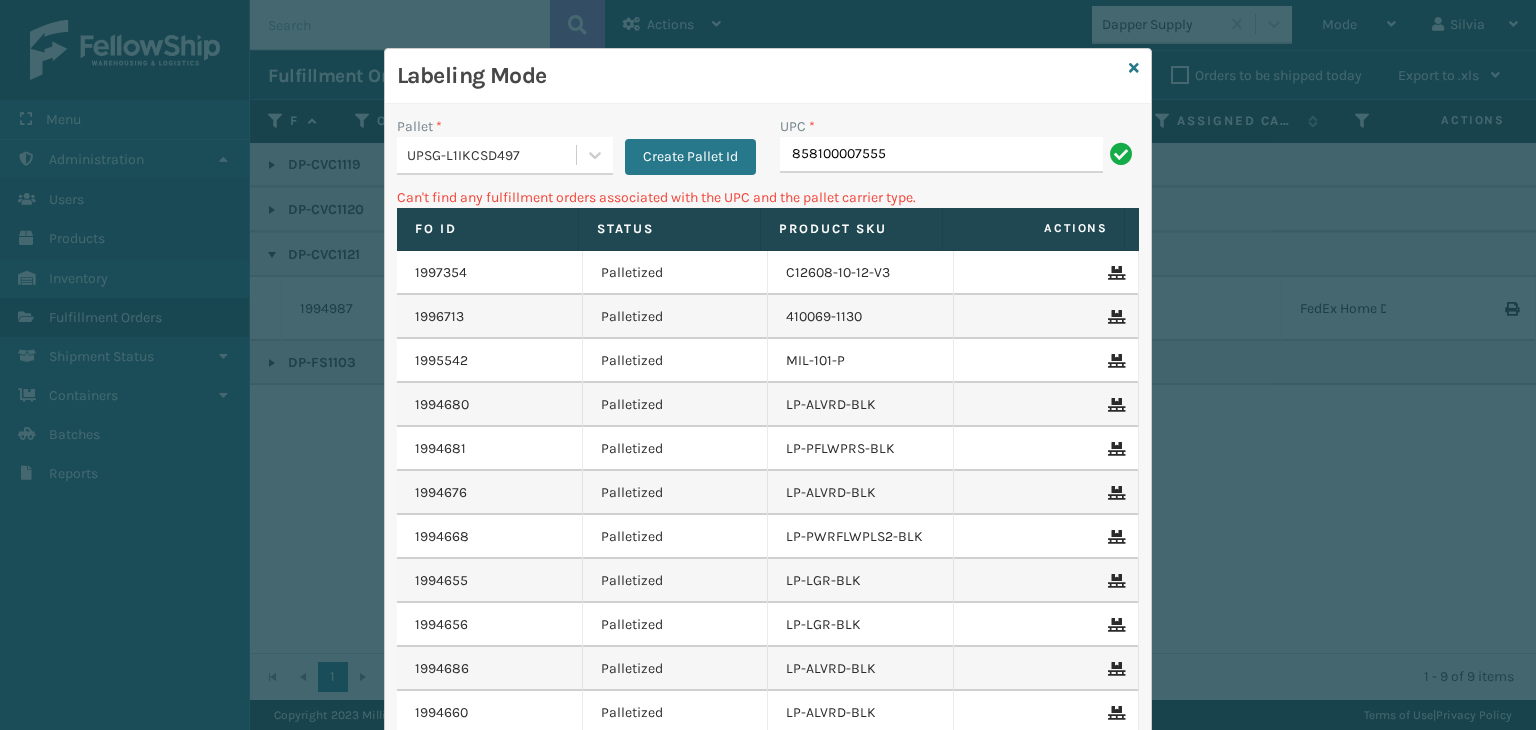 click on "UPSG-L1IKCSD497" at bounding box center (492, 155) 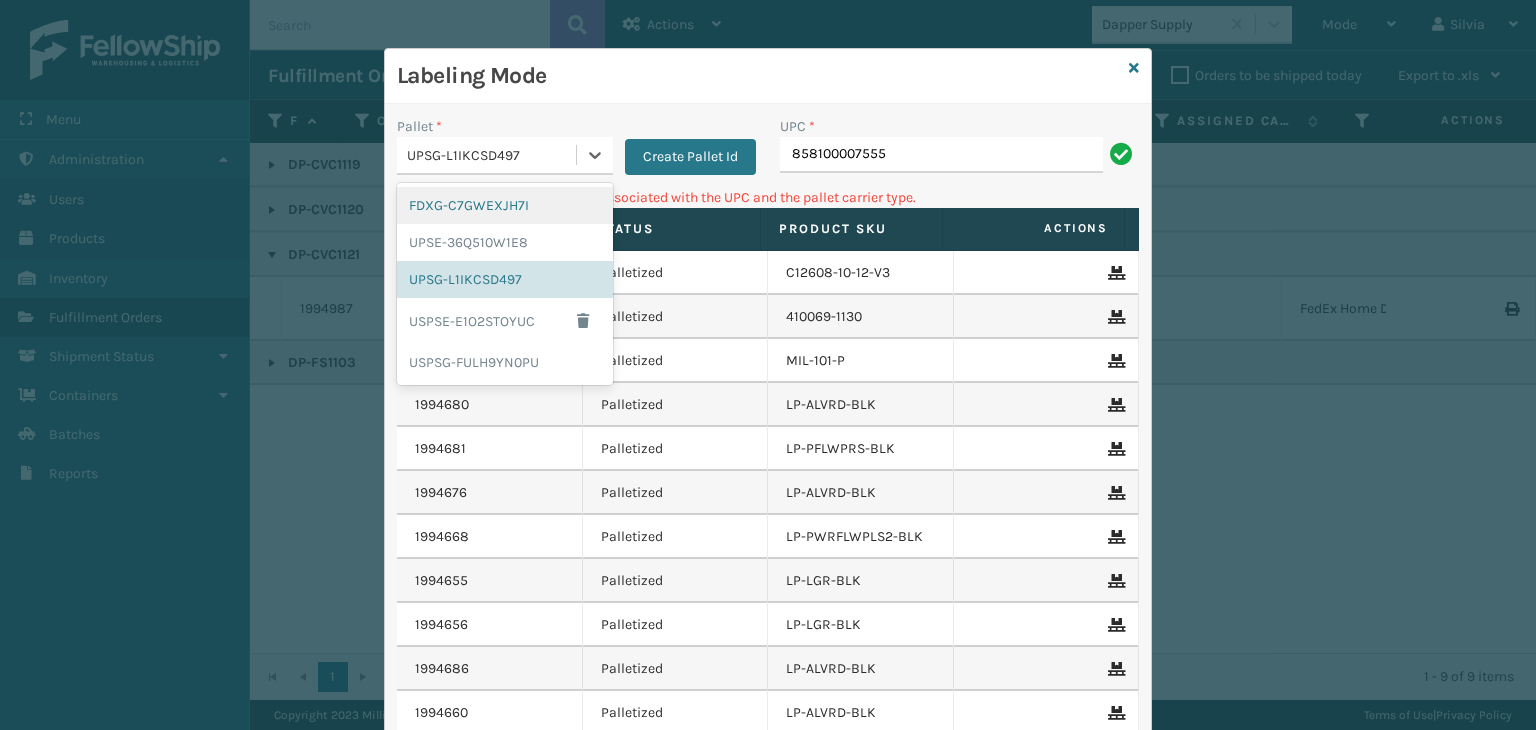 drag, startPoint x: 444, startPoint y: 211, endPoint x: 967, endPoint y: 145, distance: 527.148 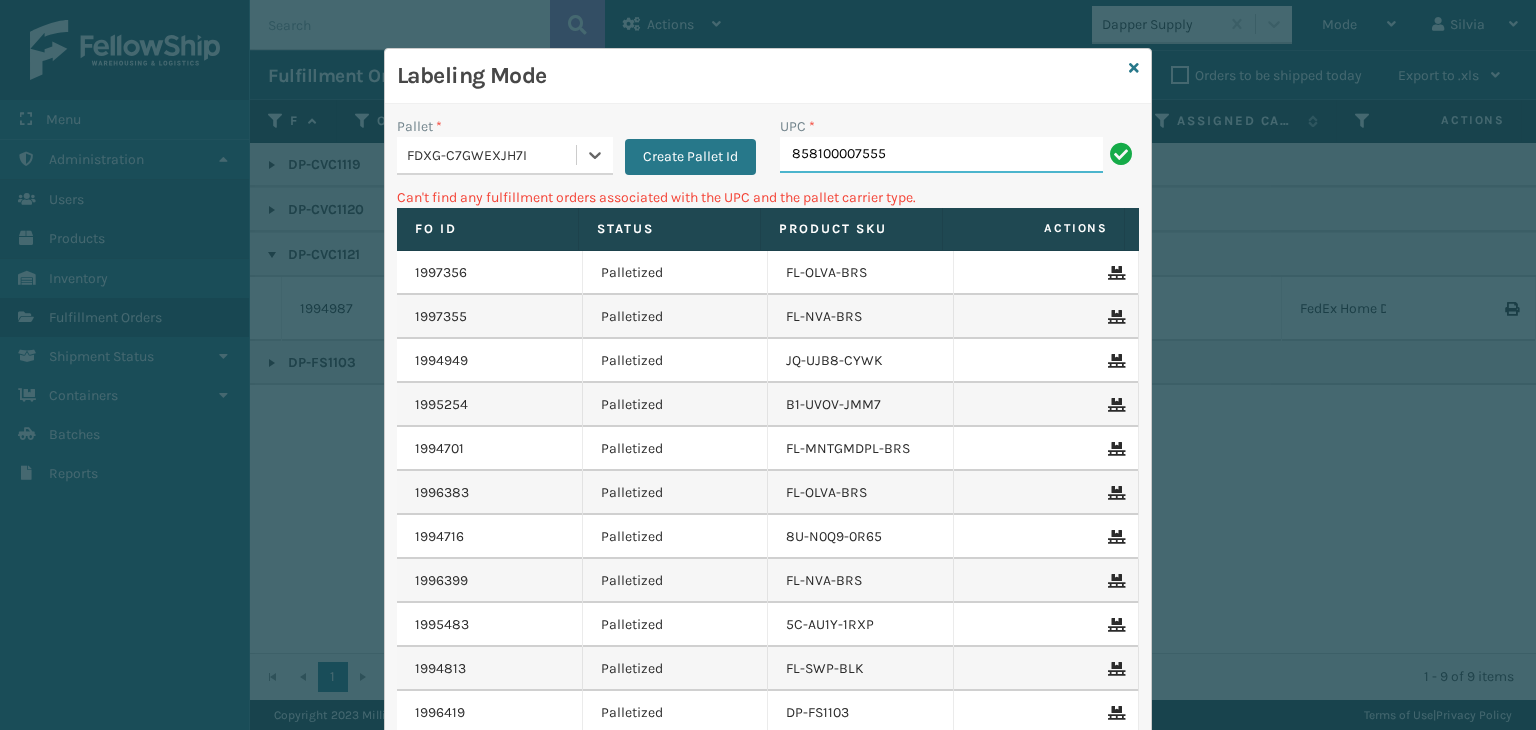 click on "858100007555" at bounding box center [941, 155] 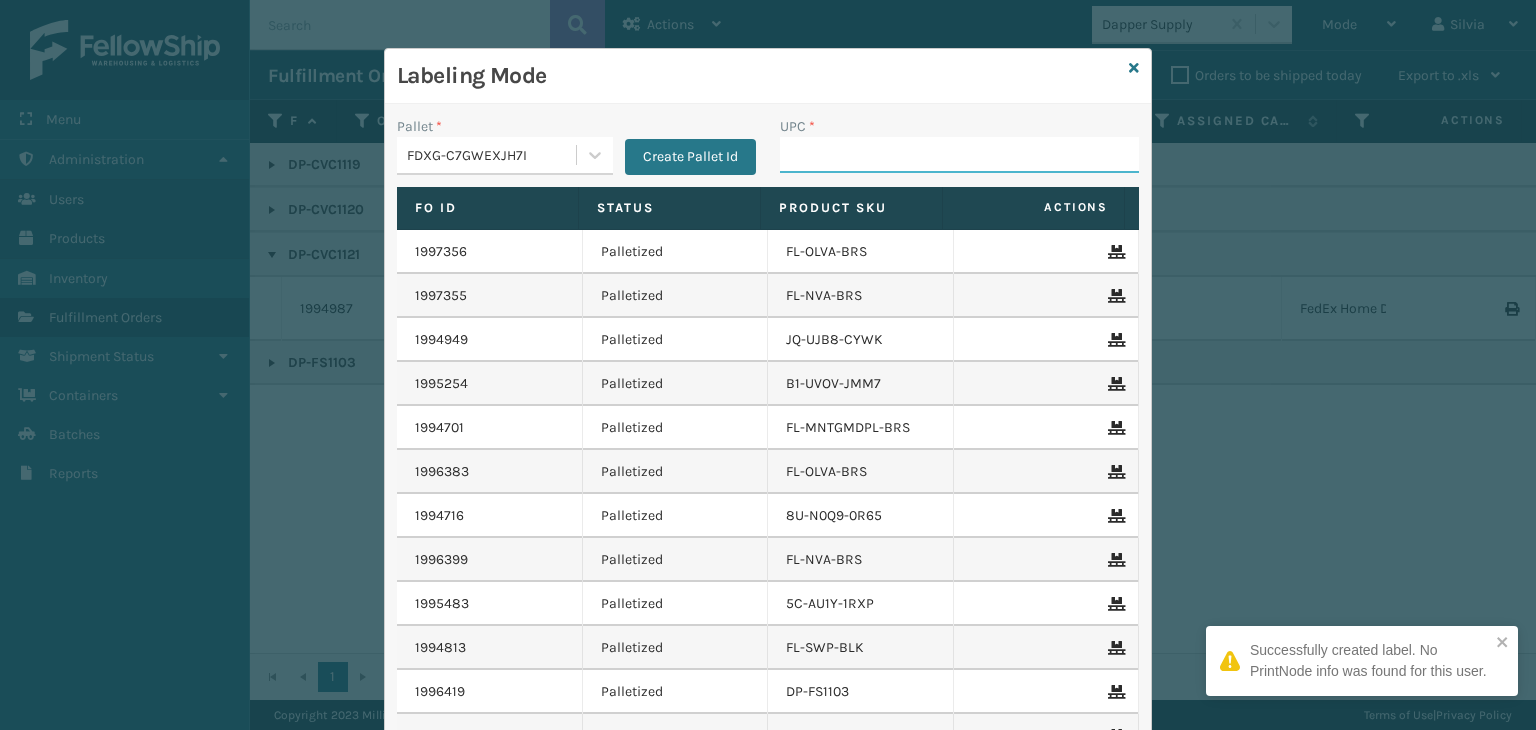 click on "UPC   *" at bounding box center (959, 155) 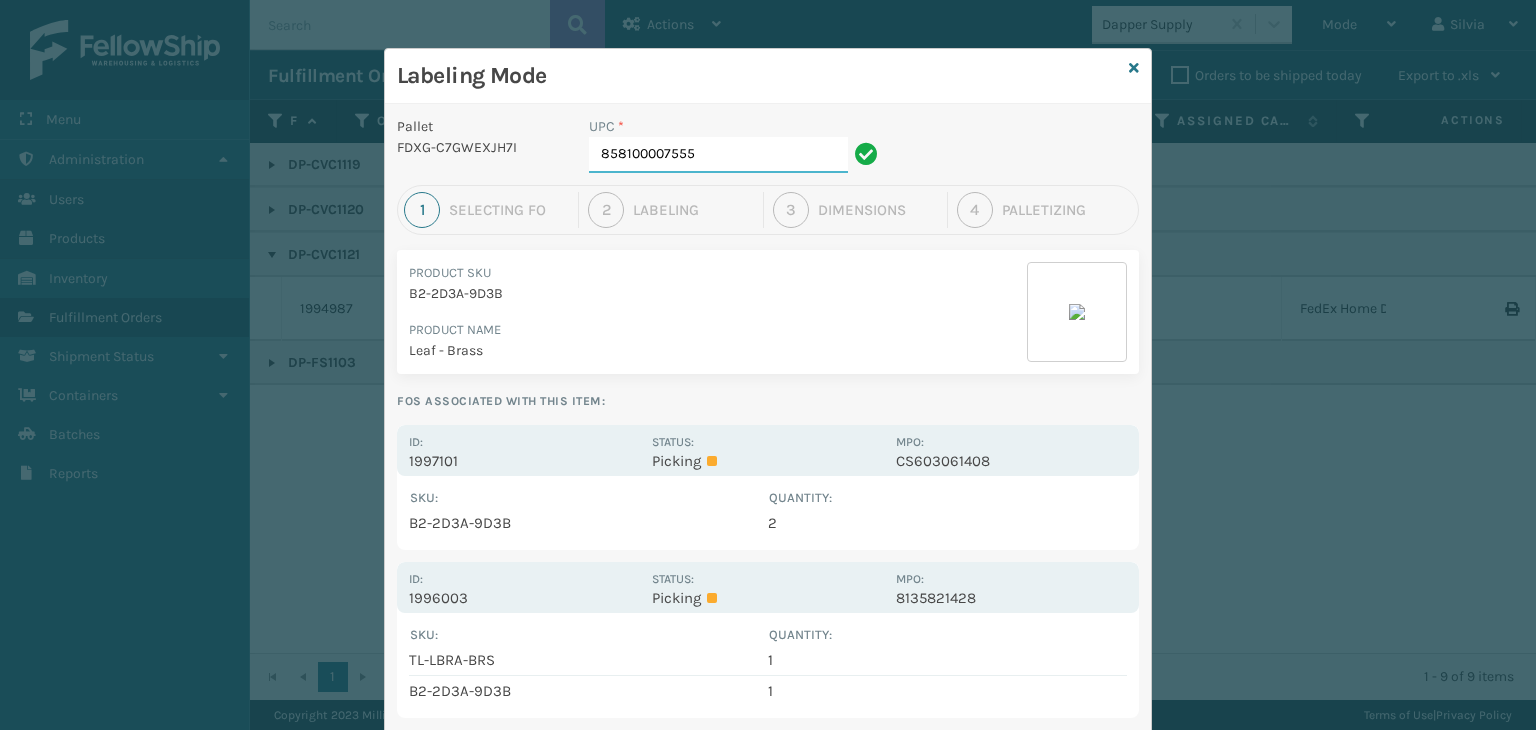 click on "858100007555" at bounding box center [718, 155] 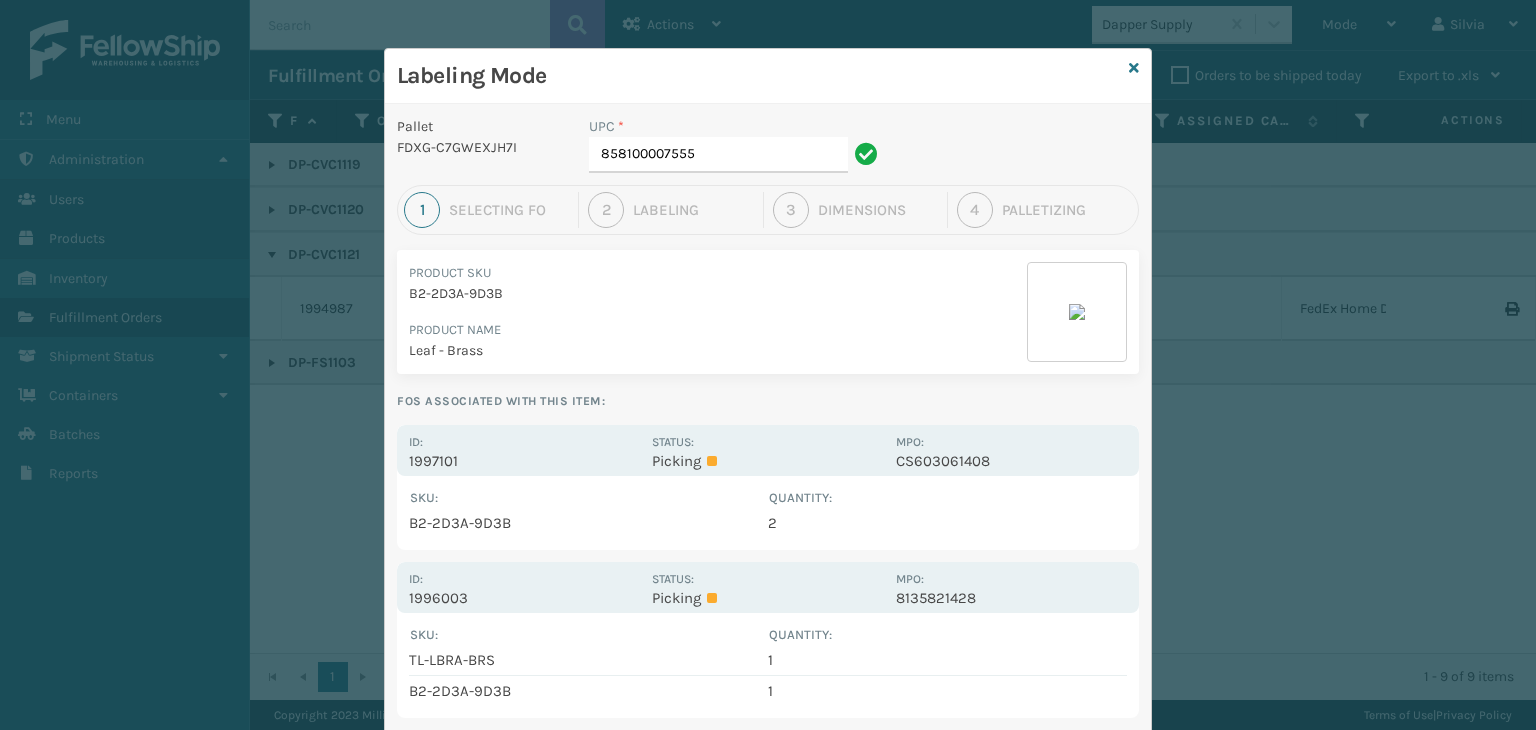 click on "1997101" at bounding box center [524, 461] 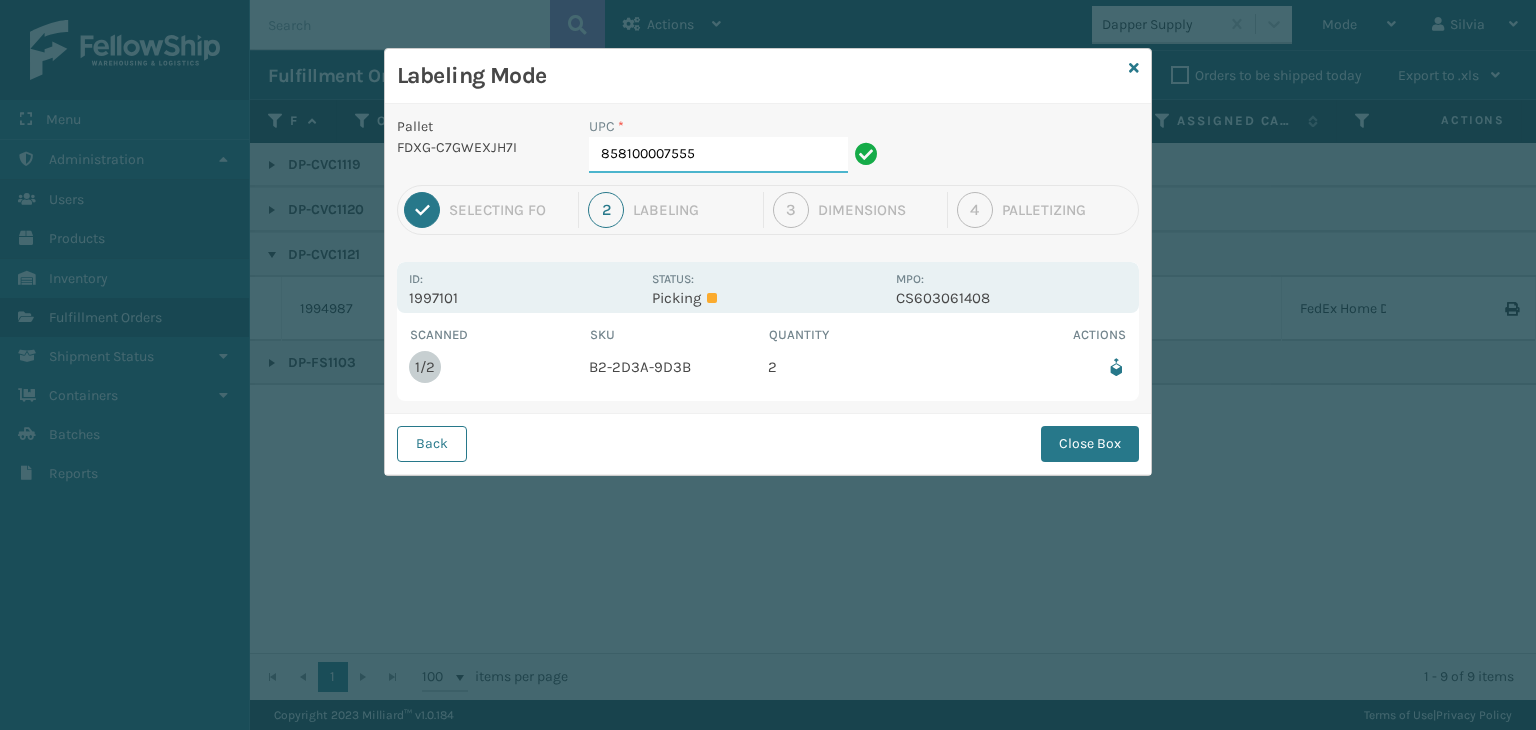 click on "858100007555" at bounding box center [718, 155] 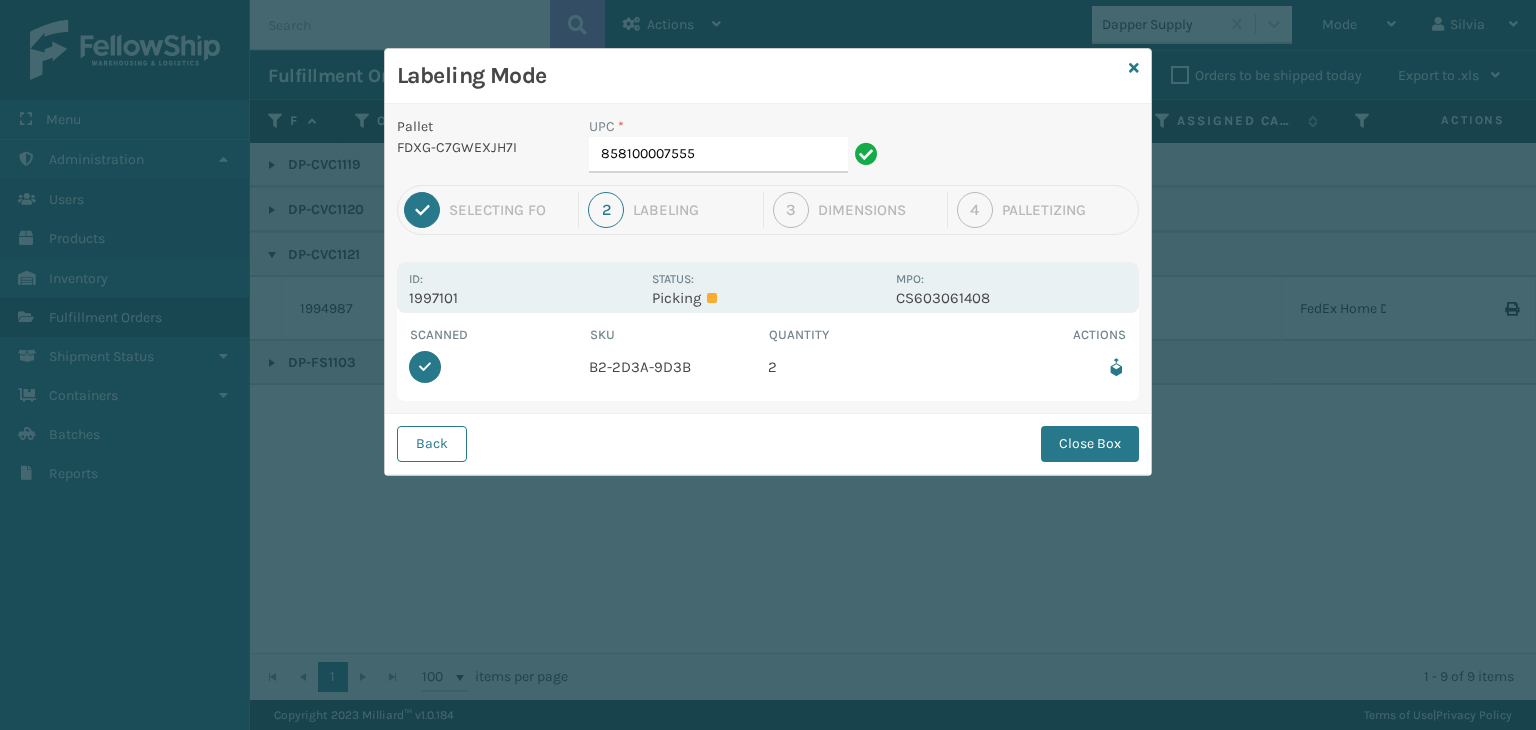 click on "Close Box" at bounding box center (1090, 444) 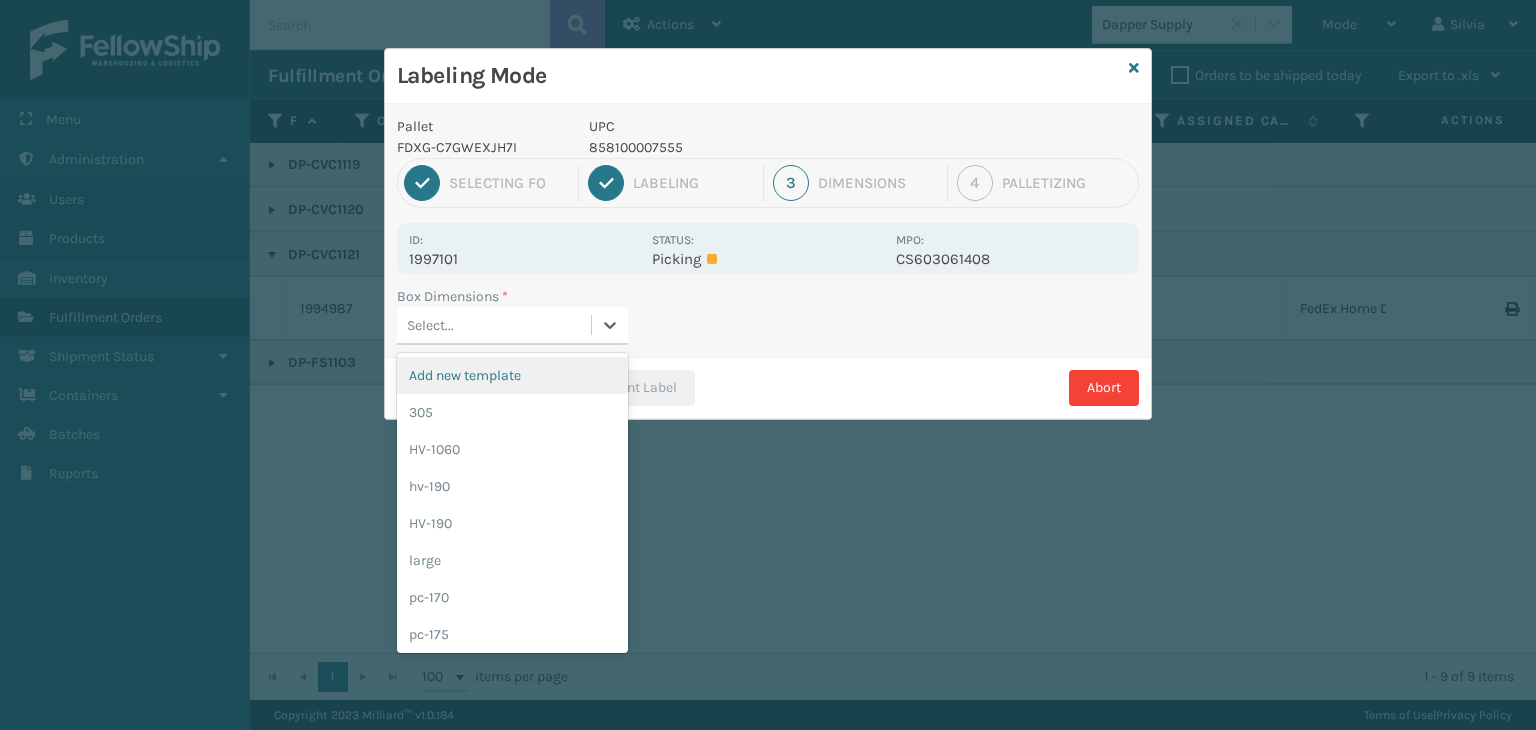 click on "Select..." at bounding box center [494, 325] 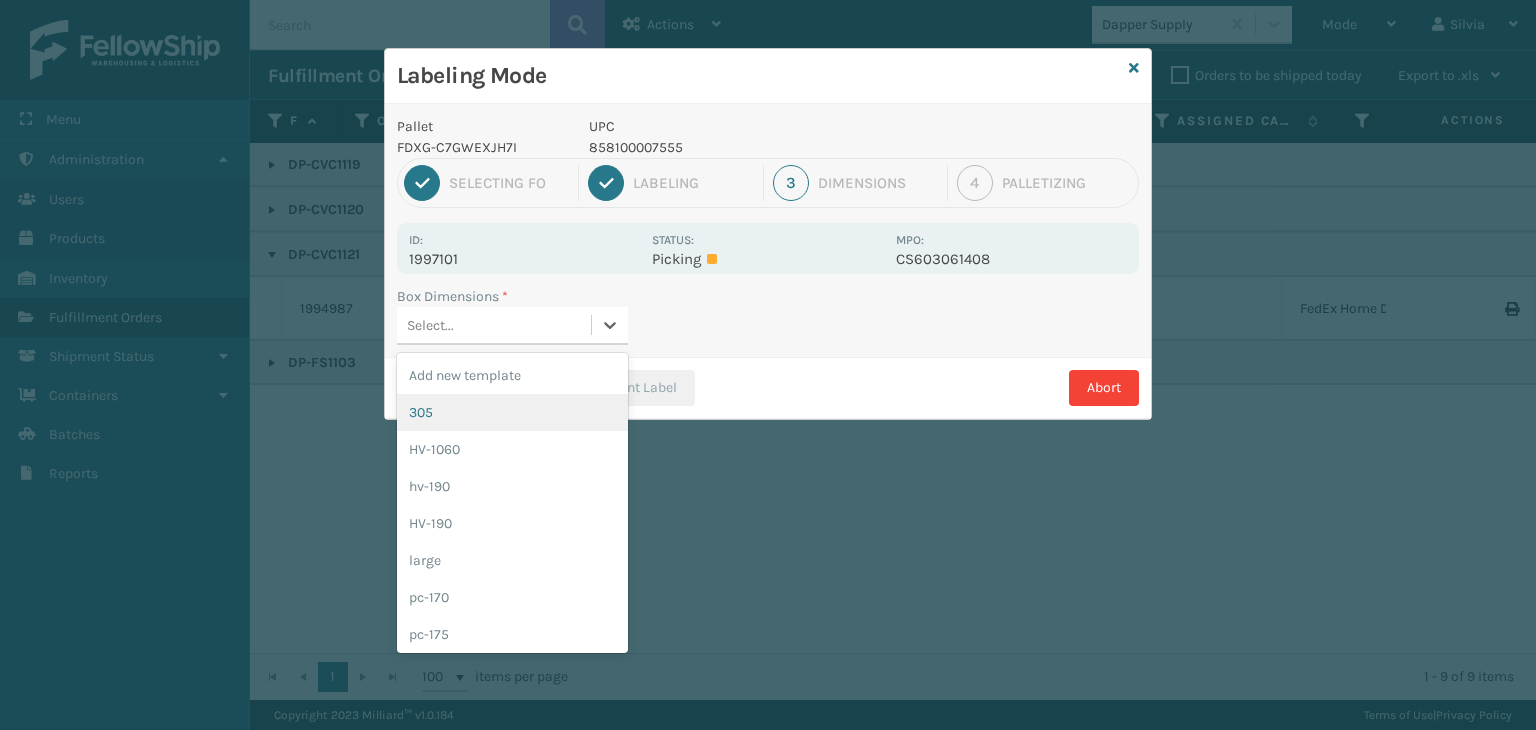 click on "305" at bounding box center (512, 412) 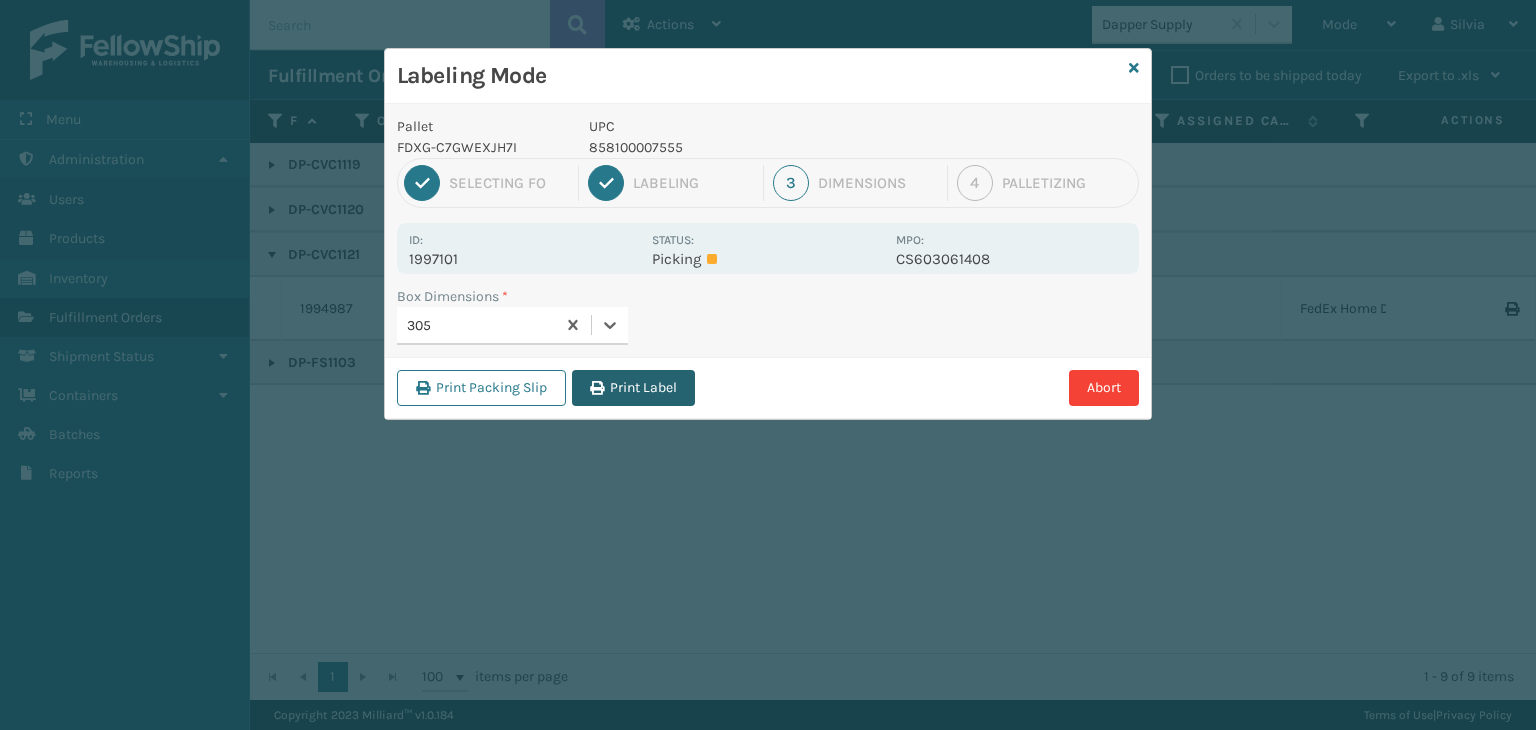 click on "Print Label" at bounding box center [633, 388] 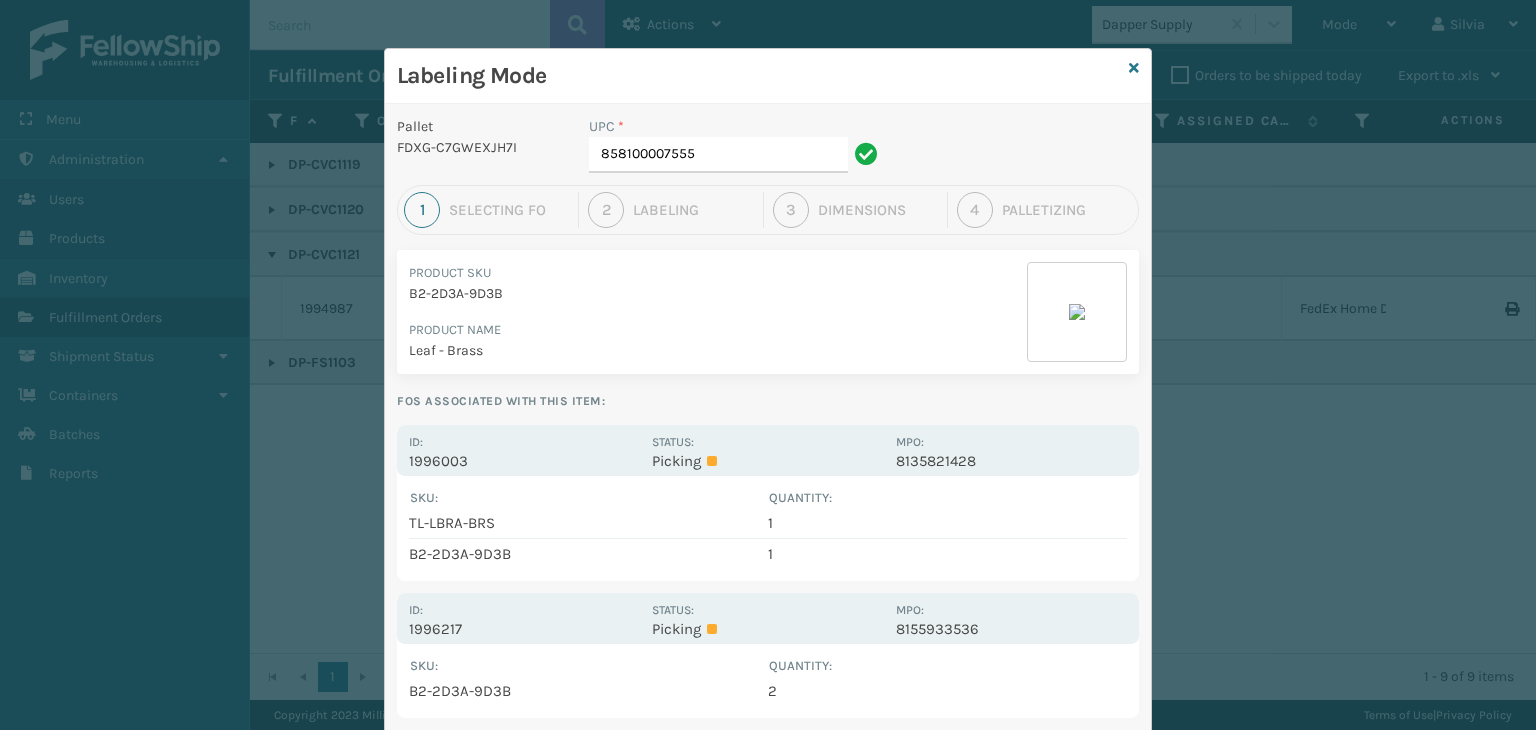 click on "Labeling Mode" at bounding box center [768, 76] 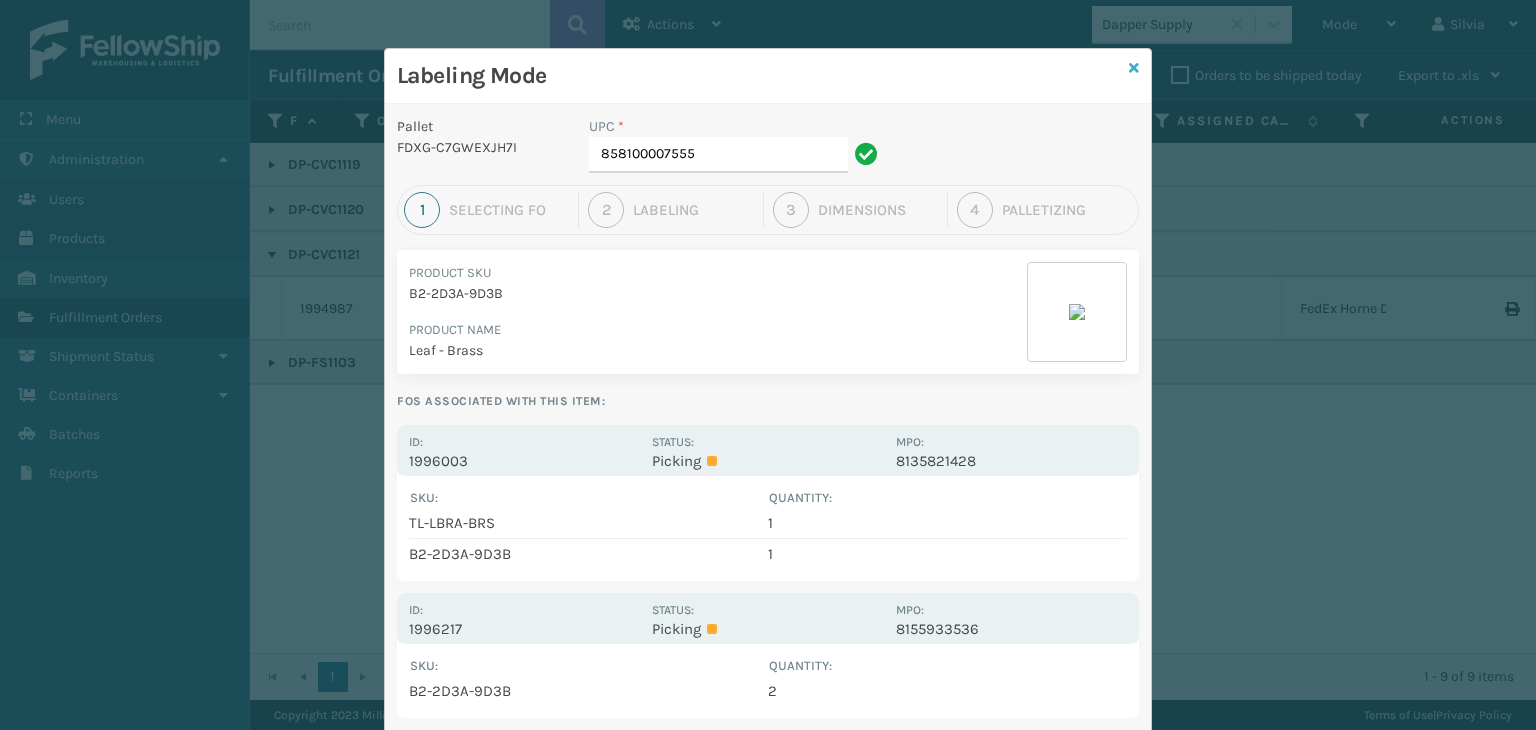 click at bounding box center (1134, 68) 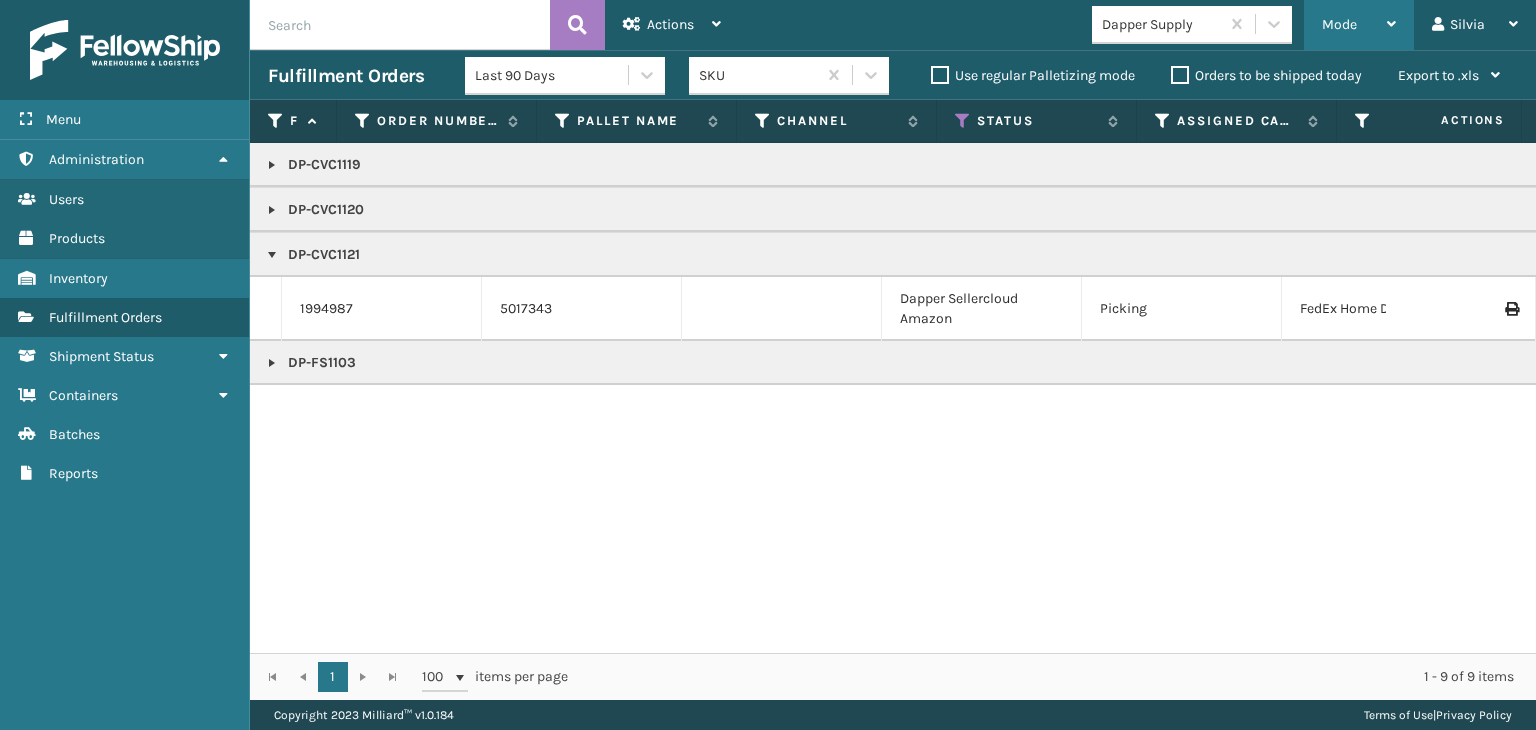 drag, startPoint x: 1355, startPoint y: 14, endPoint x: 1313, endPoint y: 63, distance: 64.53681 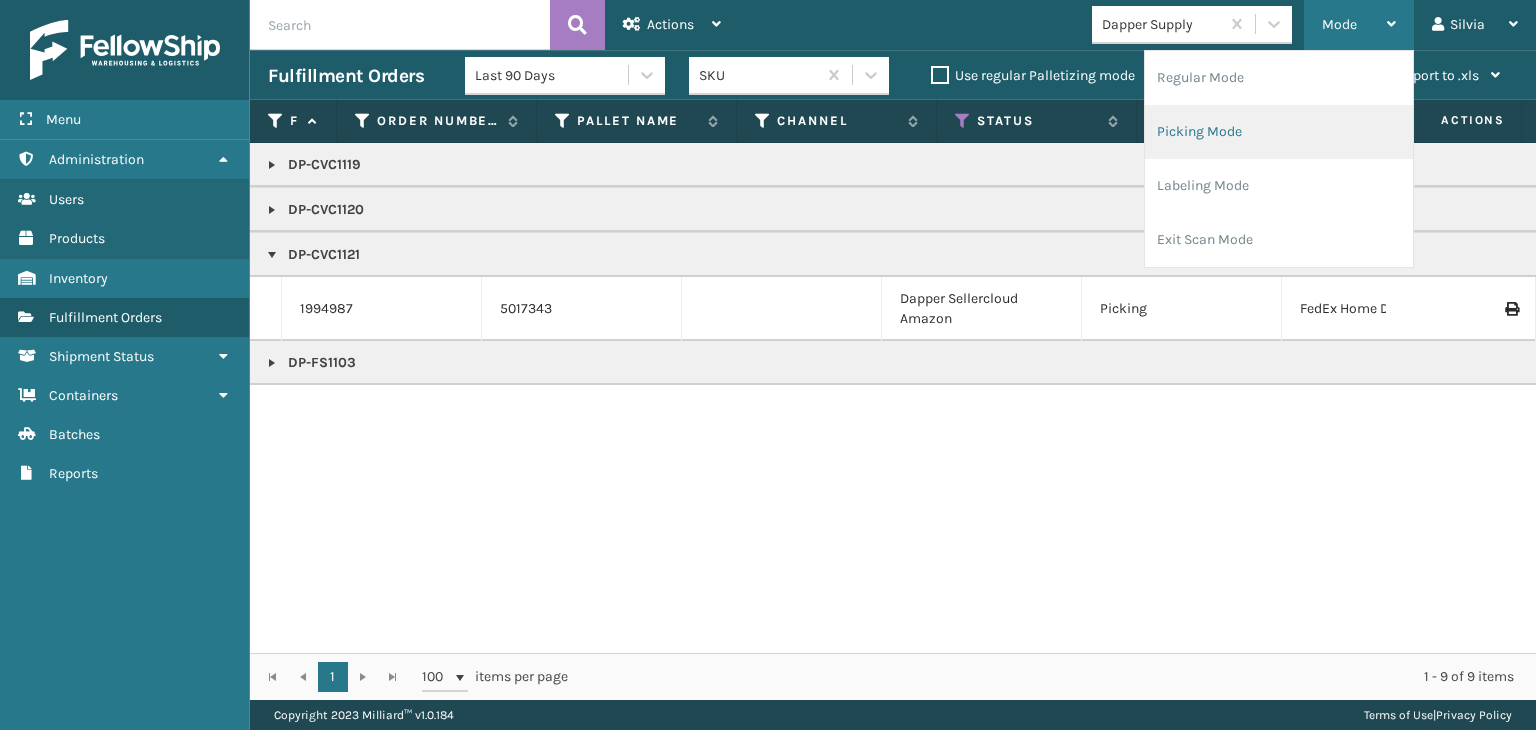click on "Picking Mode" at bounding box center [1279, 132] 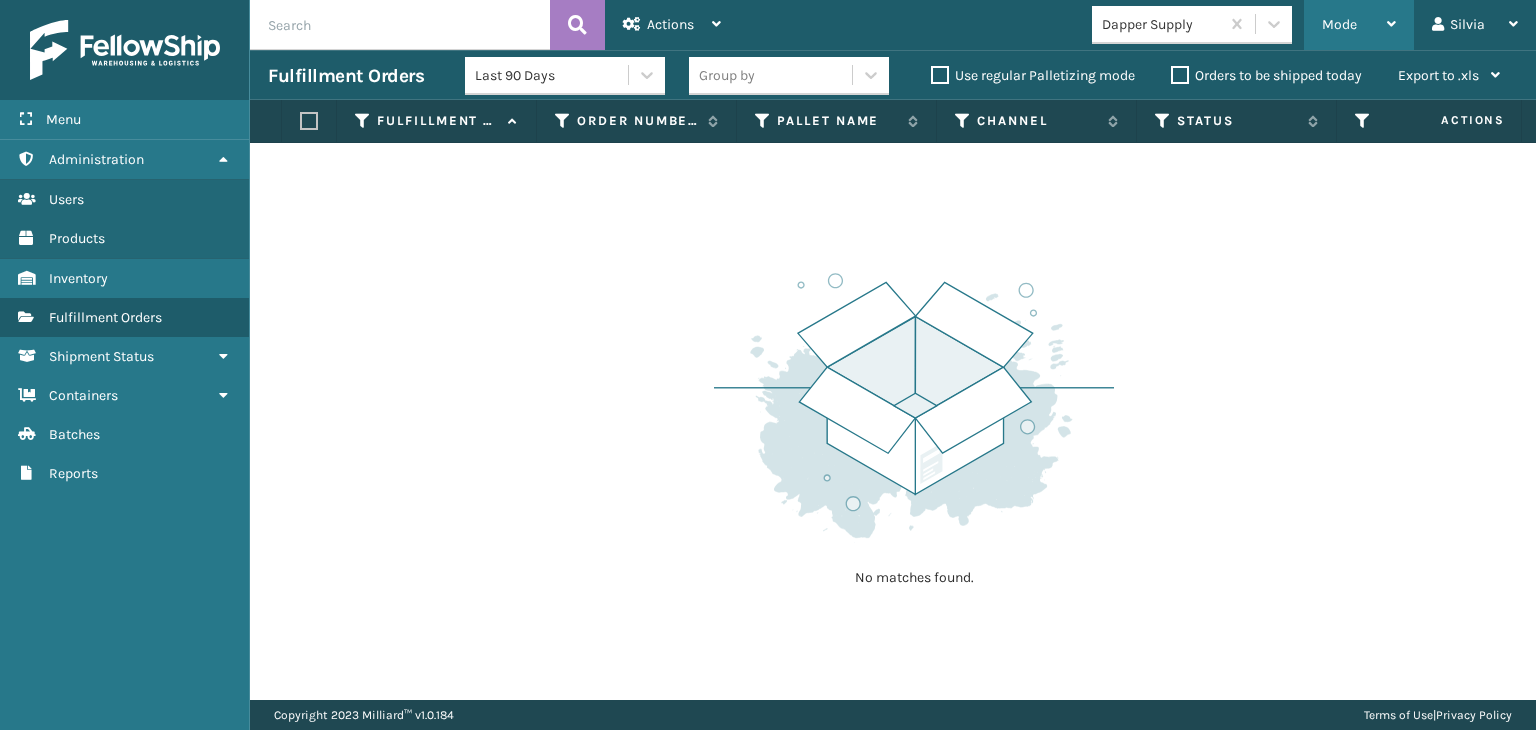 click on "Mode" at bounding box center (1339, 24) 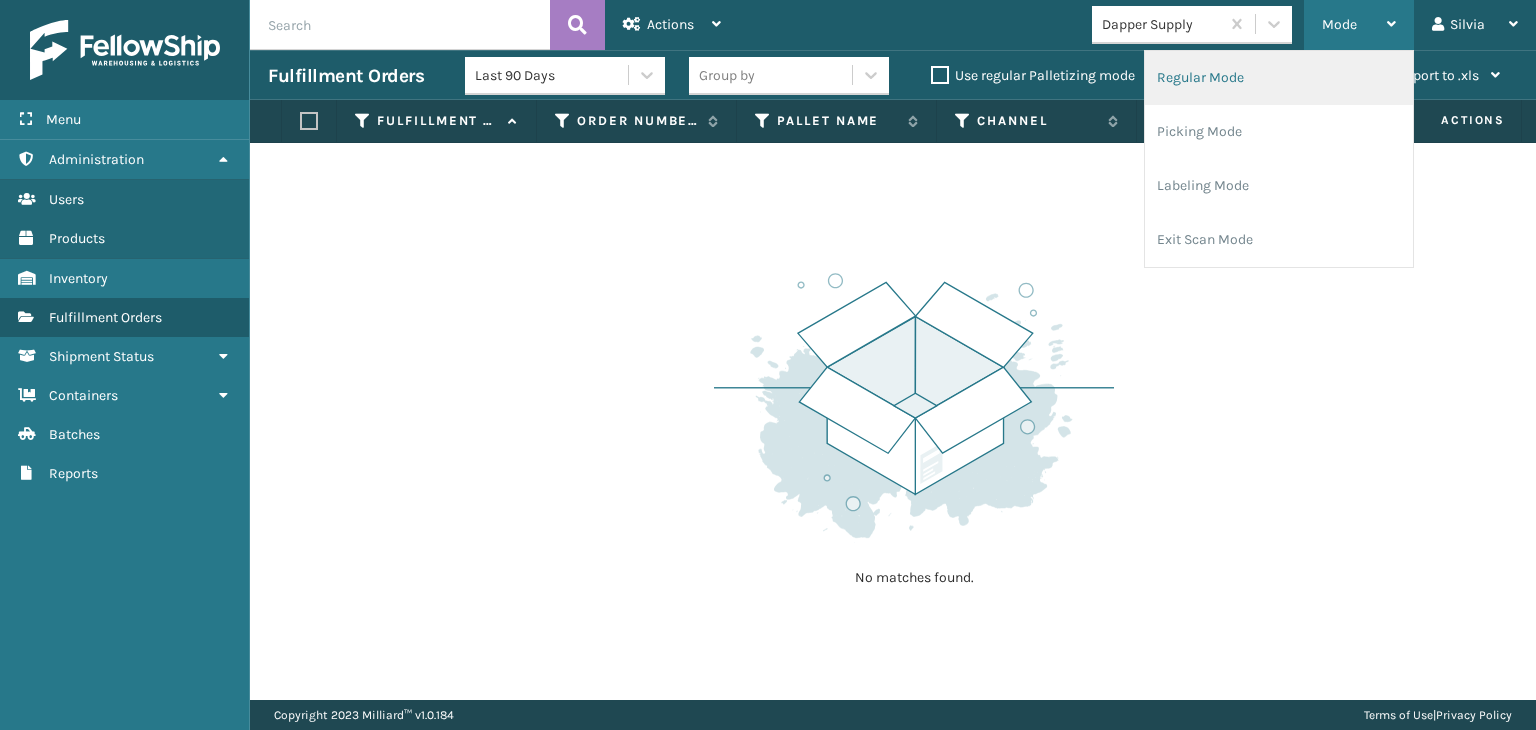 click on "Regular Mode" at bounding box center (1279, 78) 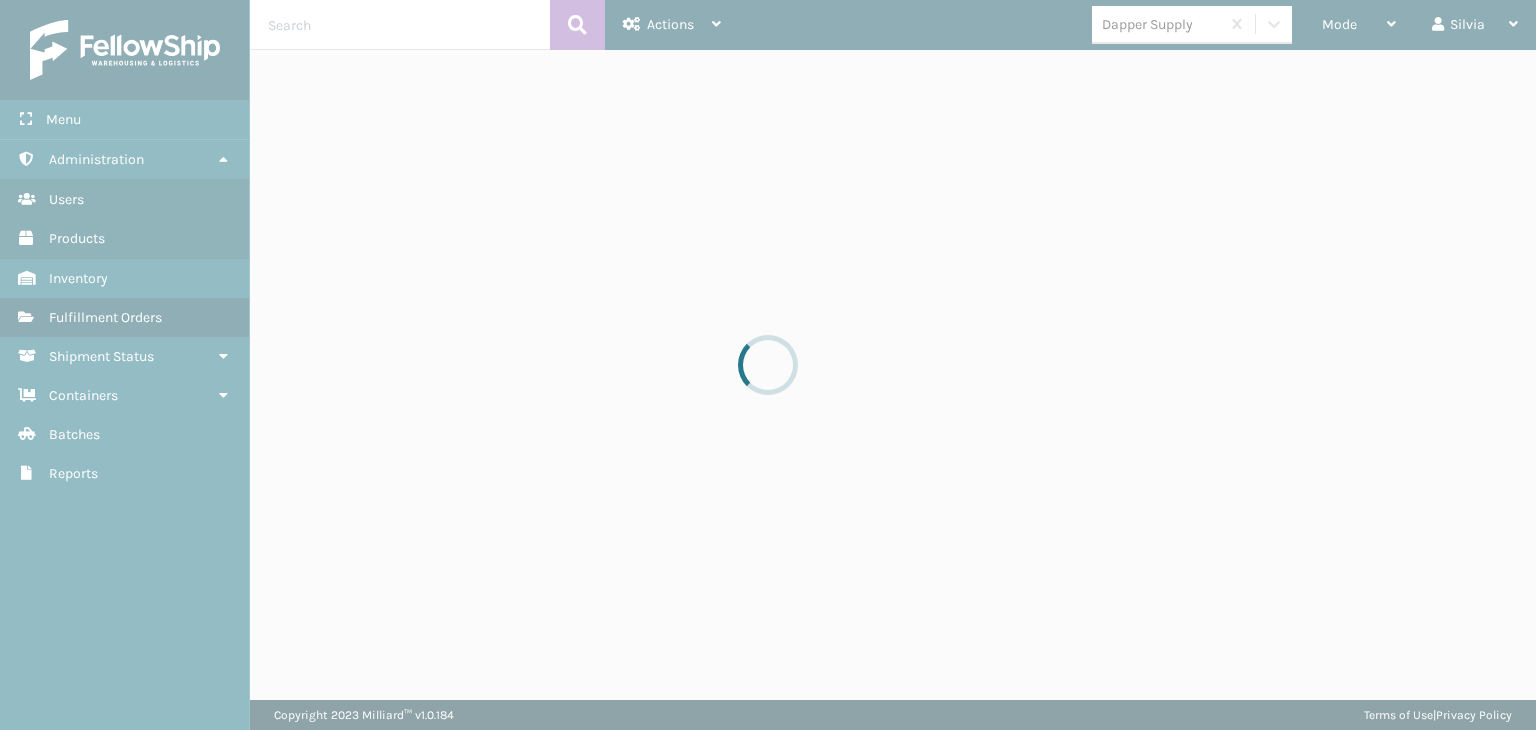 click at bounding box center [768, 365] 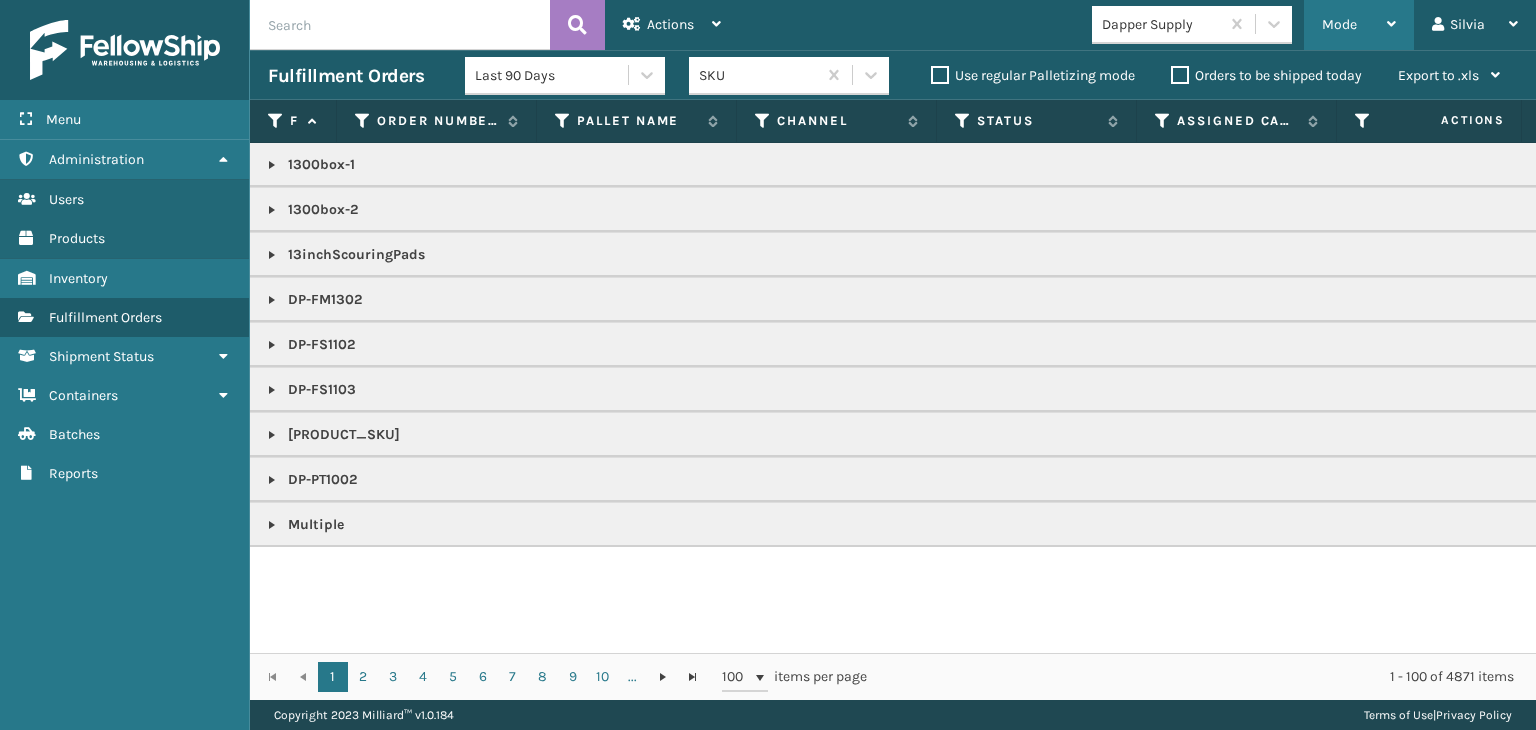 click on "Mode" at bounding box center [1359, 25] 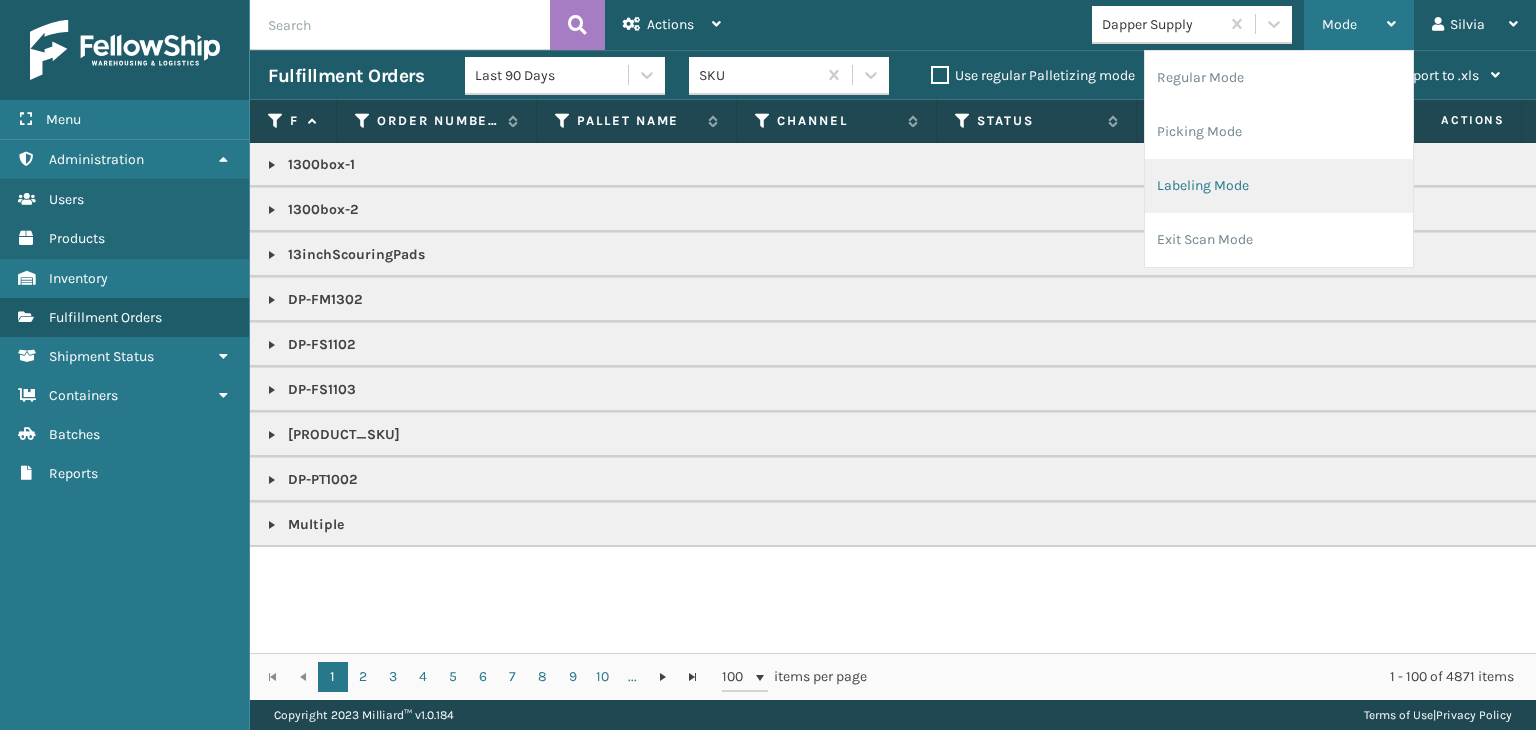 click on "Labeling Mode" at bounding box center [1279, 186] 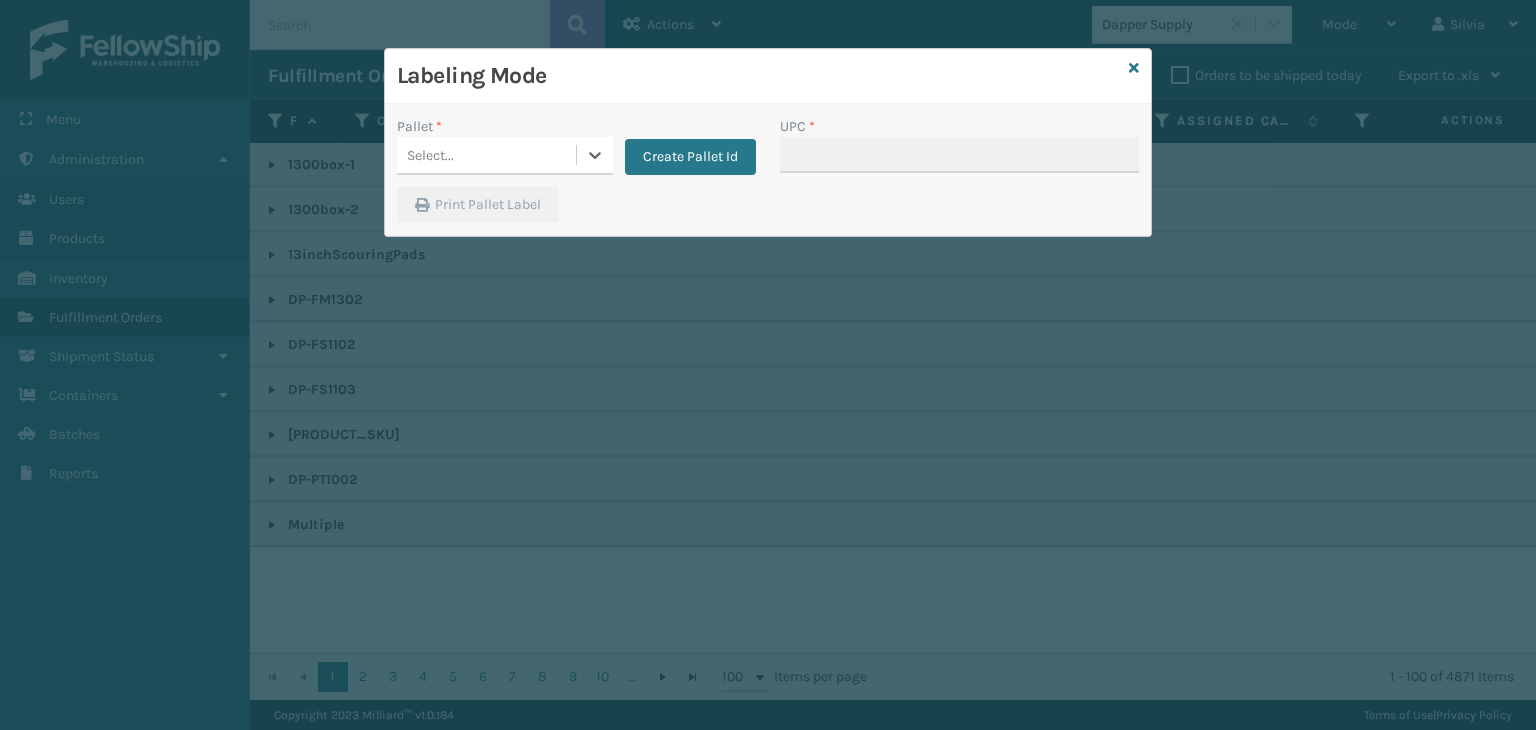 click on "Select..." at bounding box center (486, 155) 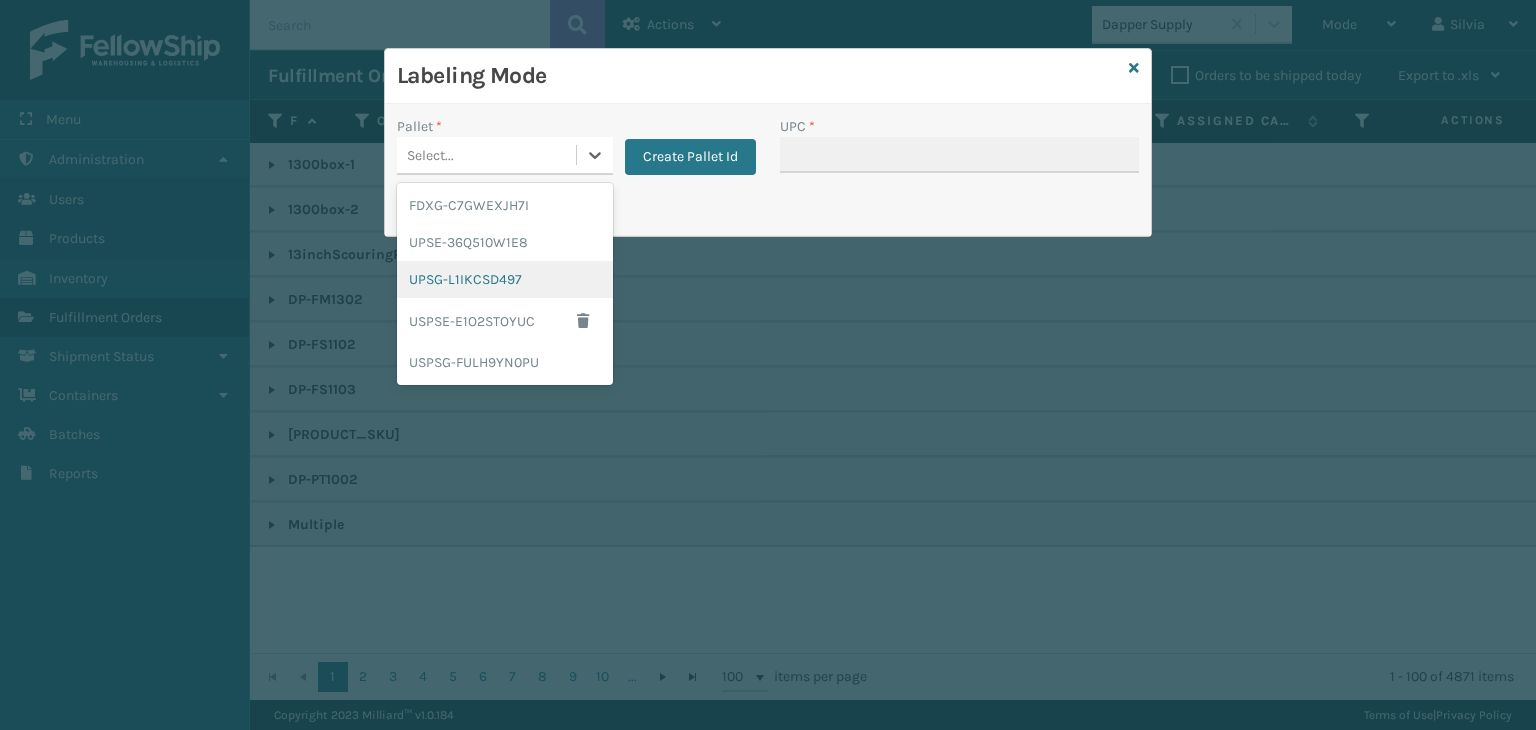 click on "UPSG-L1IKCSD497" at bounding box center [505, 279] 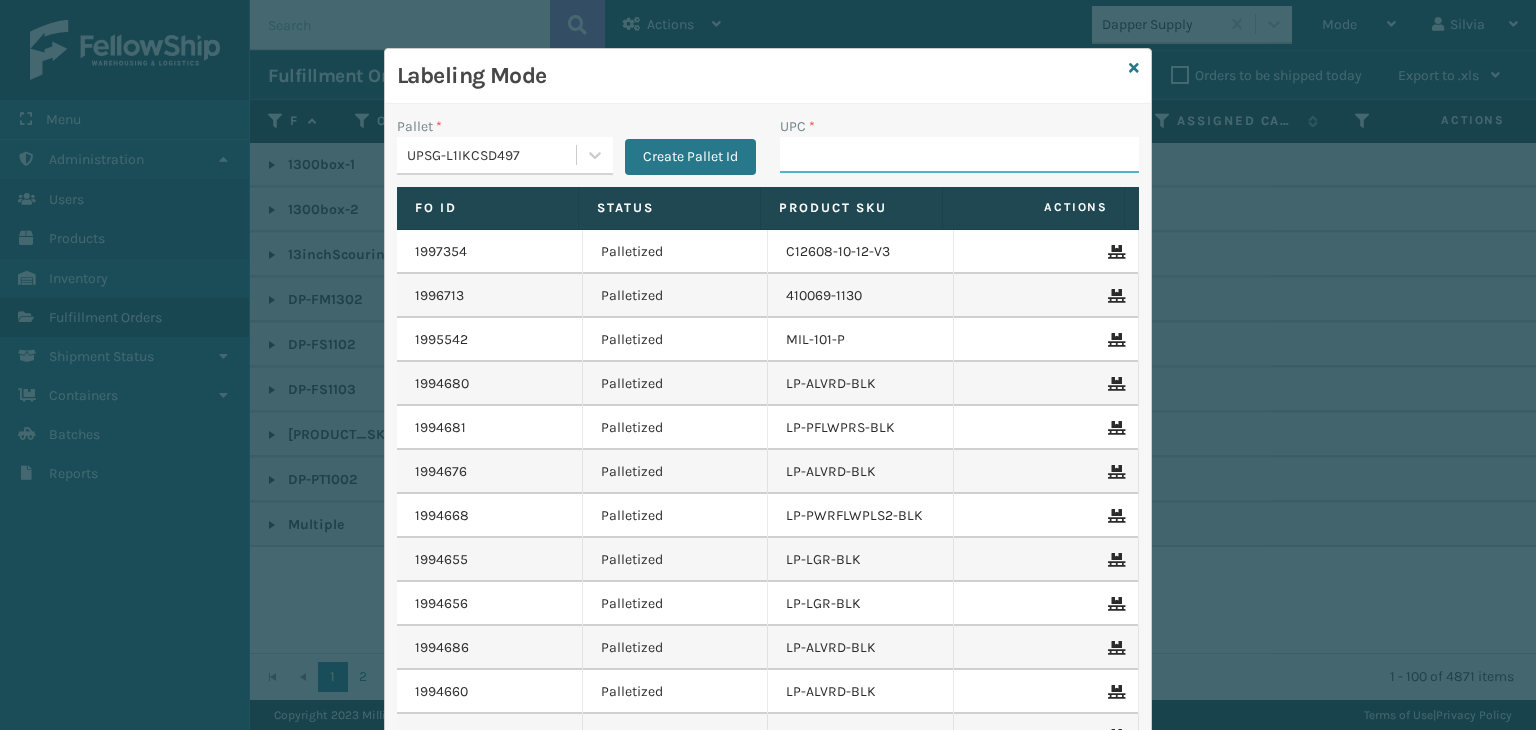 click on "UPC   *" at bounding box center (959, 155) 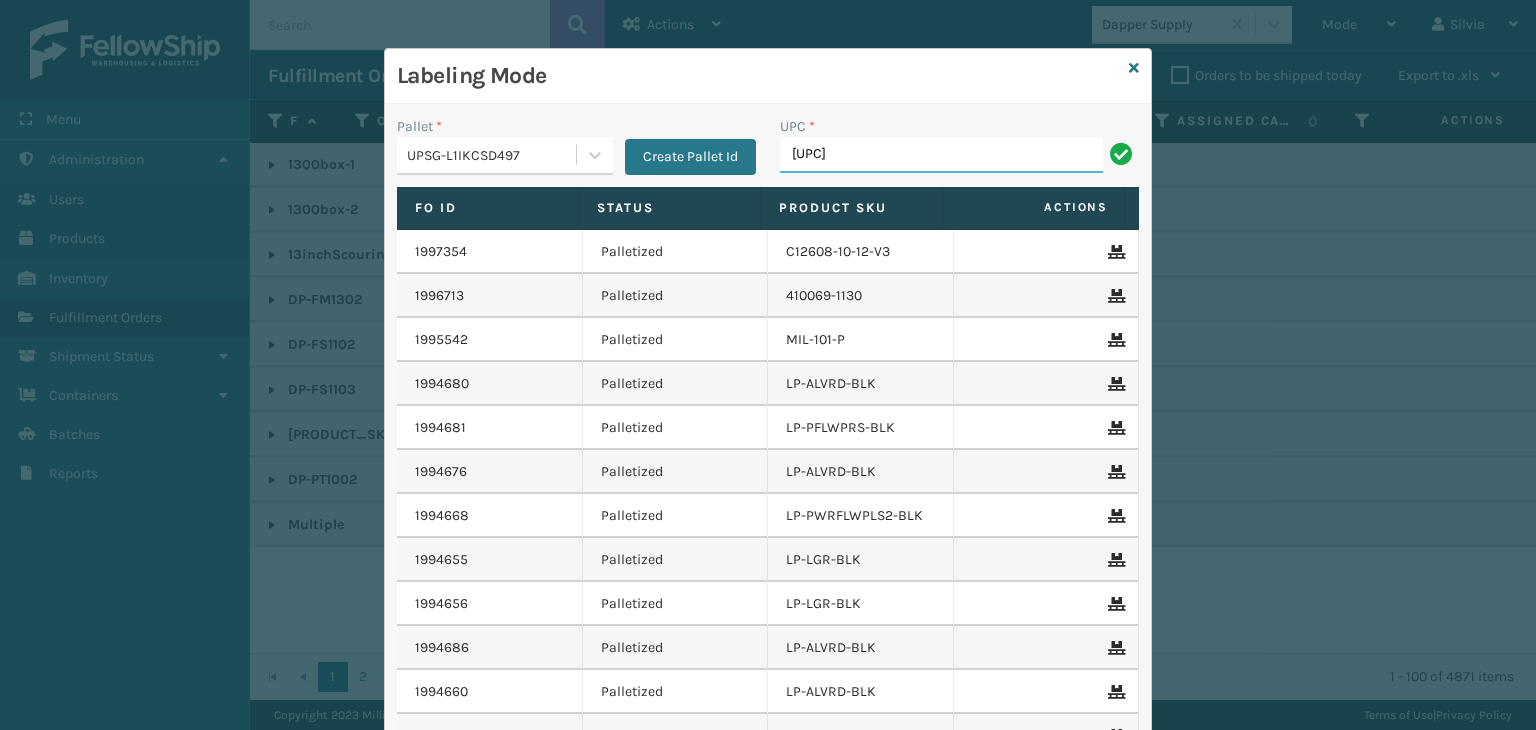 type on "850040667293" 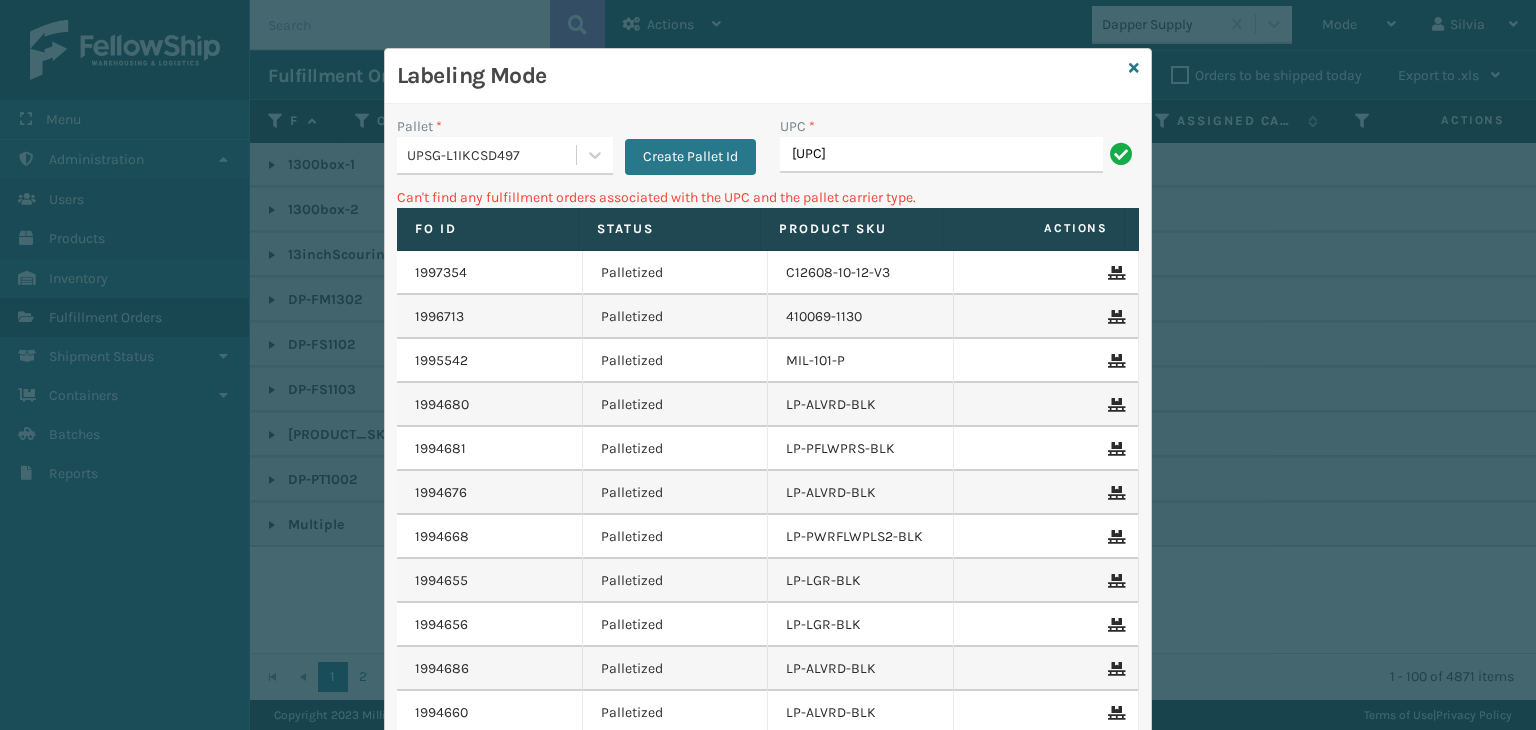 click on "UPSG-L1IKCSD497" at bounding box center (486, 155) 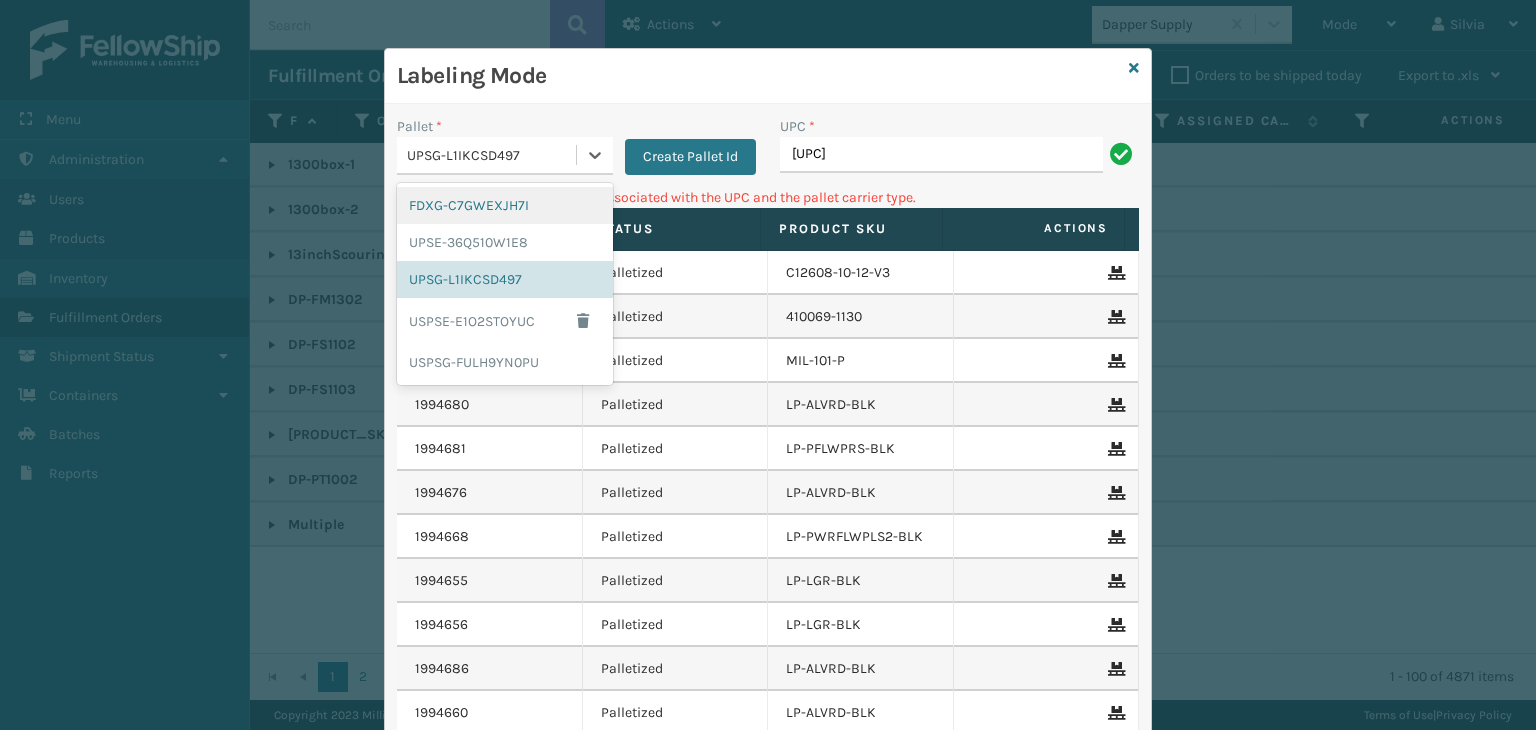 click on "FDXG-C7GWEXJH7I" at bounding box center [505, 205] 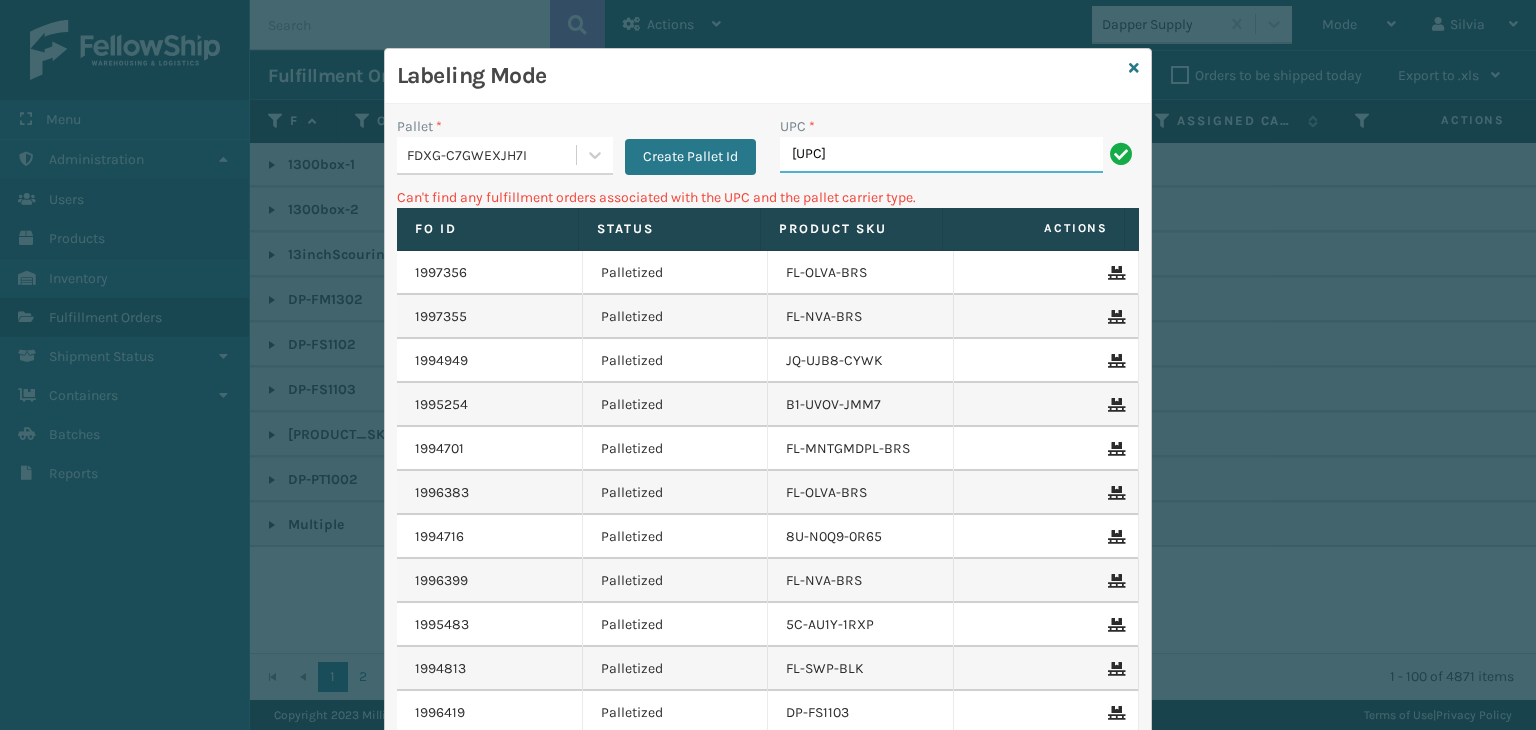 click on "850040667293" at bounding box center (941, 155) 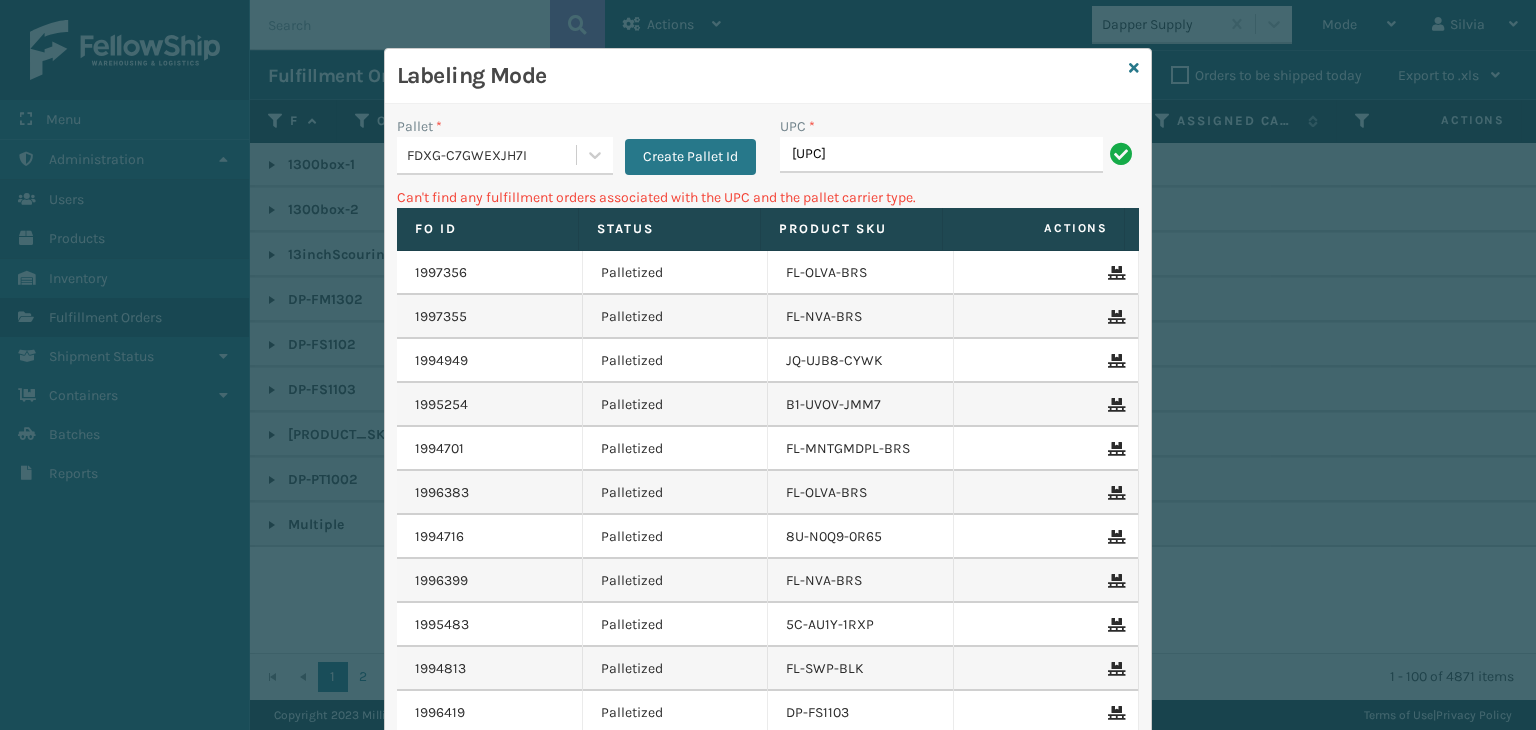 click on "UPC   *" at bounding box center (959, 126) 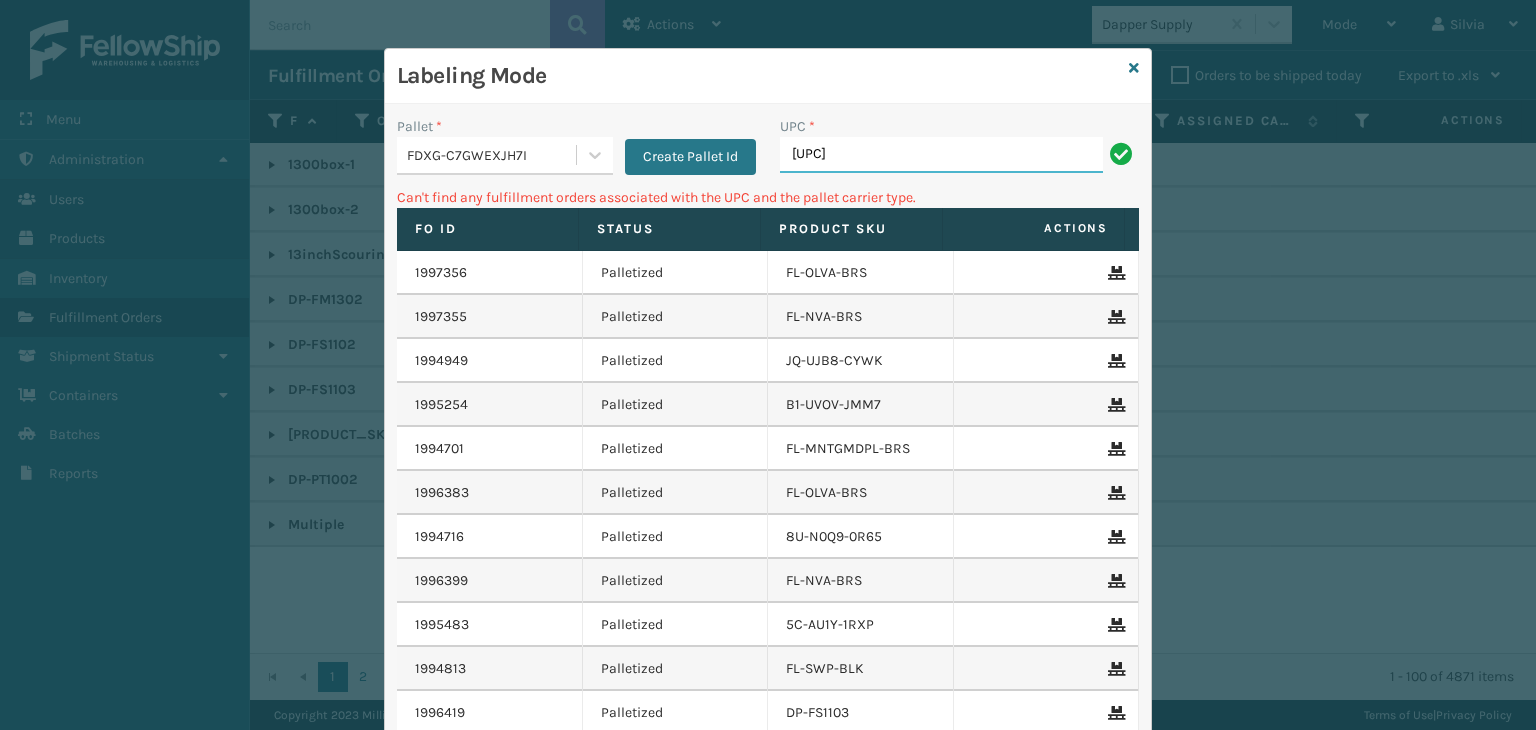 click on "850040667293" at bounding box center (941, 155) 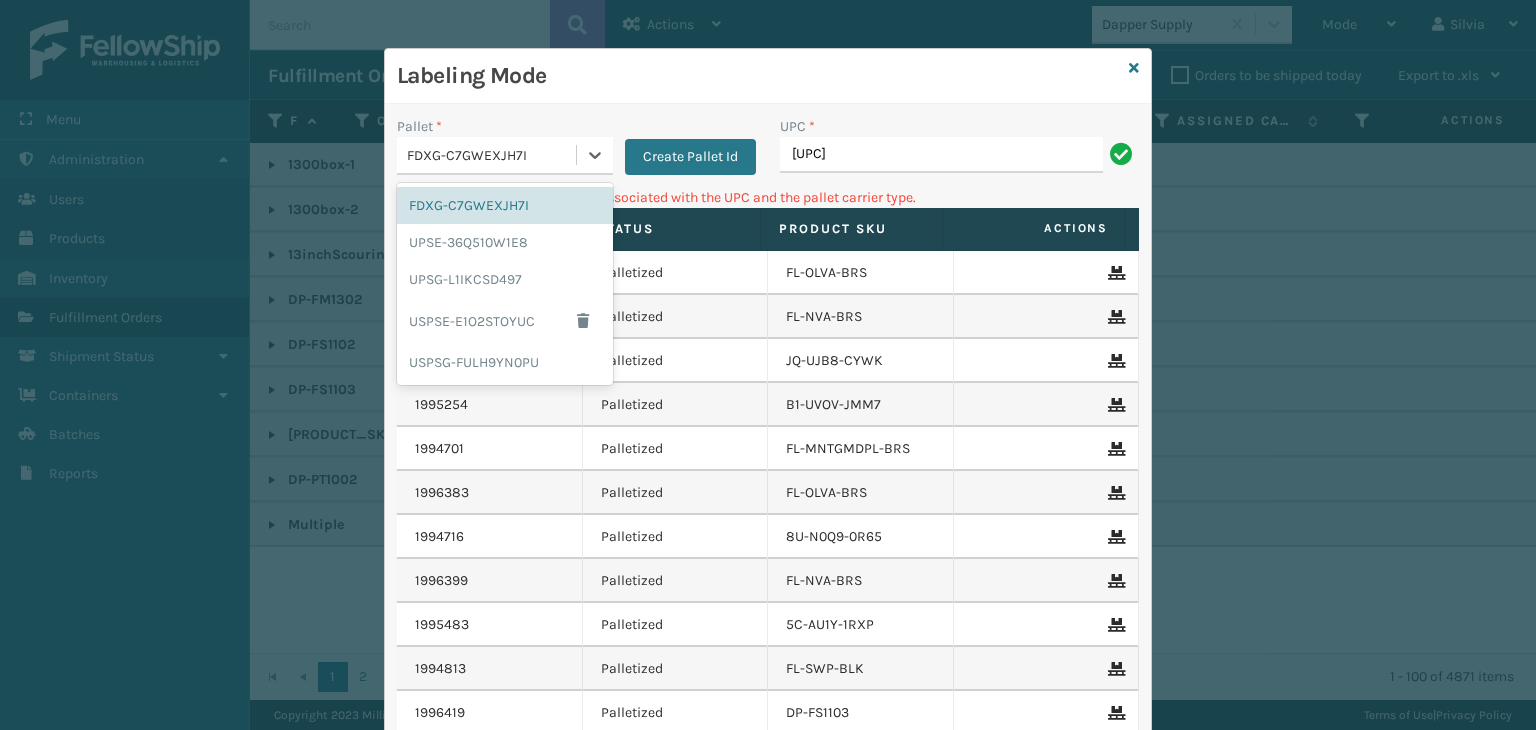 click on "FDXG-C7GWEXJH7I" at bounding box center [492, 155] 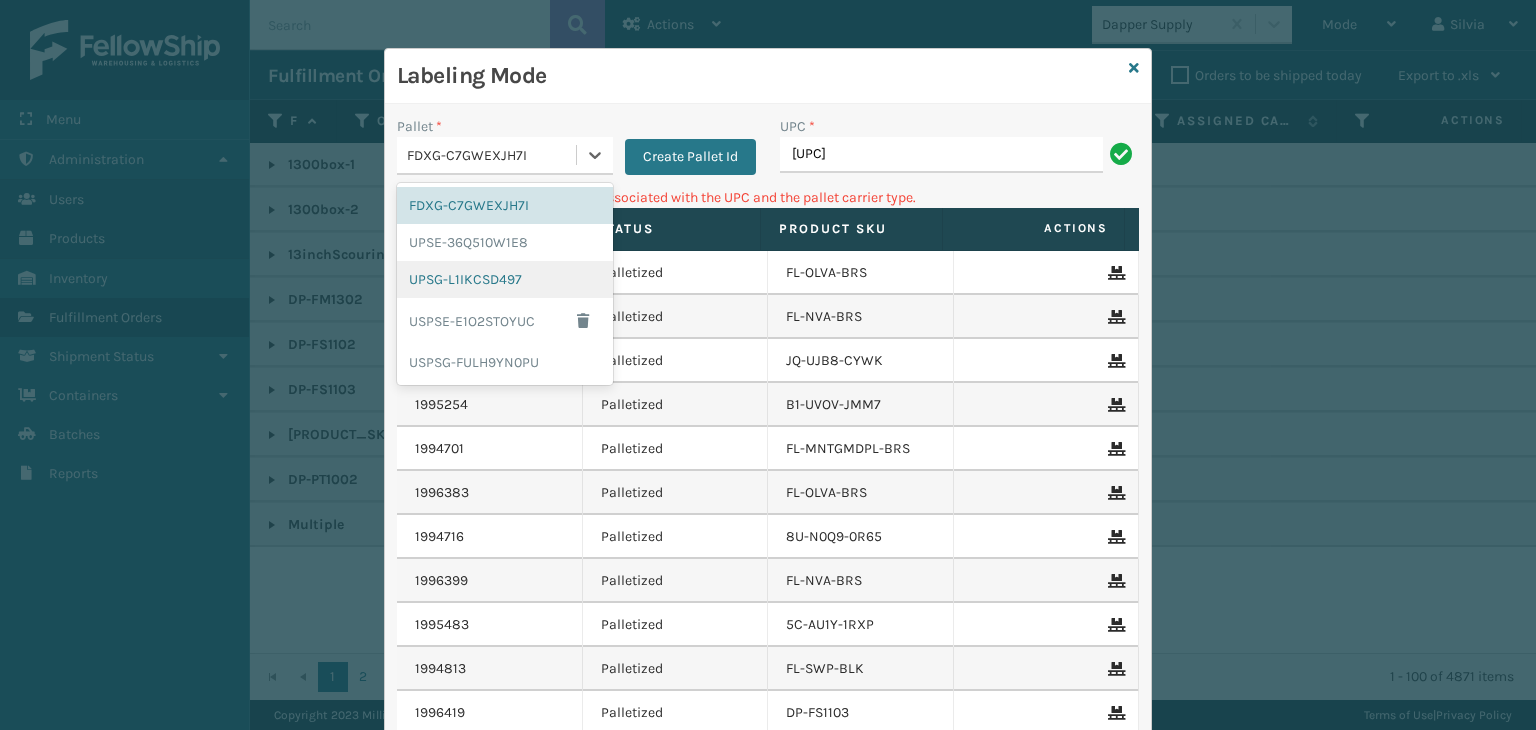 click on "UPSG-L1IKCSD497" at bounding box center [505, 279] 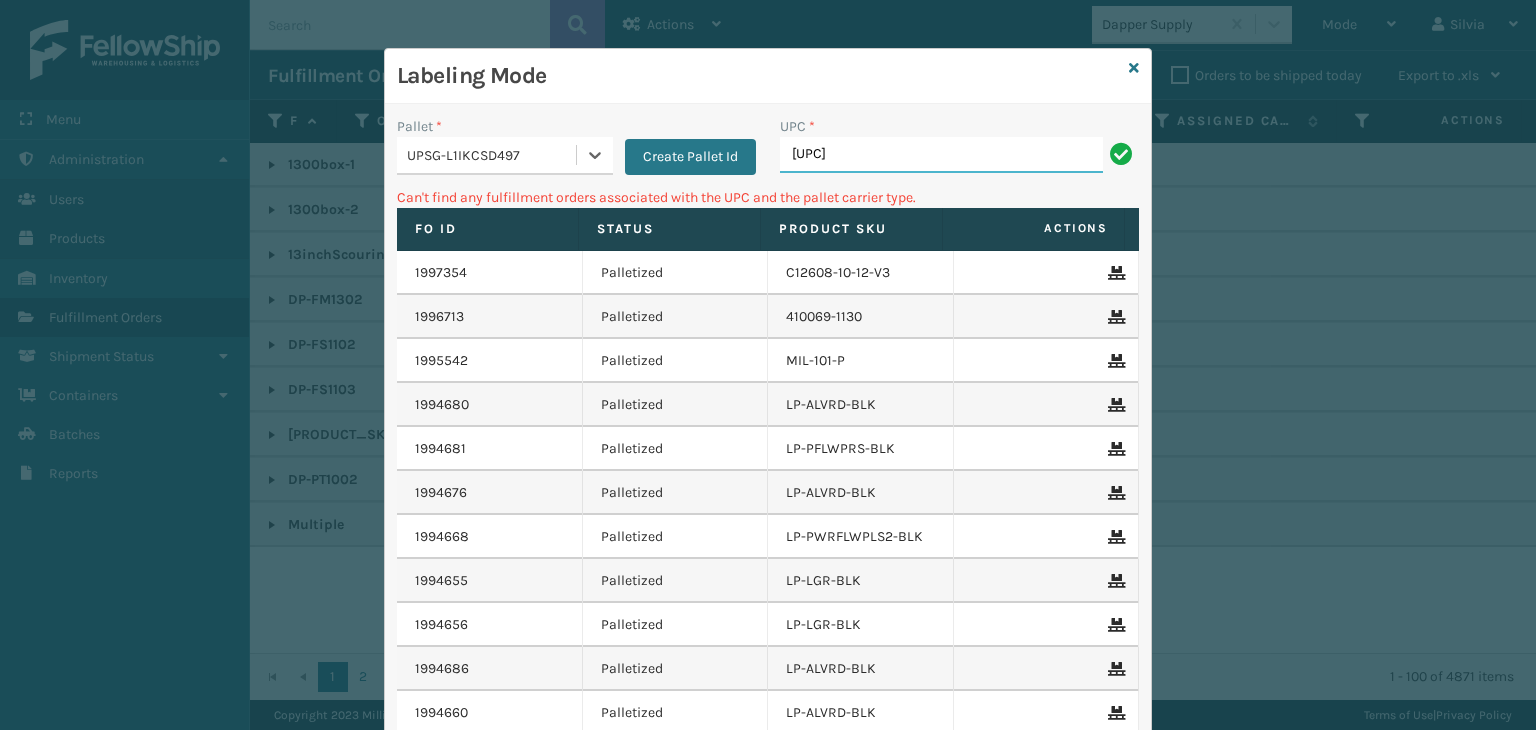 click on "[PHONE]" at bounding box center [941, 155] 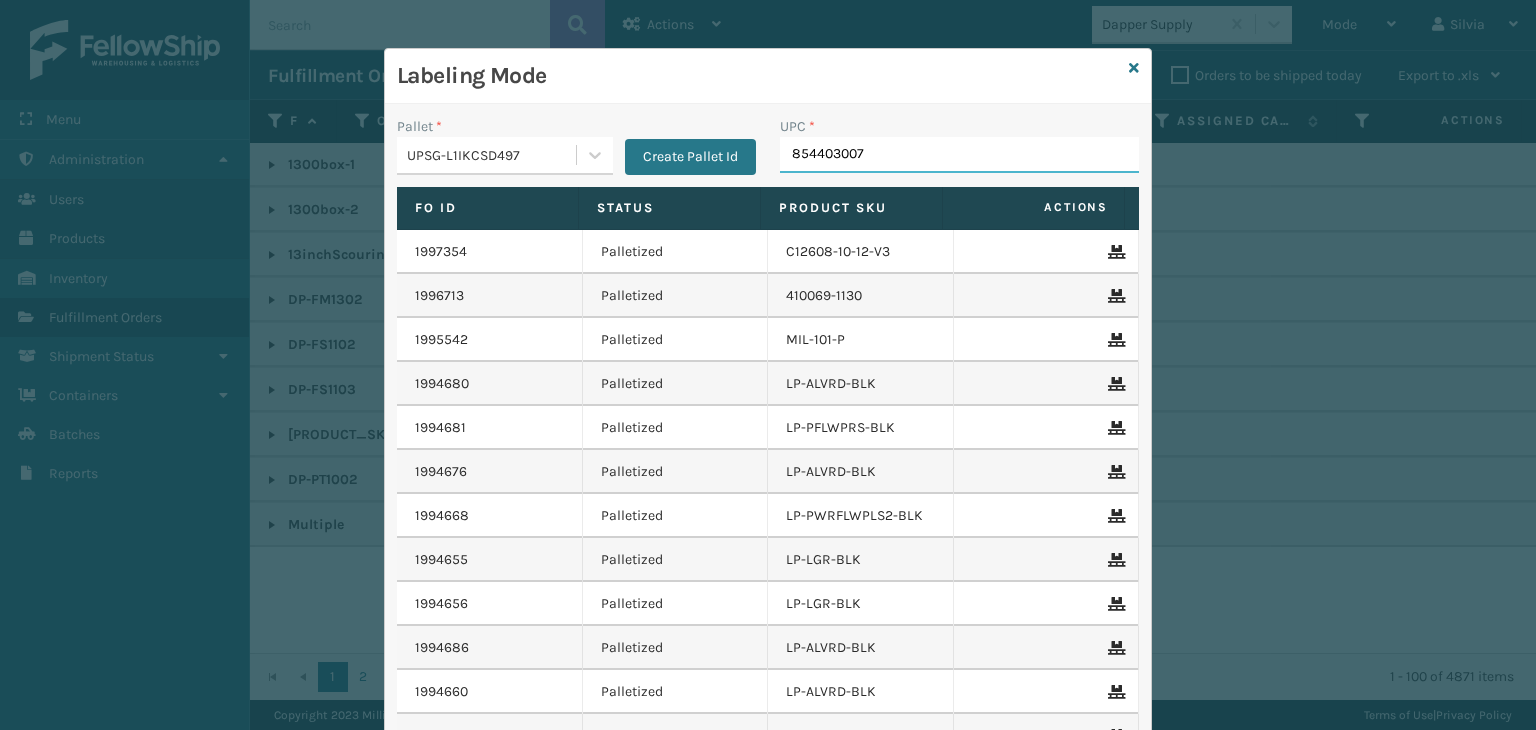 type on "8544030077" 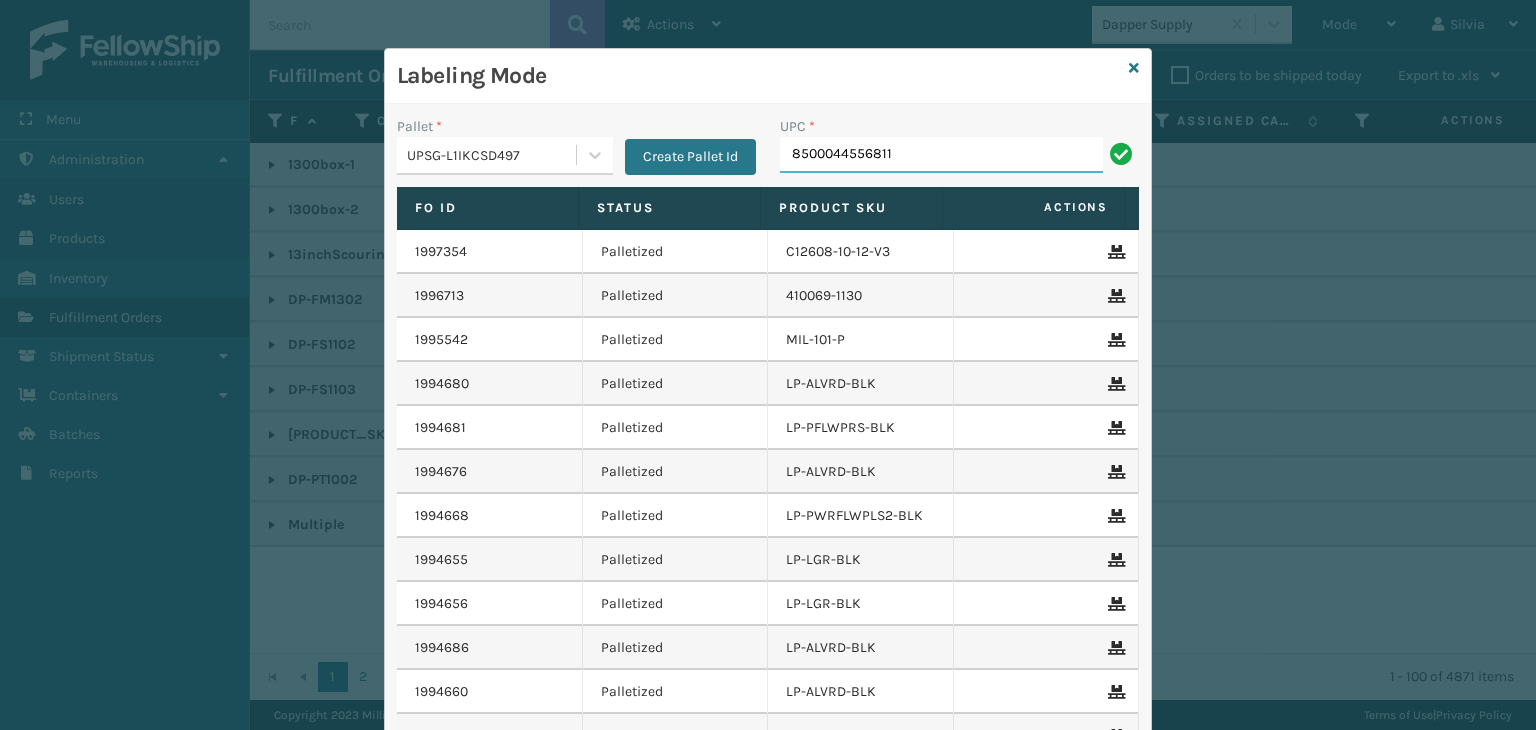 type on "8500044556811" 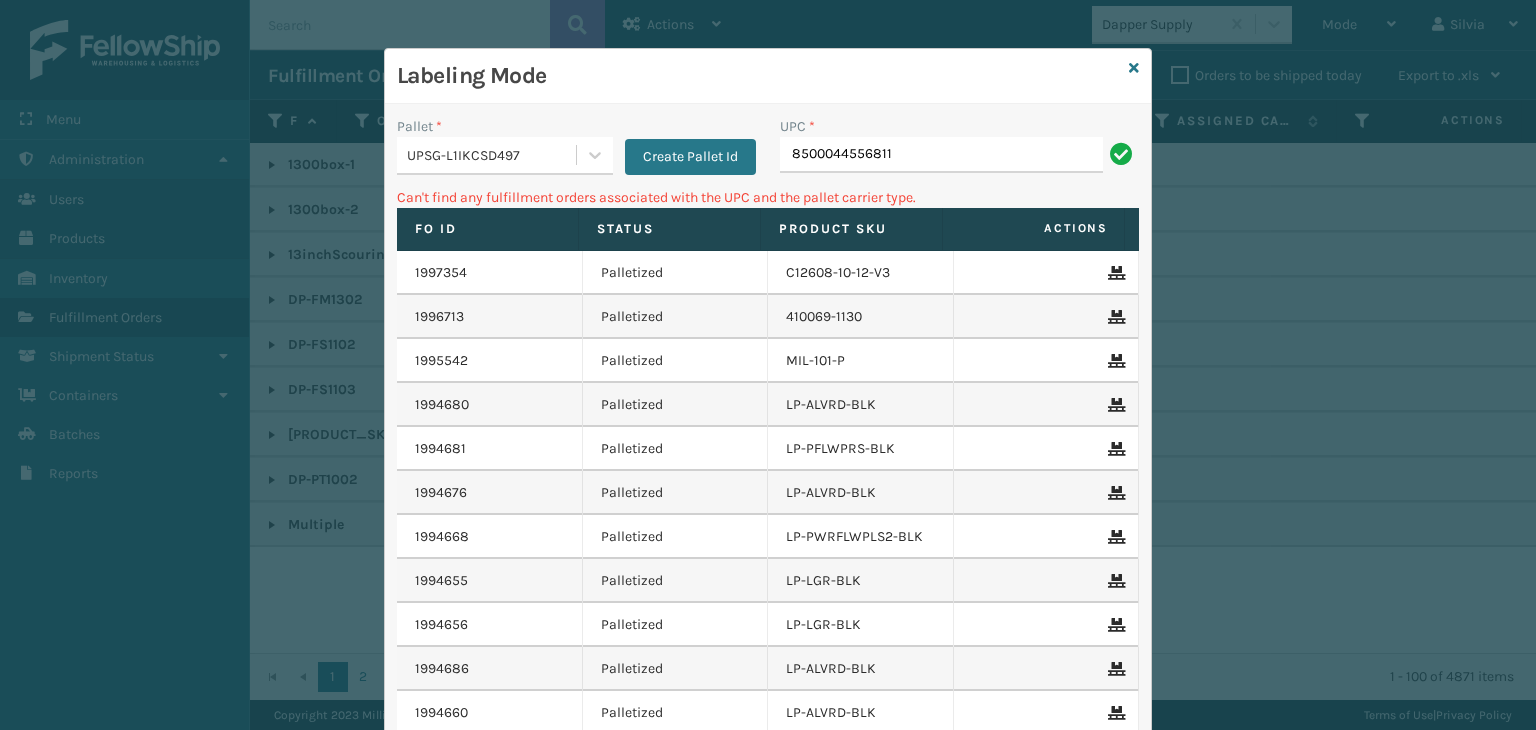 click on "UPSG-L1IKCSD497" at bounding box center [492, 155] 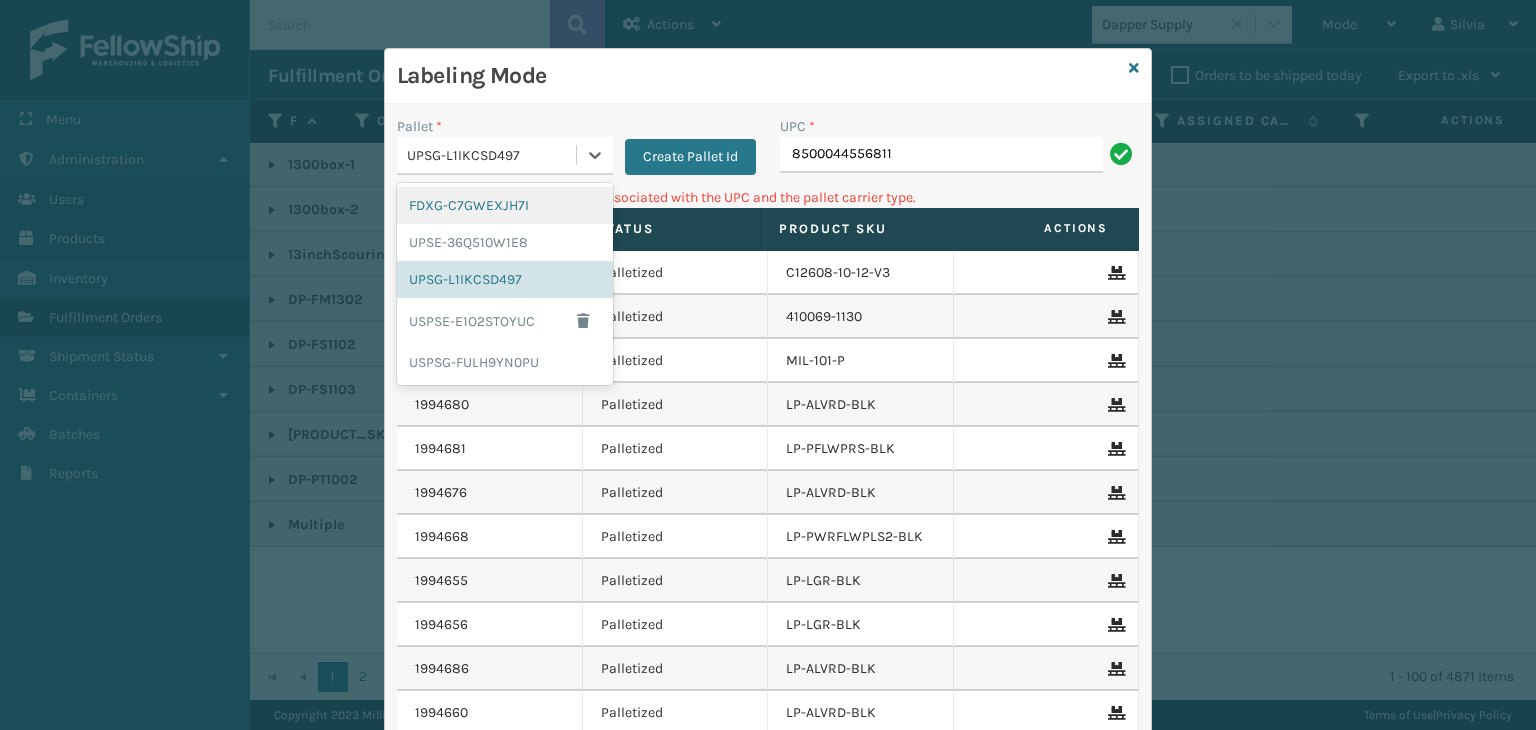 click on "FDXG-C7GWEXJH7I" at bounding box center [505, 205] 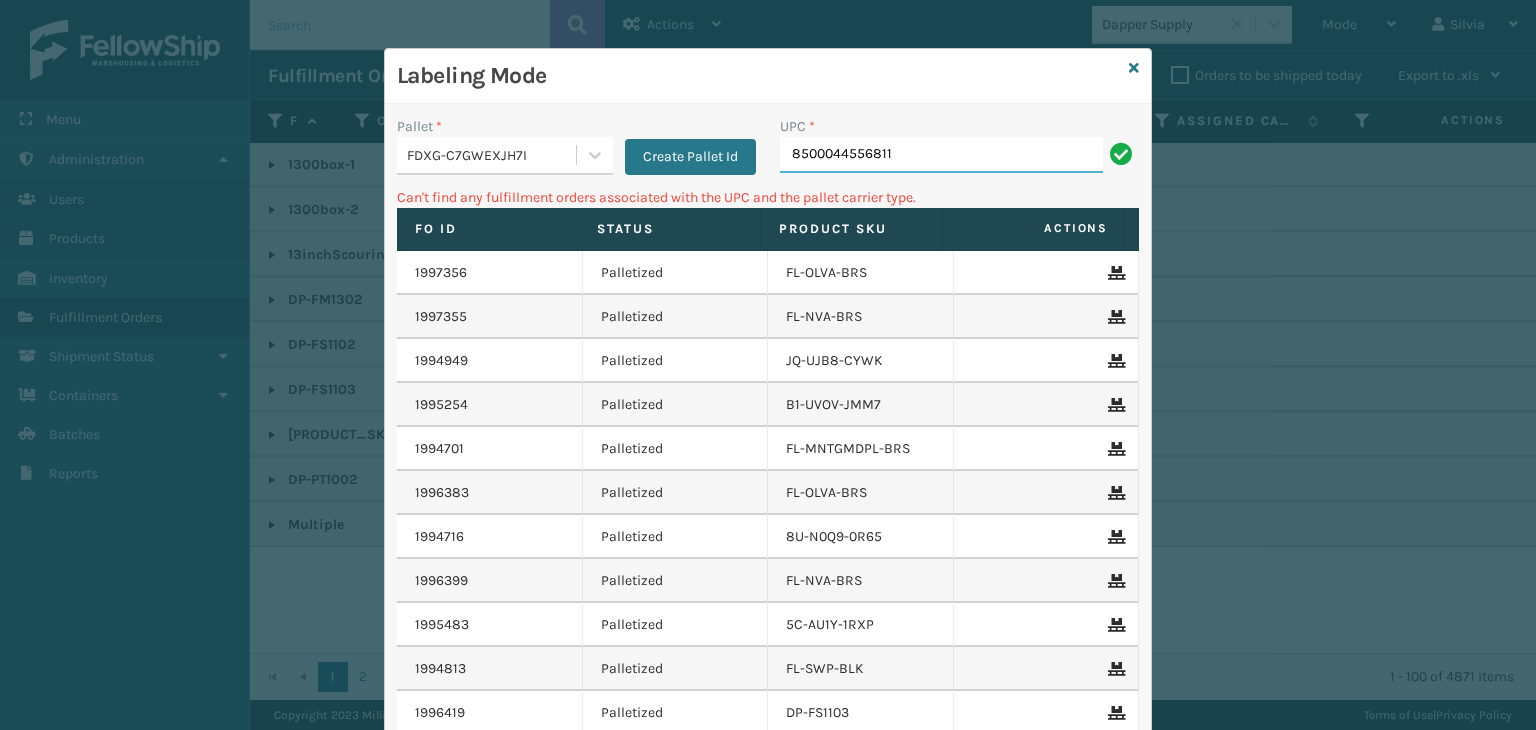 click on "8500044556811" at bounding box center (941, 155) 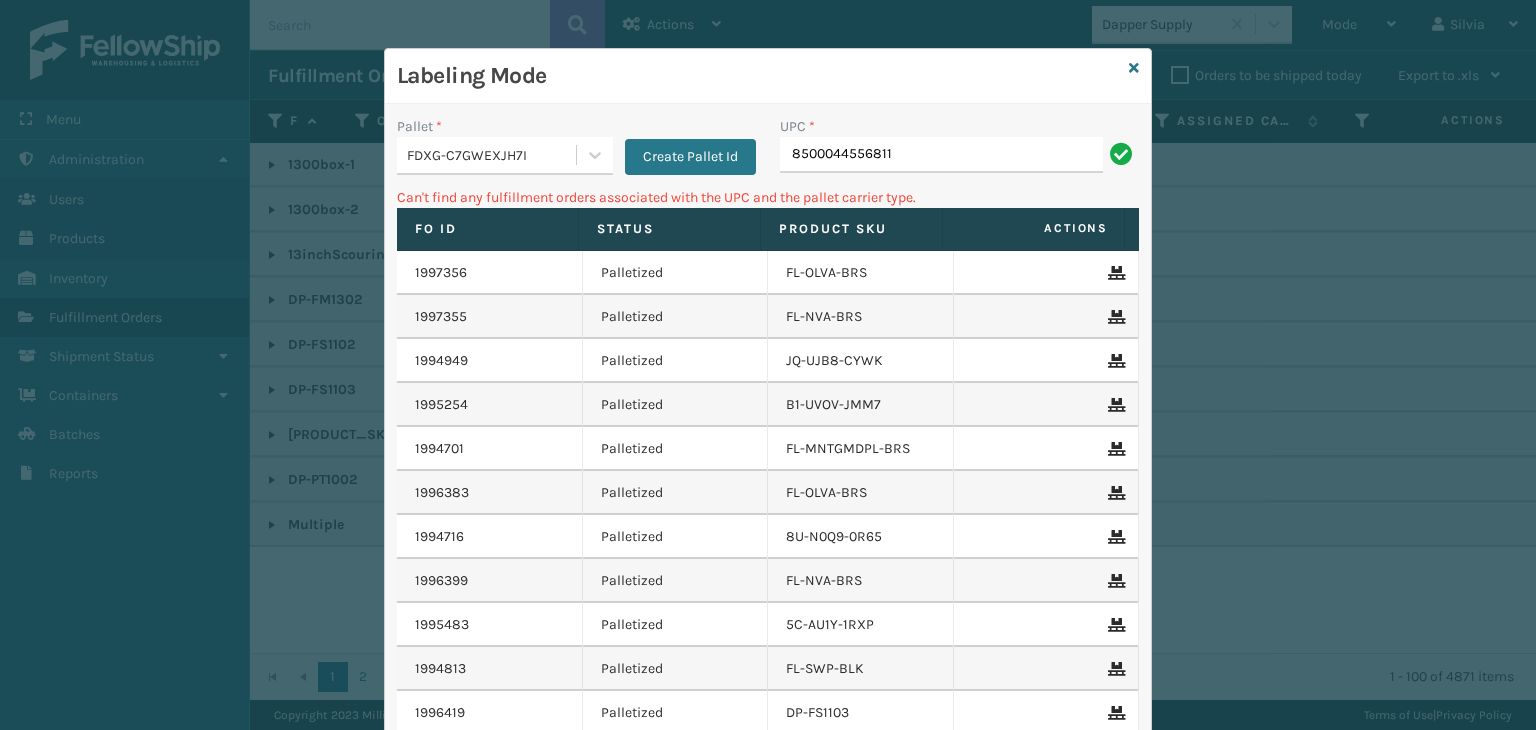 click on "UPC   *" at bounding box center (959, 126) 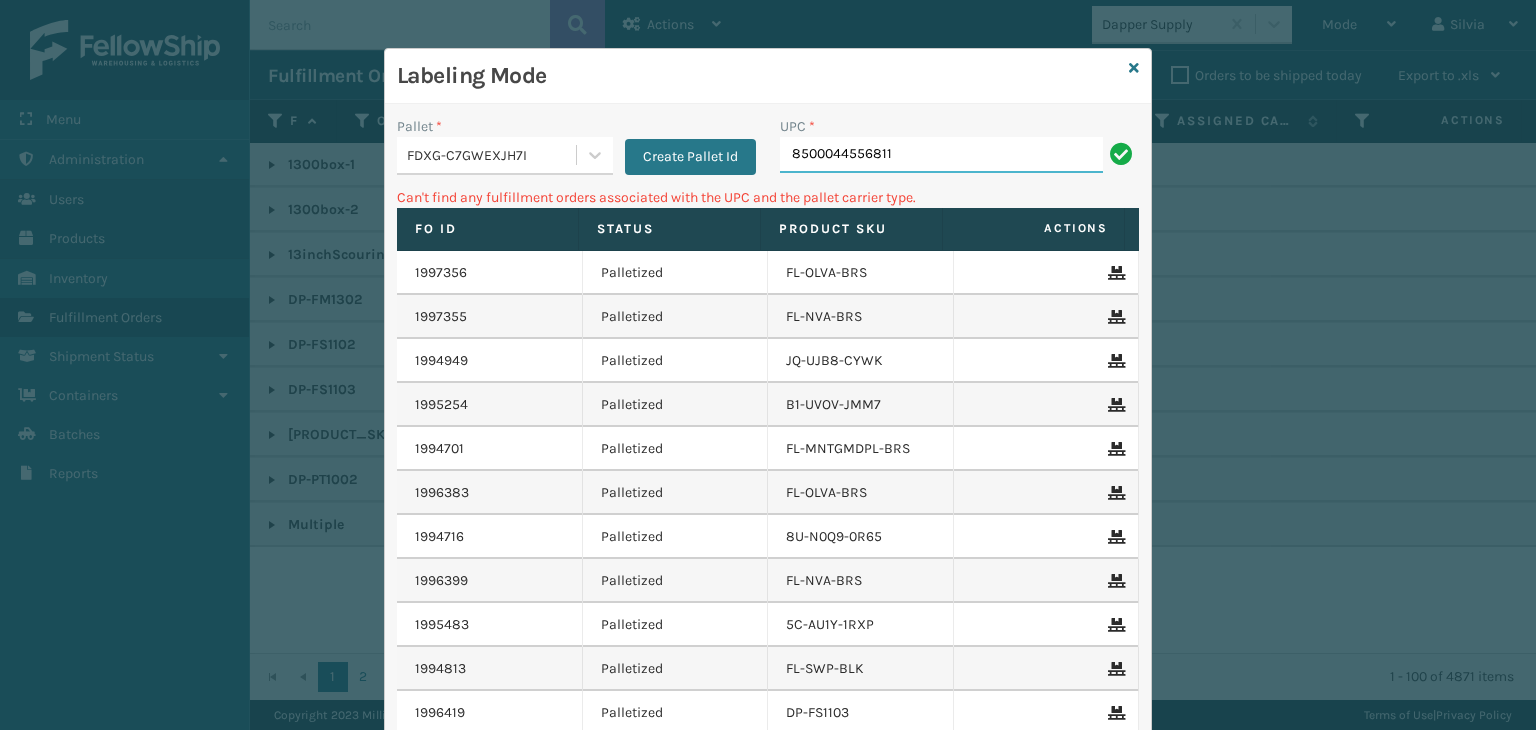 click on "8500044556811" at bounding box center [941, 155] 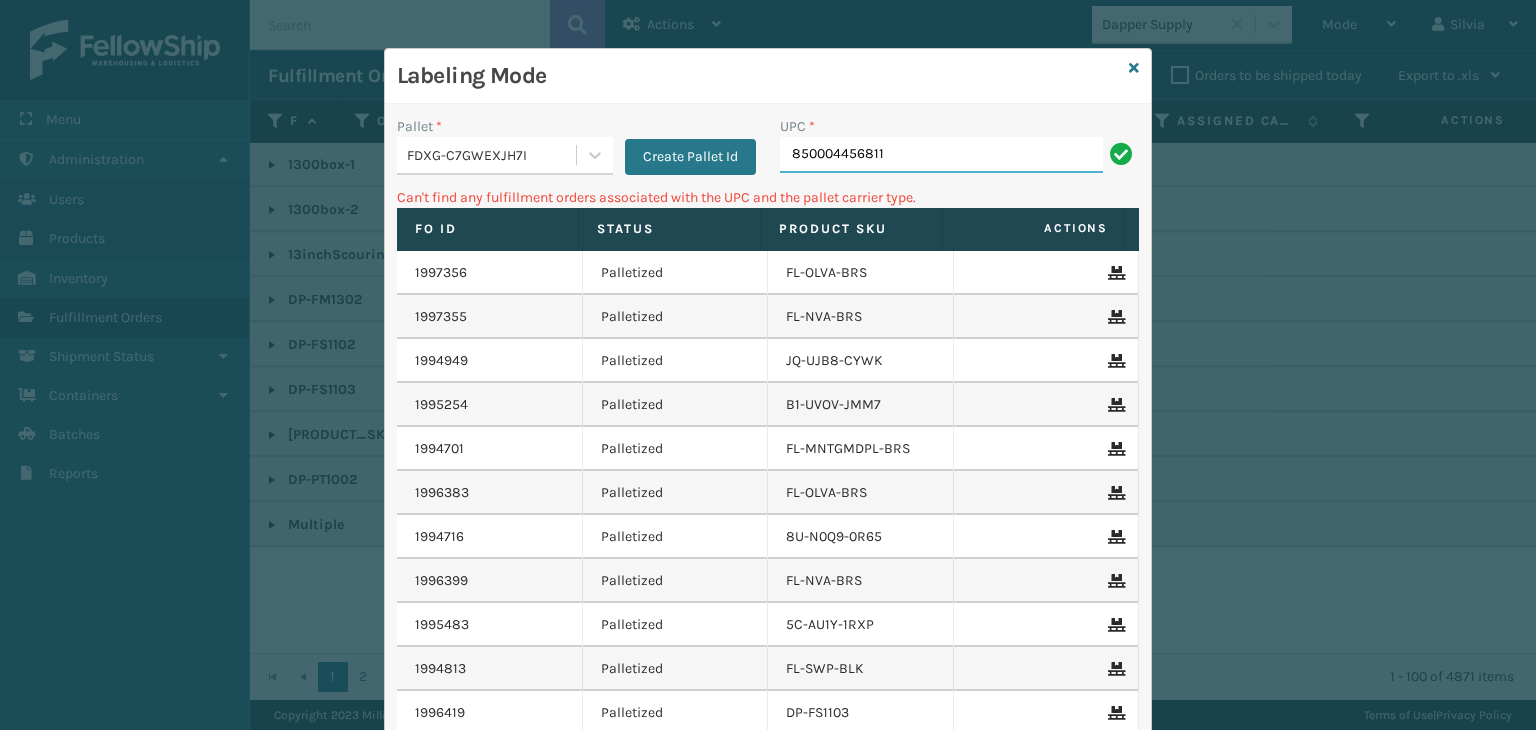 type on "850004456811" 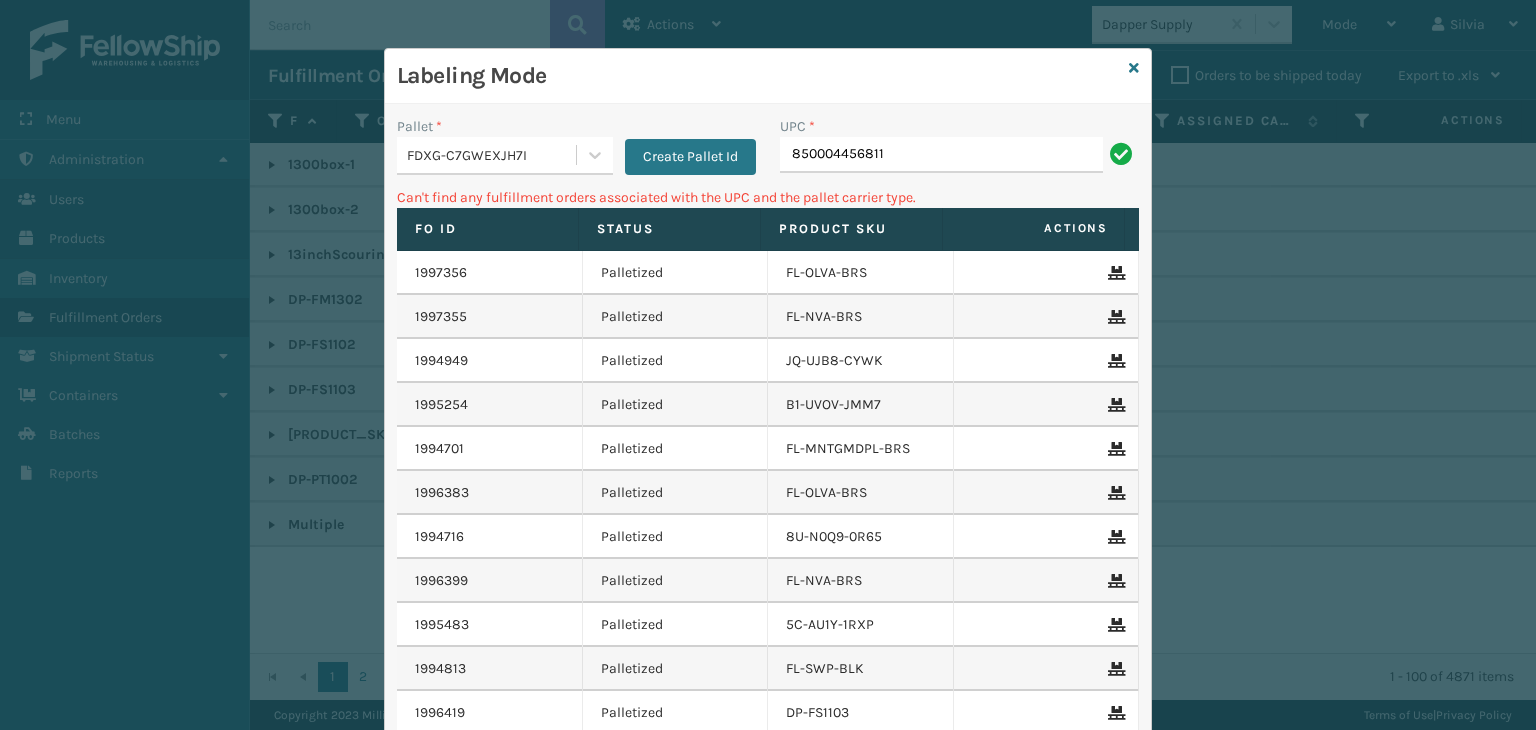 click on "850004456811" at bounding box center [941, 155] 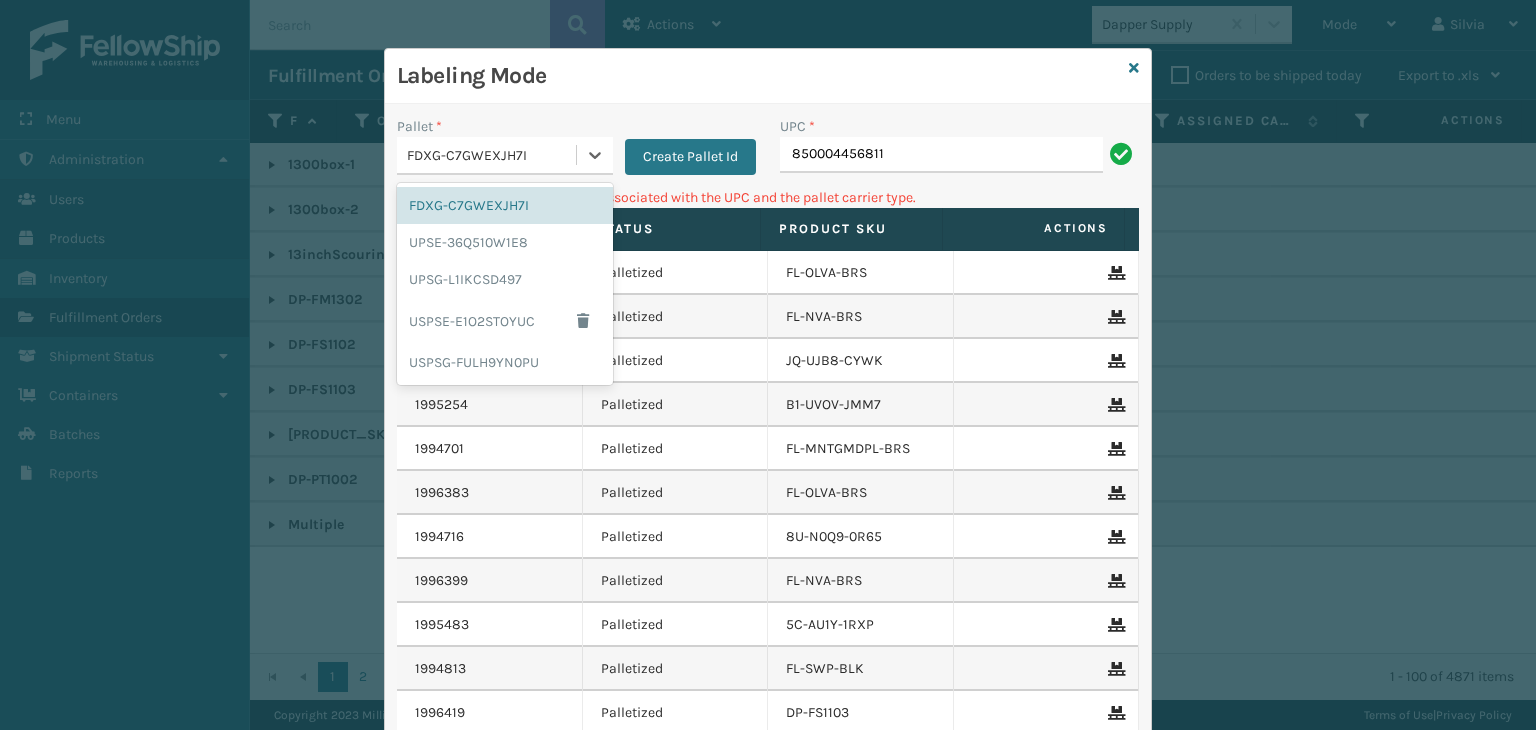 click on "FDXG-C7GWEXJH7I" at bounding box center (505, 156) 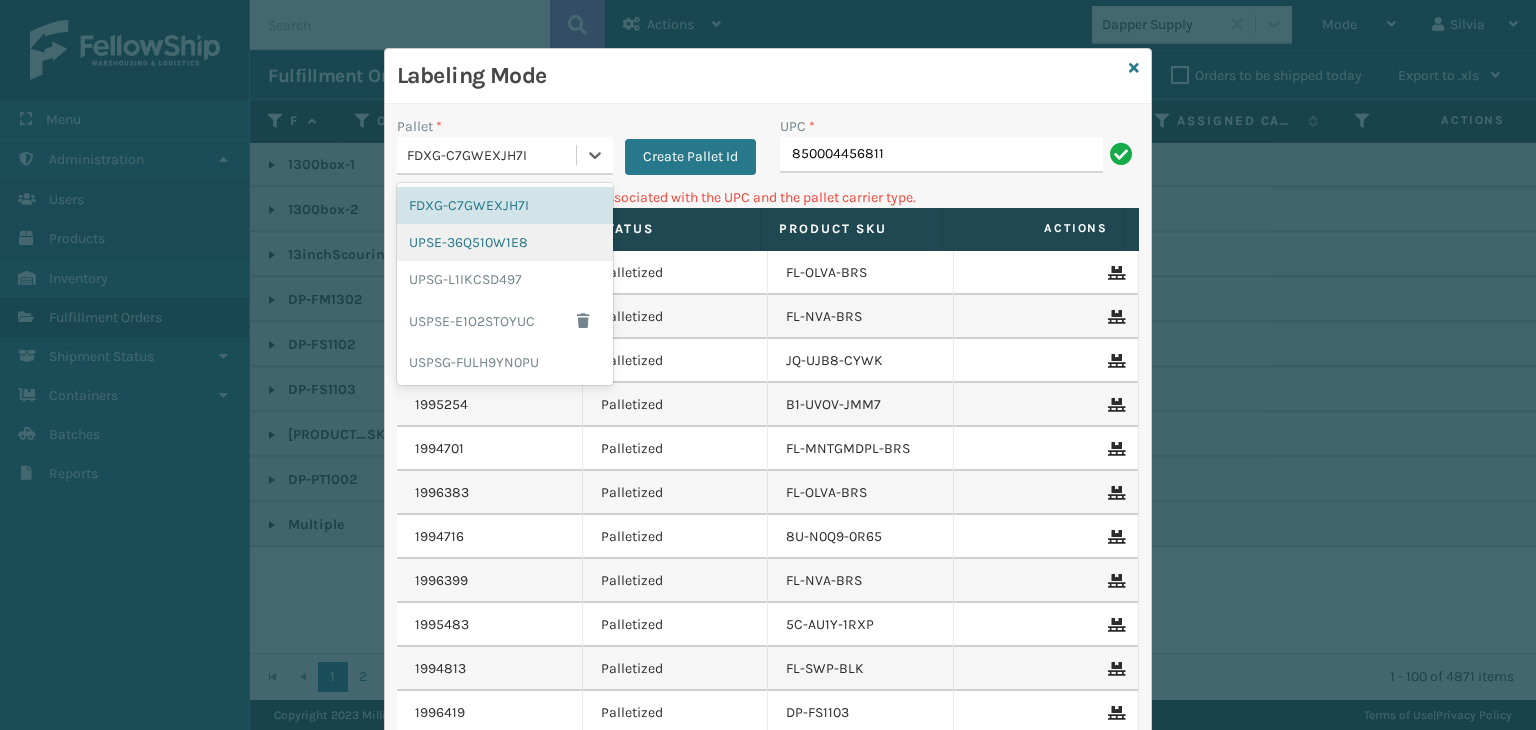click on "UPSE-36Q510W1E8" at bounding box center (505, 242) 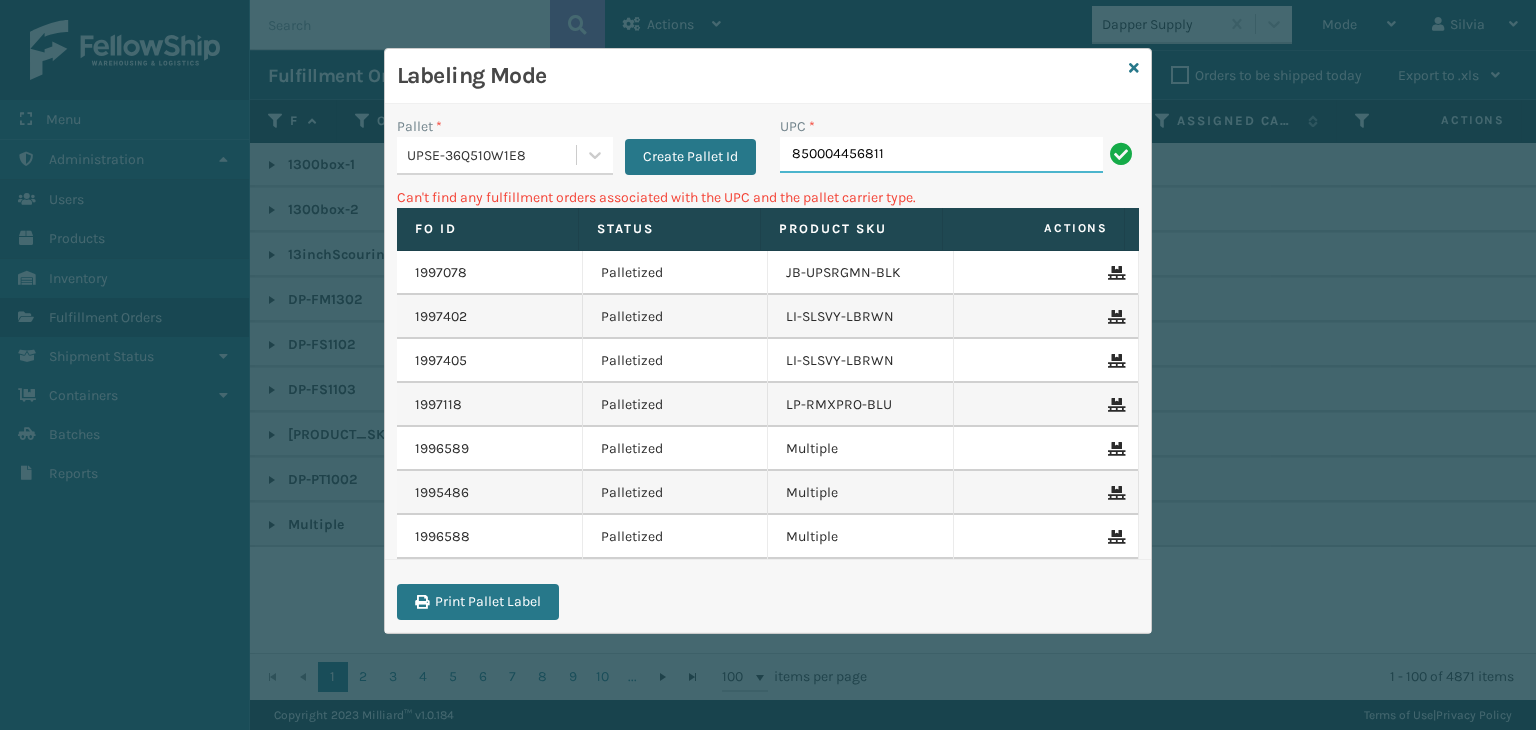 click on "850004456811" at bounding box center [941, 155] 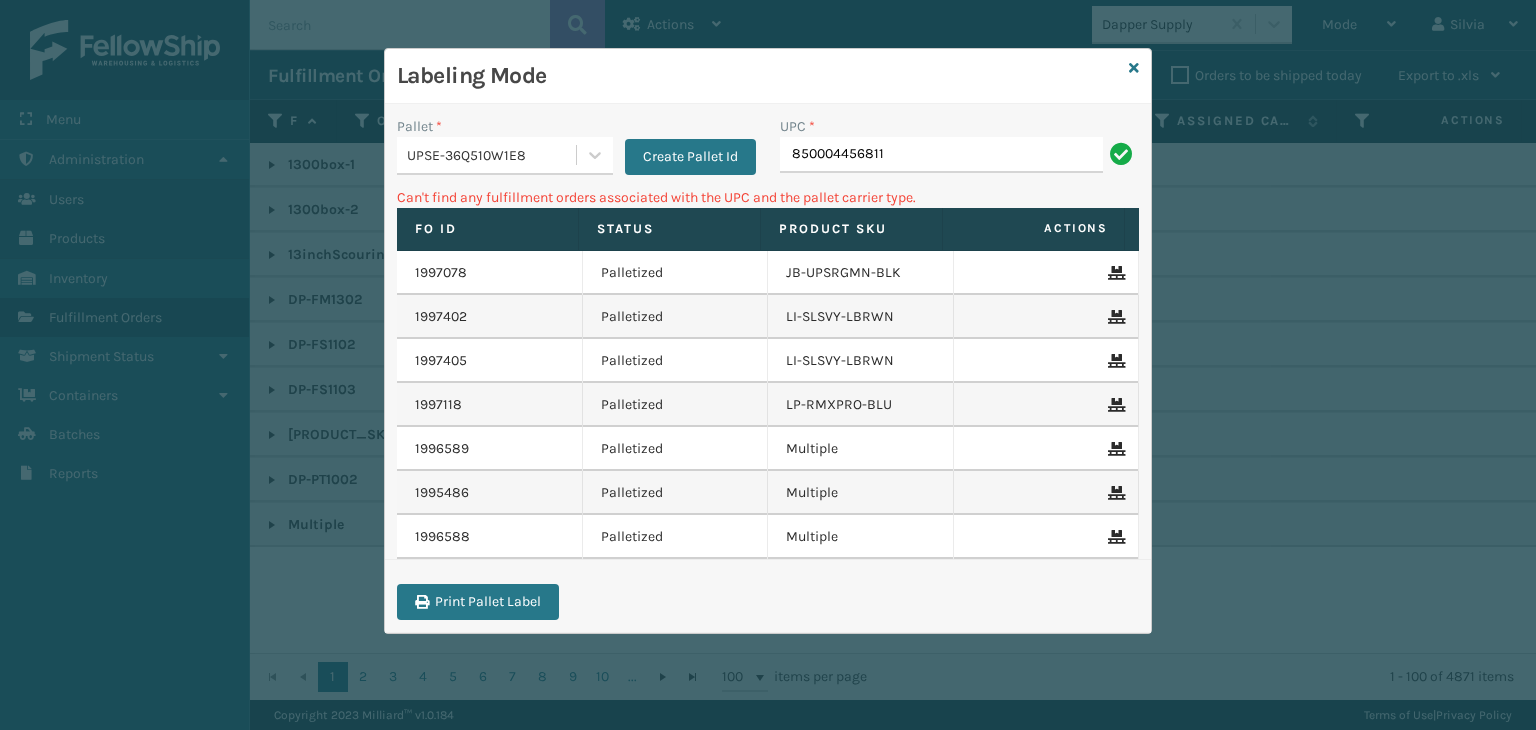 click on "UPSE-36Q510W1E8" at bounding box center [492, 155] 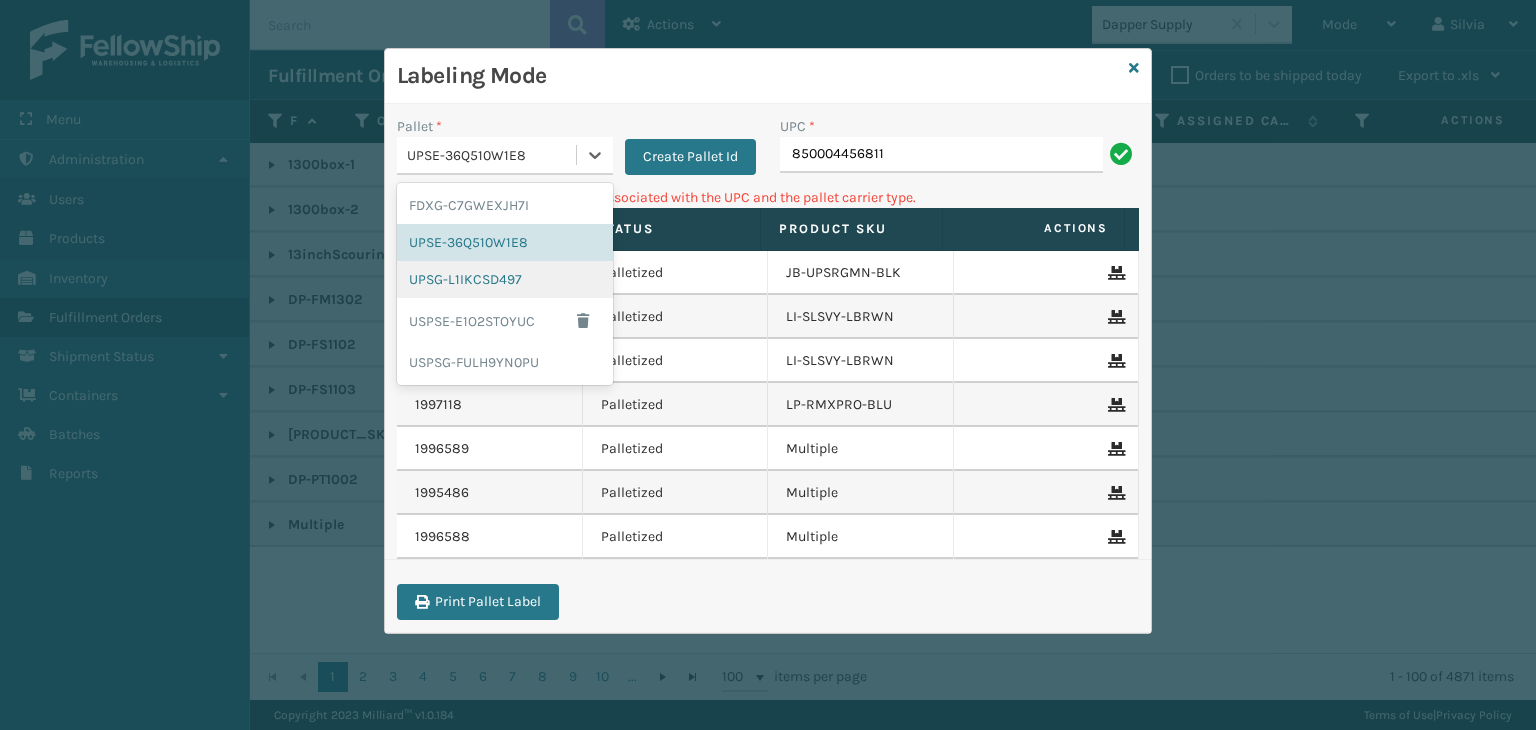 click on "UPSG-L1IKCSD497" at bounding box center [505, 279] 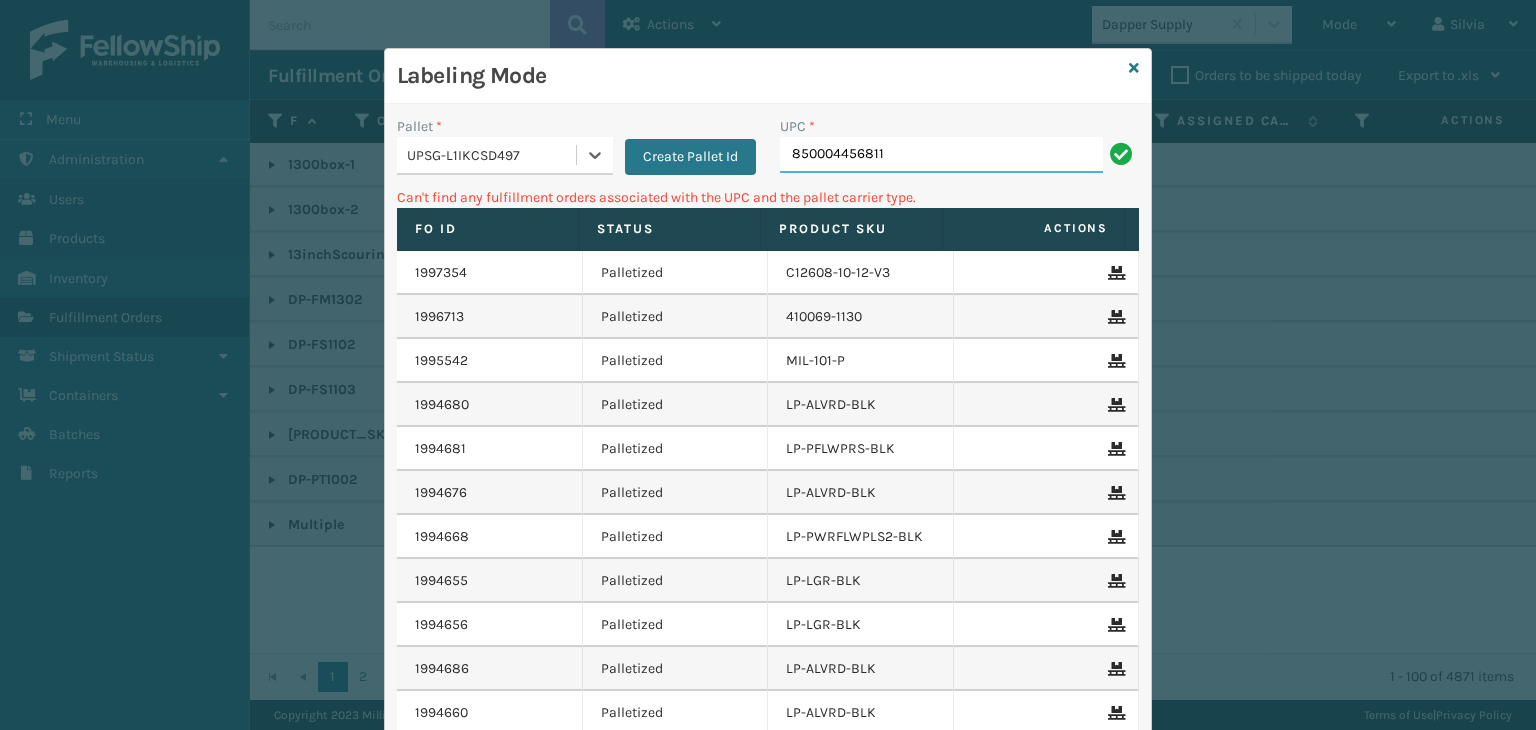 click on "850004456811" at bounding box center (941, 155) 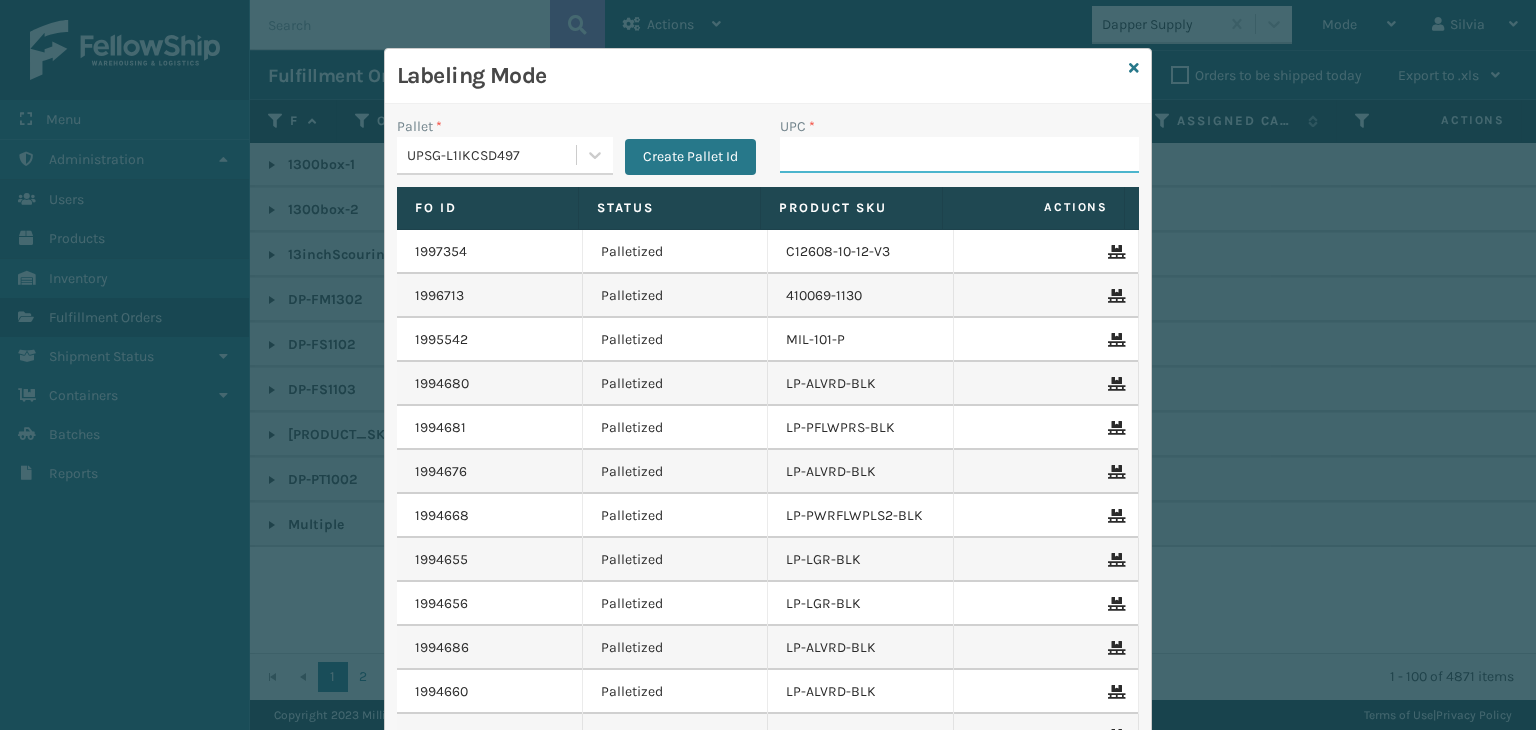 click on "UPC   *" at bounding box center (959, 155) 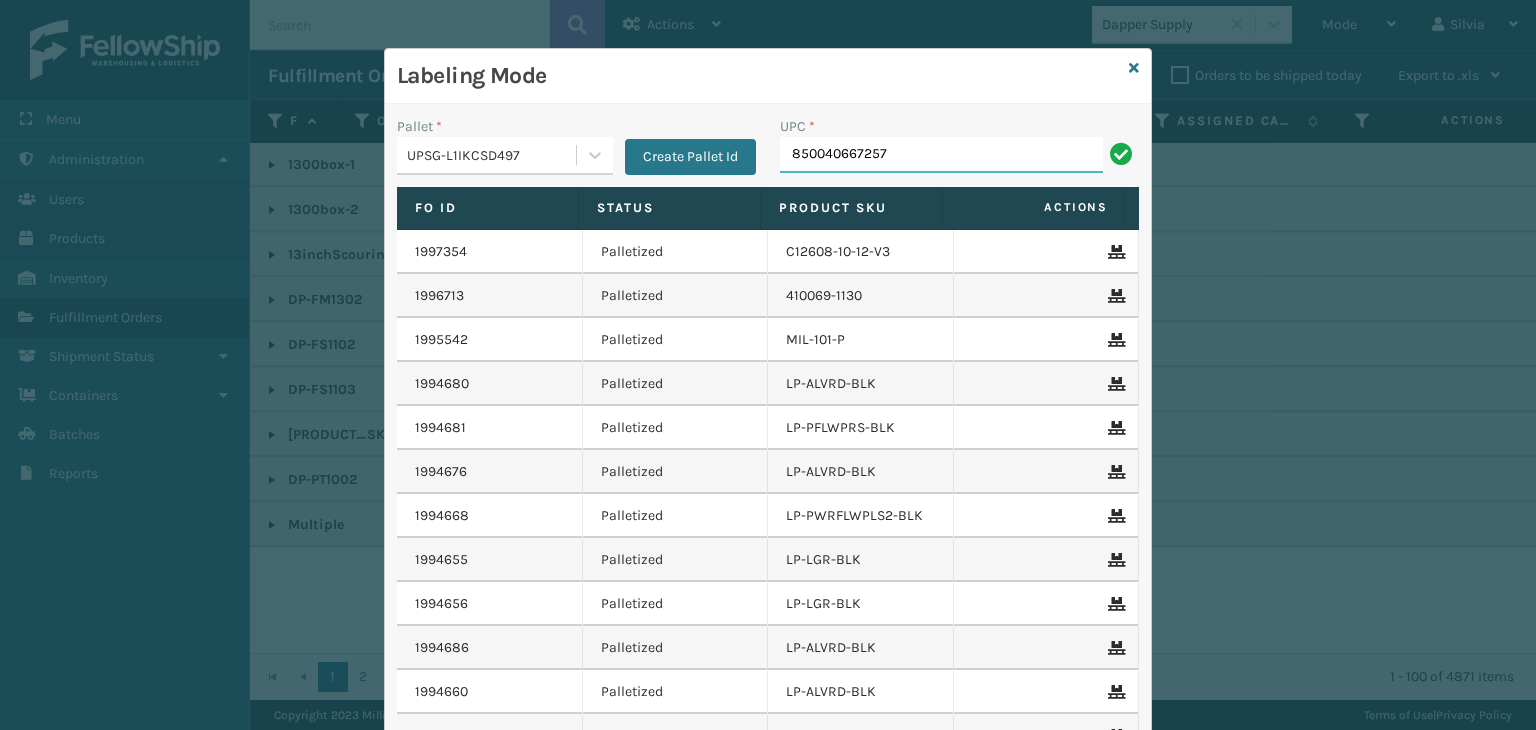 type on "850040667257" 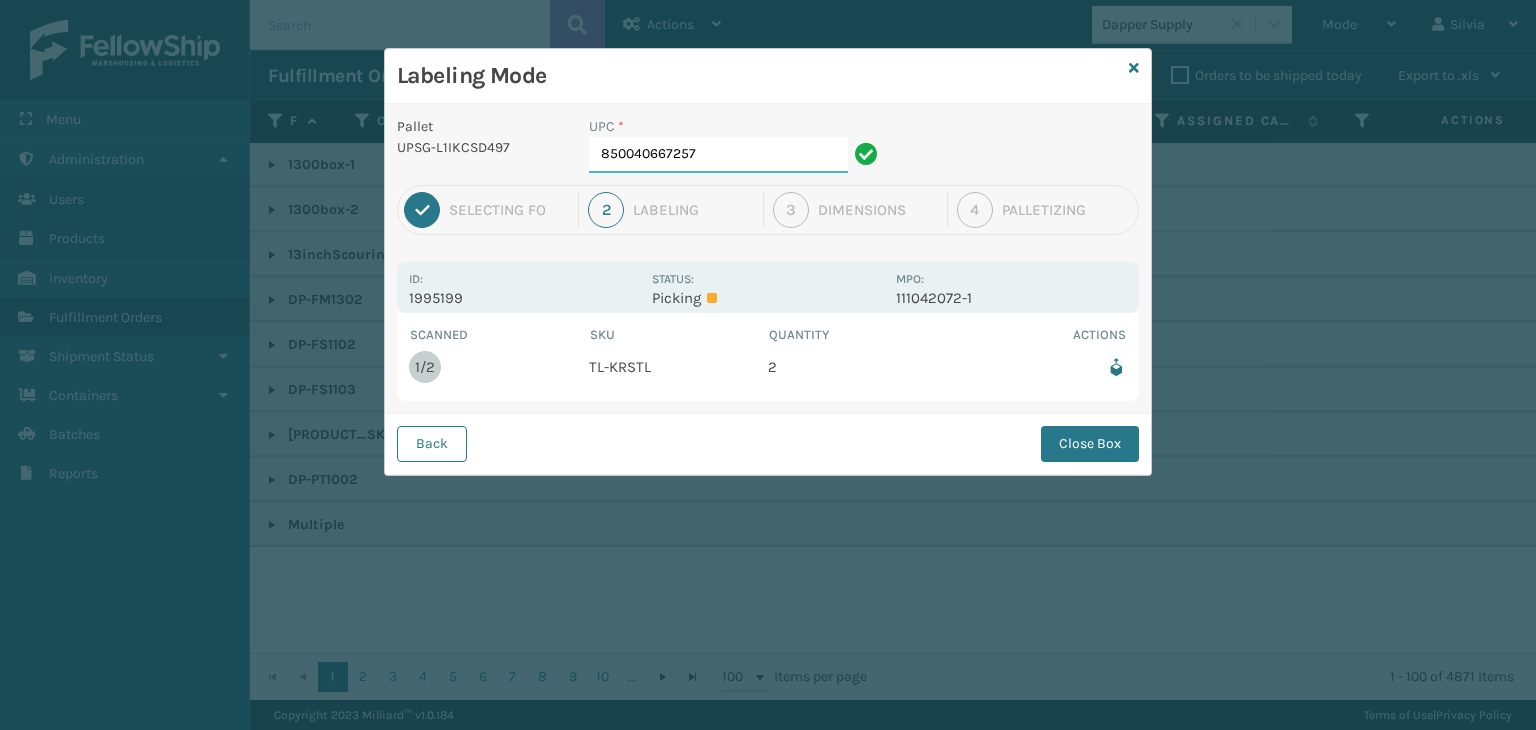 click on "850040667257" at bounding box center [718, 155] 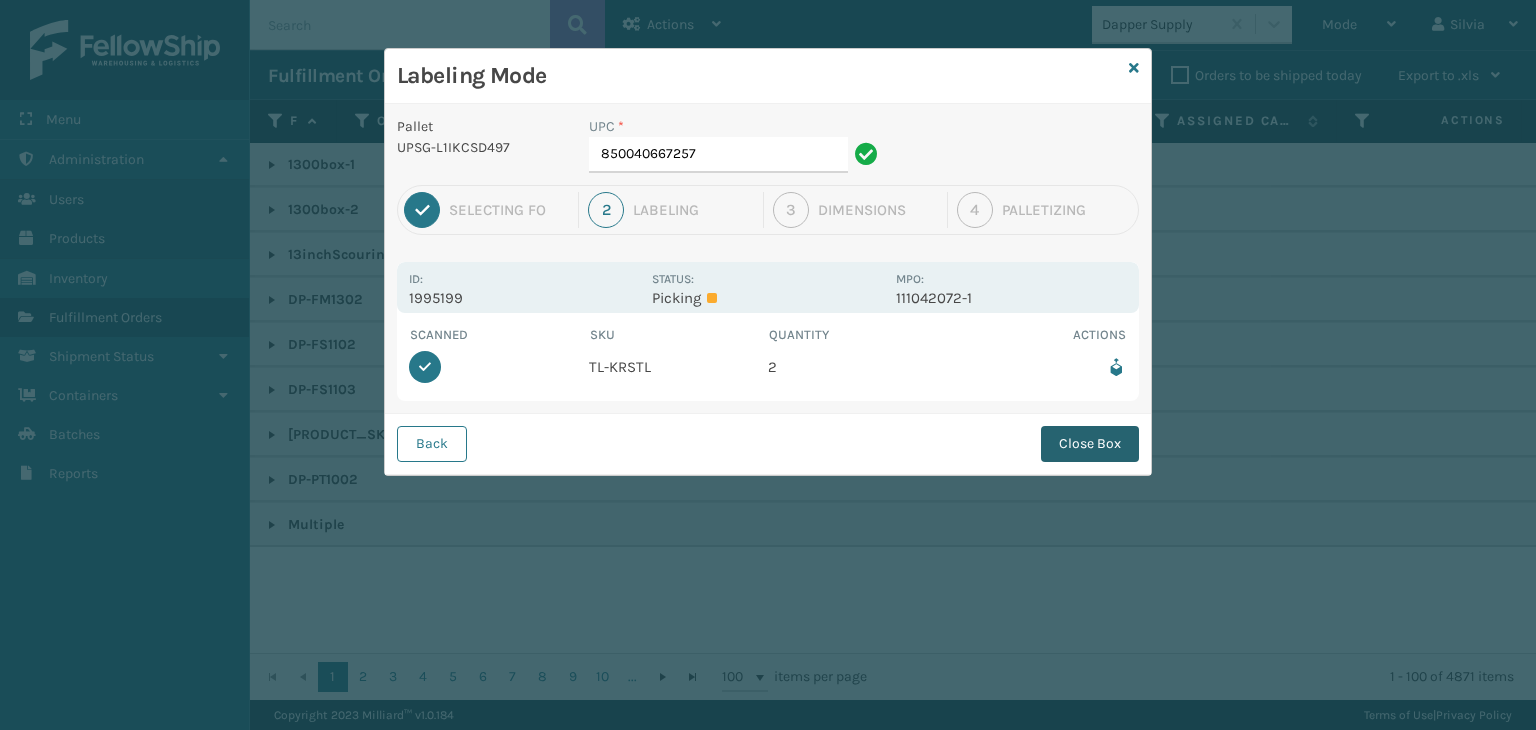 click on "Close Box" at bounding box center (1090, 444) 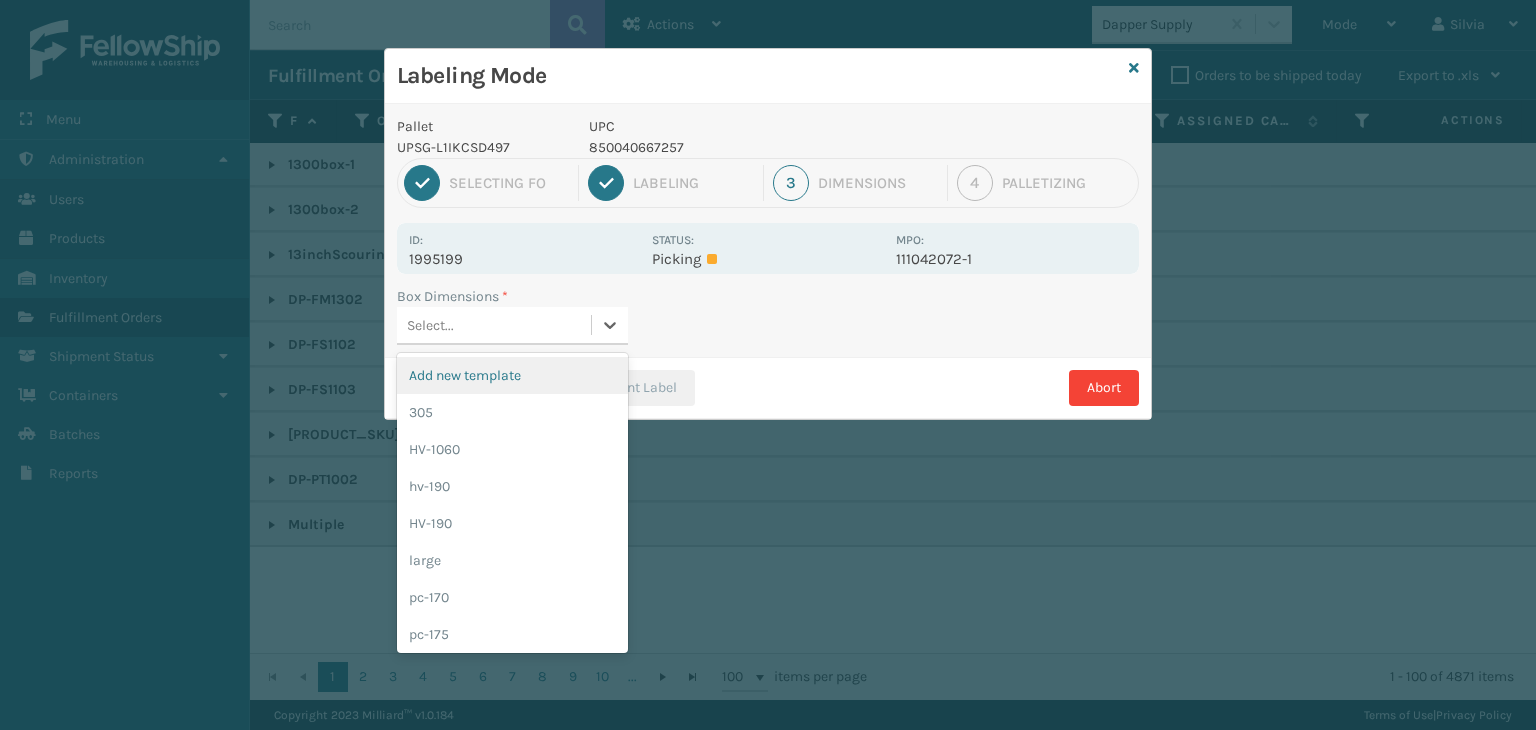 click on "Select..." at bounding box center [494, 325] 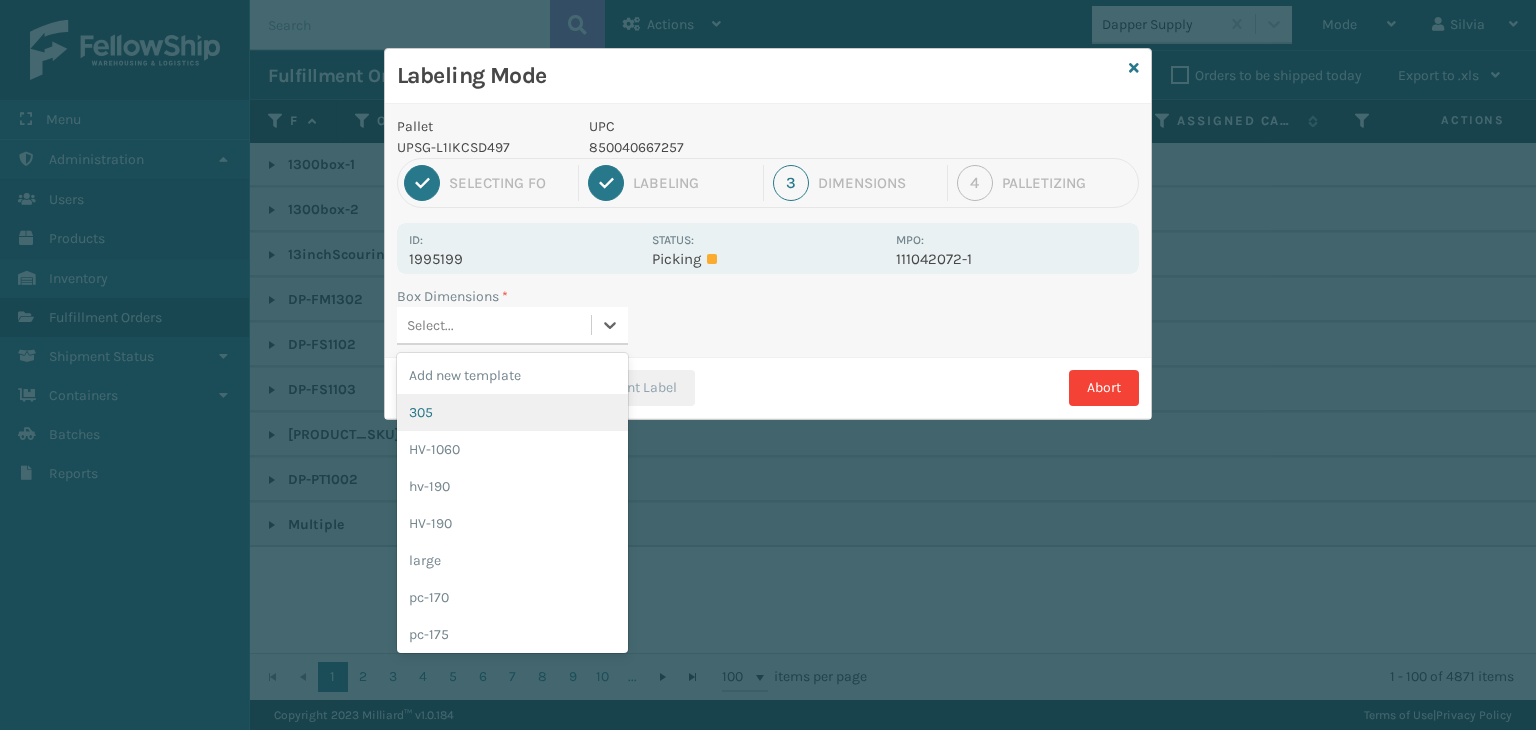 click on "305" at bounding box center (512, 412) 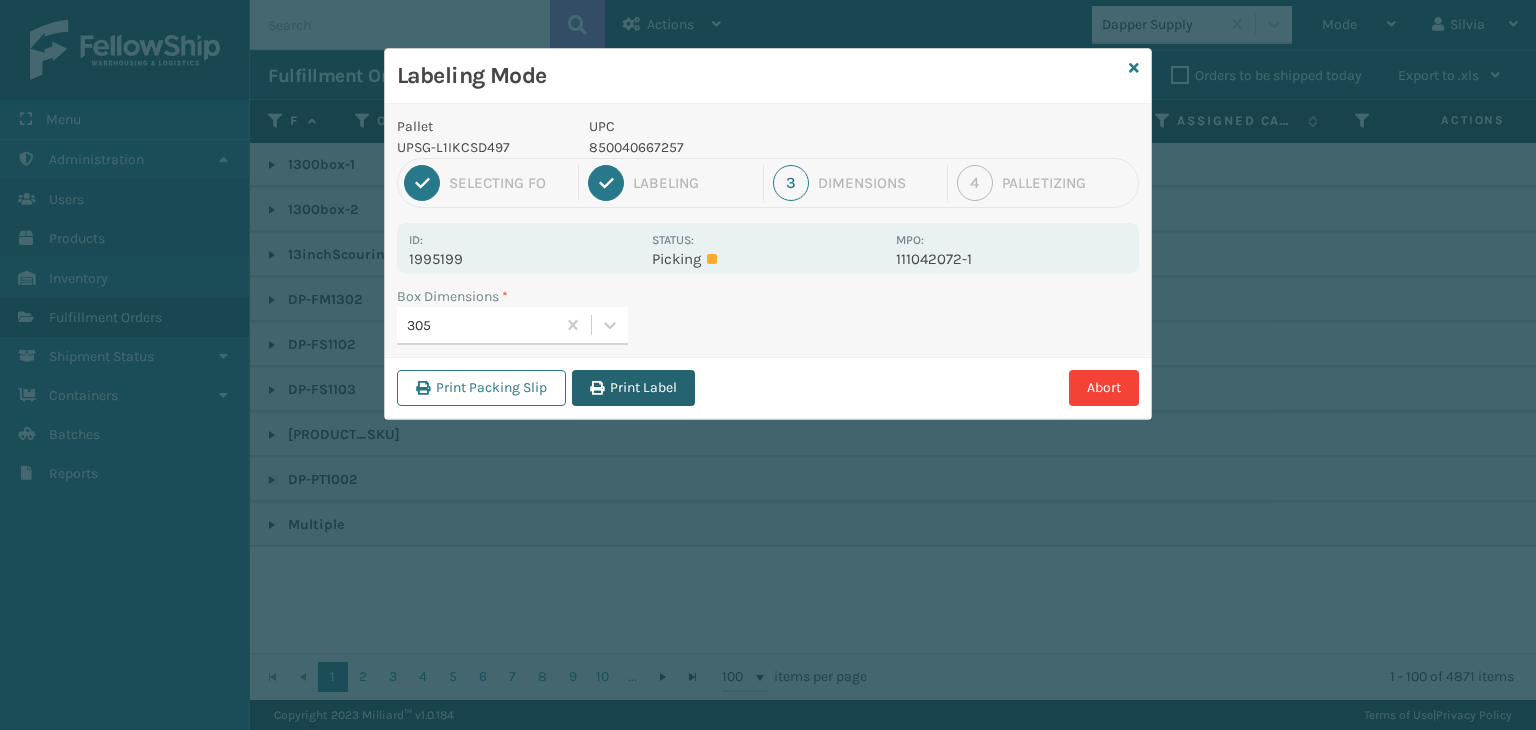click on "Print Label" at bounding box center [633, 388] 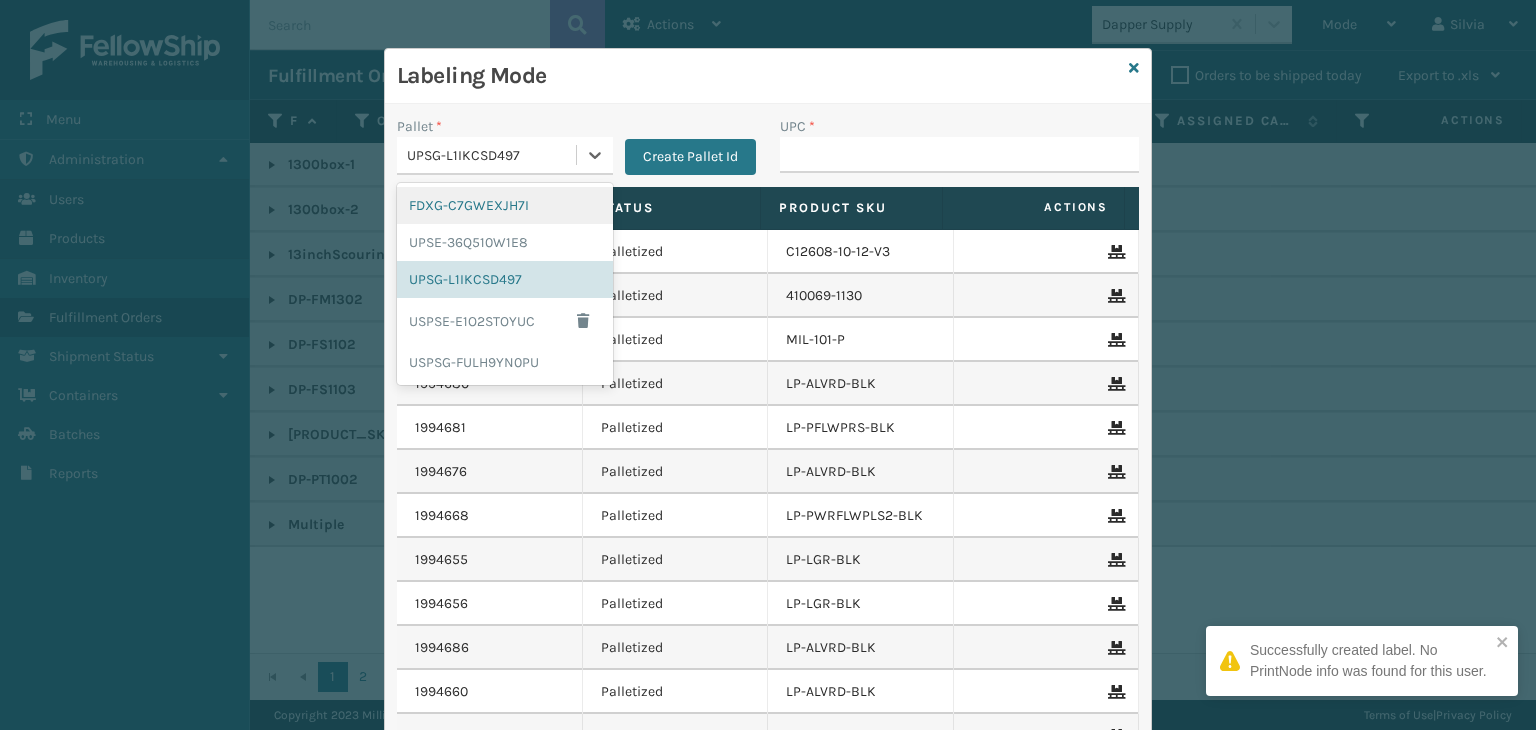click on "UPSG-L1IKCSD497" at bounding box center [492, 155] 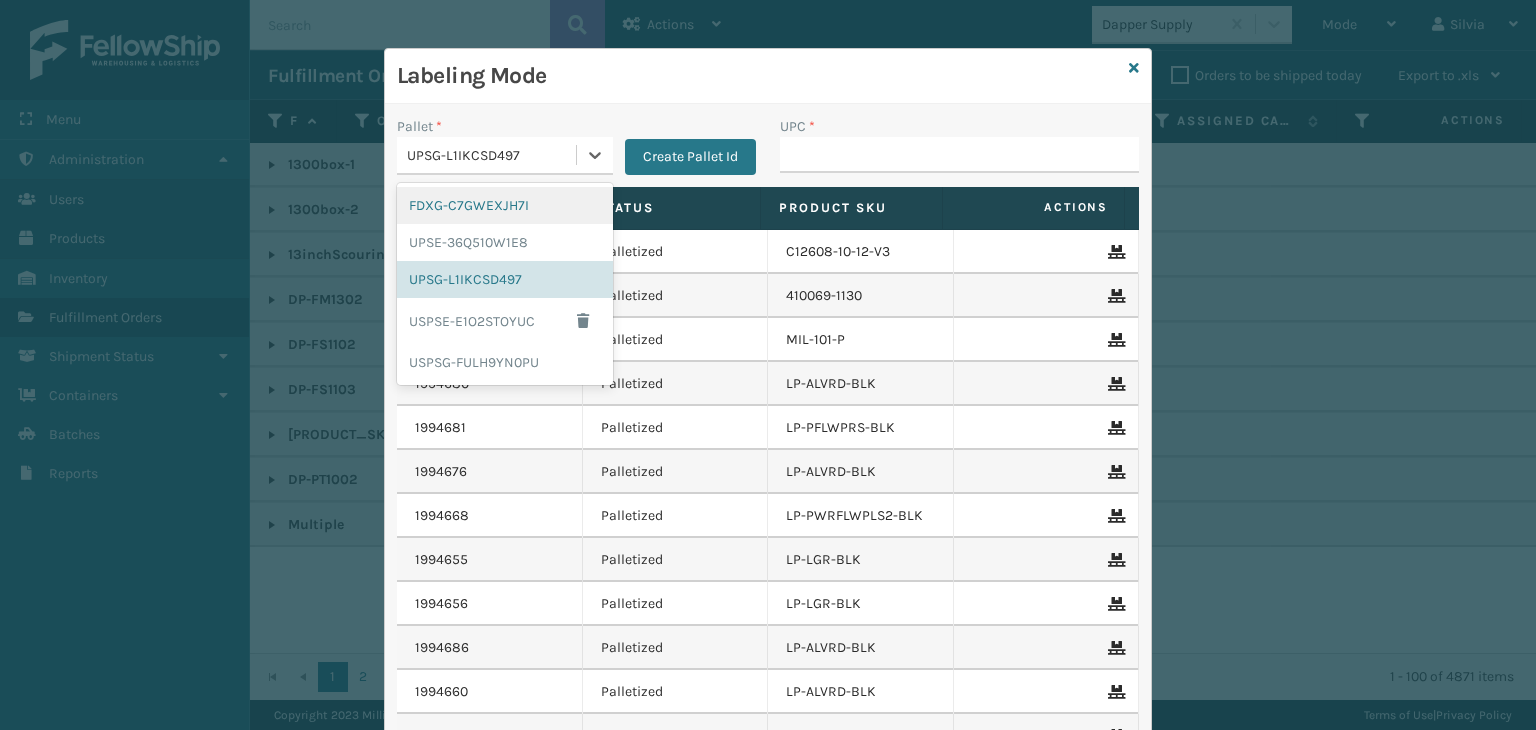 click on "FDXG-C7GWEXJH7I" at bounding box center (505, 205) 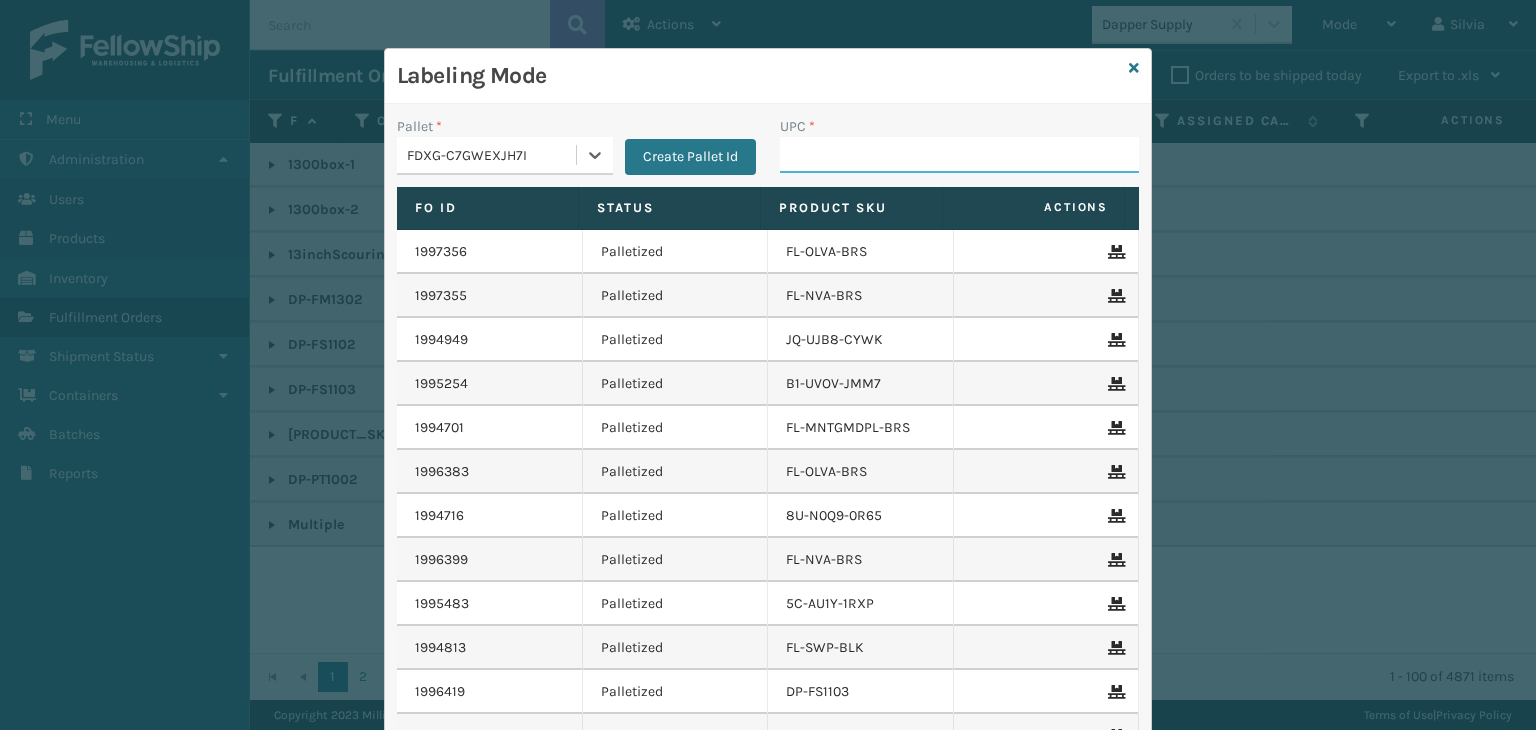 click on "UPC   *" at bounding box center (959, 155) 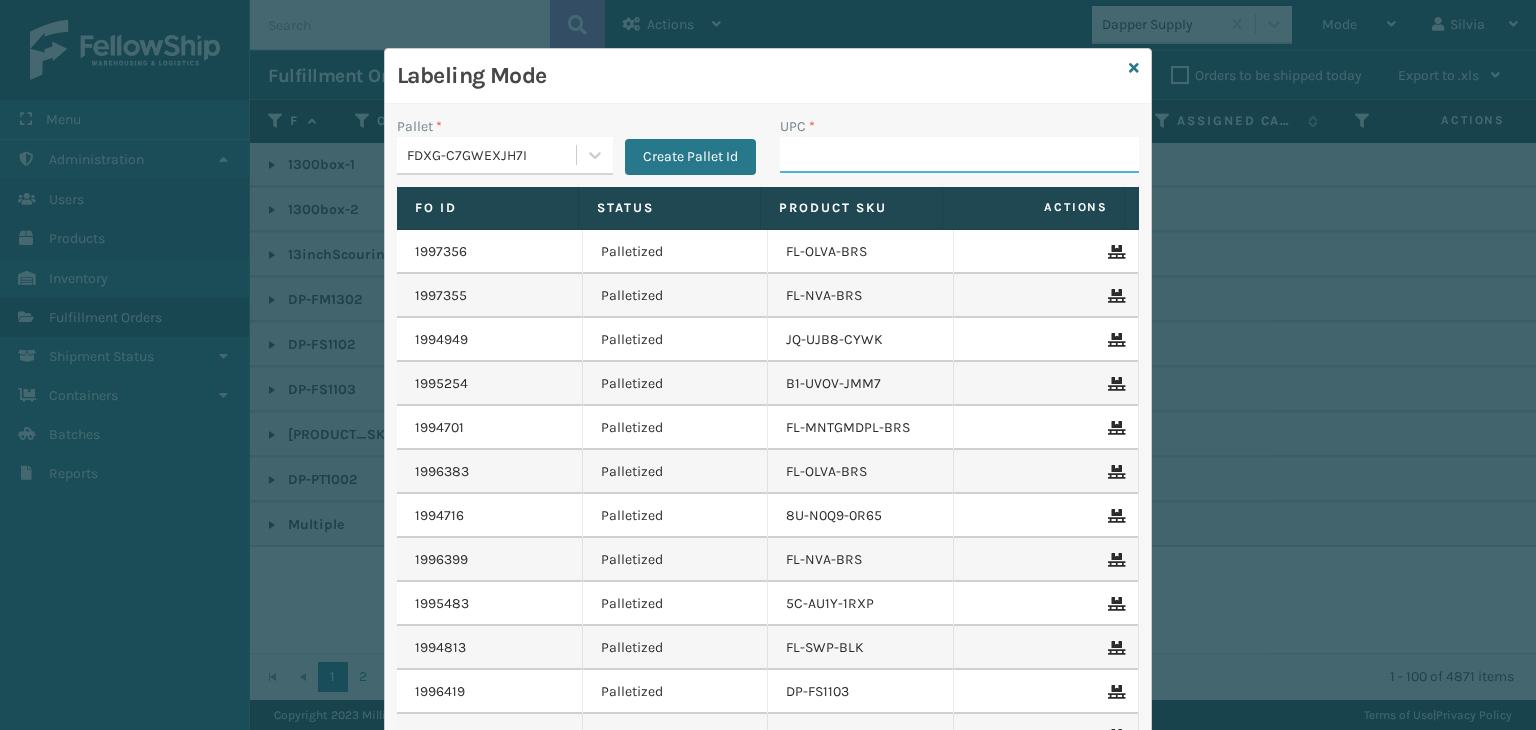 click on "UPC   *" at bounding box center (959, 155) 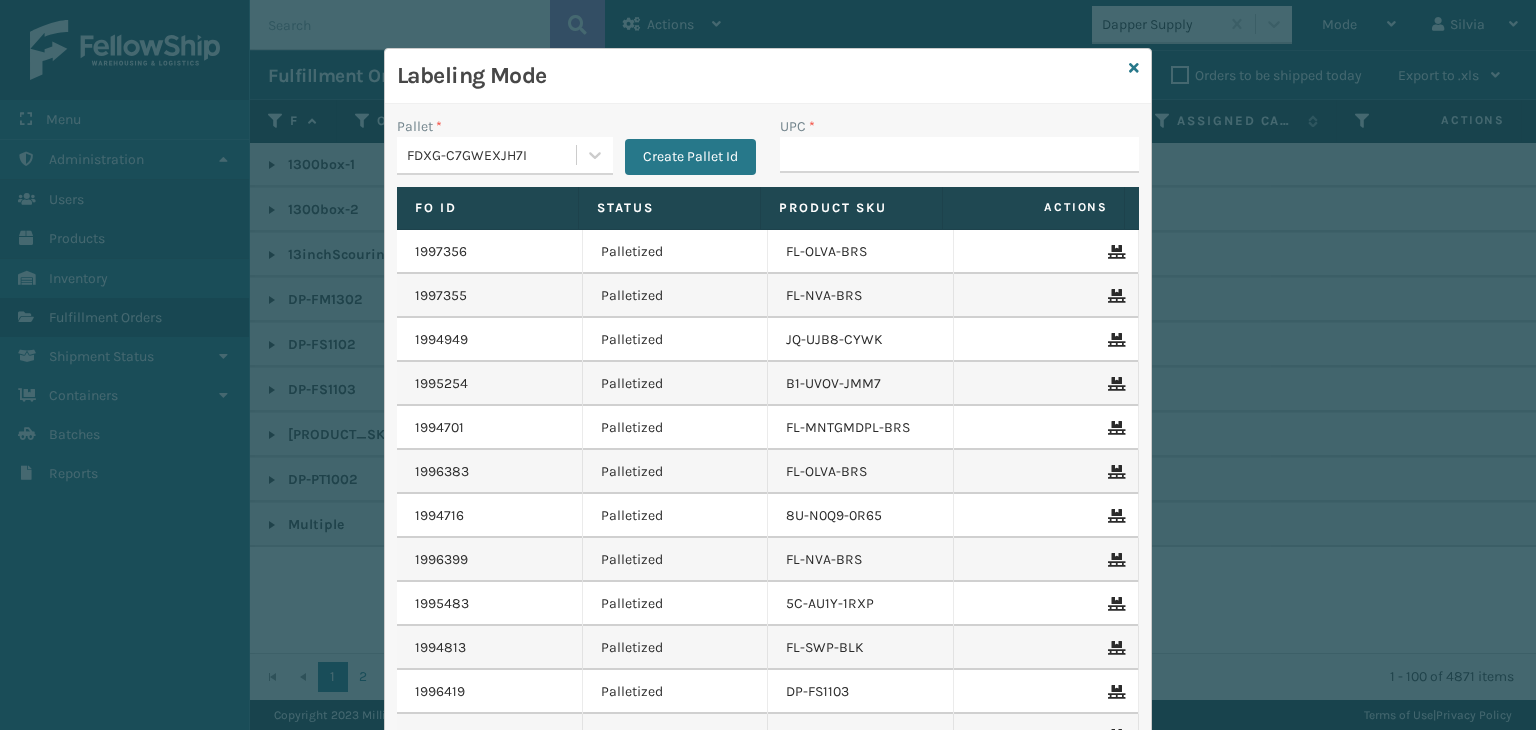 click on "Labeling Mode" at bounding box center (768, 76) 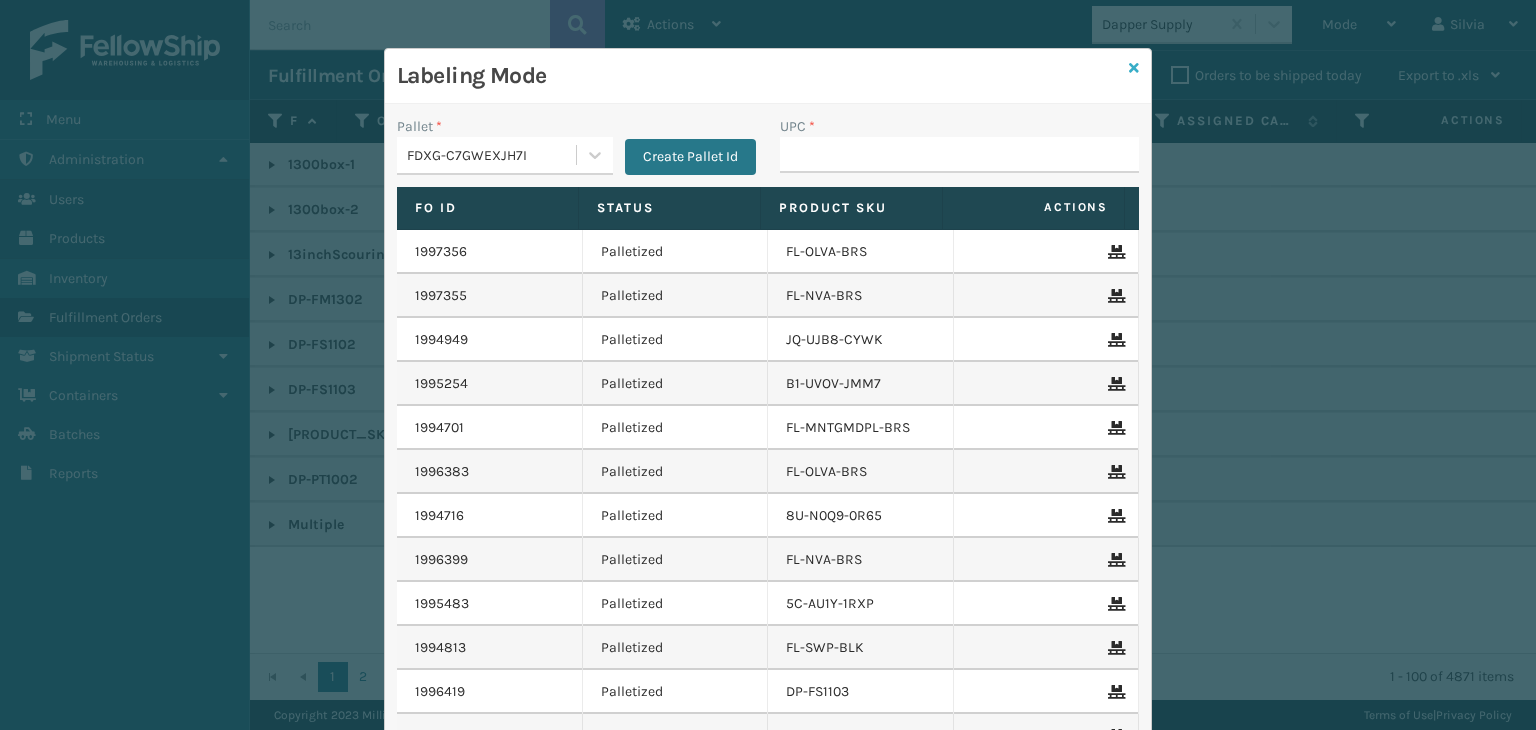 click at bounding box center [1134, 68] 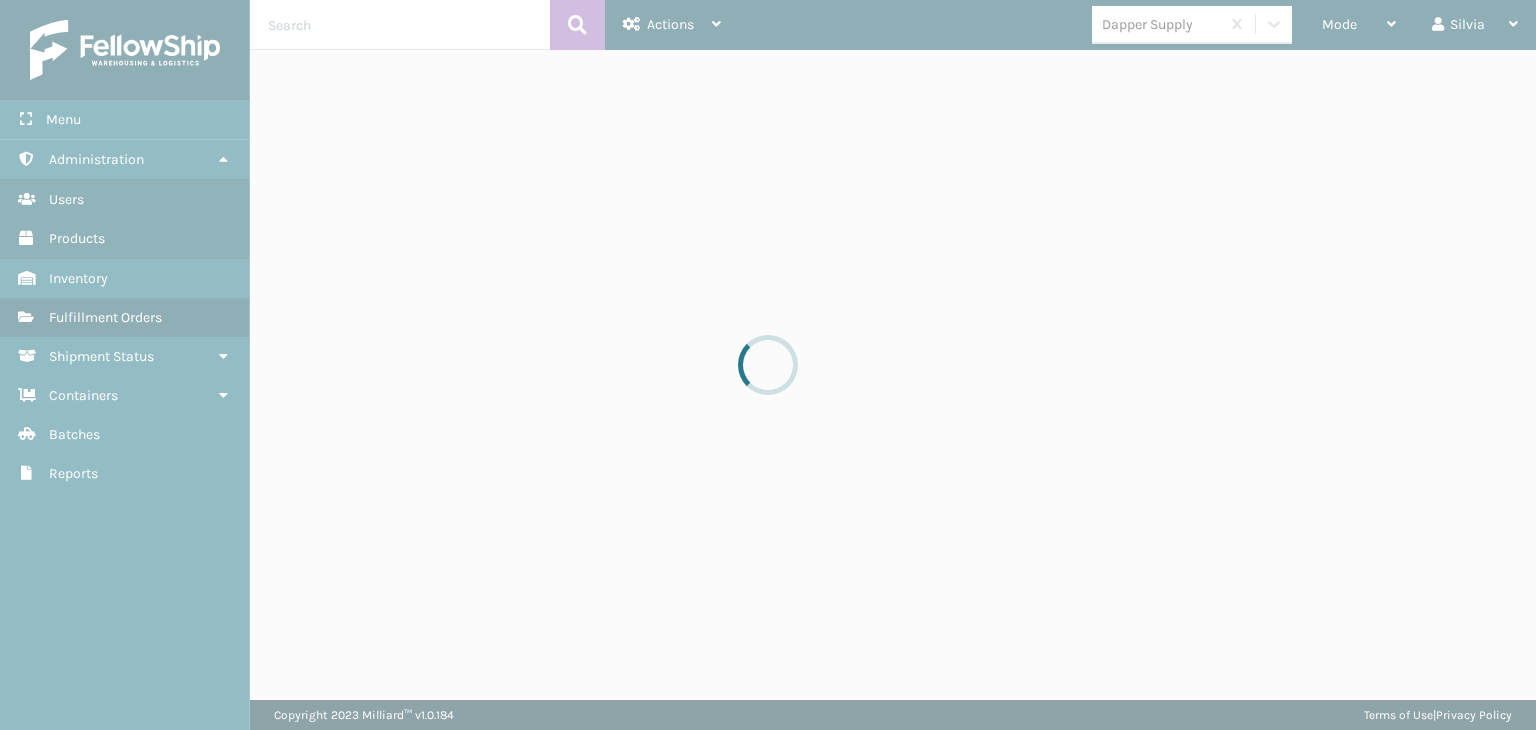 click at bounding box center (768, 365) 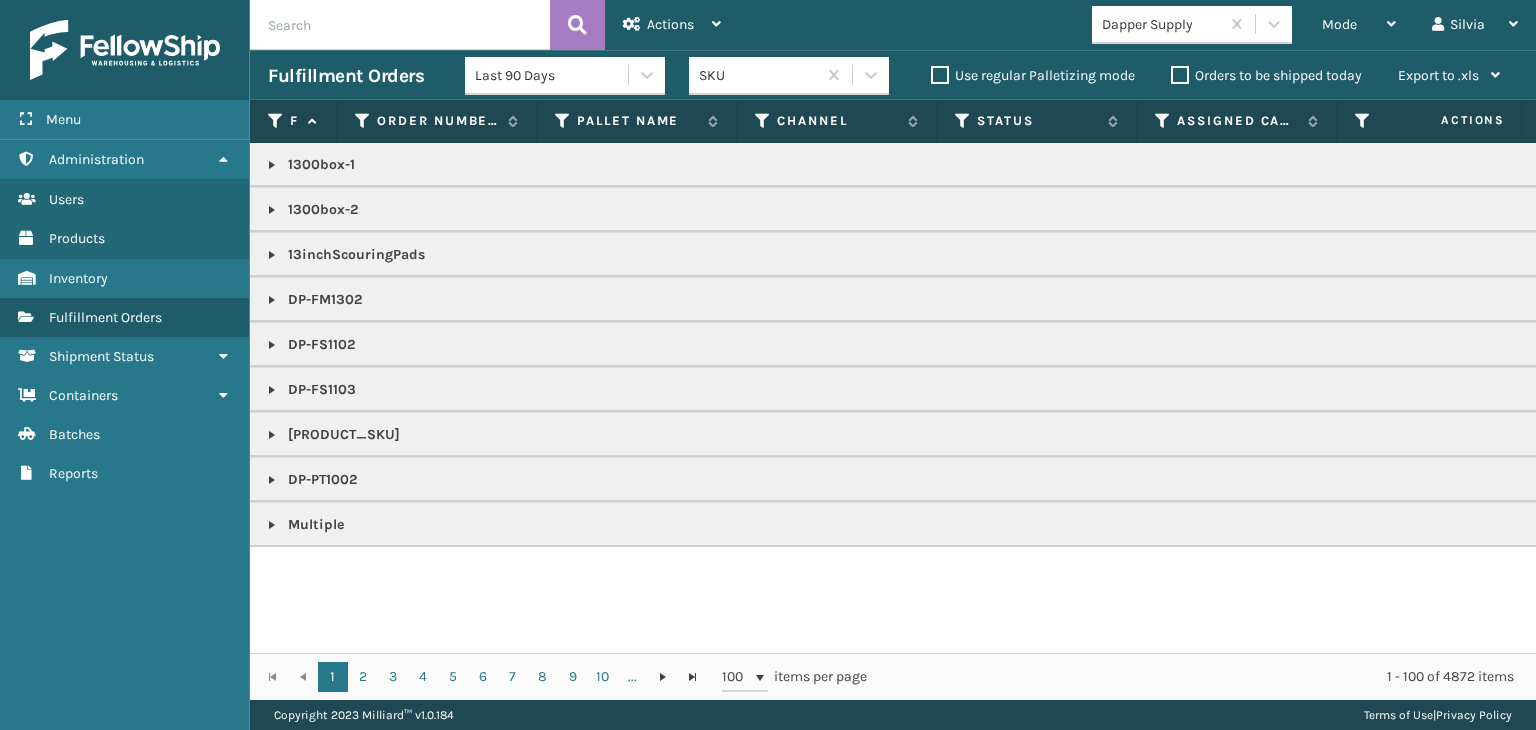 click on "Dapper Supply" at bounding box center (1192, 25) 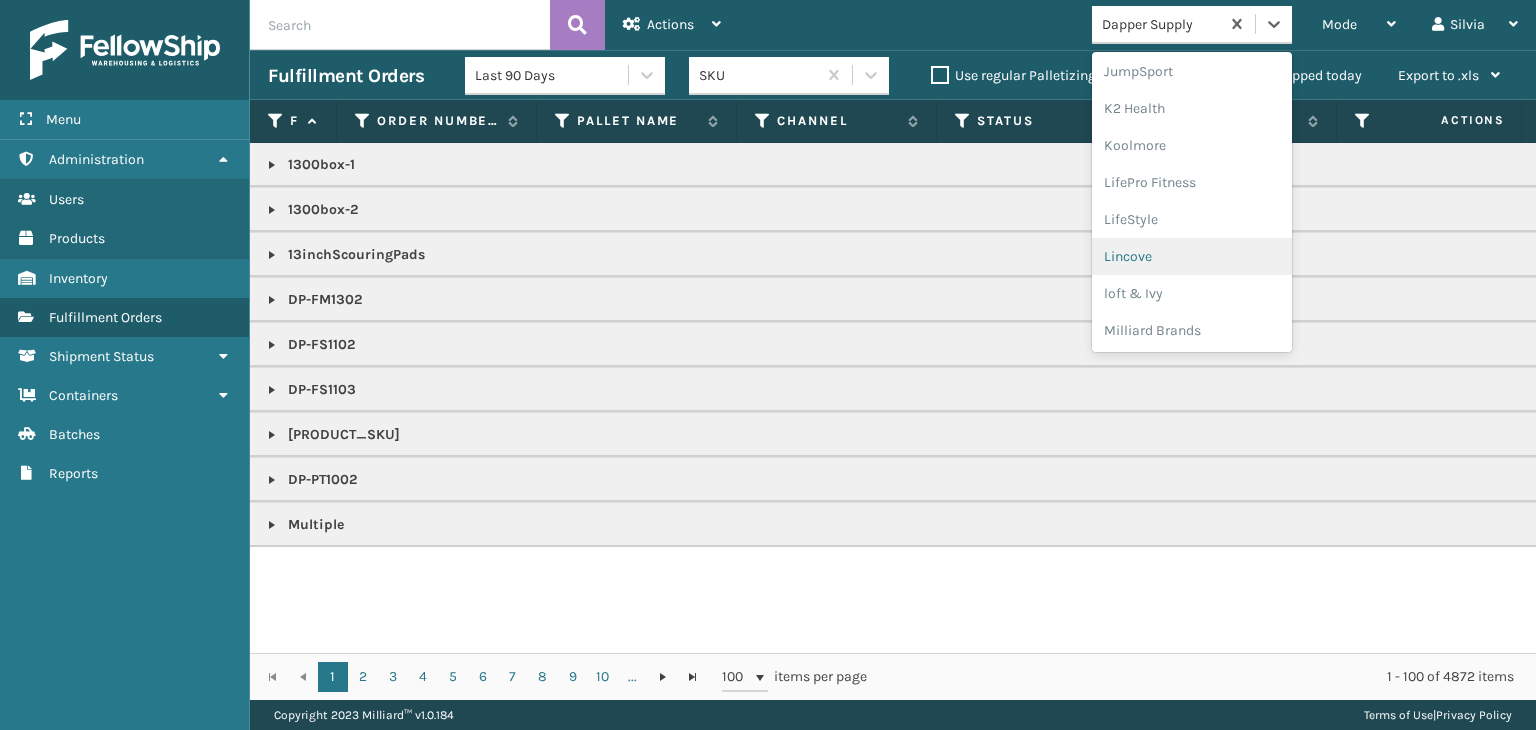 scroll, scrollTop: 932, scrollLeft: 0, axis: vertical 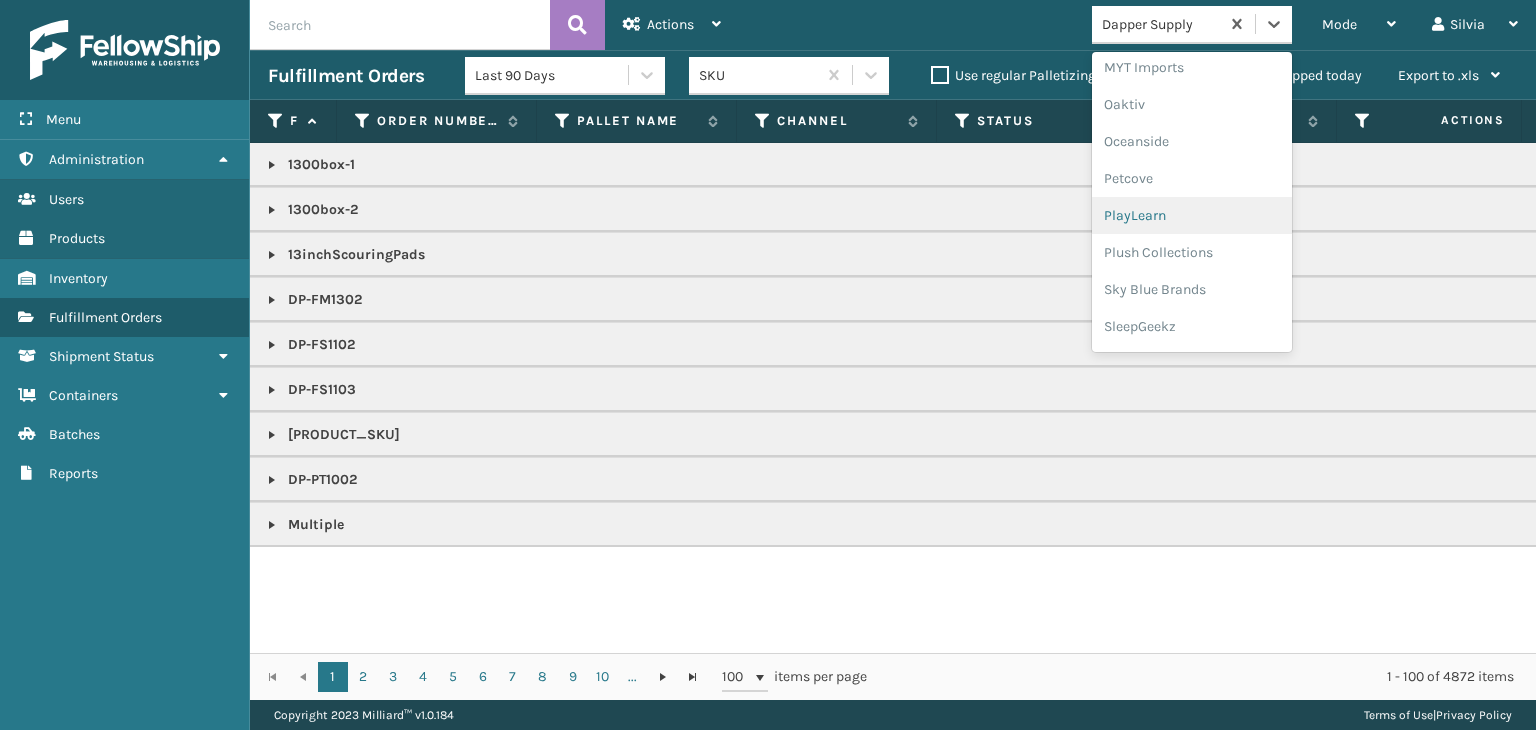 click on "PlayLearn" at bounding box center [1192, 215] 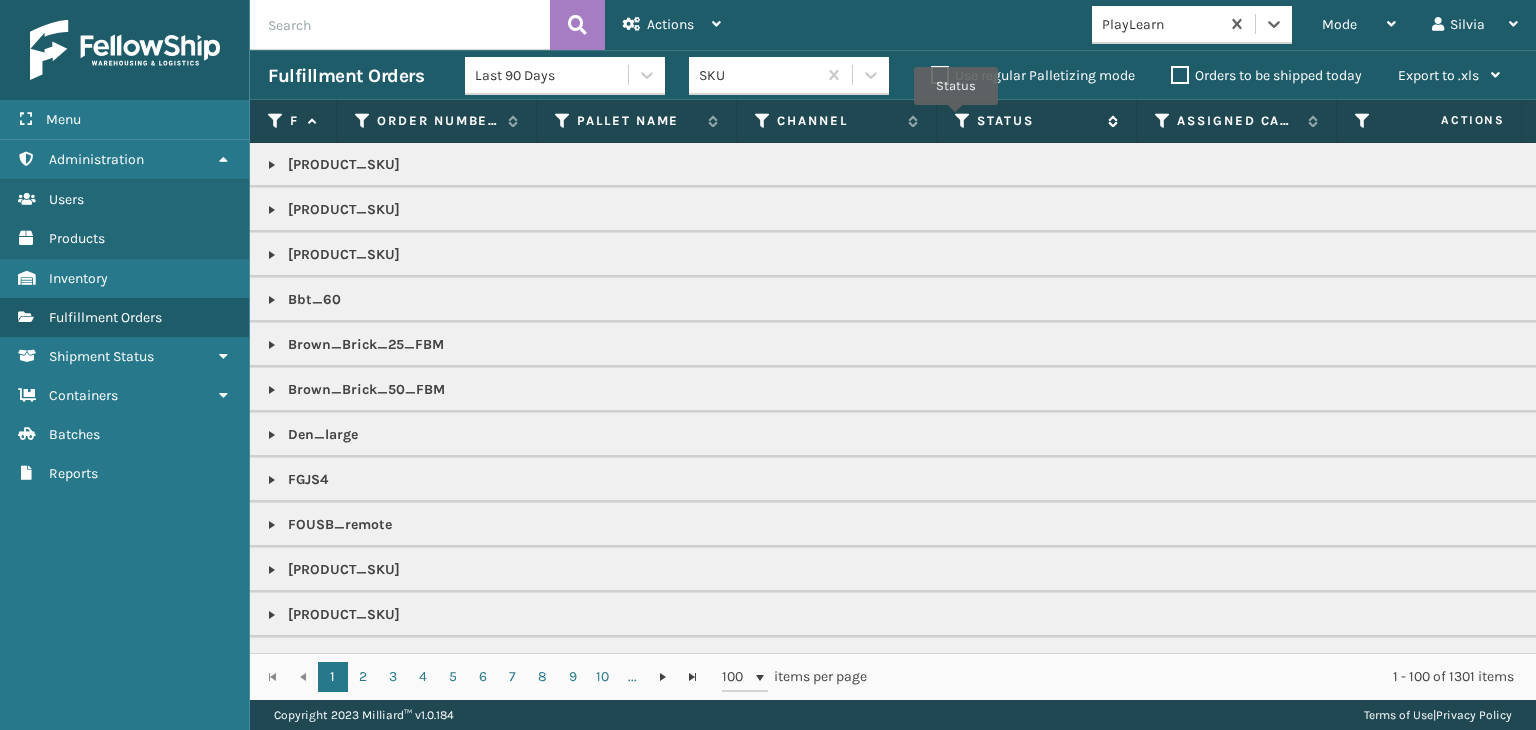 click at bounding box center (963, 121) 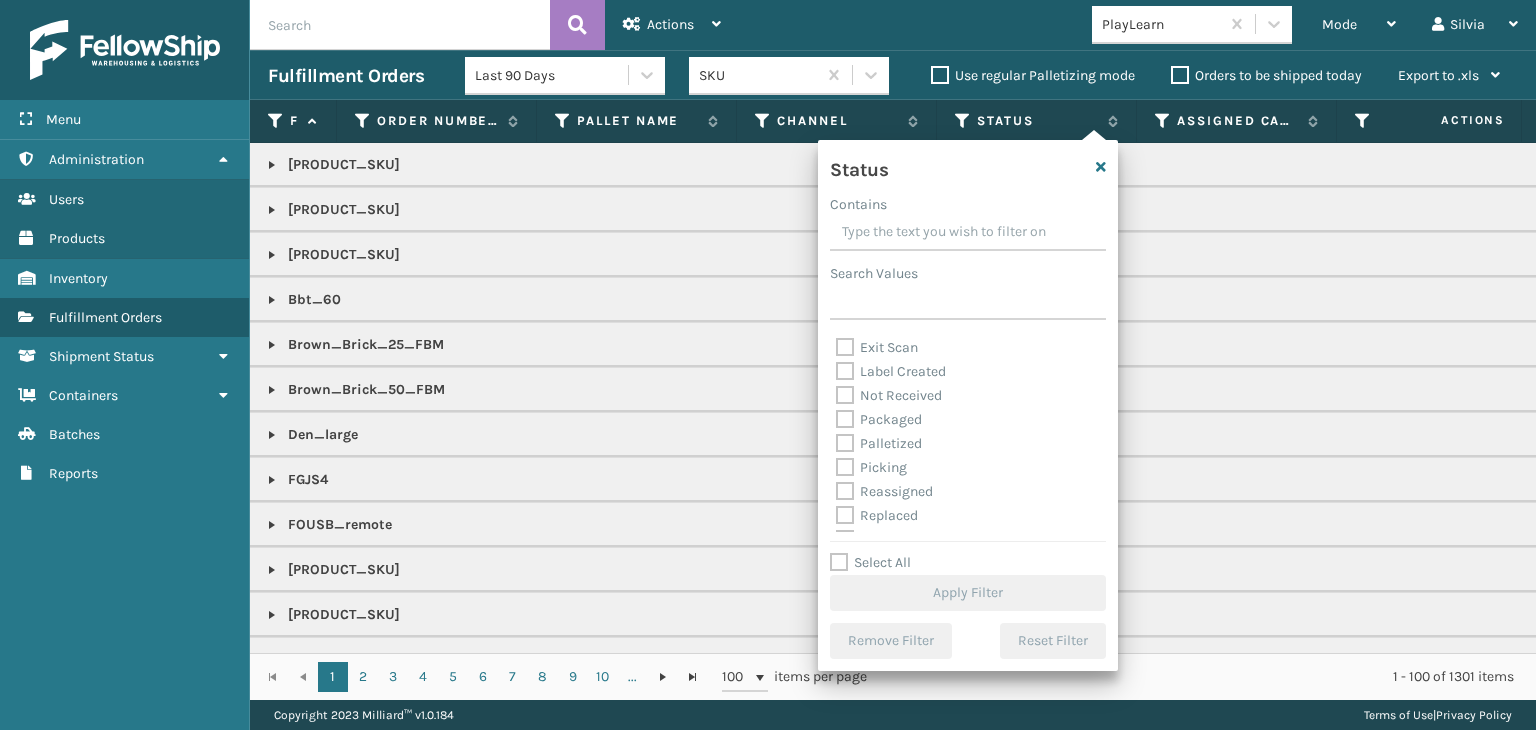 scroll, scrollTop: 100, scrollLeft: 0, axis: vertical 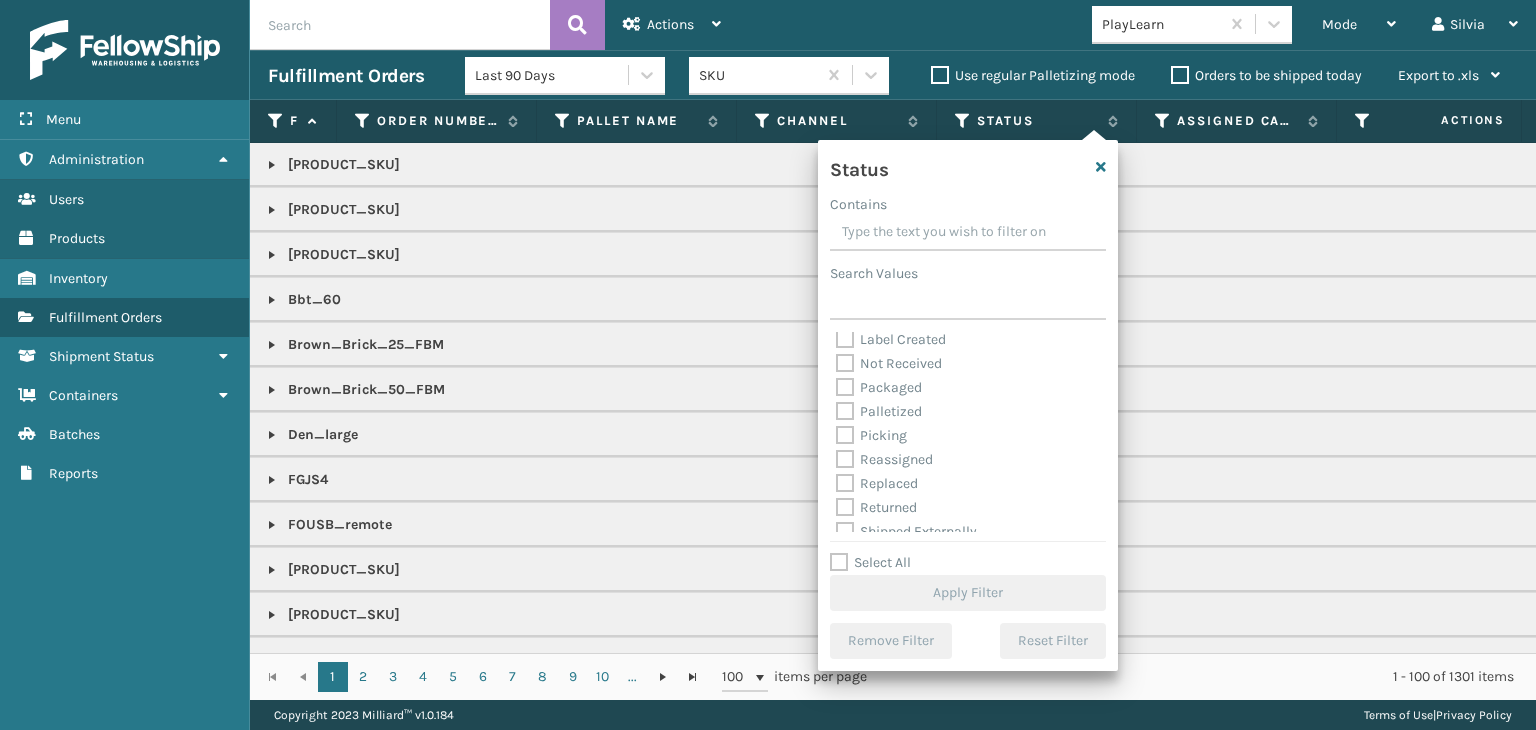 click on "Picking" at bounding box center [871, 435] 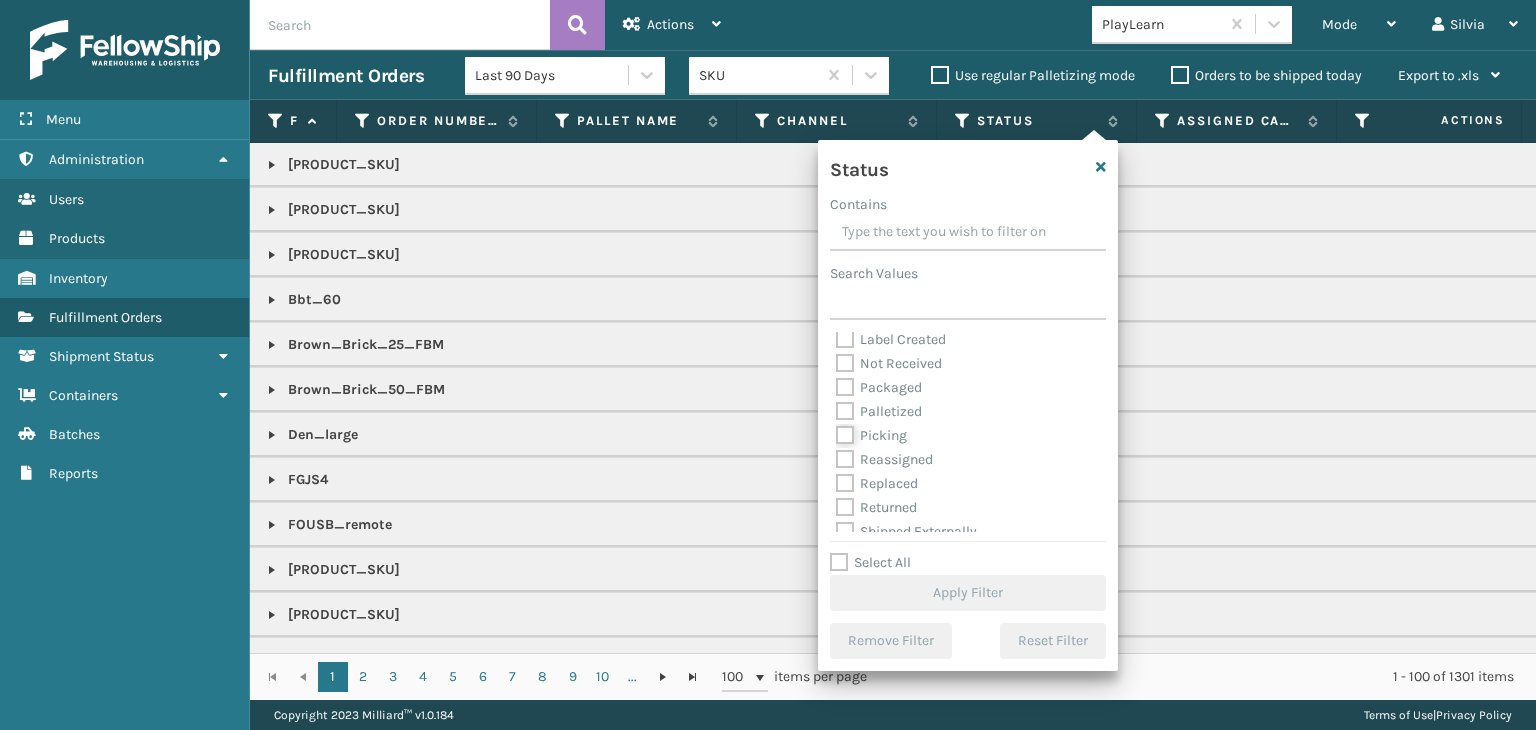 click on "Picking" at bounding box center [836, 430] 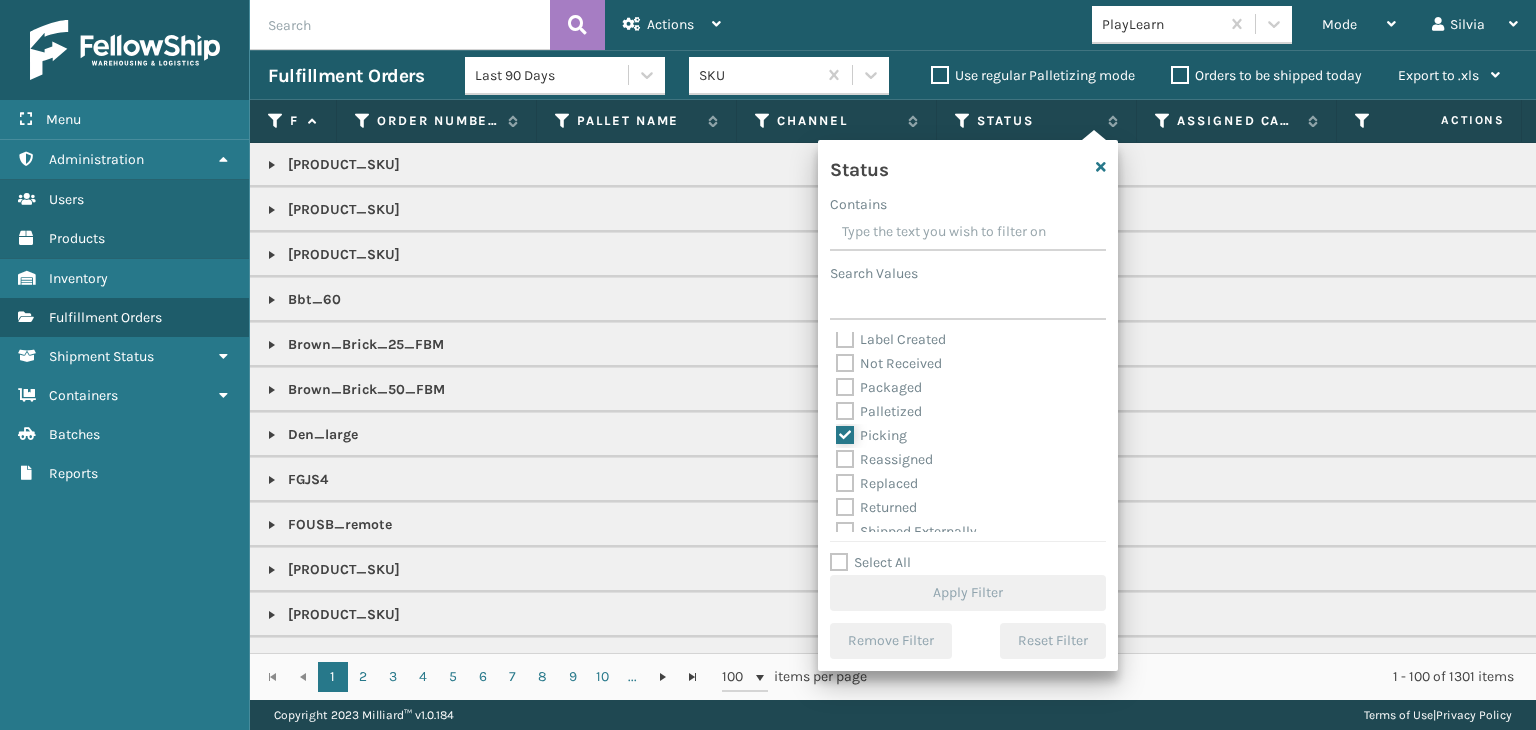 checkbox on "true" 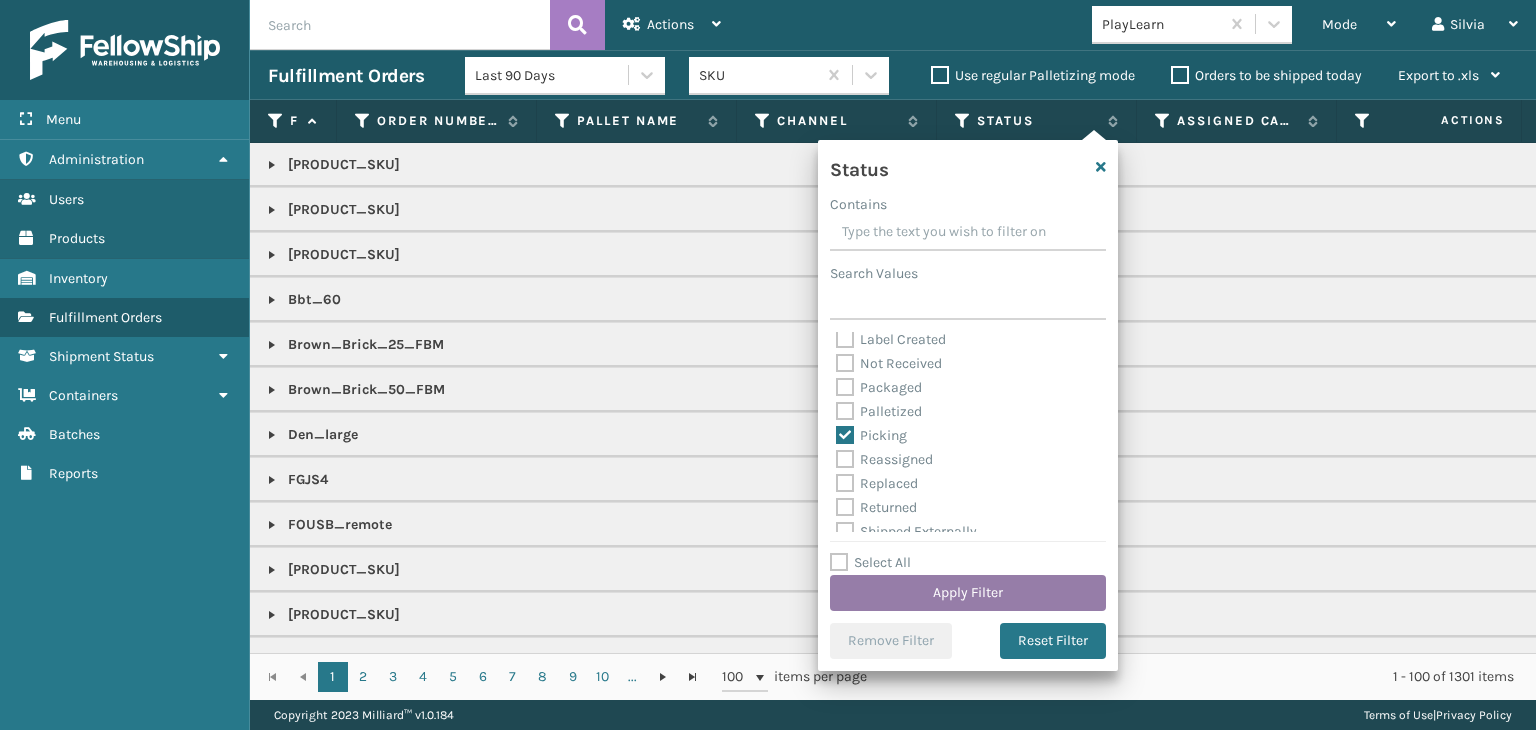 click on "Apply Filter" at bounding box center (968, 593) 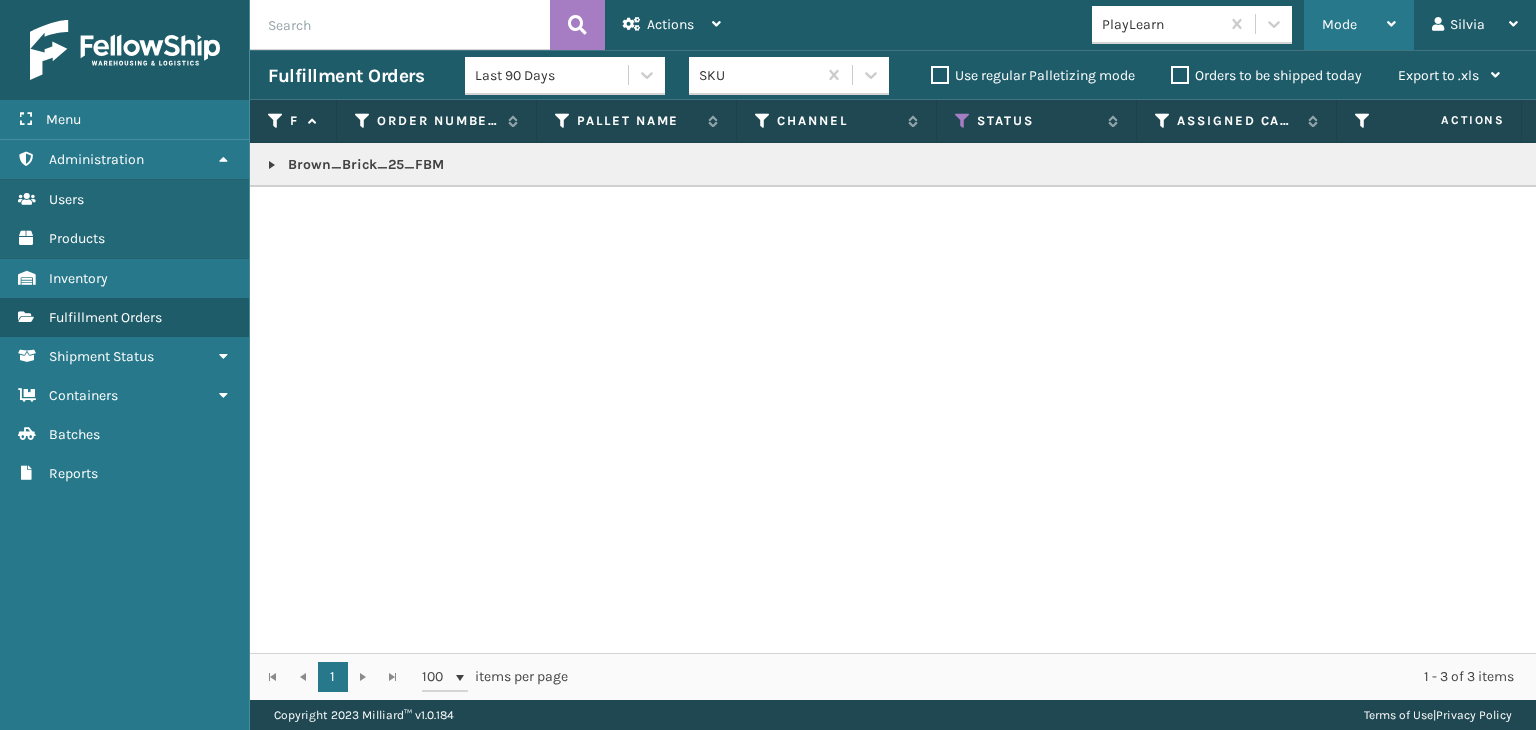 click on "Mode" at bounding box center (1359, 25) 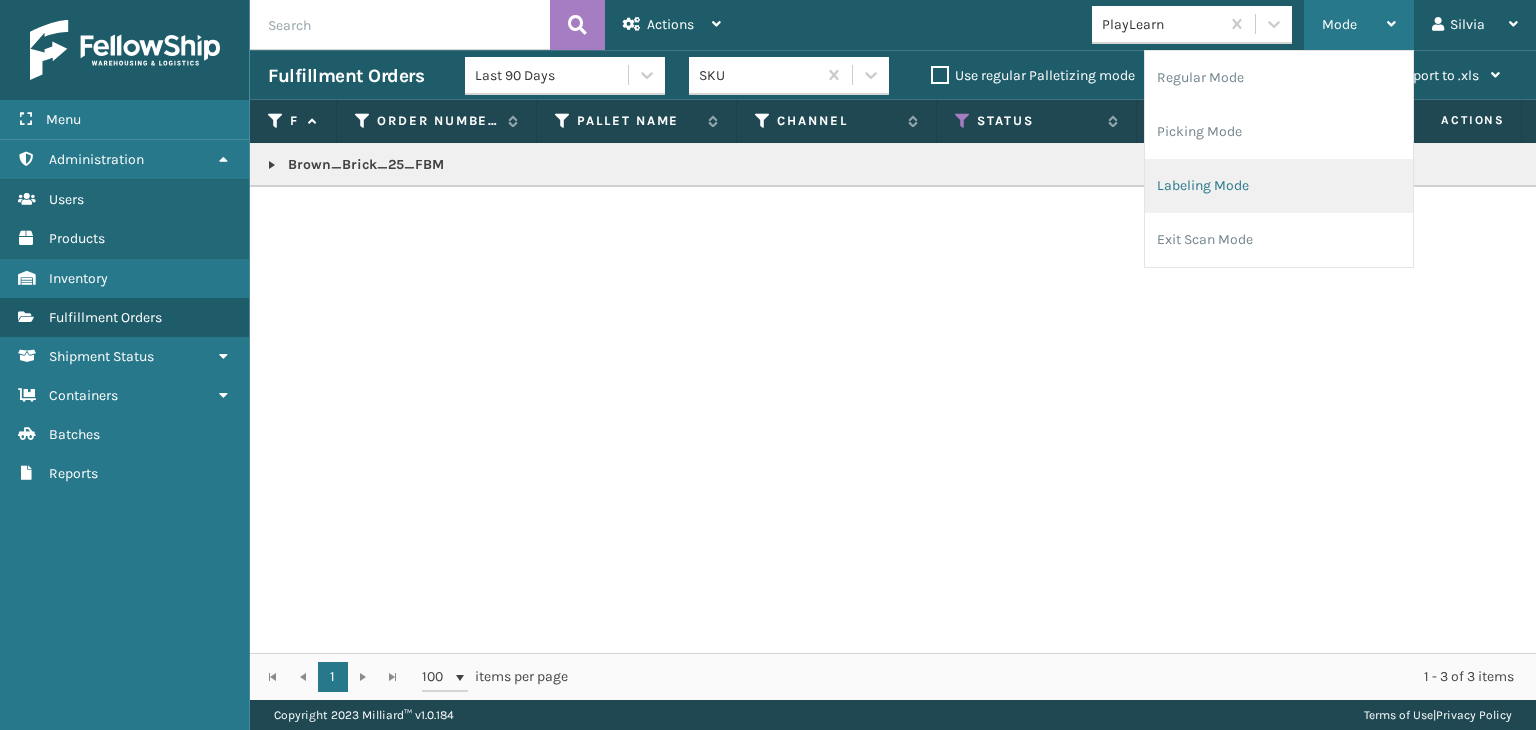 click on "Labeling Mode" at bounding box center (1279, 186) 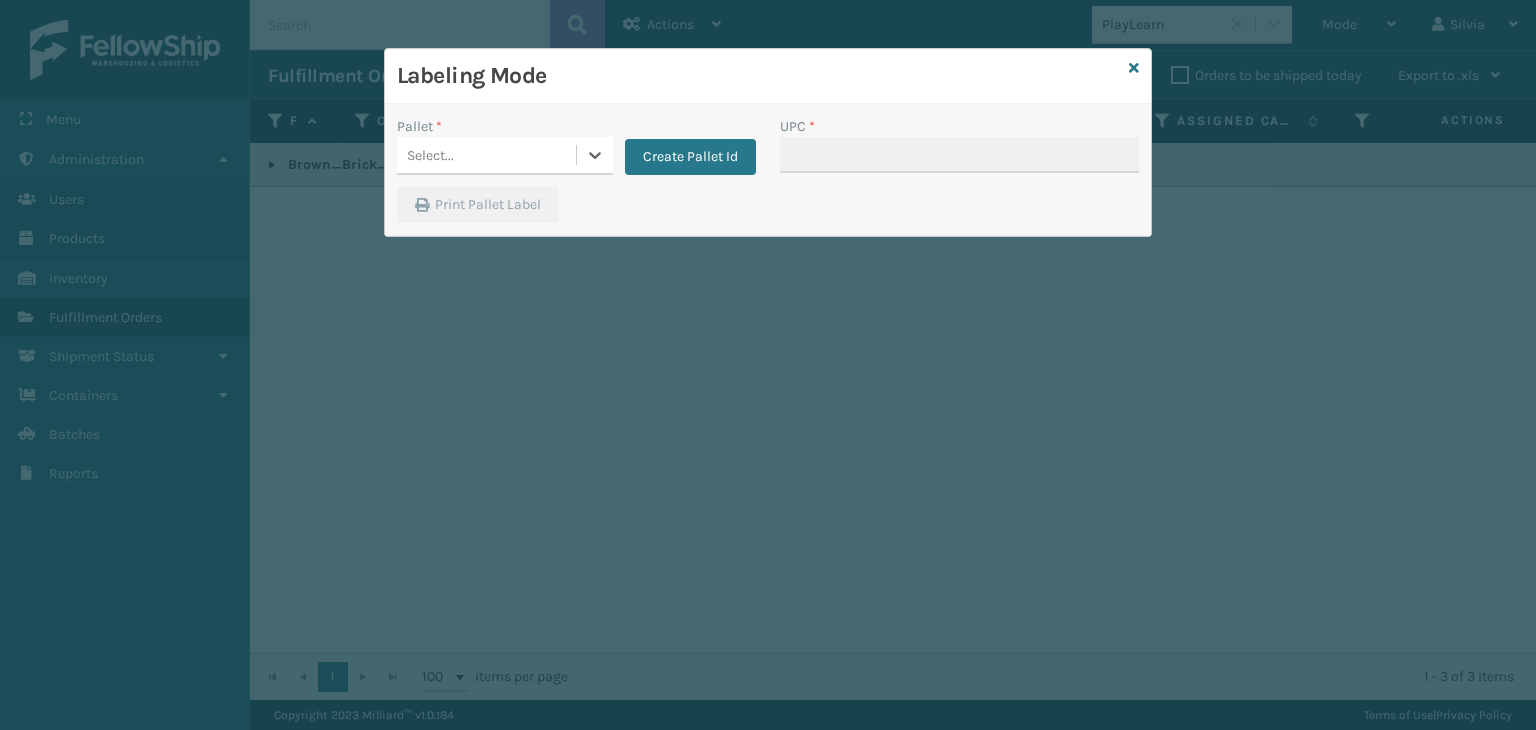 click on "Select..." at bounding box center (486, 155) 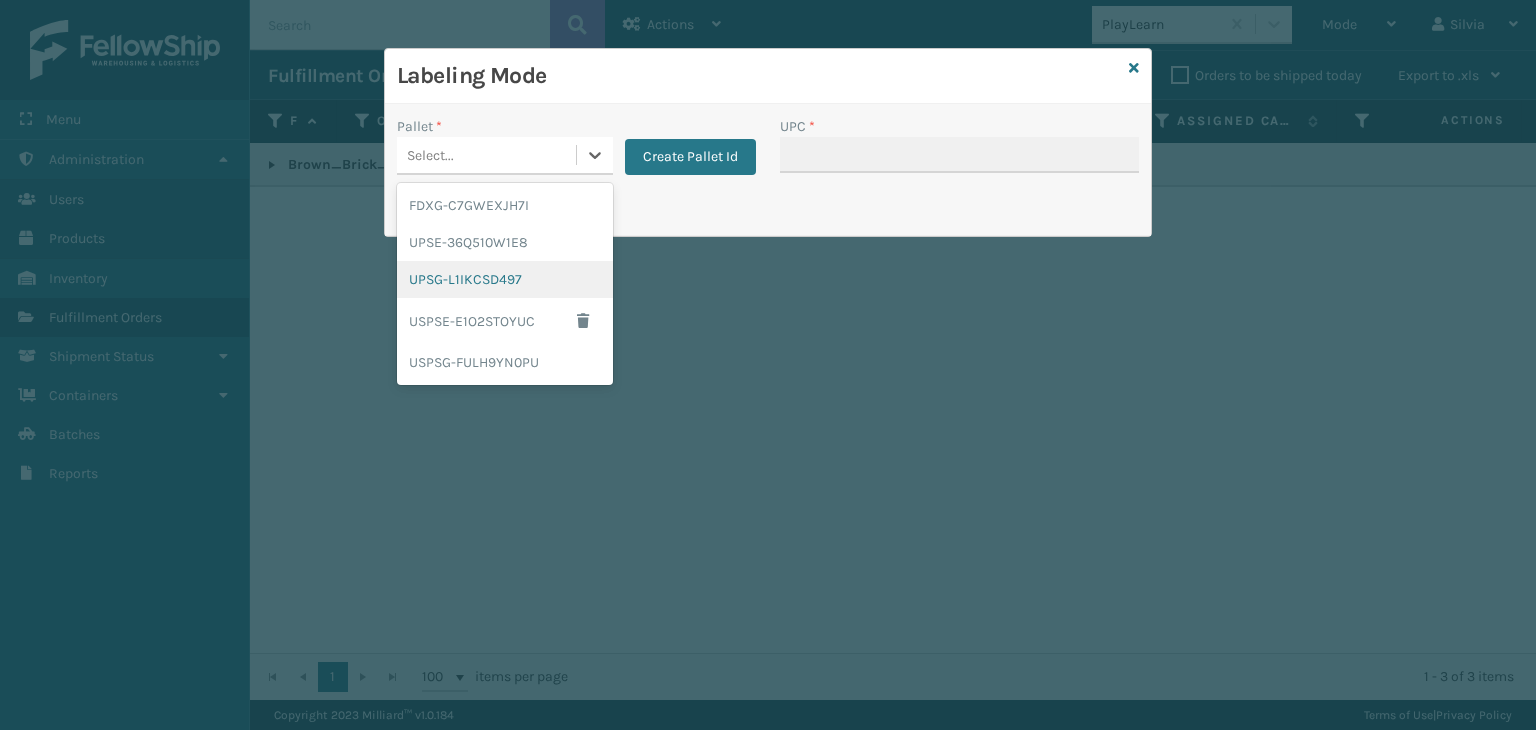drag, startPoint x: 443, startPoint y: 284, endPoint x: 992, endPoint y: 111, distance: 575.61273 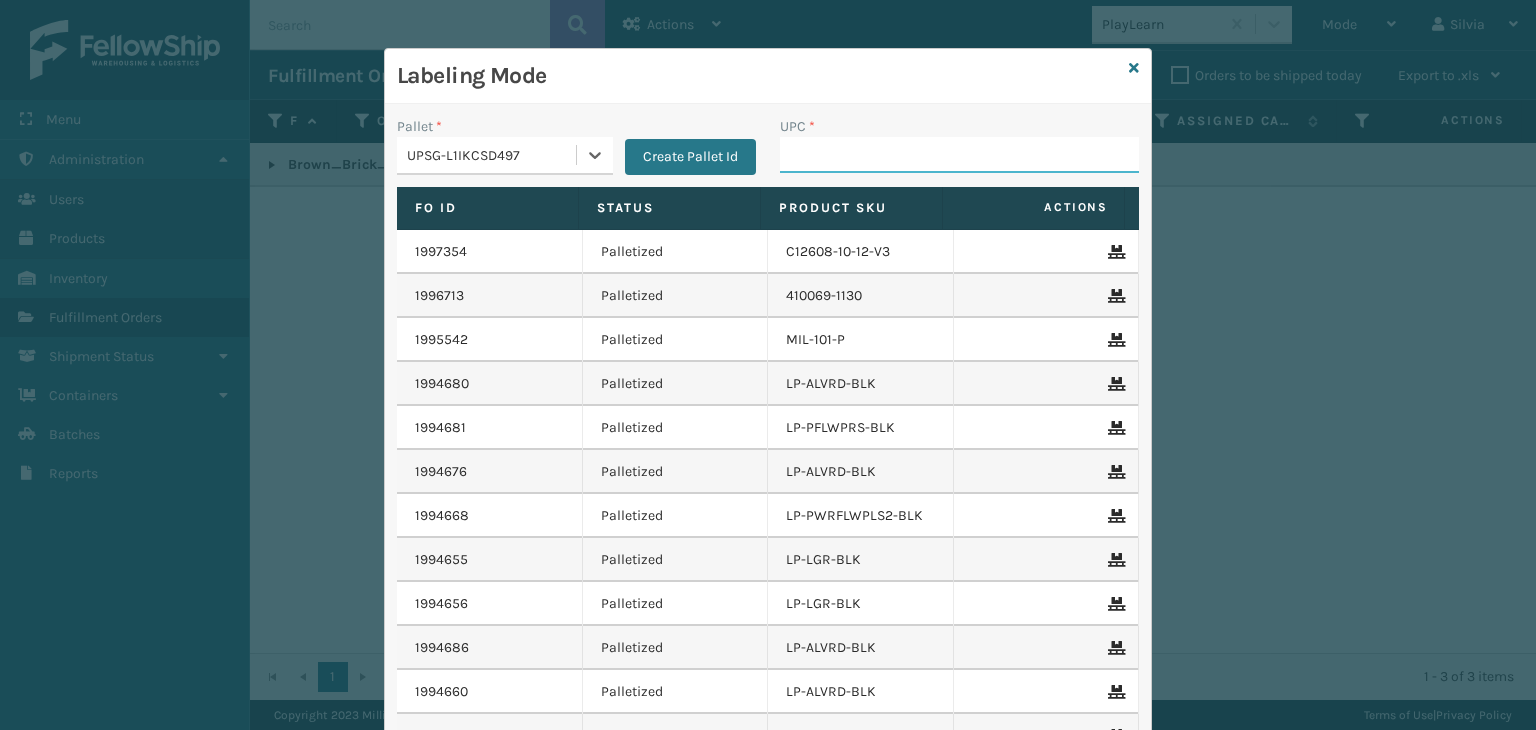 click on "UPC   *" at bounding box center [959, 155] 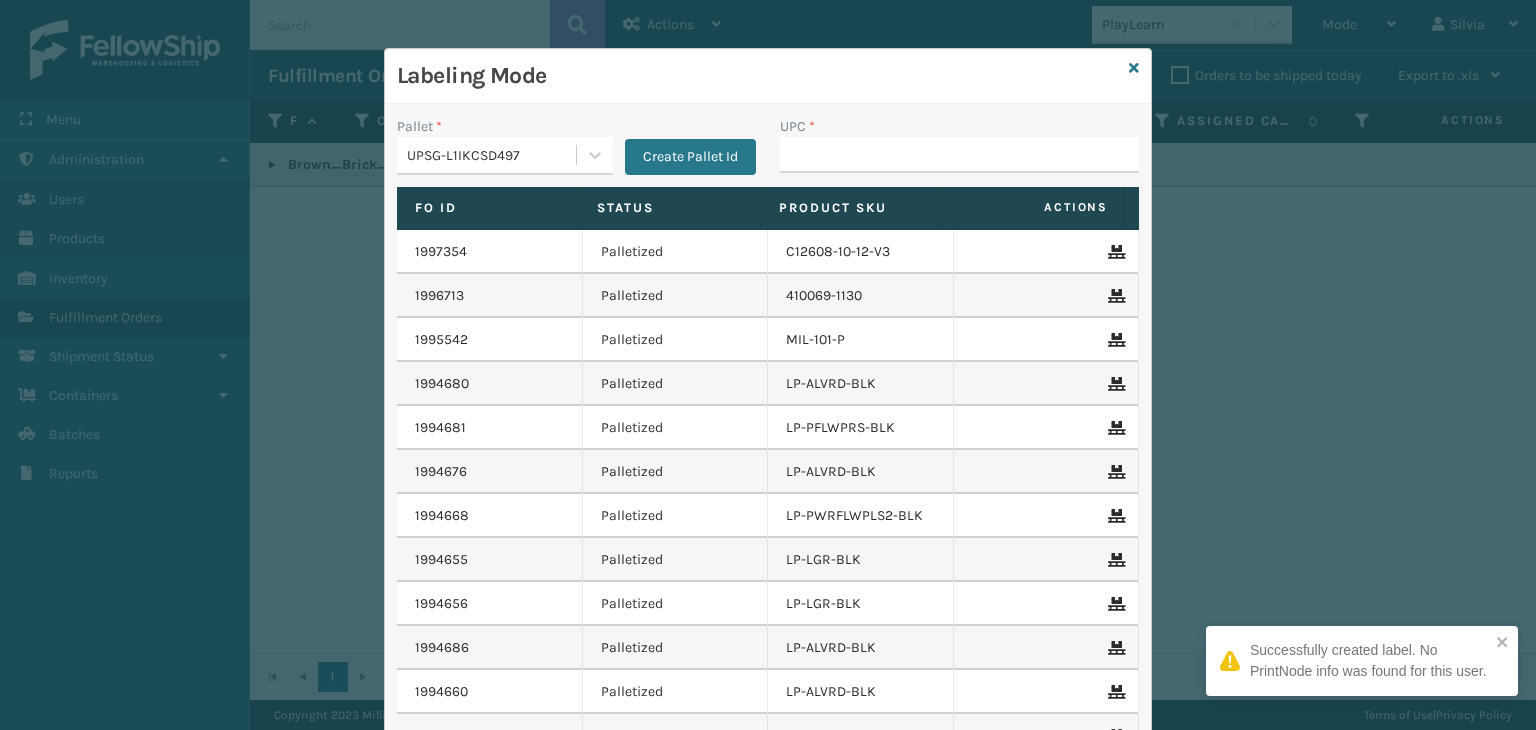 click on "UPC   *" at bounding box center [959, 155] 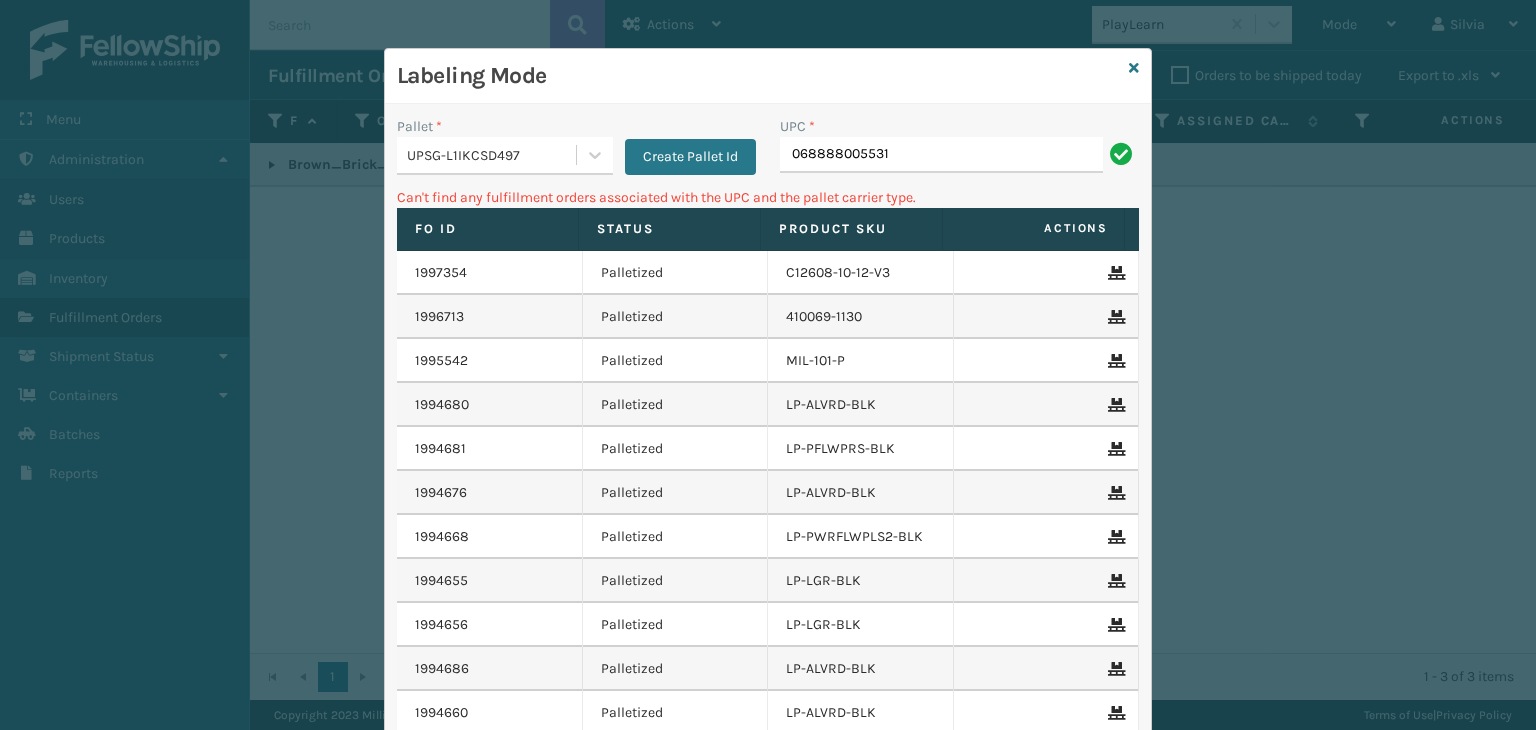 drag, startPoint x: 779, startPoint y: 153, endPoint x: 791, endPoint y: 155, distance: 12.165525 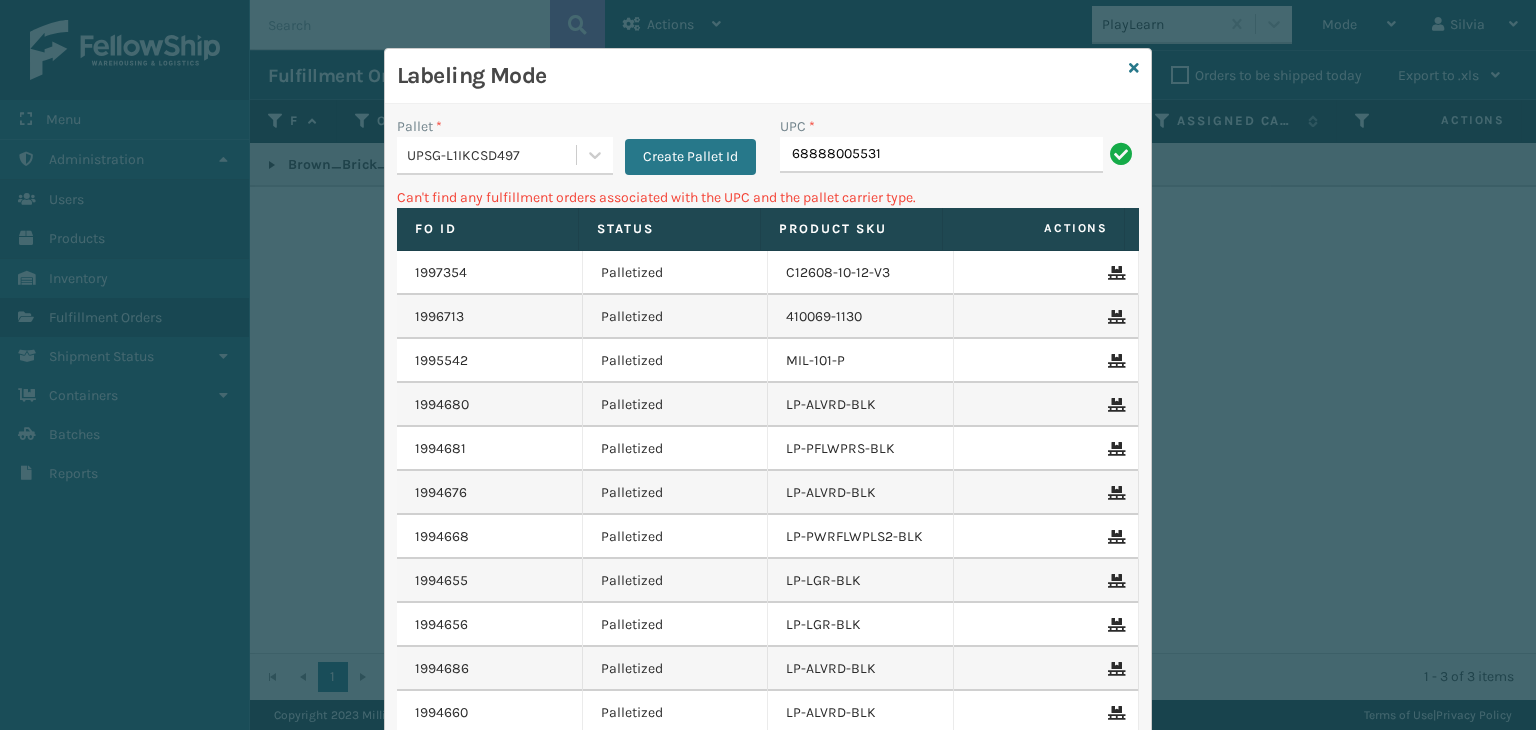 type on "68888005531" 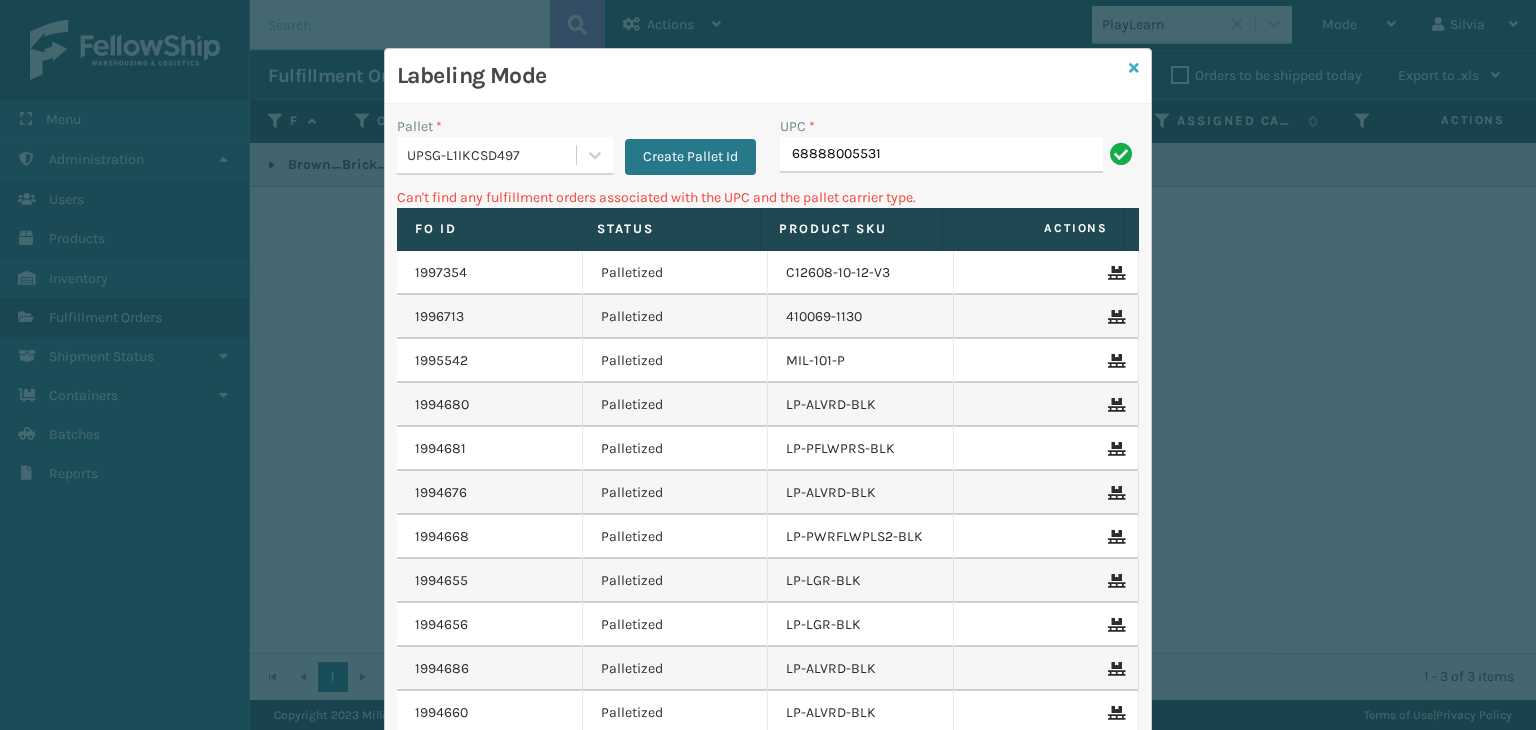 click at bounding box center (1134, 68) 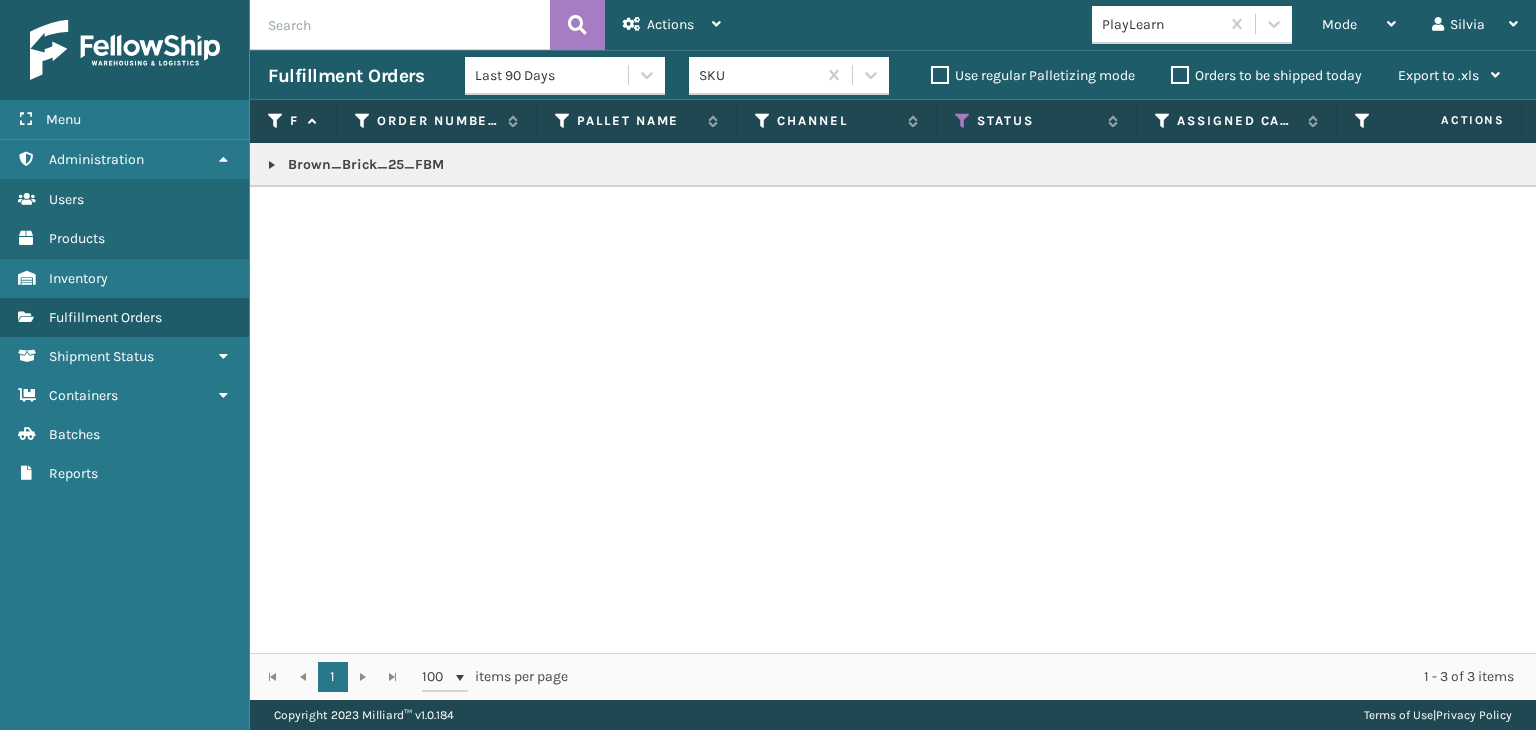click on "PlayLearn" at bounding box center (1161, 24) 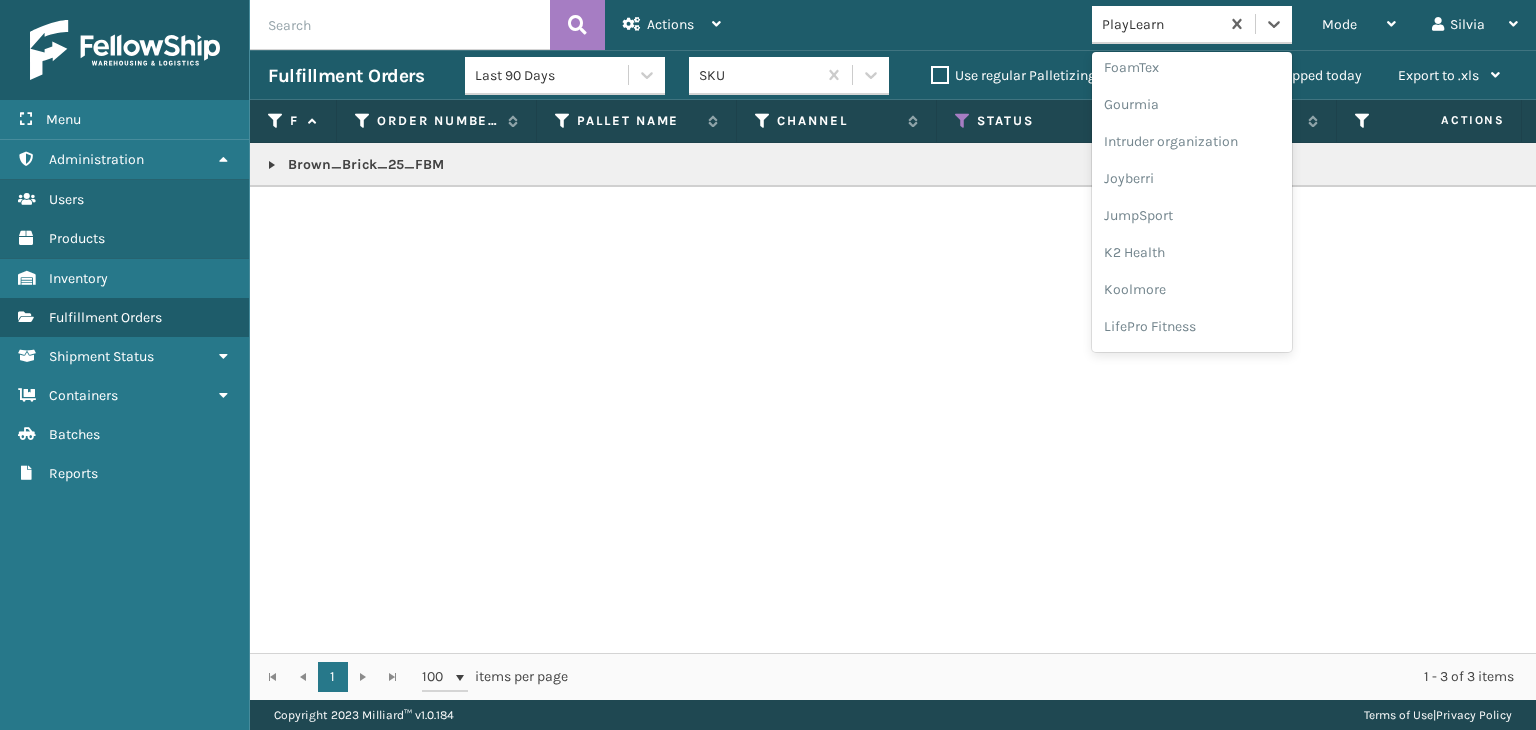 scroll, scrollTop: 632, scrollLeft: 0, axis: vertical 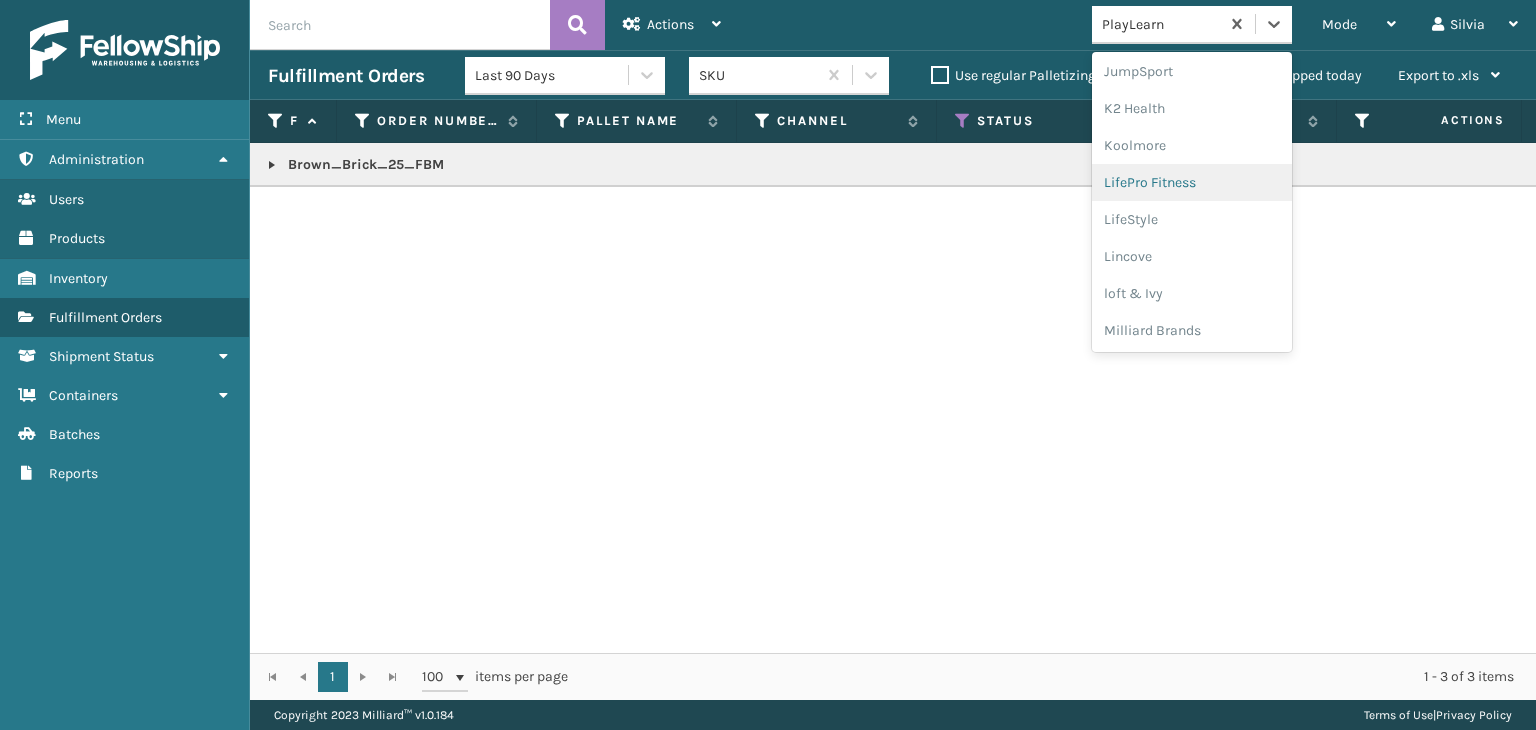 click on "LifePro Fitness" at bounding box center (1192, 182) 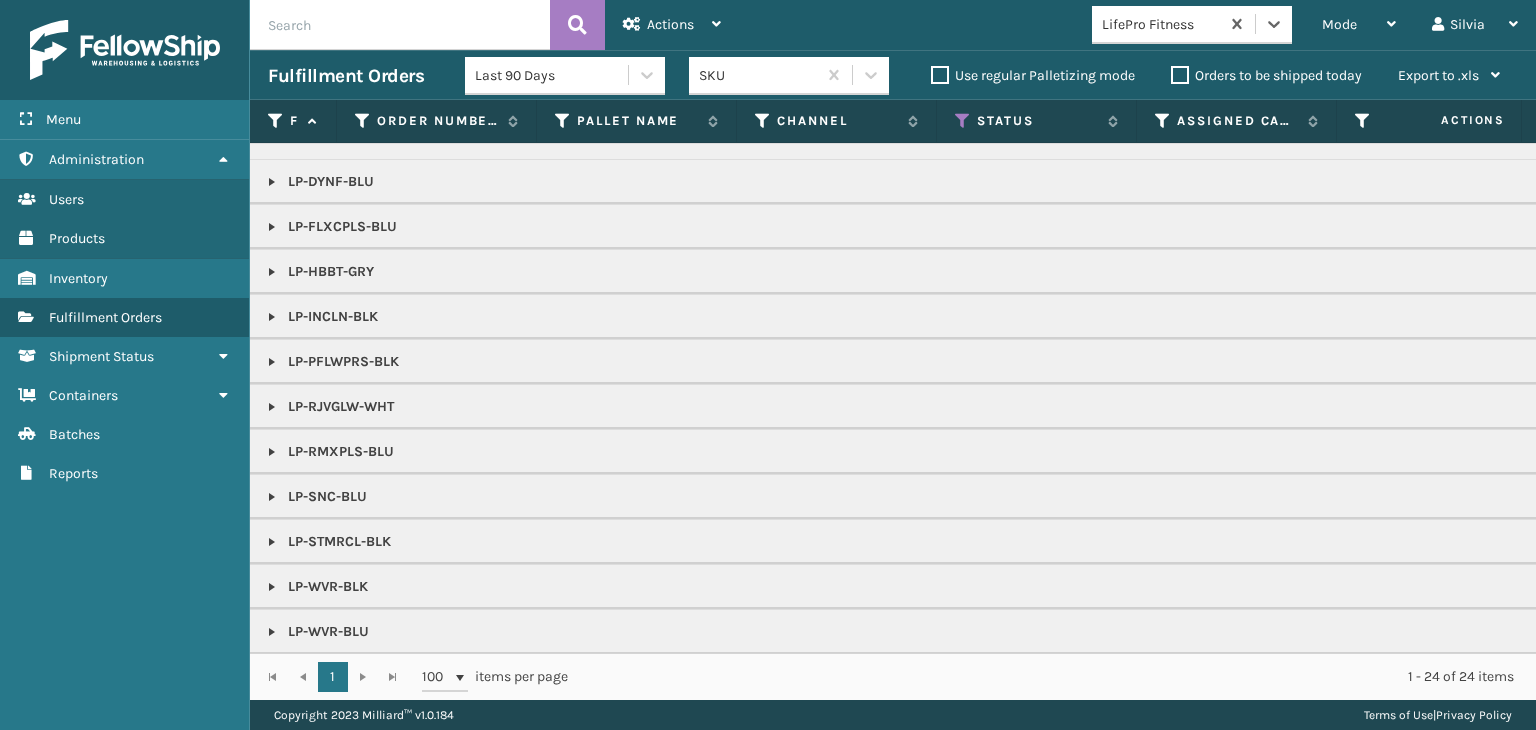 scroll, scrollTop: 176, scrollLeft: 0, axis: vertical 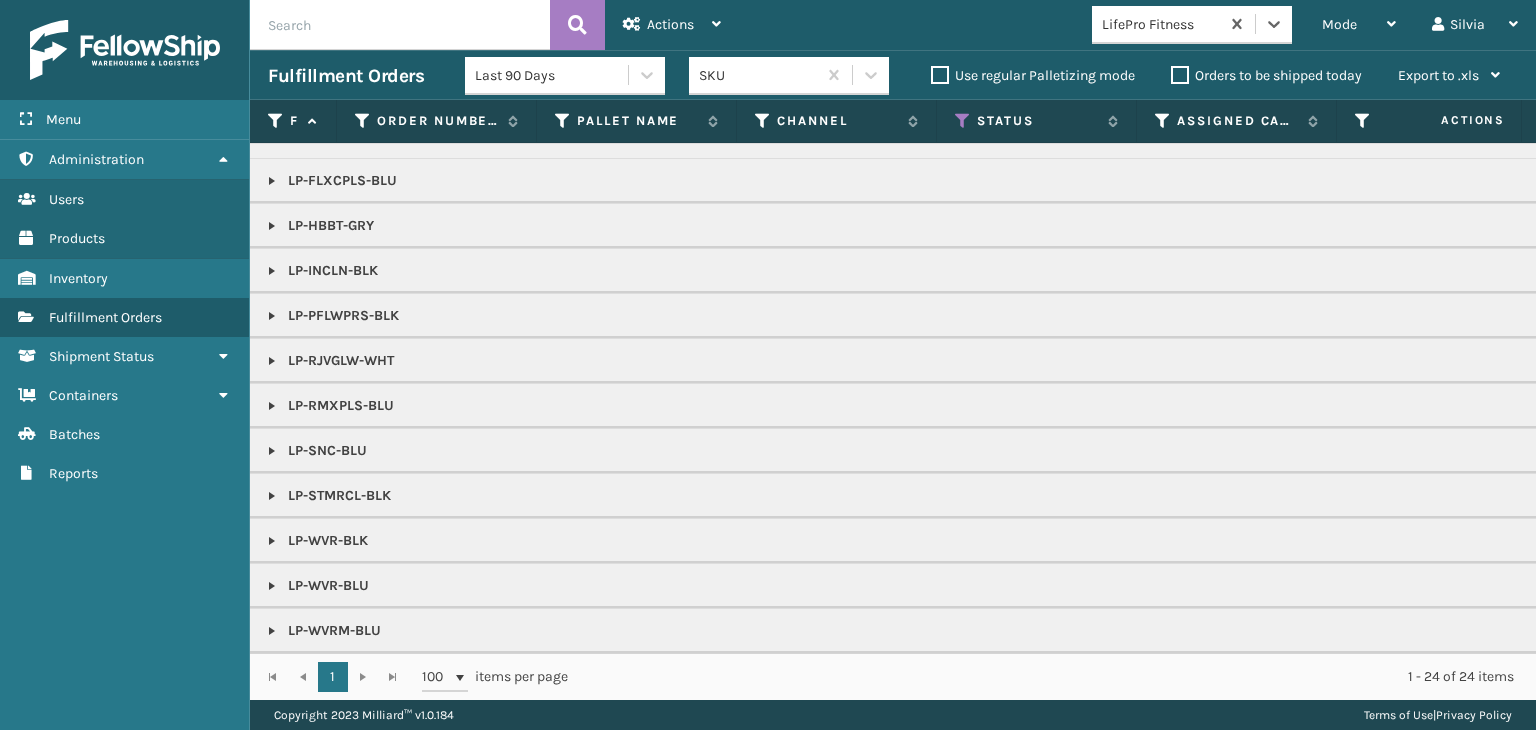 click at bounding box center [272, 451] 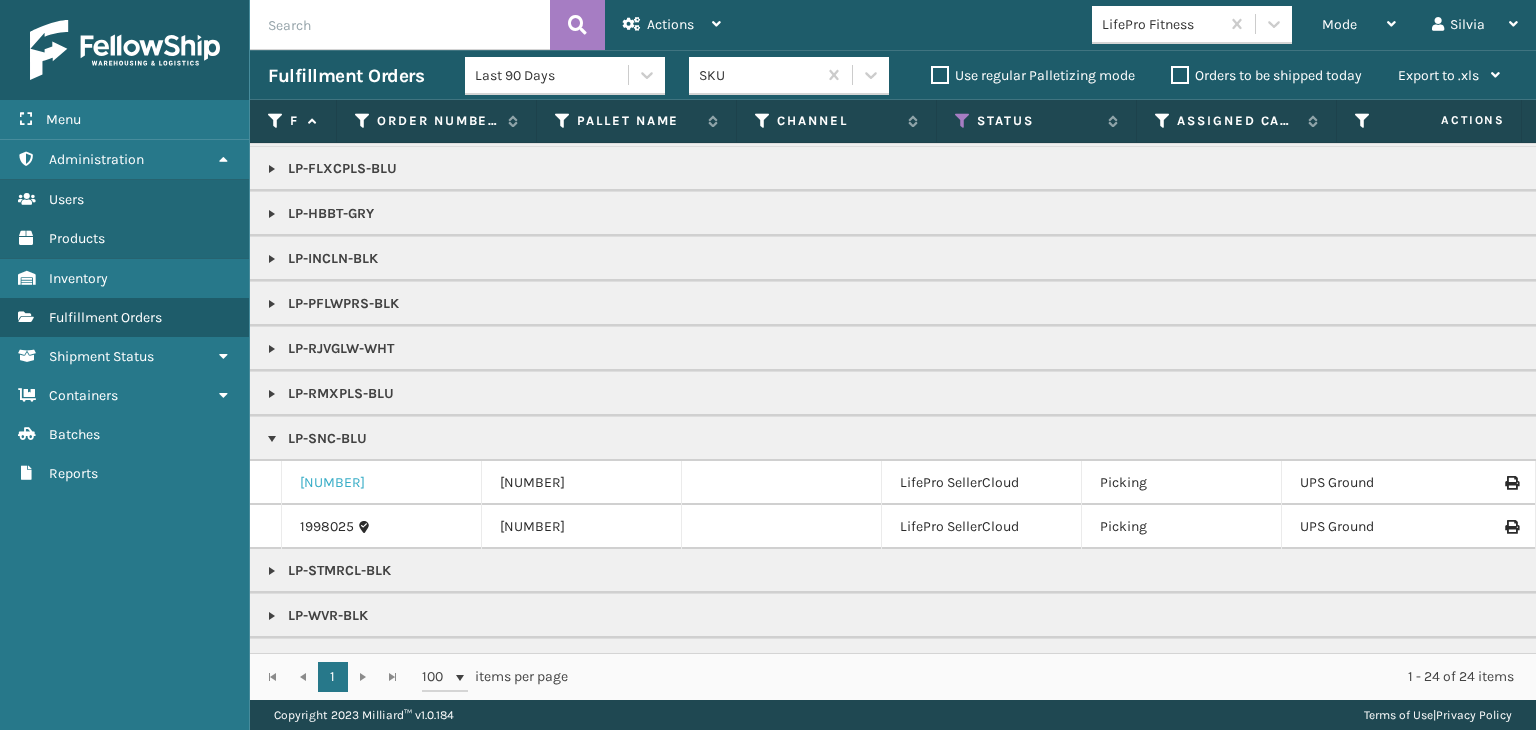 click on "[FULFILLMENT_ID]" at bounding box center [332, 483] 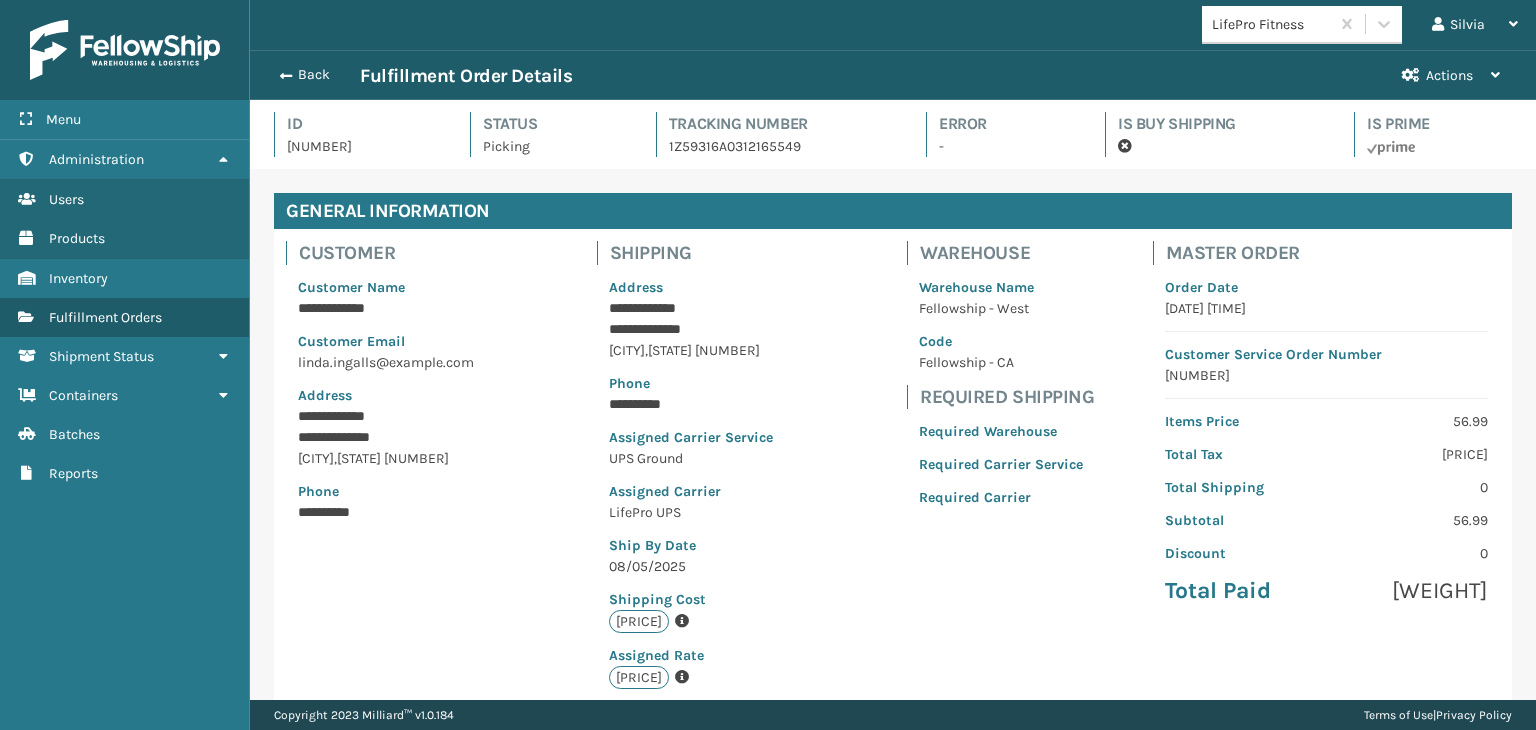 scroll, scrollTop: 99951, scrollLeft: 98713, axis: both 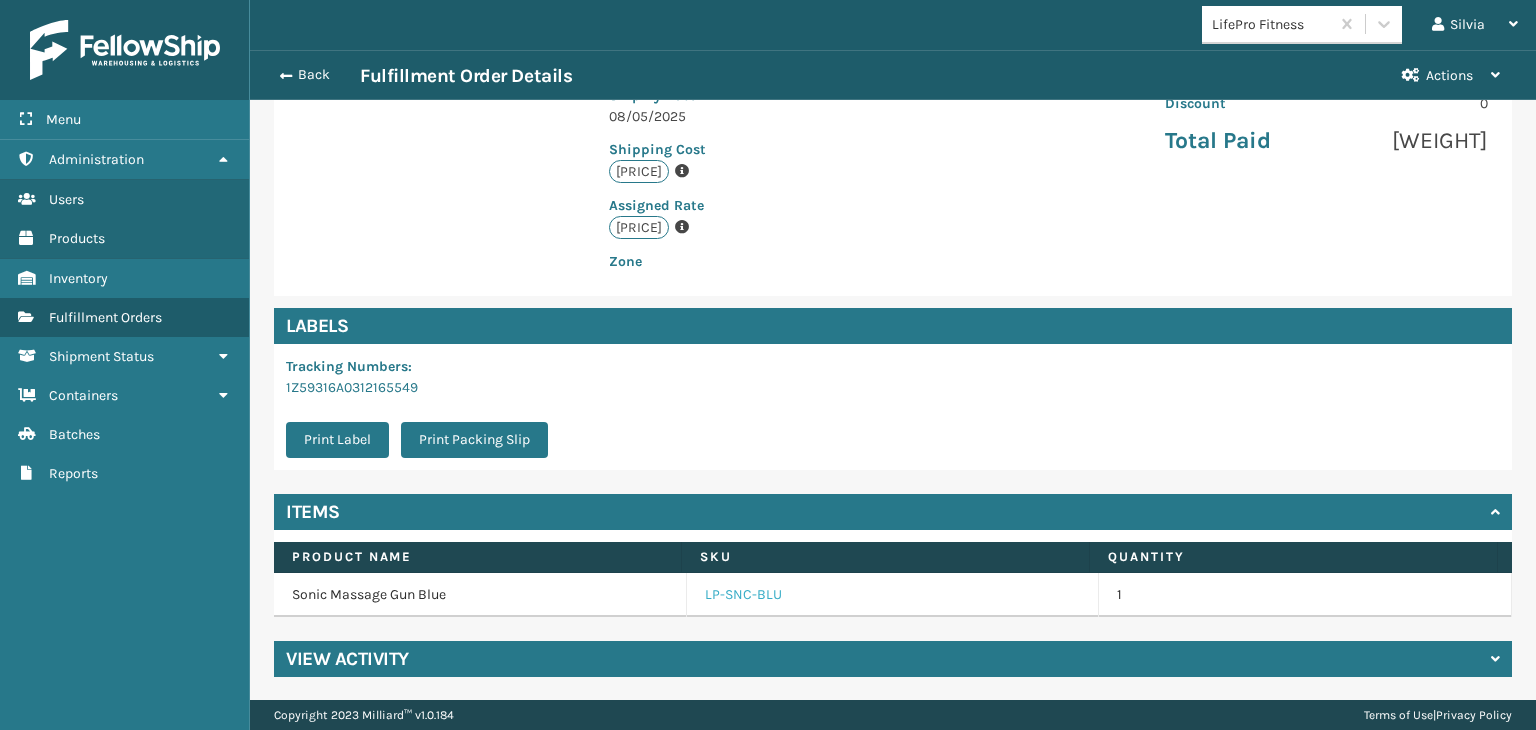 click on "LP-SNC-BLU" at bounding box center (743, 595) 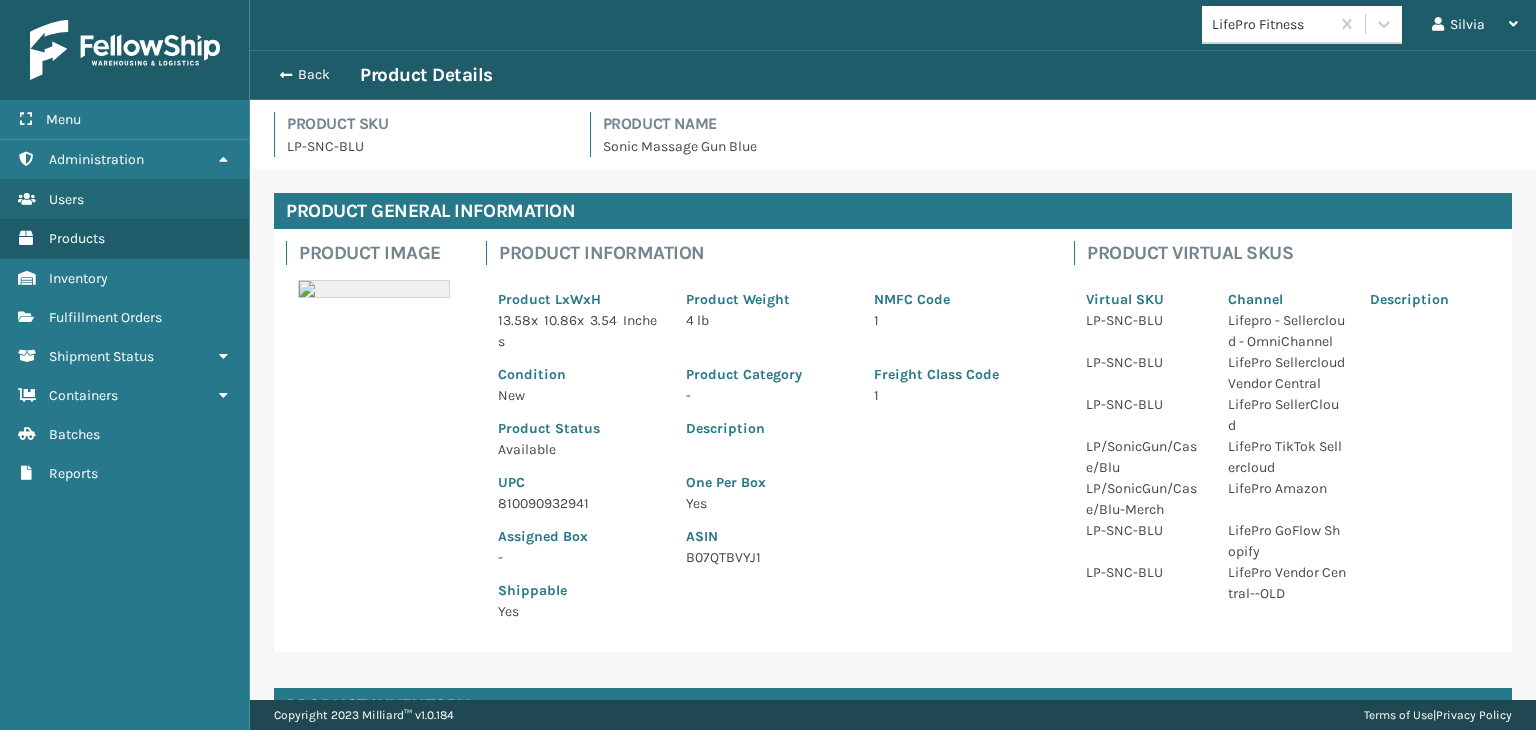 click on "810090932941" at bounding box center (580, 503) 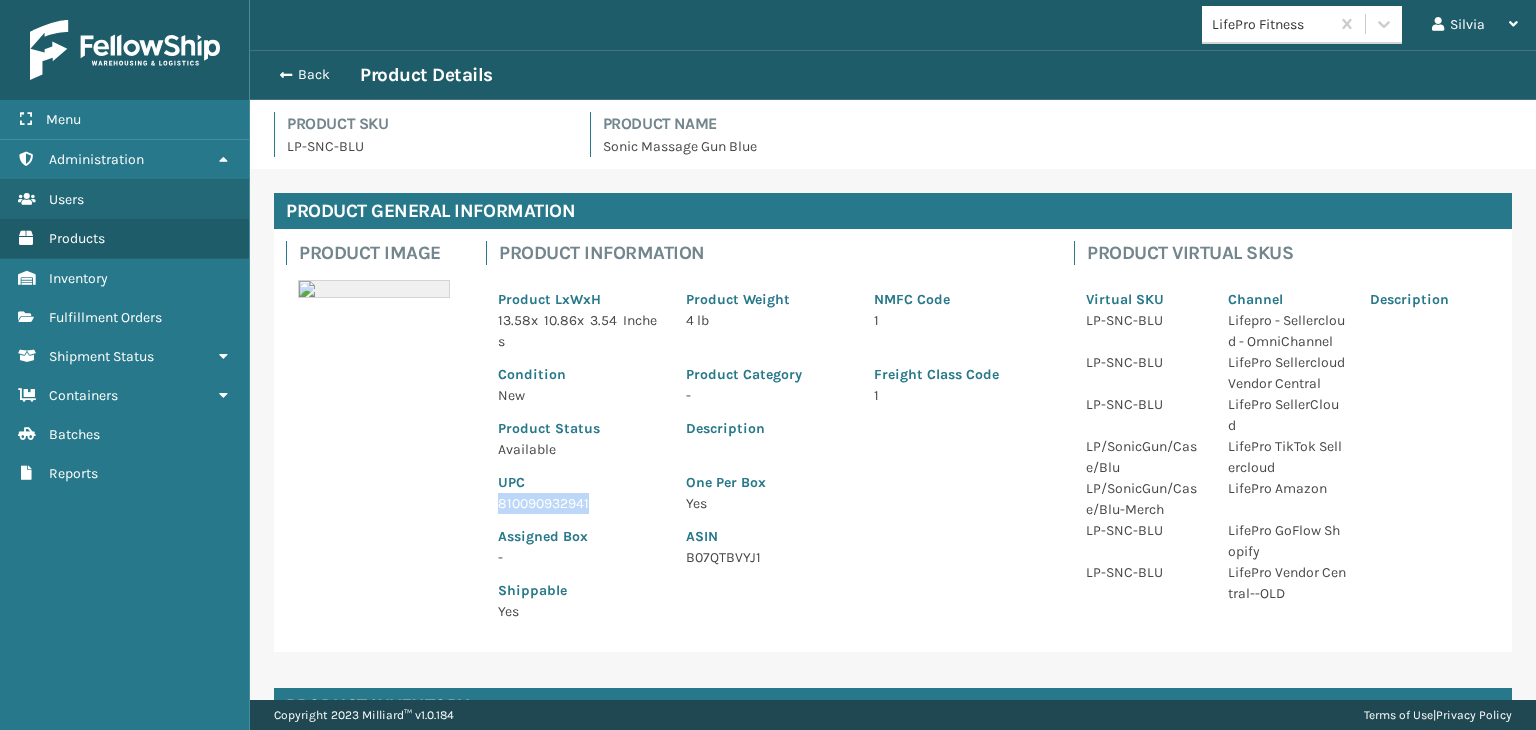 click on "810090932941" at bounding box center [580, 503] 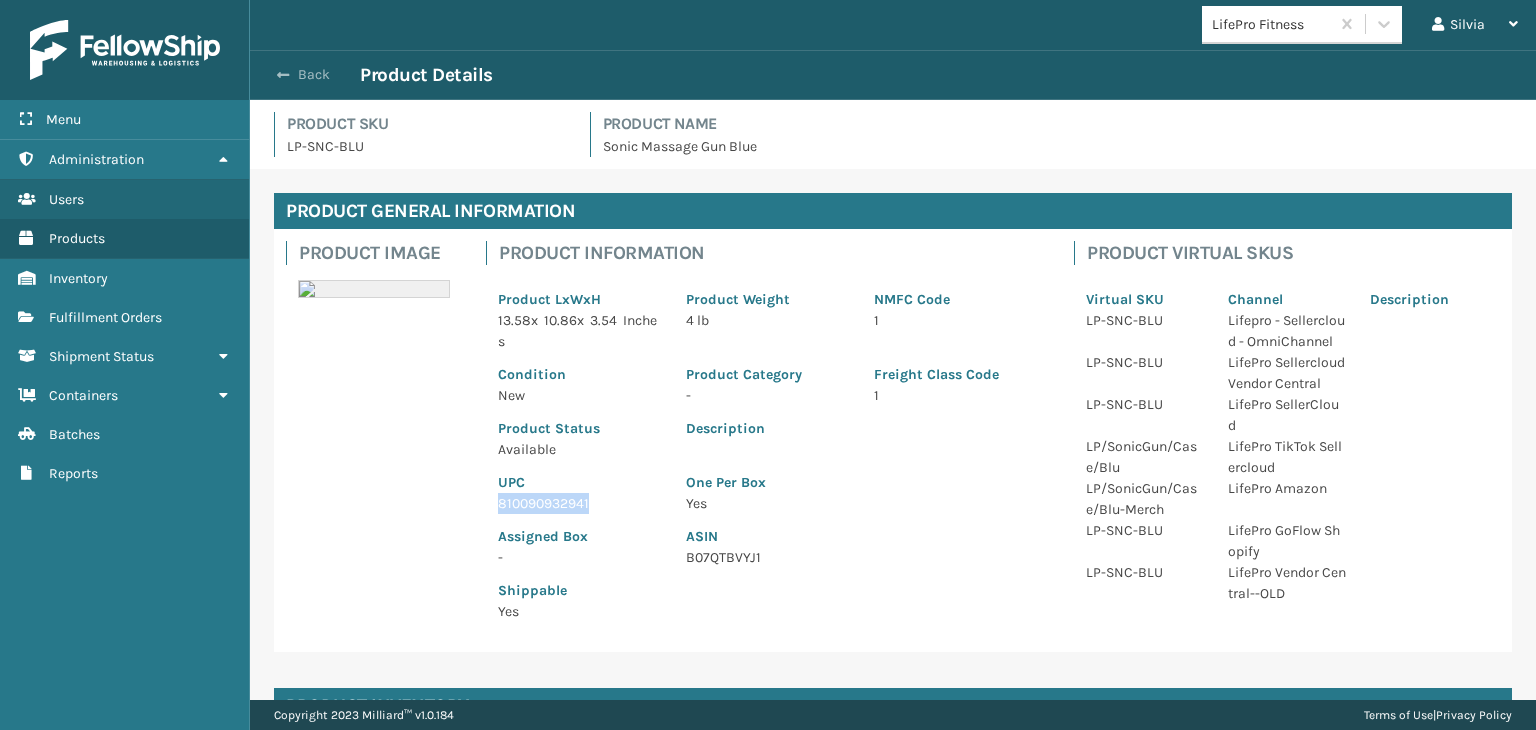 click on "Back" at bounding box center (314, 75) 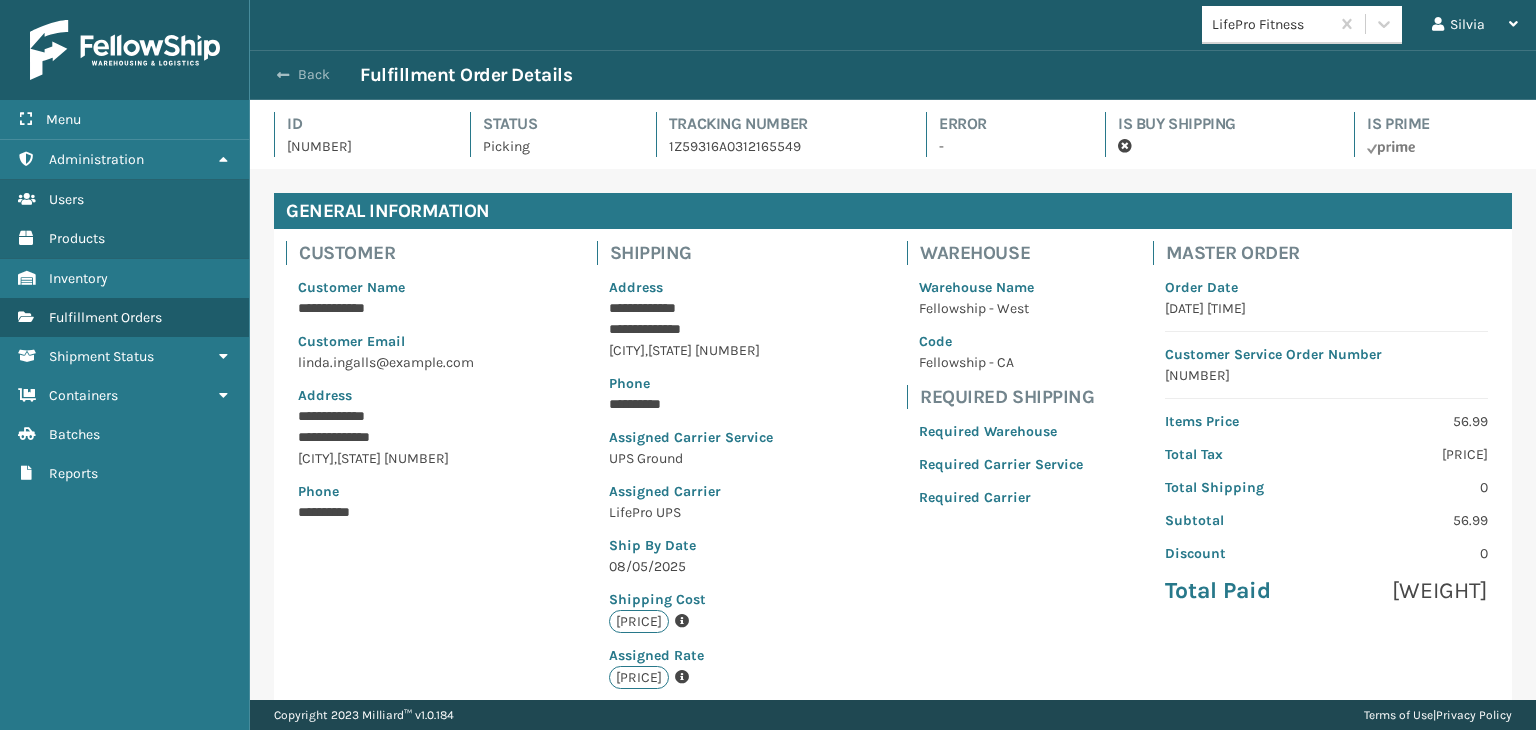 scroll, scrollTop: 99951, scrollLeft: 98713, axis: both 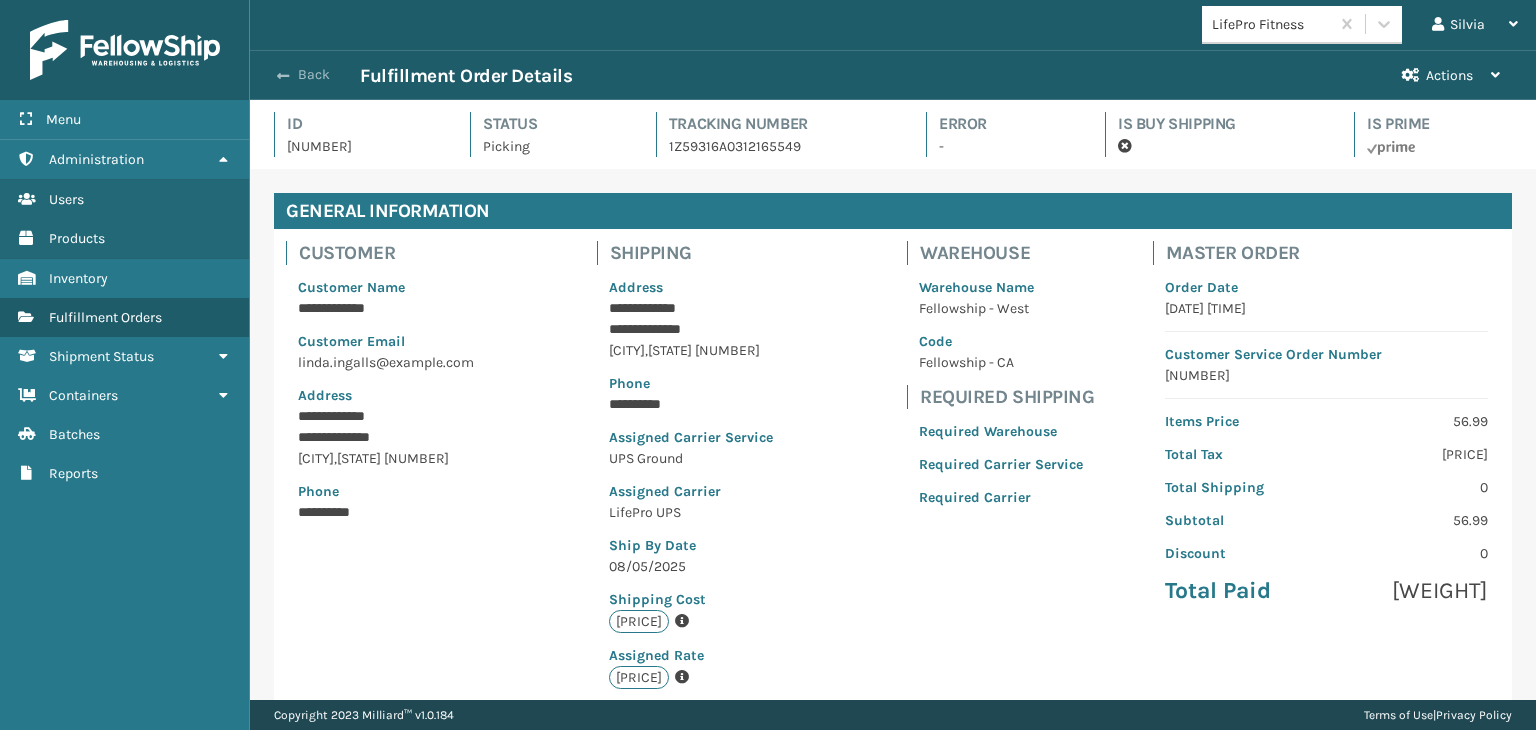 click on "Back" at bounding box center (314, 75) 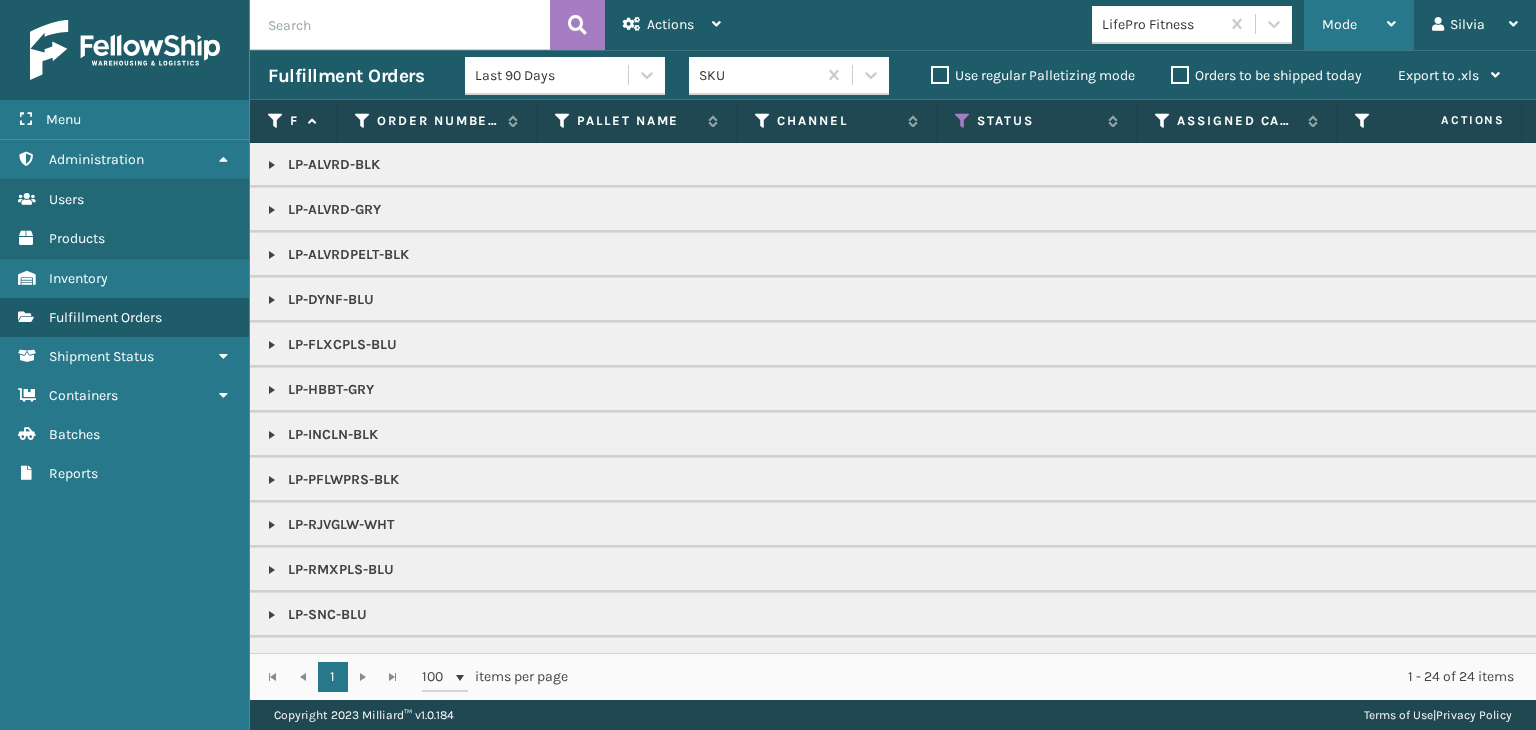 click on "Mode" at bounding box center [1359, 25] 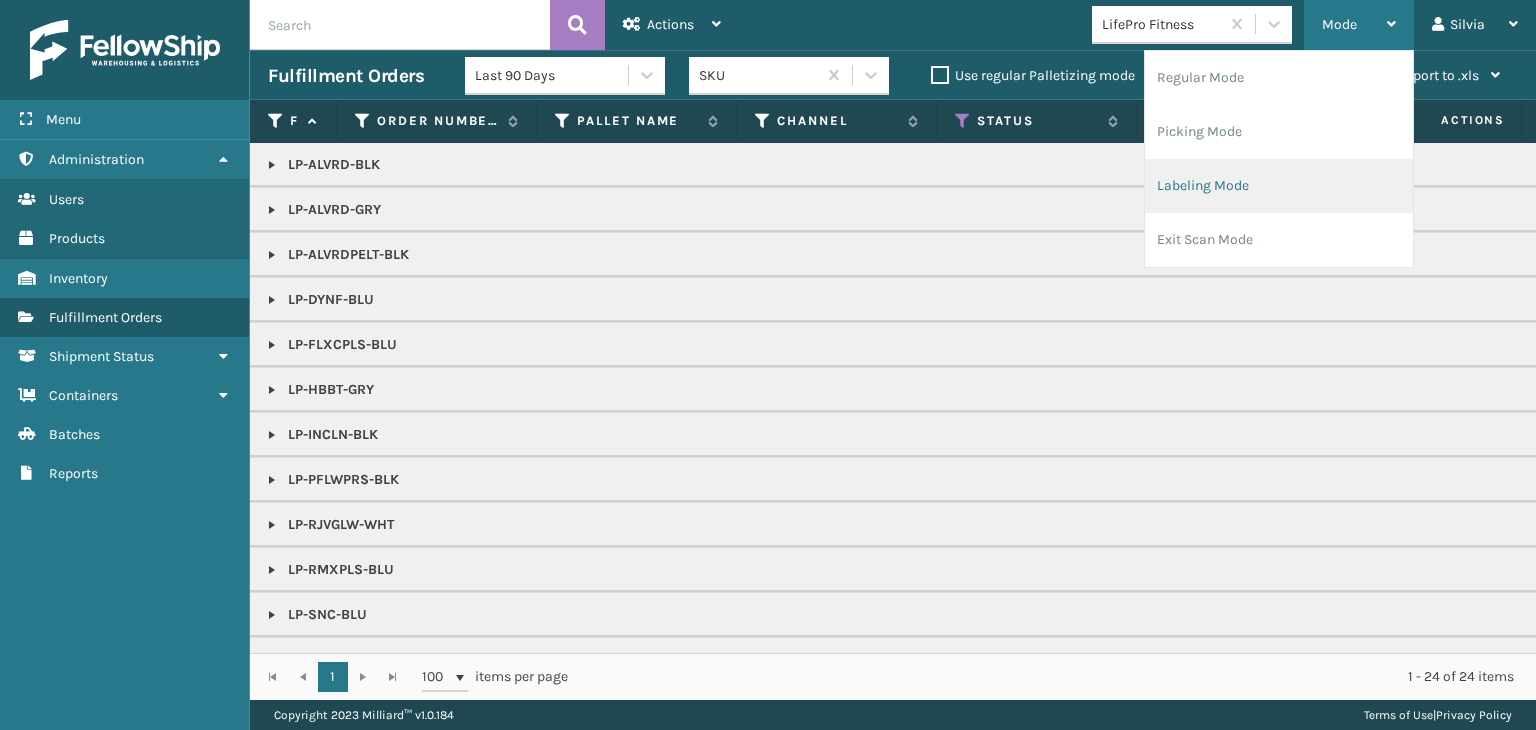 click on "Labeling Mode" at bounding box center (1279, 186) 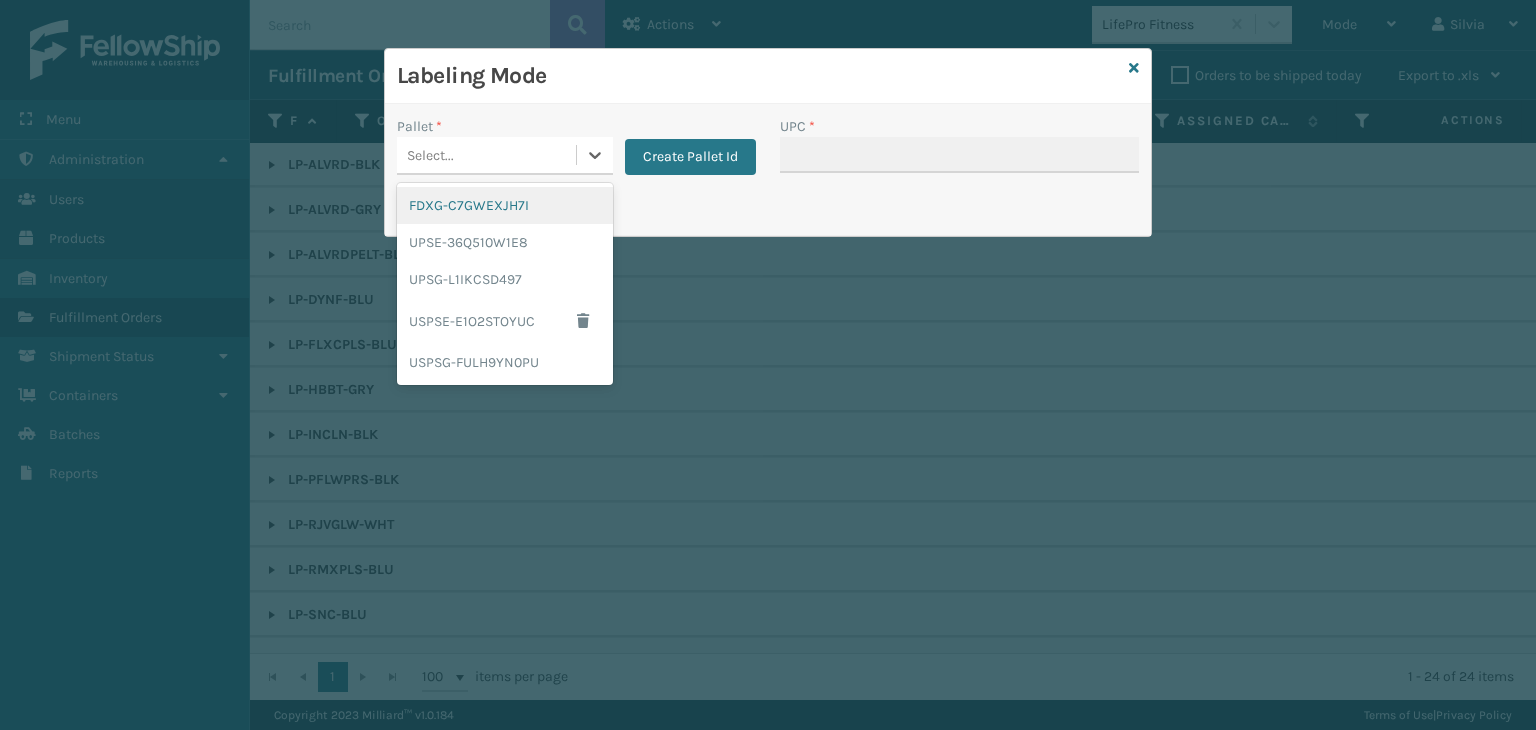 click on "Select..." at bounding box center [486, 155] 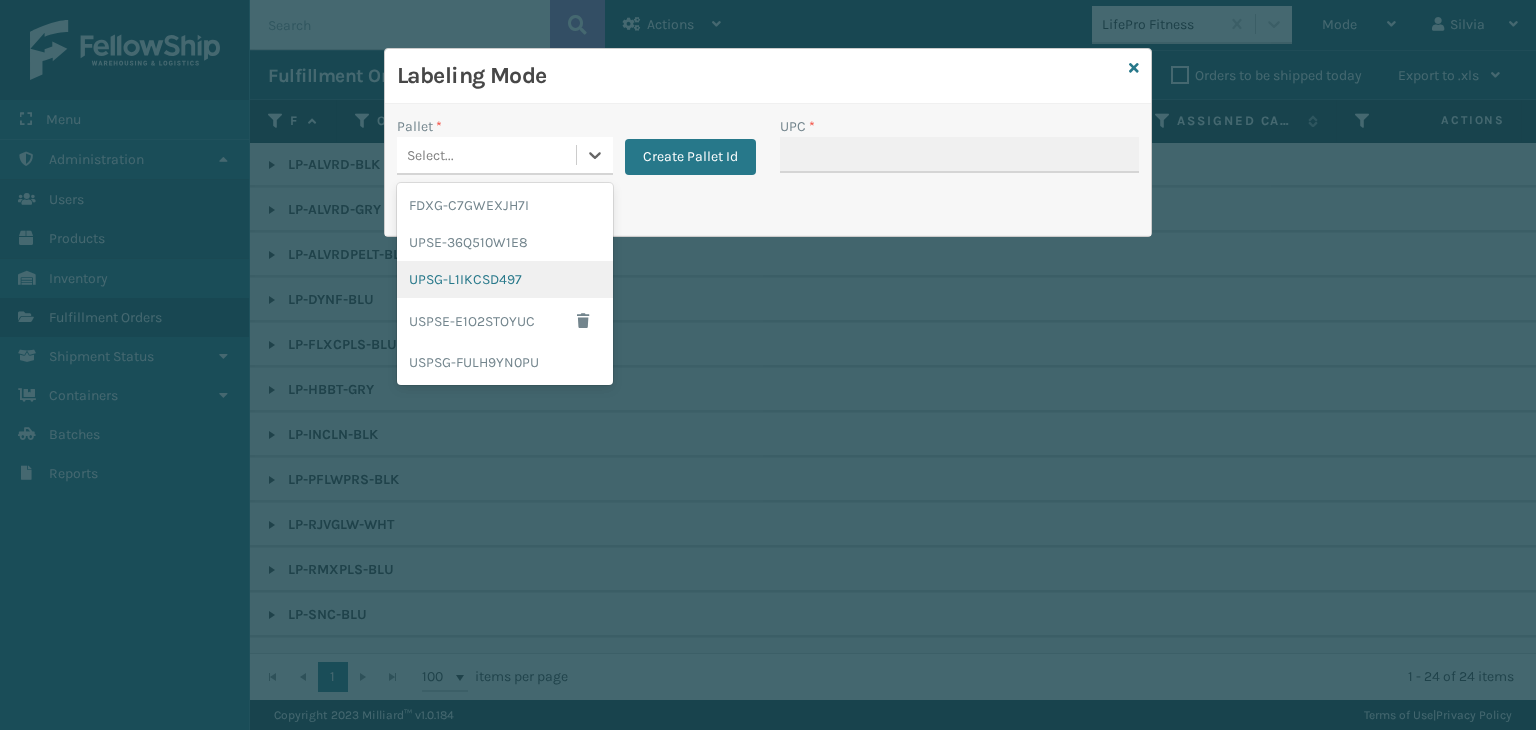 click on "UPSG-L1IKCSD497" at bounding box center [505, 279] 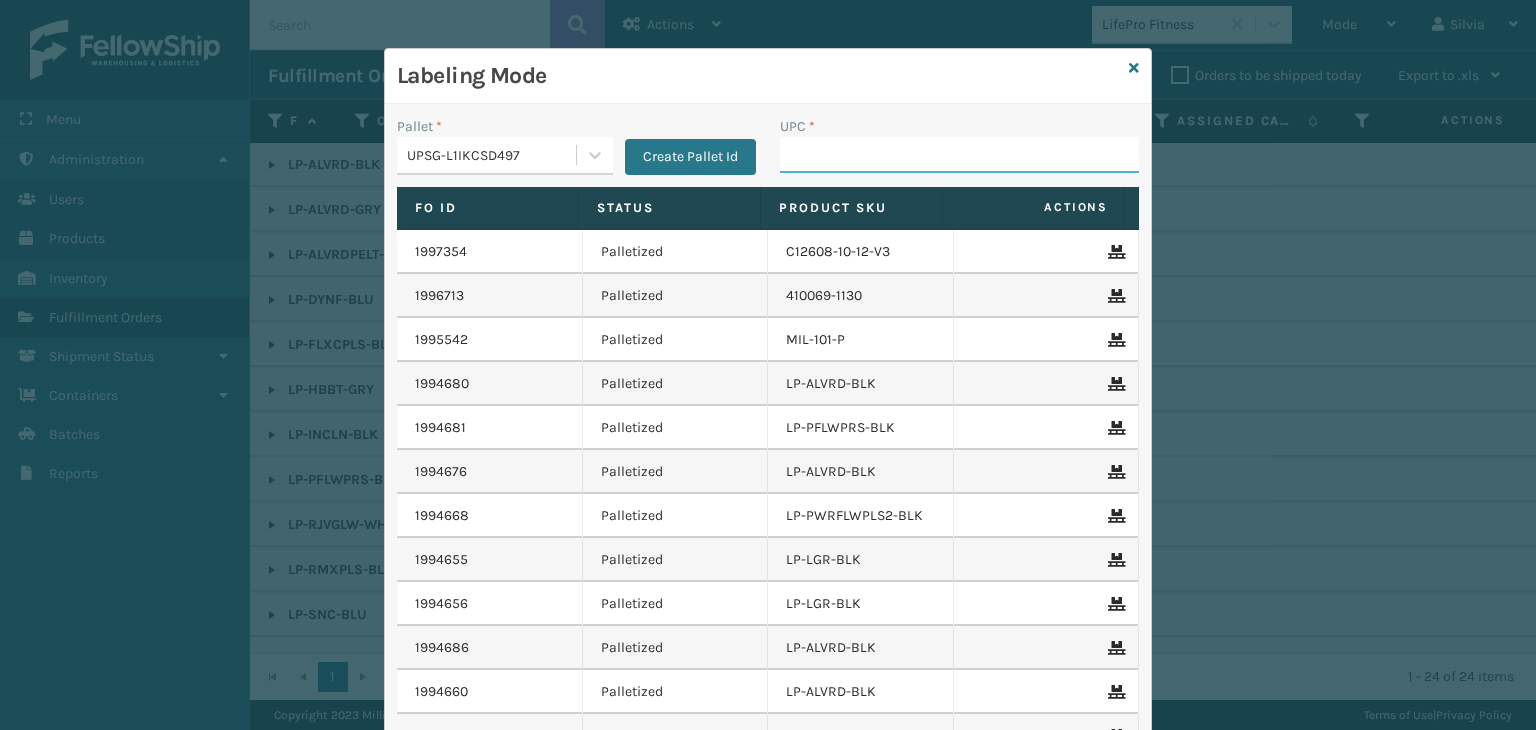 click on "UPC   *" at bounding box center (959, 155) 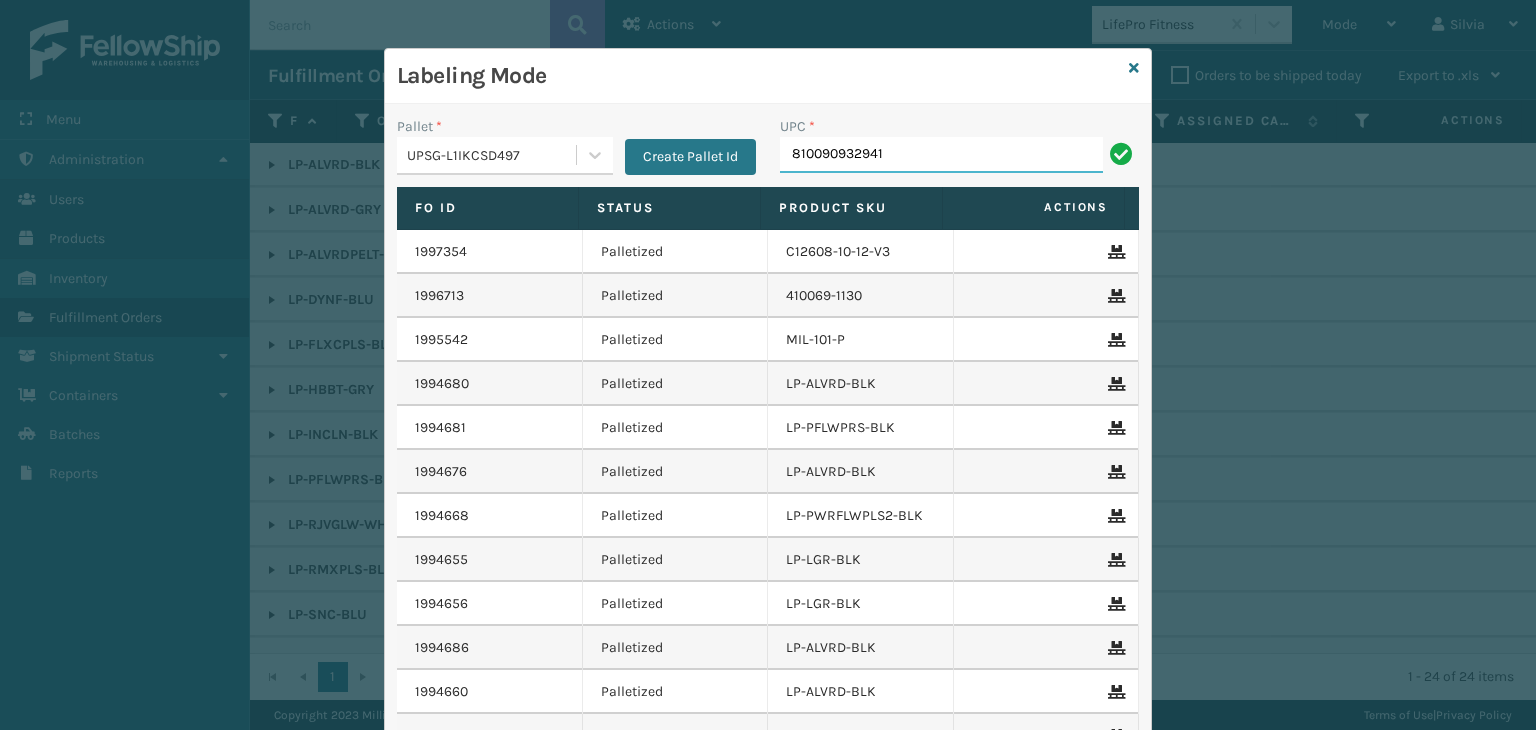 type on "810090932941" 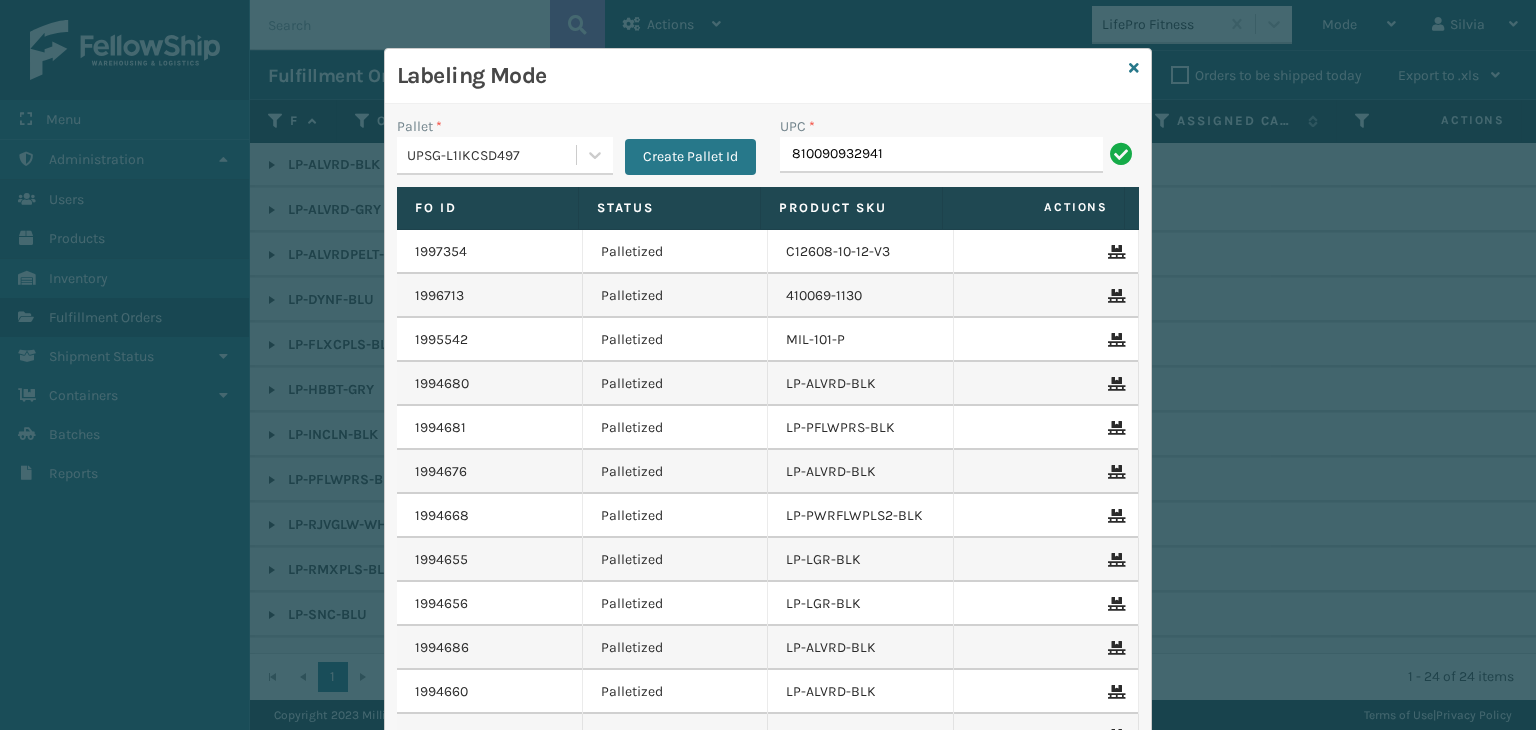 type on "810090932941" 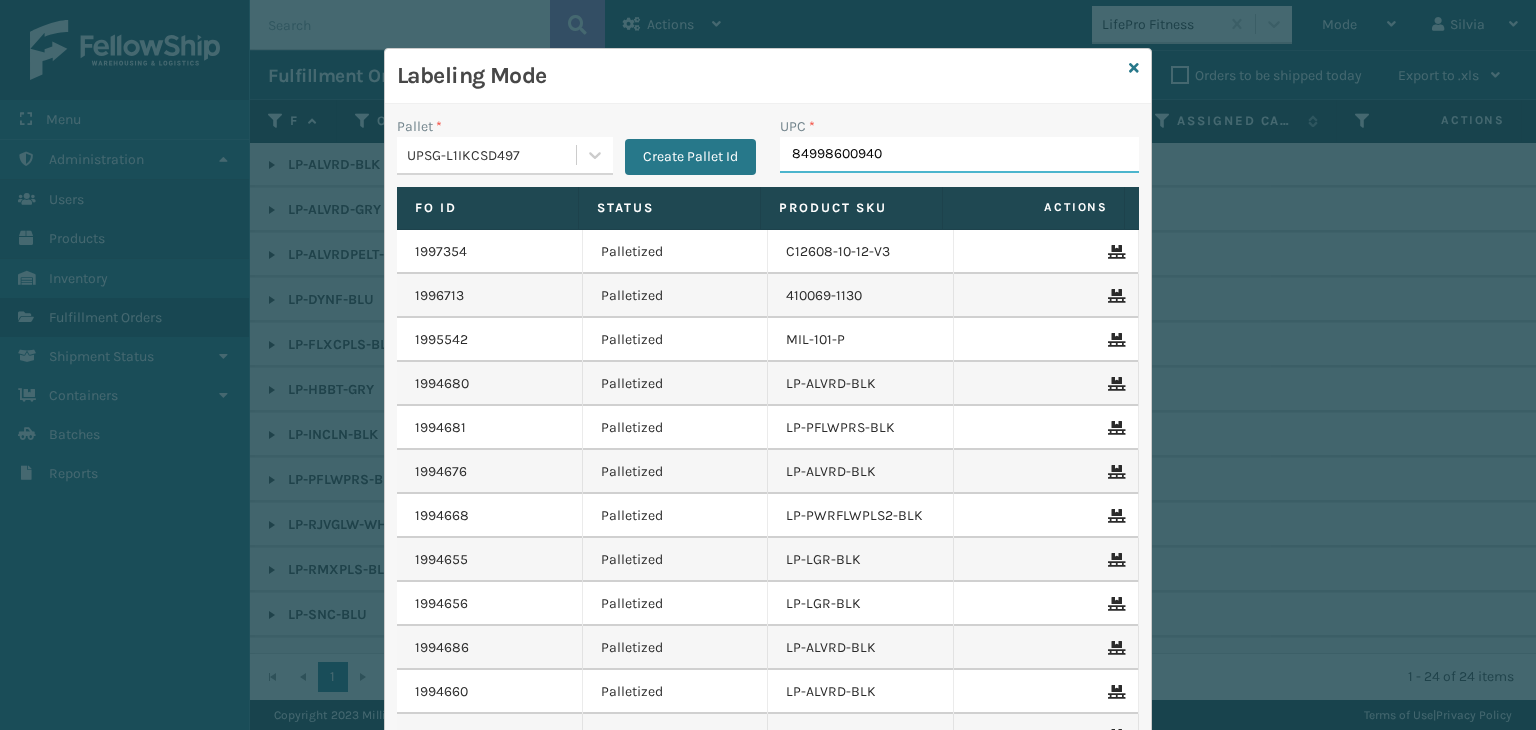 type on "849986009405" 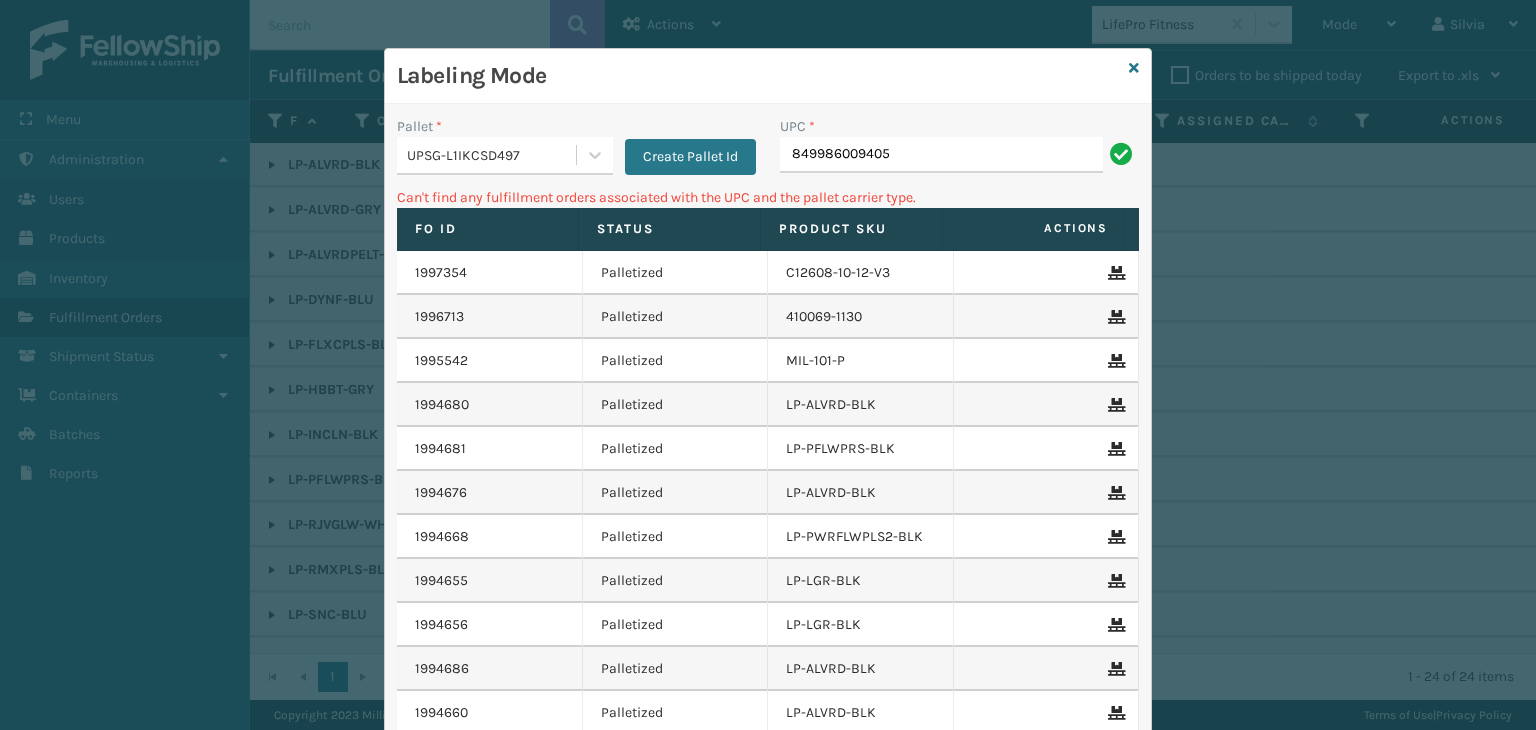 click on "UPSG-L1IKCSD497" at bounding box center (492, 155) 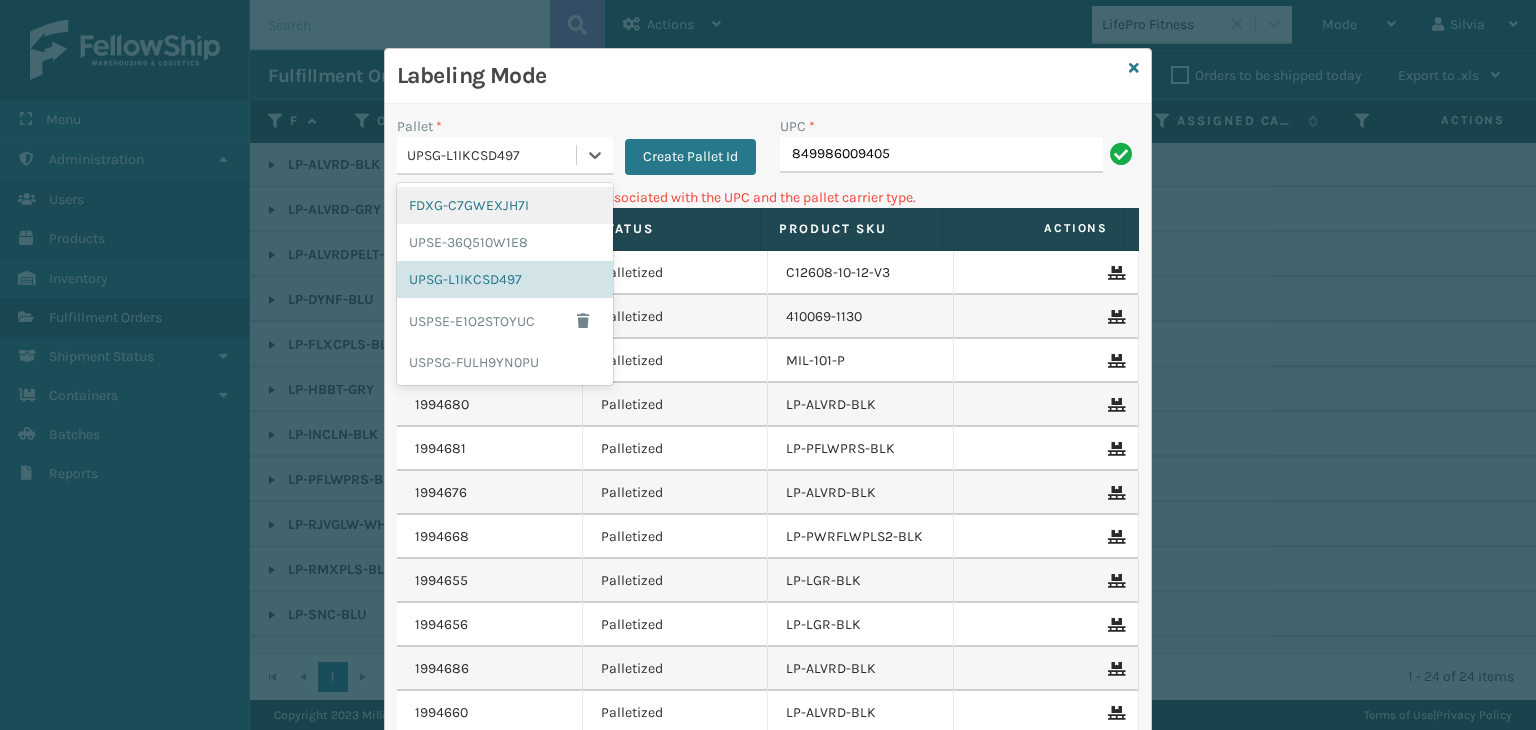 click on "FDXG-C7GWEXJH7I" at bounding box center [505, 205] 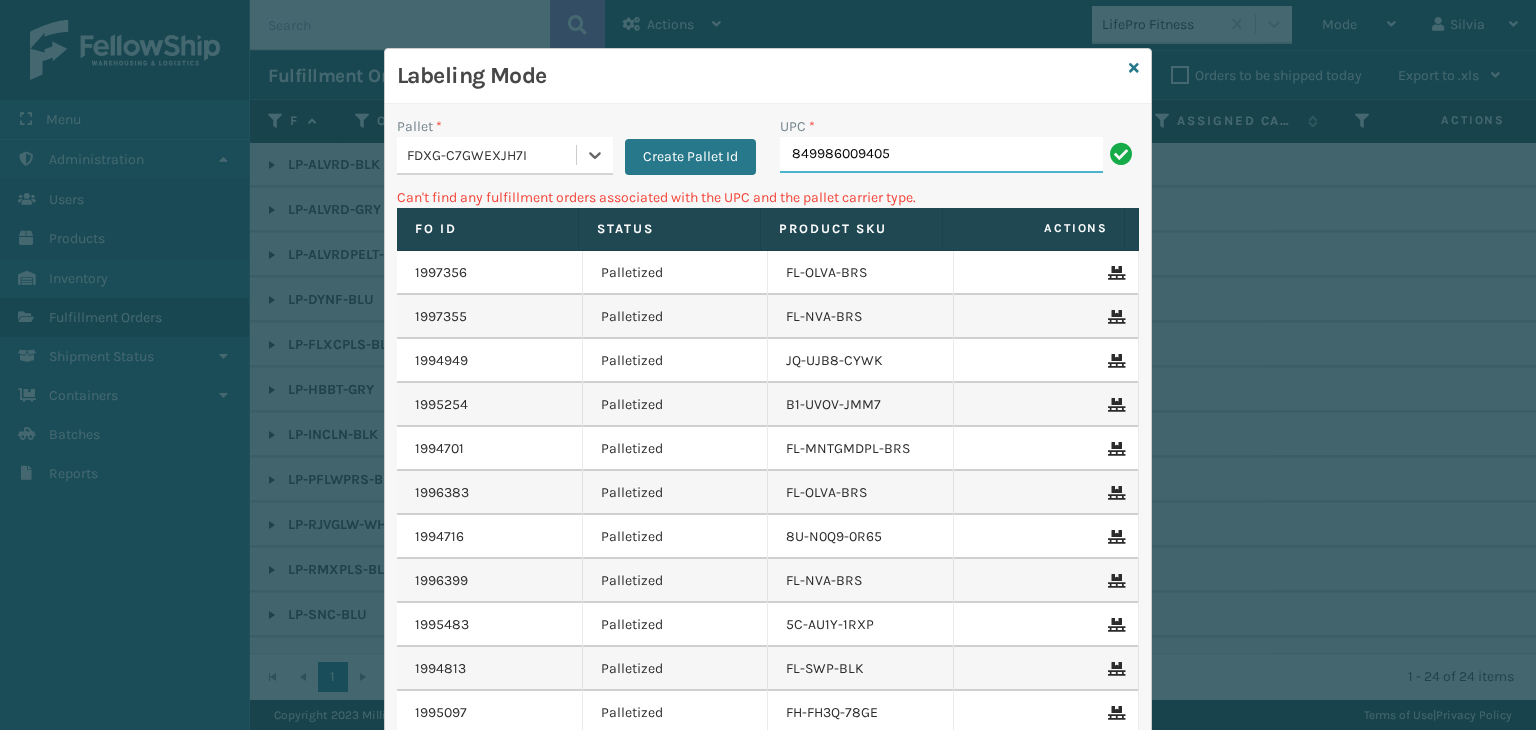 click on "849986009405" at bounding box center [941, 155] 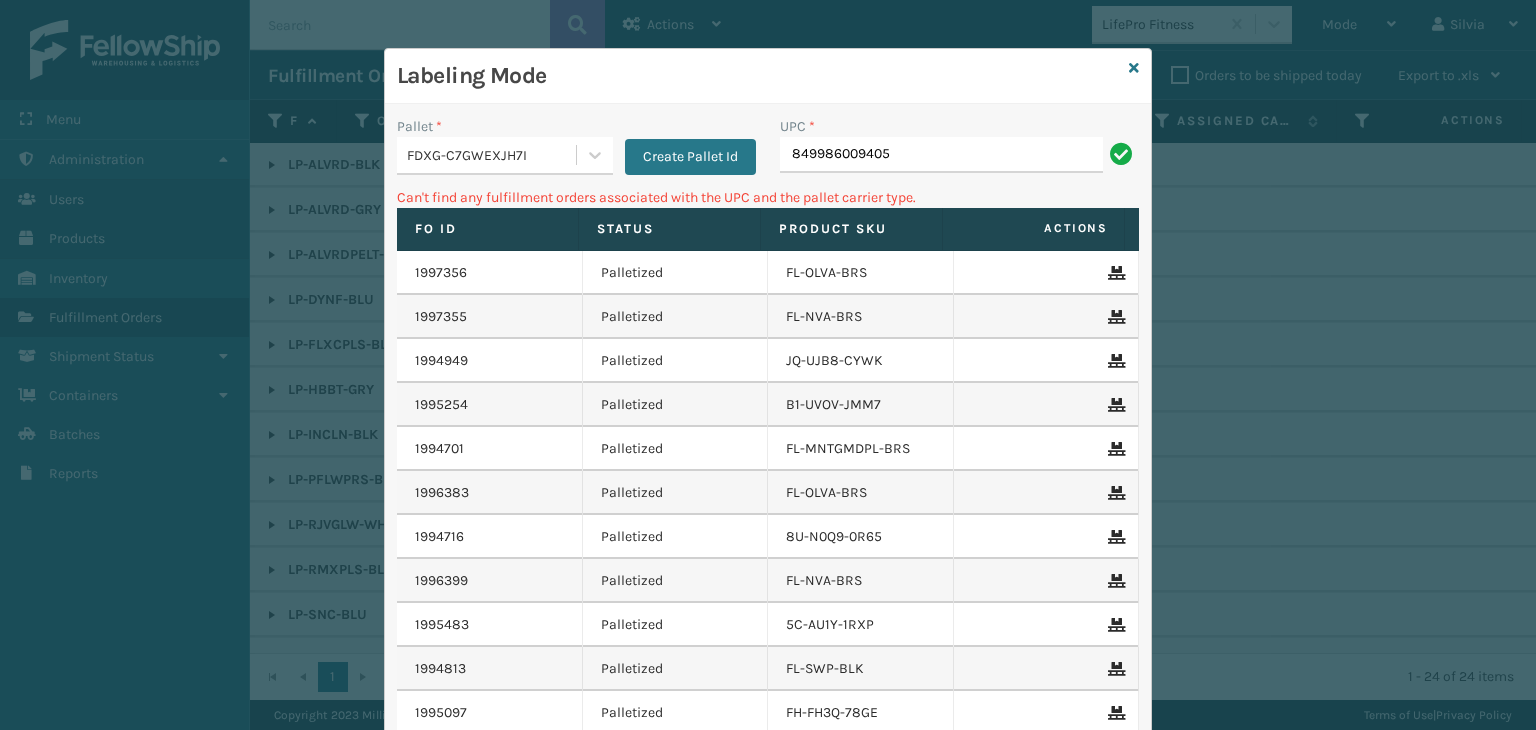 click on "FDXG-C7GWEXJH7I" at bounding box center (492, 155) 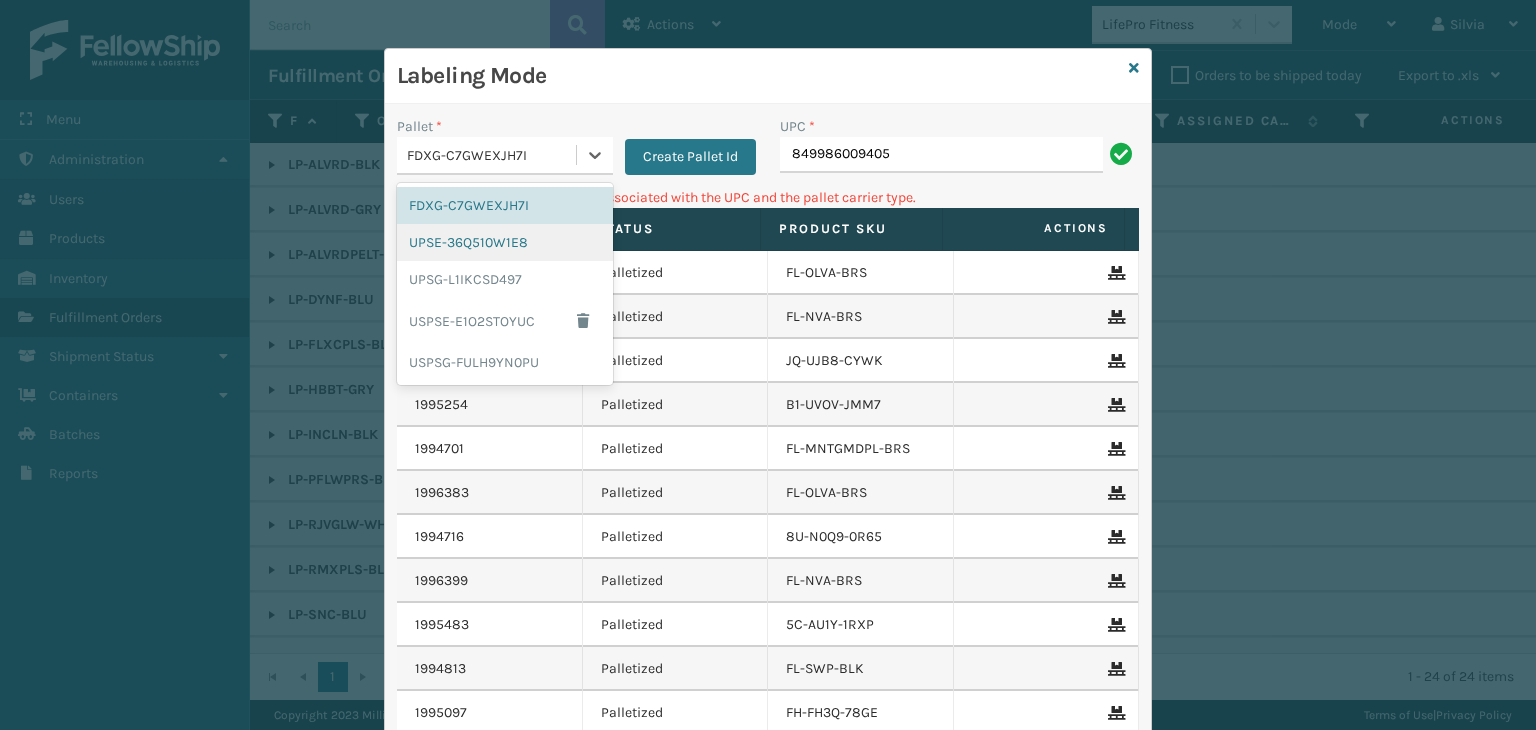 click on "UPSE-36Q510W1E8" at bounding box center (505, 242) 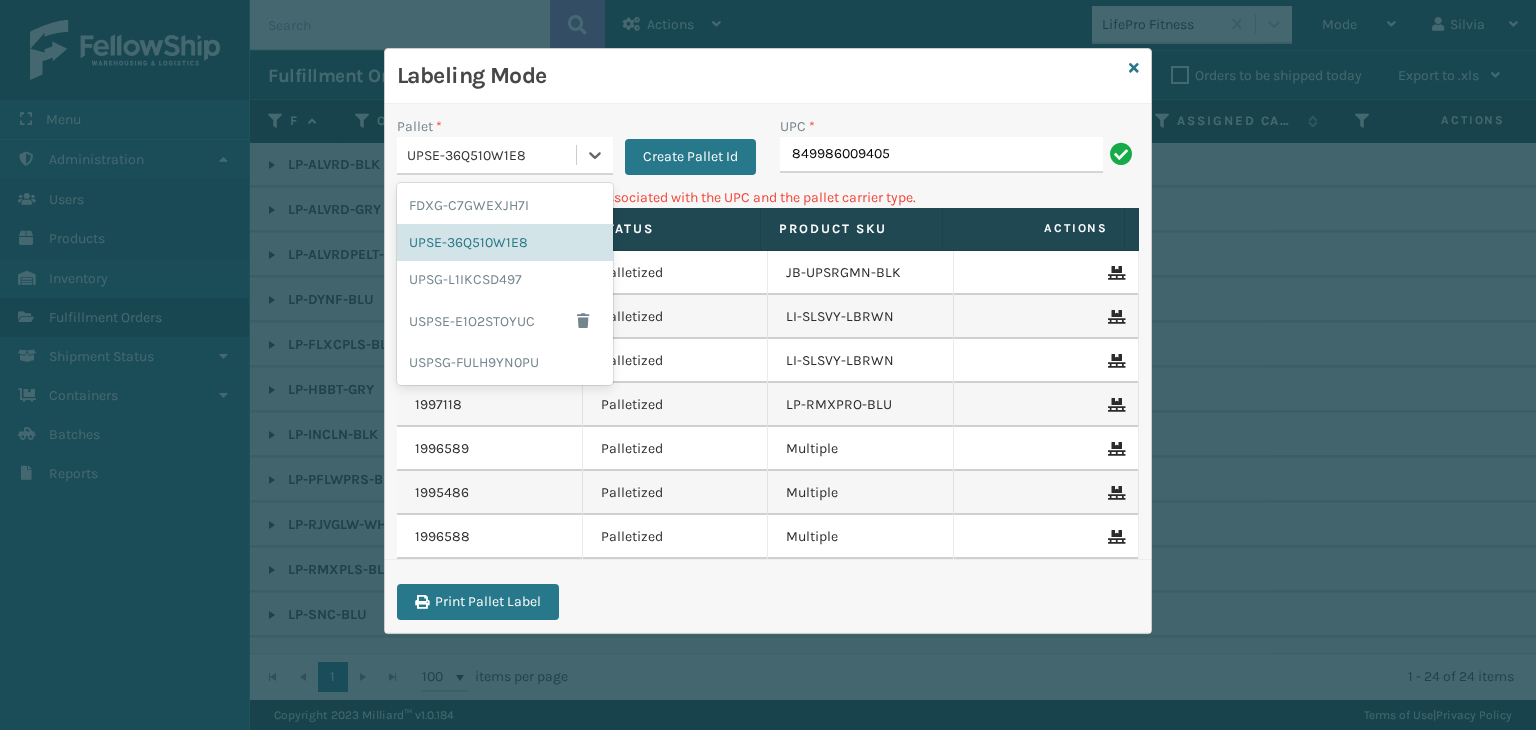 click on "UPSE-36Q510W1E8" at bounding box center [505, 156] 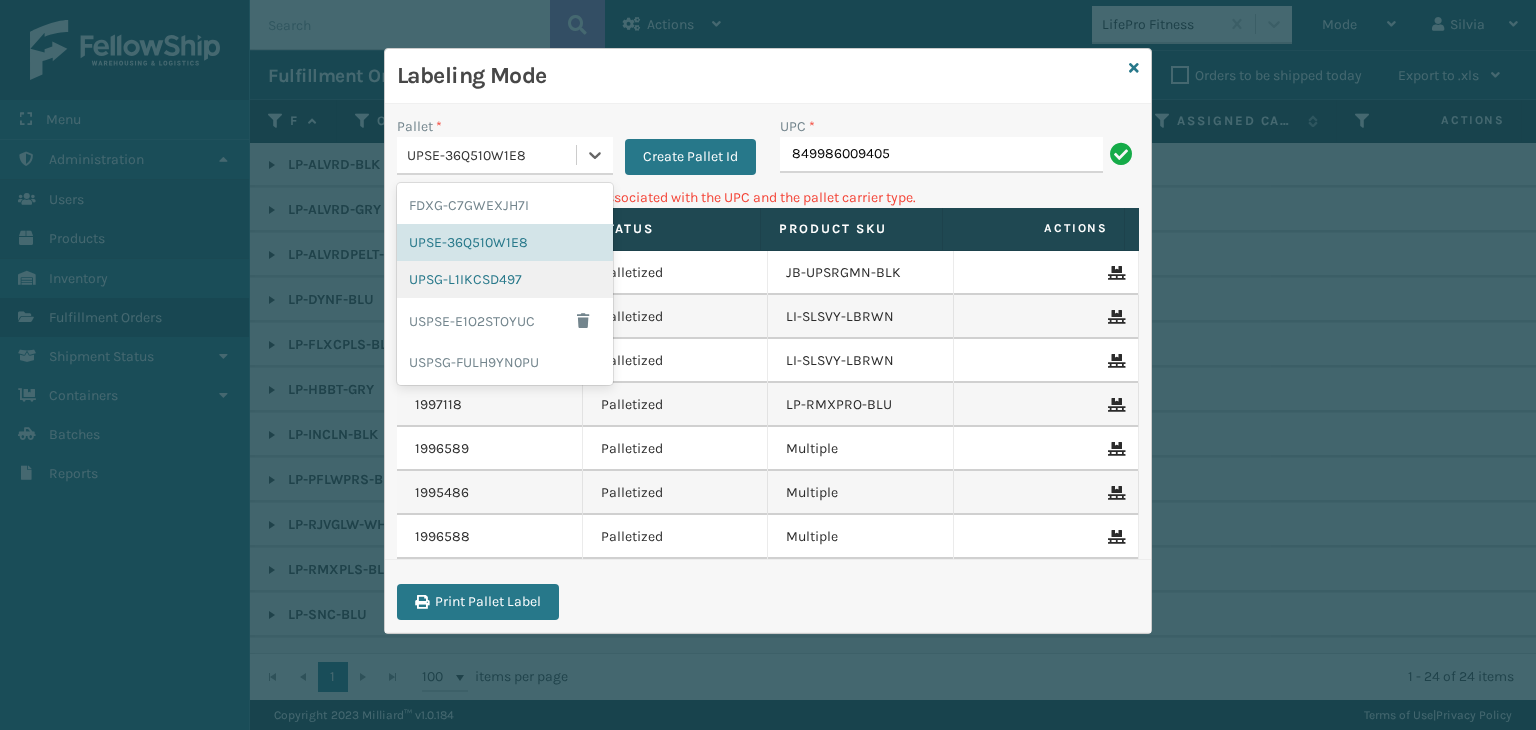 click on "UPSG-L1IKCSD497" at bounding box center (505, 279) 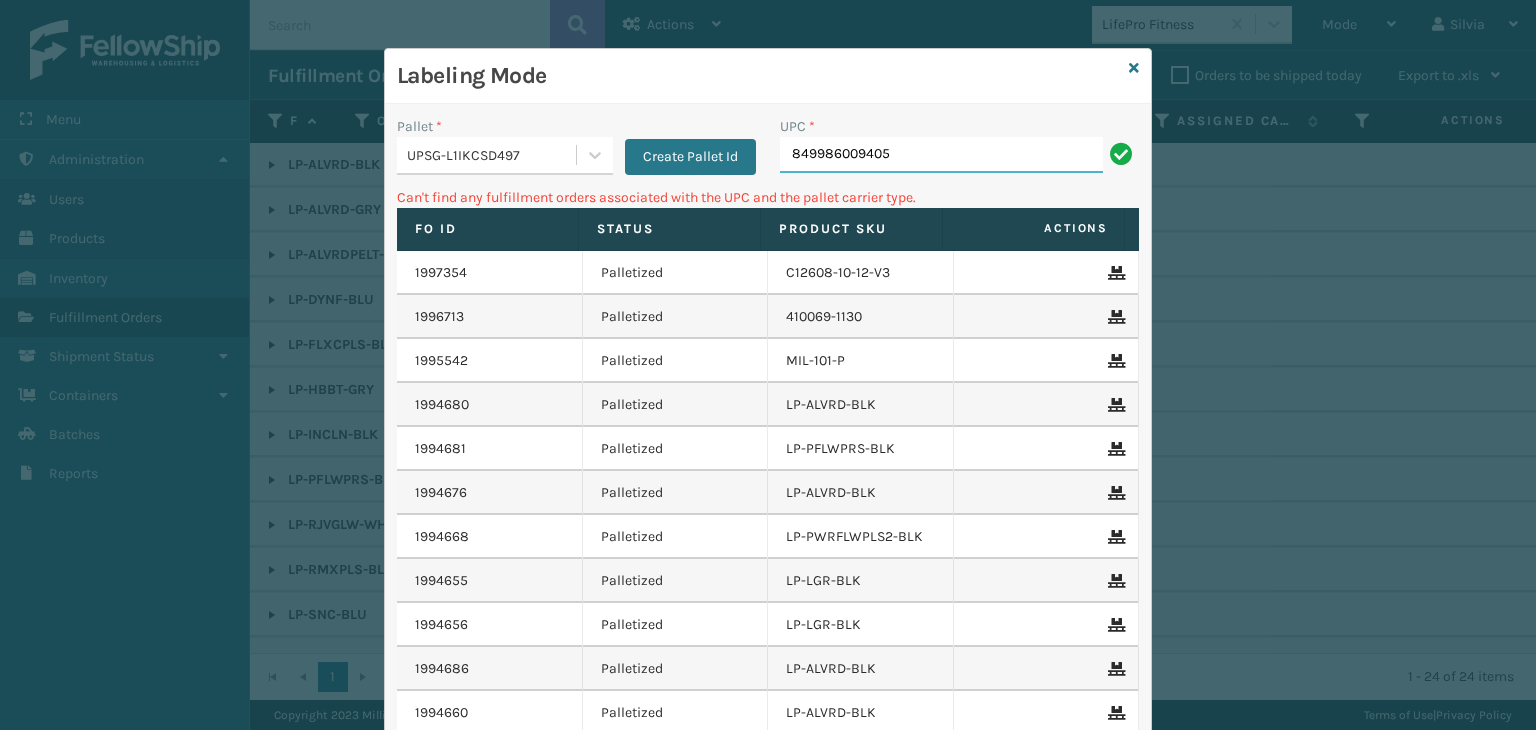 click on "849986009405" at bounding box center [941, 155] 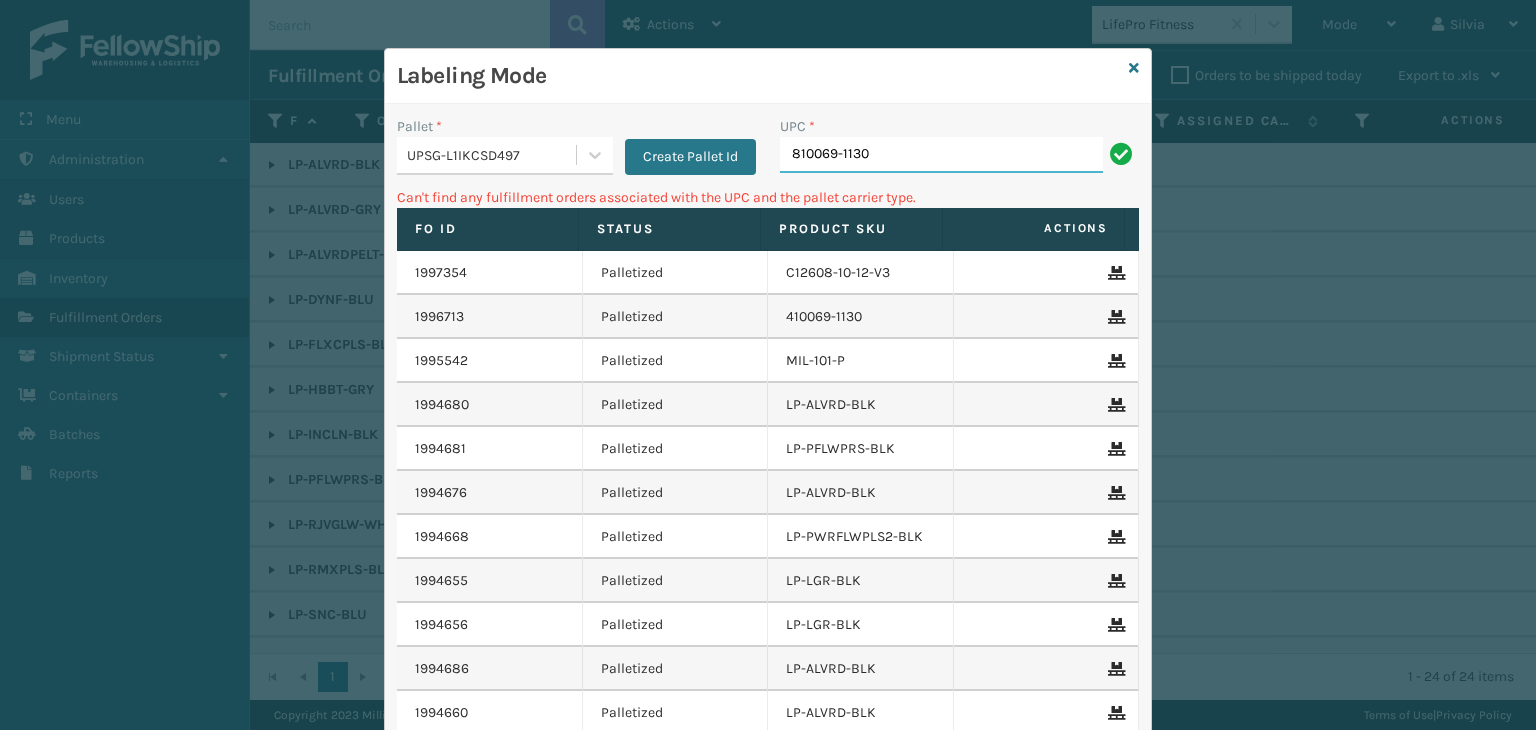 type on "810069-1130" 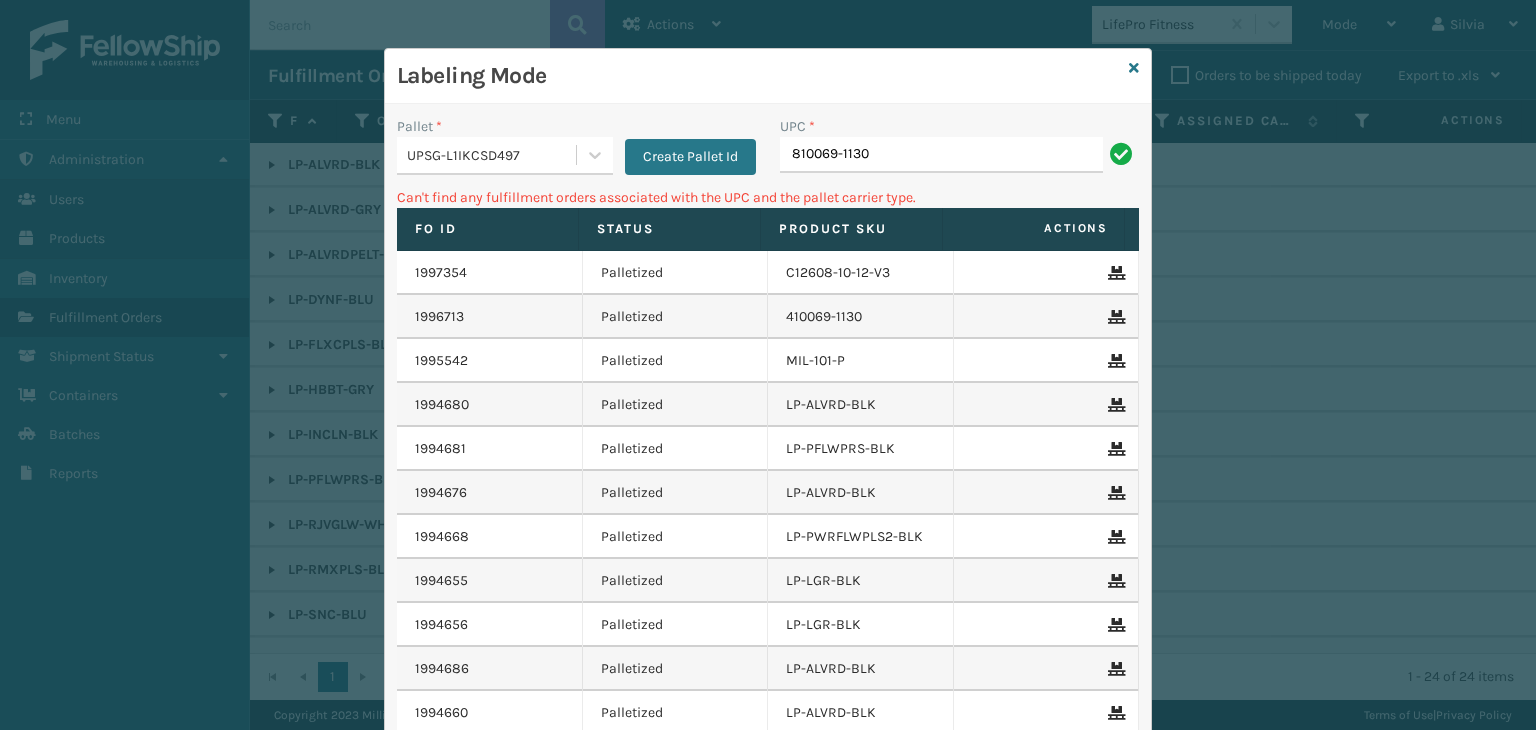 click on "810069-1130" at bounding box center [941, 155] 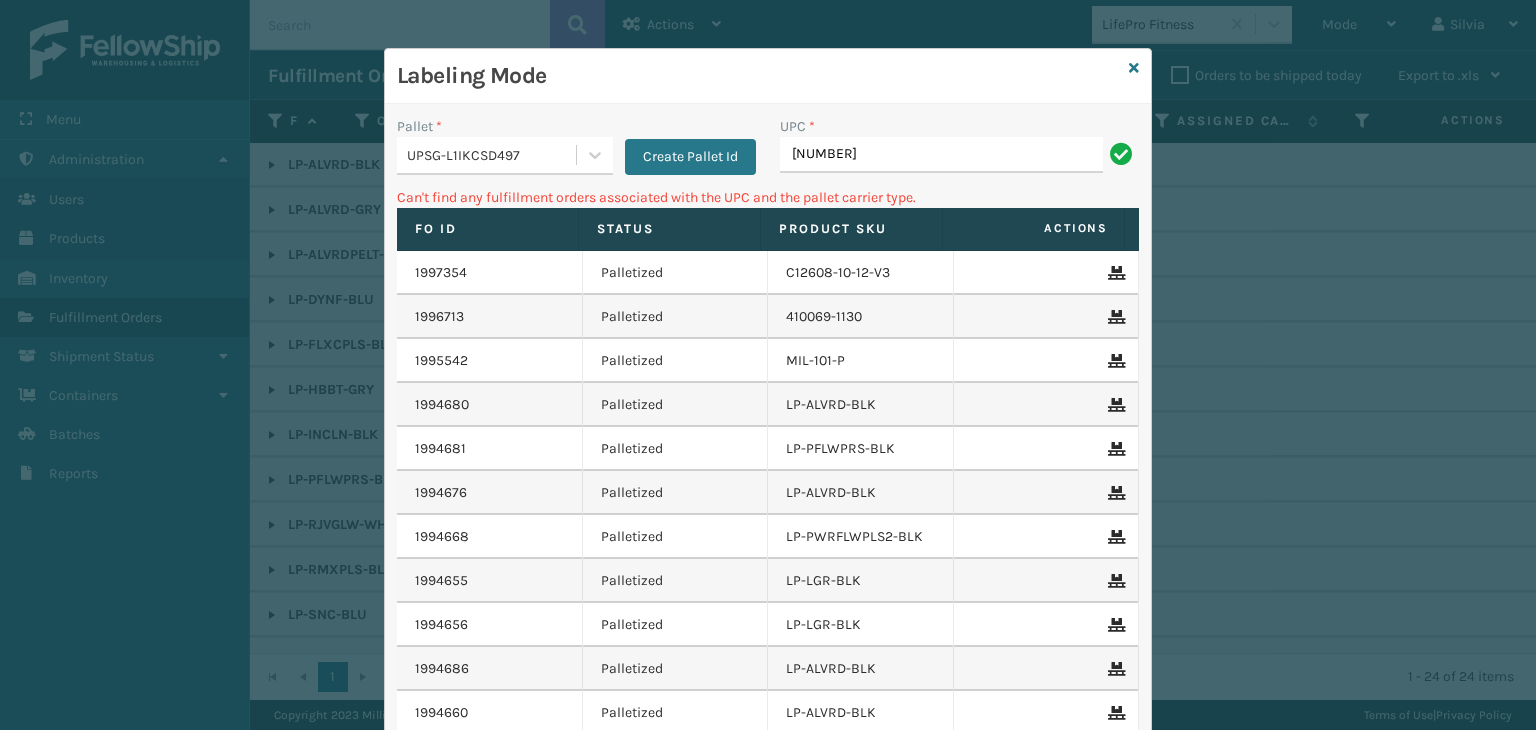 type on "410069-1130-1130" 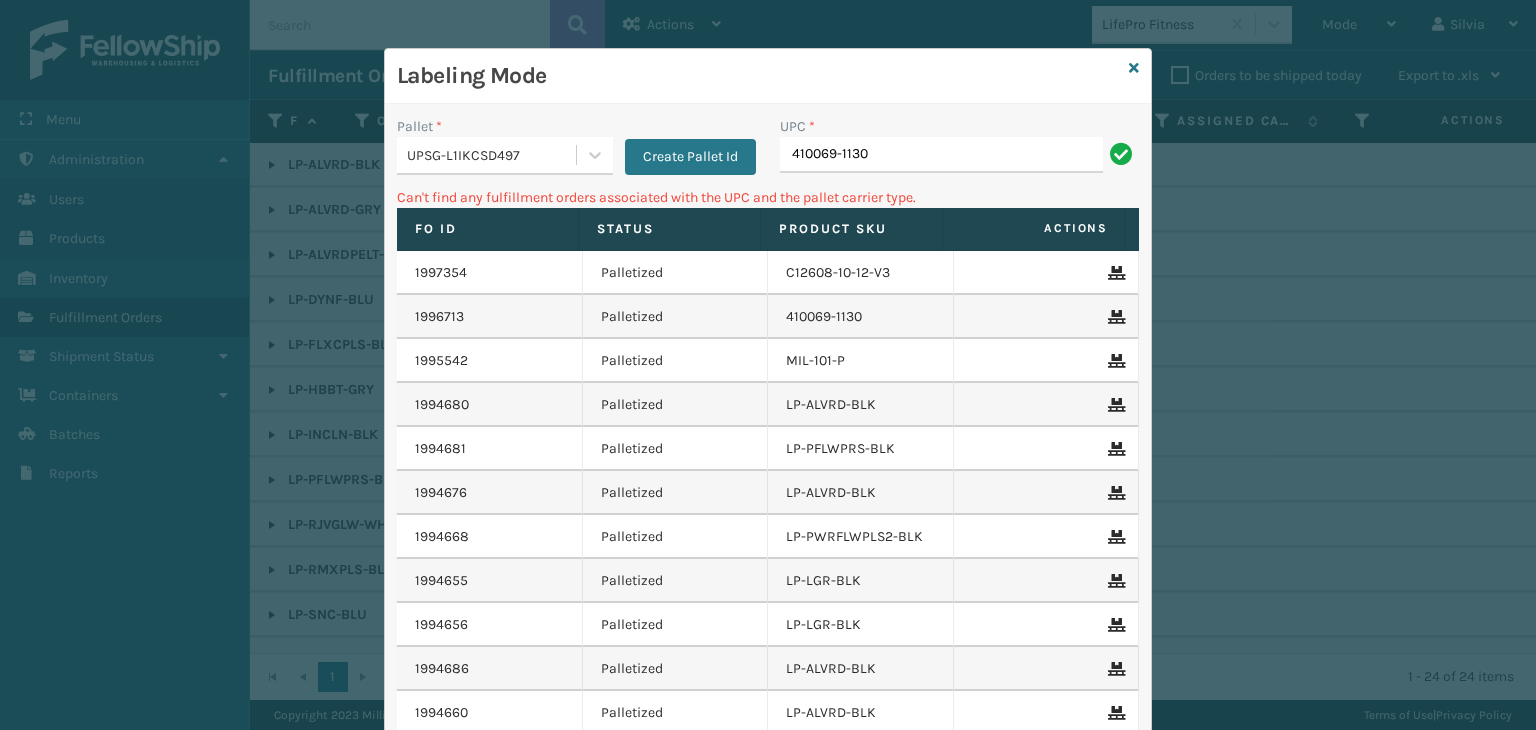 type on "410069-1130" 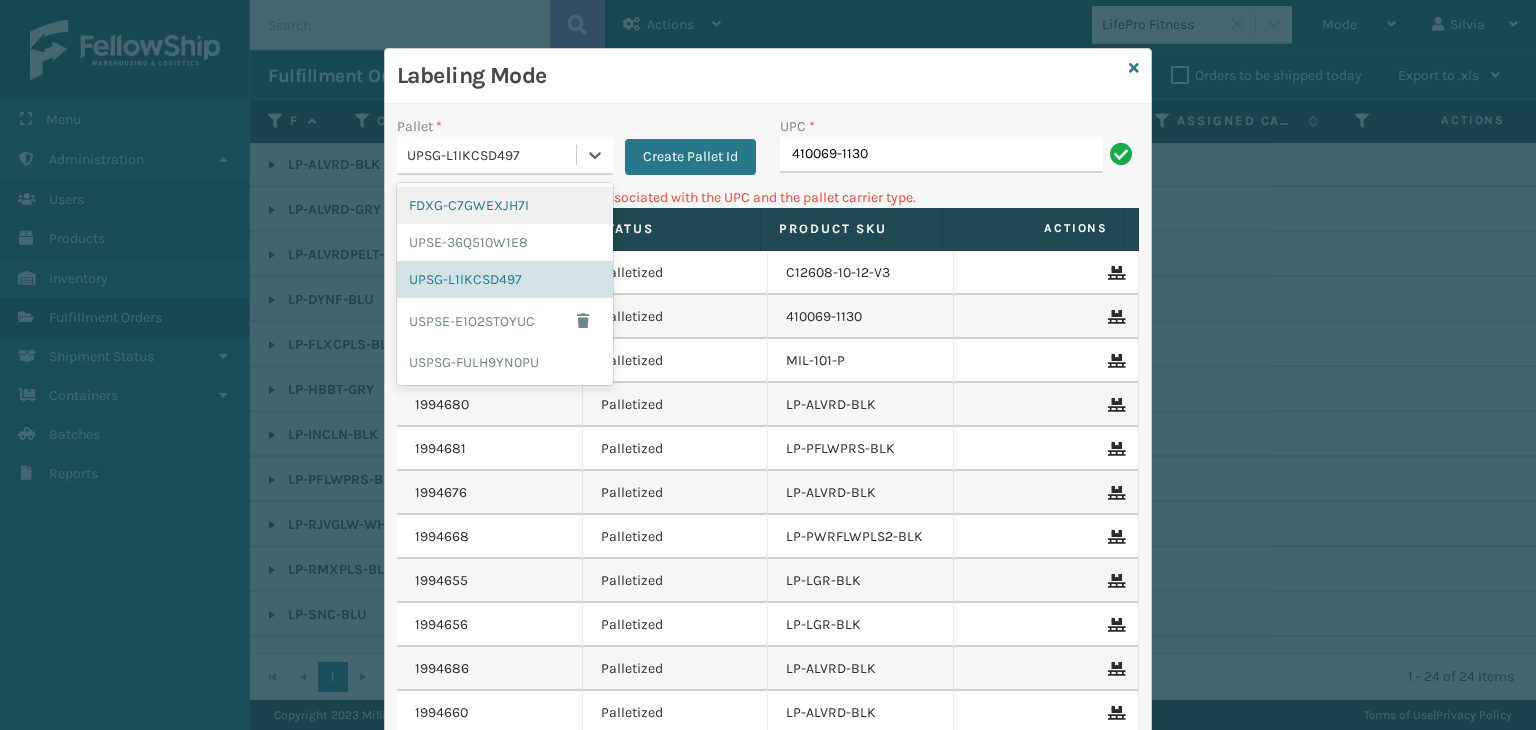 click on "FDXG-C7GWEXJH7I" at bounding box center (505, 205) 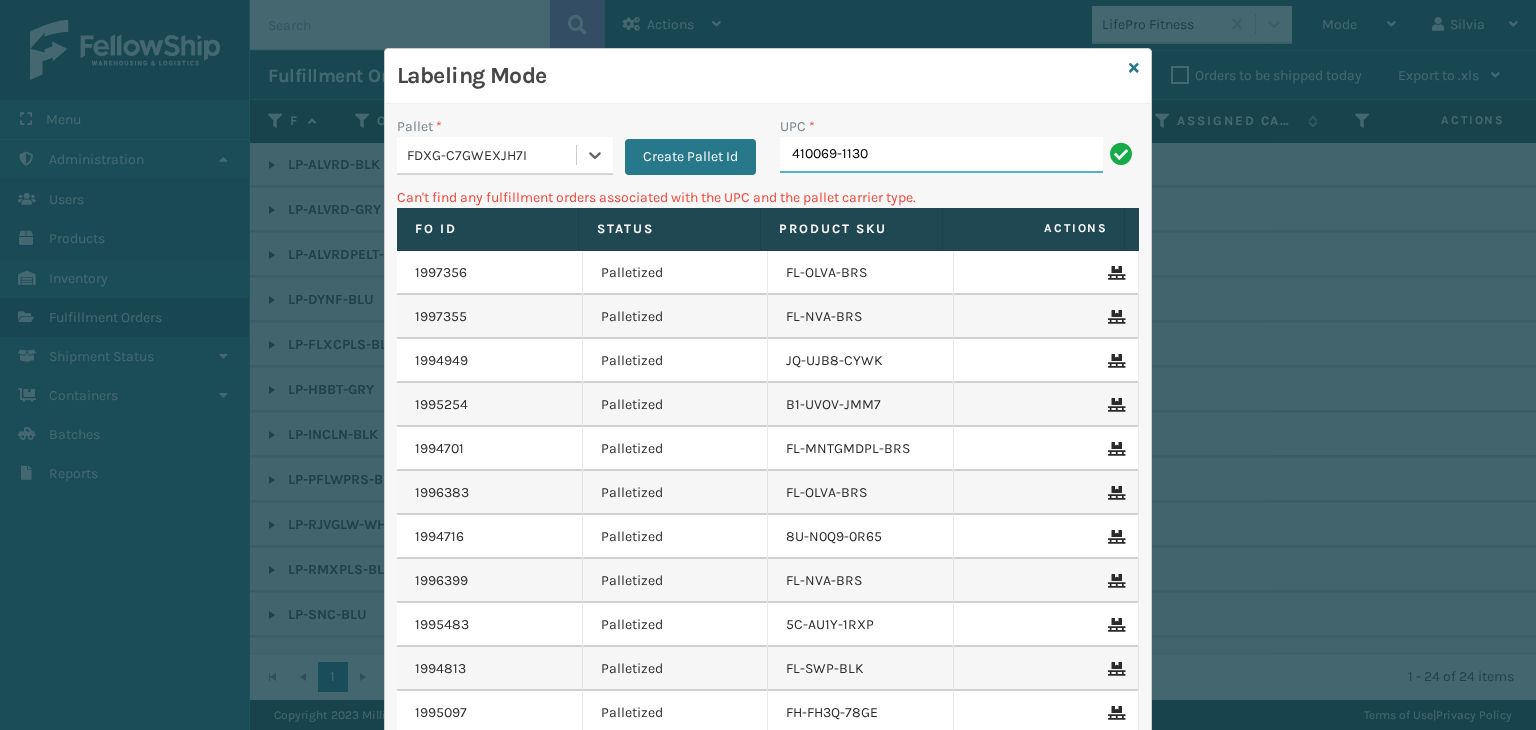 click on "410069-1130" at bounding box center (941, 155) 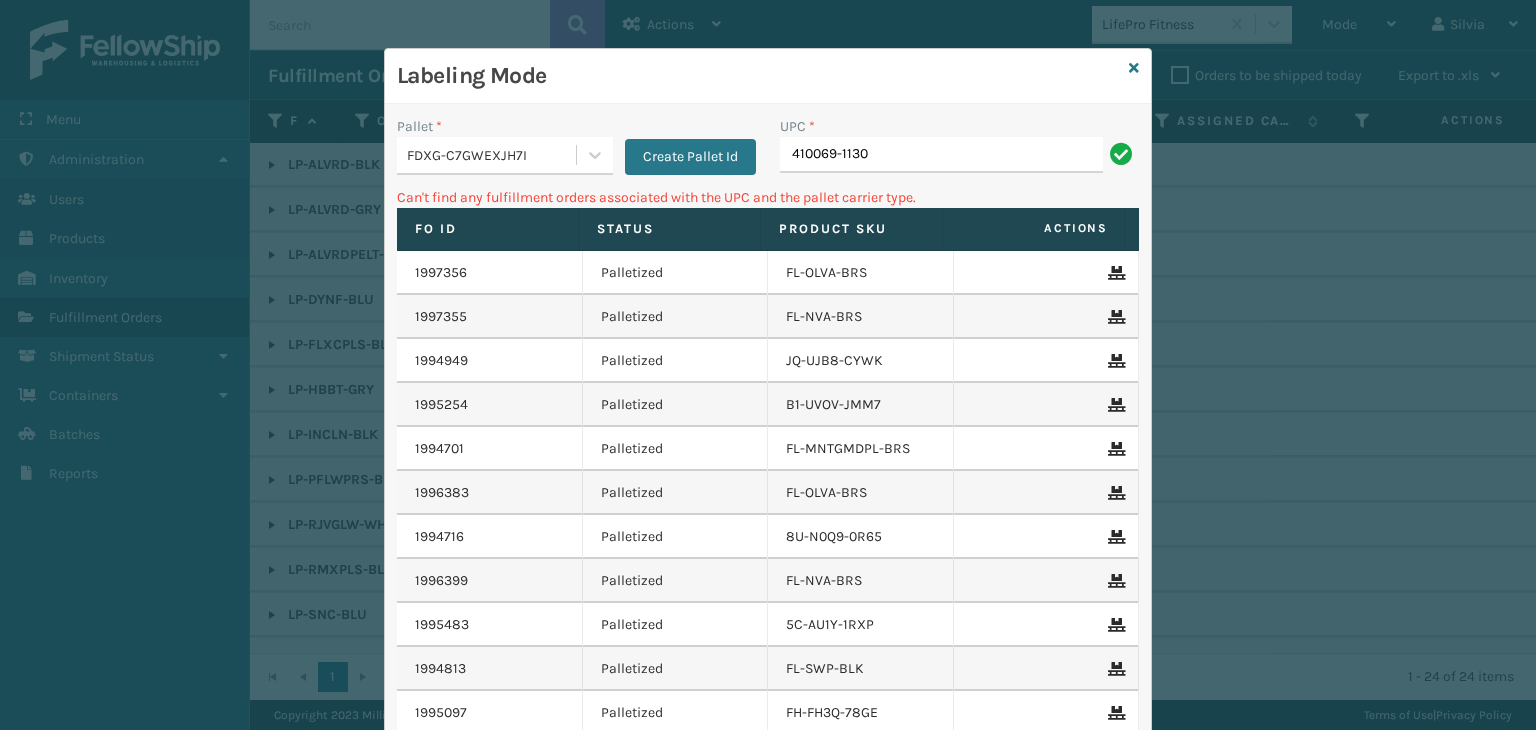 click on "410069-1130" at bounding box center (941, 155) 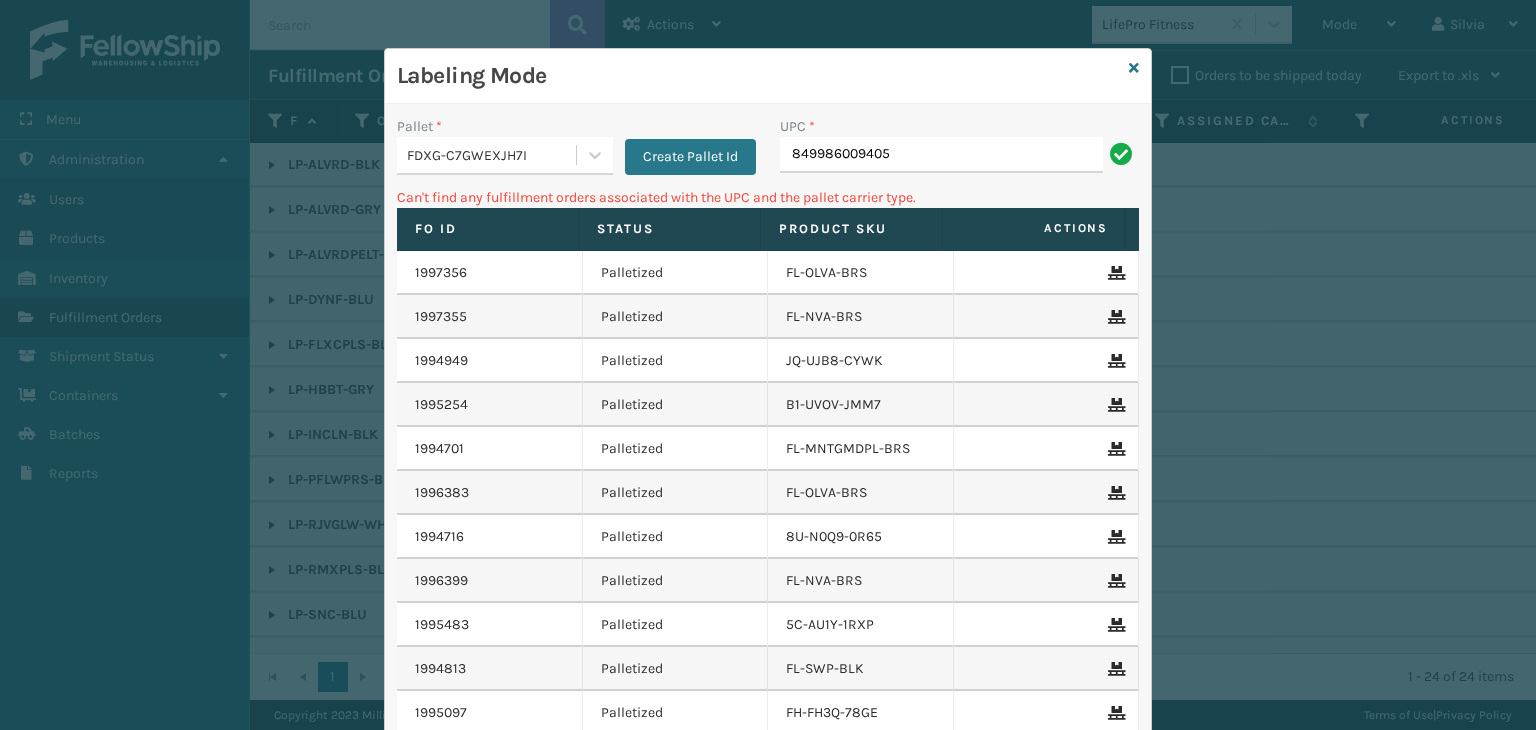 click on "849986009405" at bounding box center [941, 155] 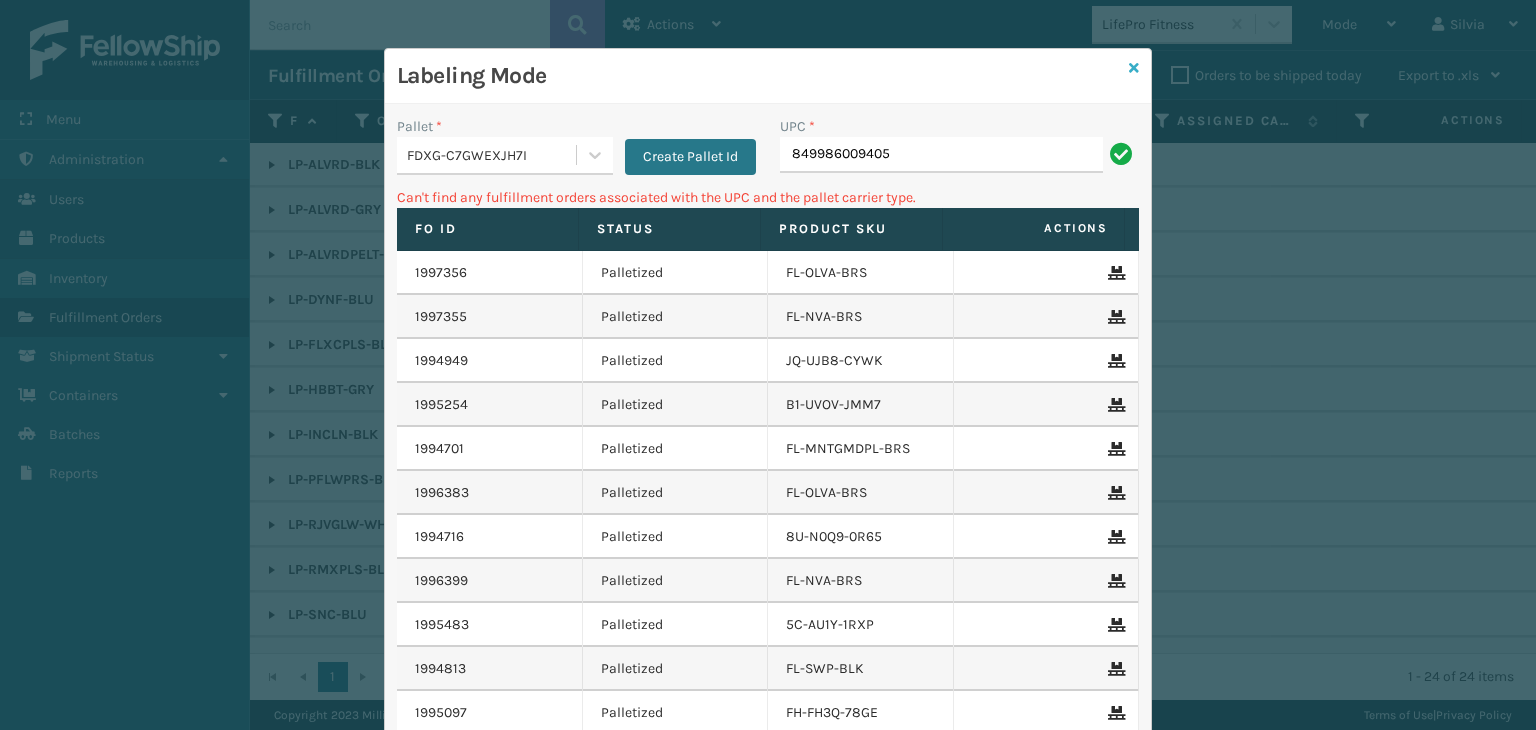 click at bounding box center (1134, 68) 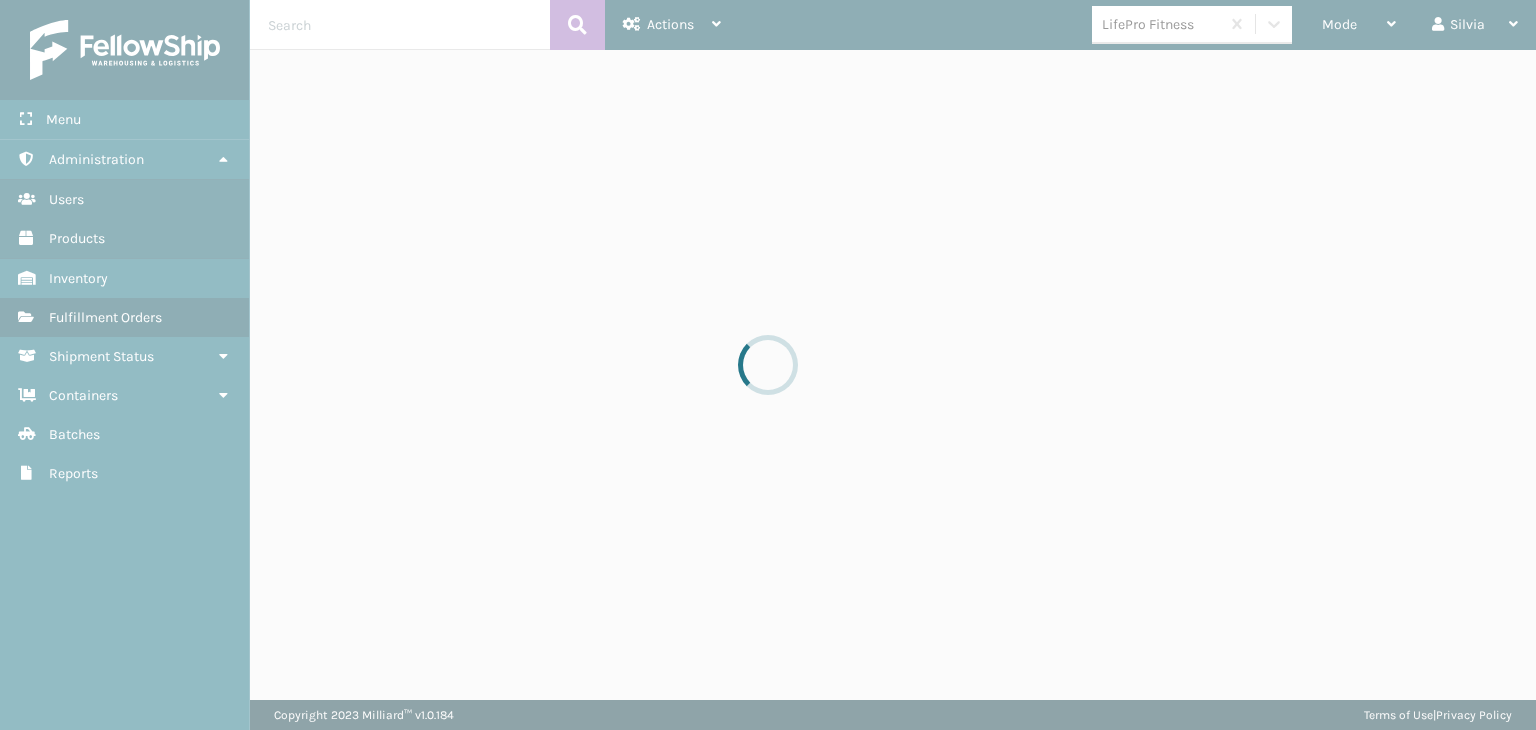 click at bounding box center (768, 365) 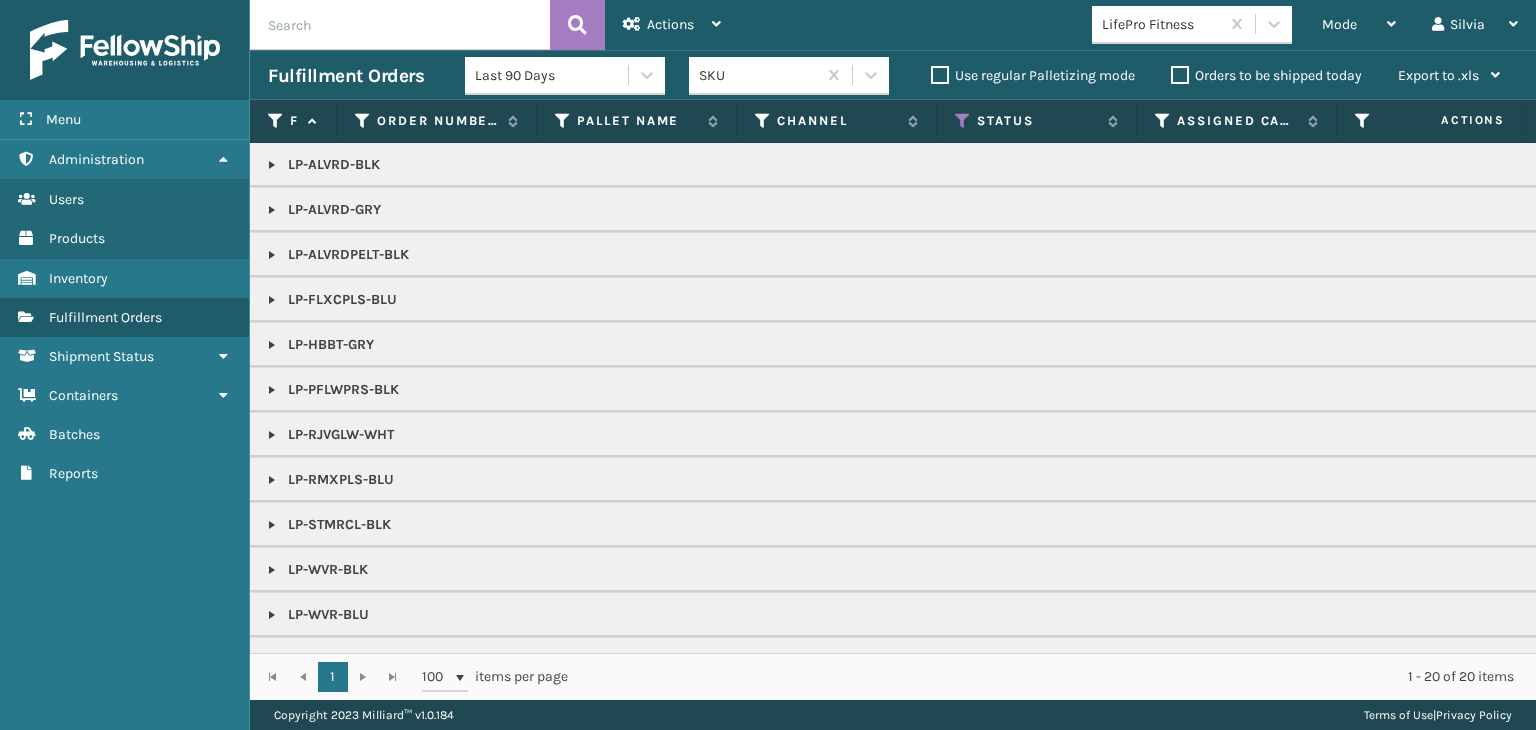 click on "LifePro Fitness" at bounding box center [1192, 25] 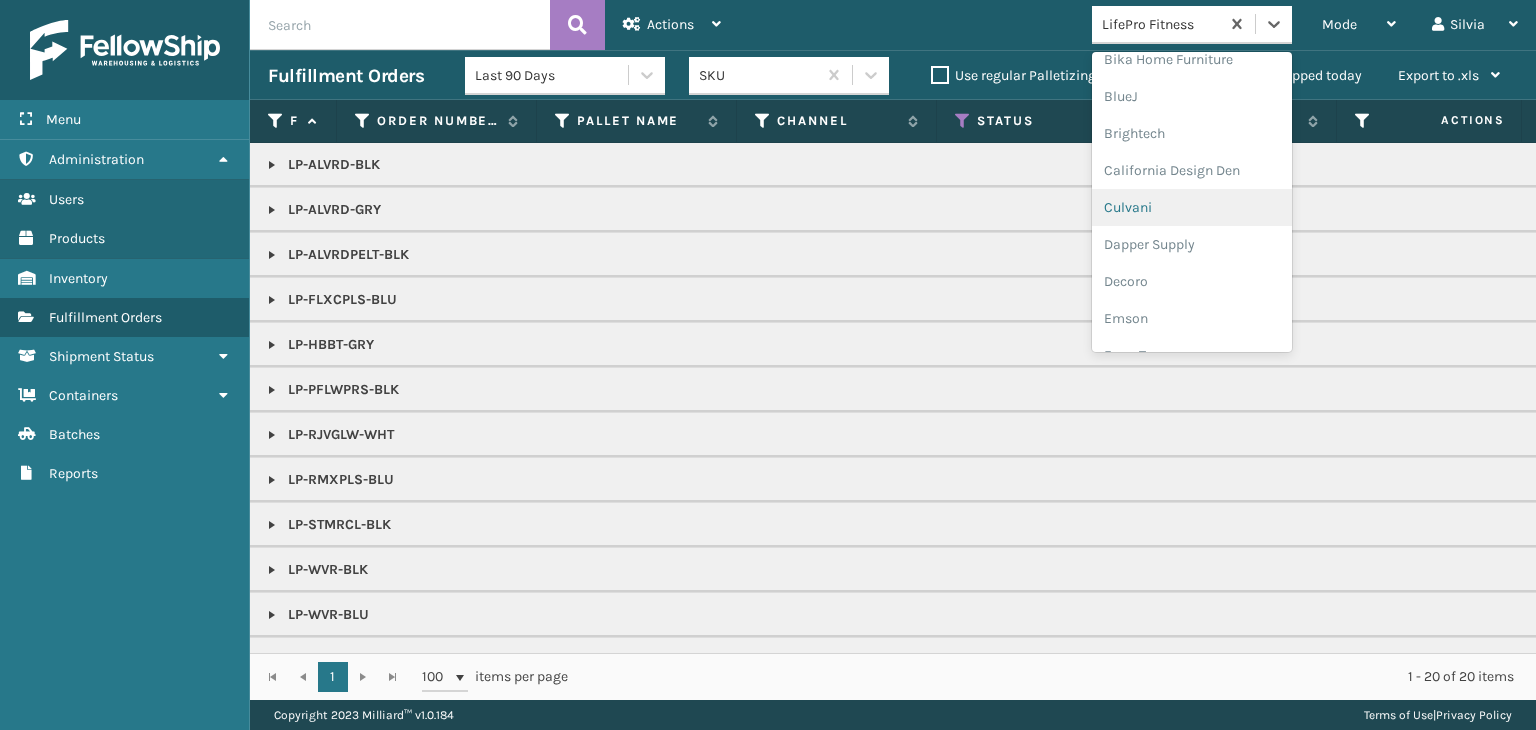 scroll, scrollTop: 300, scrollLeft: 0, axis: vertical 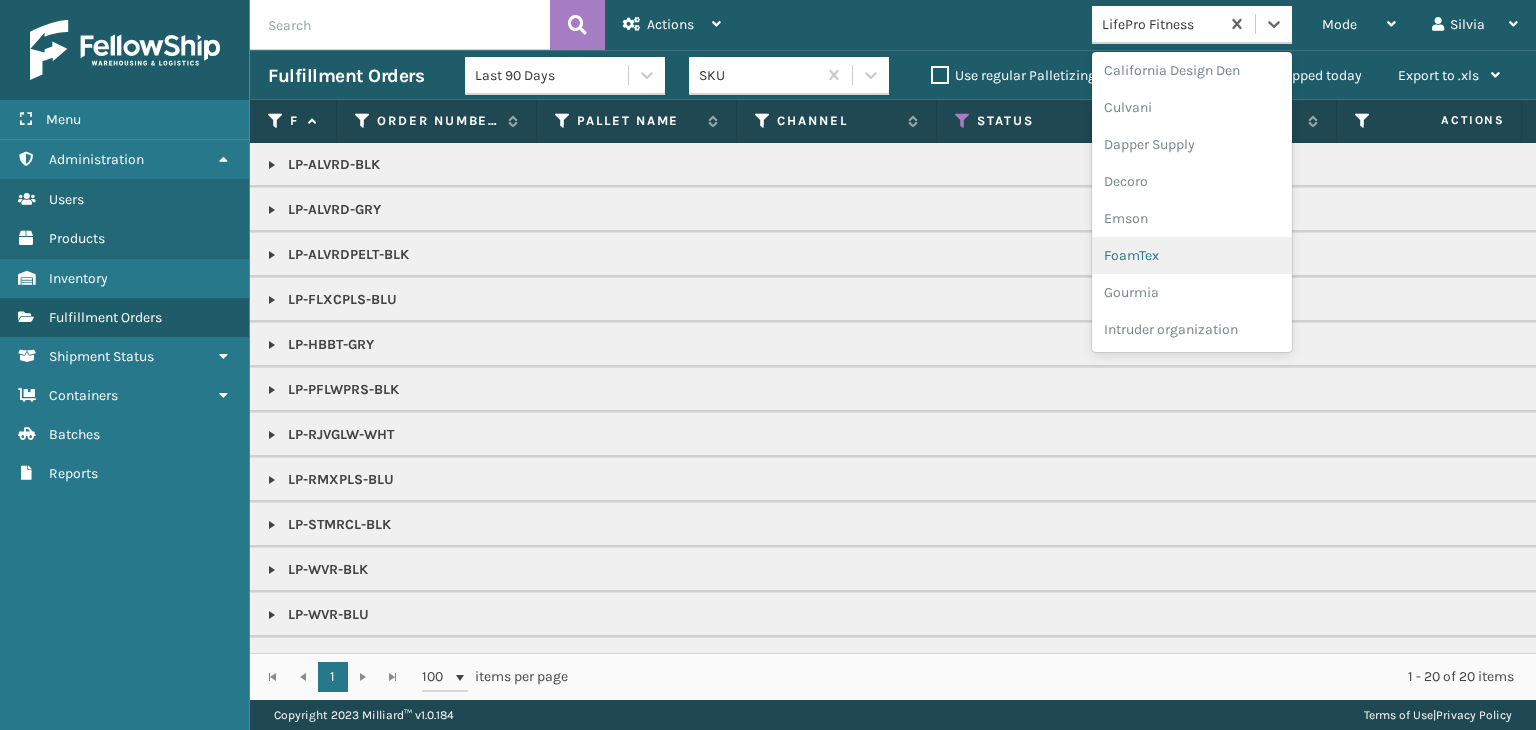 click on "FoamTex" at bounding box center [1192, 255] 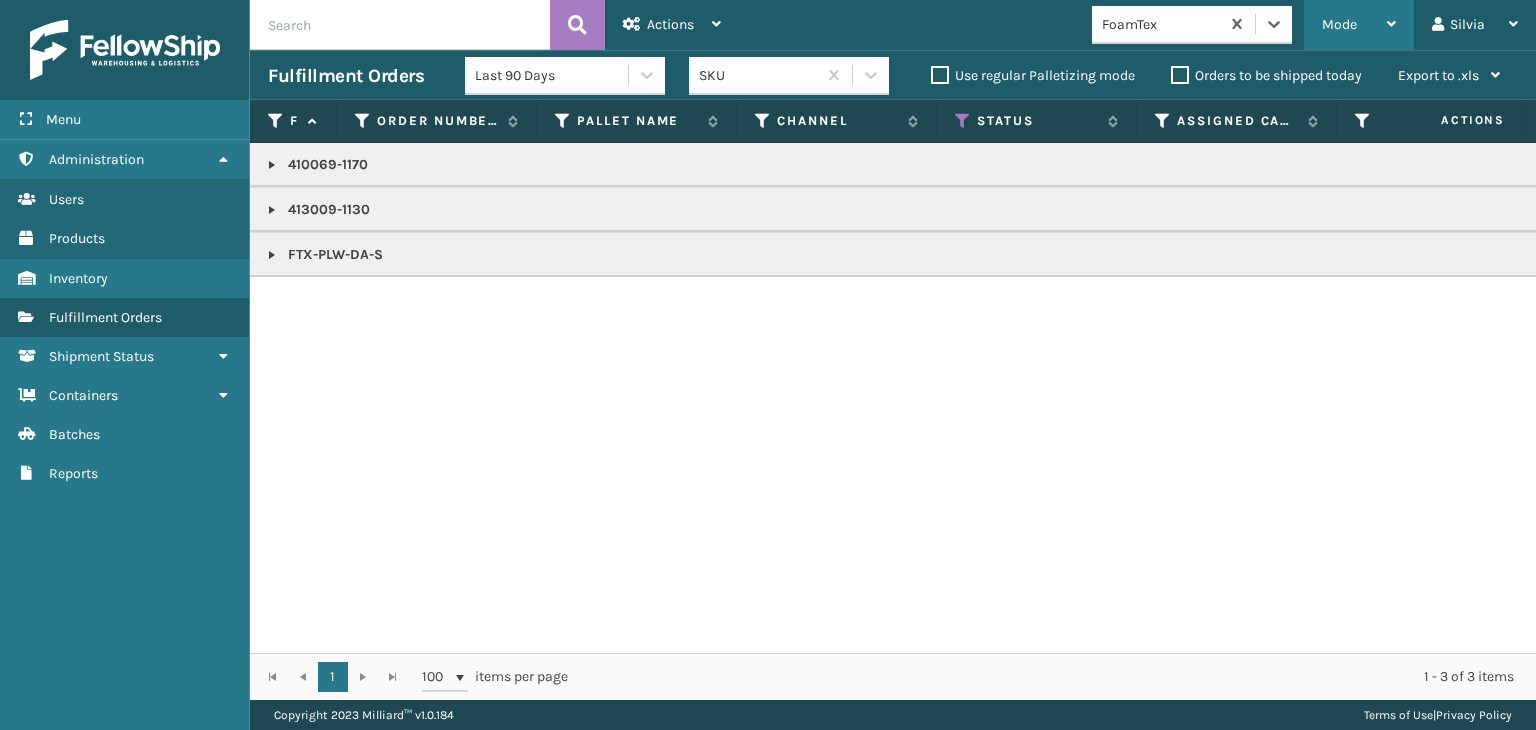 click on "Mode" at bounding box center (1359, 25) 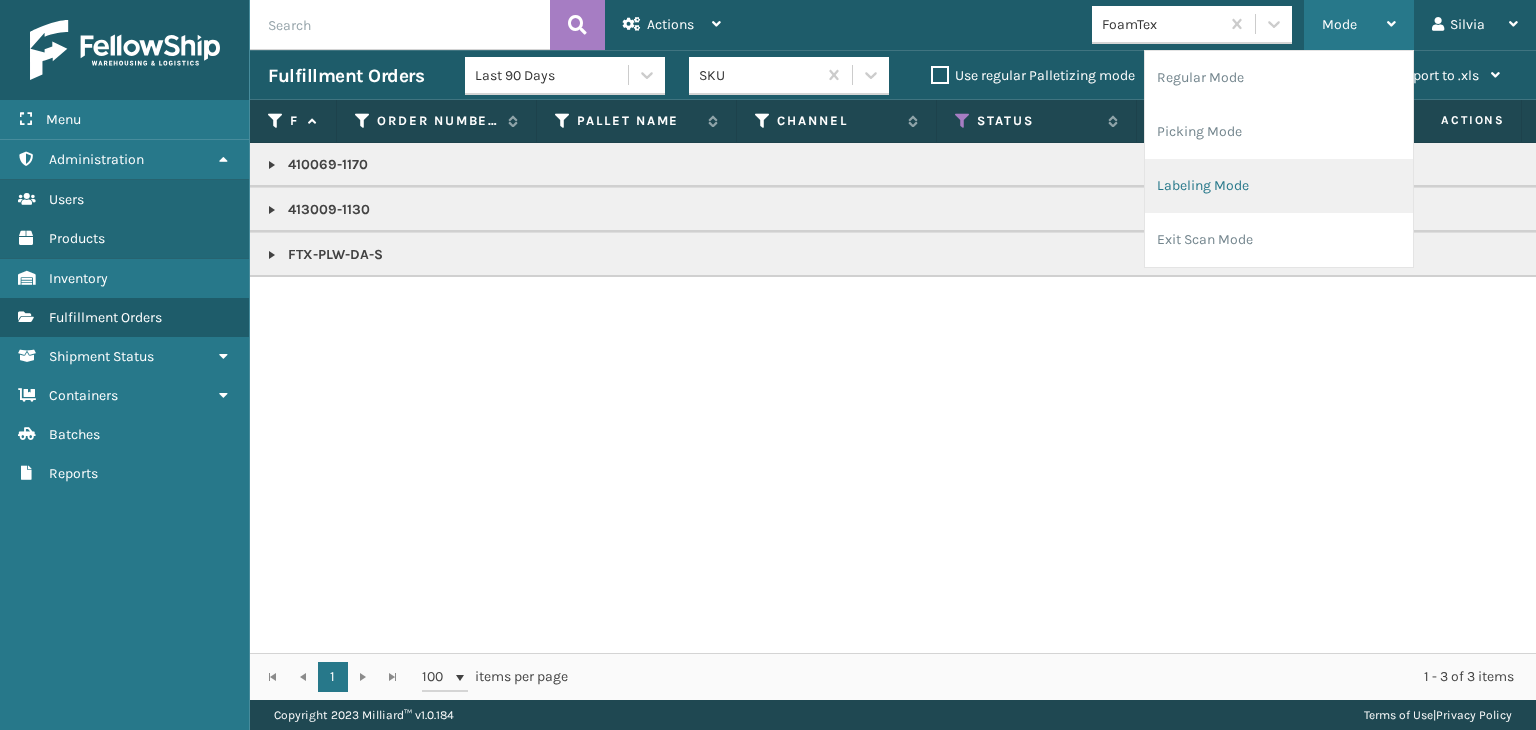 click on "Labeling Mode" at bounding box center (1279, 186) 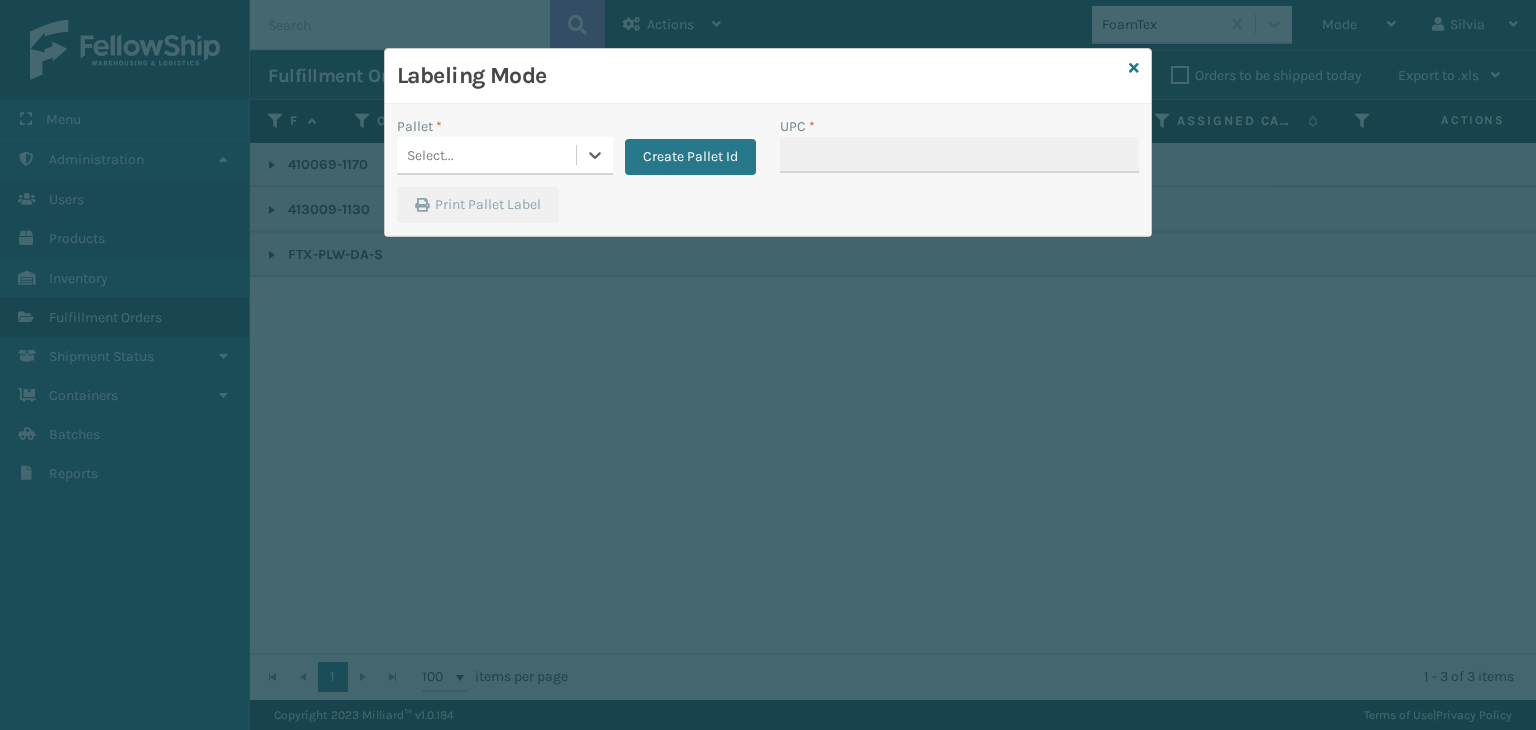 click on "Select..." at bounding box center (486, 155) 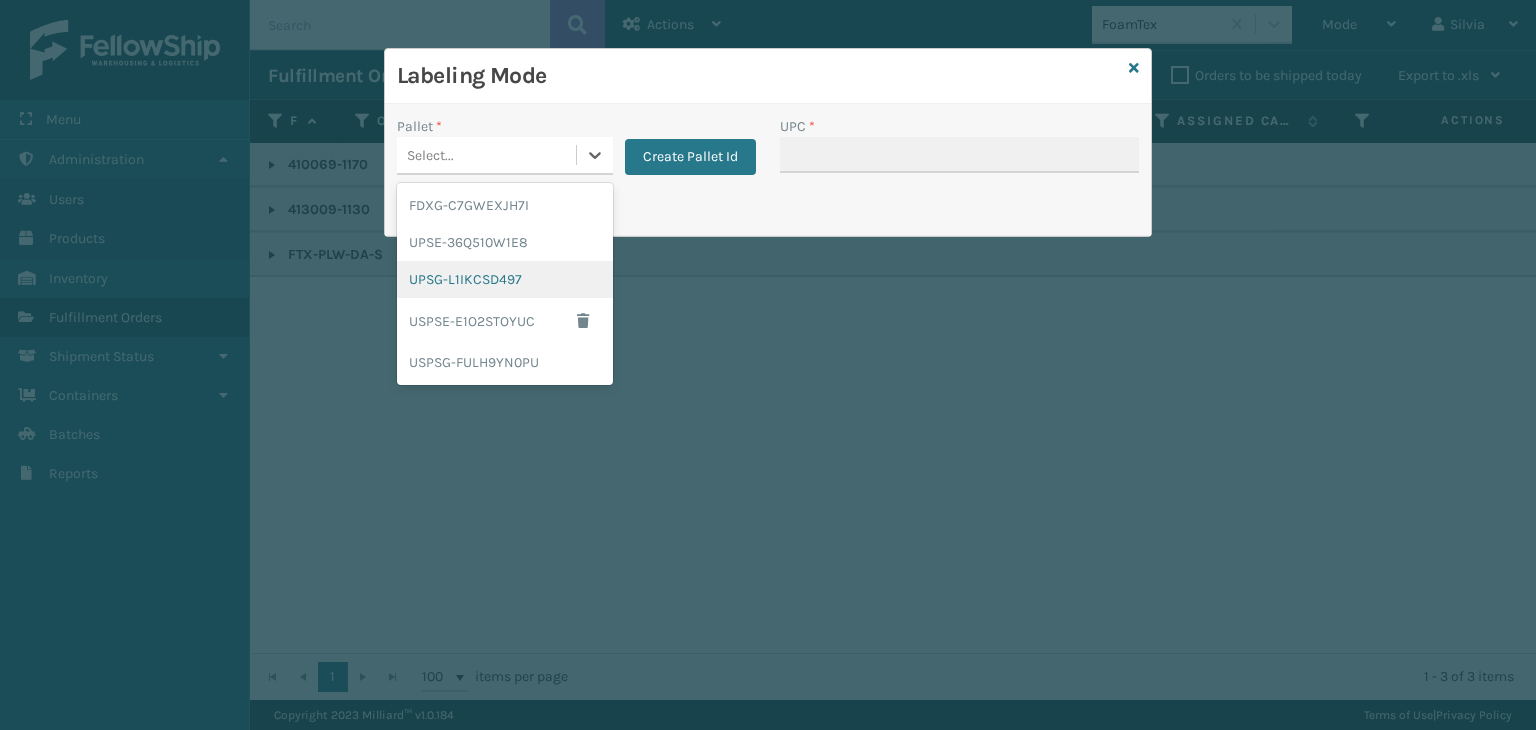 click on "UPSG-L1IKCSD497" at bounding box center [505, 279] 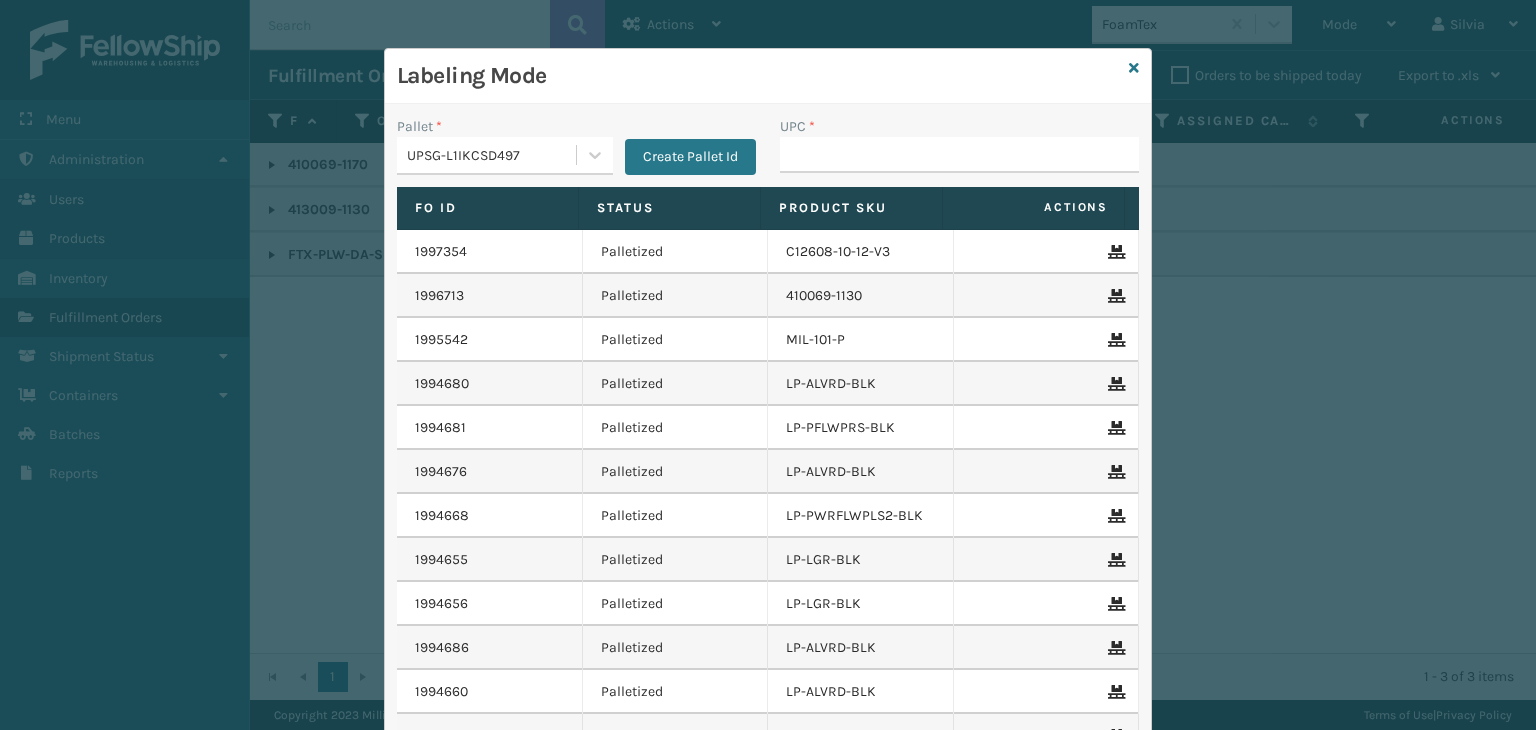 click on "UPC   *" at bounding box center [959, 151] 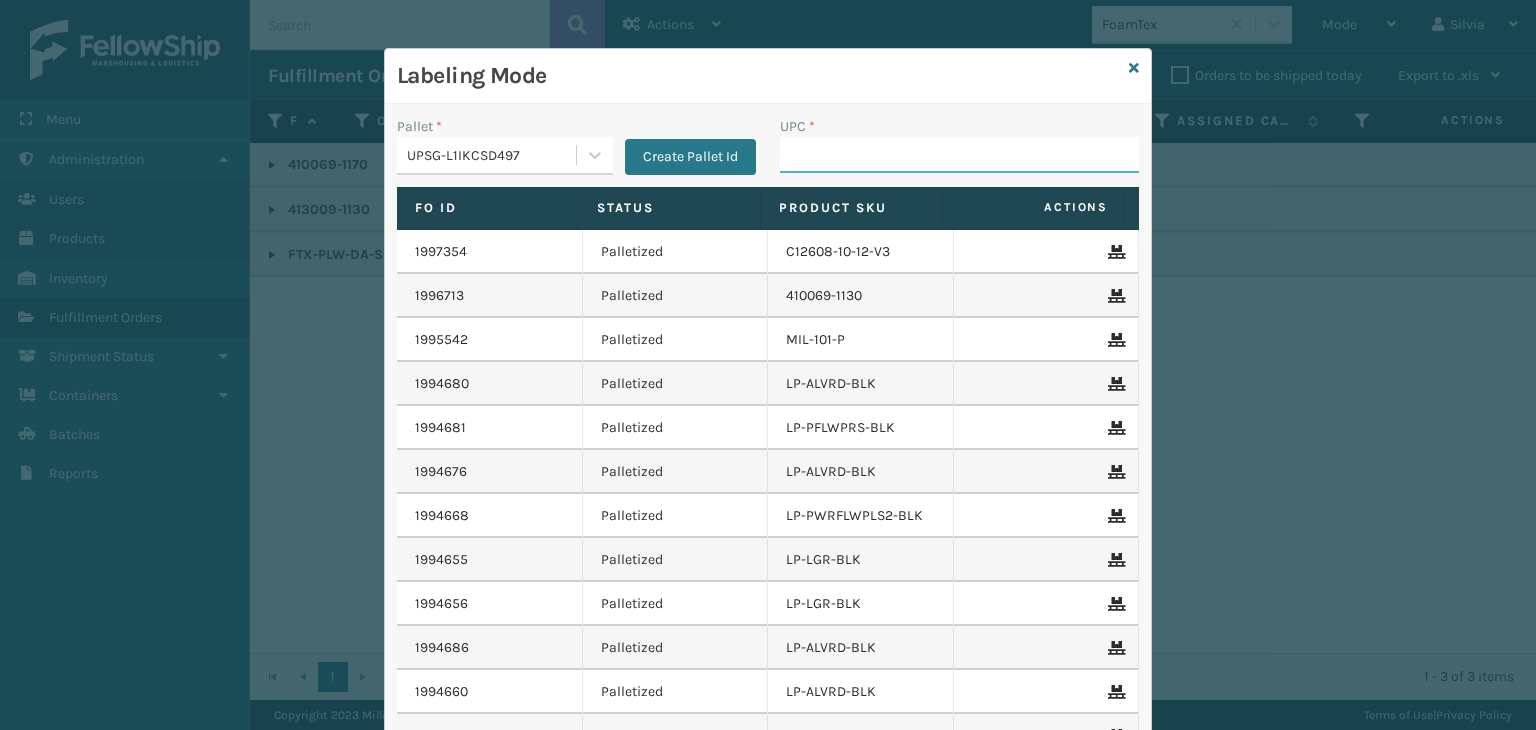 click on "UPC   *" at bounding box center [959, 155] 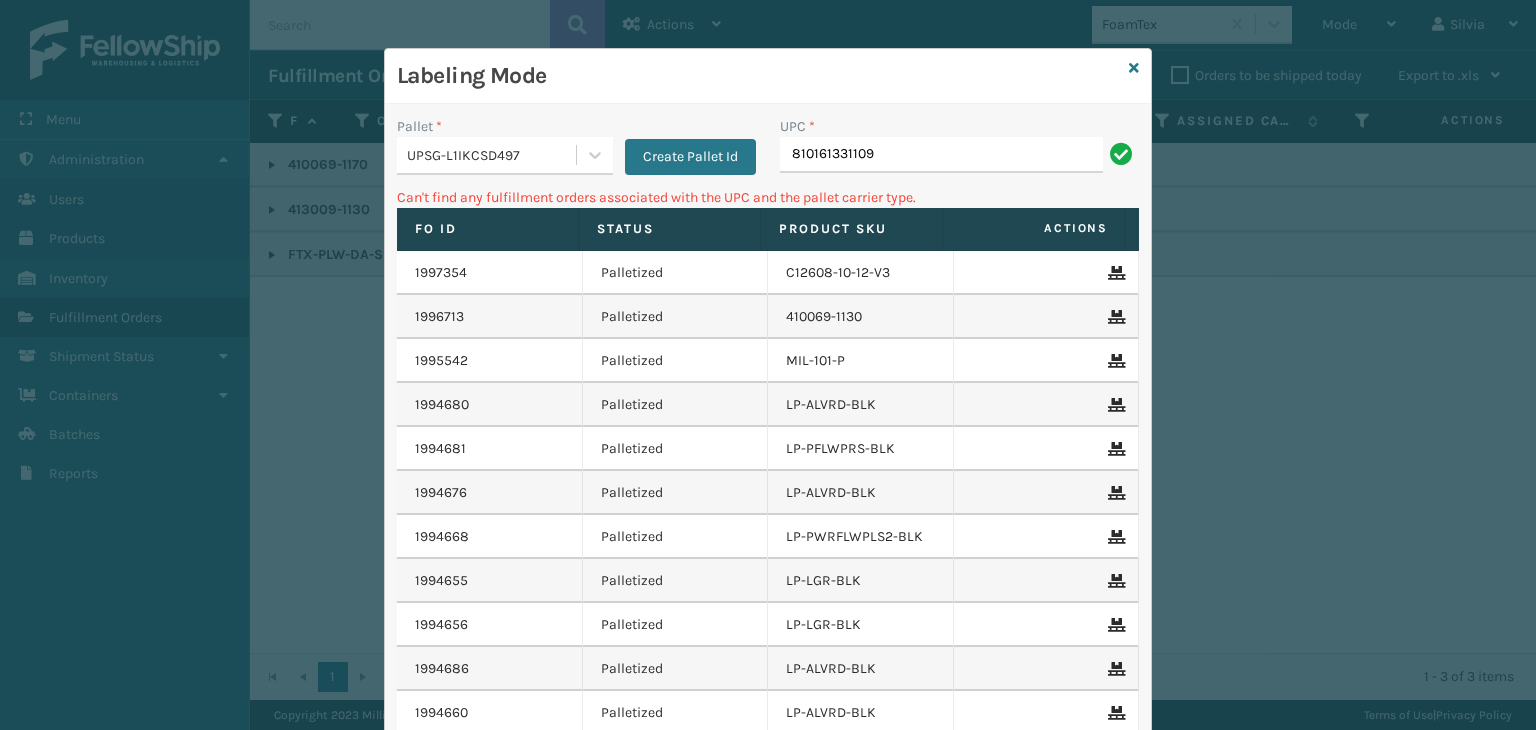 click on "810161331109" at bounding box center (941, 155) 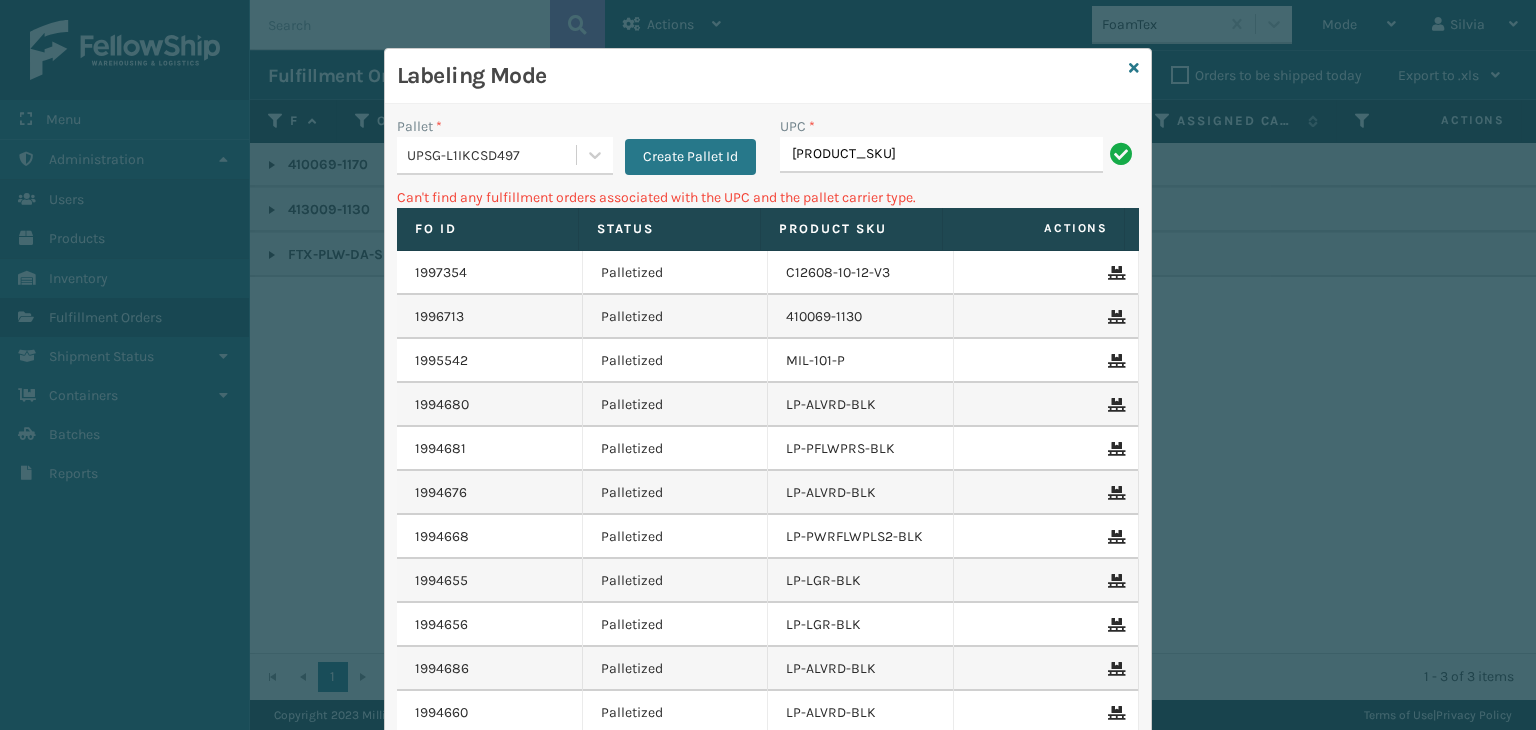 type on "LP-RJVGLW-WHT" 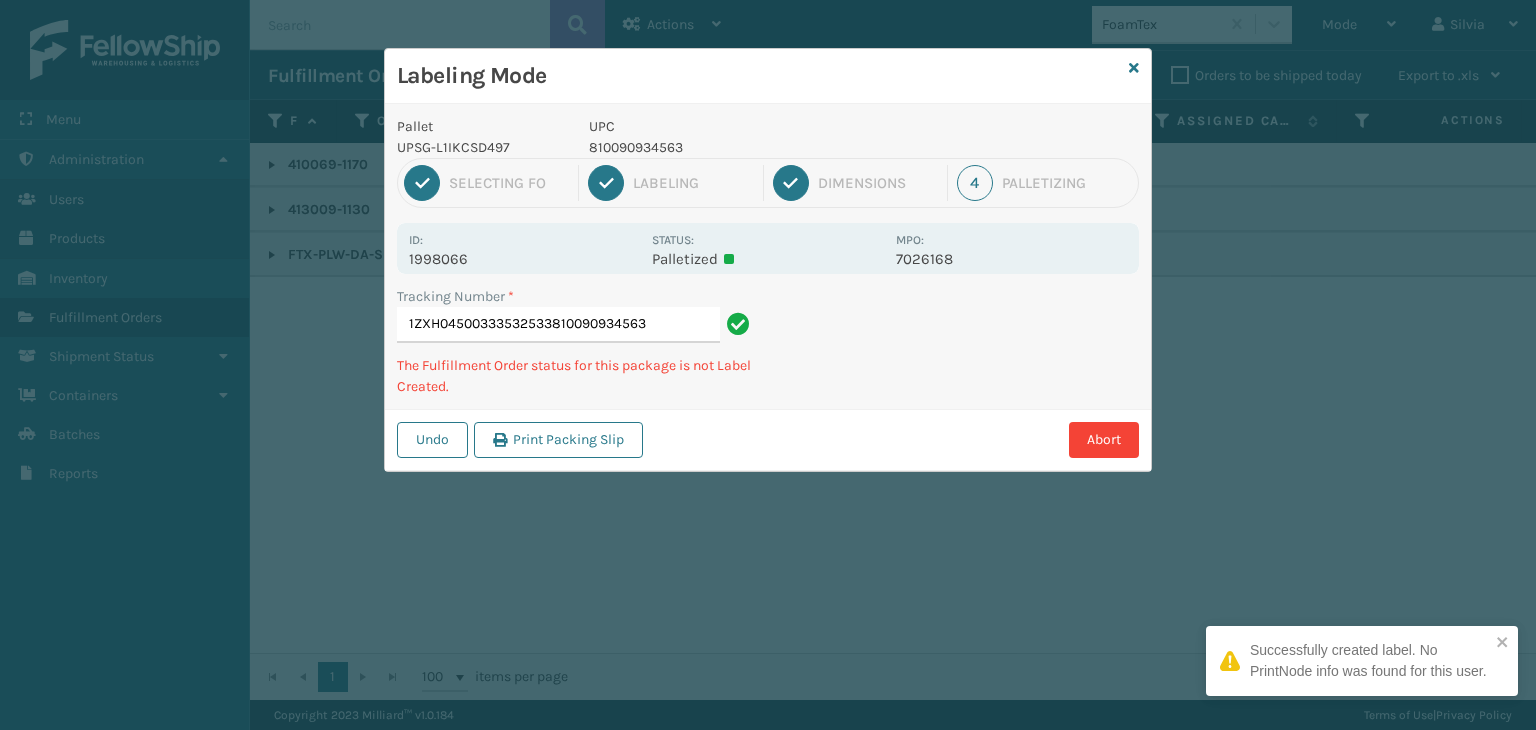 type on "1ZXH04500333532533810090934563" 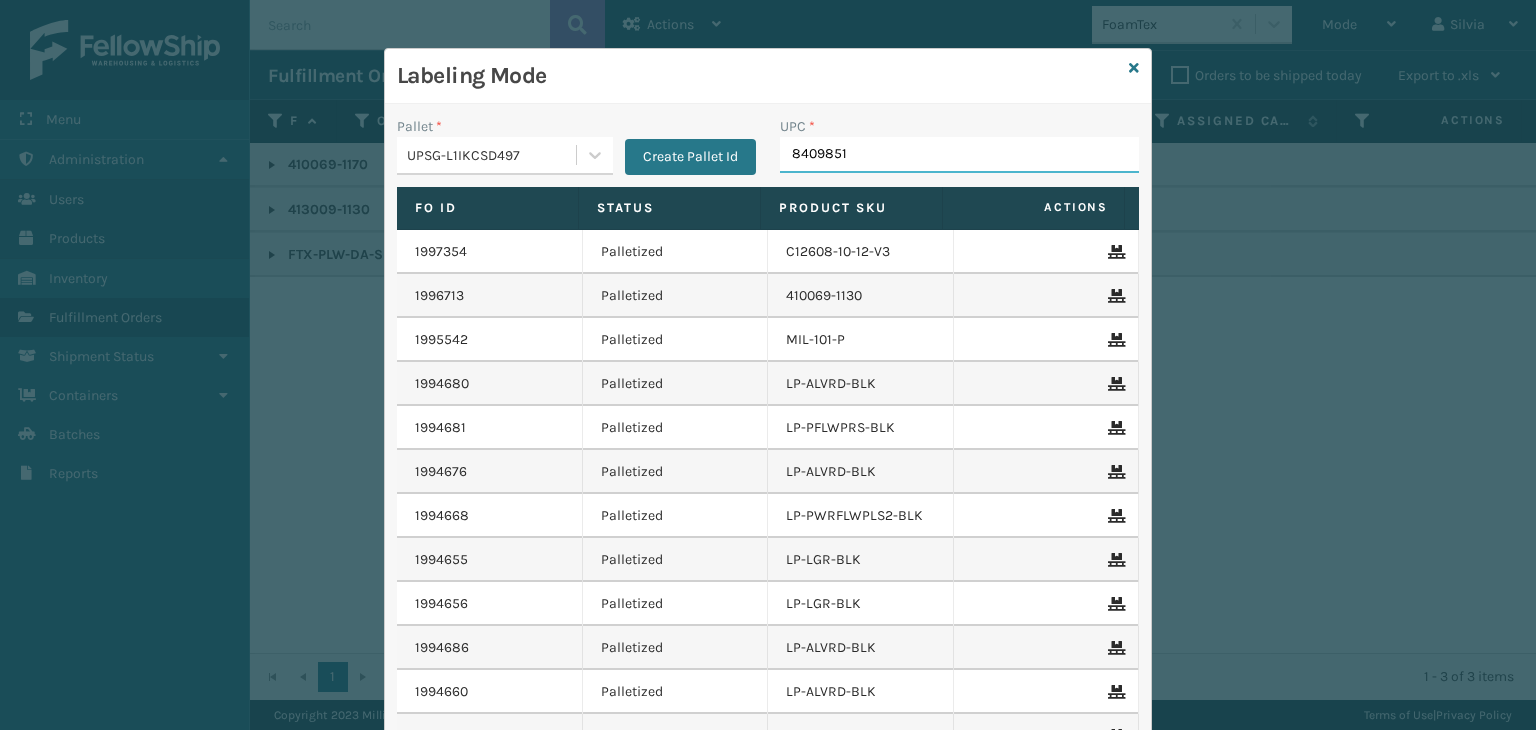 type on "84098511" 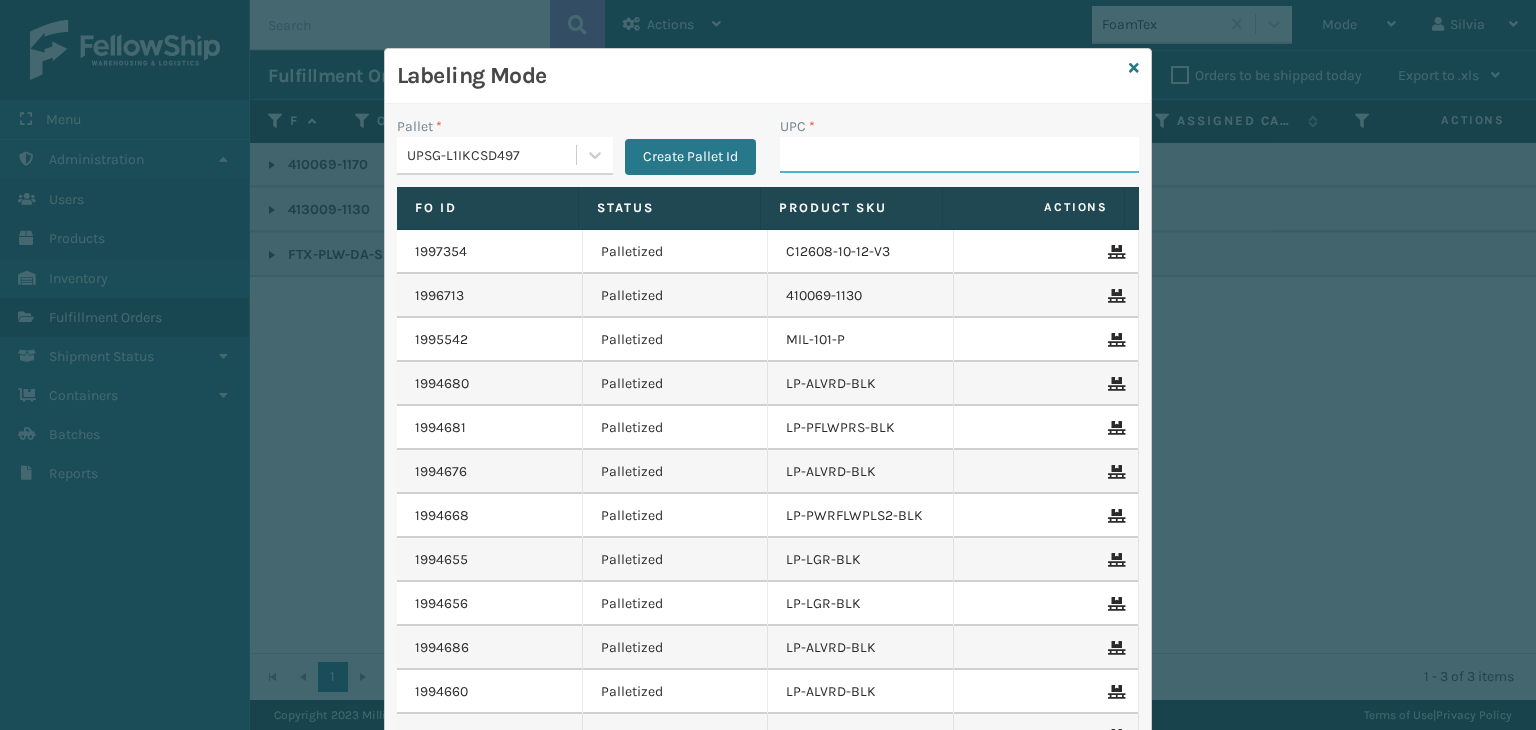 click on "UPC   *" at bounding box center (959, 155) 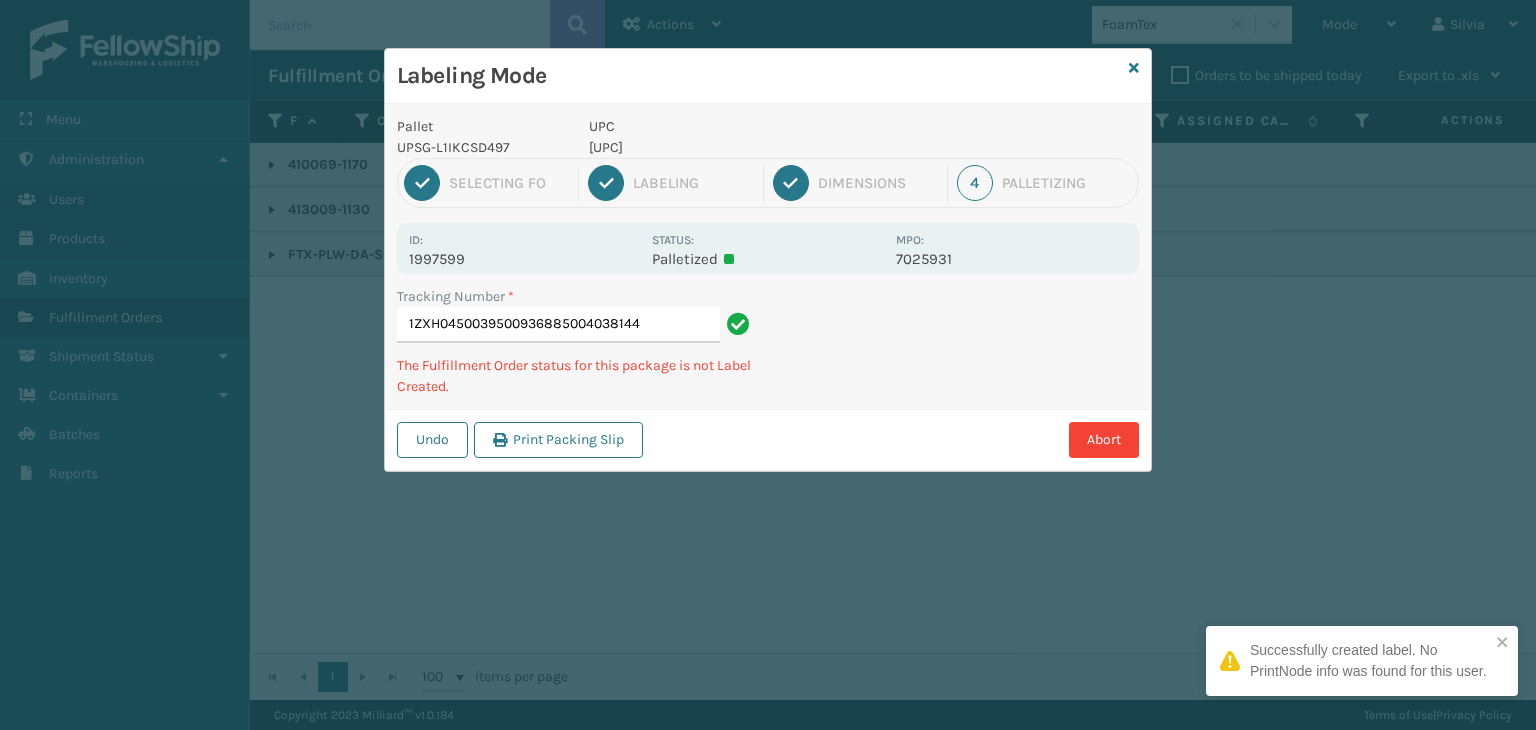 type on "1ZXH04500395009368850040381443" 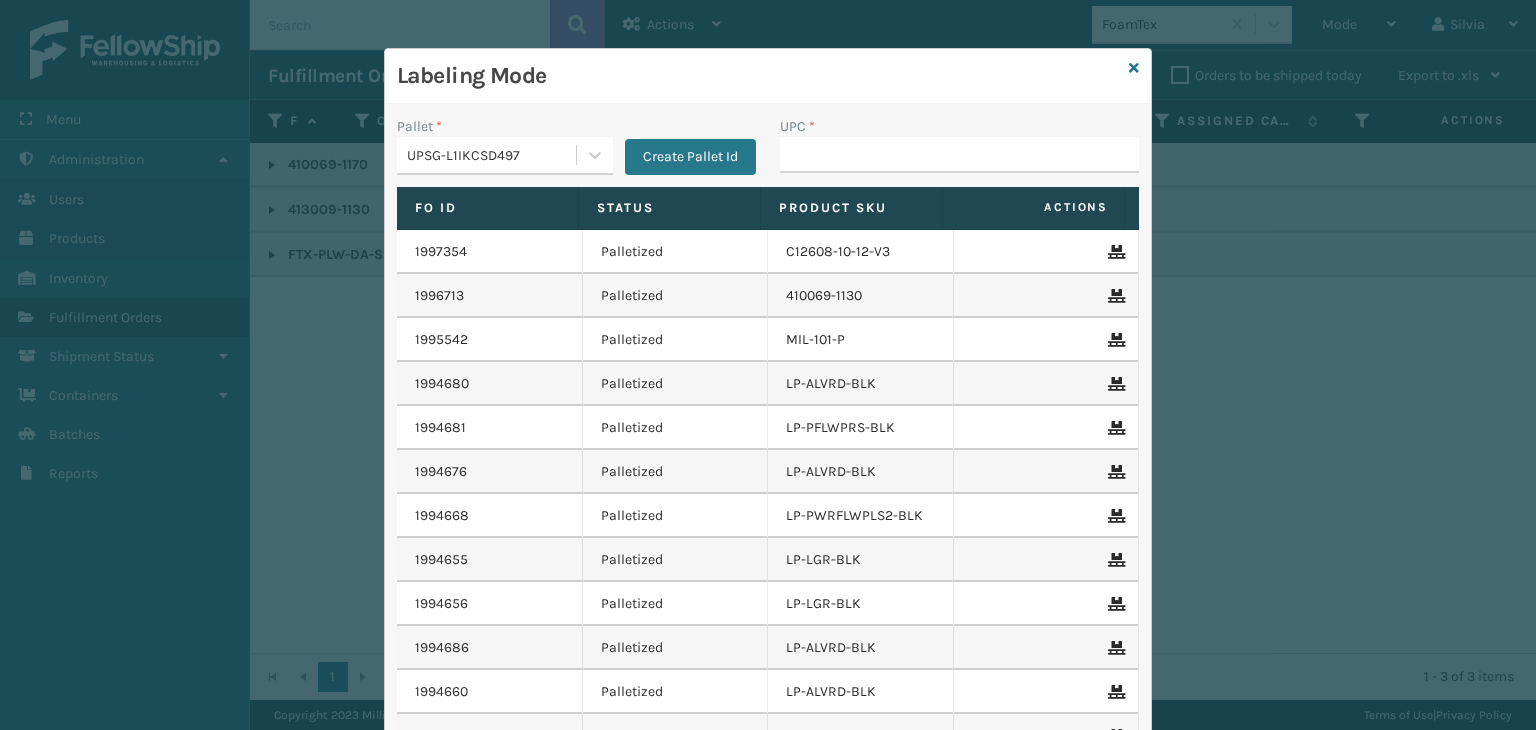 click on "UPC   *" at bounding box center [959, 155] 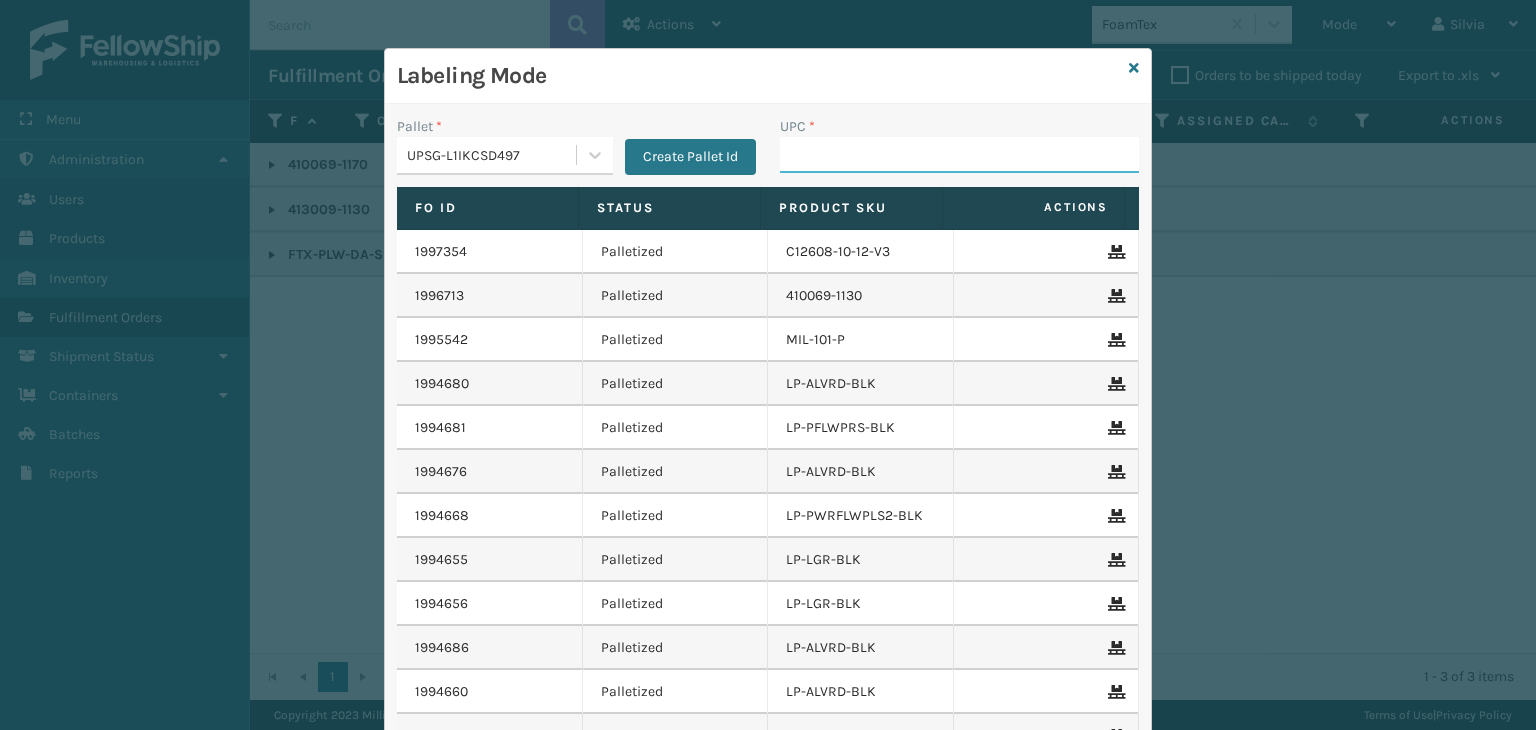 click on "UPC   *" at bounding box center (959, 155) 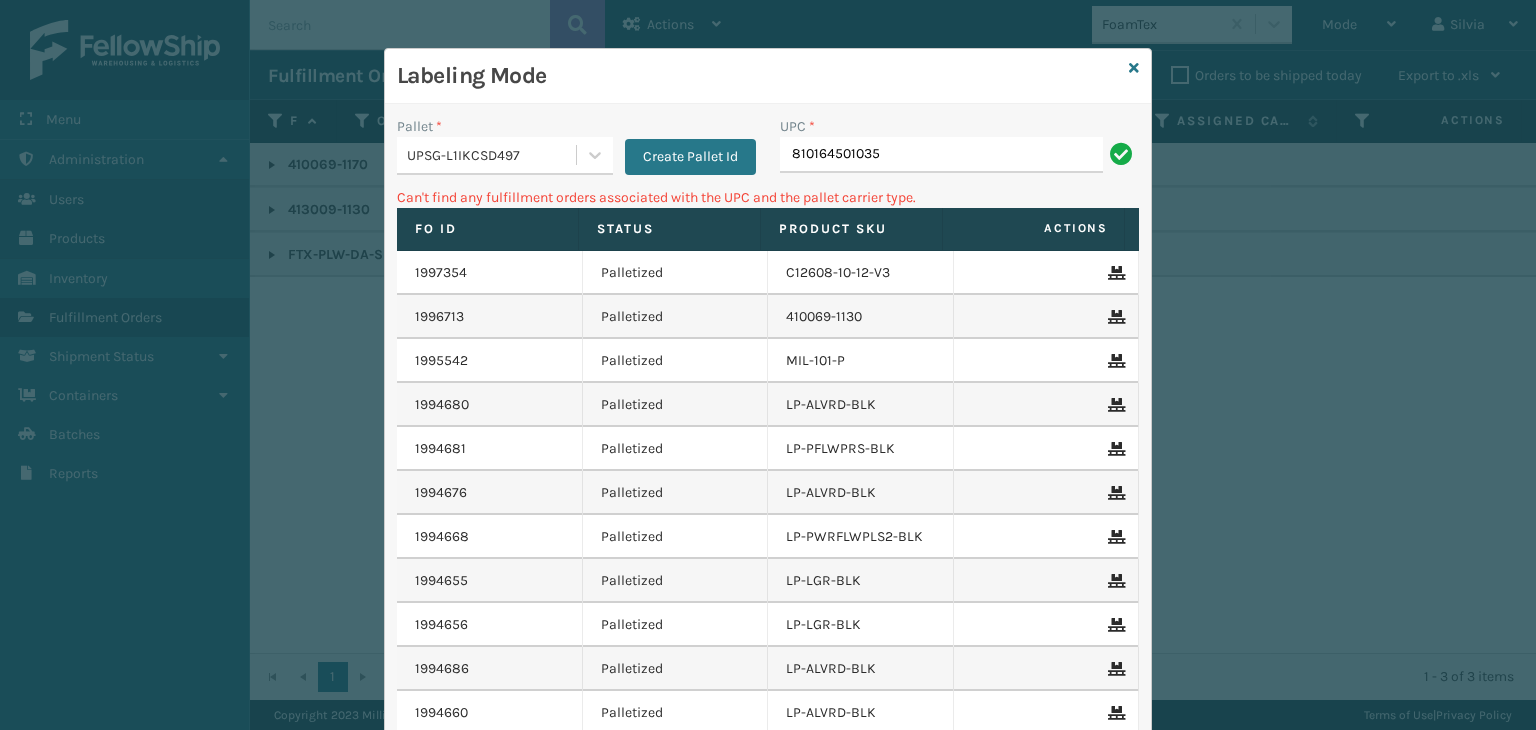 click on "810164501035" at bounding box center (941, 155) 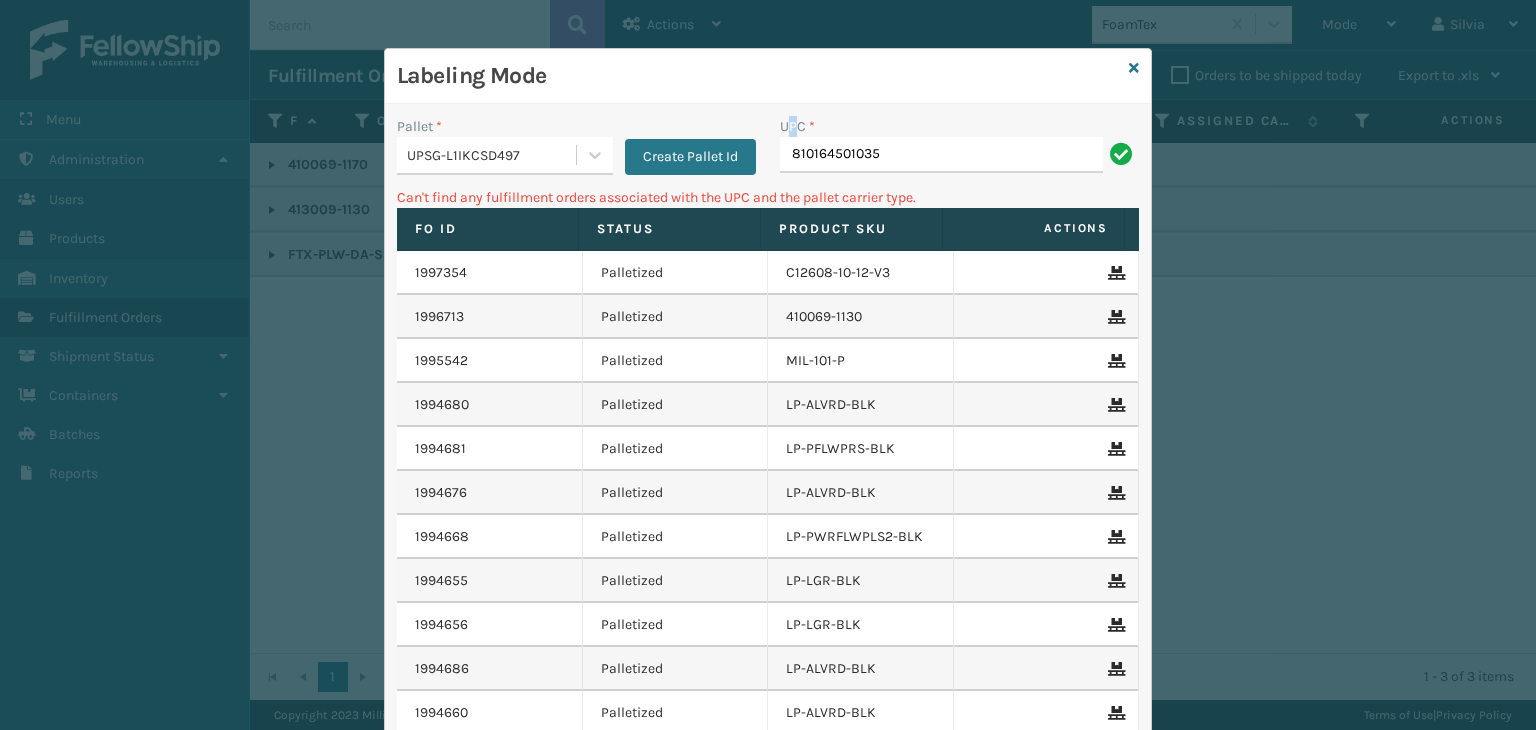 click on "UPC   *" at bounding box center (797, 126) 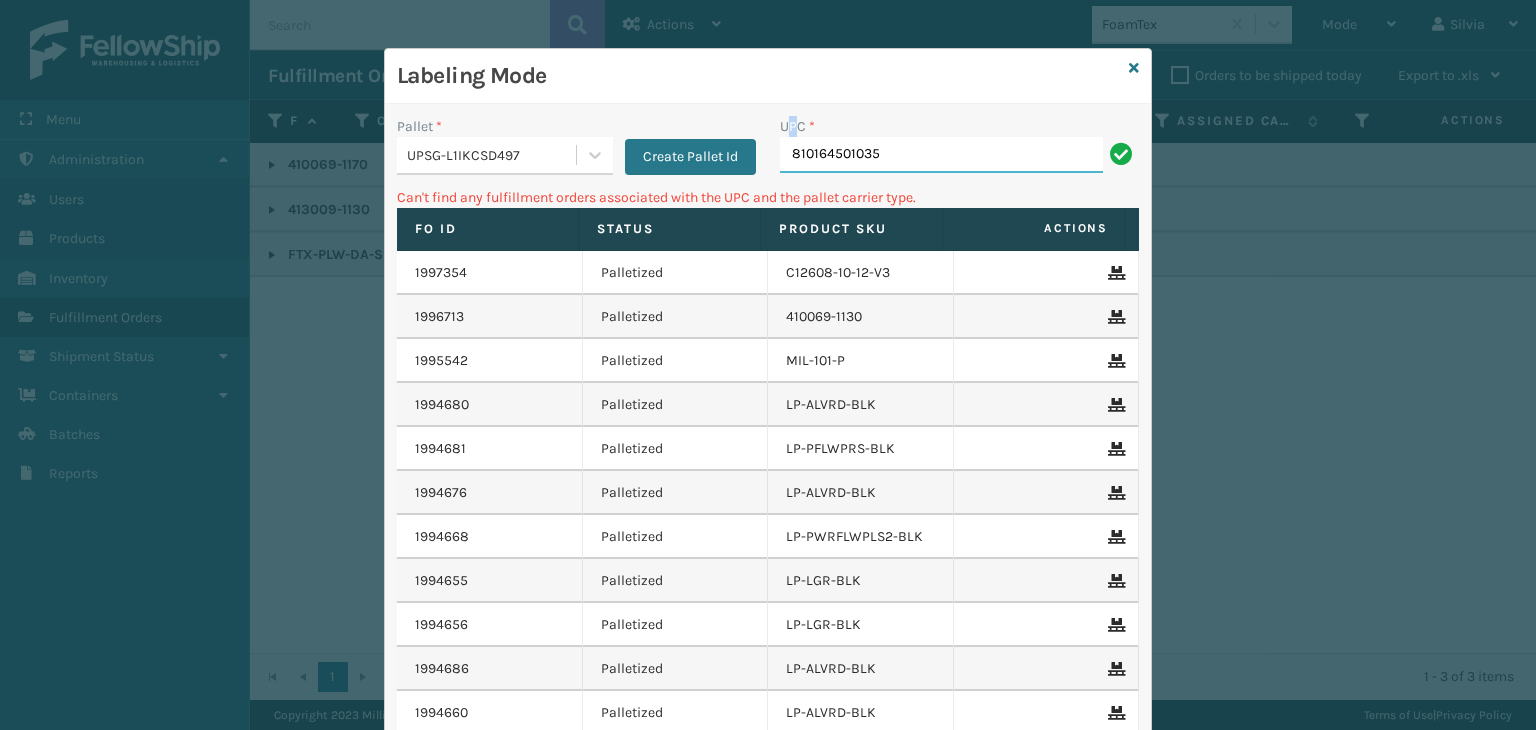 click on "810164501035" at bounding box center [941, 155] 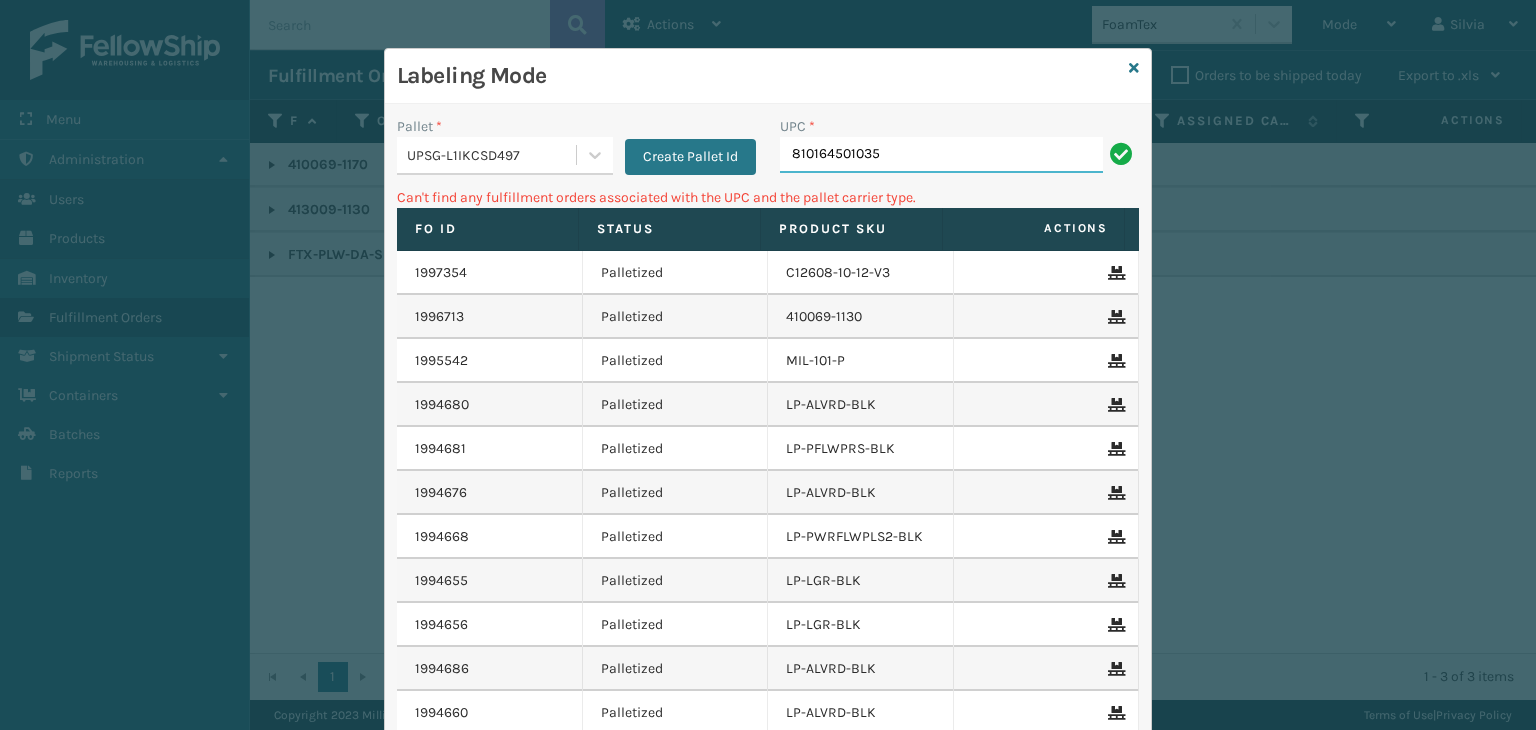 click on "810164501035" at bounding box center (941, 155) 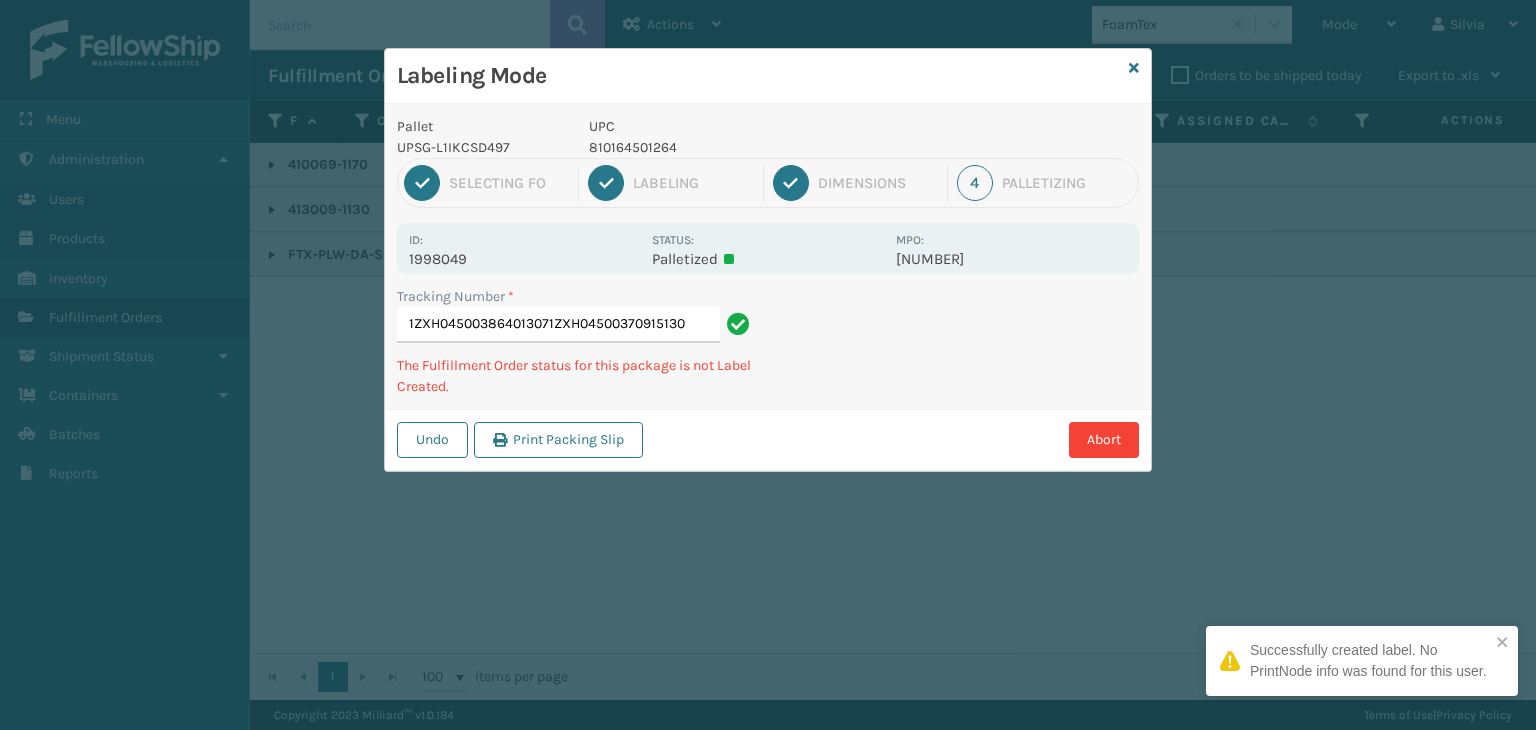 type on "1ZXH045003864013071ZXH04500370915130" 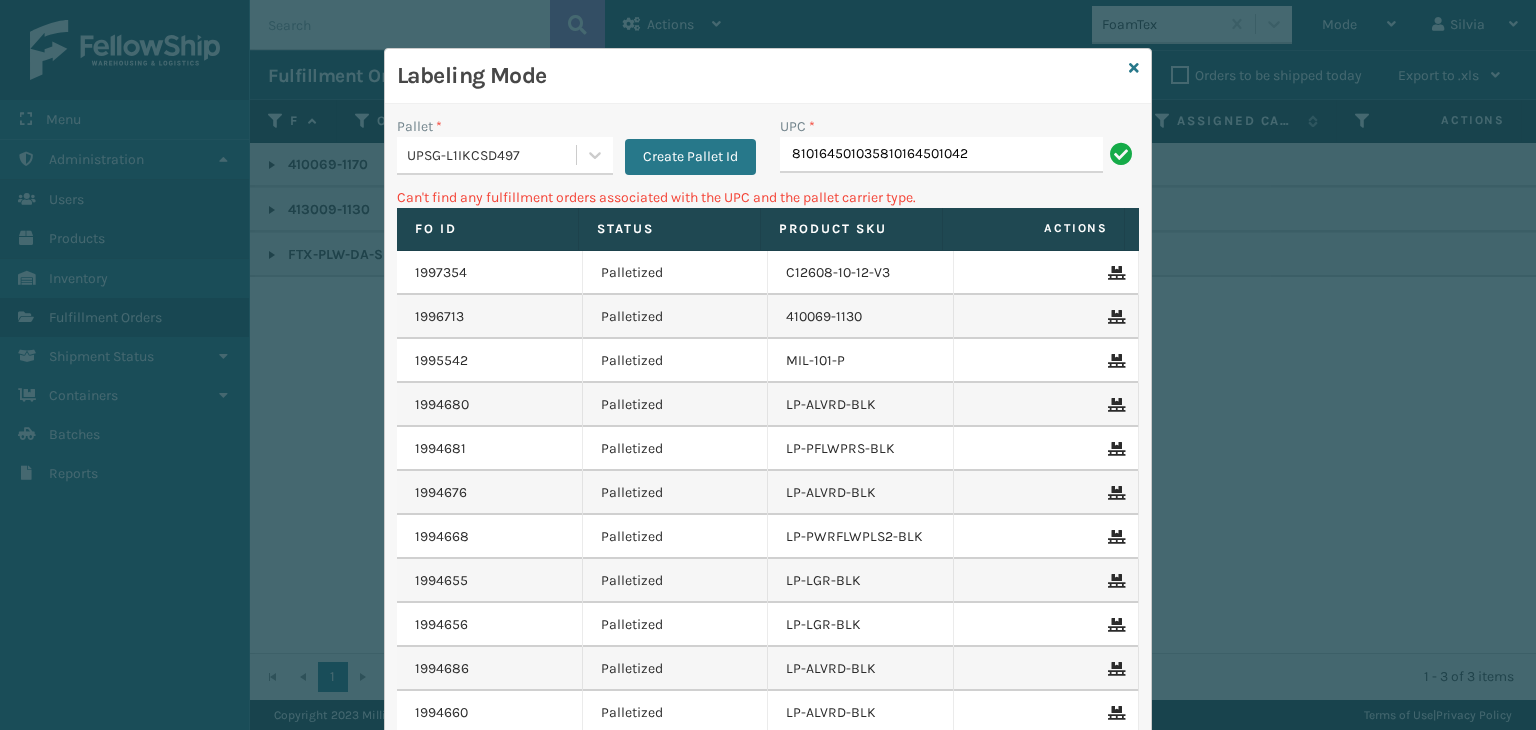 click on "810164501035810164501042" at bounding box center (941, 155) 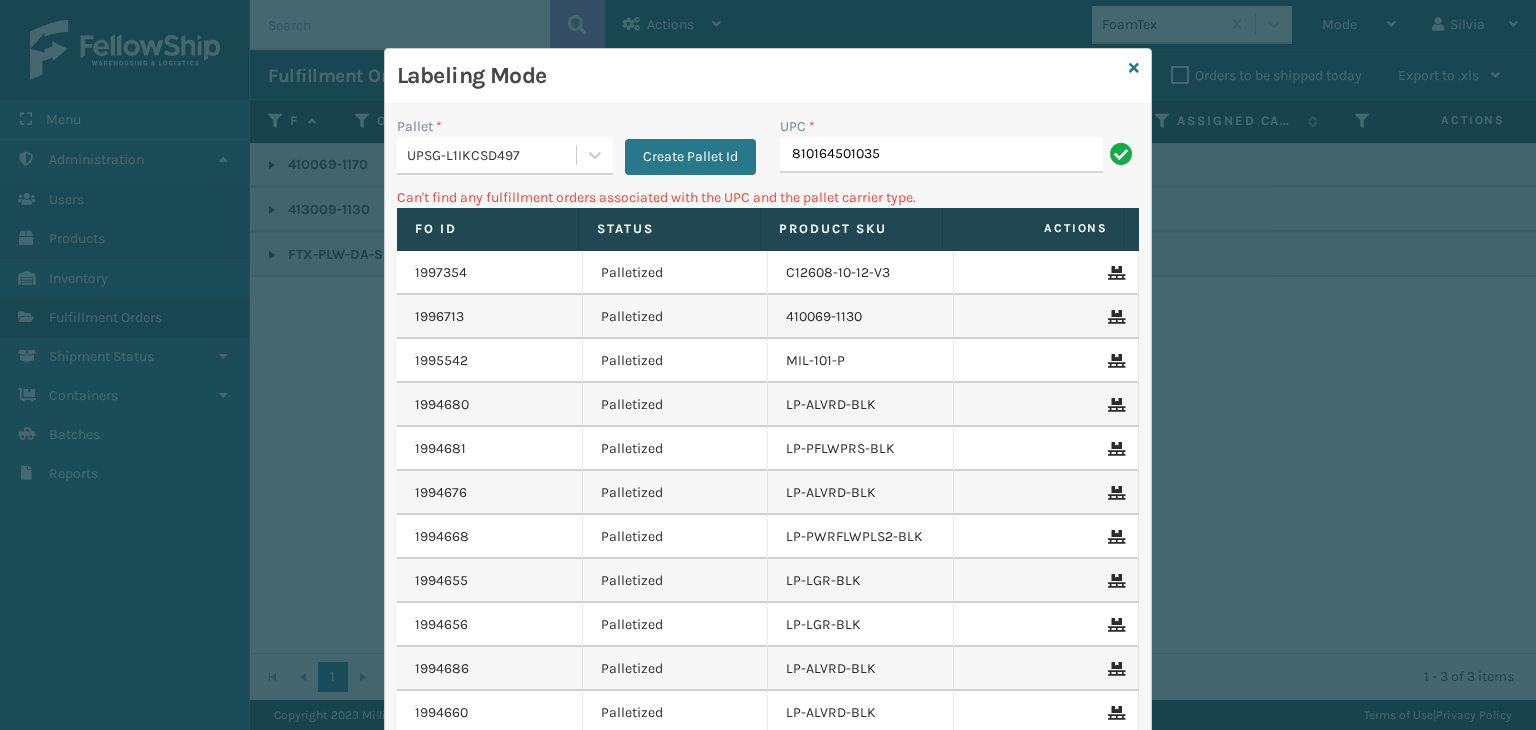 click on "810164501035" at bounding box center (941, 155) 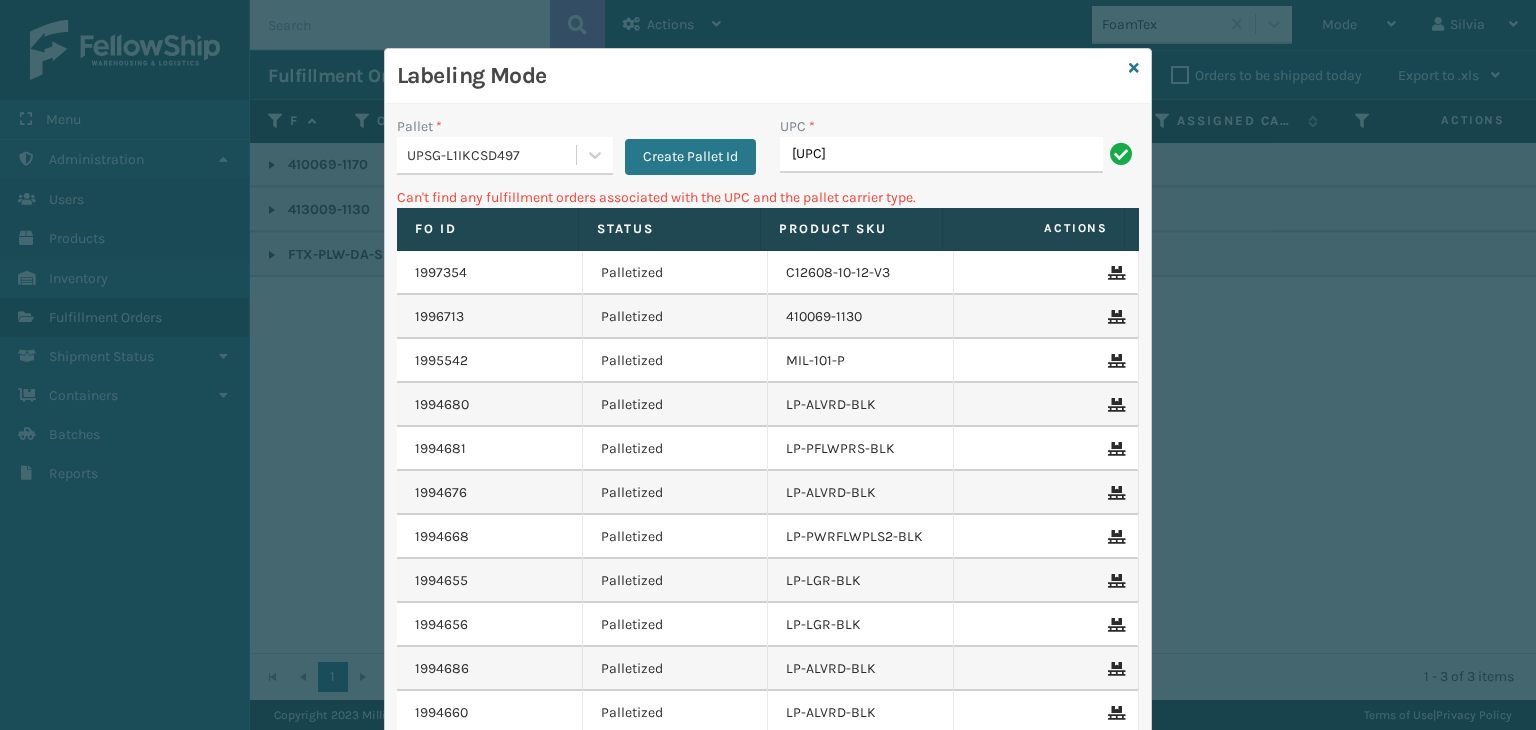 click on "10164501035810164501035" at bounding box center (941, 155) 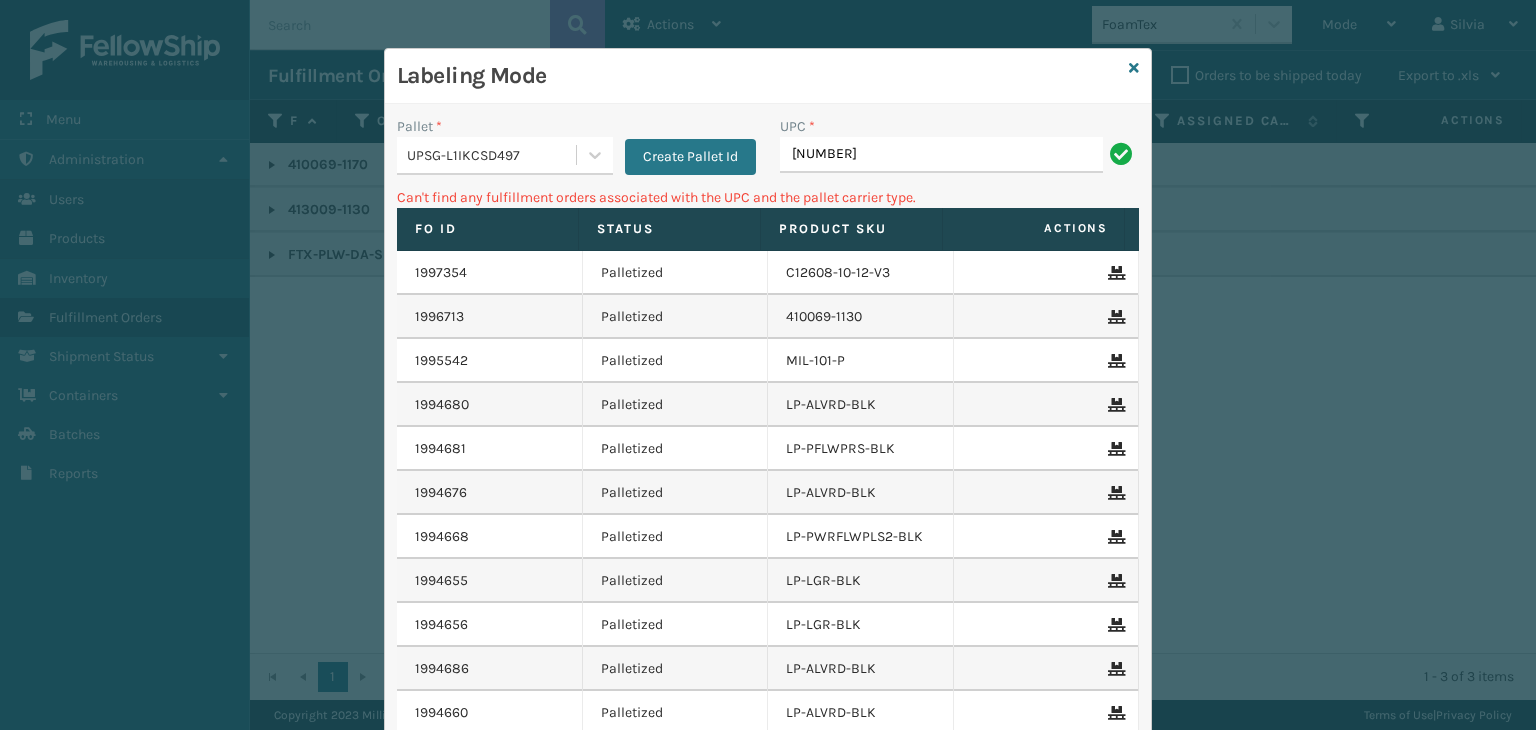 click on "1ZXH04500386401307" at bounding box center [941, 155] 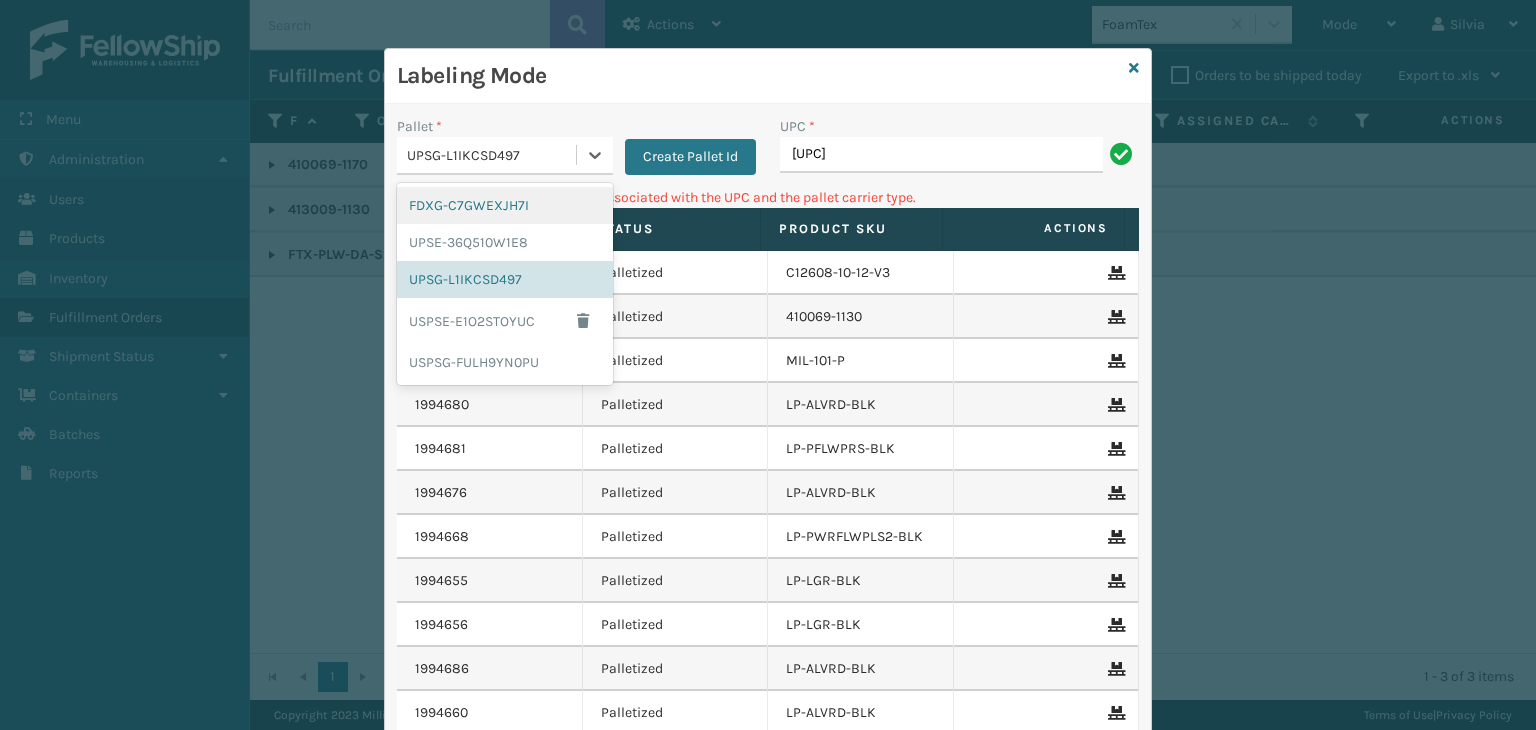 click on "UPSG-L1IKCSD497" at bounding box center (492, 155) 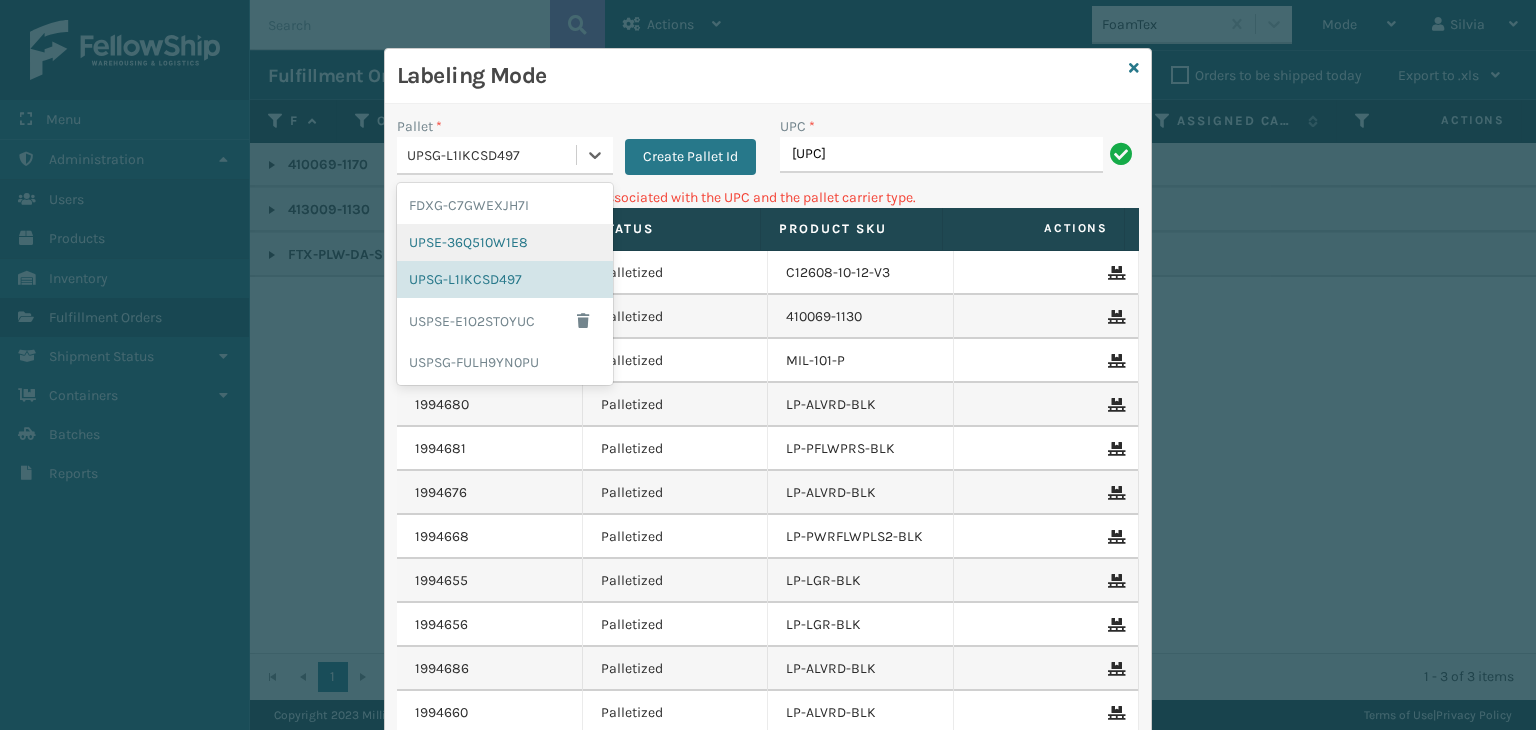 click on "UPSE-36Q510W1E8" at bounding box center [505, 242] 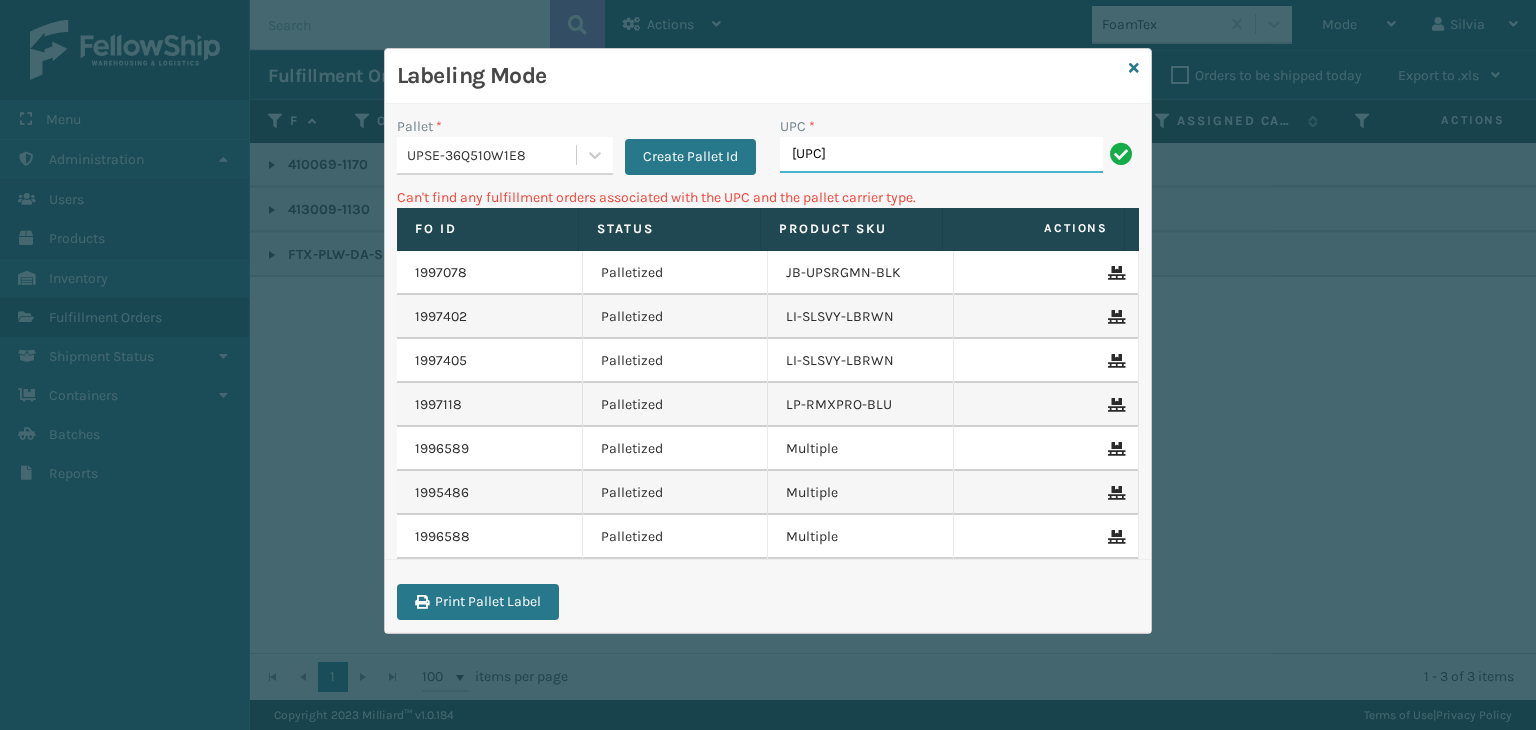 click on "810164501042" at bounding box center [941, 155] 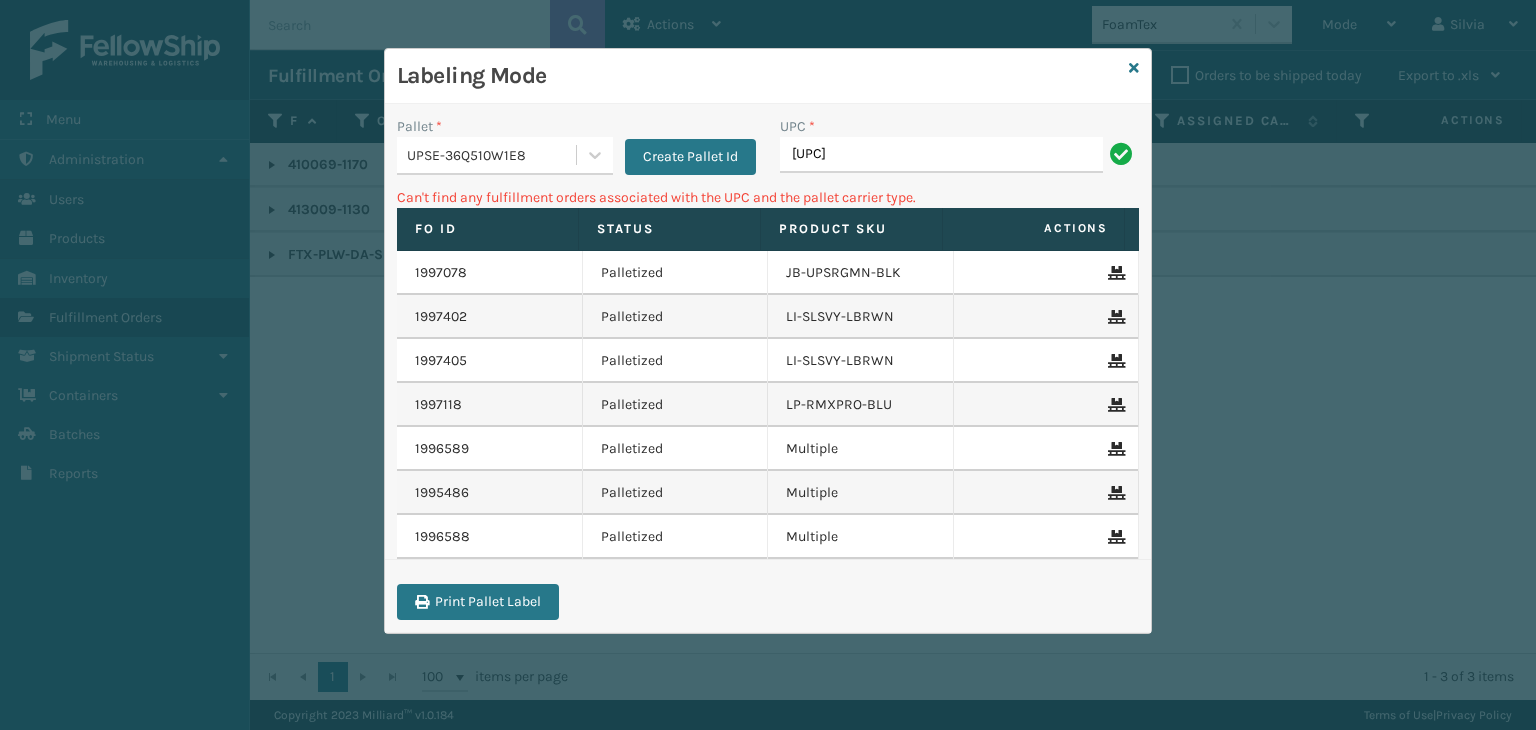 click on "UPSE-36Q510W1E8" at bounding box center [492, 155] 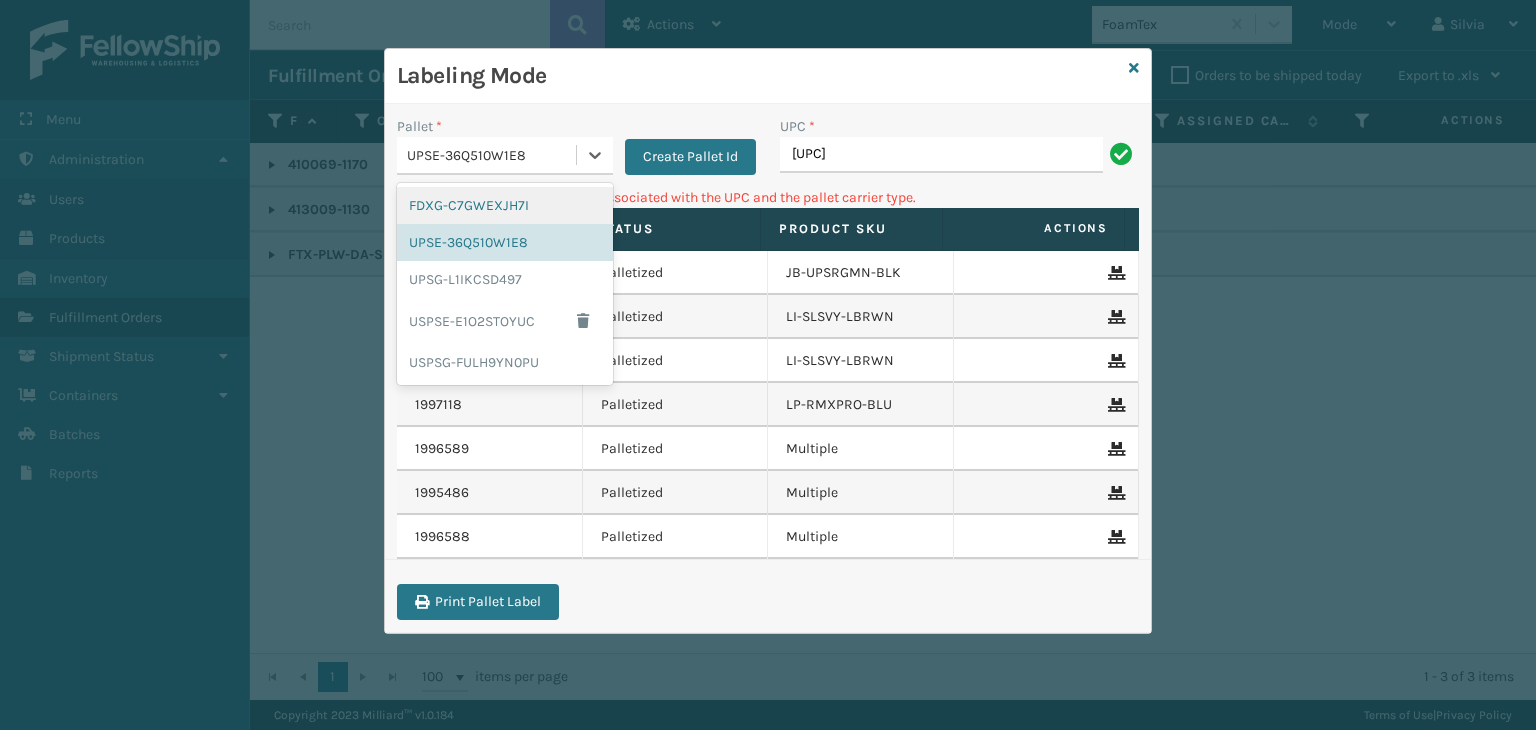click on "FDXG-C7GWEXJH7I" at bounding box center (505, 205) 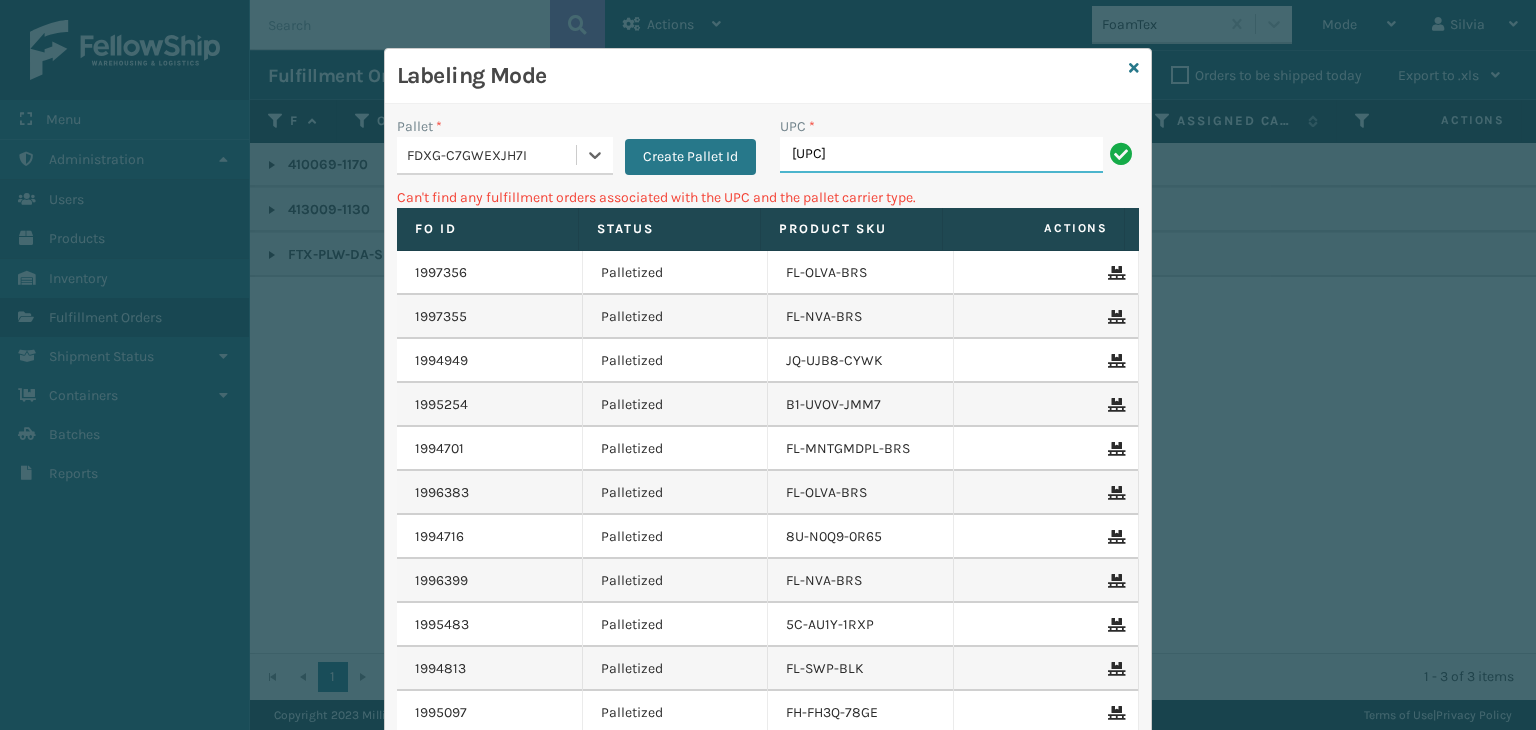 click on "810164501042" at bounding box center (941, 155) 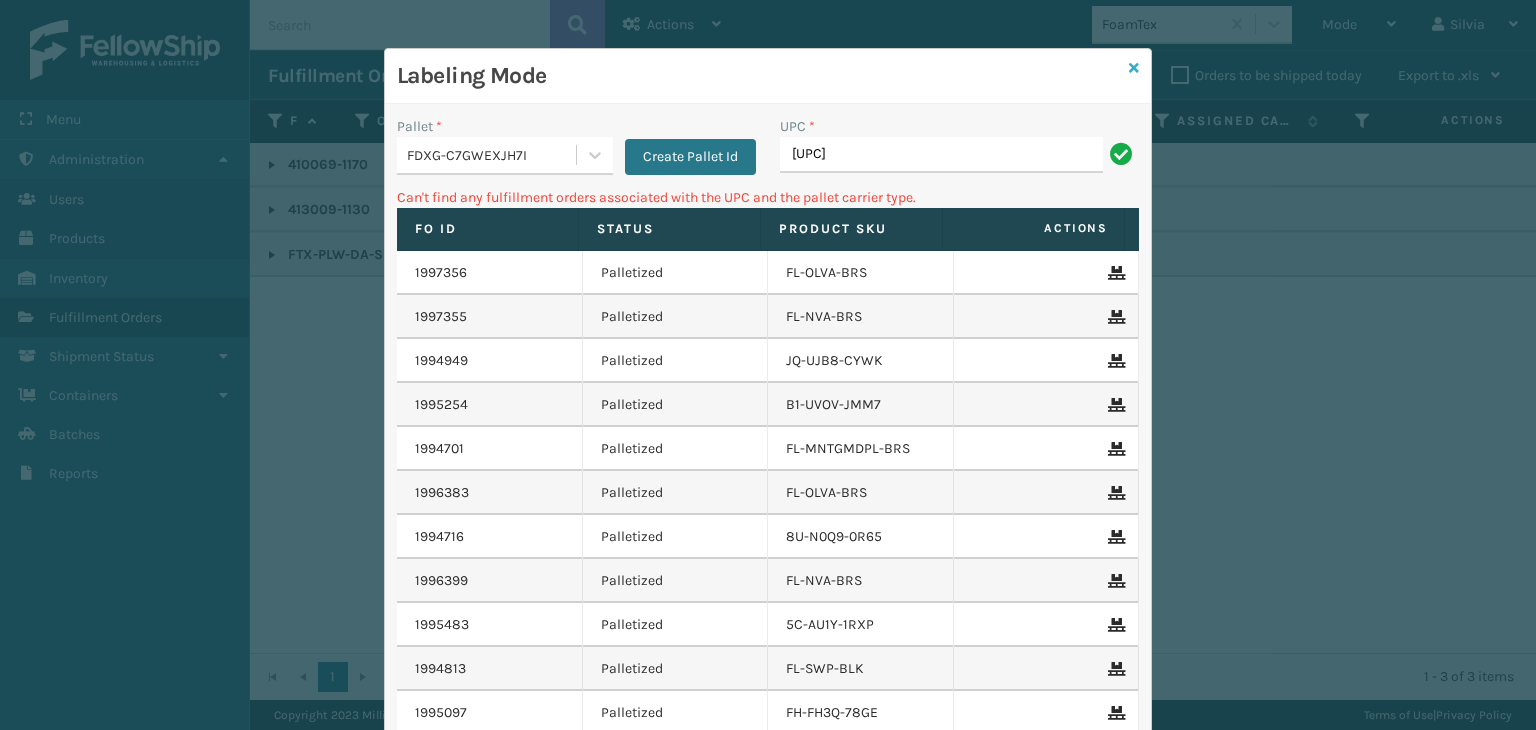 click at bounding box center [1134, 68] 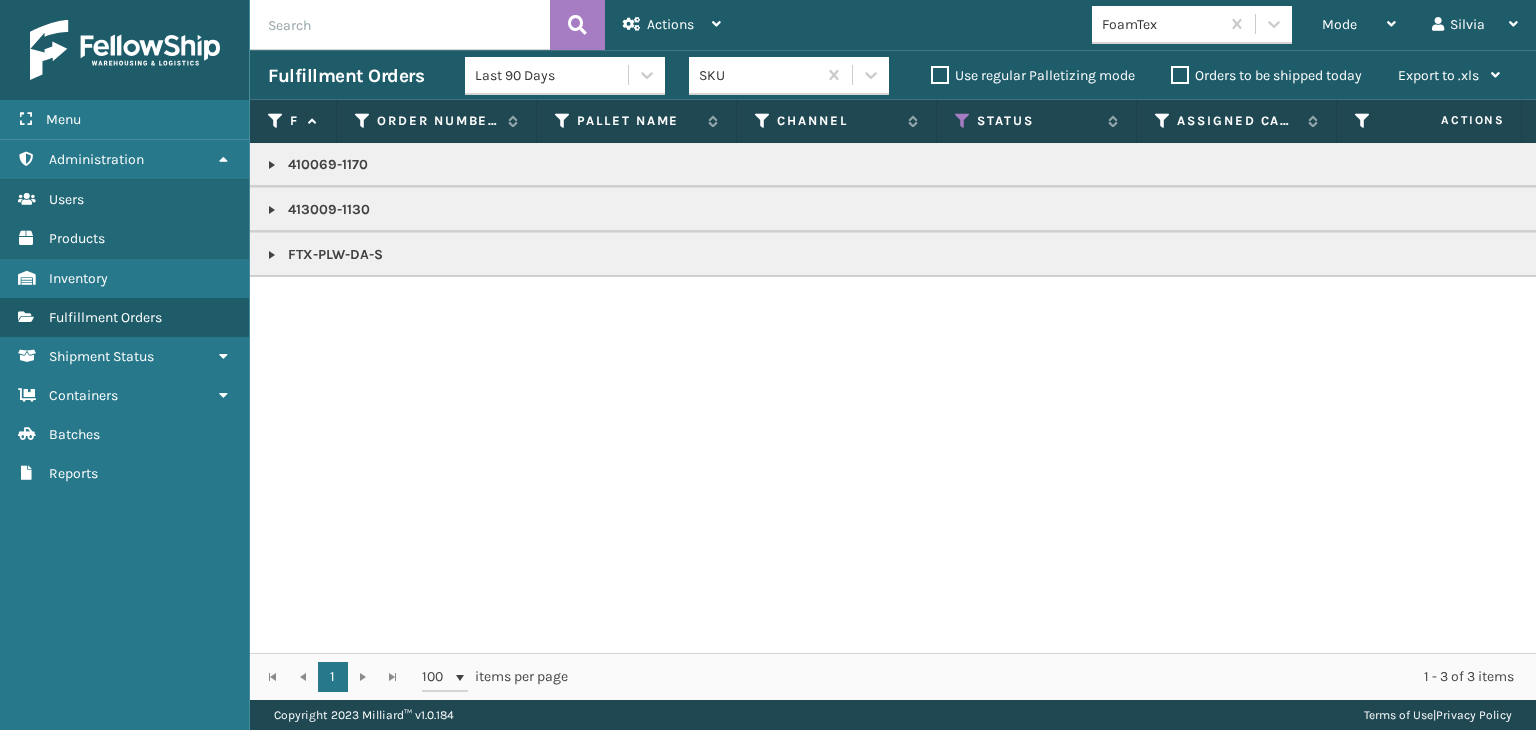 click on "FoamTex" at bounding box center [1161, 24] 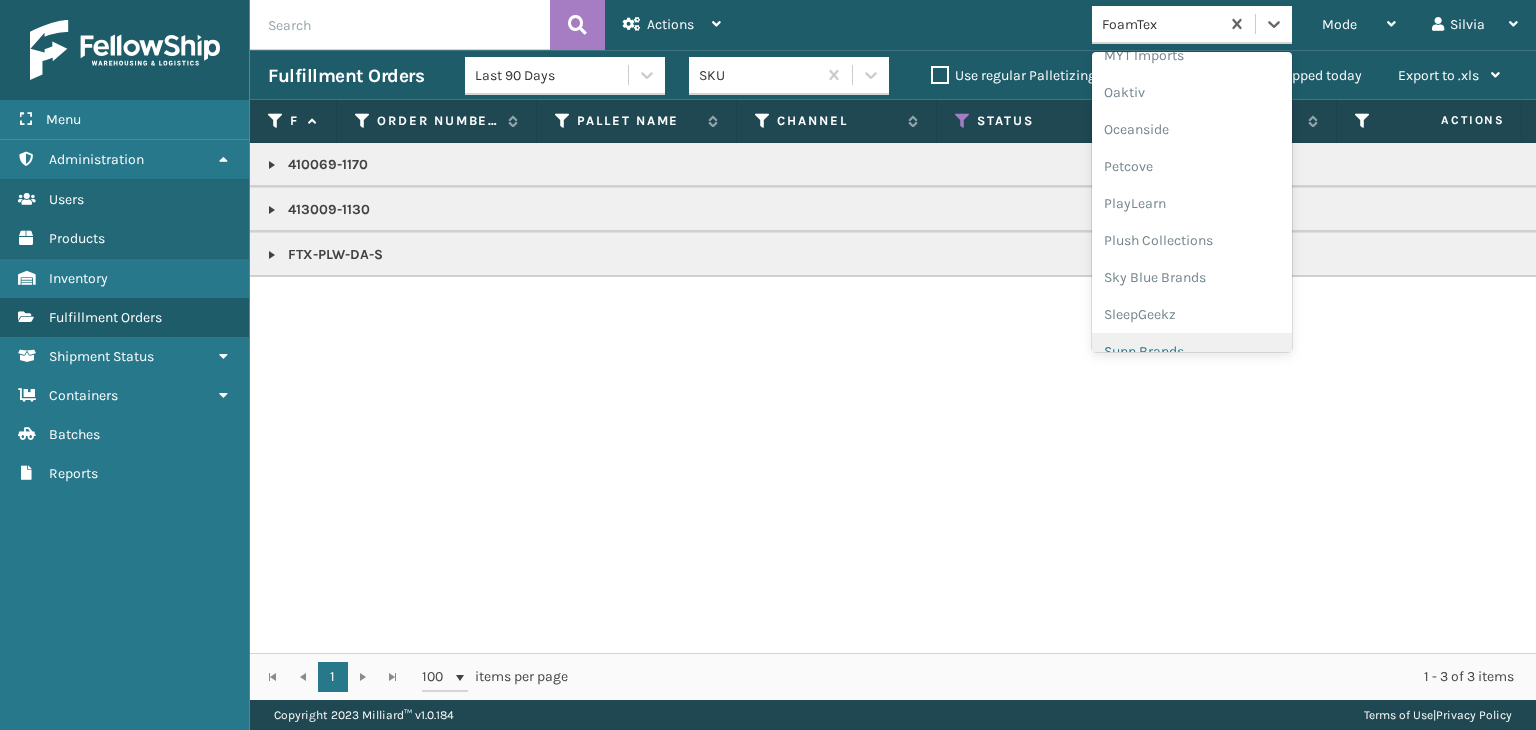 scroll, scrollTop: 966, scrollLeft: 0, axis: vertical 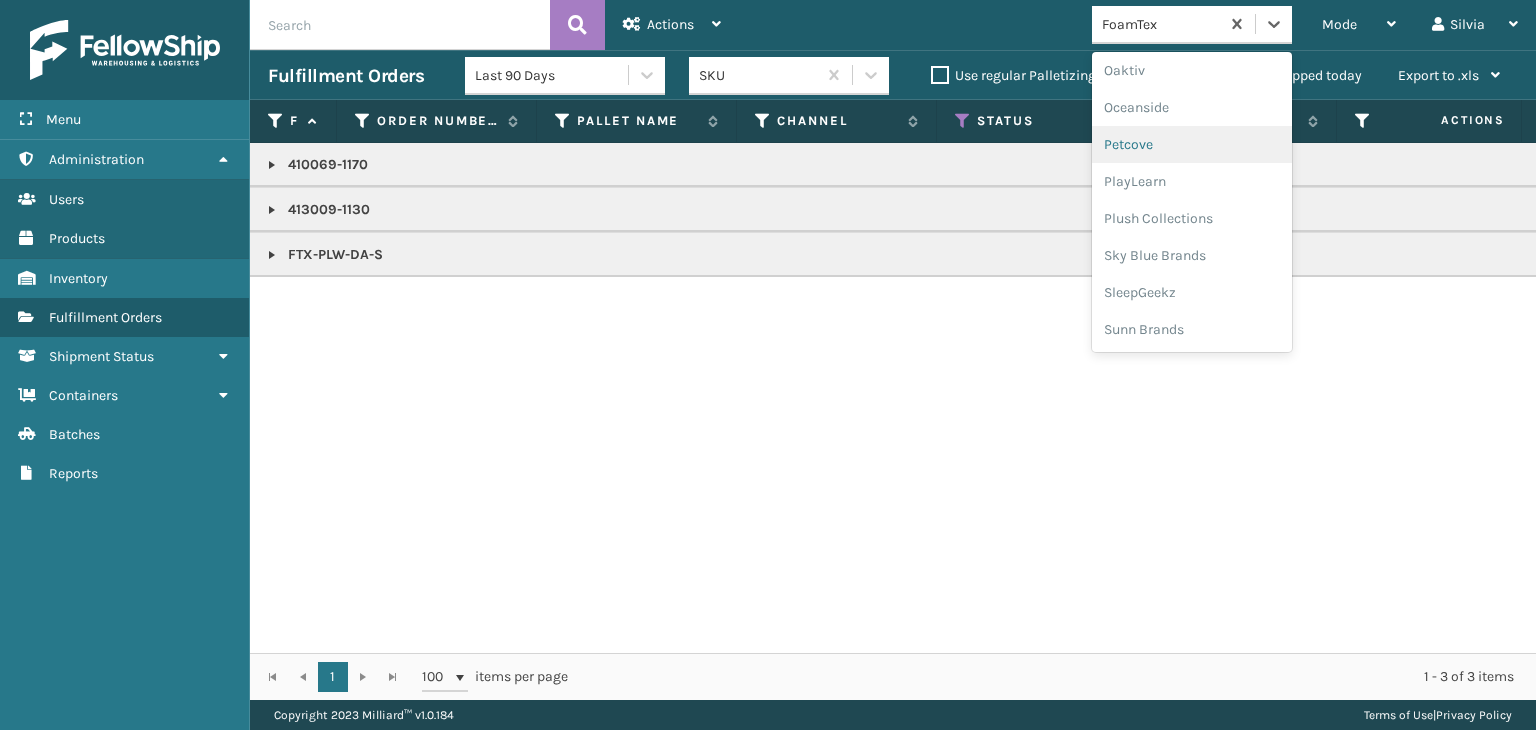 click on "Petcove" at bounding box center [1192, 144] 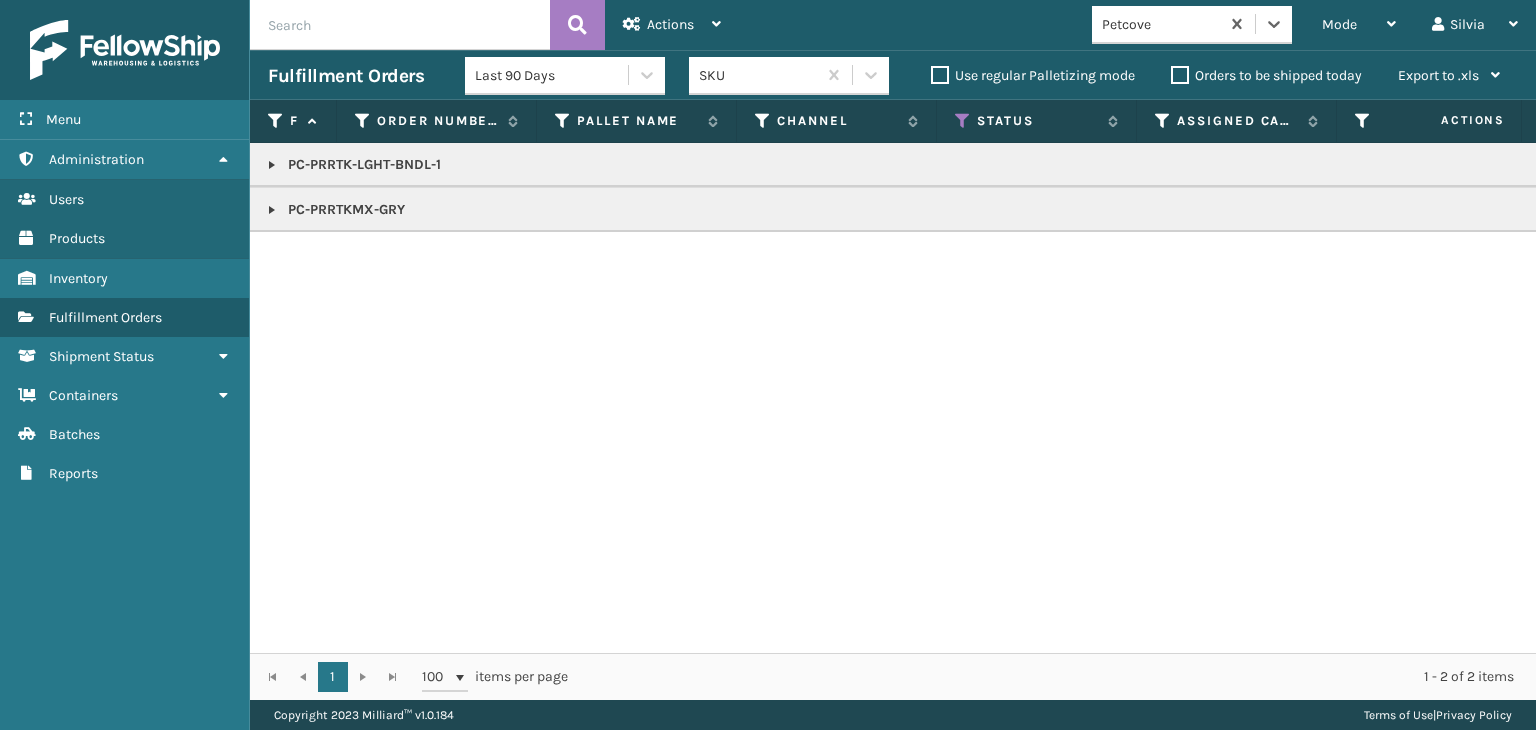 click at bounding box center (272, 210) 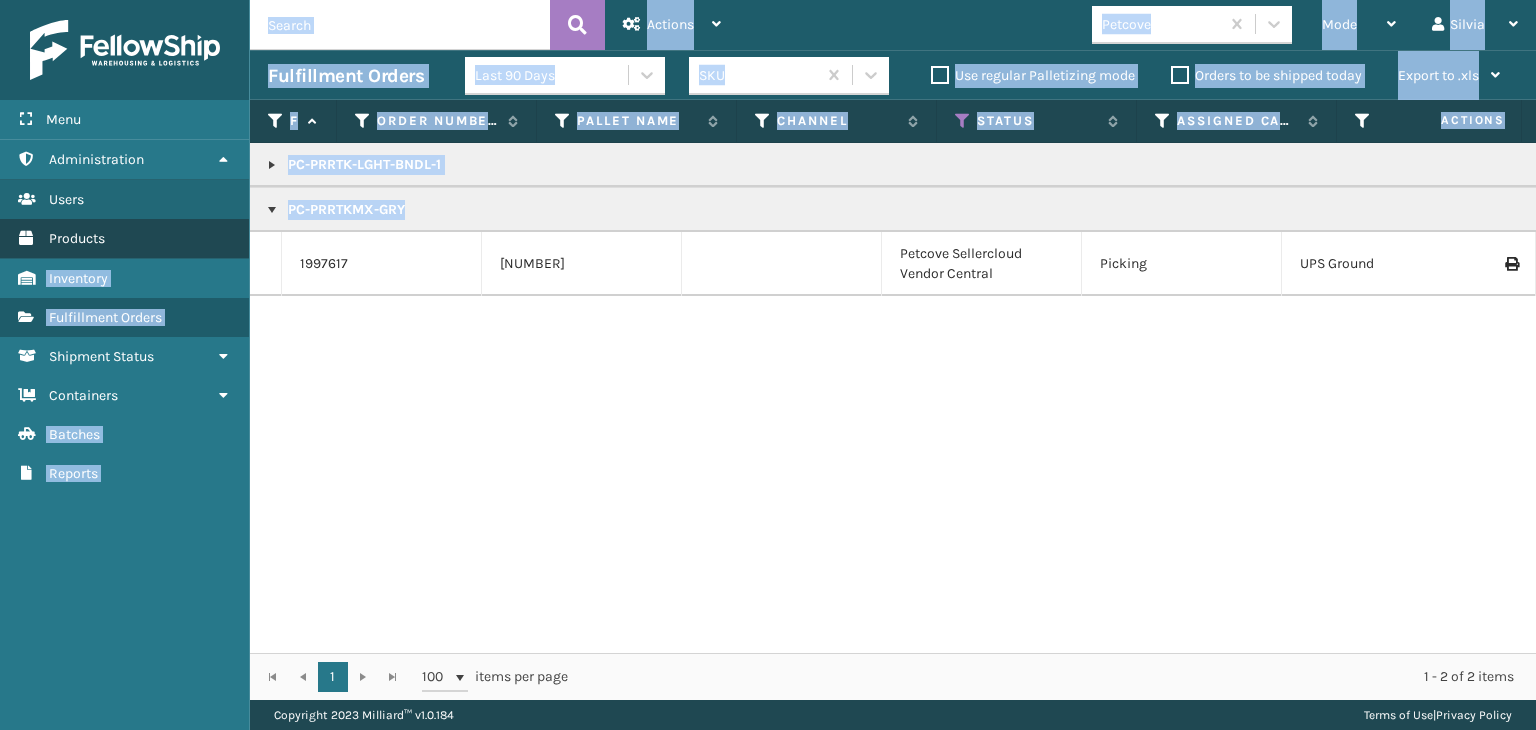 drag, startPoint x: 395, startPoint y: 221, endPoint x: 235, endPoint y: 238, distance: 160.90059 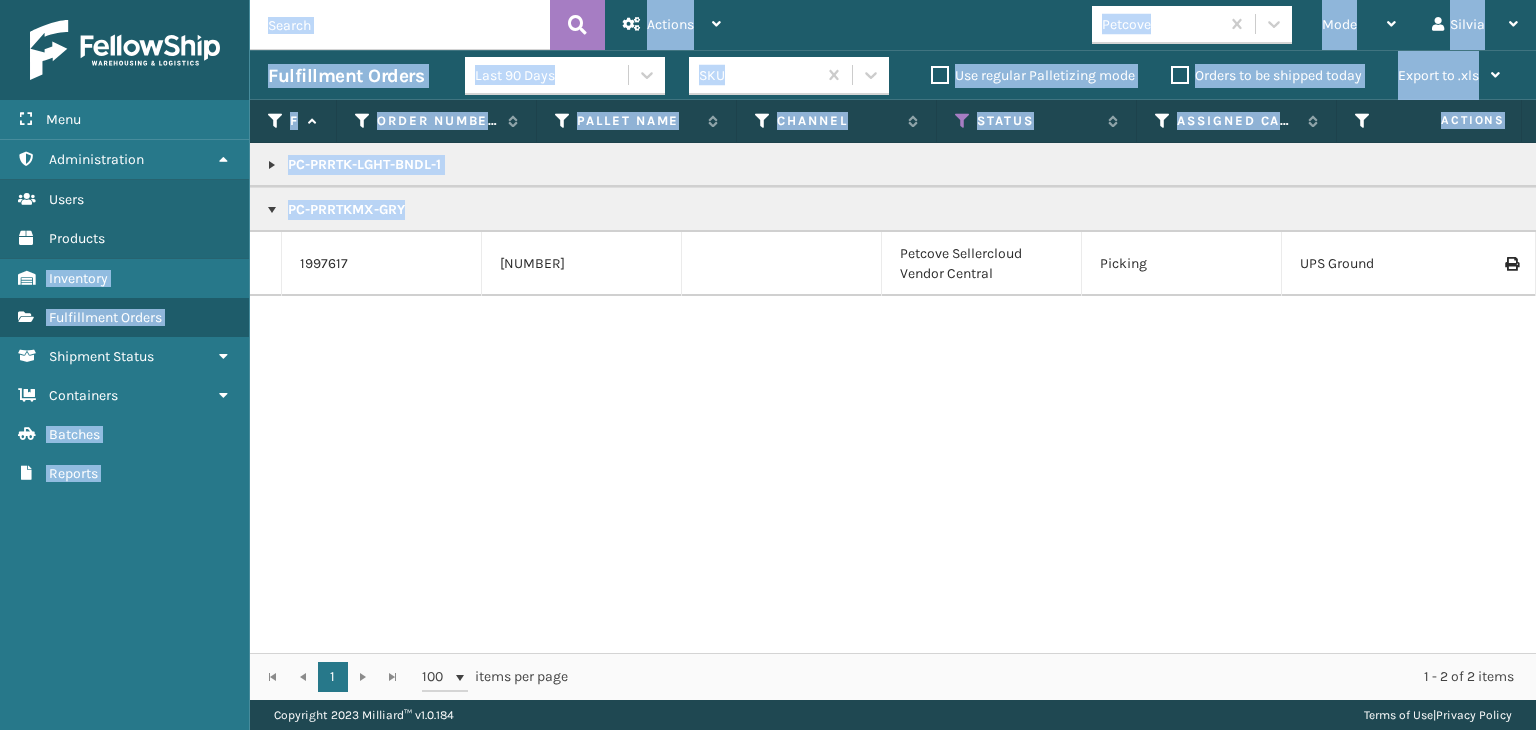 drag, startPoint x: 236, startPoint y: 240, endPoint x: 294, endPoint y: 219, distance: 61.68468 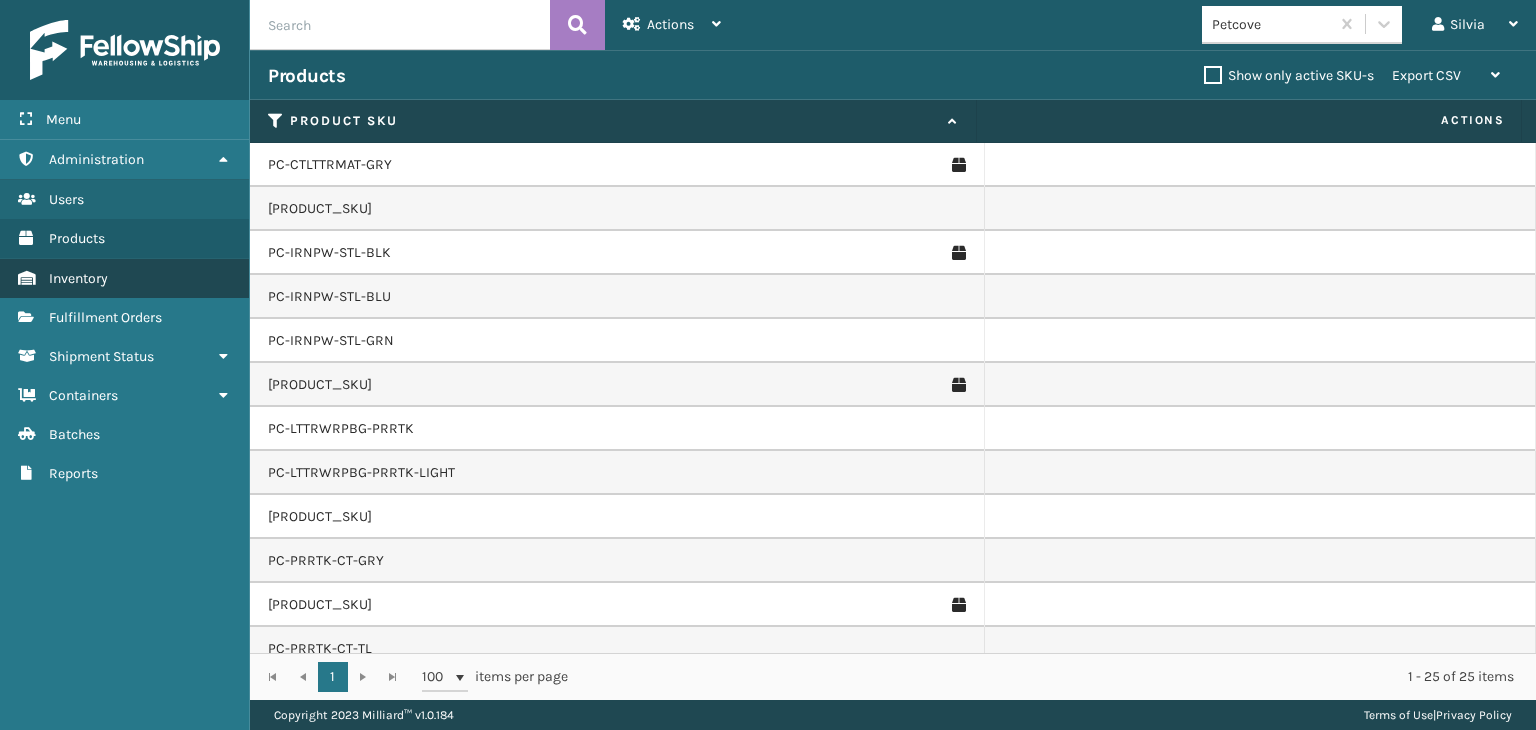 click on "Inventory" at bounding box center [78, 278] 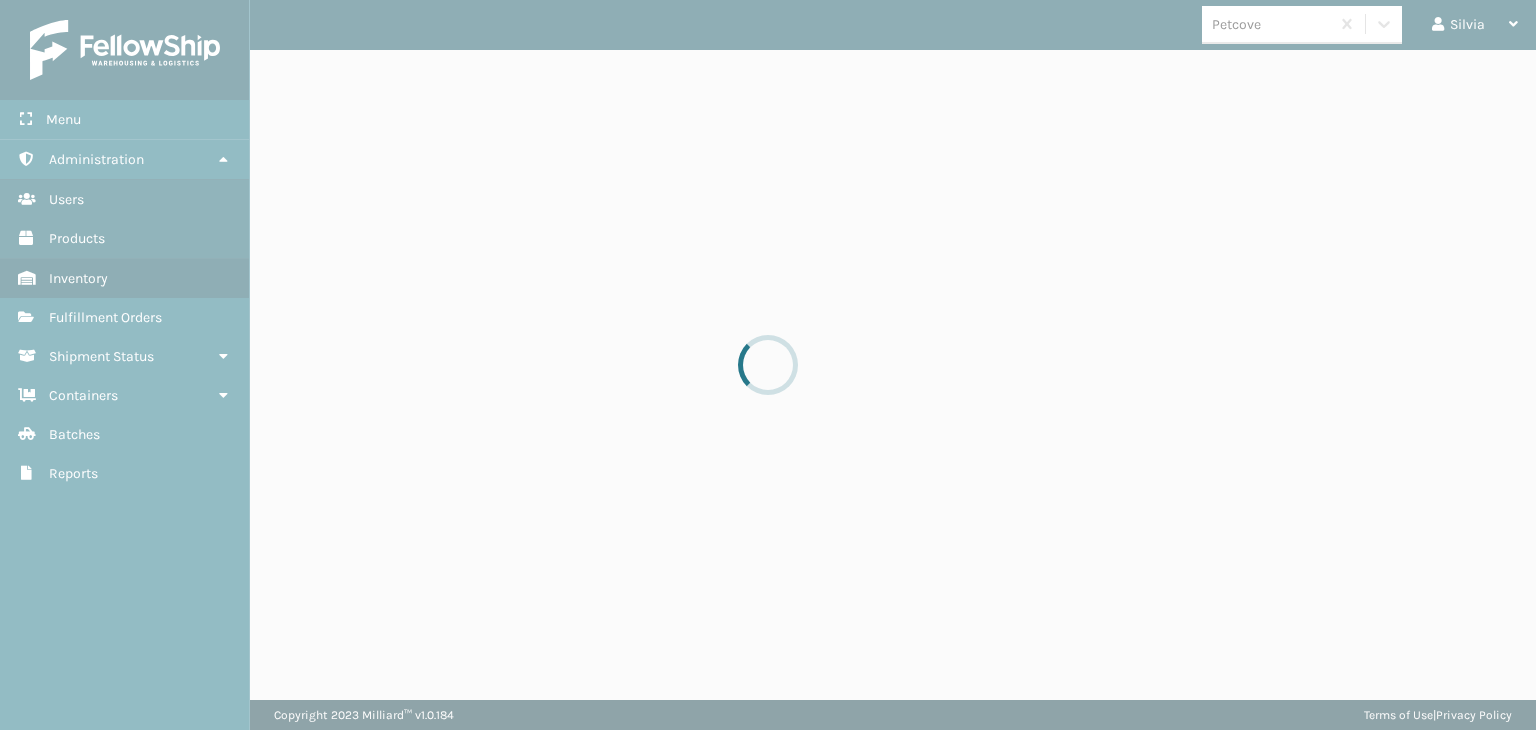 click at bounding box center (768, 365) 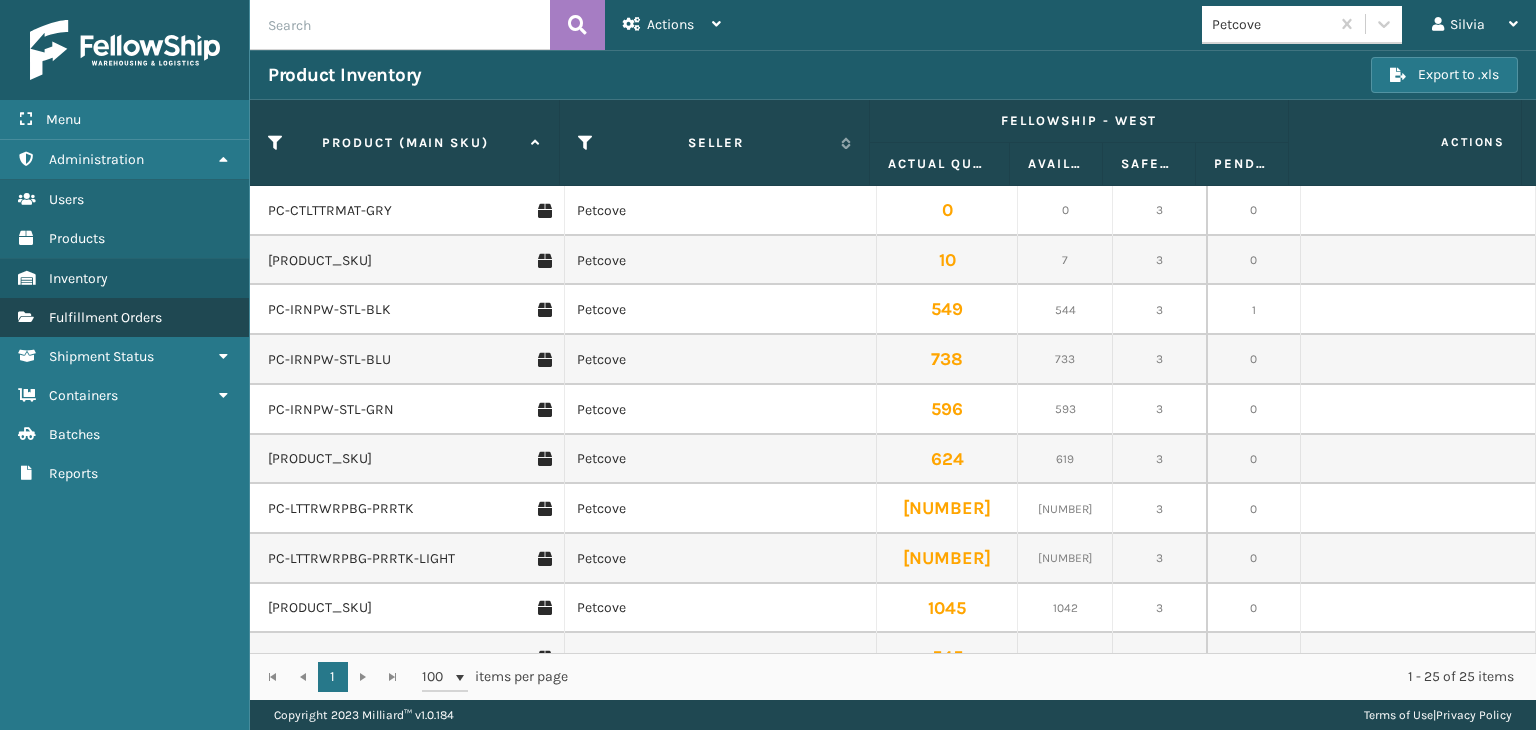 click on "Fulfillment Orders" at bounding box center (105, 317) 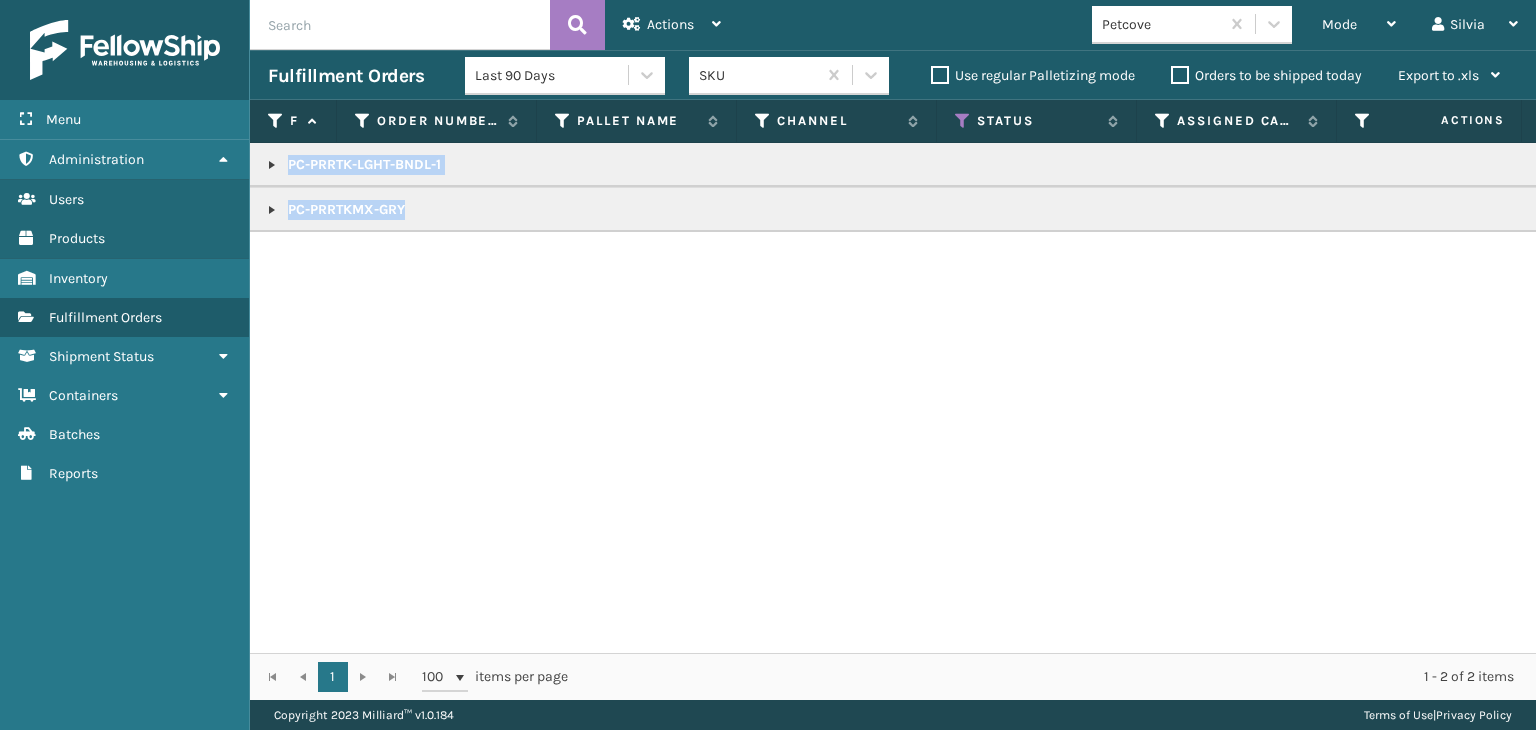 drag, startPoint x: 323, startPoint y: 228, endPoint x: 381, endPoint y: 241, distance: 59.439045 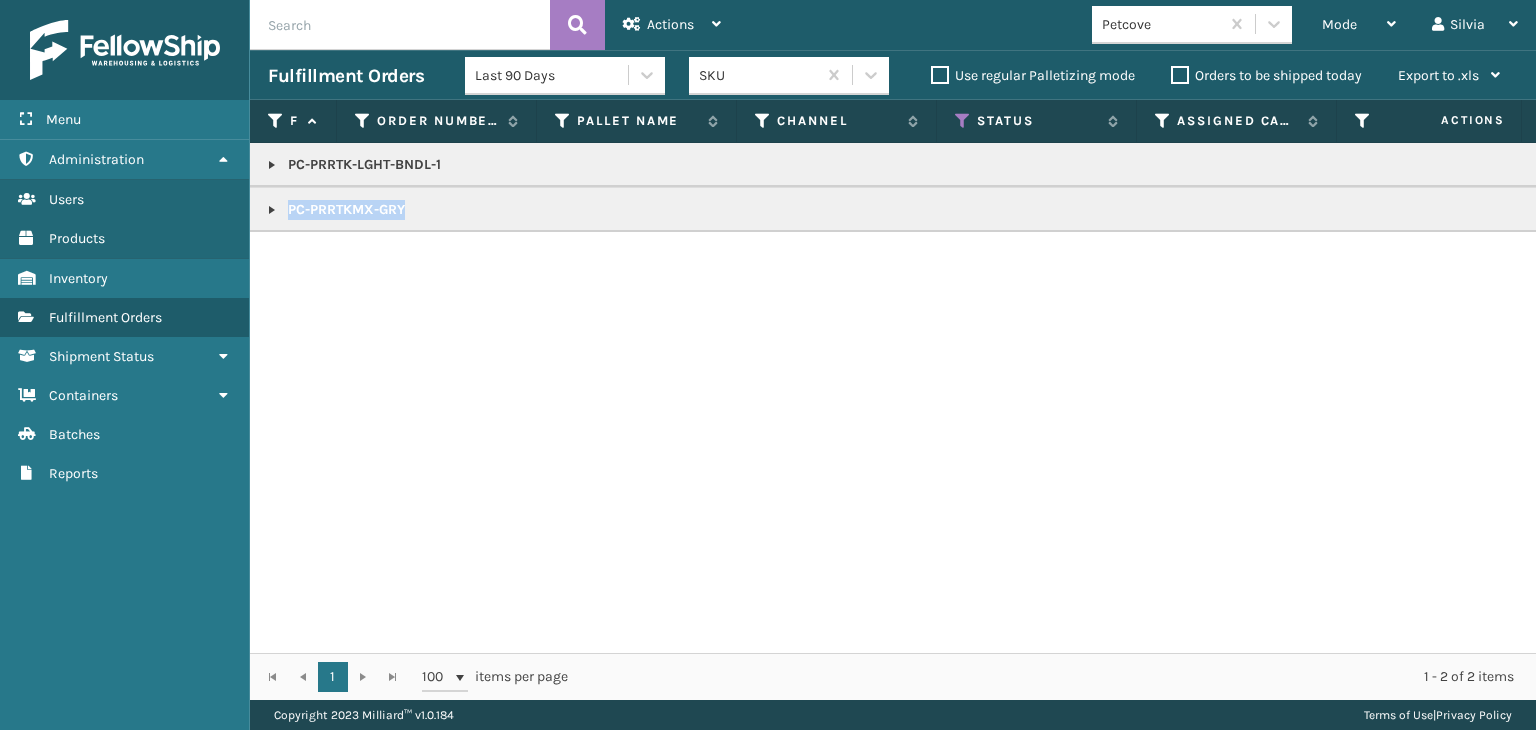 drag, startPoint x: 431, startPoint y: 212, endPoint x: 405, endPoint y: 221, distance: 27.513634 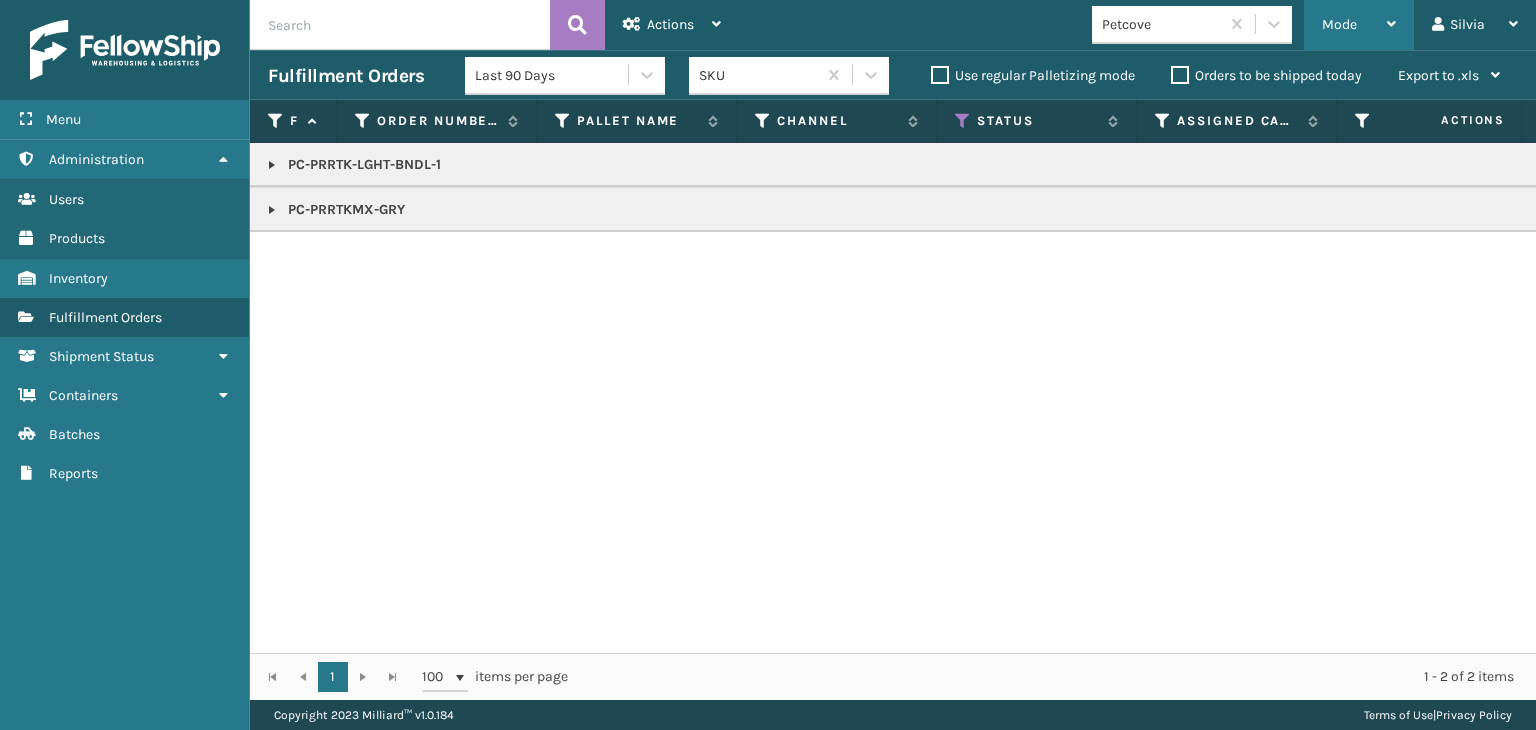 click on "Mode Regular Mode Picking Mode Labeling Mode Exit Scan Mode" at bounding box center [1359, 25] 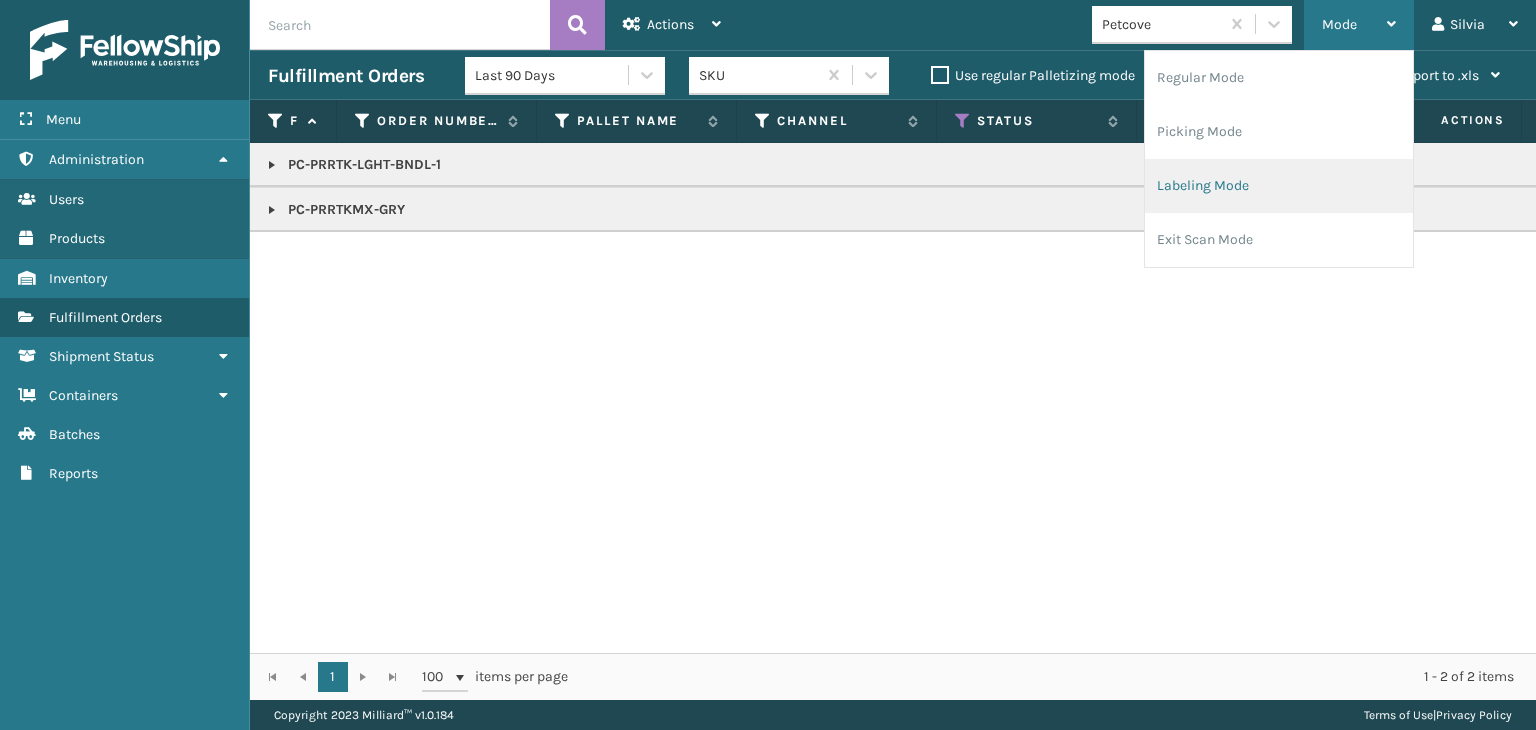 click on "Labeling Mode" at bounding box center (1279, 186) 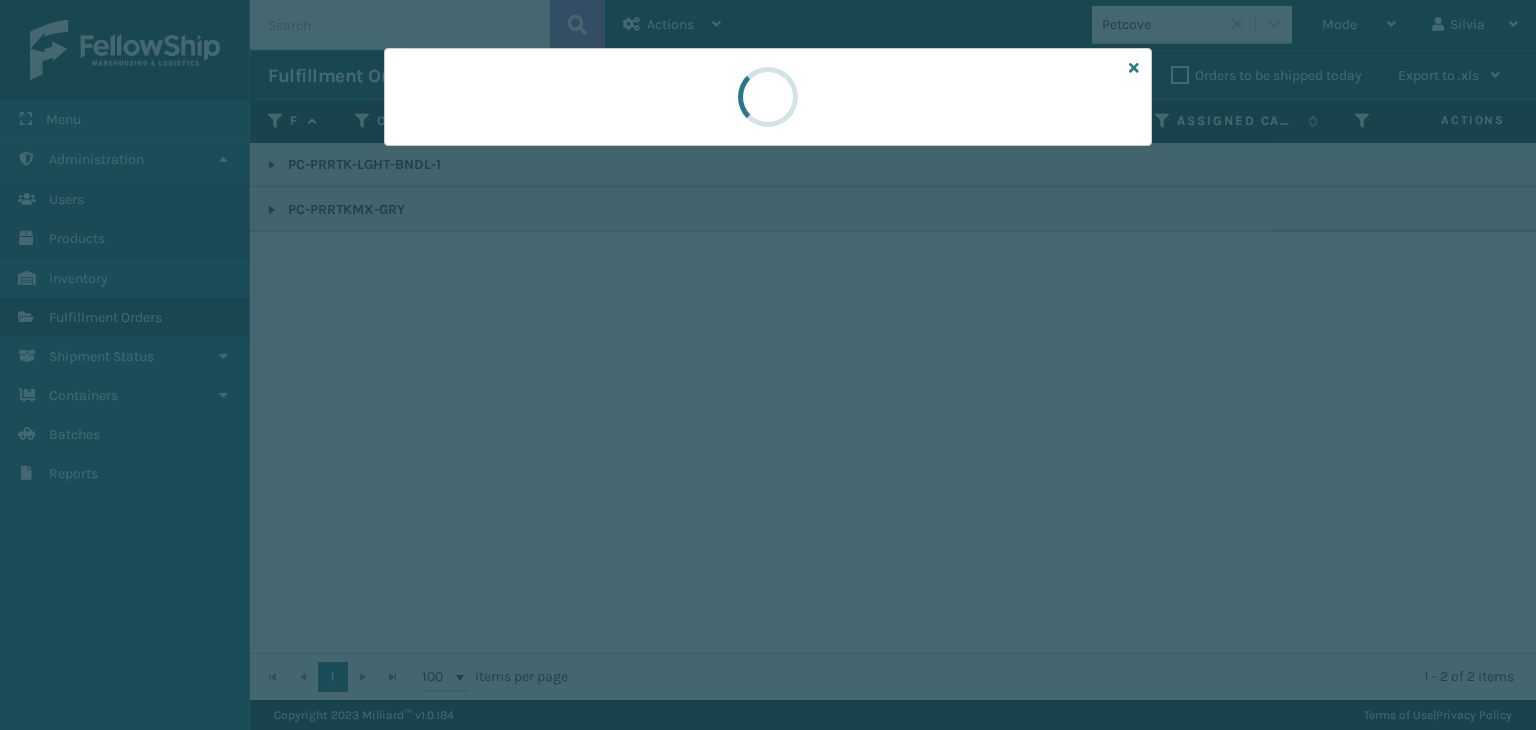 click at bounding box center [768, 97] 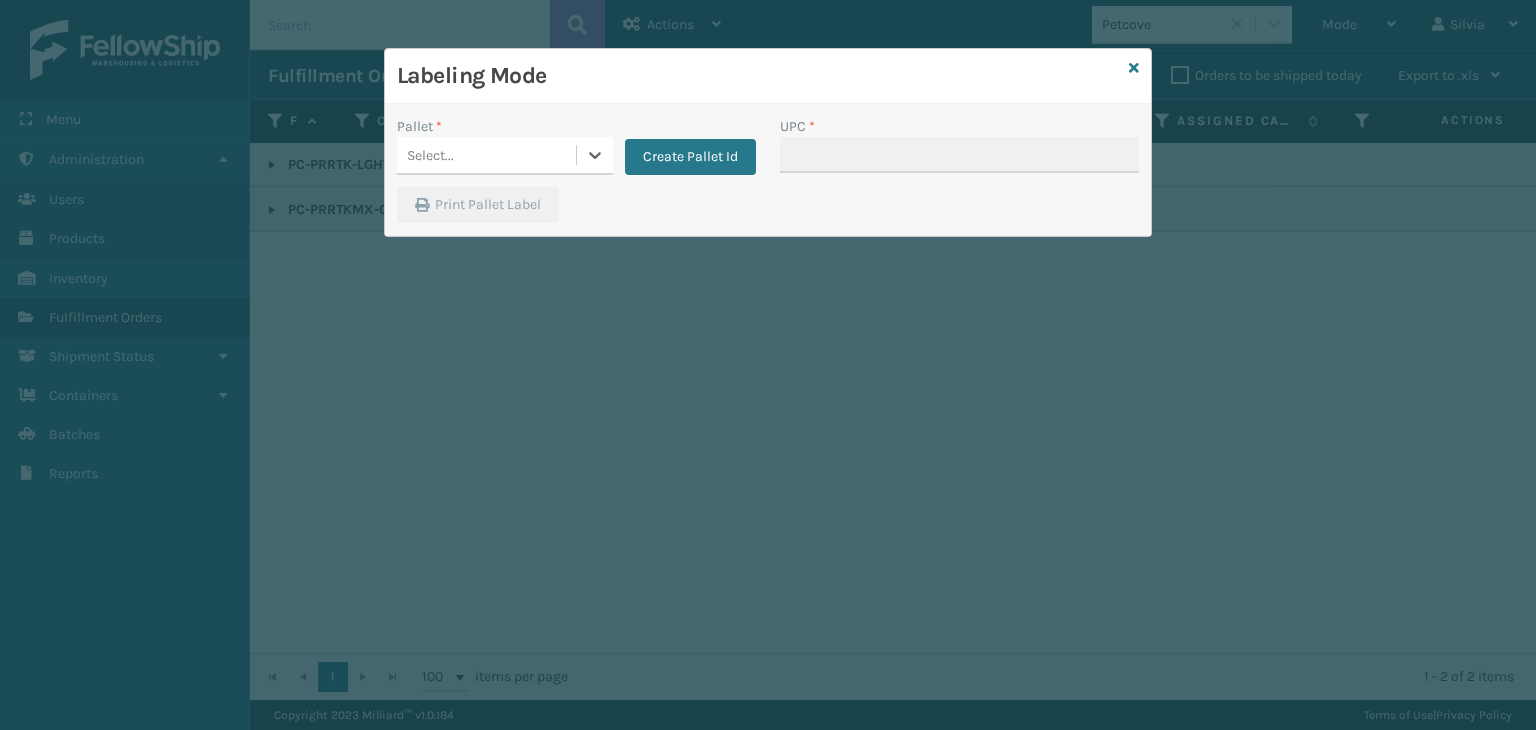 click on "Select..." at bounding box center (486, 155) 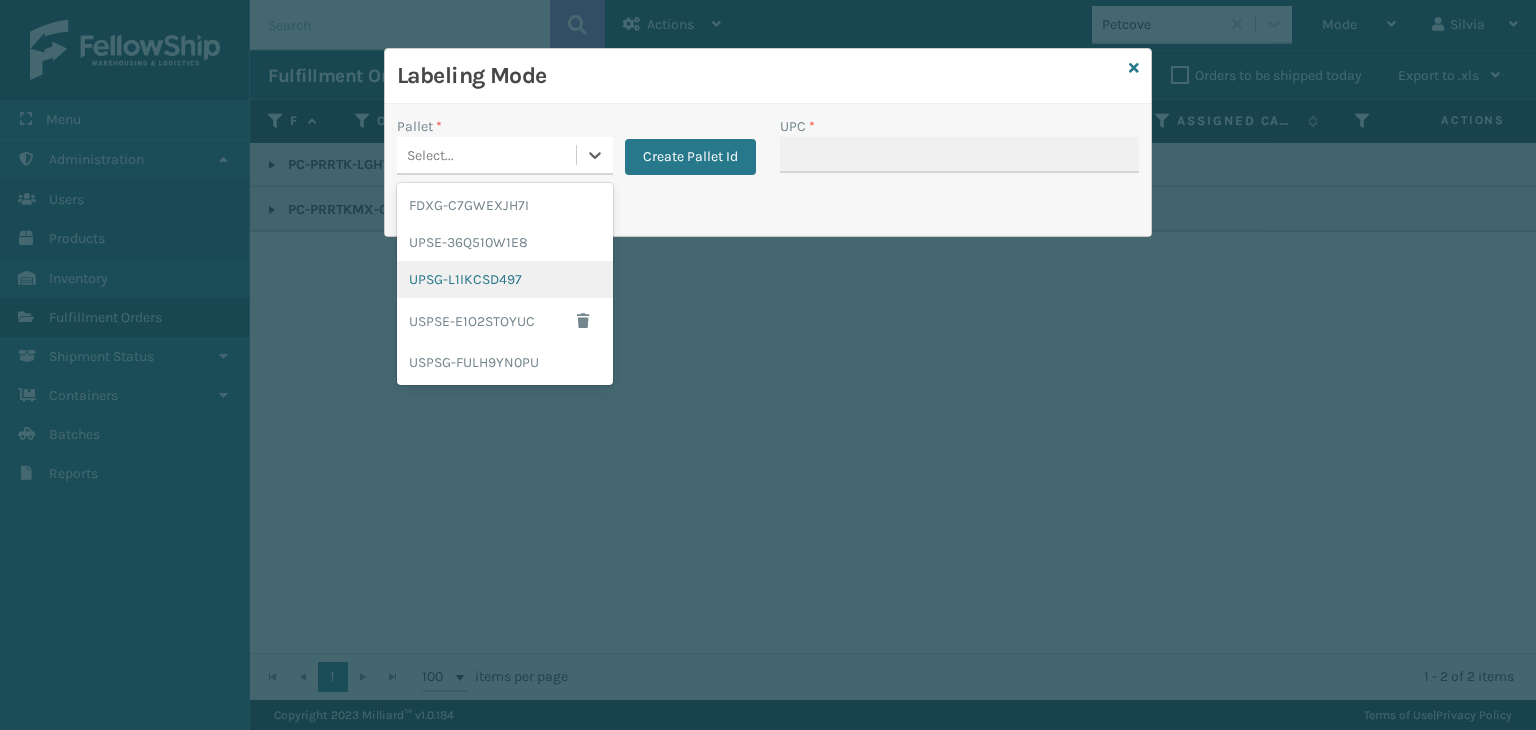click on "UPSG-L1IKCSD497" at bounding box center (505, 279) 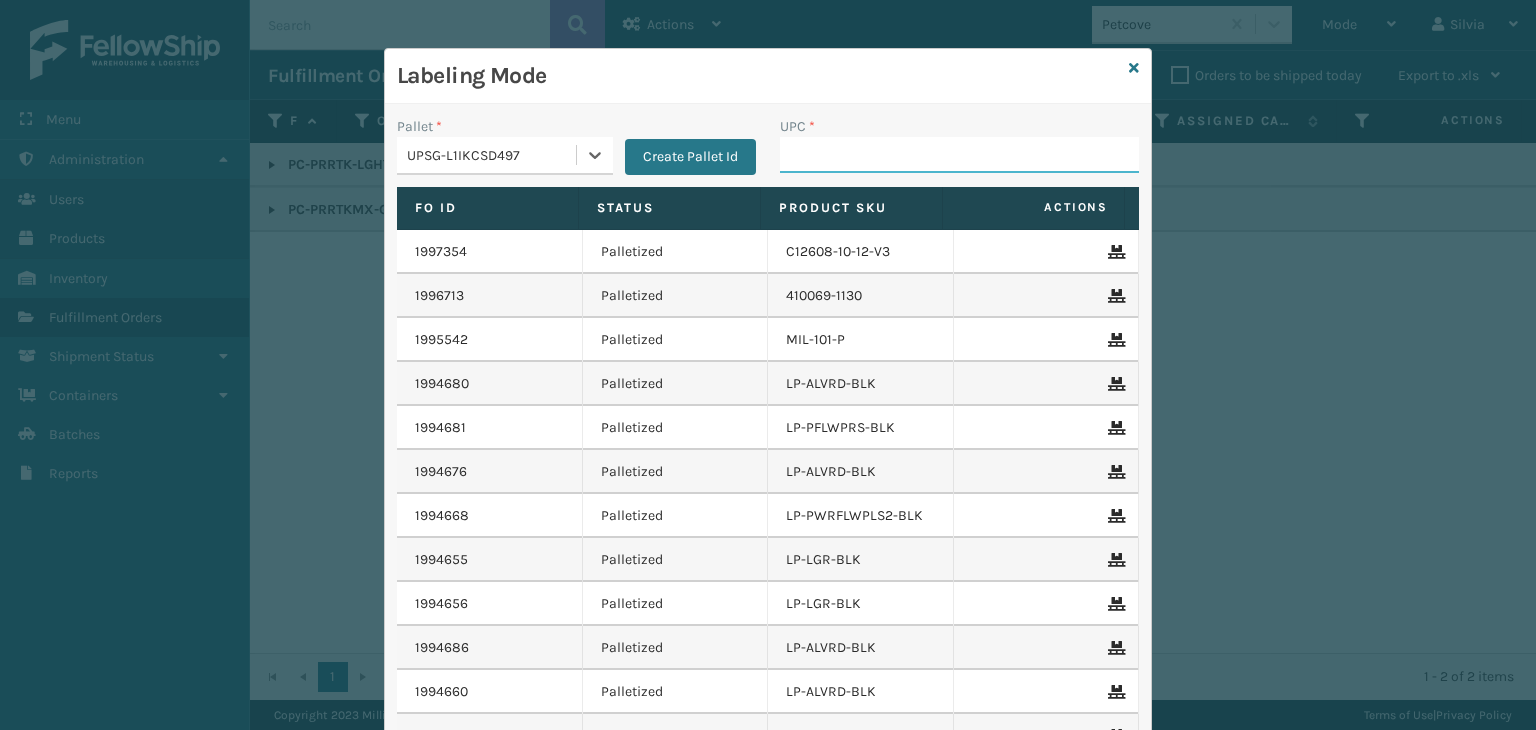 click on "UPC   *" at bounding box center (959, 155) 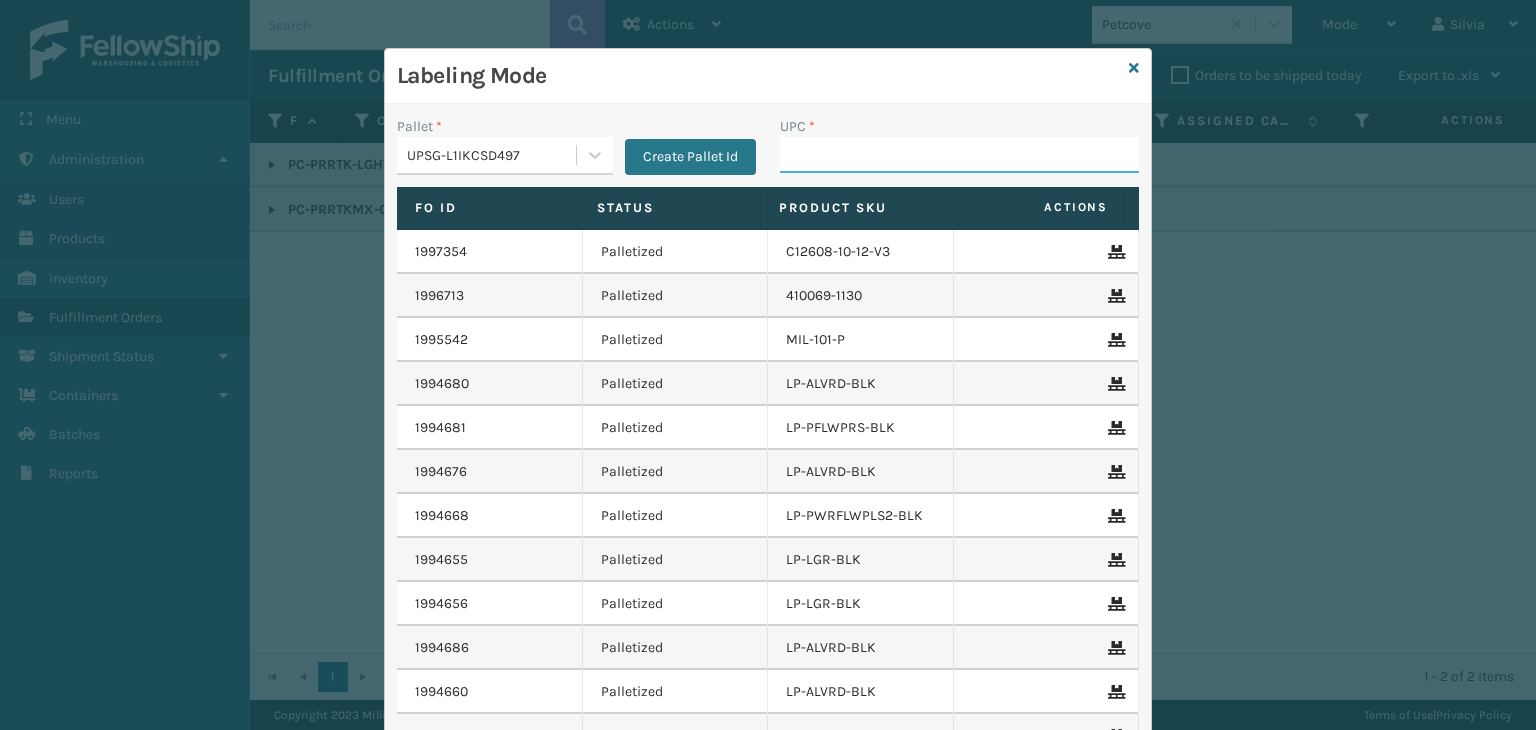 paste on "PC-PRRTKMX-GRY" 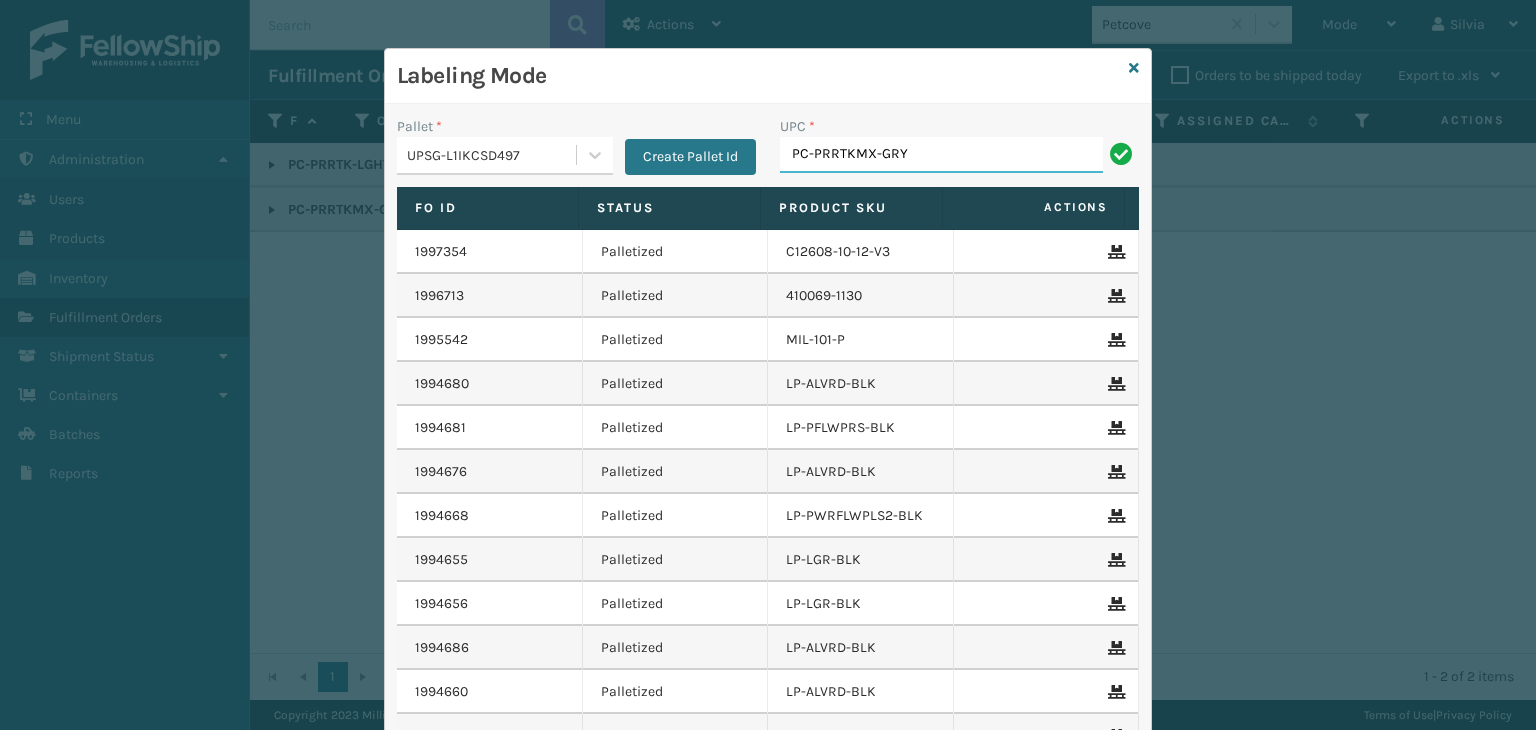 type on "PC-PRRTKMX-GRY" 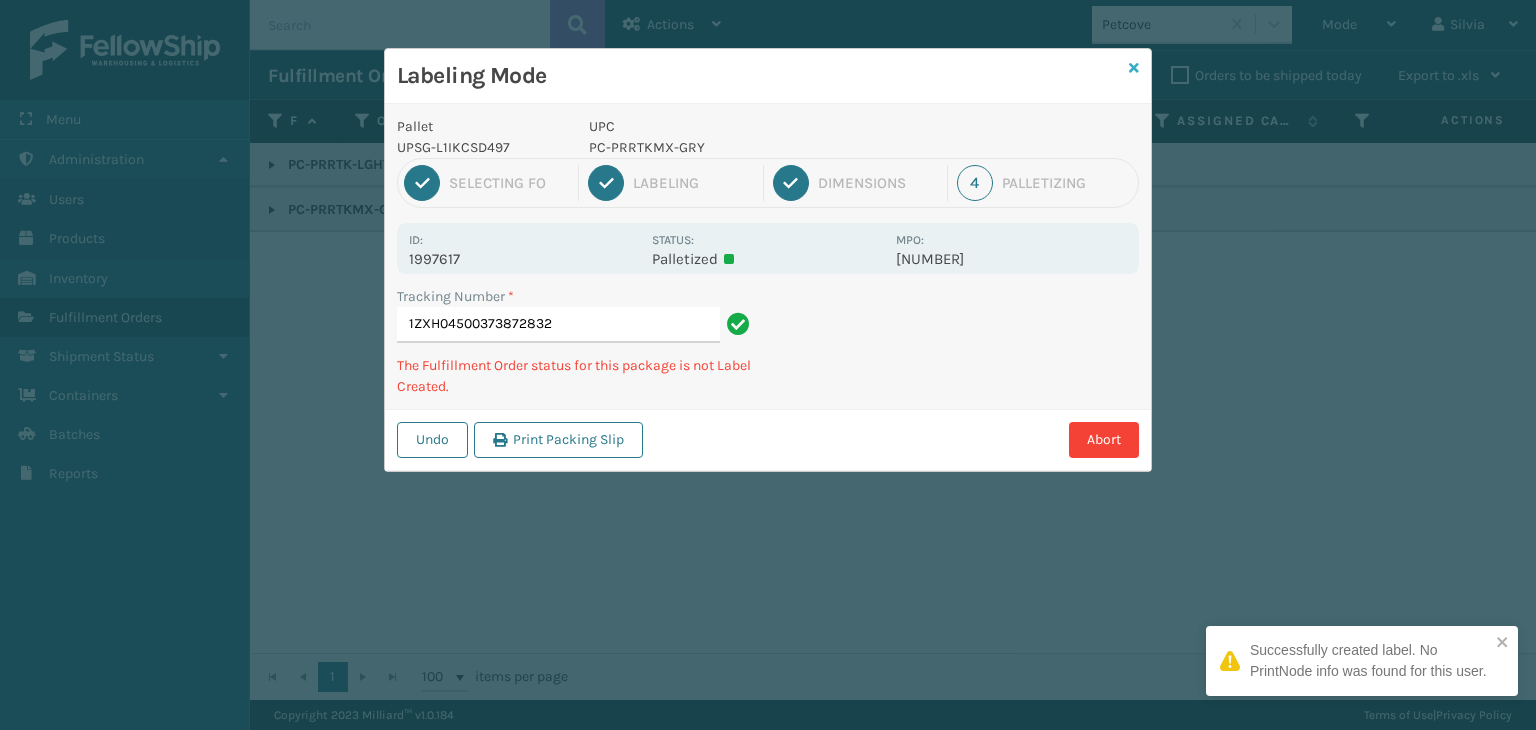 click at bounding box center [1134, 68] 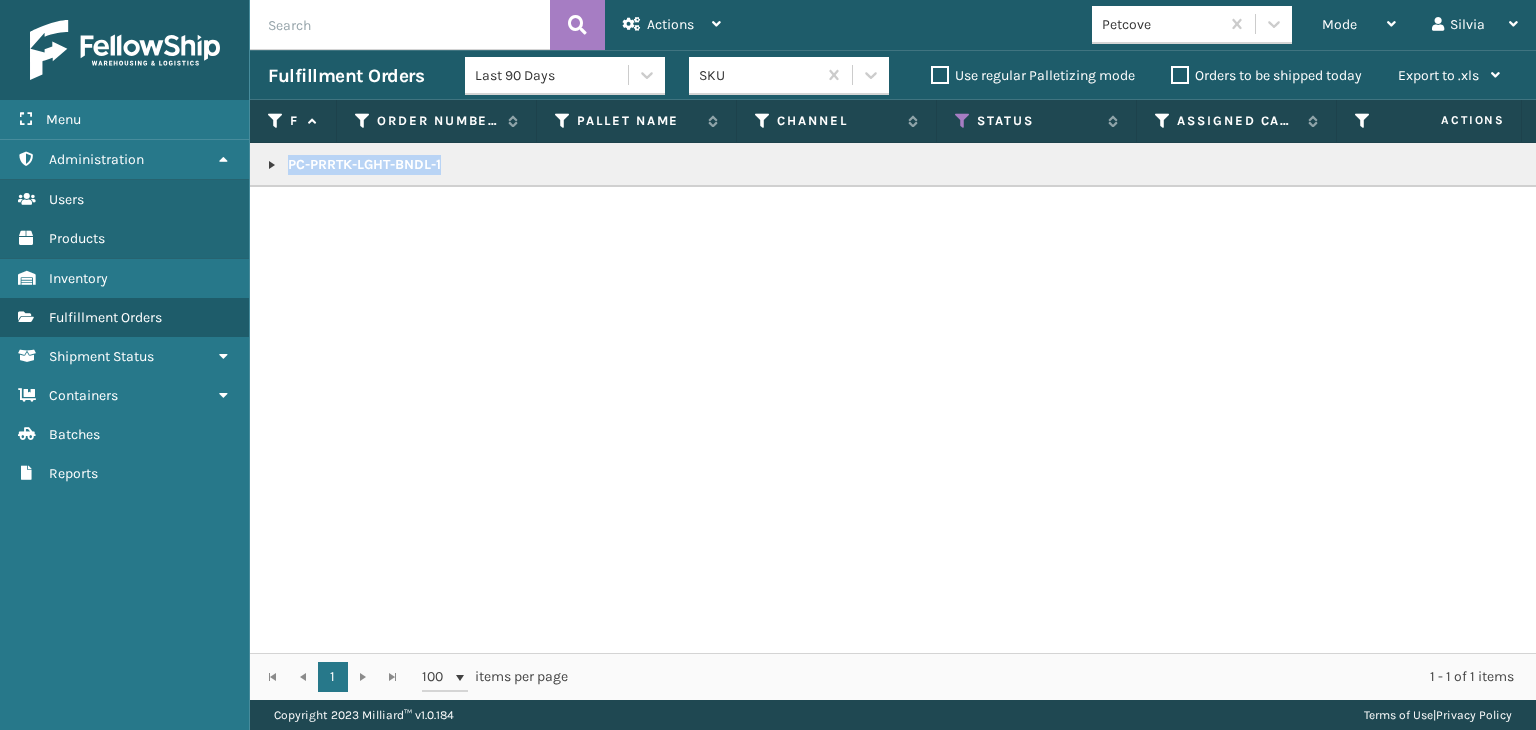 drag, startPoint x: 461, startPoint y: 165, endPoint x: 457, endPoint y: 175, distance: 10.770329 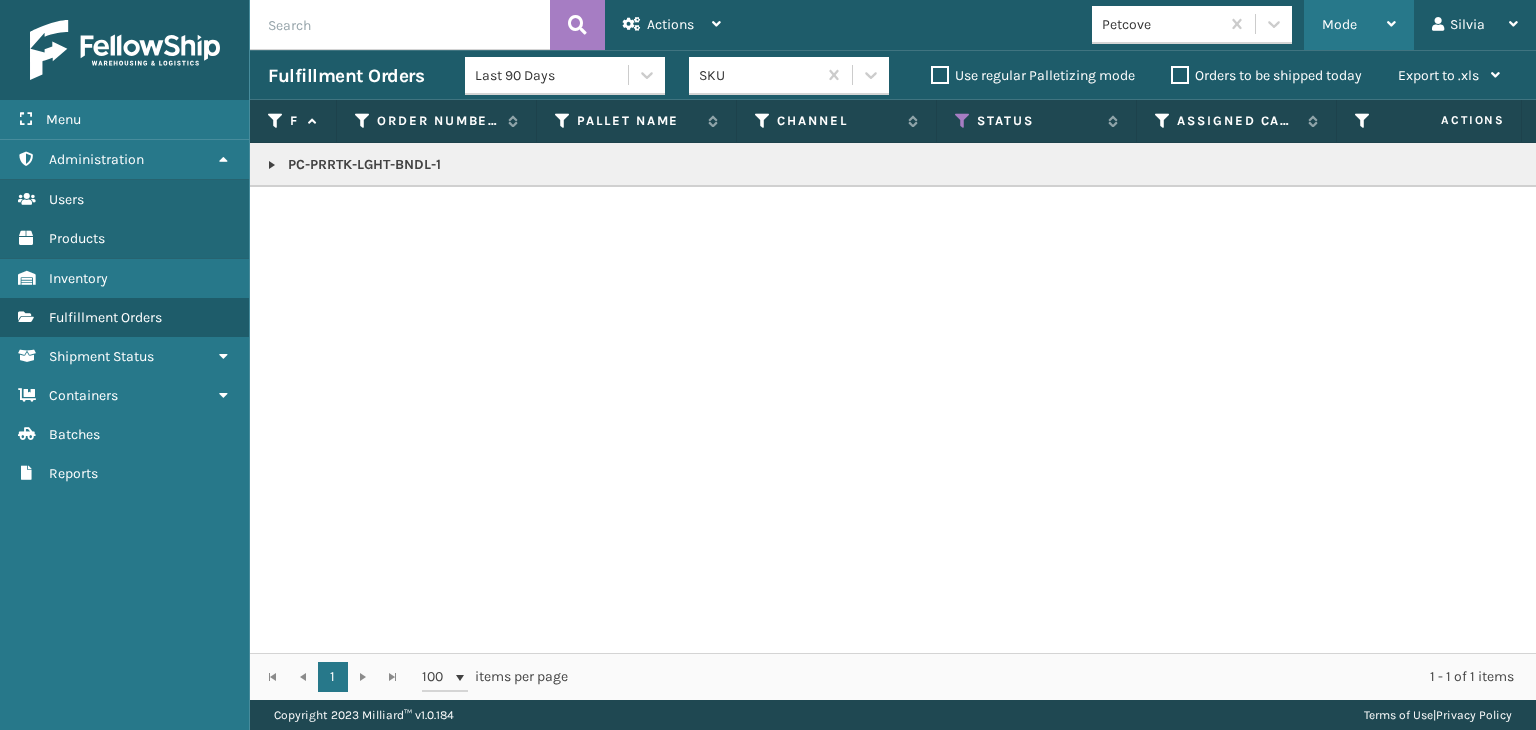 click on "Mode" at bounding box center [1359, 25] 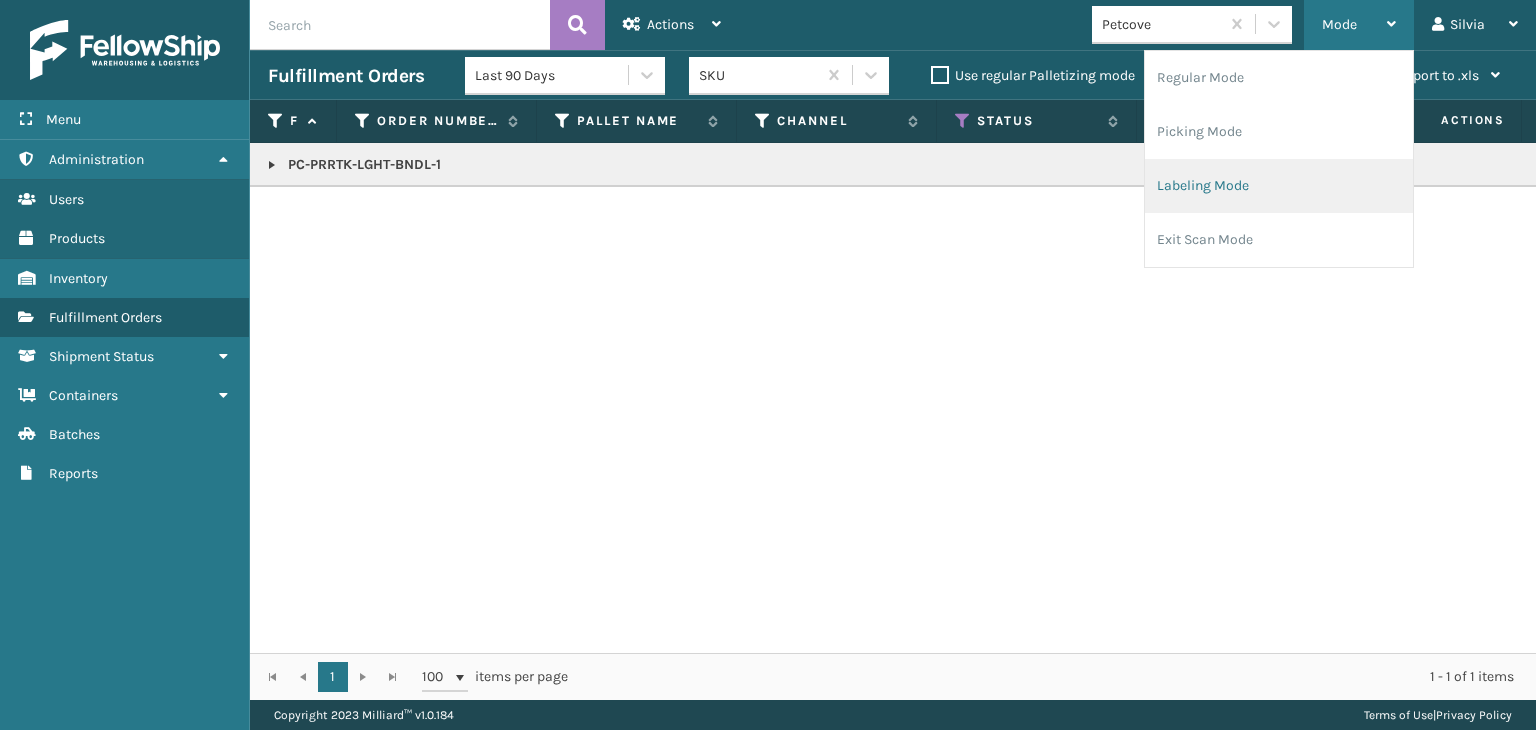 click on "Labeling Mode" at bounding box center (1279, 186) 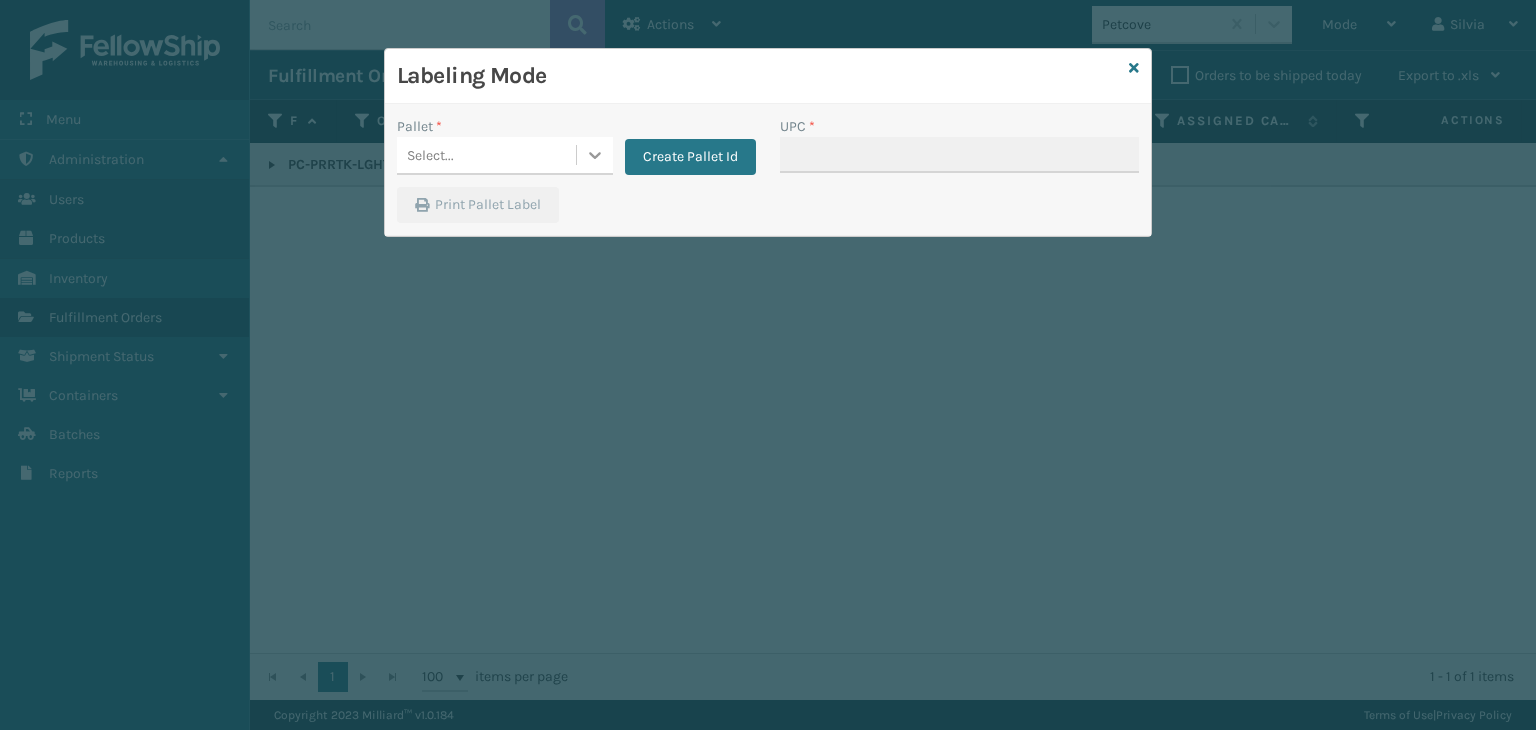 click at bounding box center (595, 155) 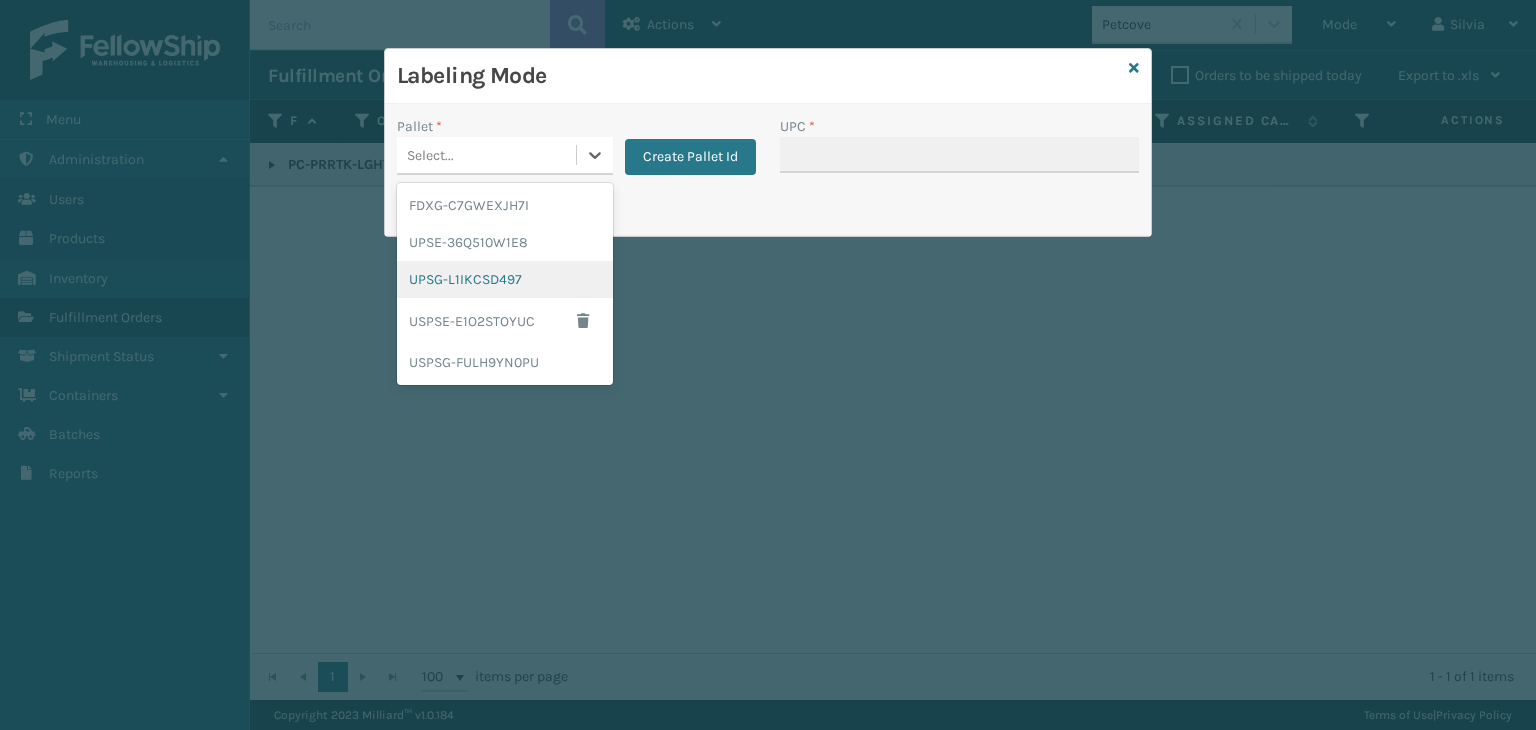 click on "UPSG-L1IKCSD497" at bounding box center (505, 279) 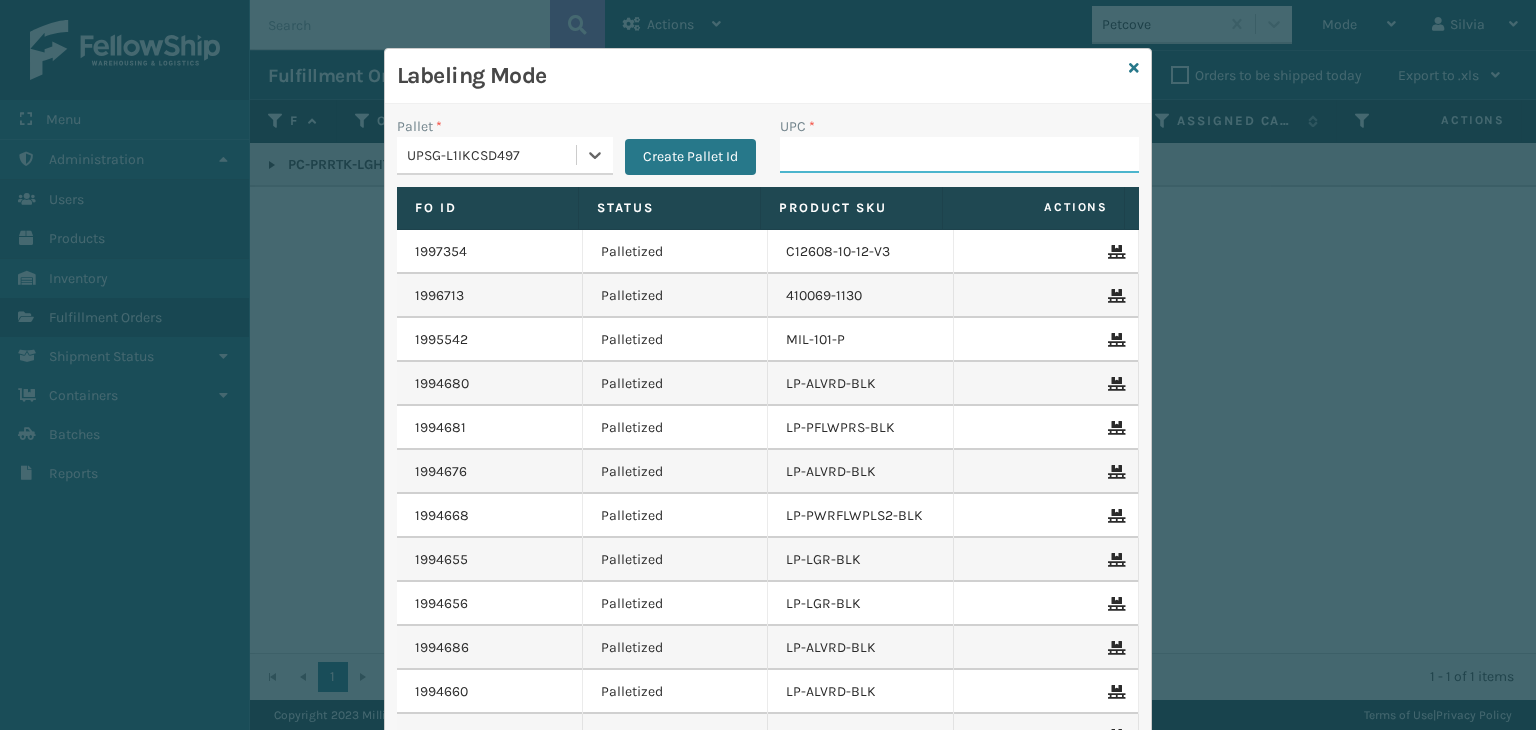 click on "UPC   *" at bounding box center [959, 155] 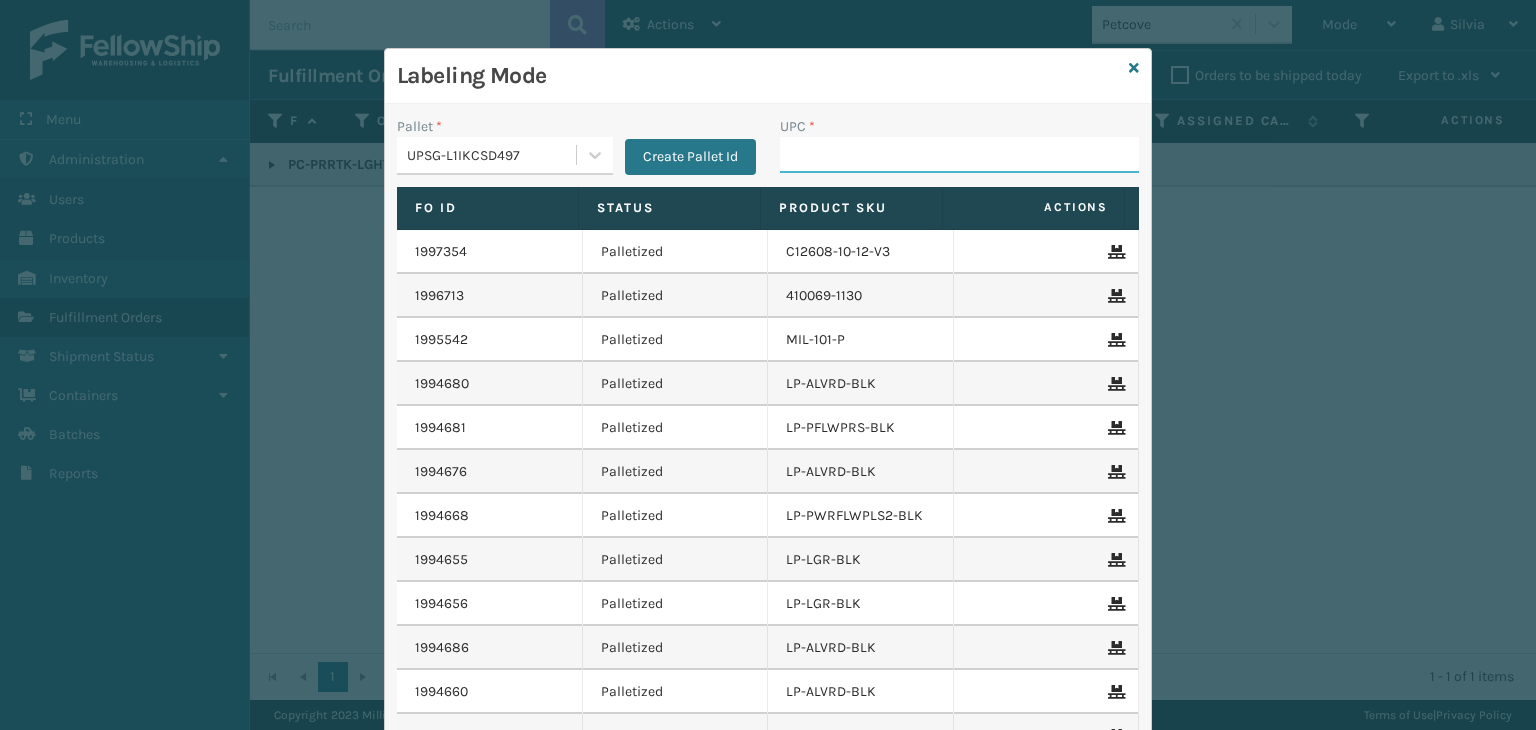 paste on "PC-PRRTK-LGHT-BNDL-1" 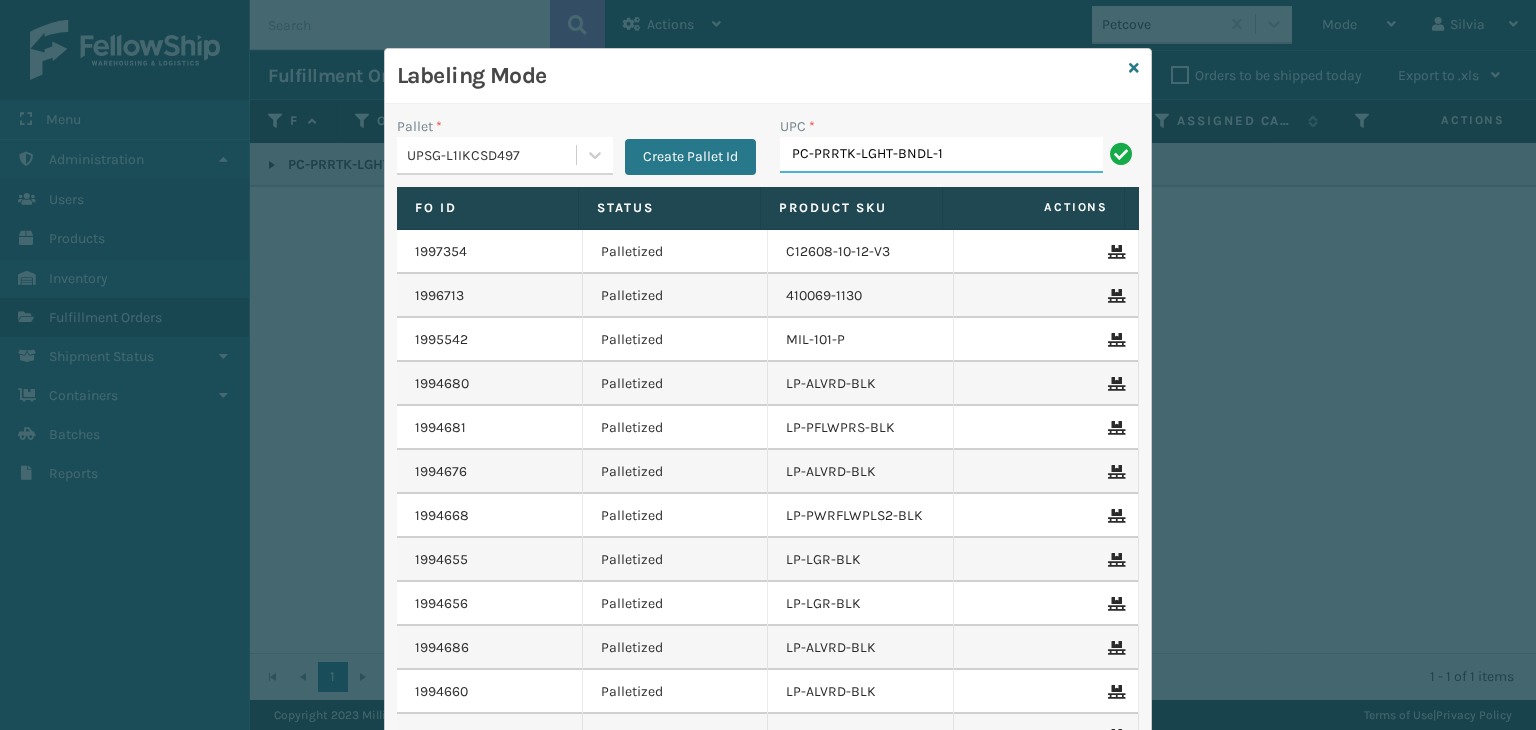 type on "PC-PRRTK-LGHT-BNDL-1" 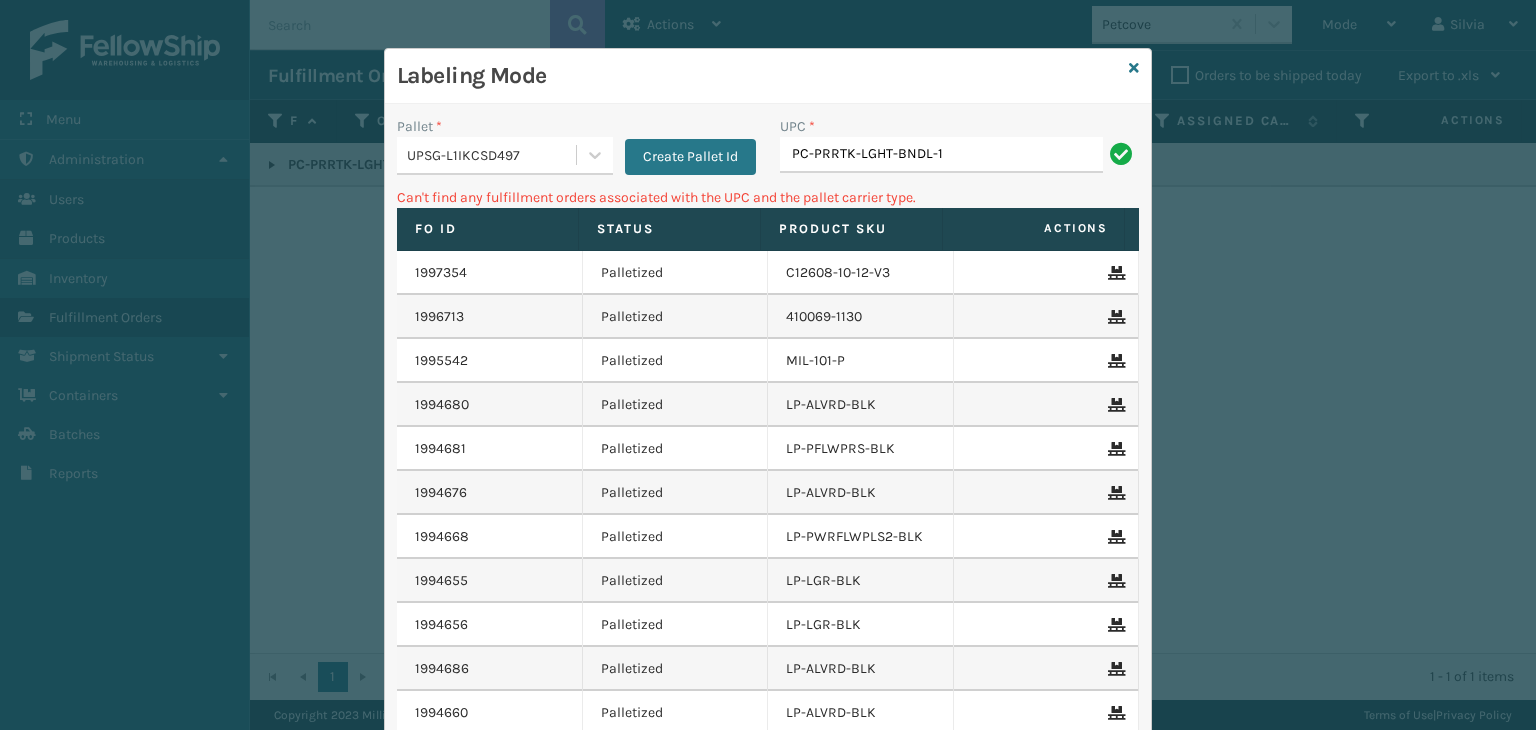 click on "Can't find any fulfillment orders associated with the UPC and the pallet carrier type." at bounding box center (768, 197) 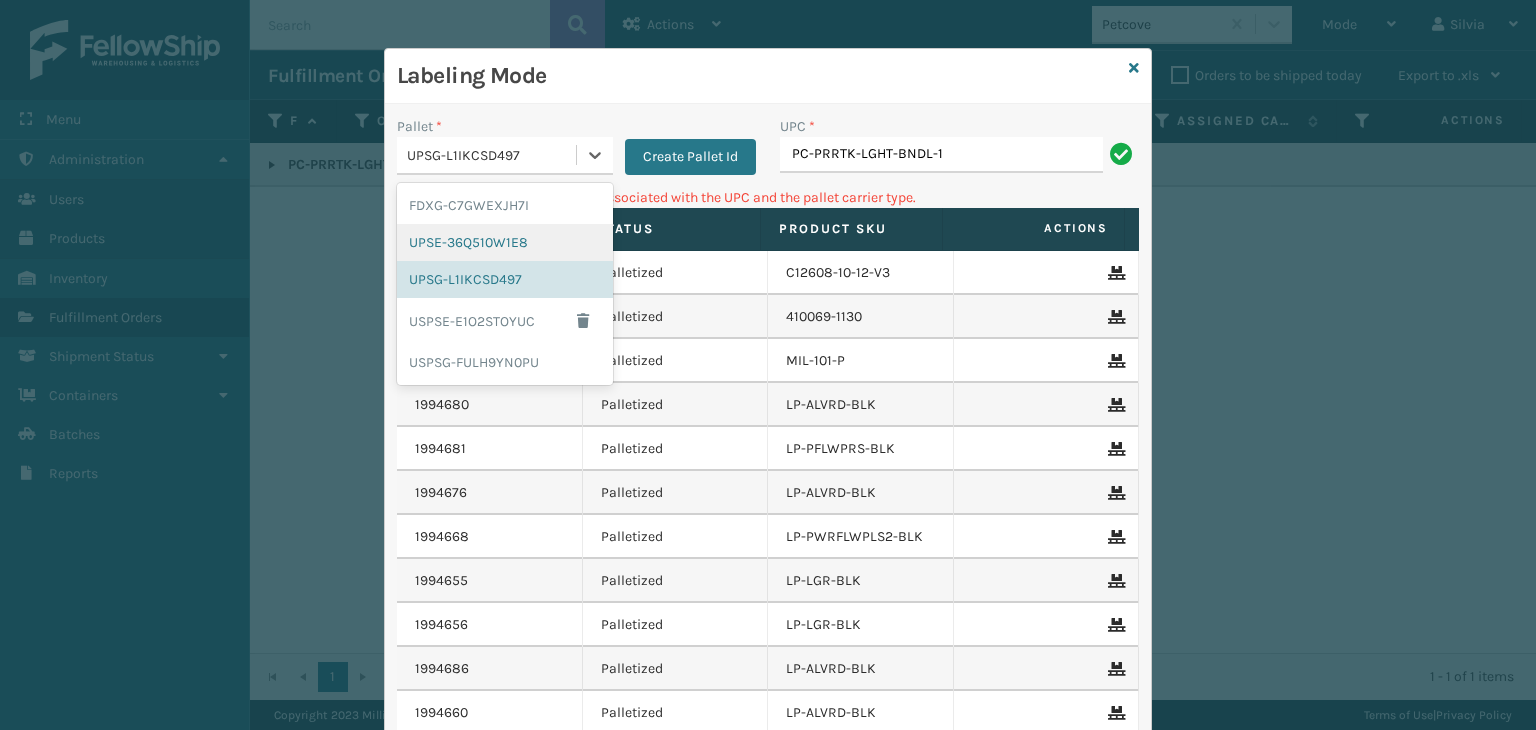 click on "UPSE-36Q510W1E8" at bounding box center [505, 242] 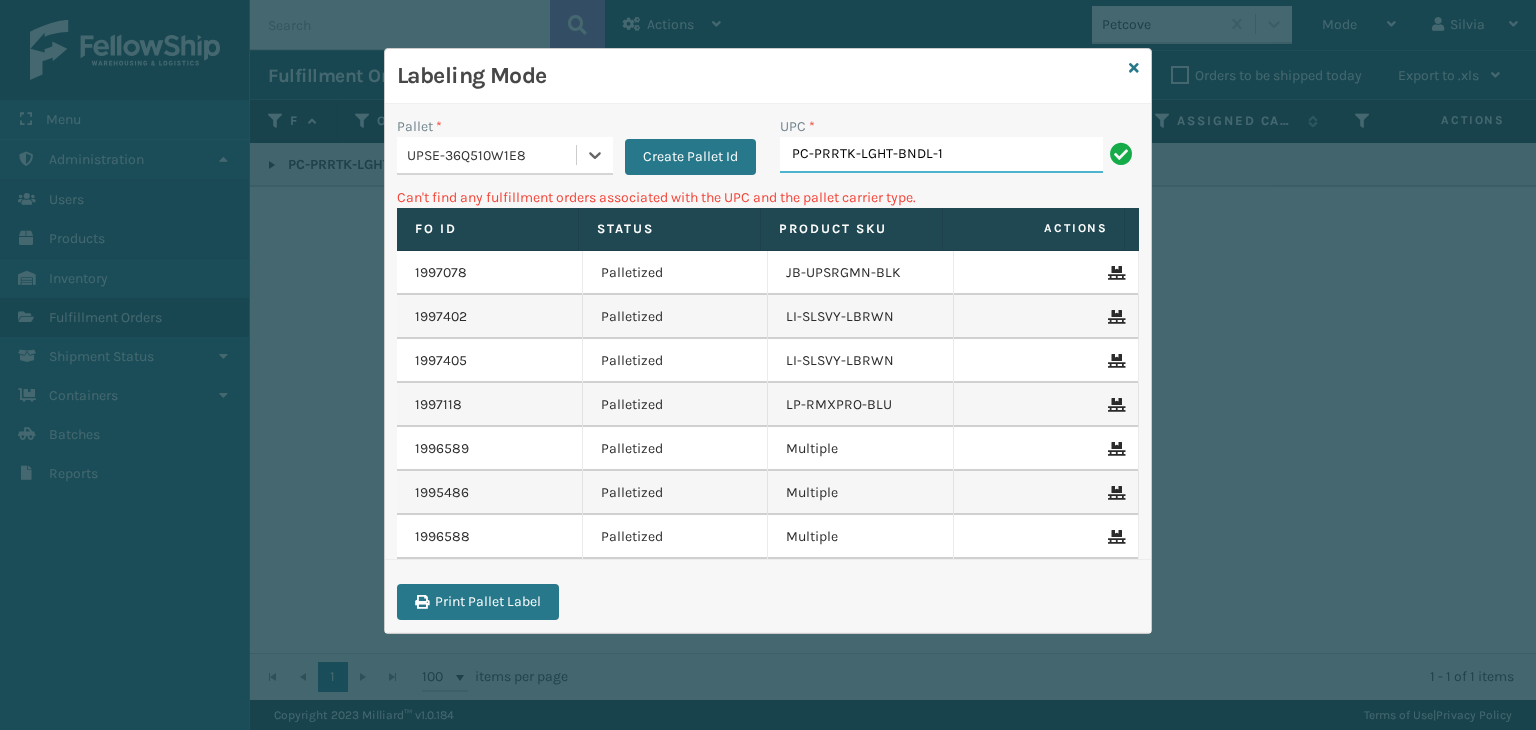 click on "PC-PRRTK-LGHT-BNDL-1" at bounding box center [941, 155] 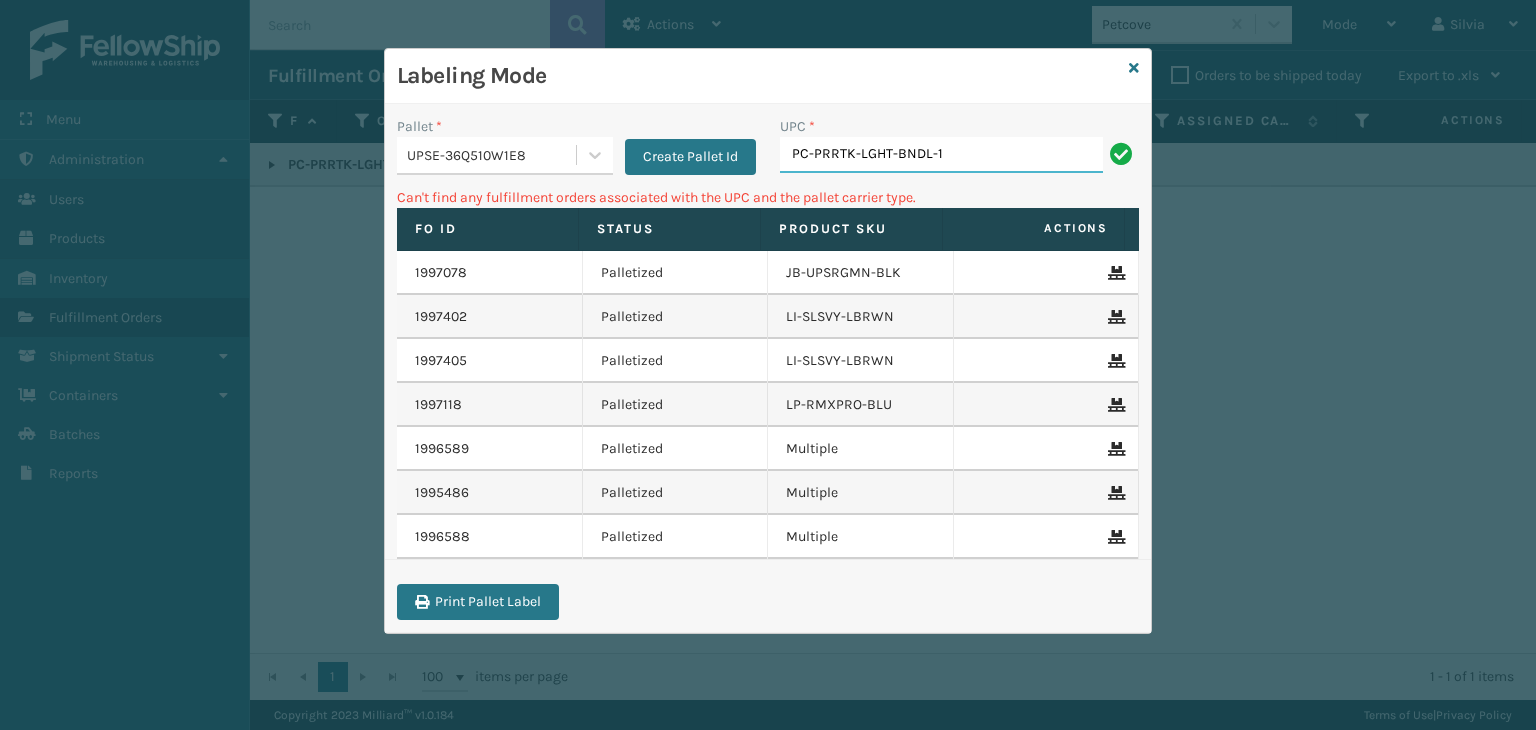 click on "PC-PRRTK-LGHT-BNDL-1" at bounding box center (941, 155) 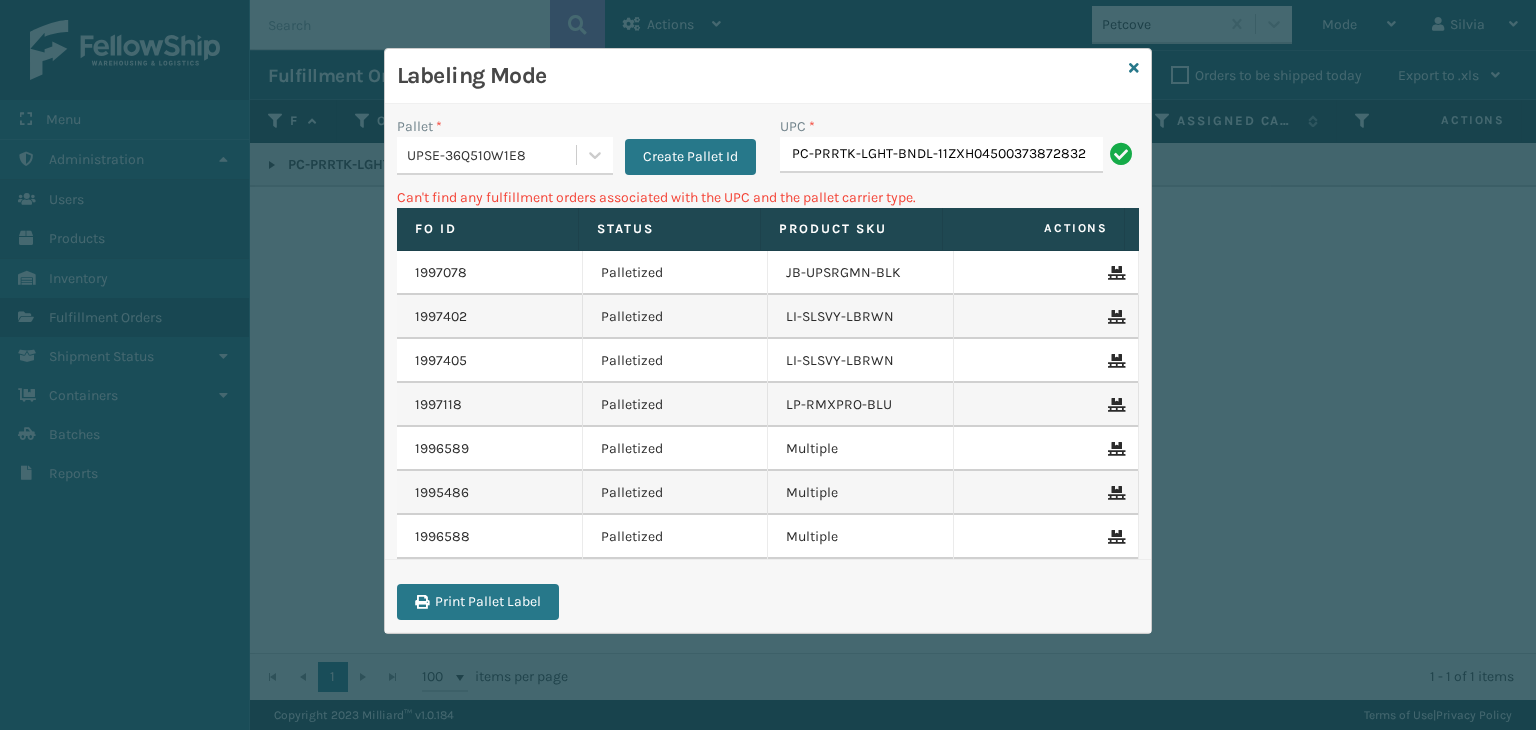 click on "UPSE-36Q510W1E8" at bounding box center [492, 155] 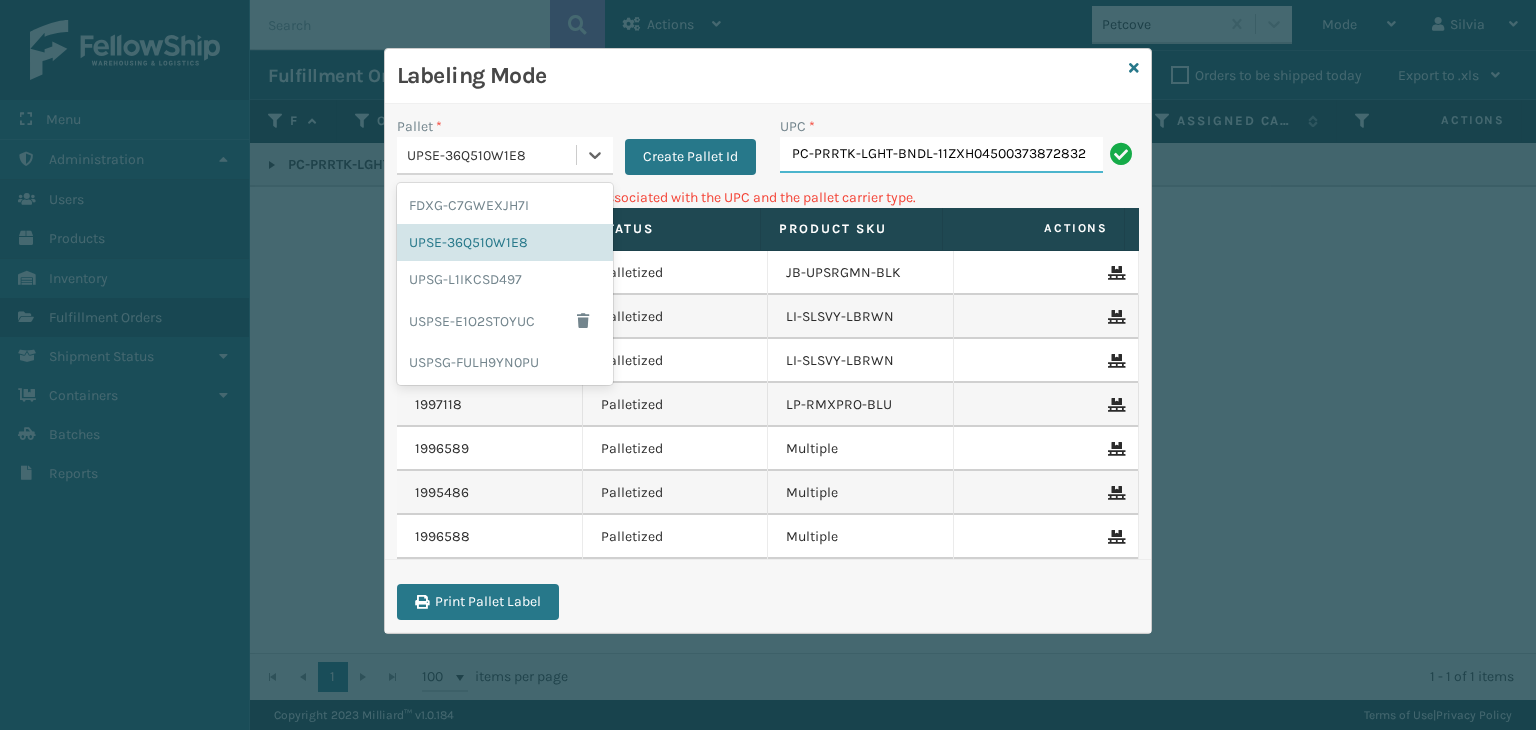 click on "PC-PRRTK-LGHT-BNDL-11ZXH04500373872832" at bounding box center (941, 155) 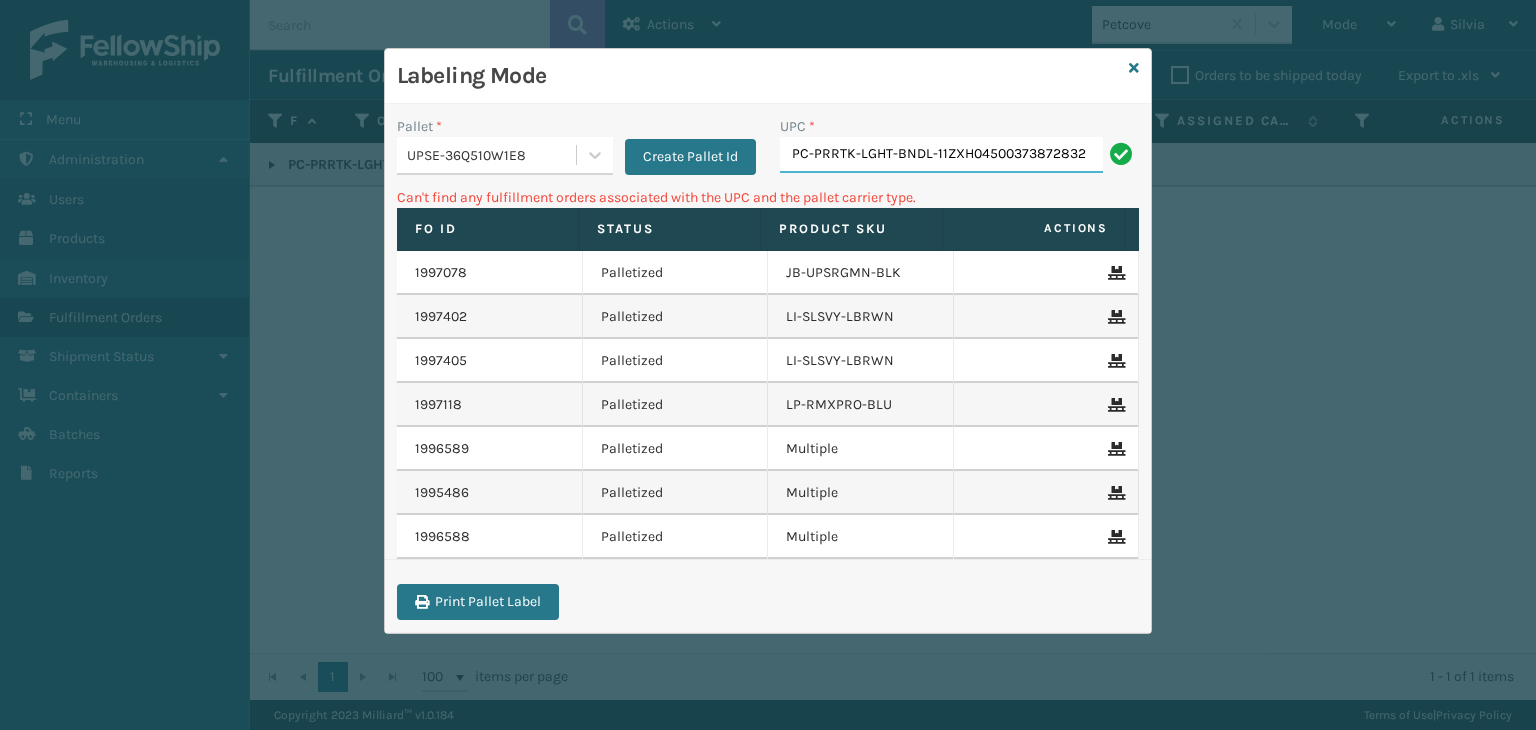 click on "PC-PRRTK-LGHT-BNDL-11ZXH04500373872832" at bounding box center [941, 155] 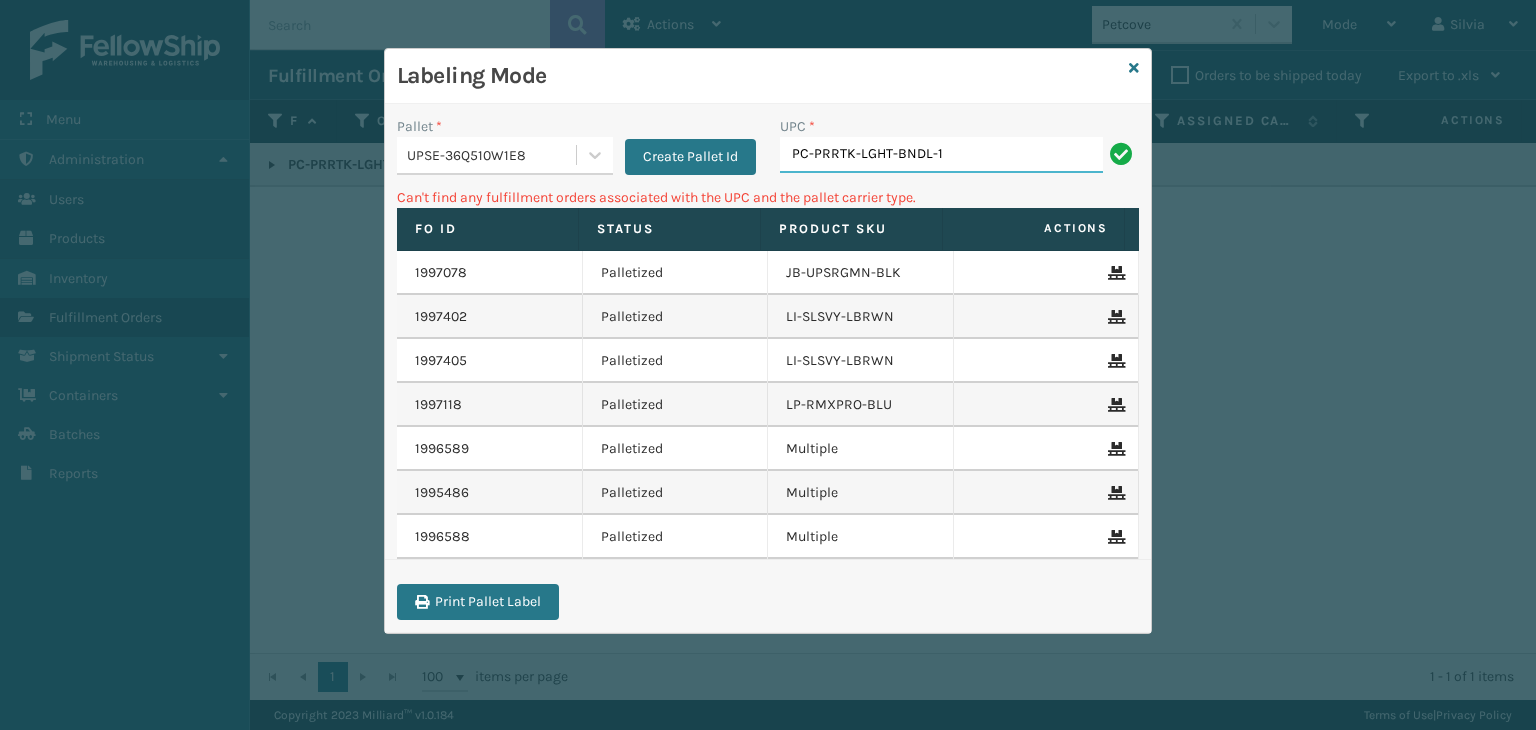 type on "PC-PRRTK-LGHT-BNDL-1" 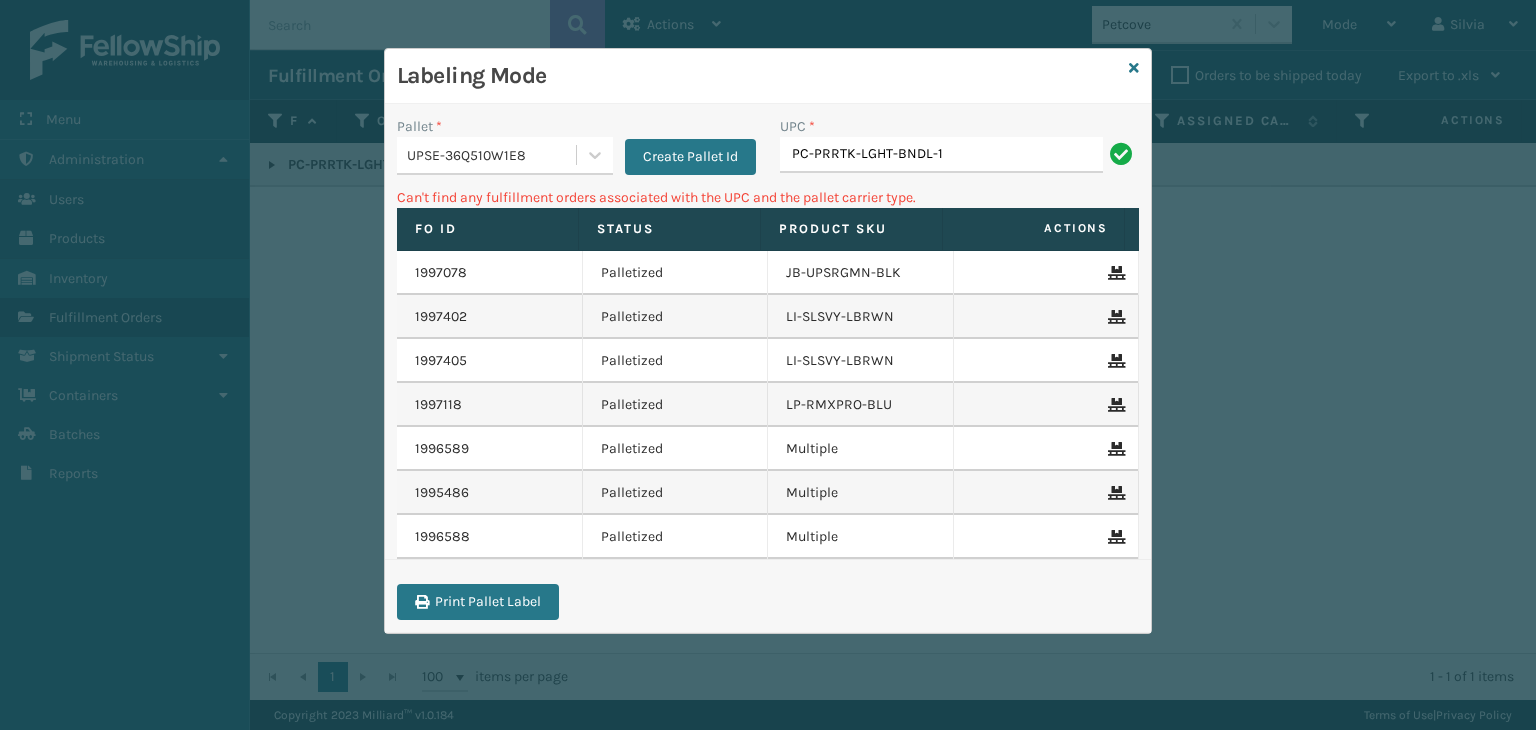 click on "UPSE-36Q510W1E8" at bounding box center [492, 155] 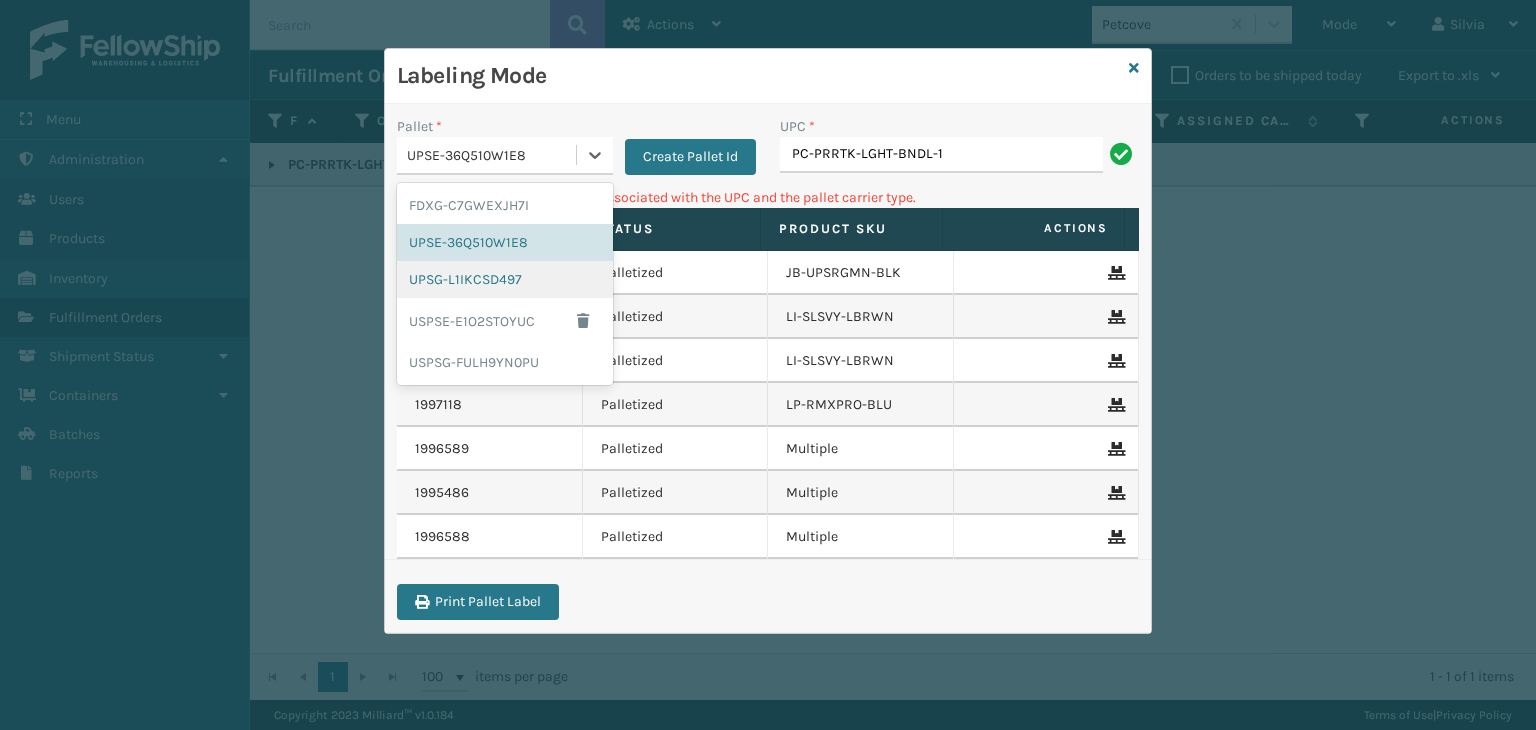 click on "UPSG-L1IKCSD497" at bounding box center [505, 279] 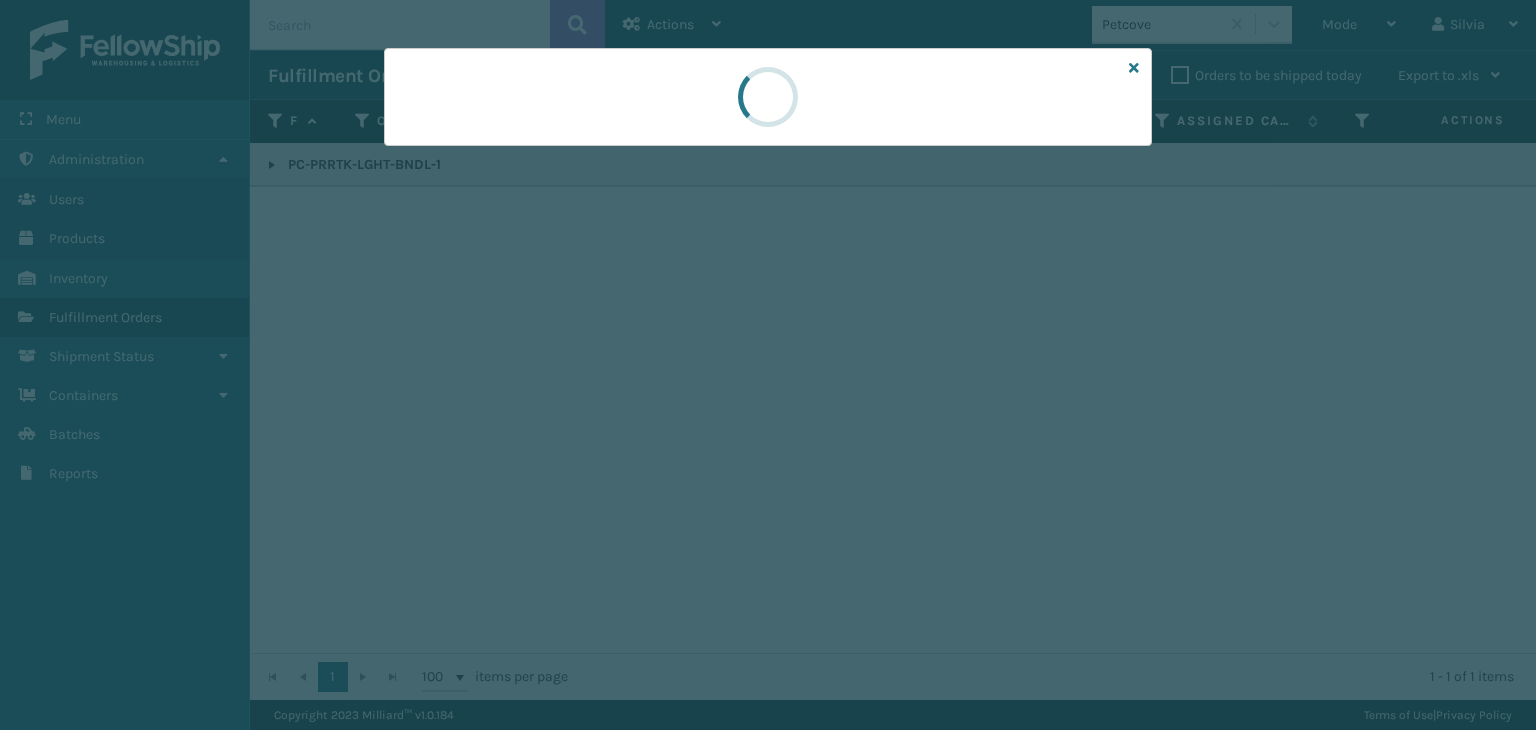 scroll, scrollTop: 0, scrollLeft: 0, axis: both 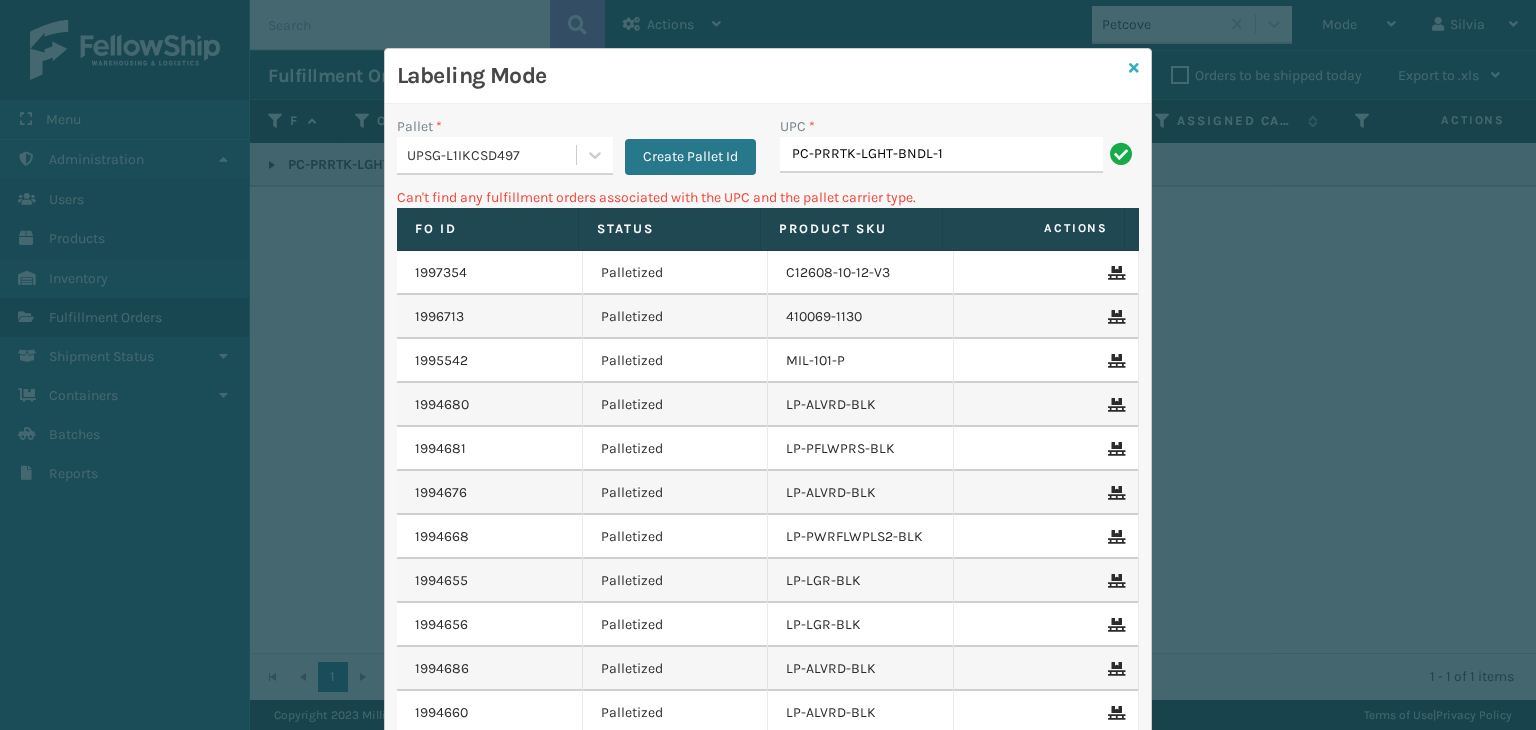 click at bounding box center (1134, 68) 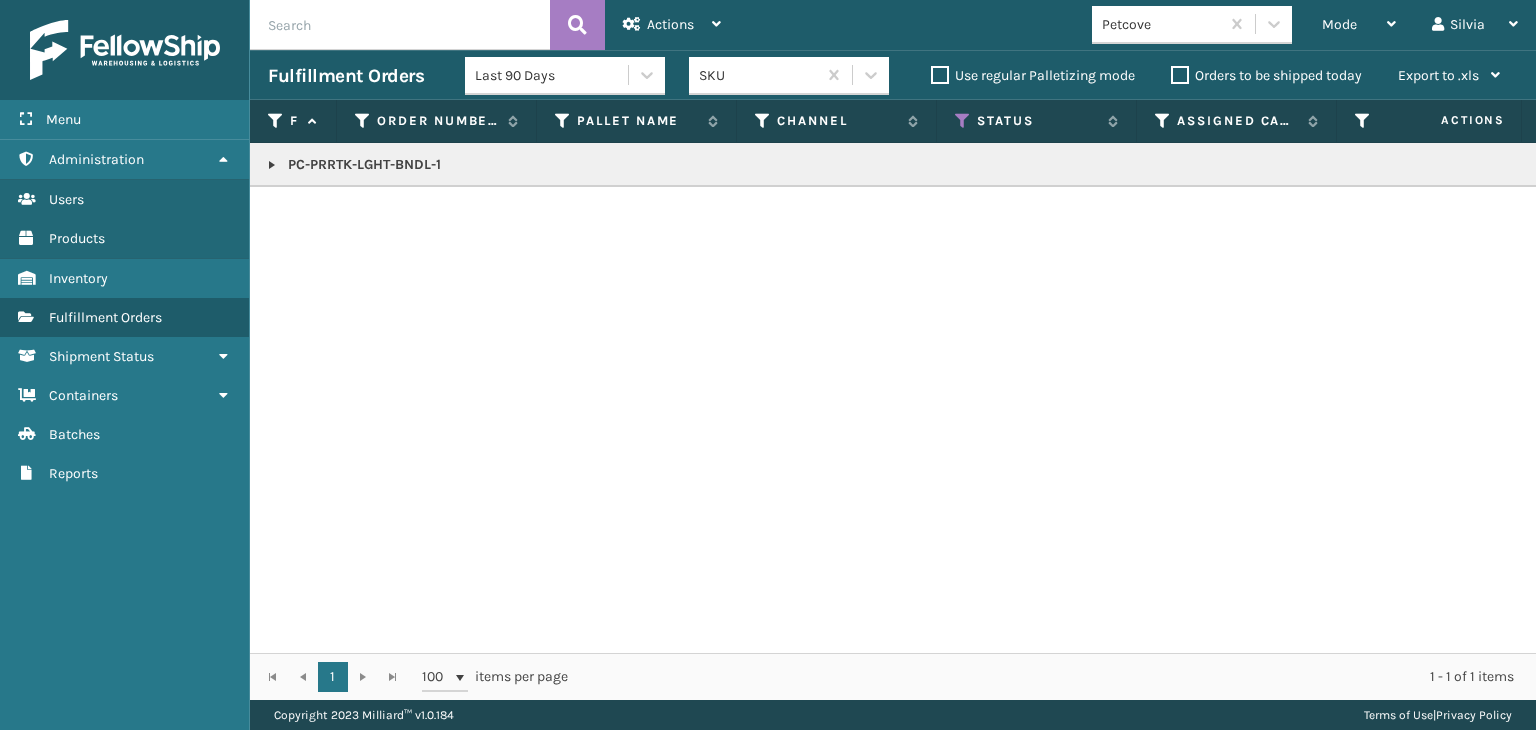 click at bounding box center [272, 165] 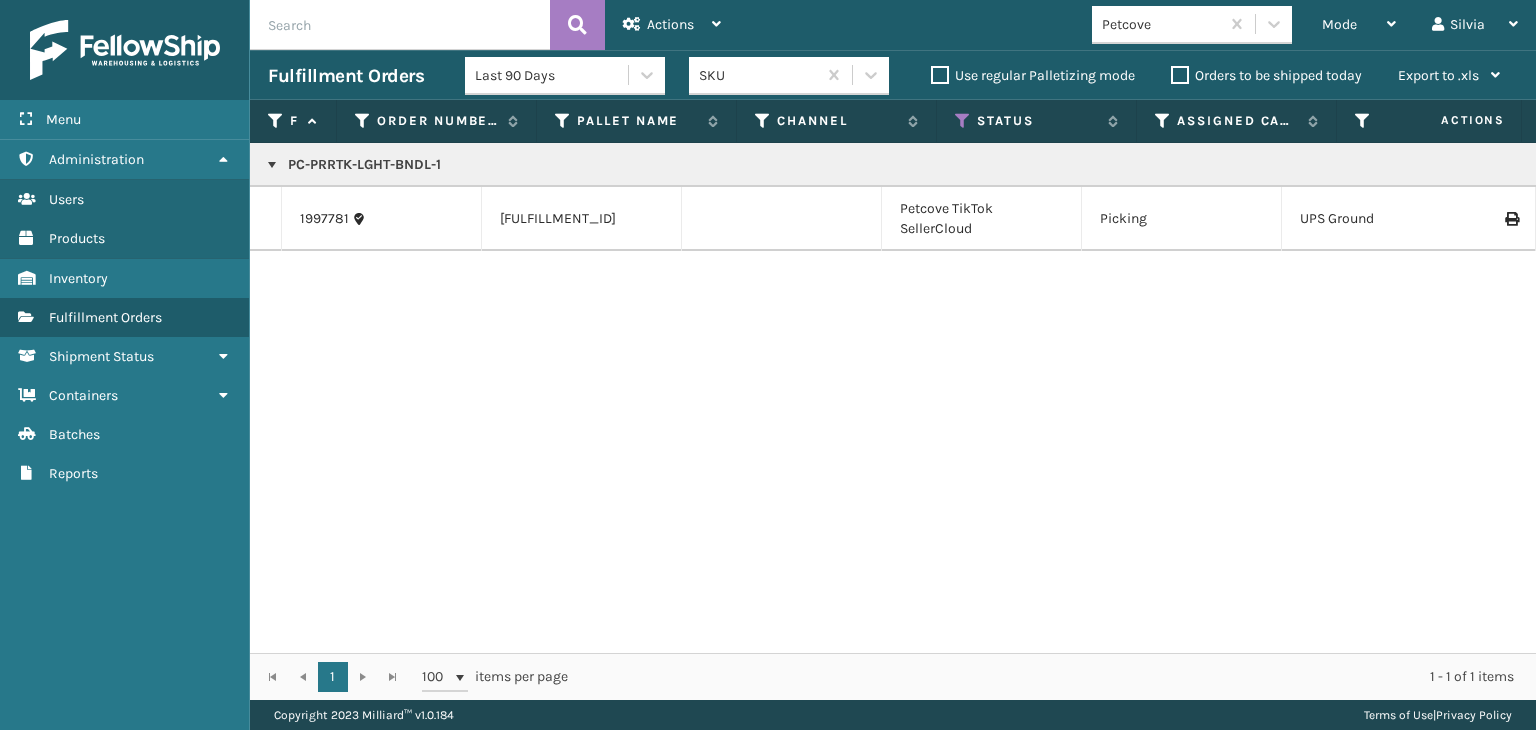 click on "1997781" at bounding box center (382, 219) 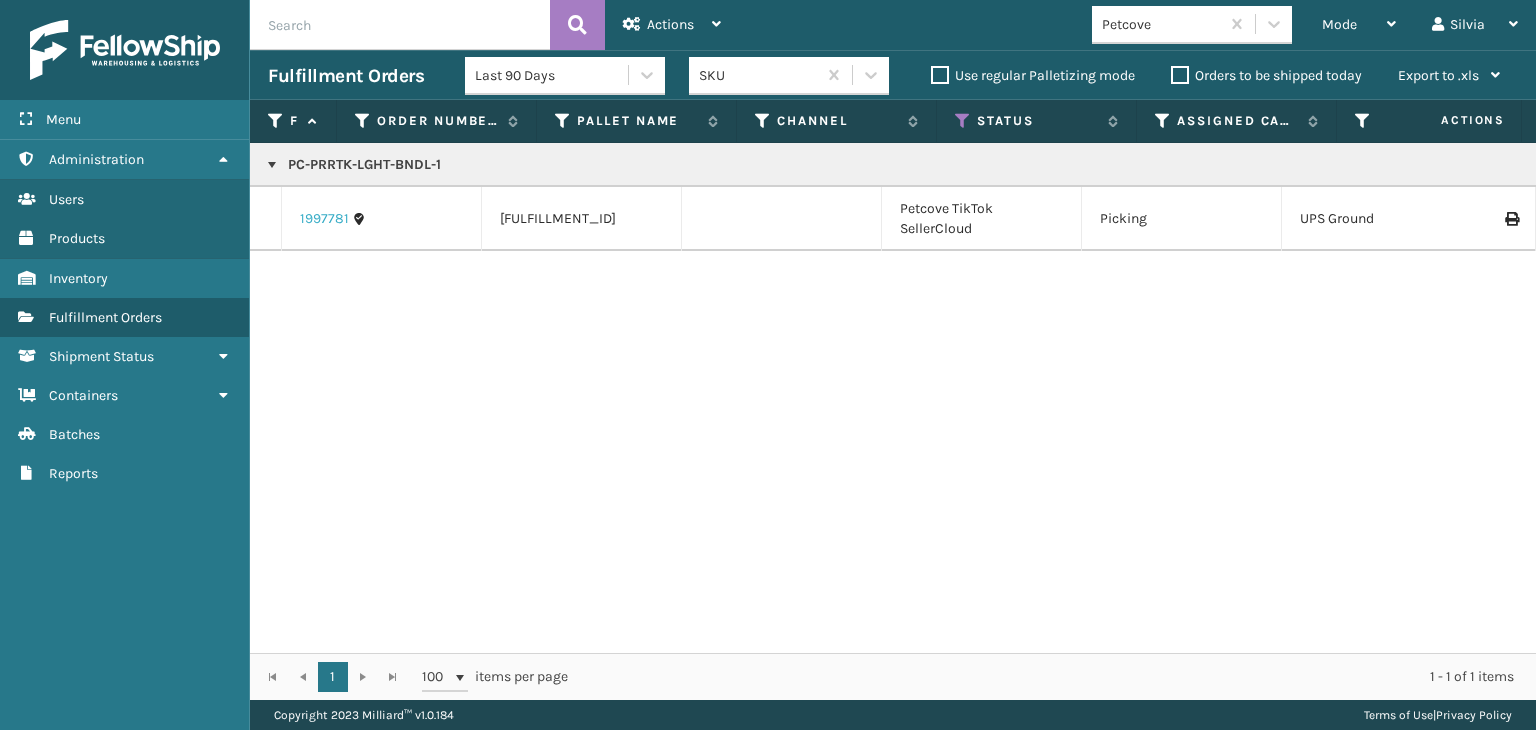 click on "1997781" at bounding box center [324, 219] 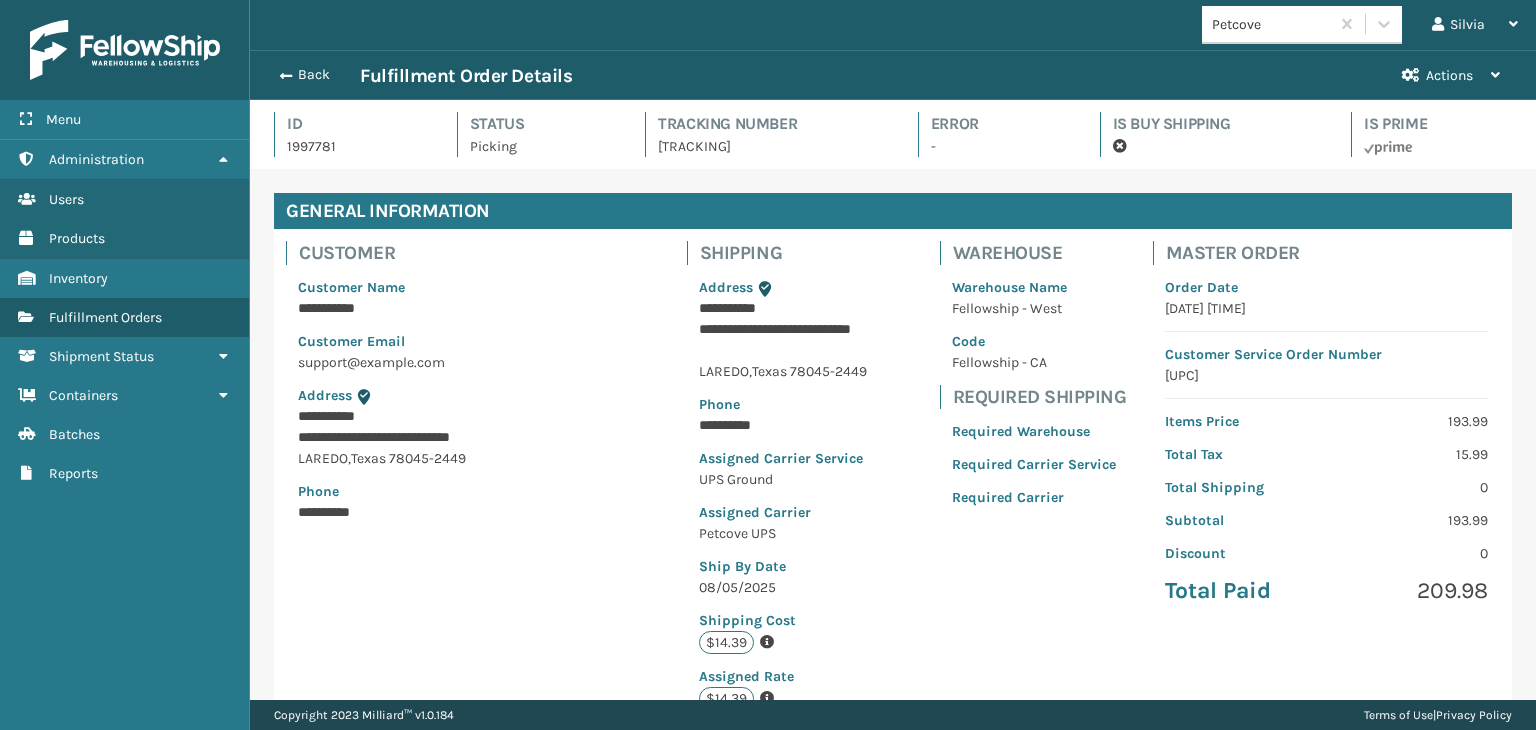 scroll, scrollTop: 99951, scrollLeft: 98713, axis: both 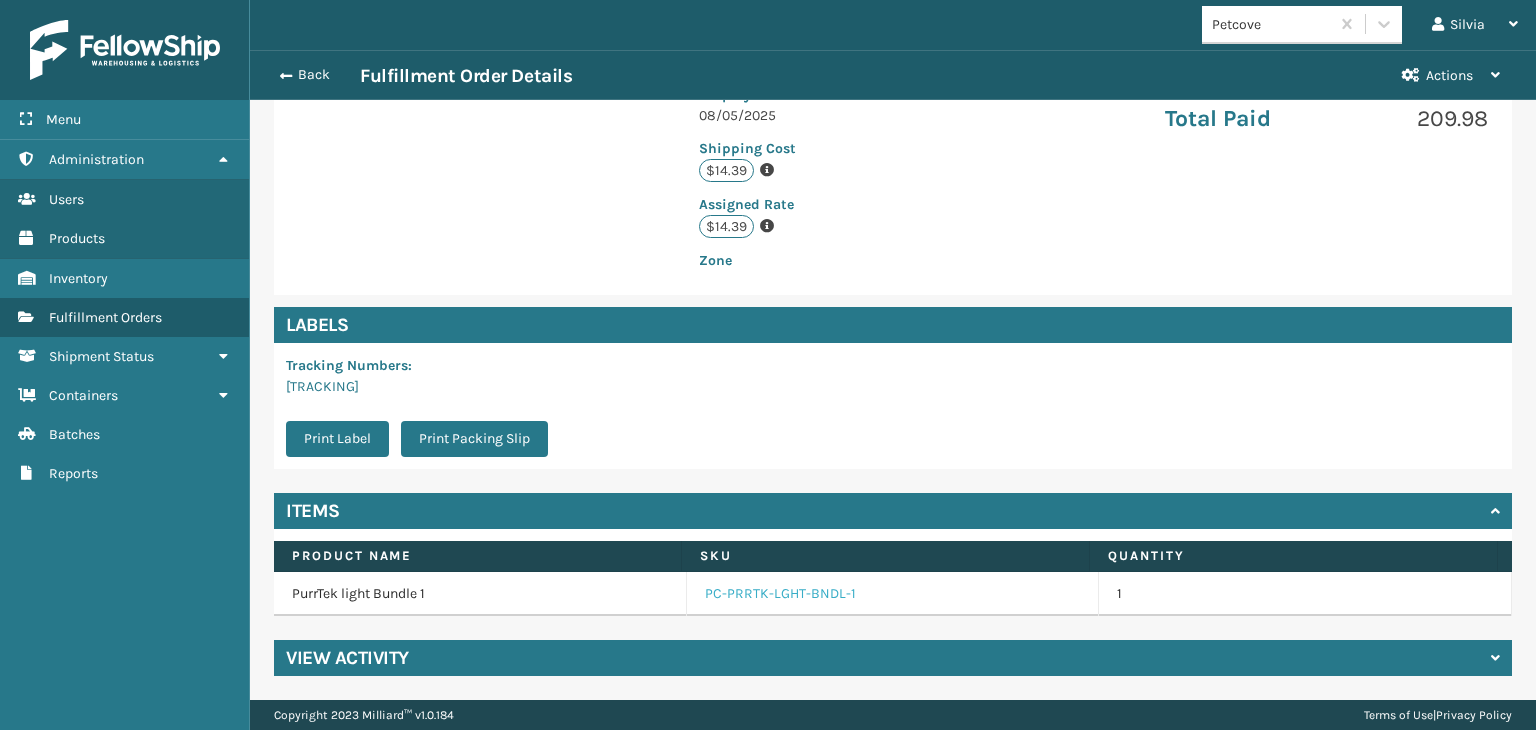 click on "PC-PRRTK-LGHT-BNDL-1" at bounding box center [780, 594] 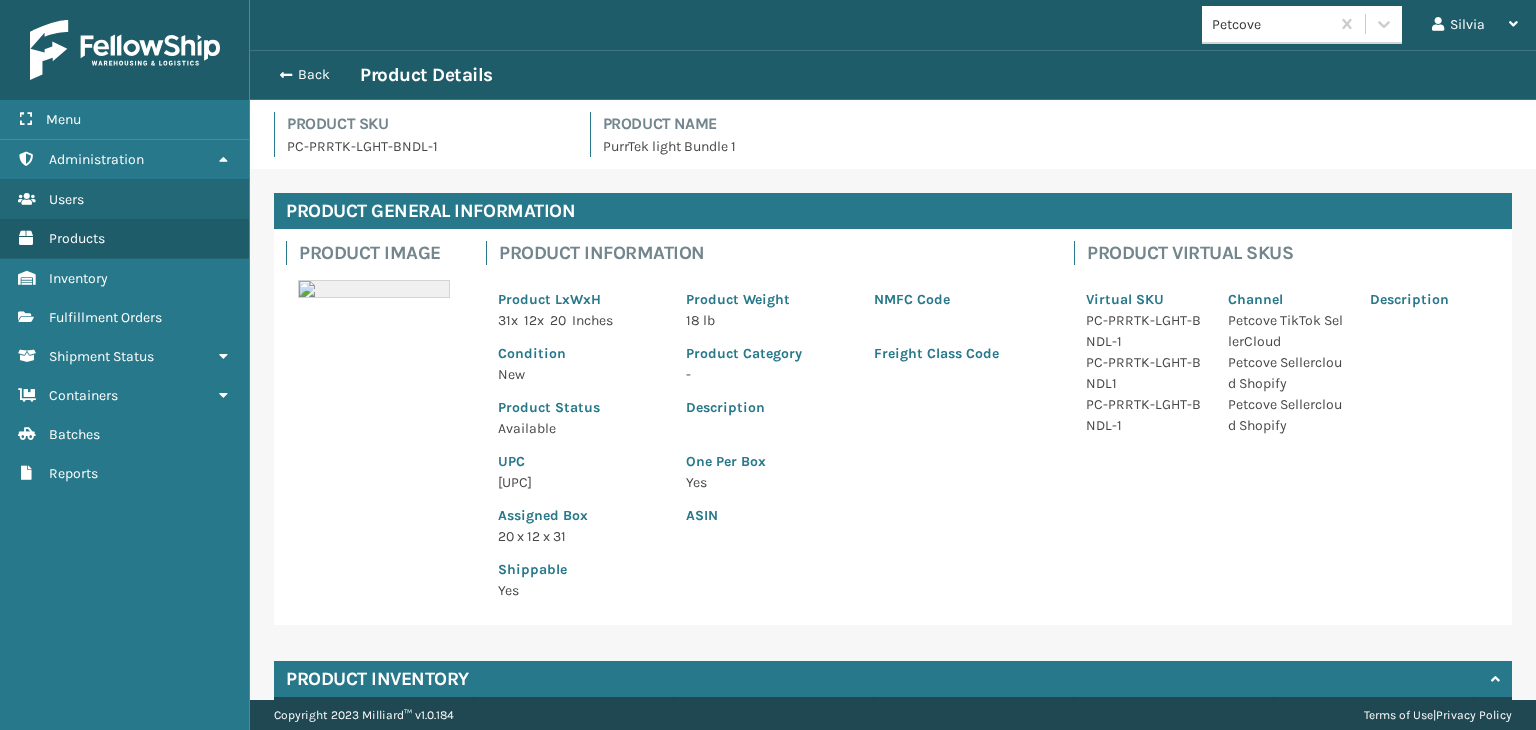 click on "[UPC]" at bounding box center [580, 482] 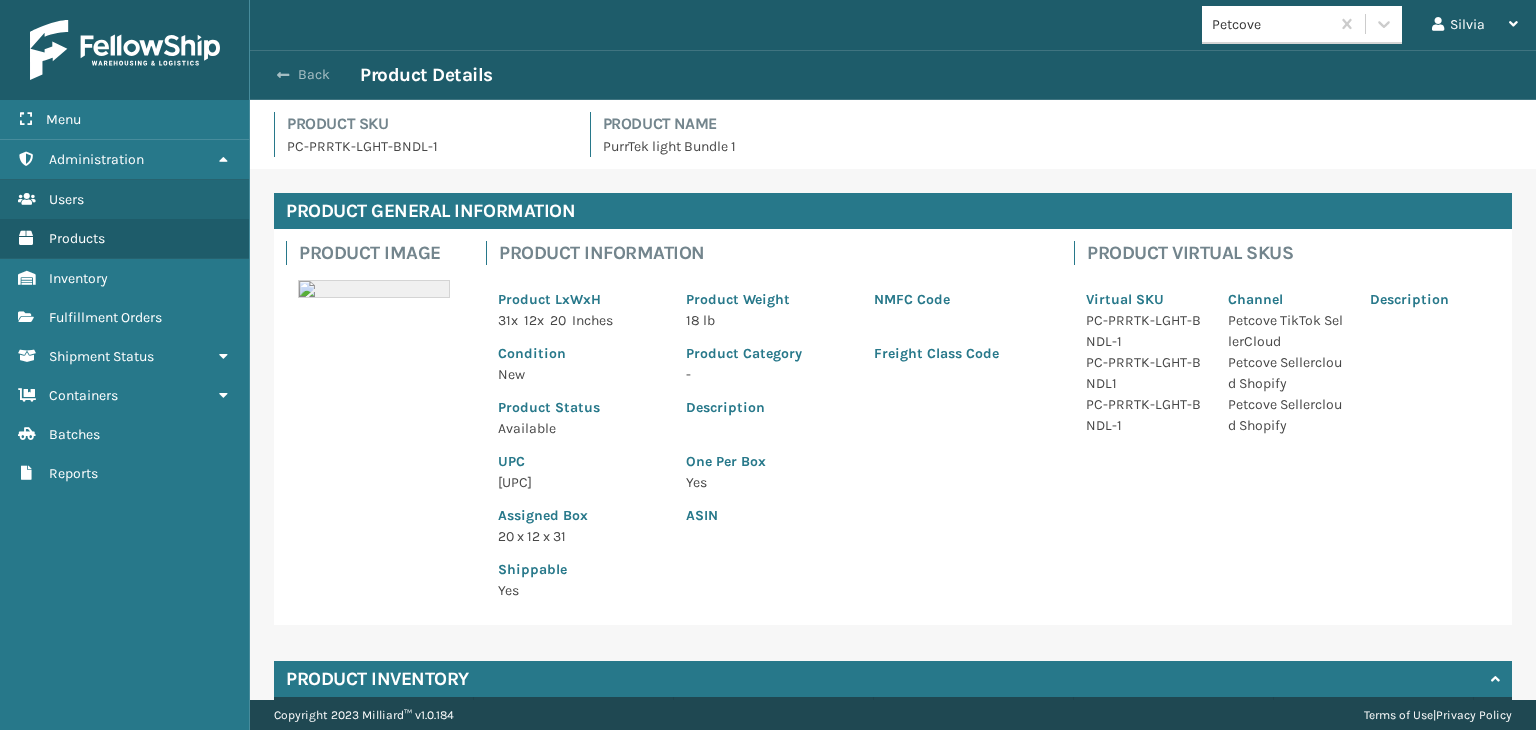 click on "Back" at bounding box center (314, 75) 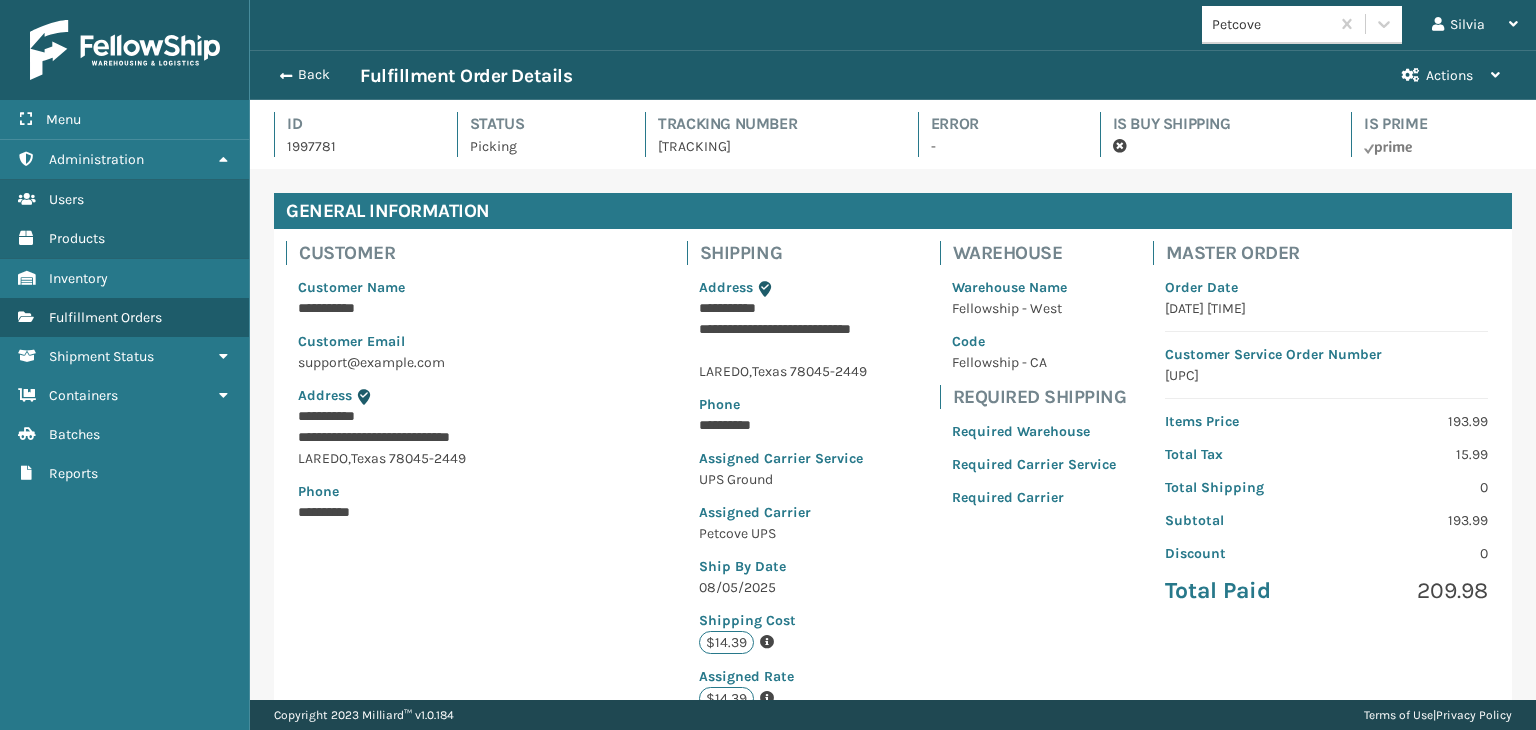 click on "Back" at bounding box center [314, 75] 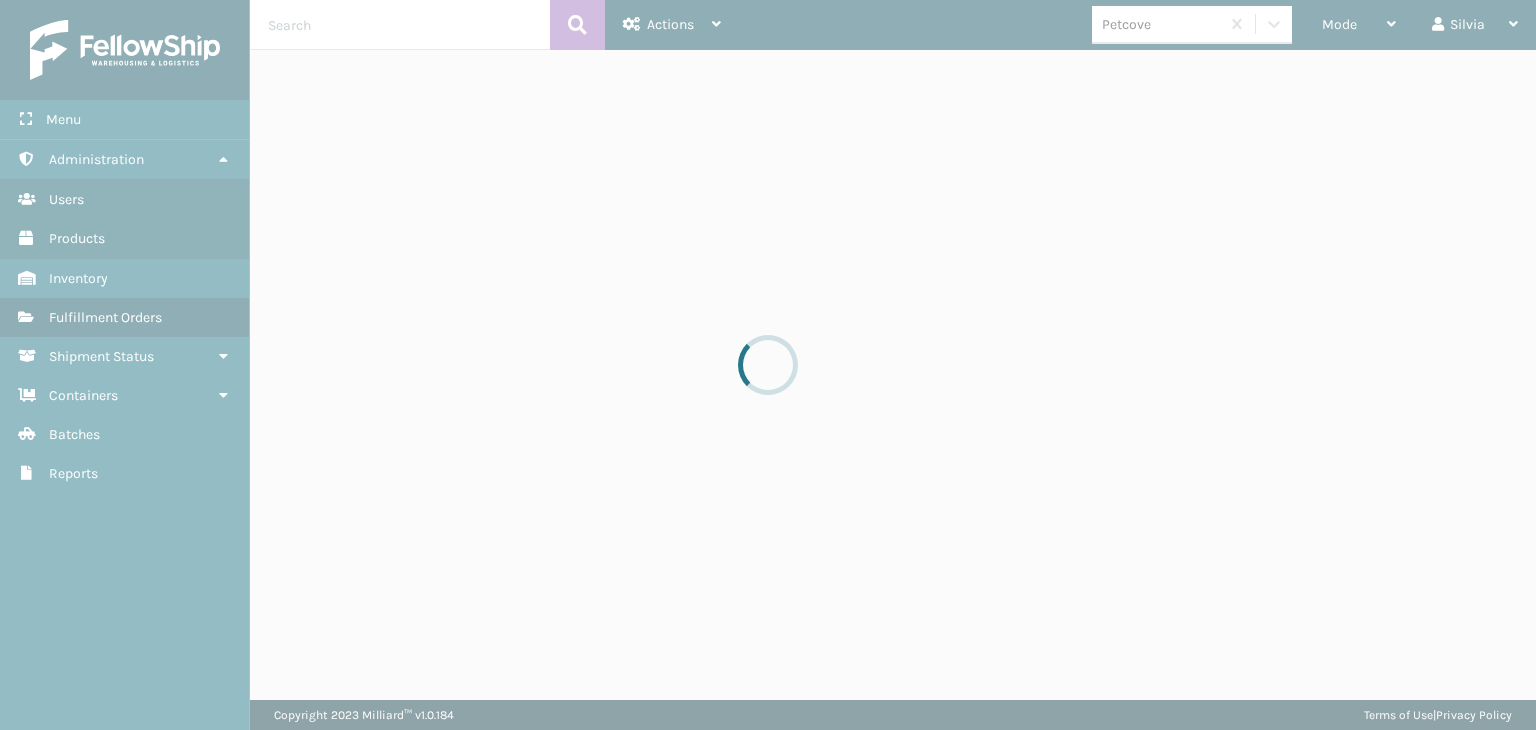 click at bounding box center [768, 365] 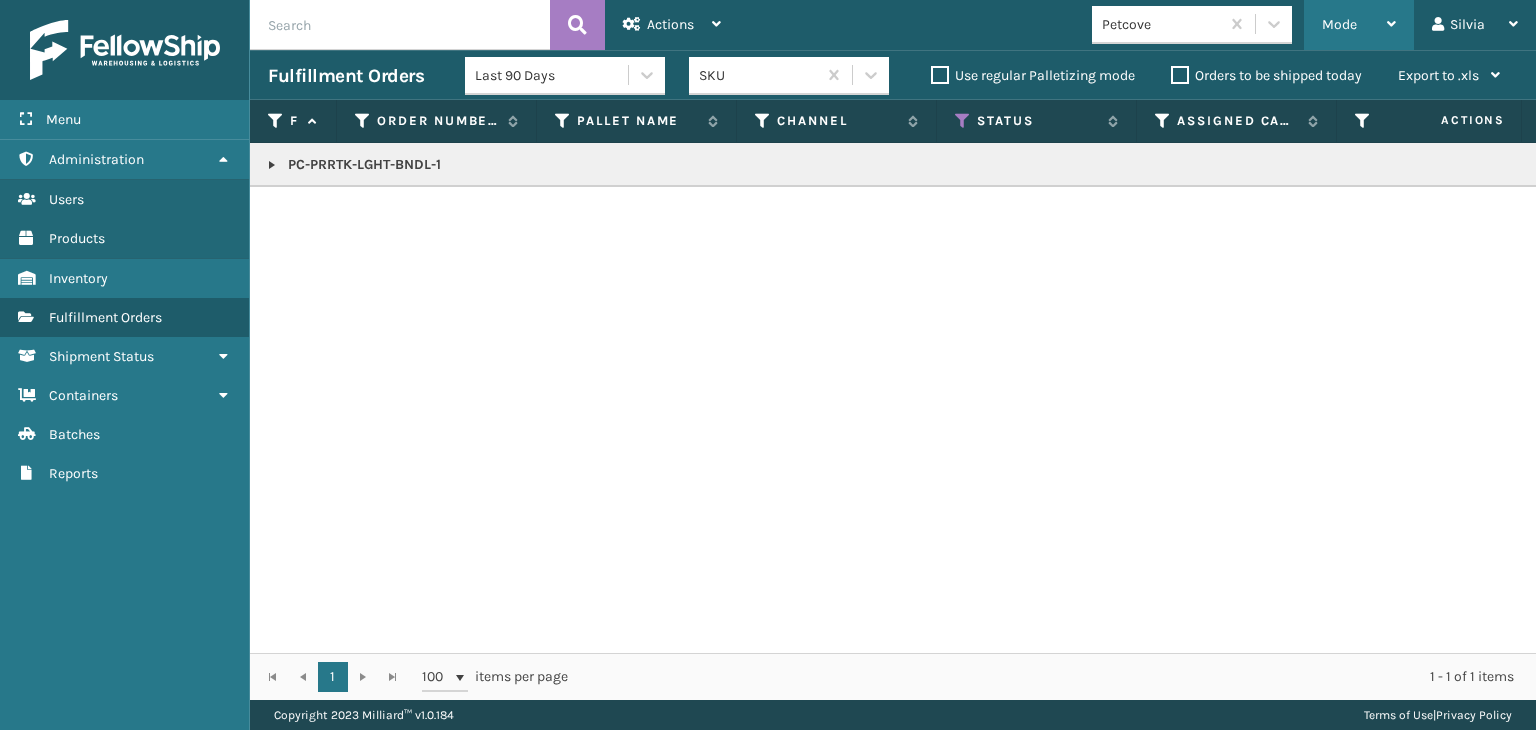 click on "Mode" at bounding box center [1359, 25] 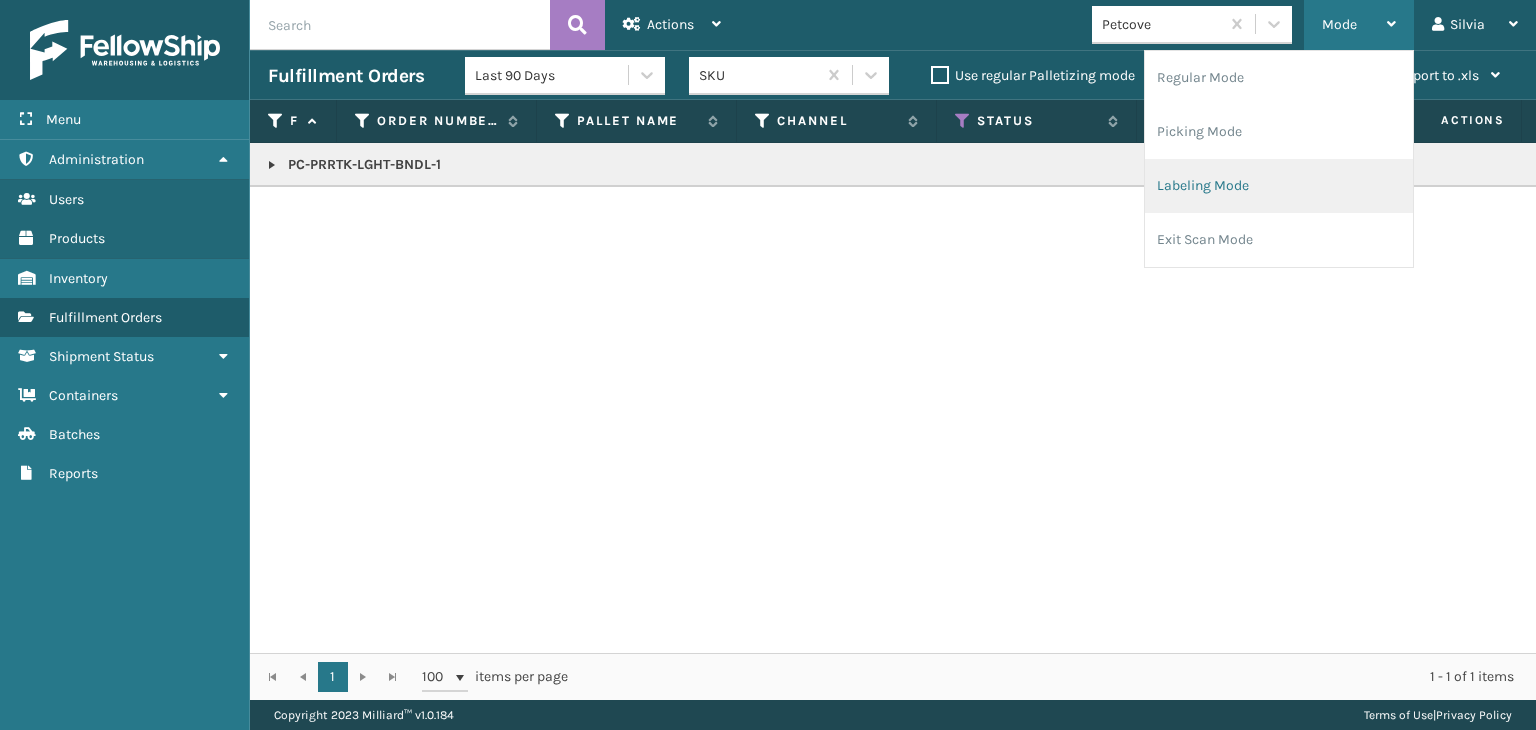 click on "Labeling Mode" at bounding box center (1279, 186) 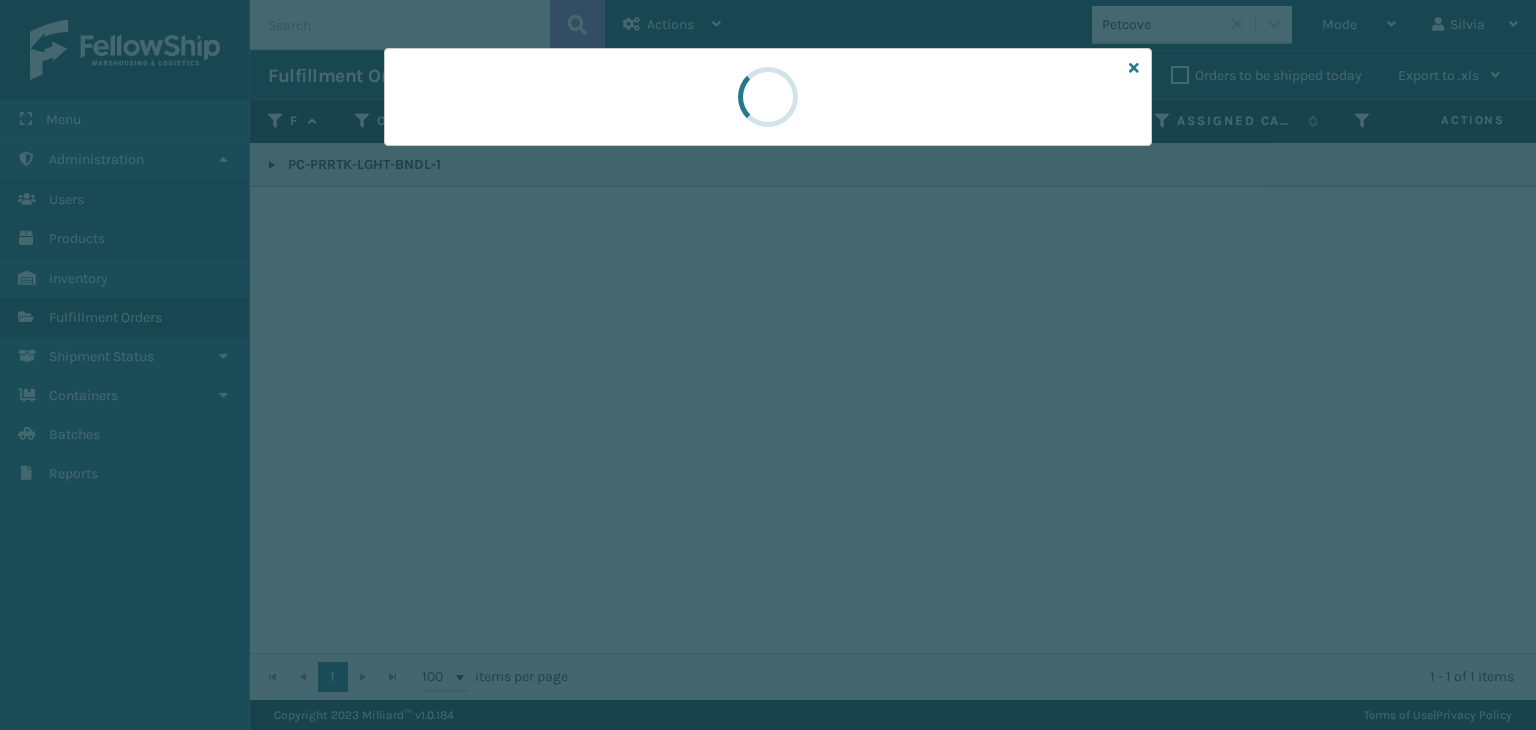click at bounding box center [768, 97] 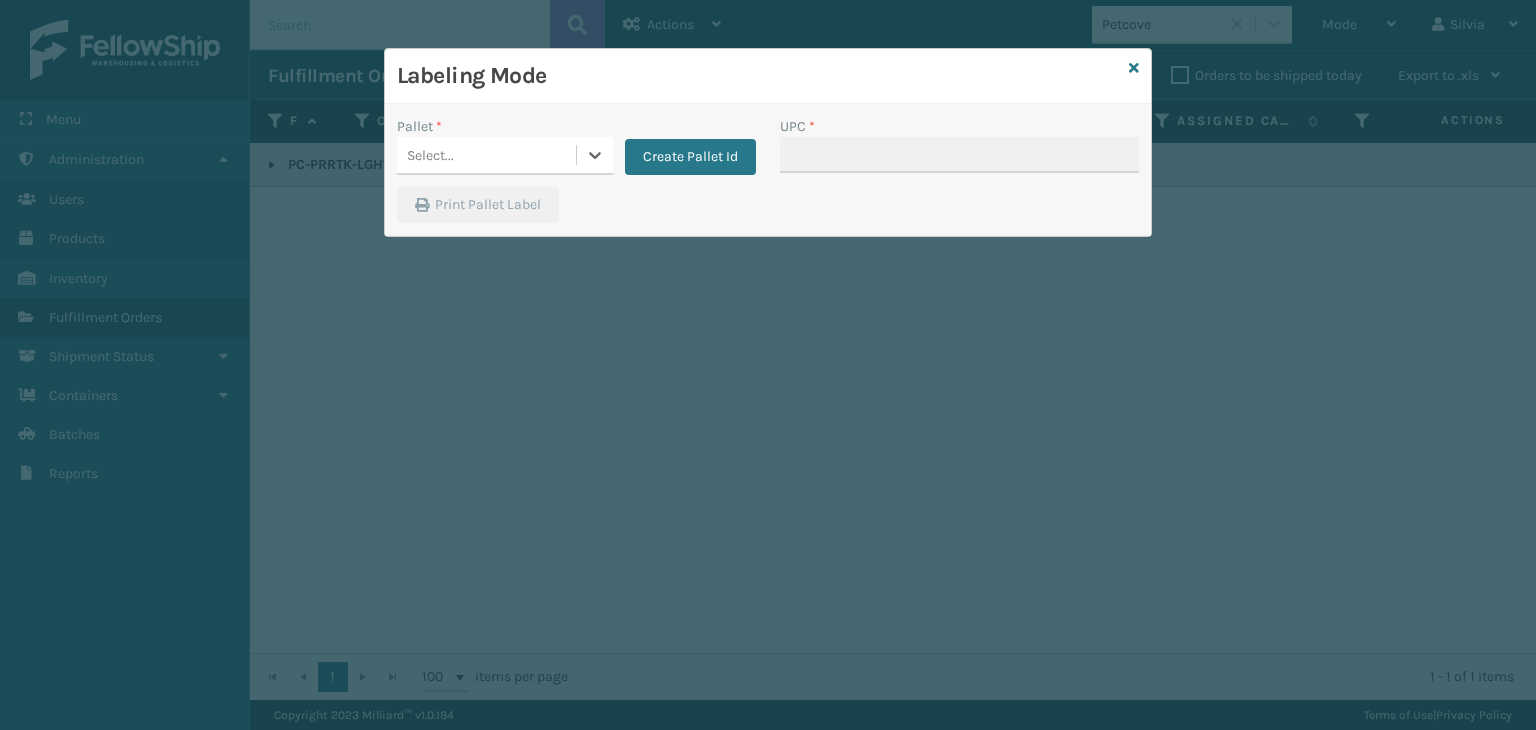 click on "Select..." at bounding box center [486, 155] 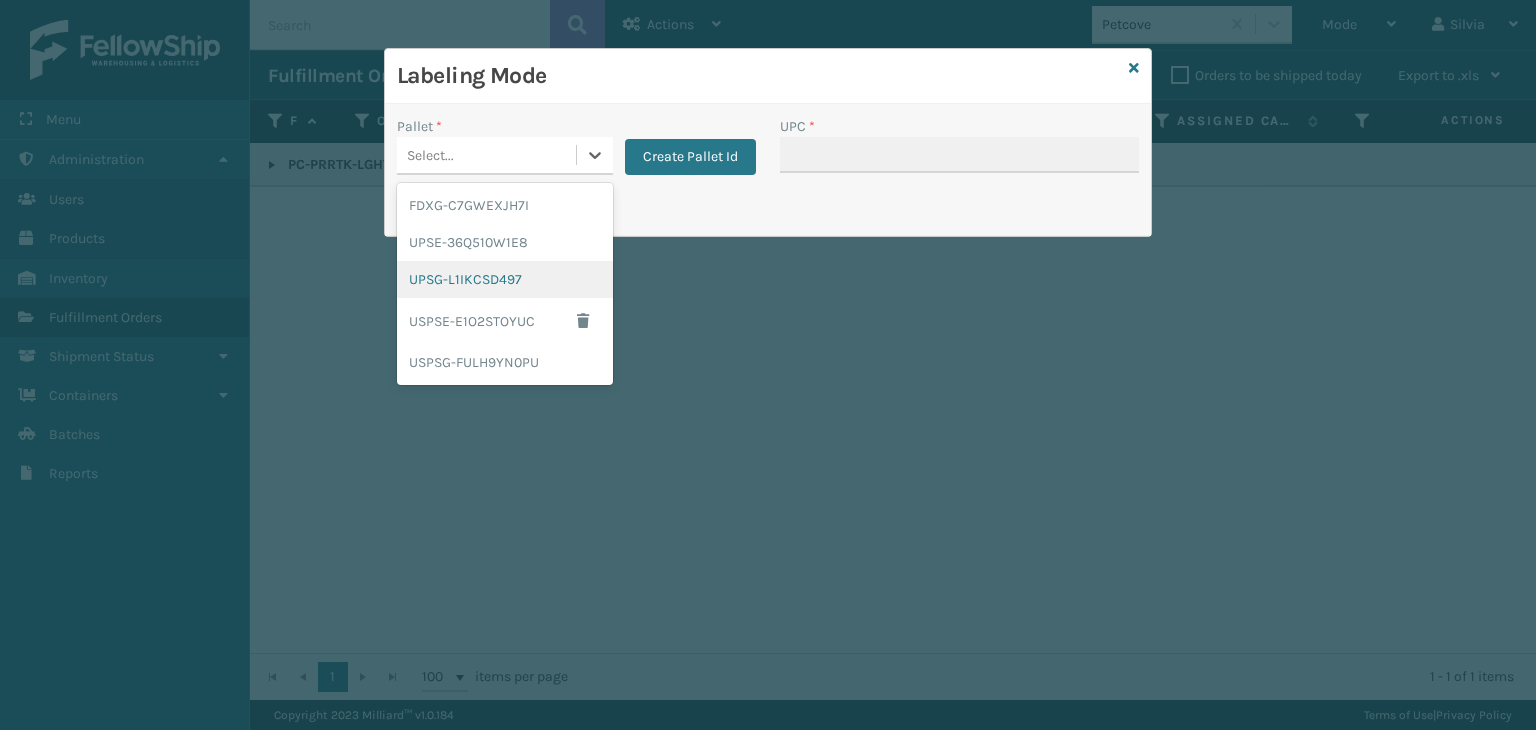 click on "UPSG-L1IKCSD497" at bounding box center (505, 279) 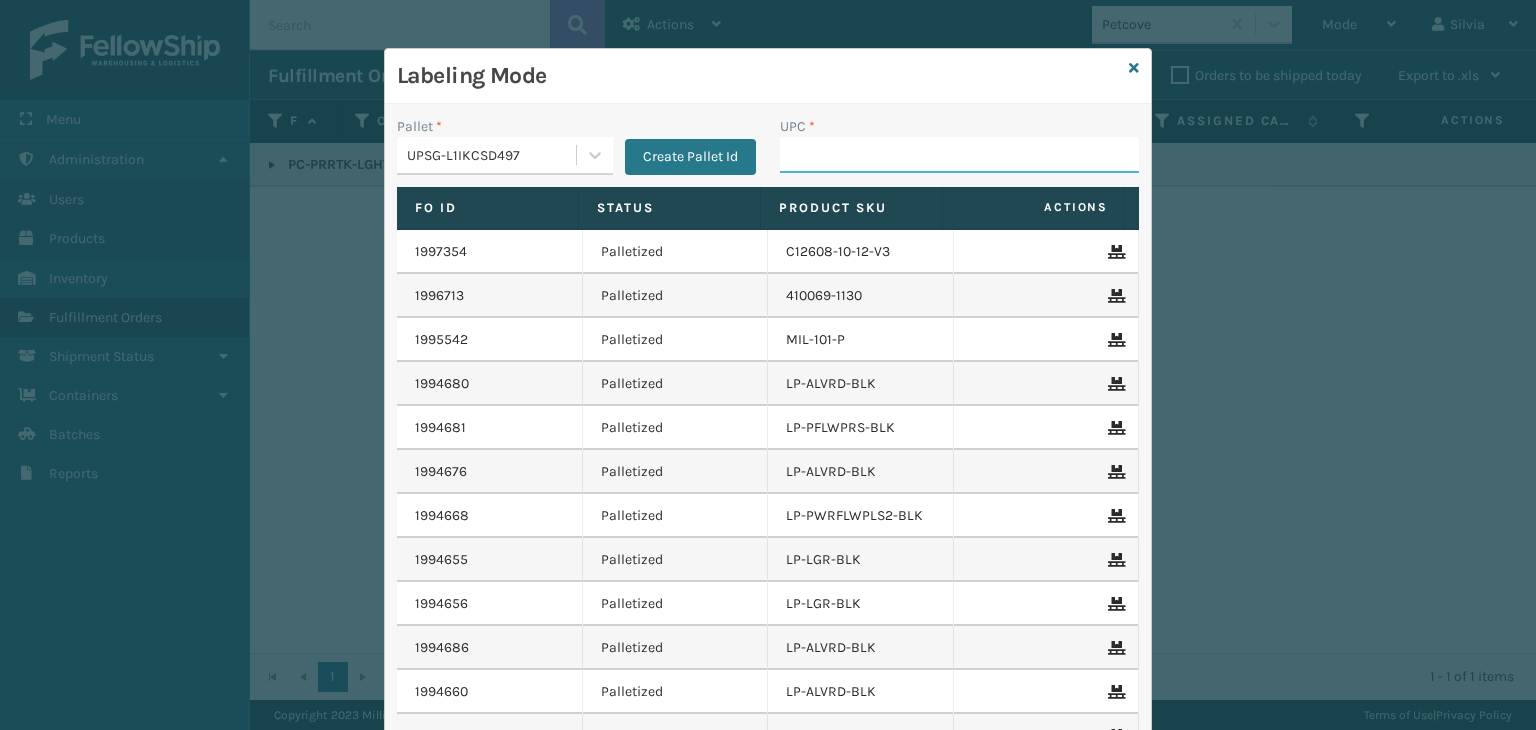 click on "UPC   *" at bounding box center [959, 155] 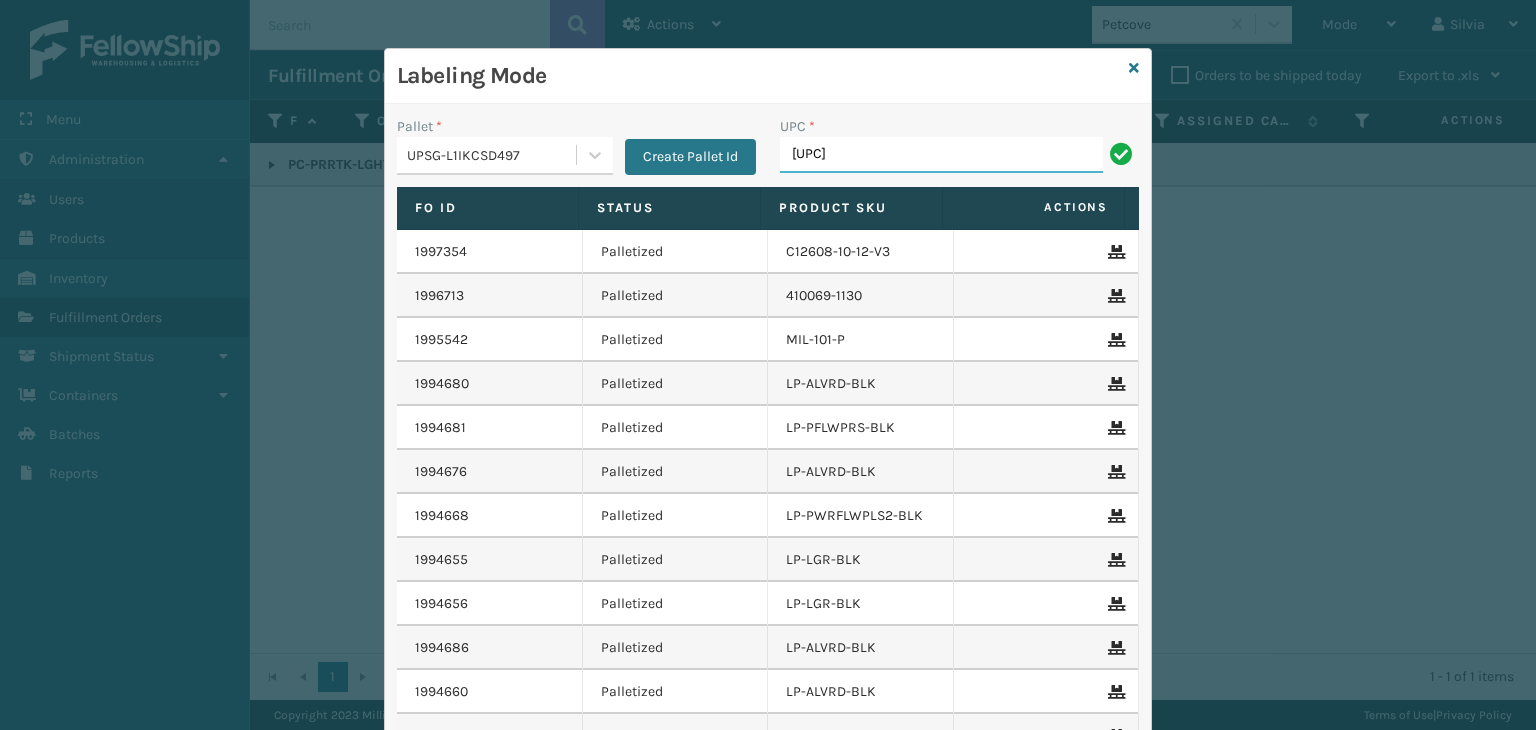 type on "[UPC]" 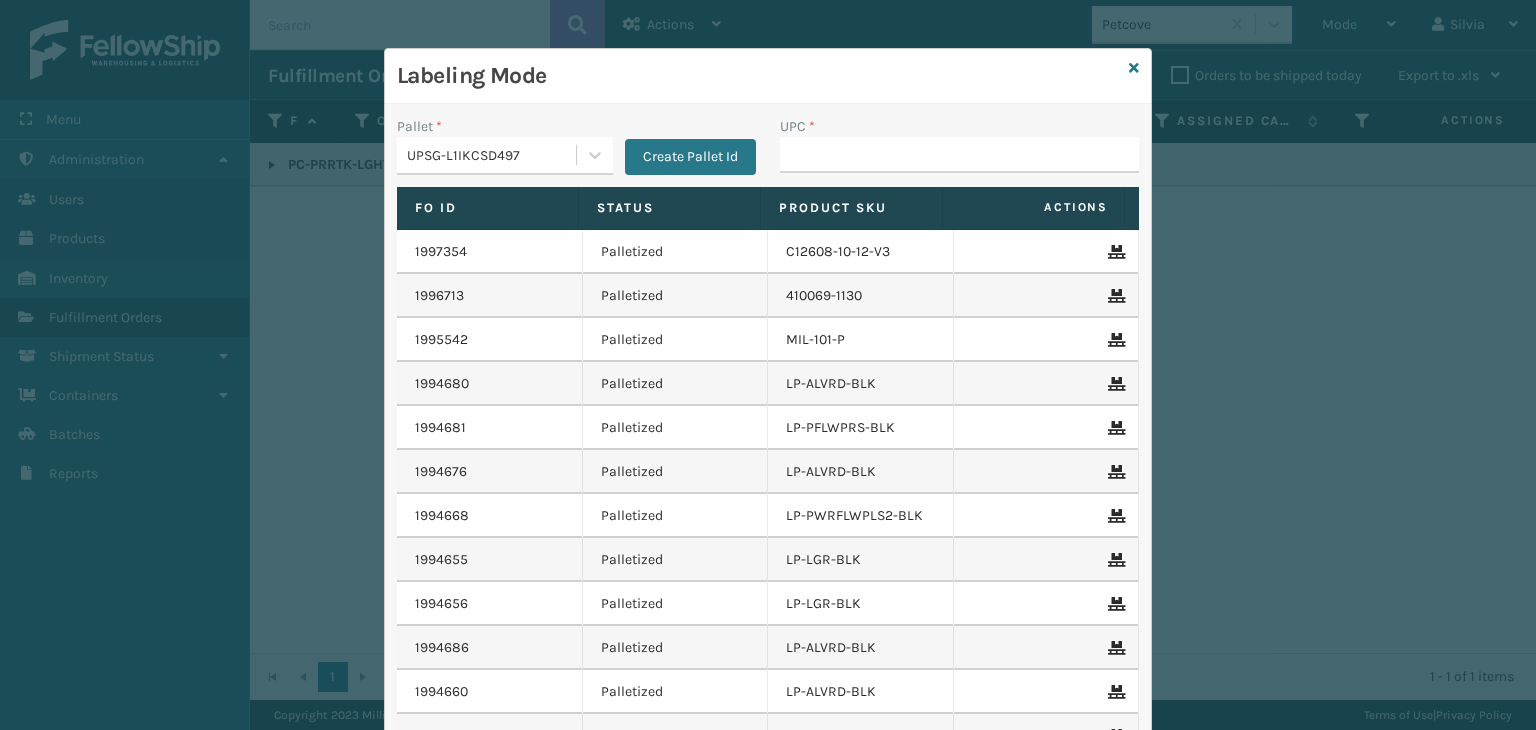 click on "UPSG-L1IKCSD497" at bounding box center [486, 155] 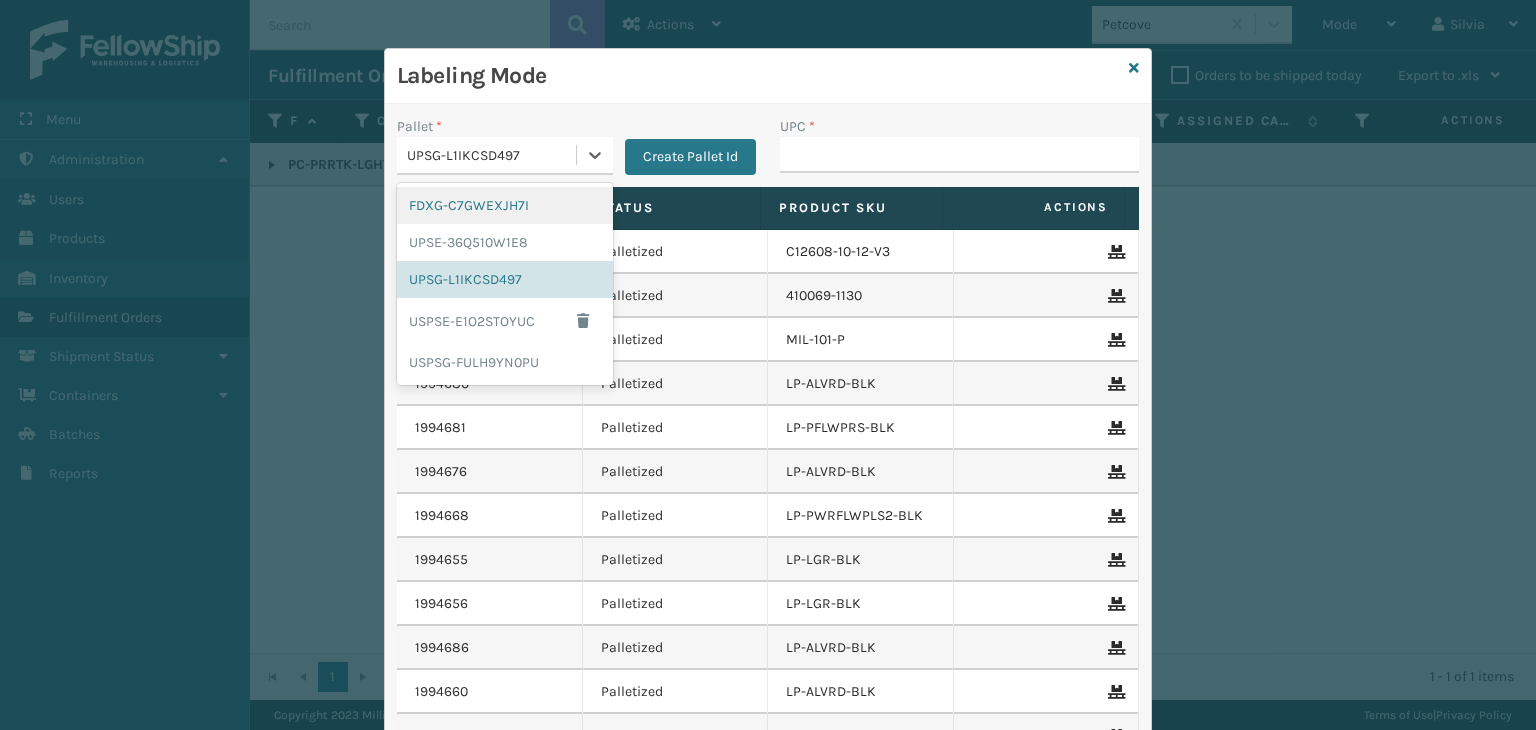 click on "Labeling Mode" at bounding box center [768, 76] 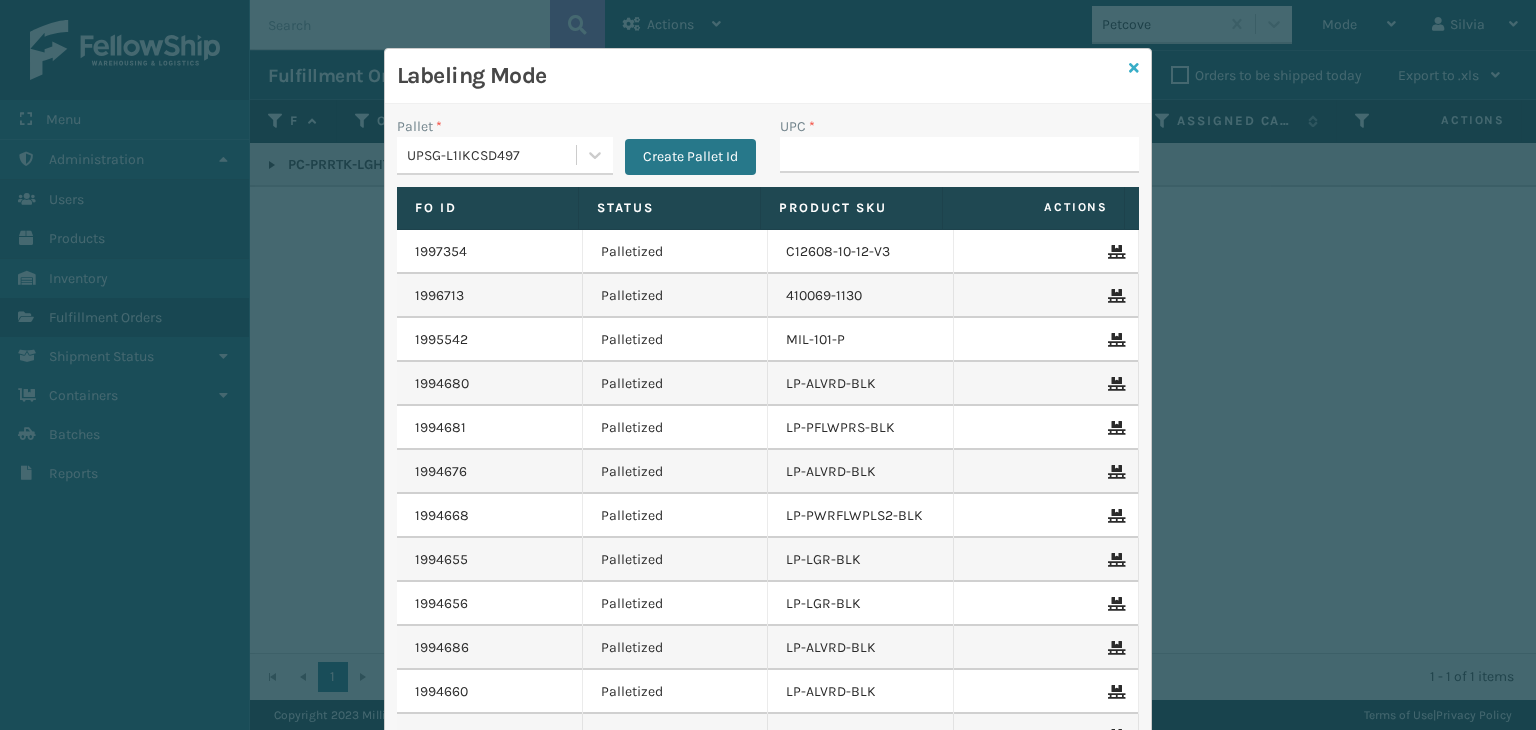 click at bounding box center (1134, 68) 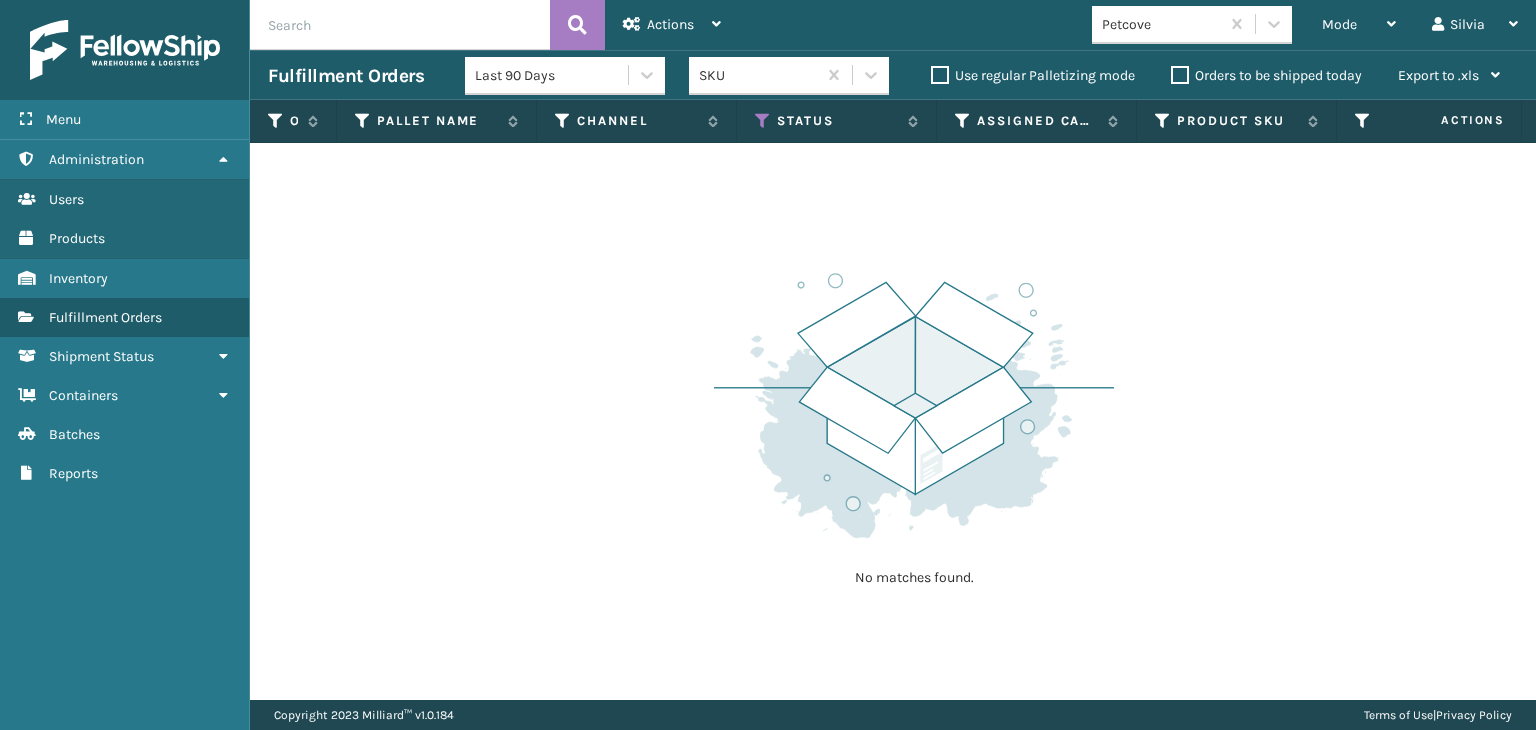 click at bounding box center (400, 25) 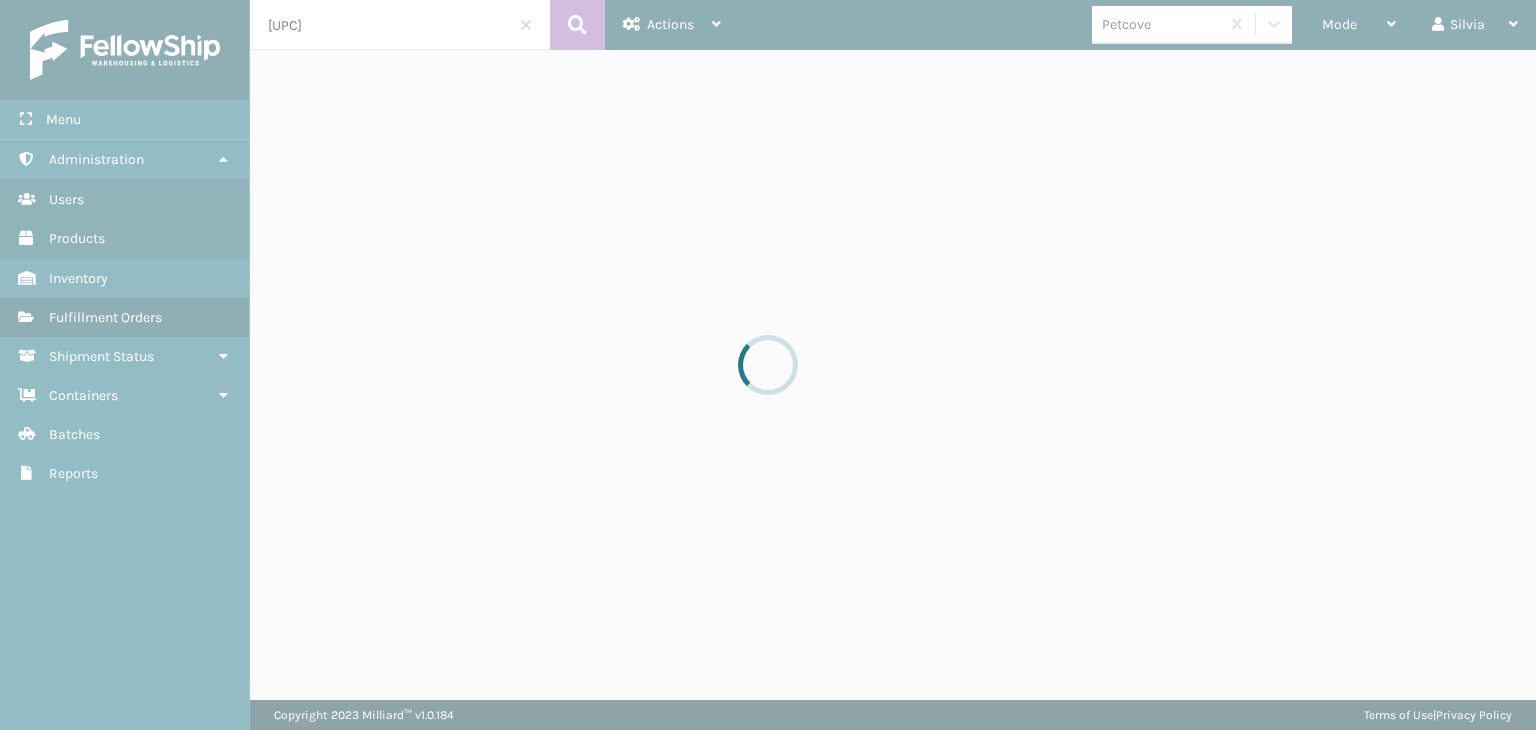 scroll, scrollTop: 0, scrollLeft: 34, axis: horizontal 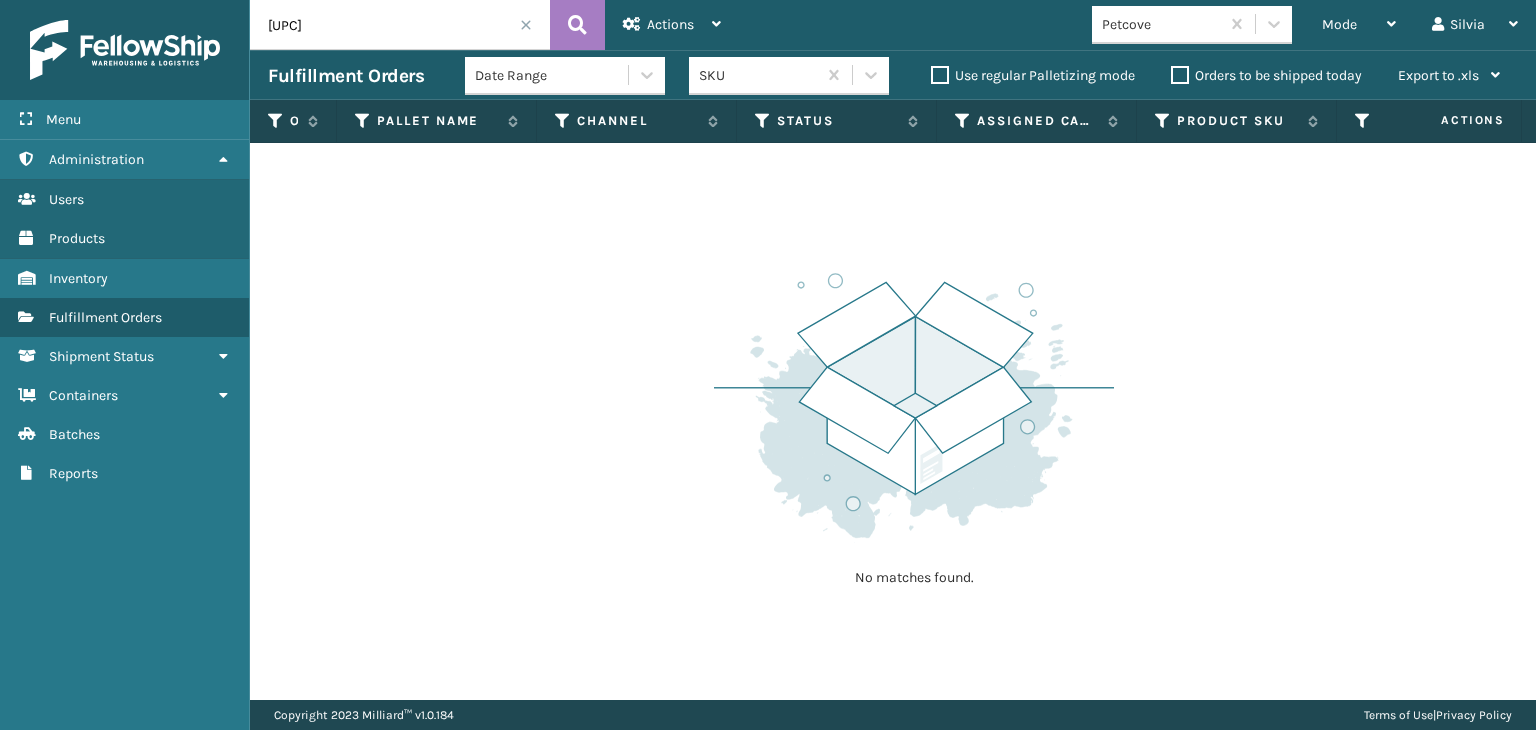 click on "[UPC]" at bounding box center [400, 25] 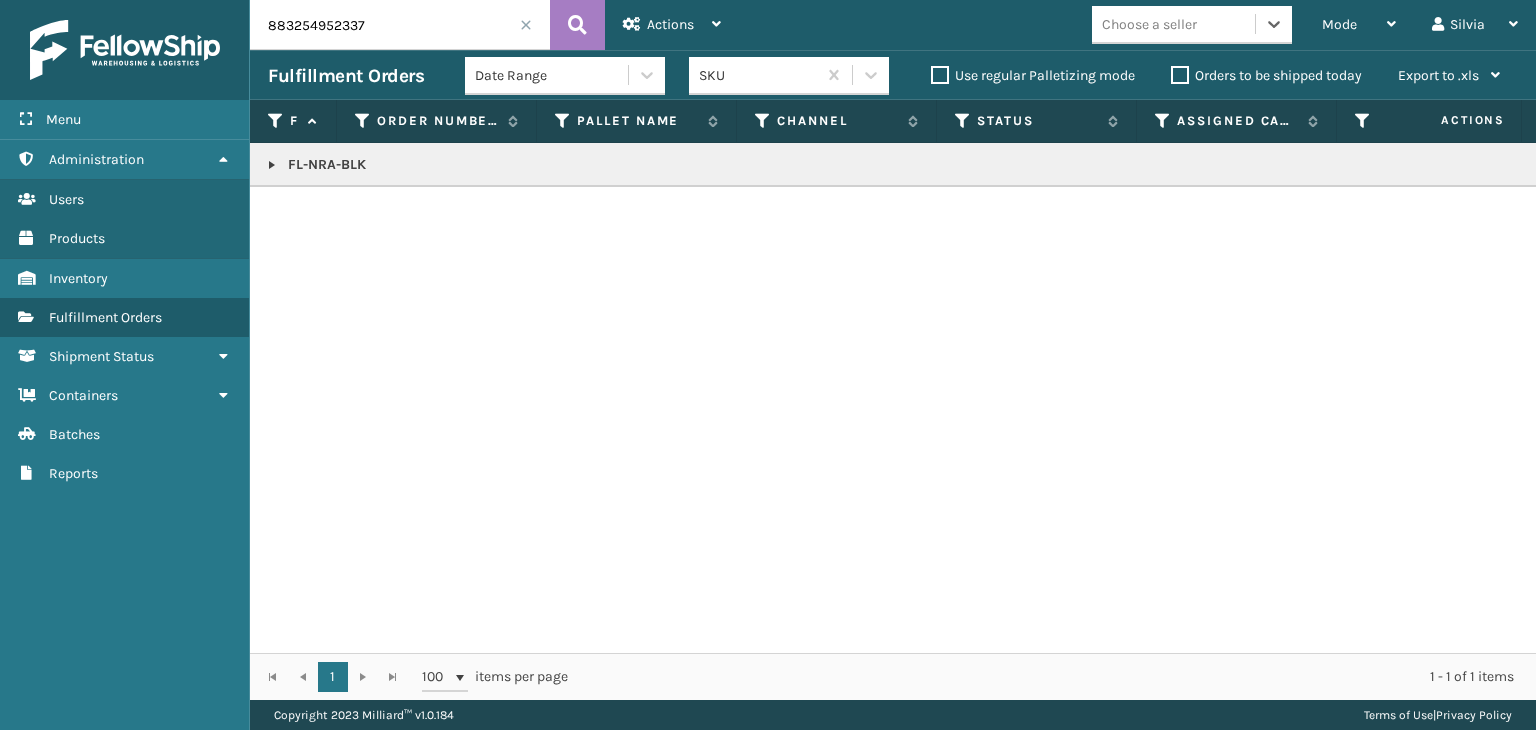 click on "FL-NRA-BLK" at bounding box center (1541, 165) 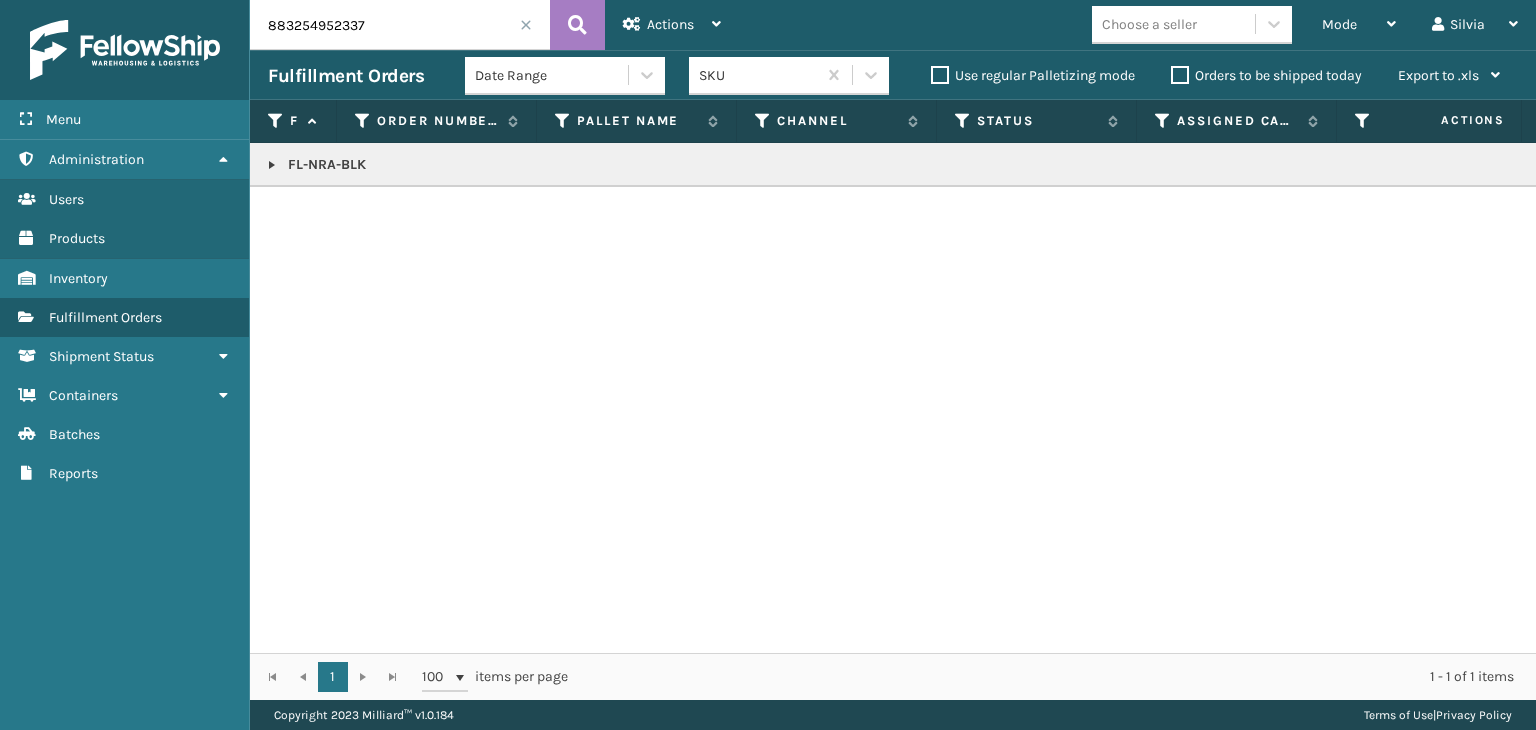 click on "FL-NRA-BLK" at bounding box center [1541, 165] 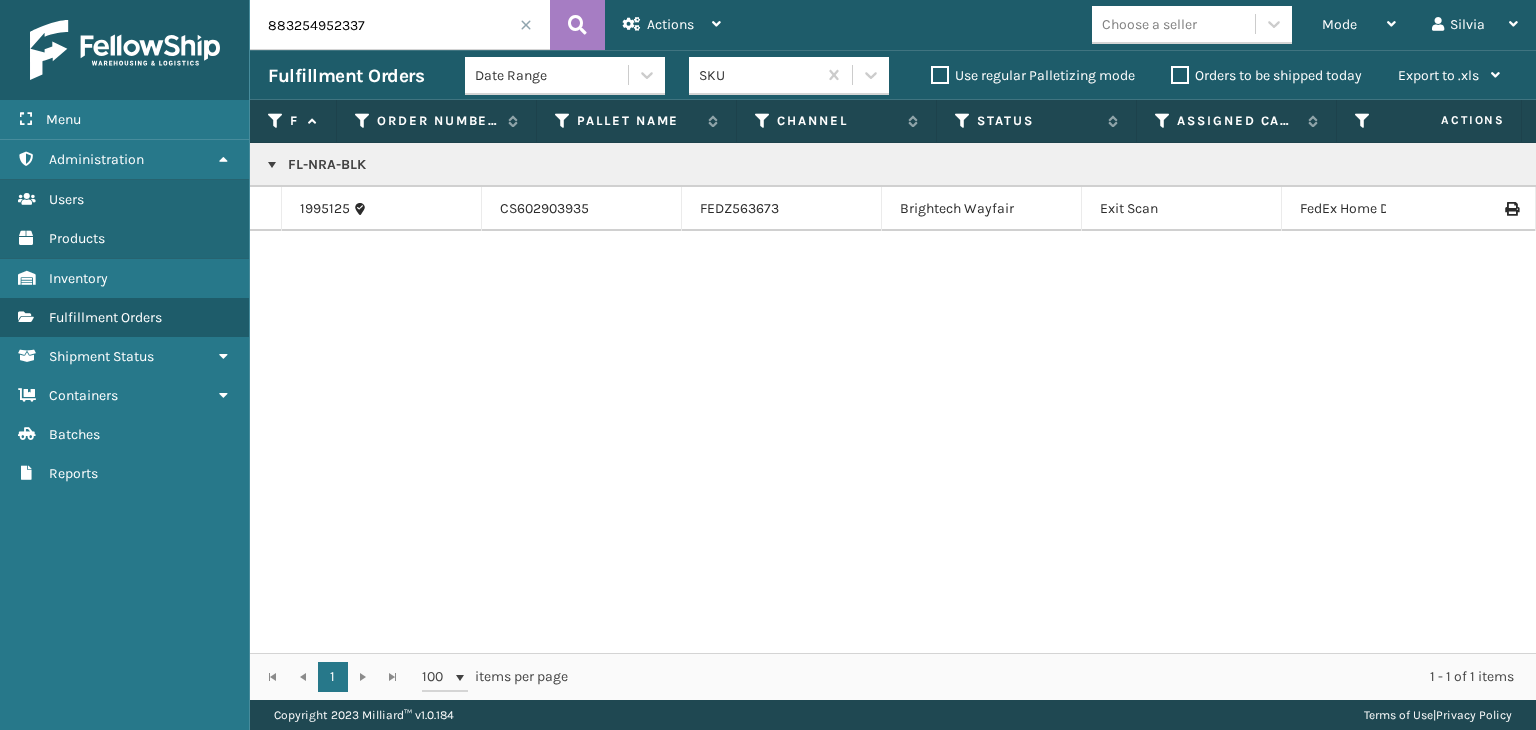 click at bounding box center [1461, 209] 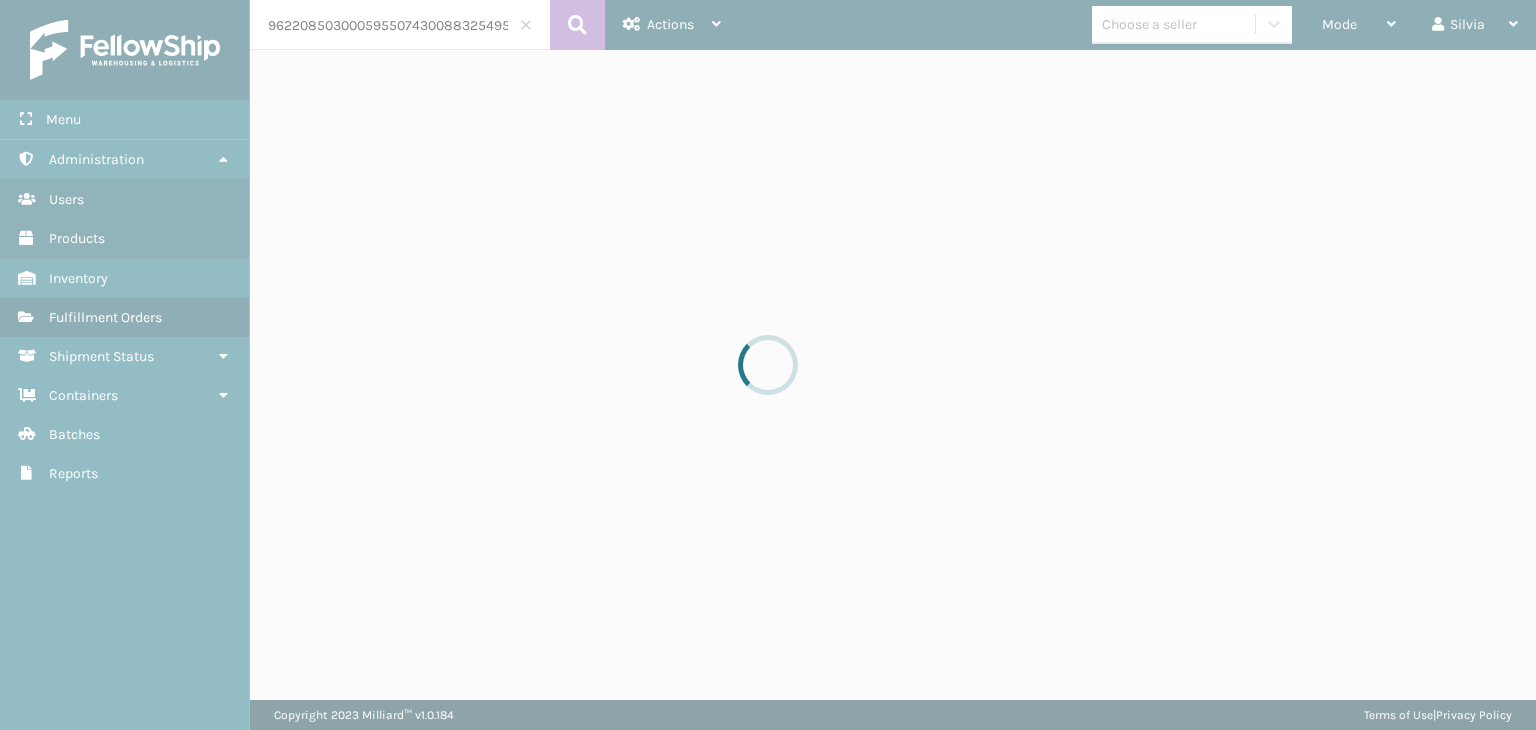 scroll, scrollTop: 0, scrollLeft: 32, axis: horizontal 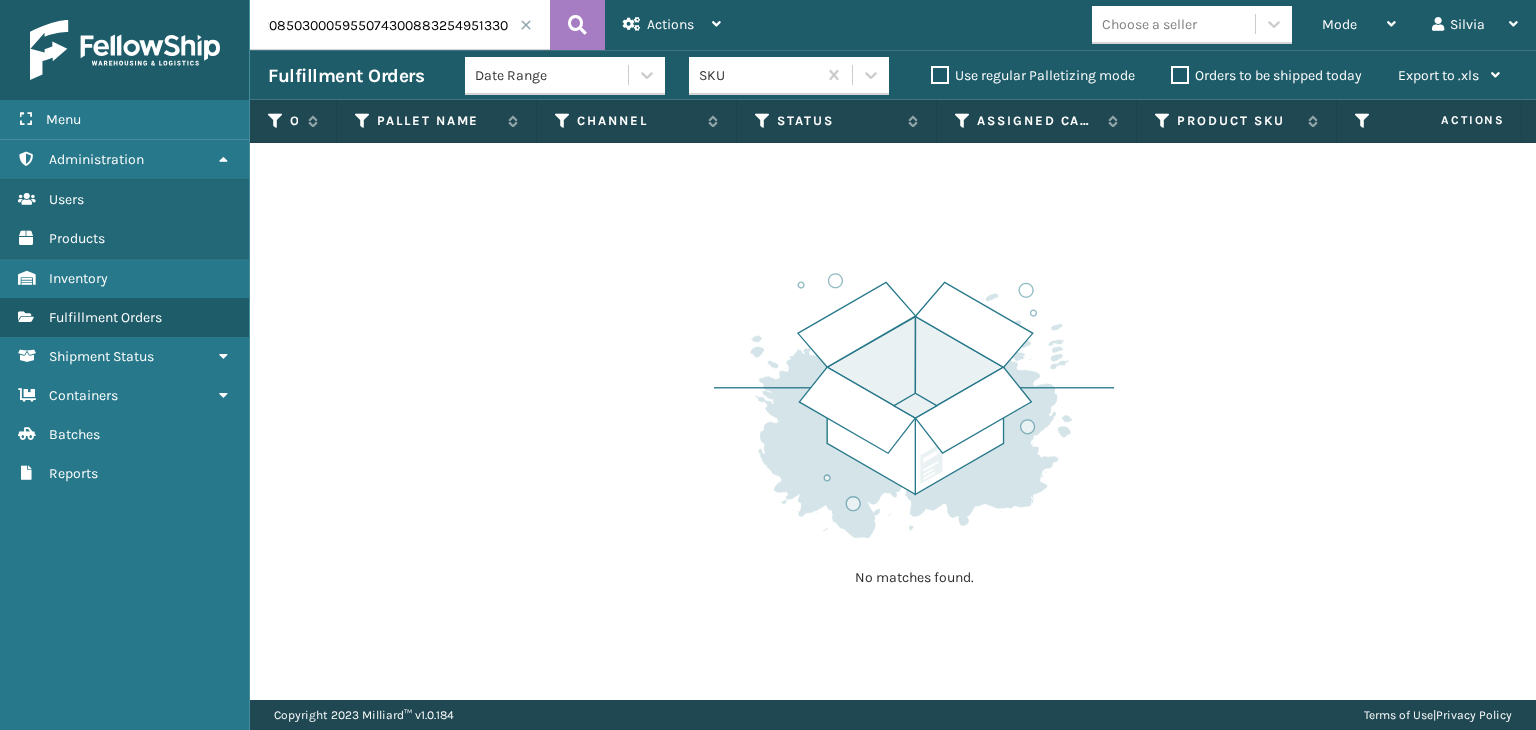 click on "9622085030005955074300883254951330" at bounding box center [400, 25] 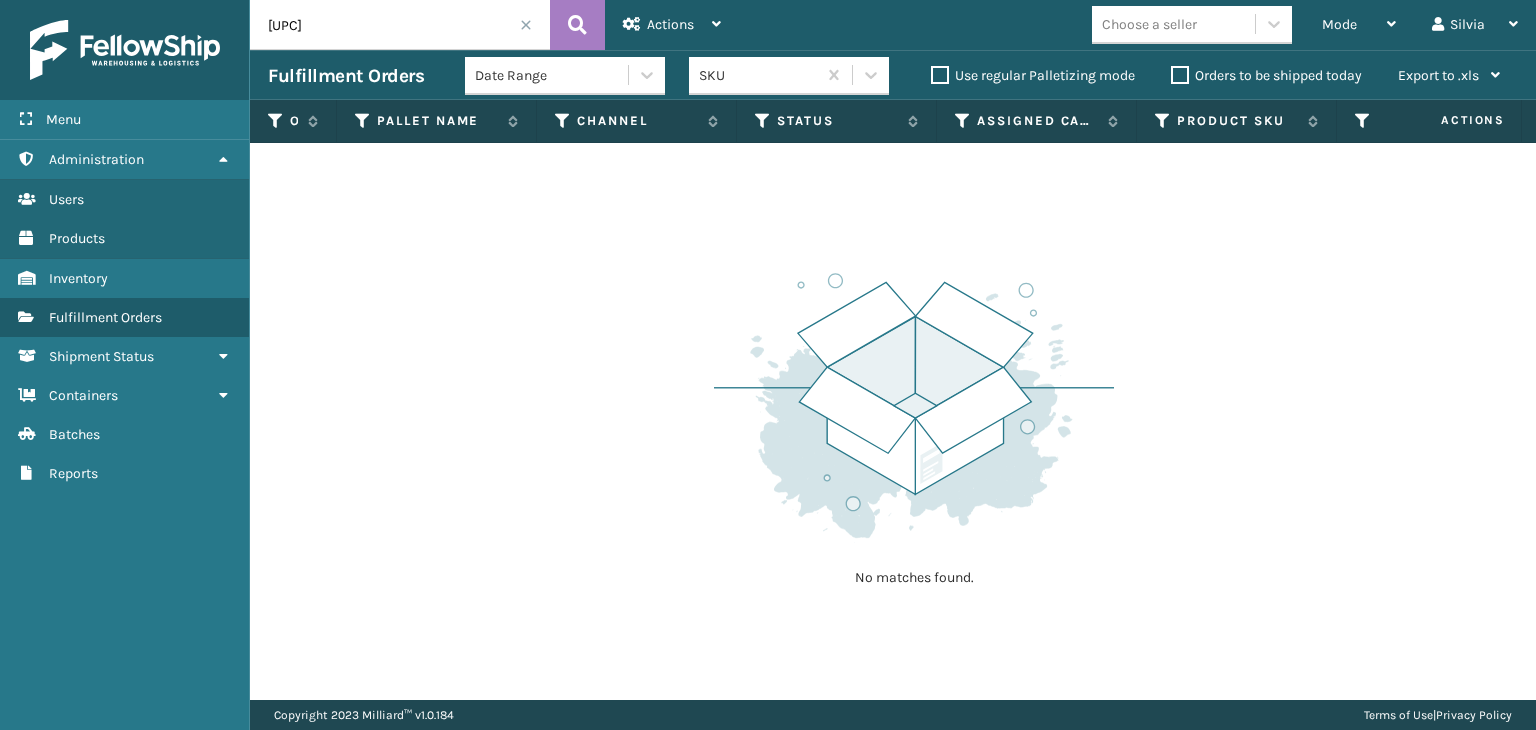 scroll, scrollTop: 0, scrollLeft: 0, axis: both 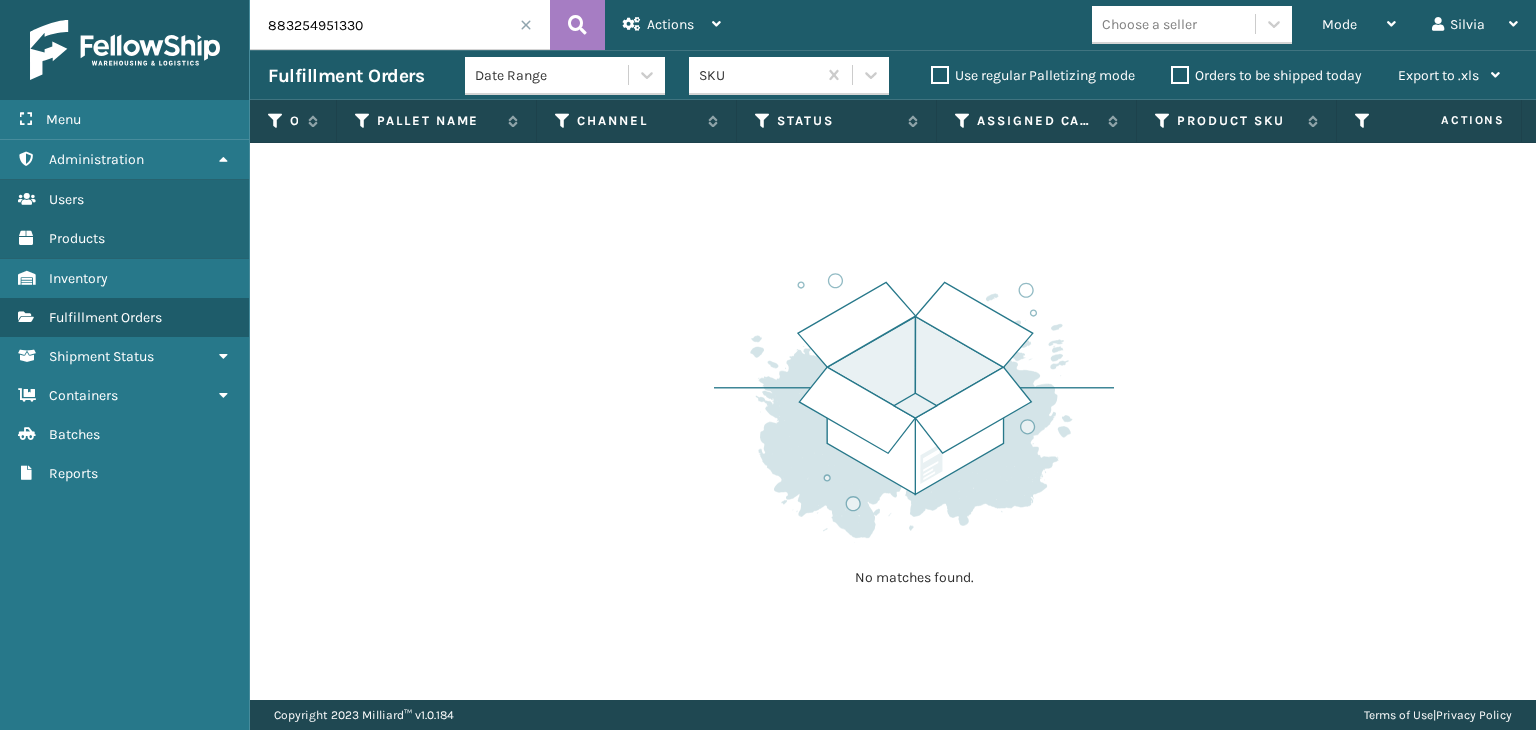 type on "883254951330" 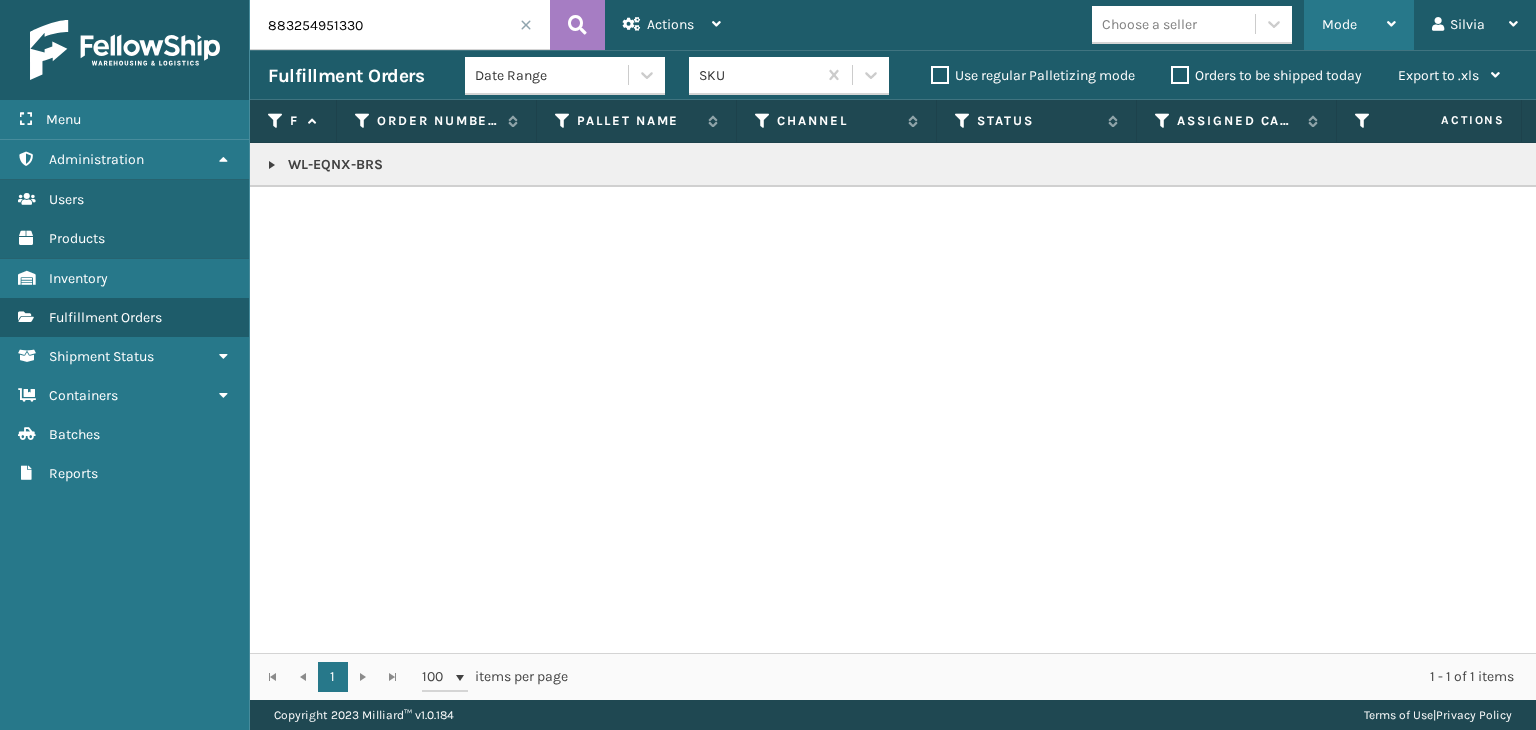 click on "Mode" at bounding box center (1359, 25) 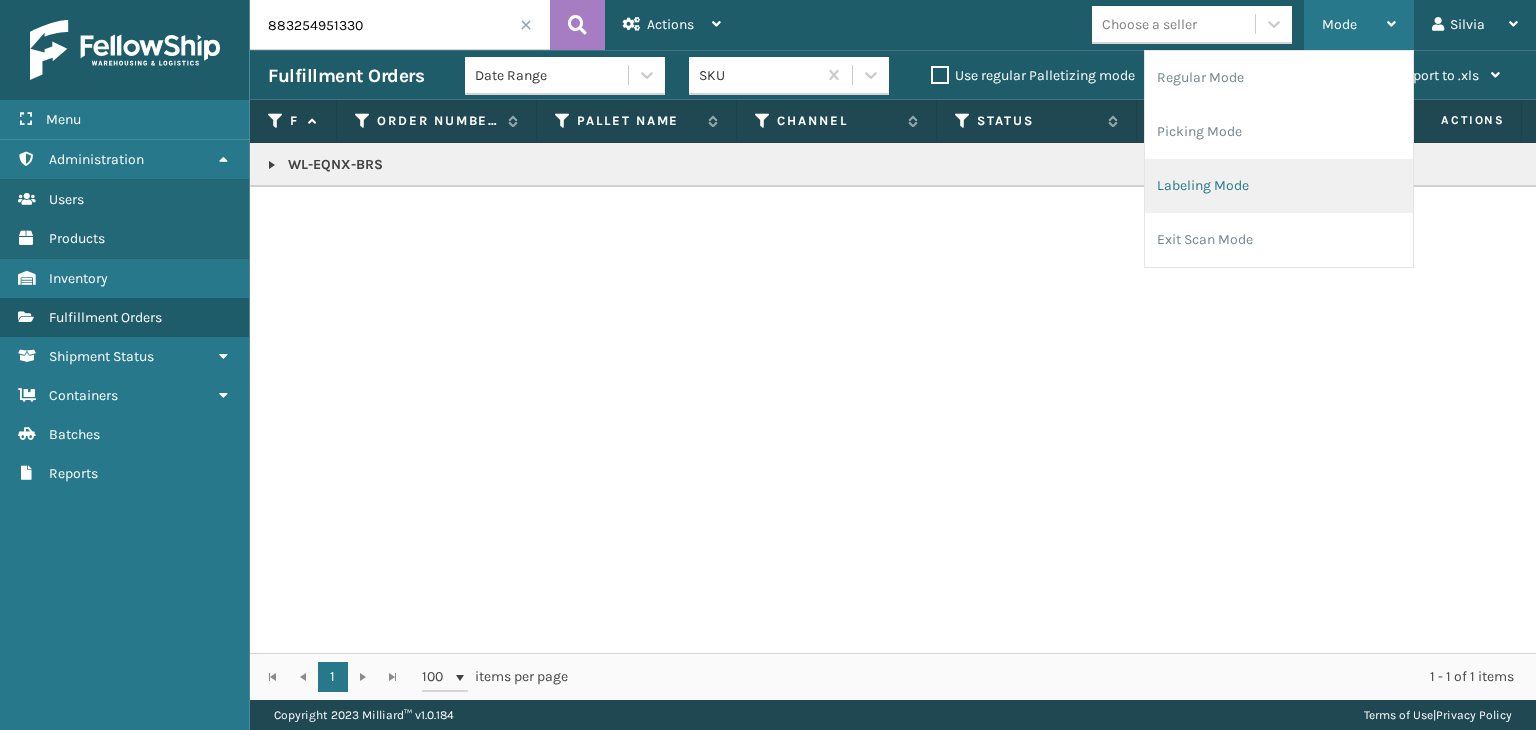 click on "Labeling Mode" at bounding box center [1279, 186] 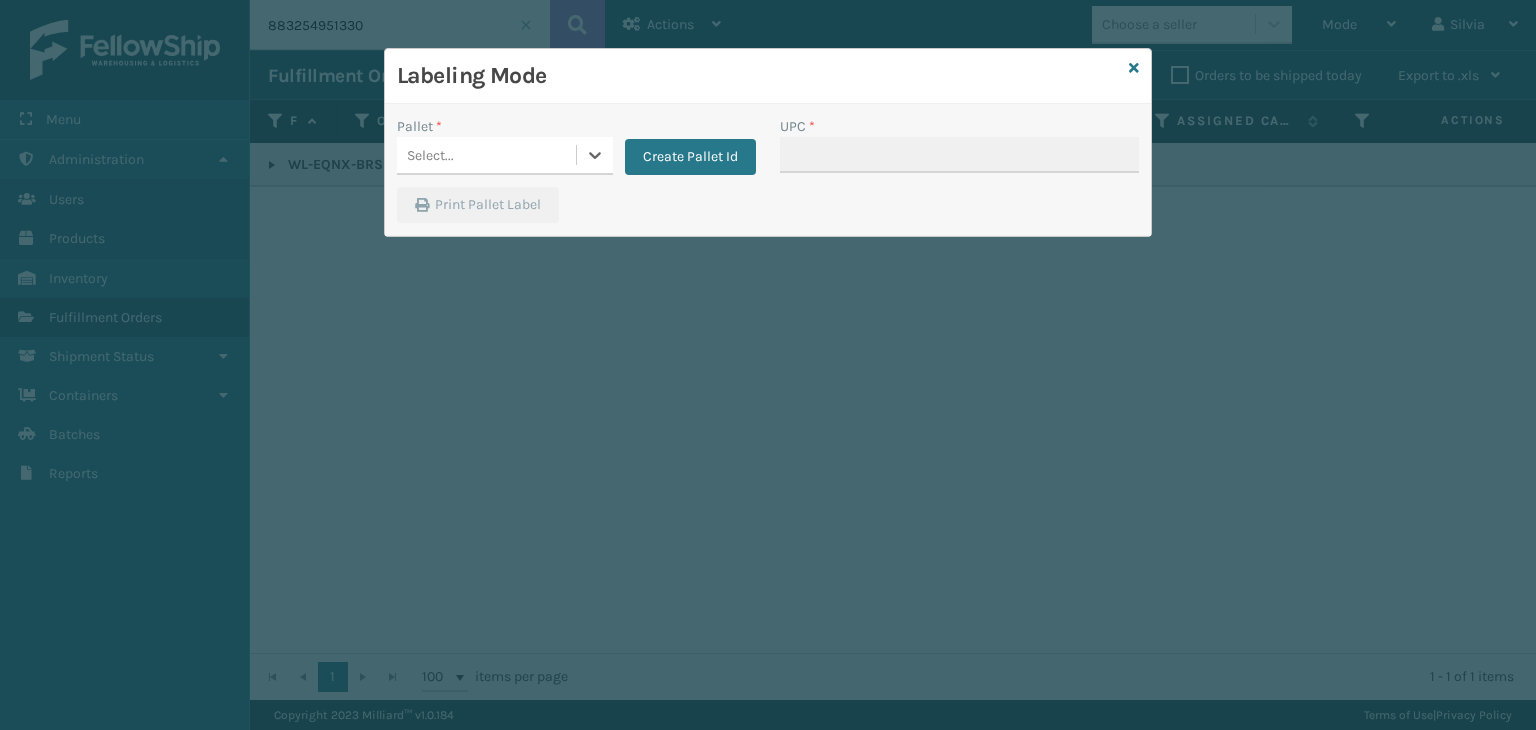 click on "Select..." at bounding box center [430, 155] 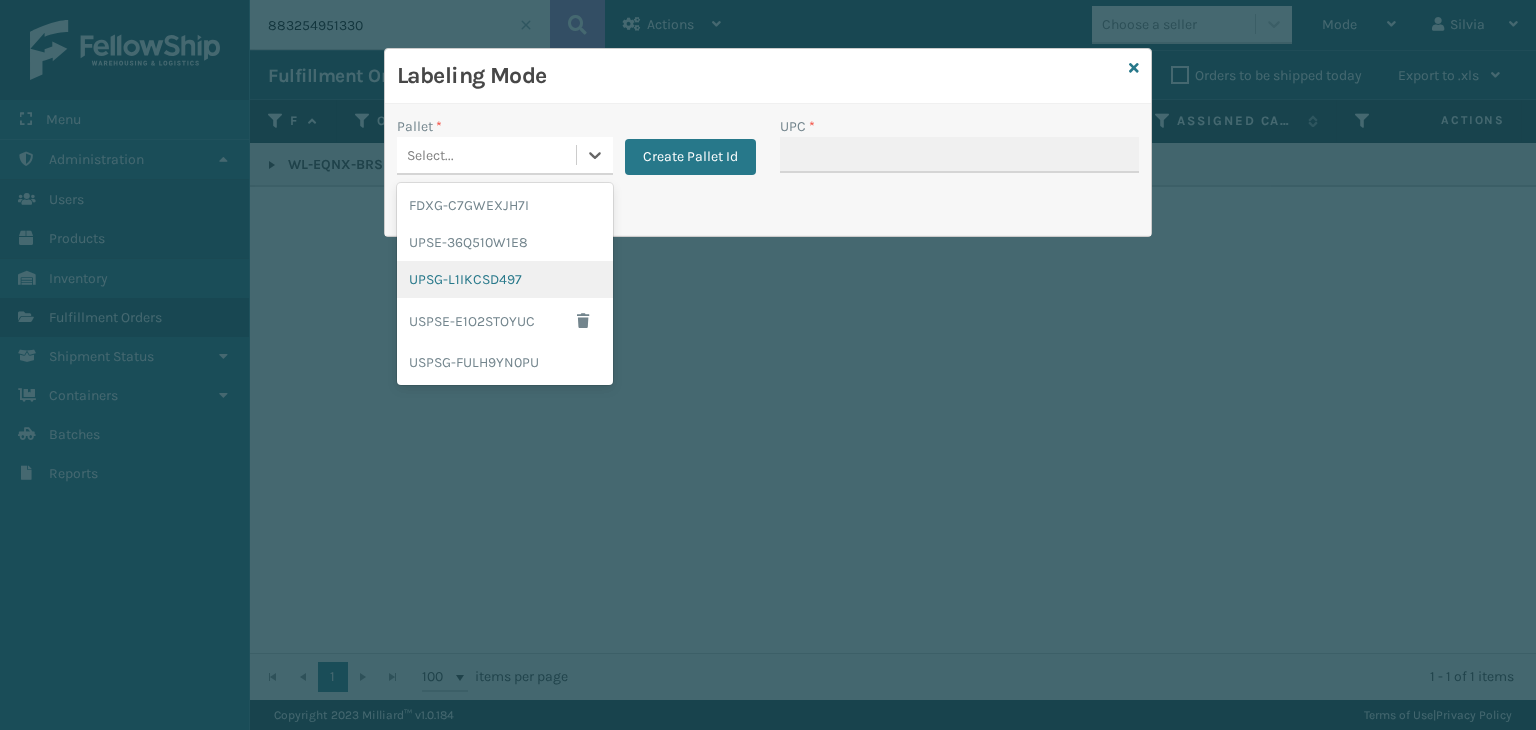 click on "UPSG-L1IKCSD497" at bounding box center [505, 279] 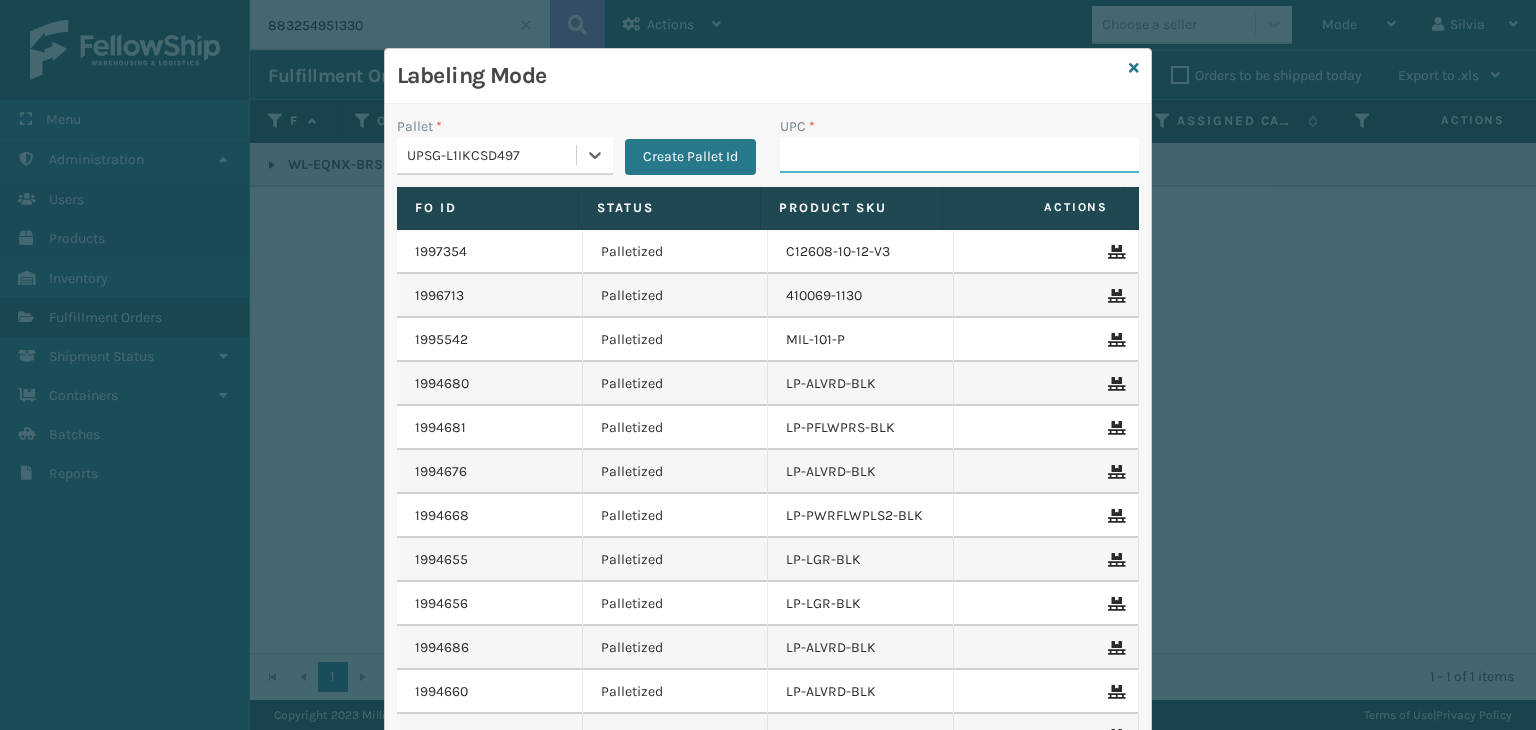 click on "UPC   *" at bounding box center [959, 155] 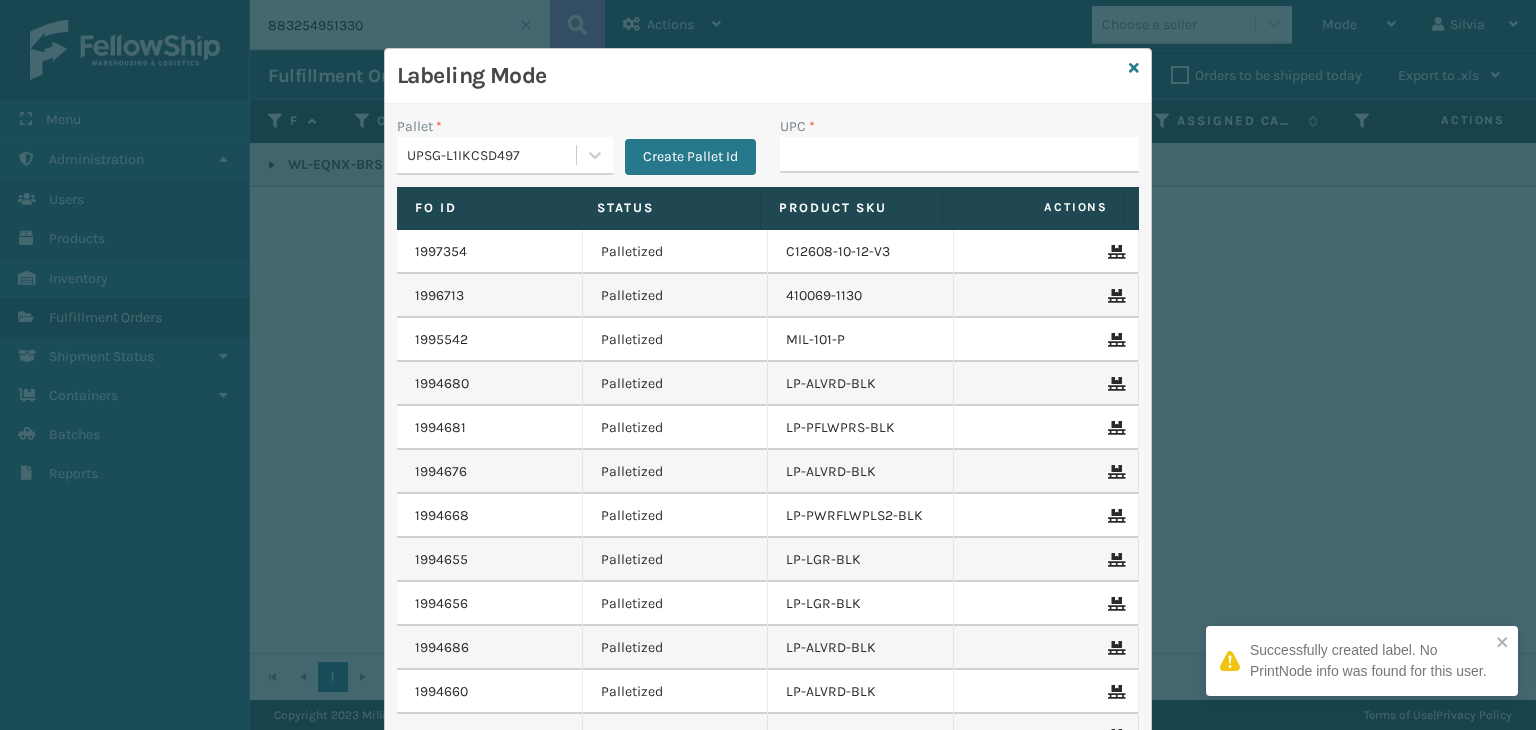 click on "Product SKU" at bounding box center (852, 208) 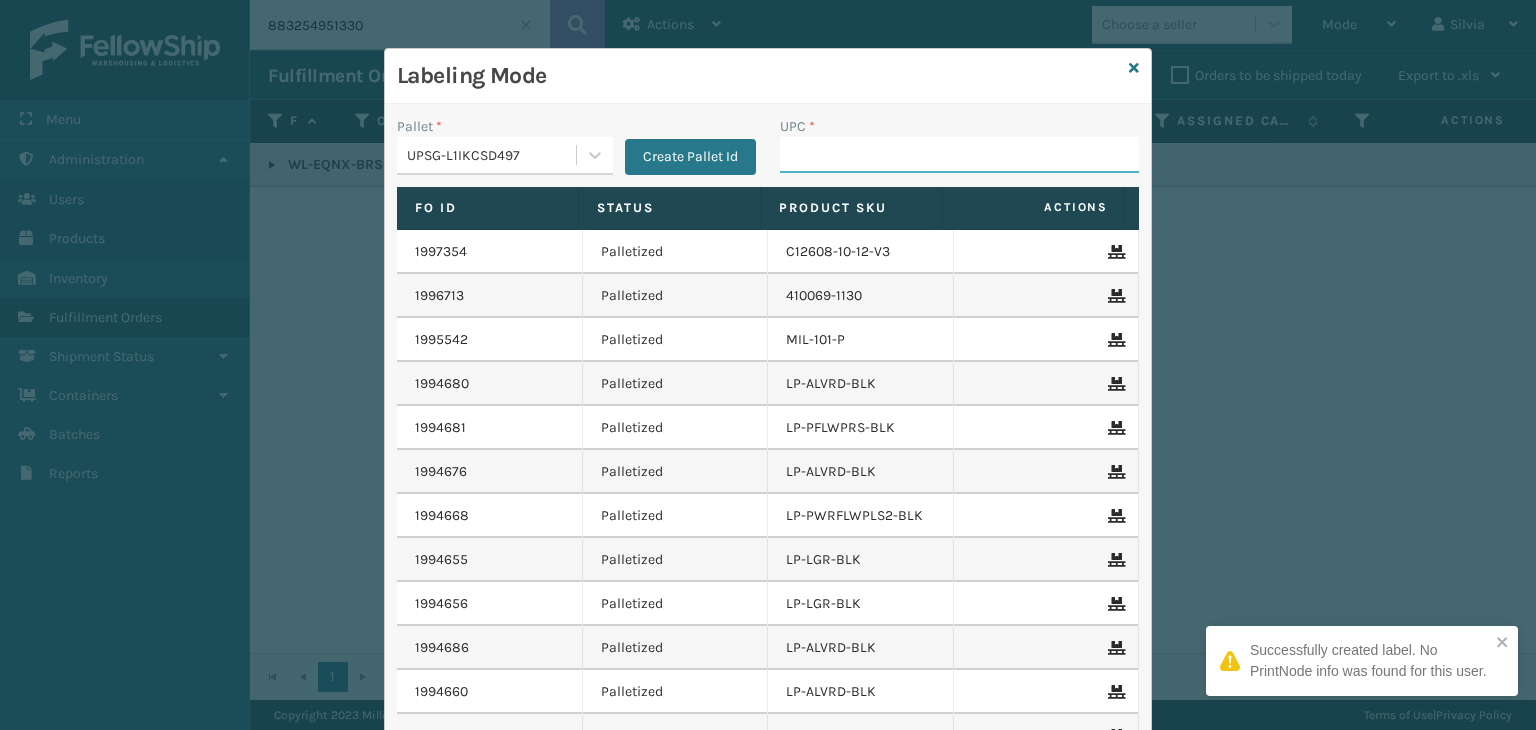 click on "UPC   *" at bounding box center (959, 155) 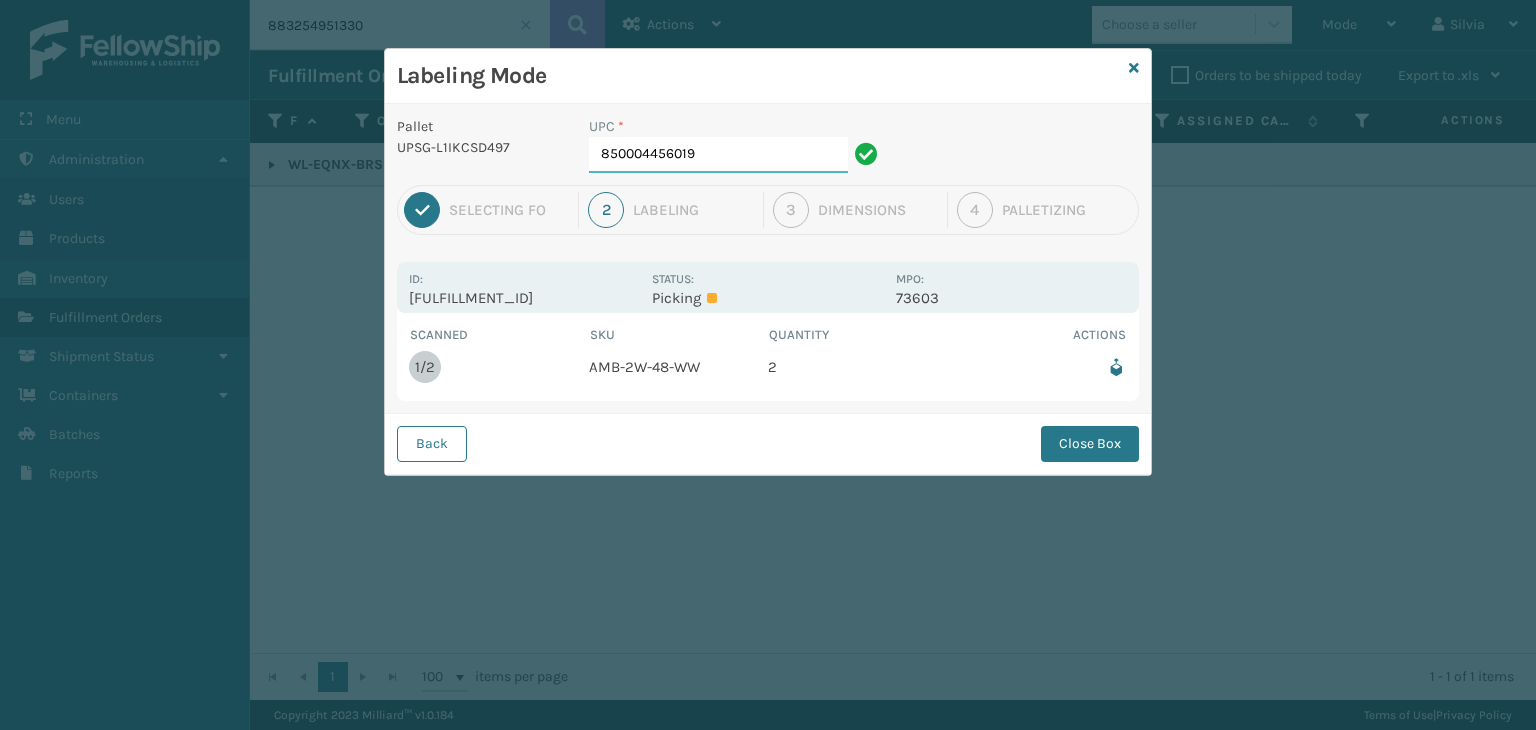 click on "850004456019" at bounding box center (718, 155) 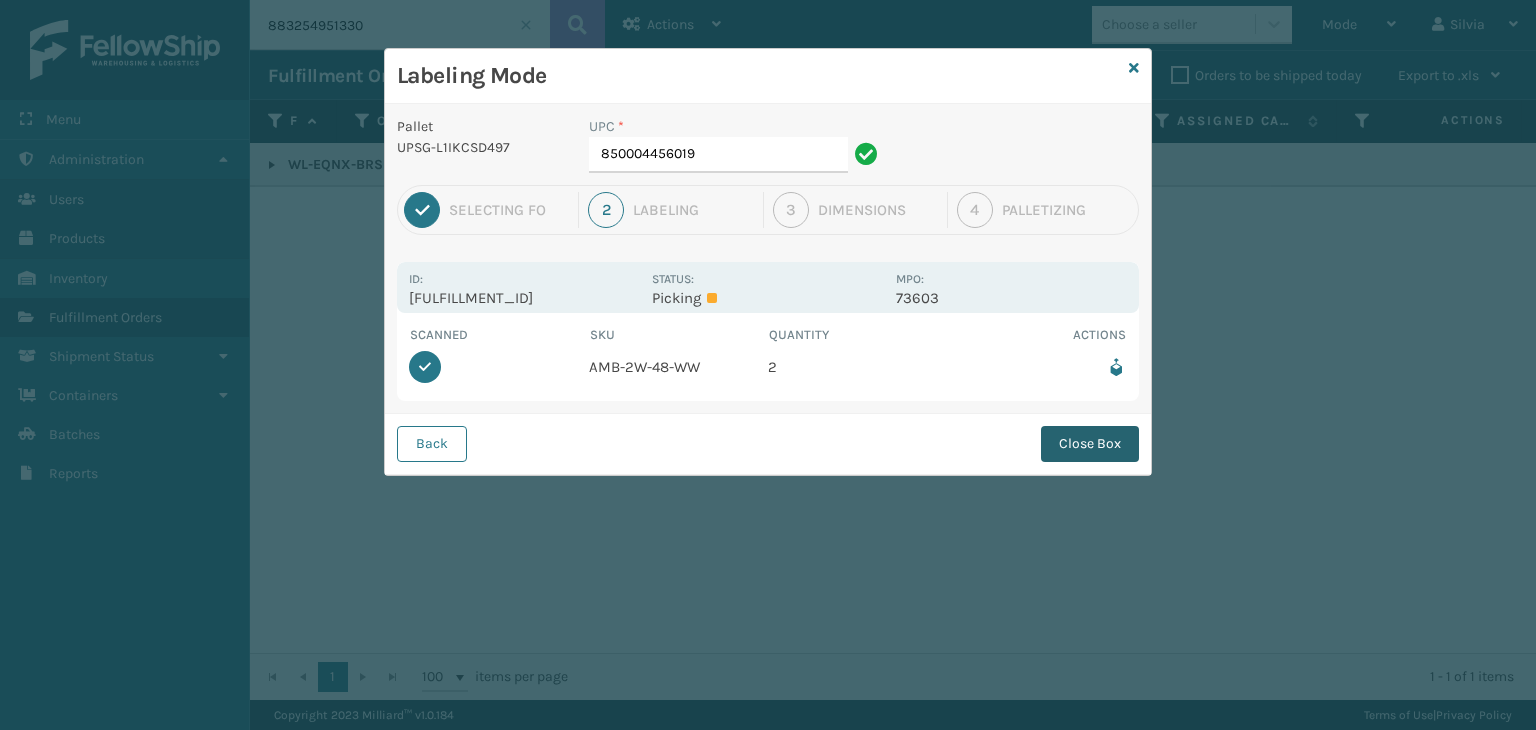 click on "Close Box" at bounding box center (1090, 444) 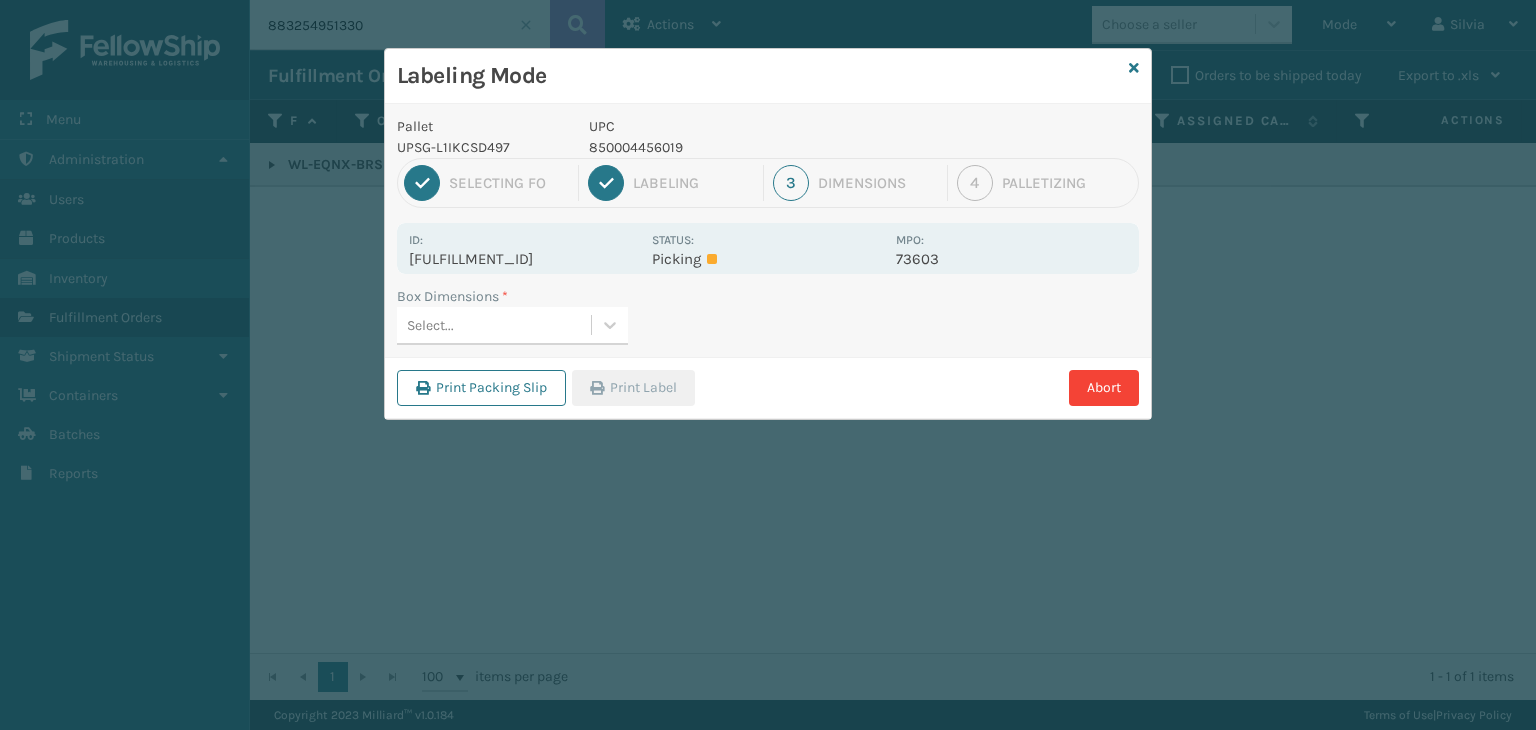 click on "Select..." at bounding box center (494, 325) 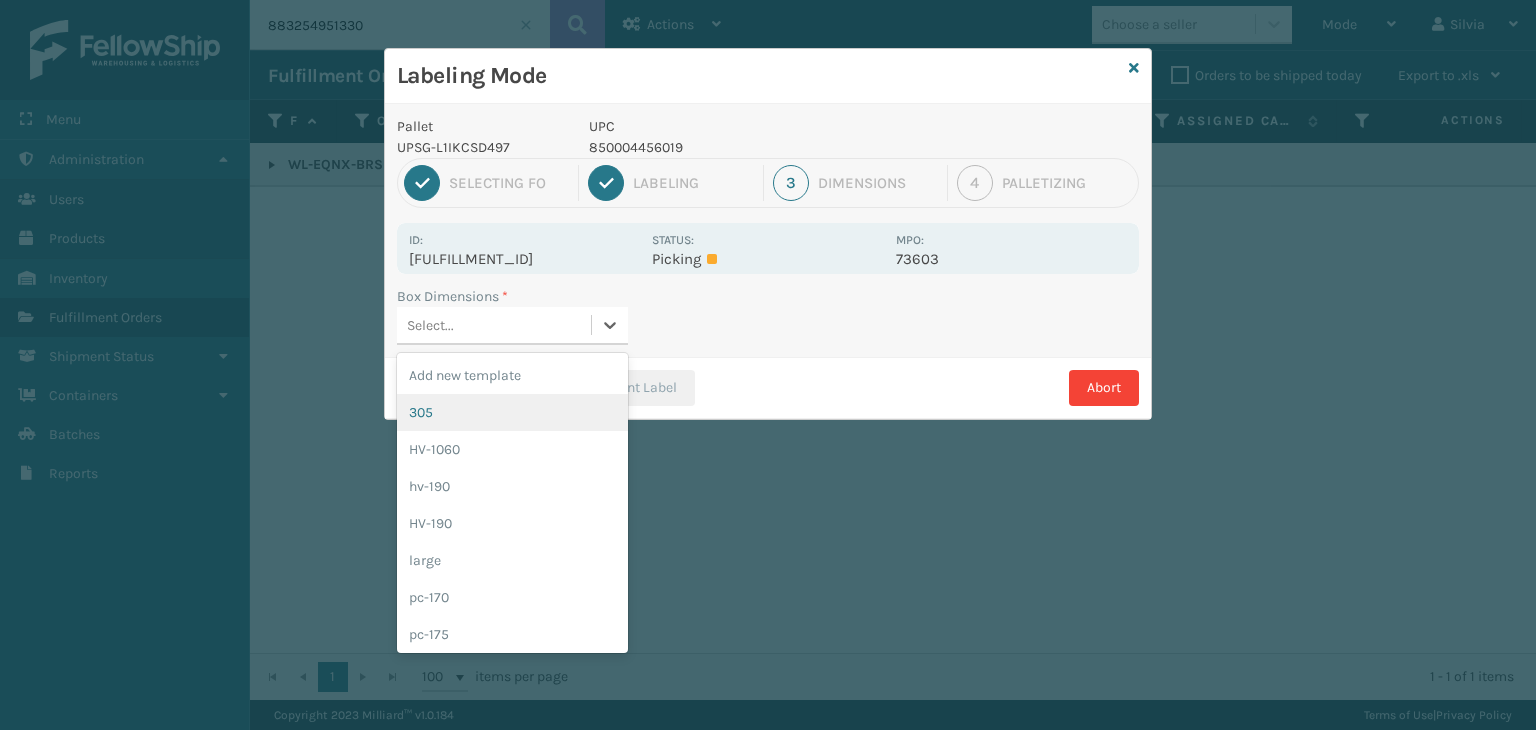 drag, startPoint x: 514, startPoint y: 421, endPoint x: 515, endPoint y: 411, distance: 10.049875 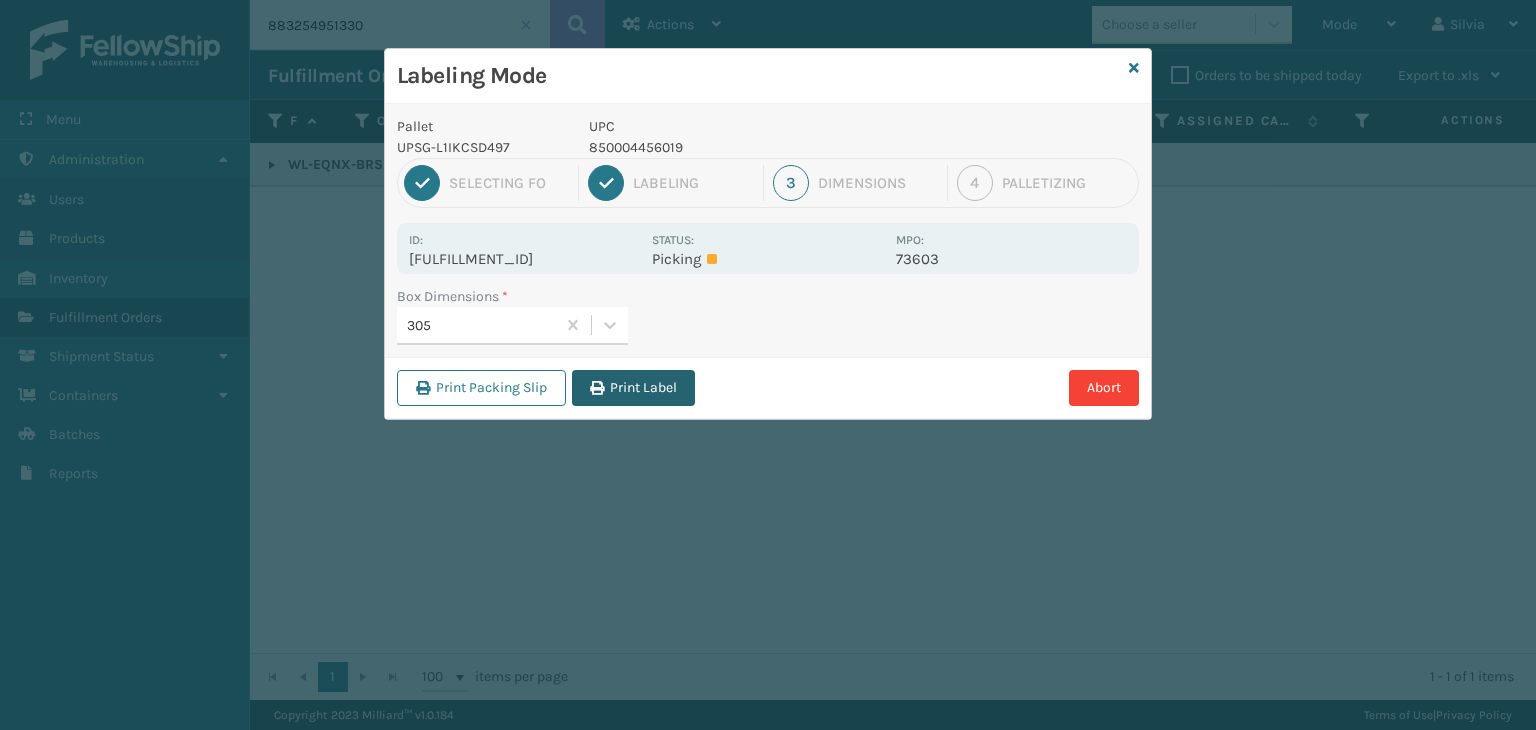 click at bounding box center (597, 388) 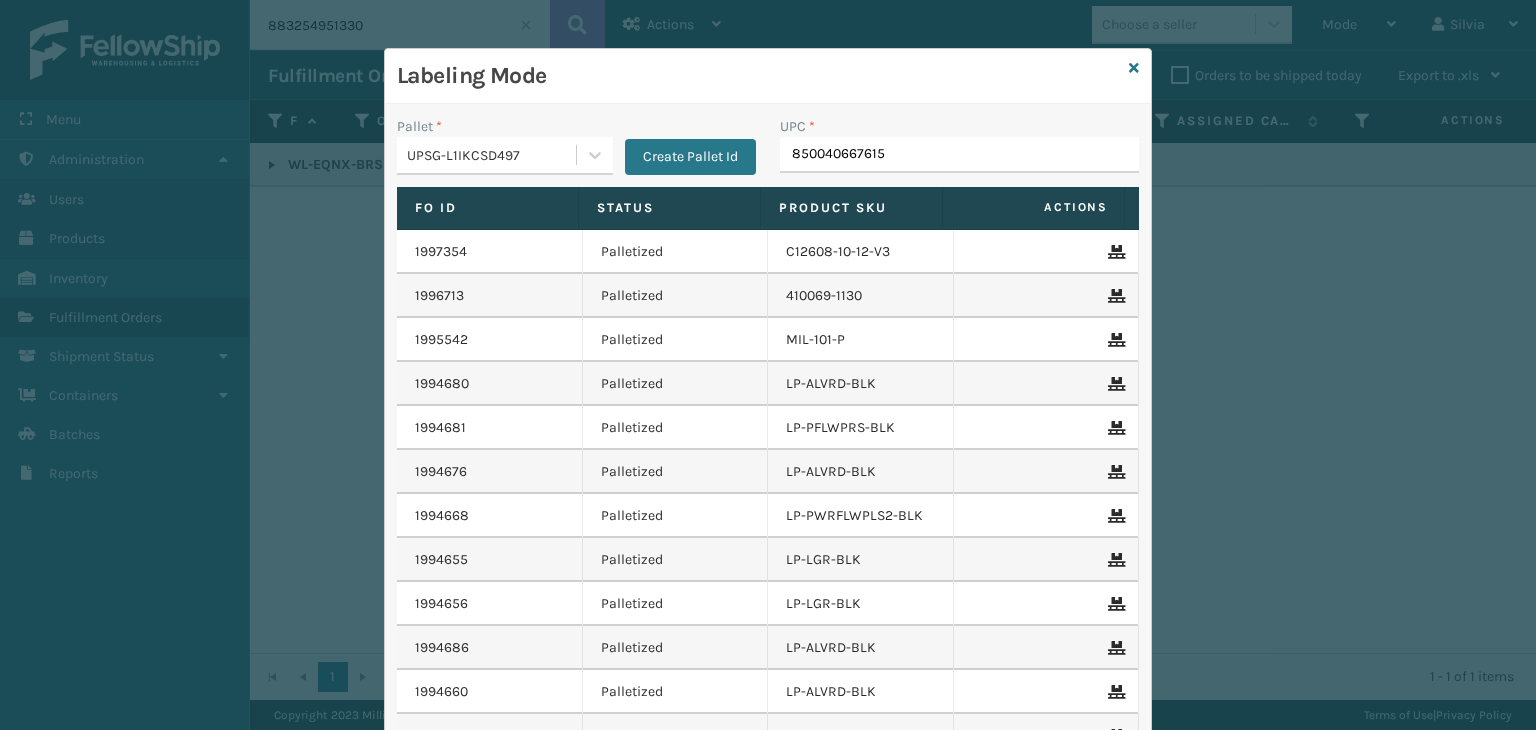 type on "850040667615" 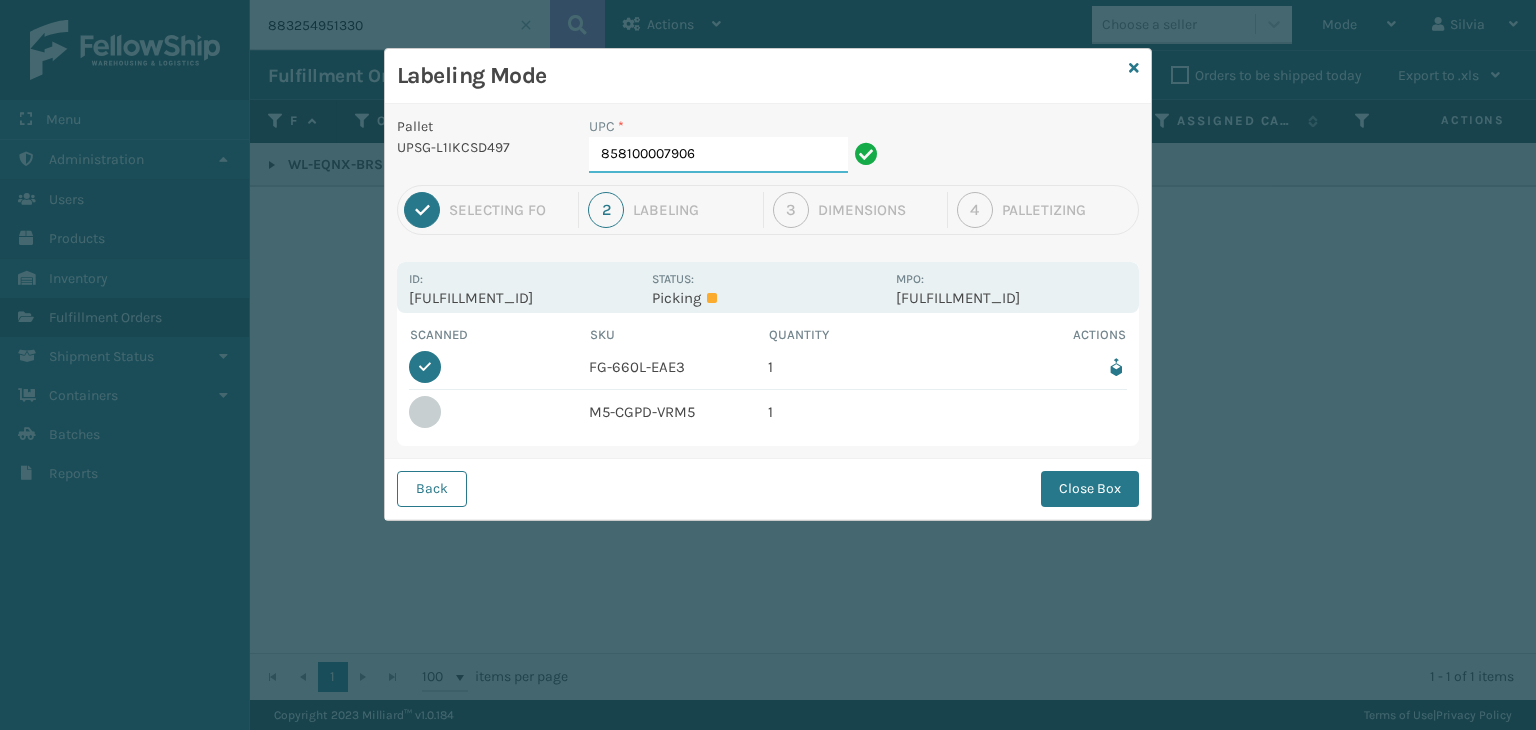 click on "858100007906" at bounding box center [718, 155] 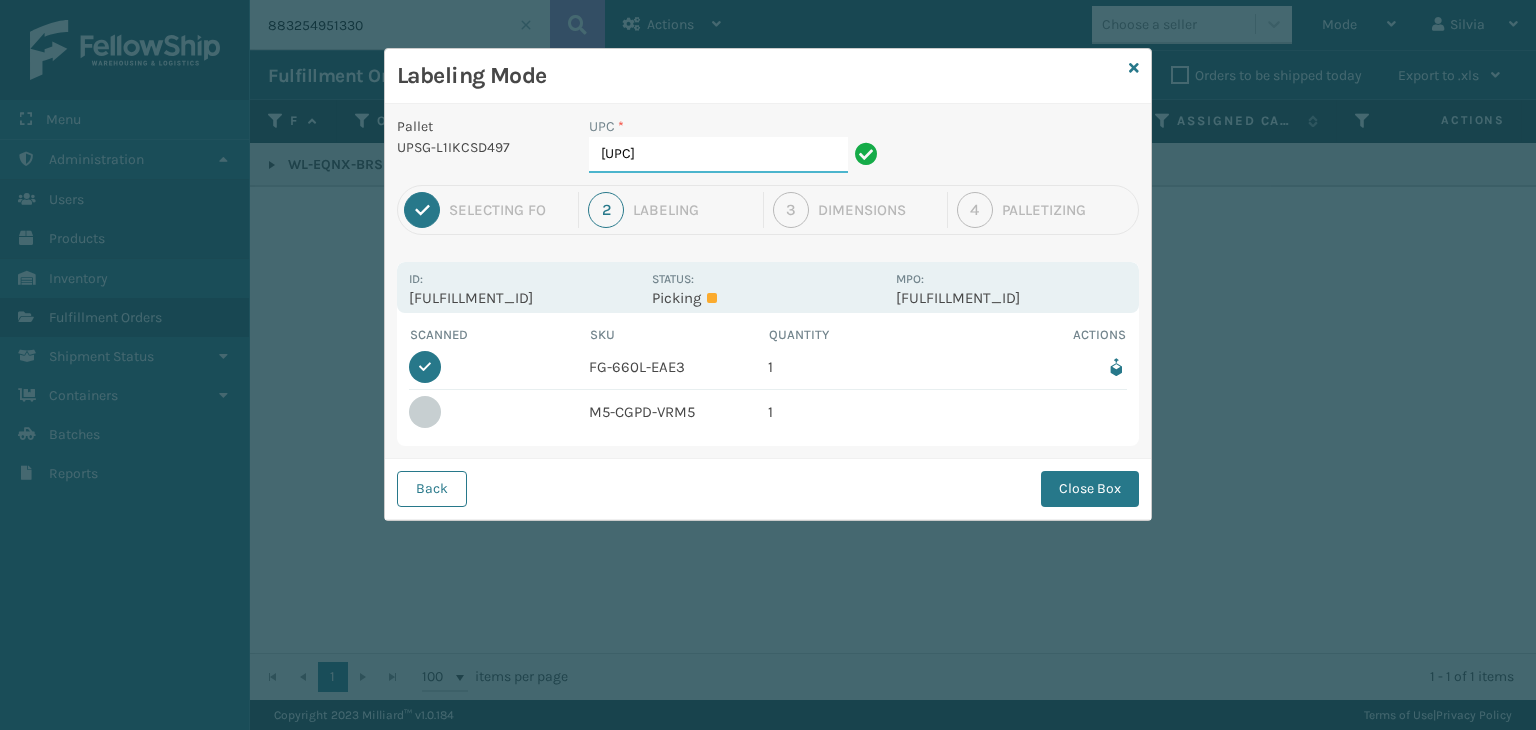 type on "[UPC]" 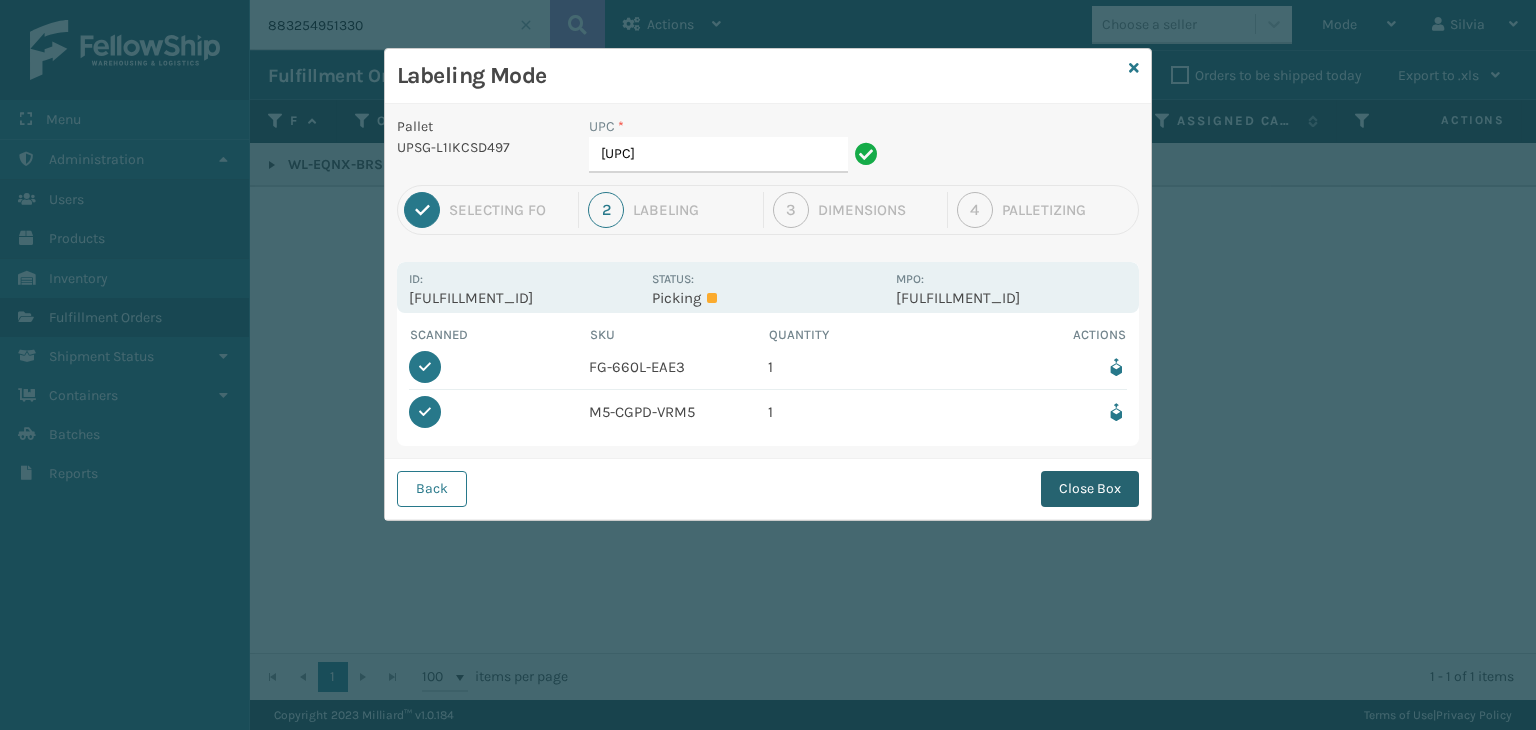 click on "Close Box" at bounding box center [1090, 489] 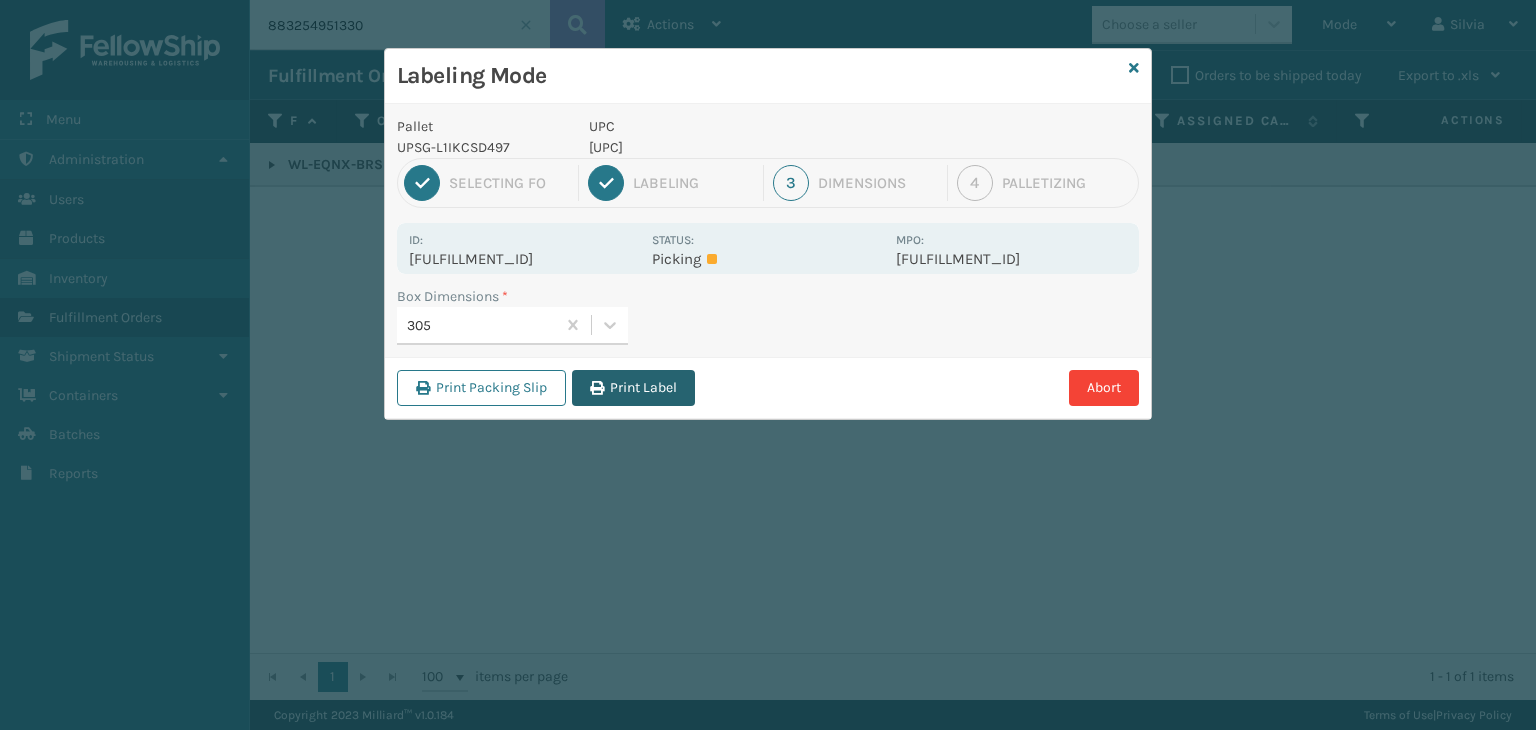 click on "Print Label" at bounding box center [633, 388] 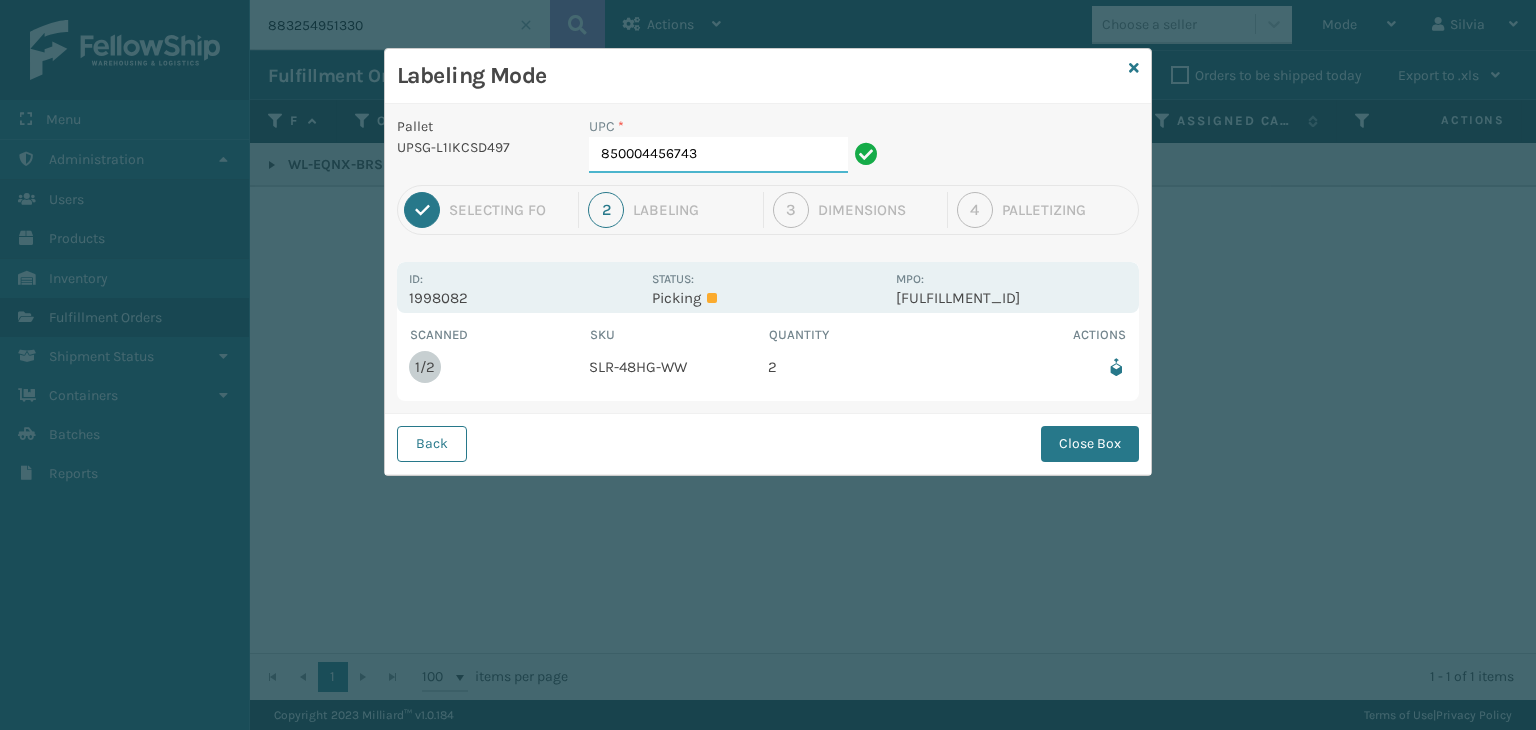 click on "850004456743" at bounding box center [718, 155] 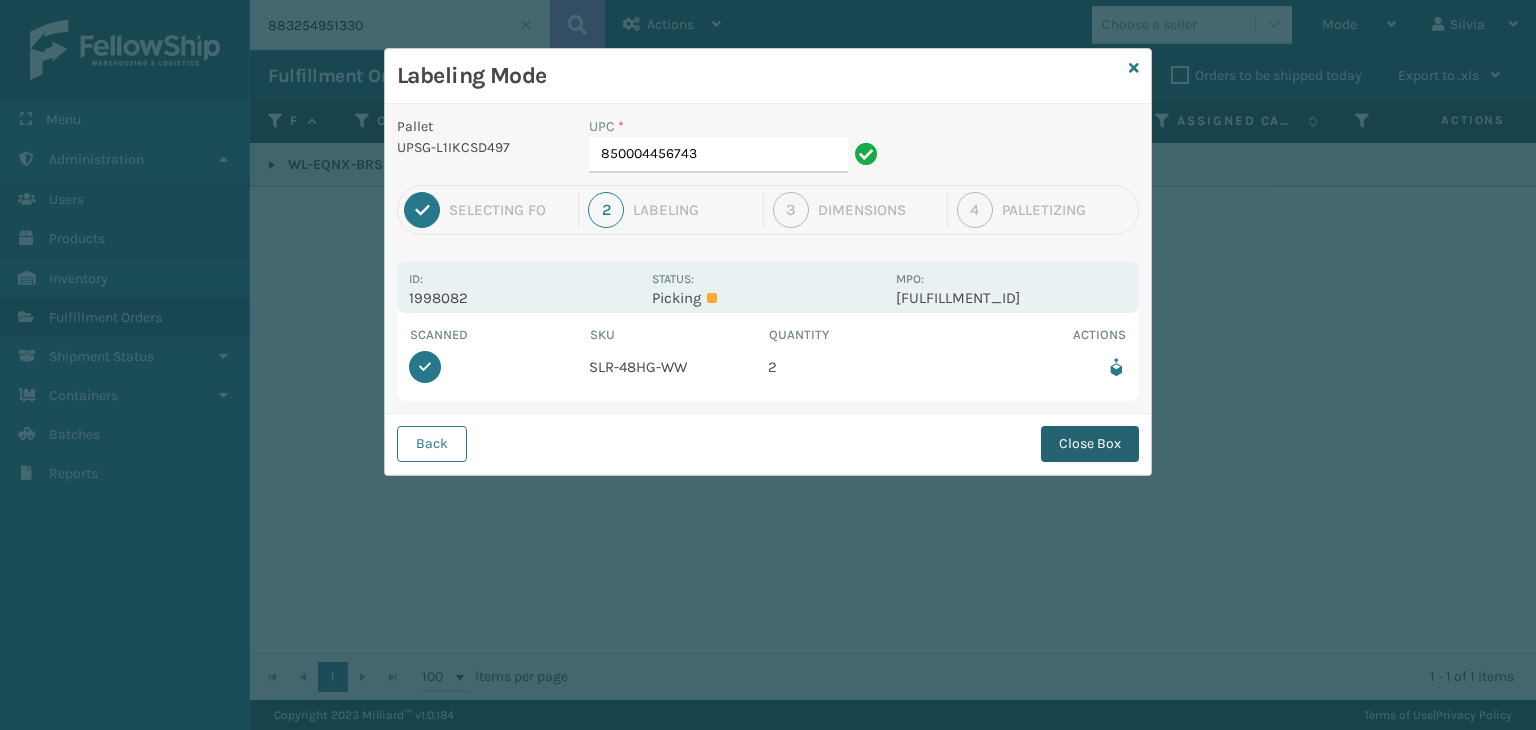click on "Close Box" at bounding box center (1090, 444) 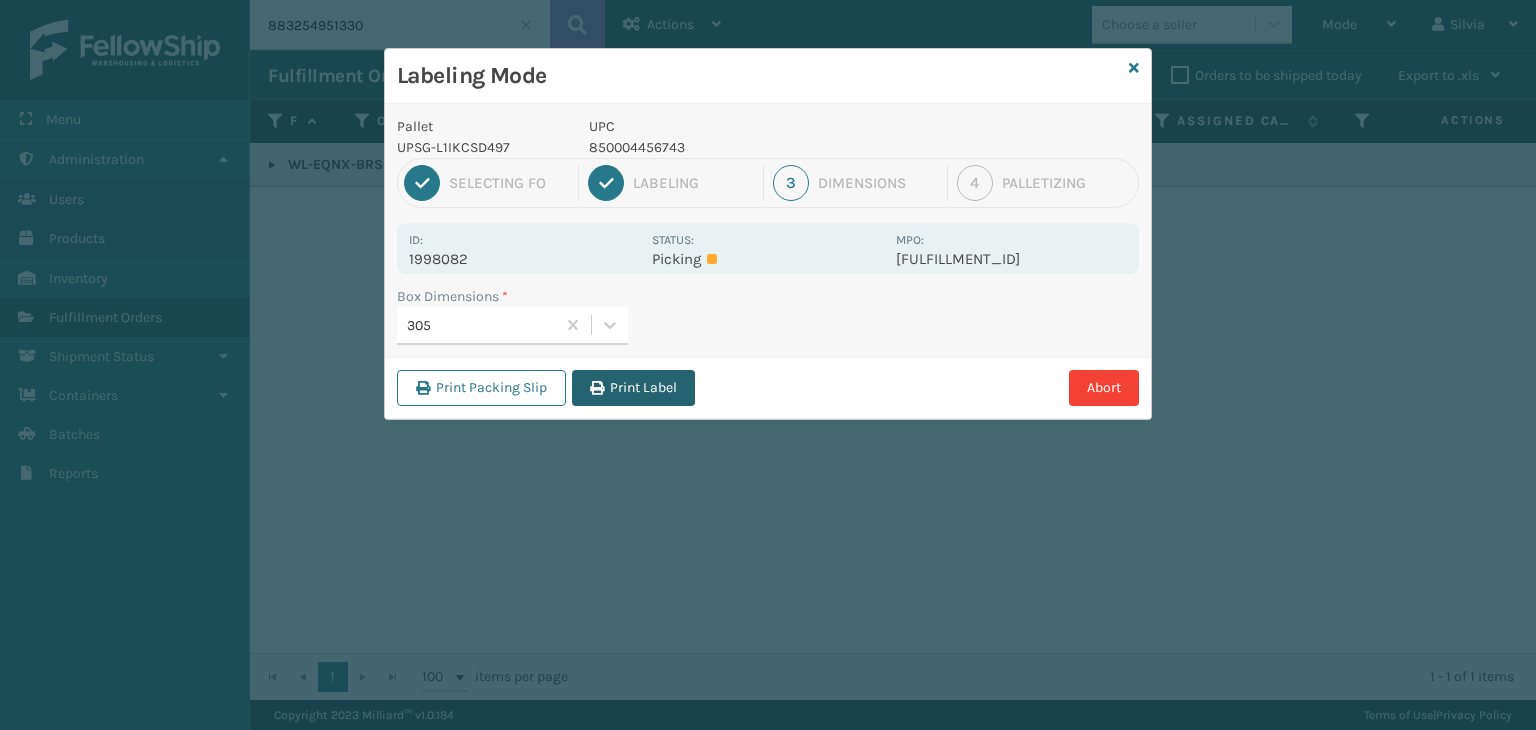 click on "Print Label" at bounding box center (633, 388) 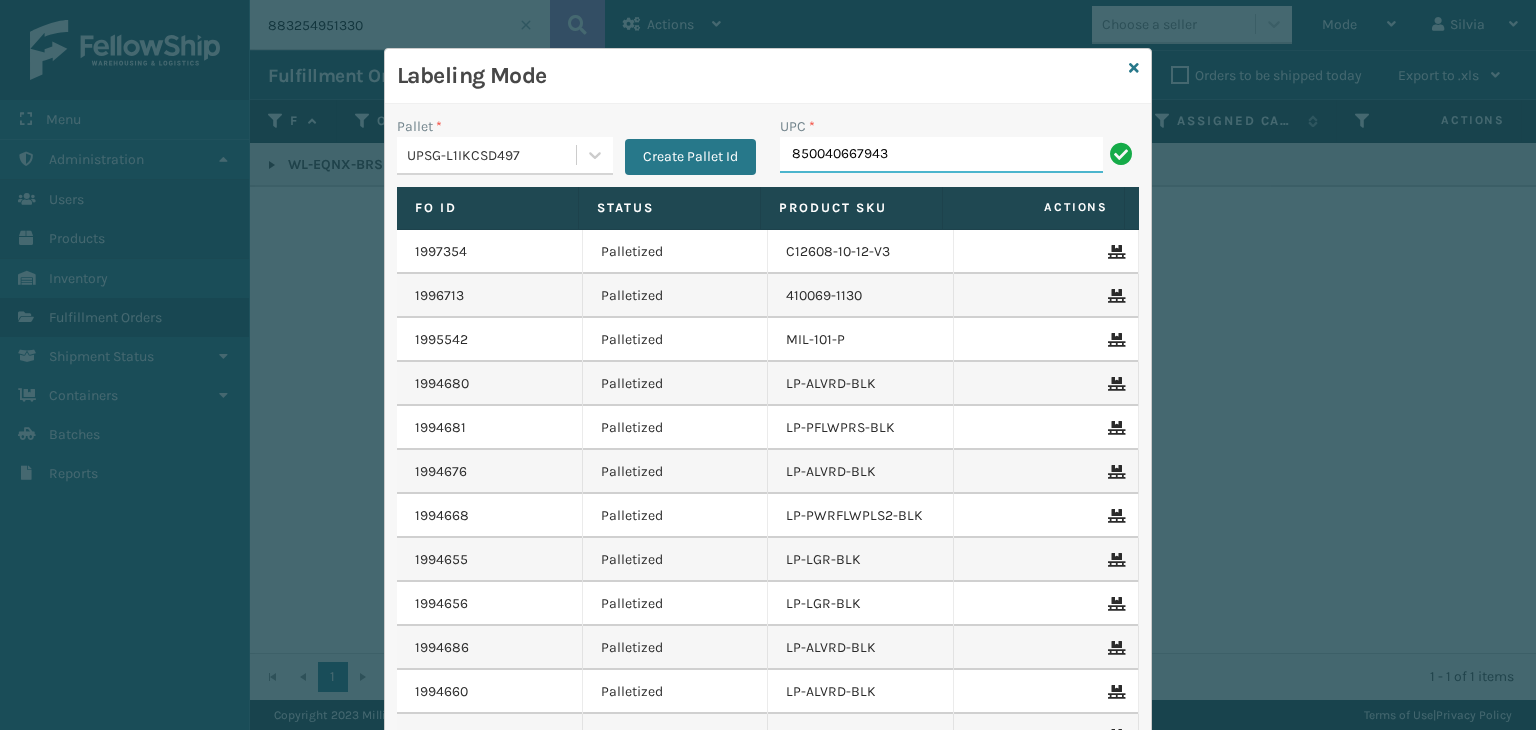 type on "850040667943" 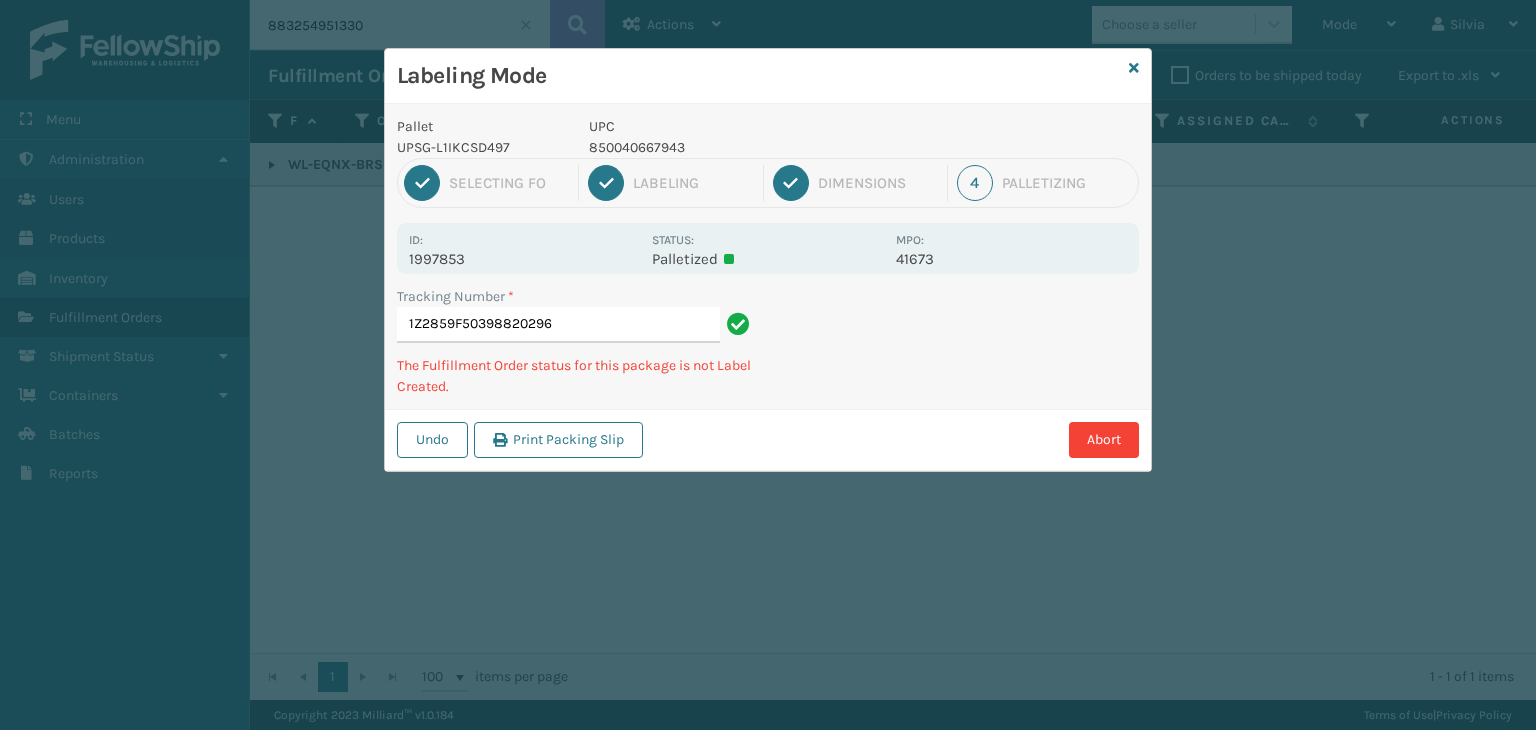 click on "1 Selecting FO 2 Labeling 3 Dimensions 4 Palletizing" at bounding box center (768, 183) 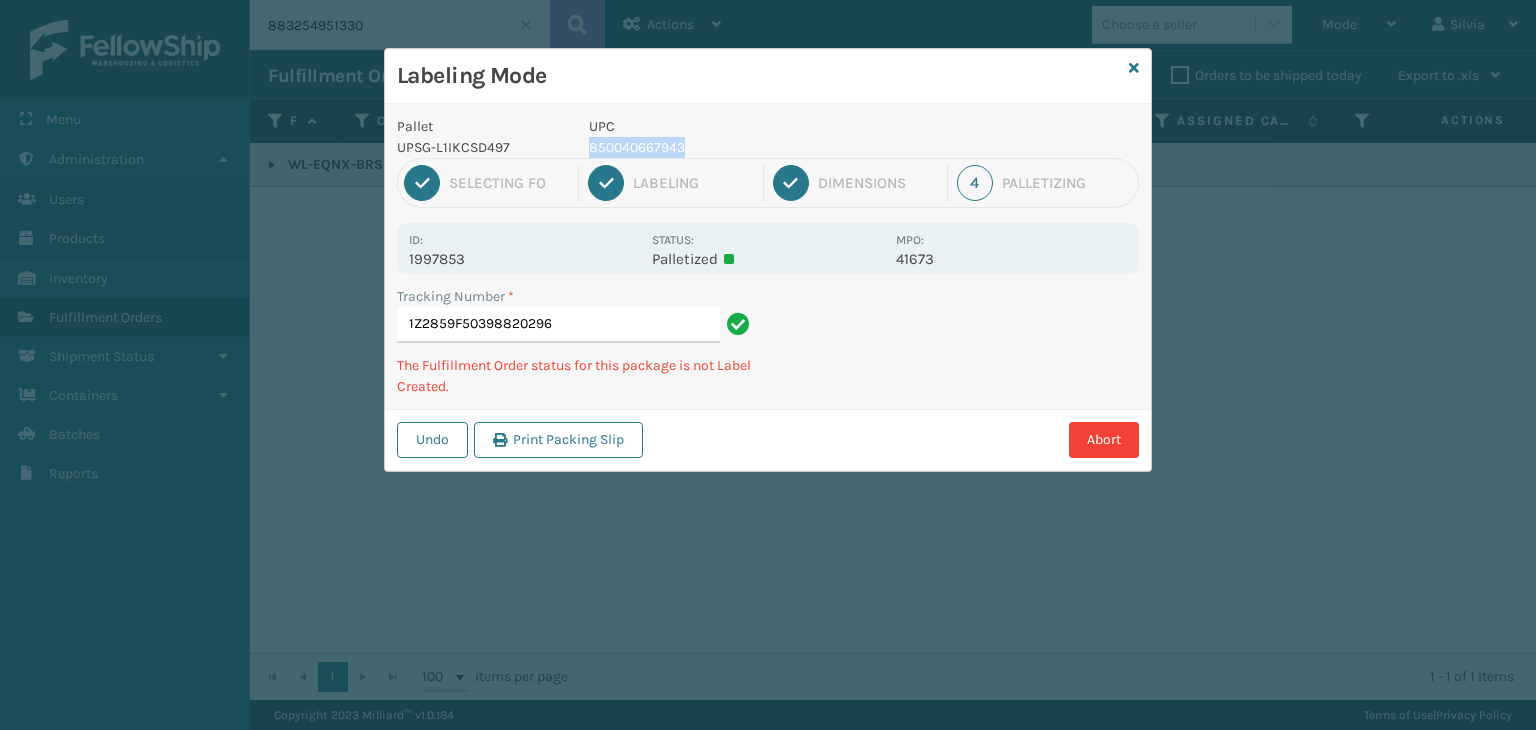 click on "850040667943" at bounding box center (736, 147) 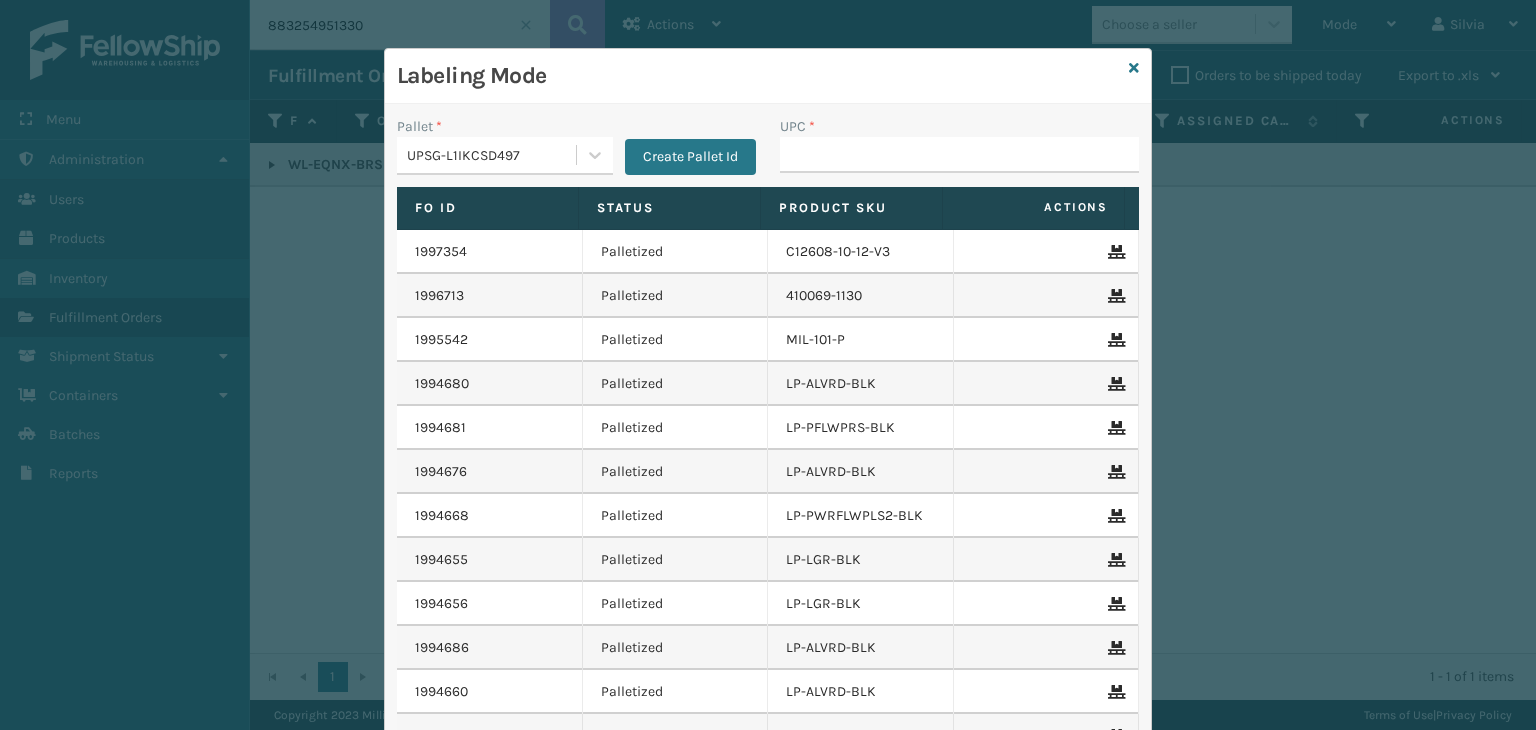 type on "850040667943" 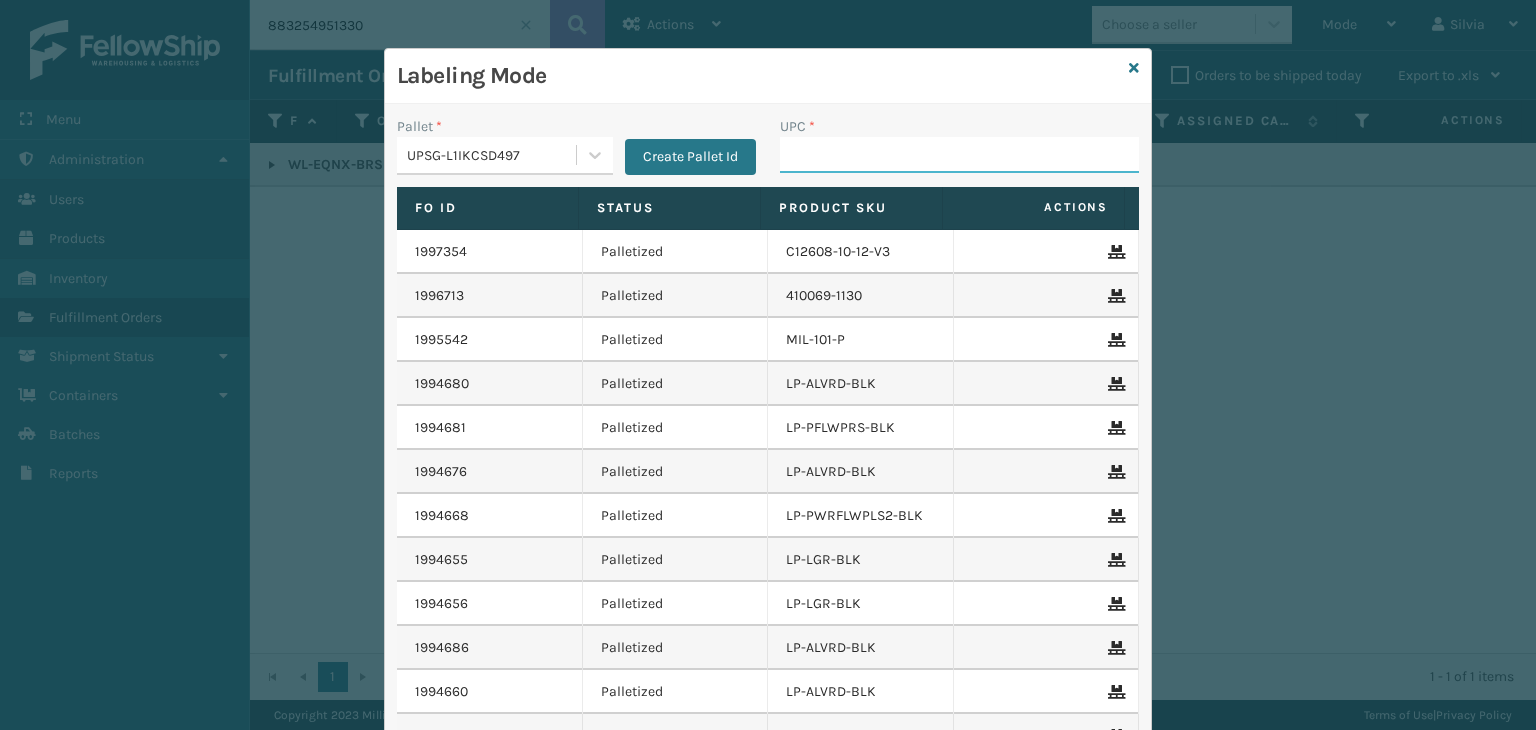 click on "UPC   *" at bounding box center (959, 155) 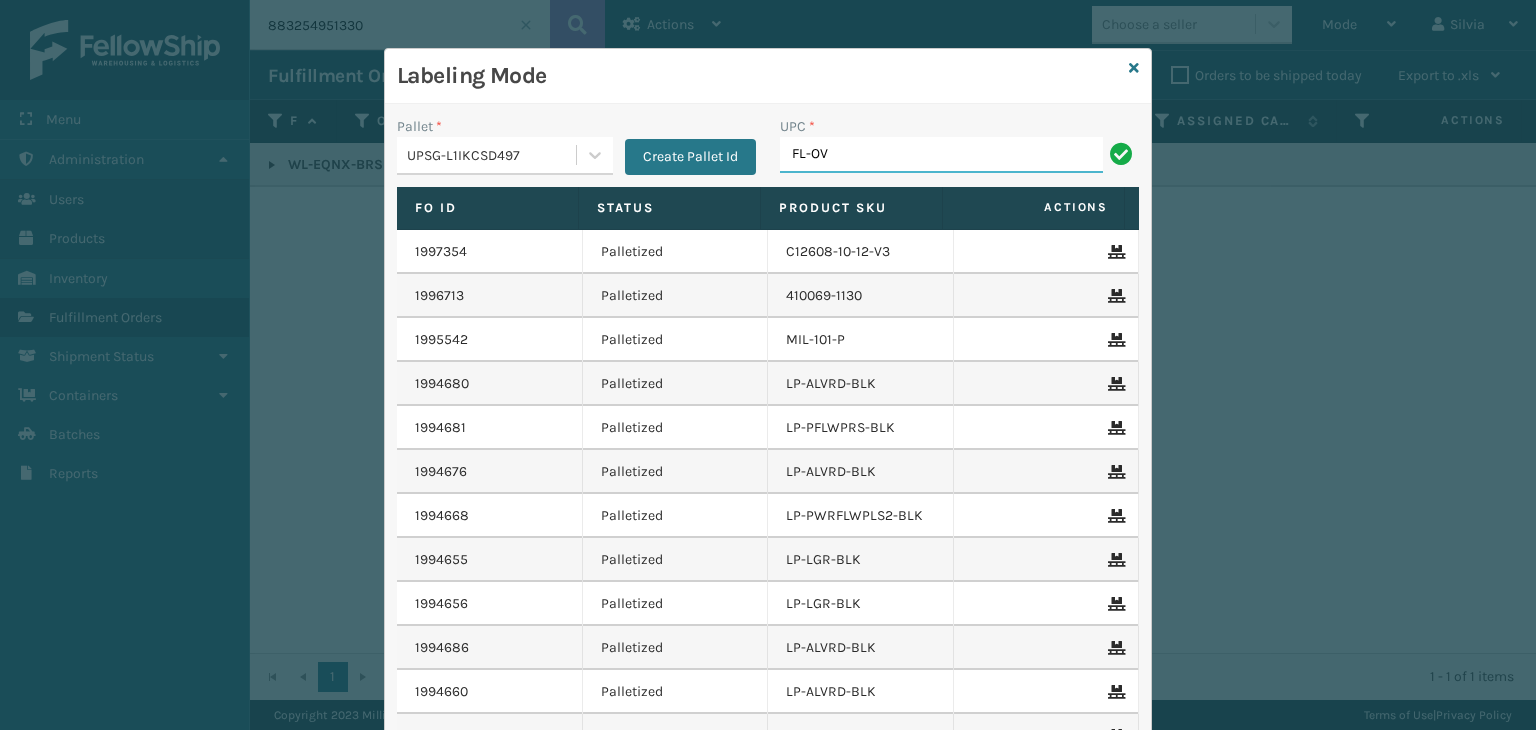 type on "FL-OVA-CRM" 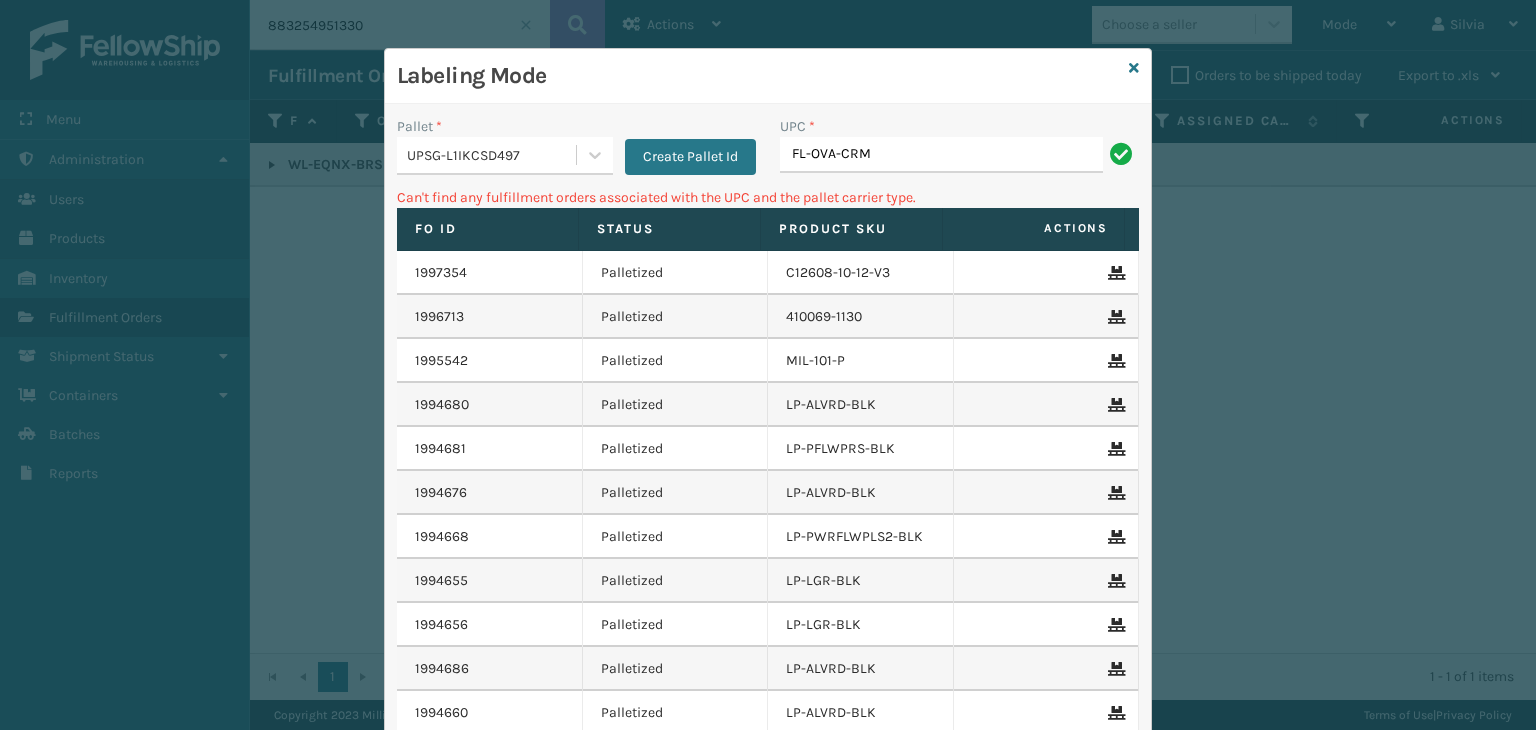 click on "UPSG-L1IKCSD497" at bounding box center (492, 155) 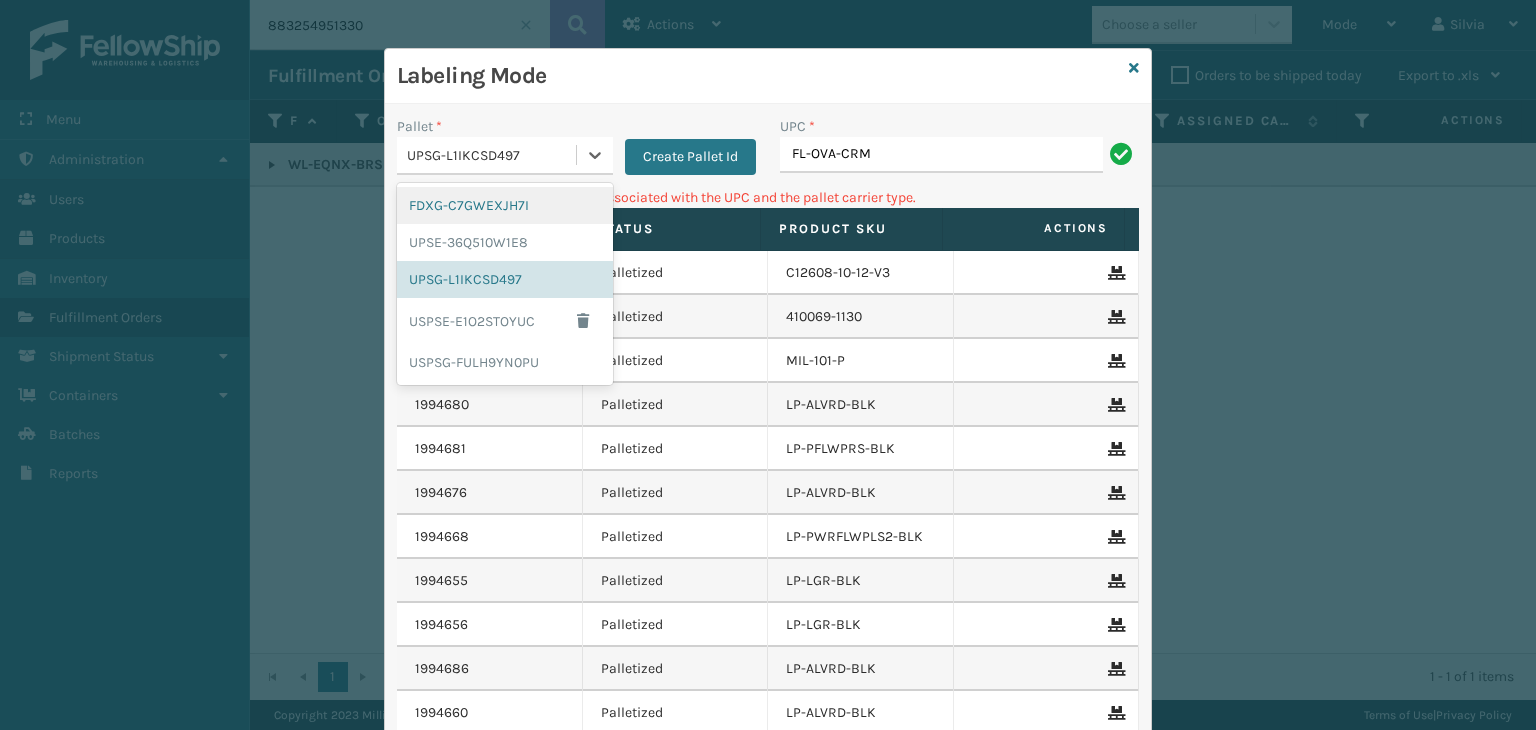 click on "FDXG-C7GWEXJH7I" at bounding box center [505, 205] 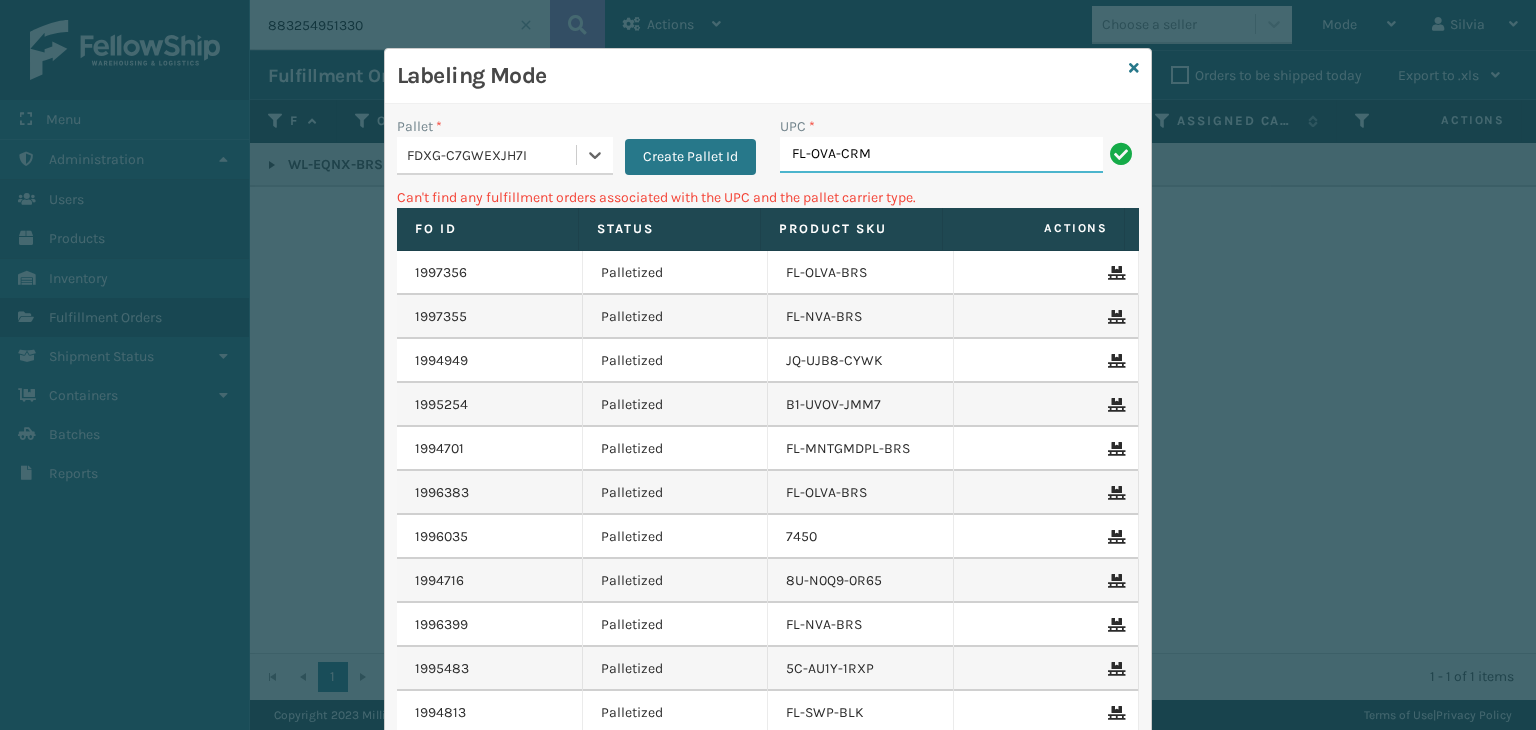 click on "FL-OVA-CRM" at bounding box center (941, 155) 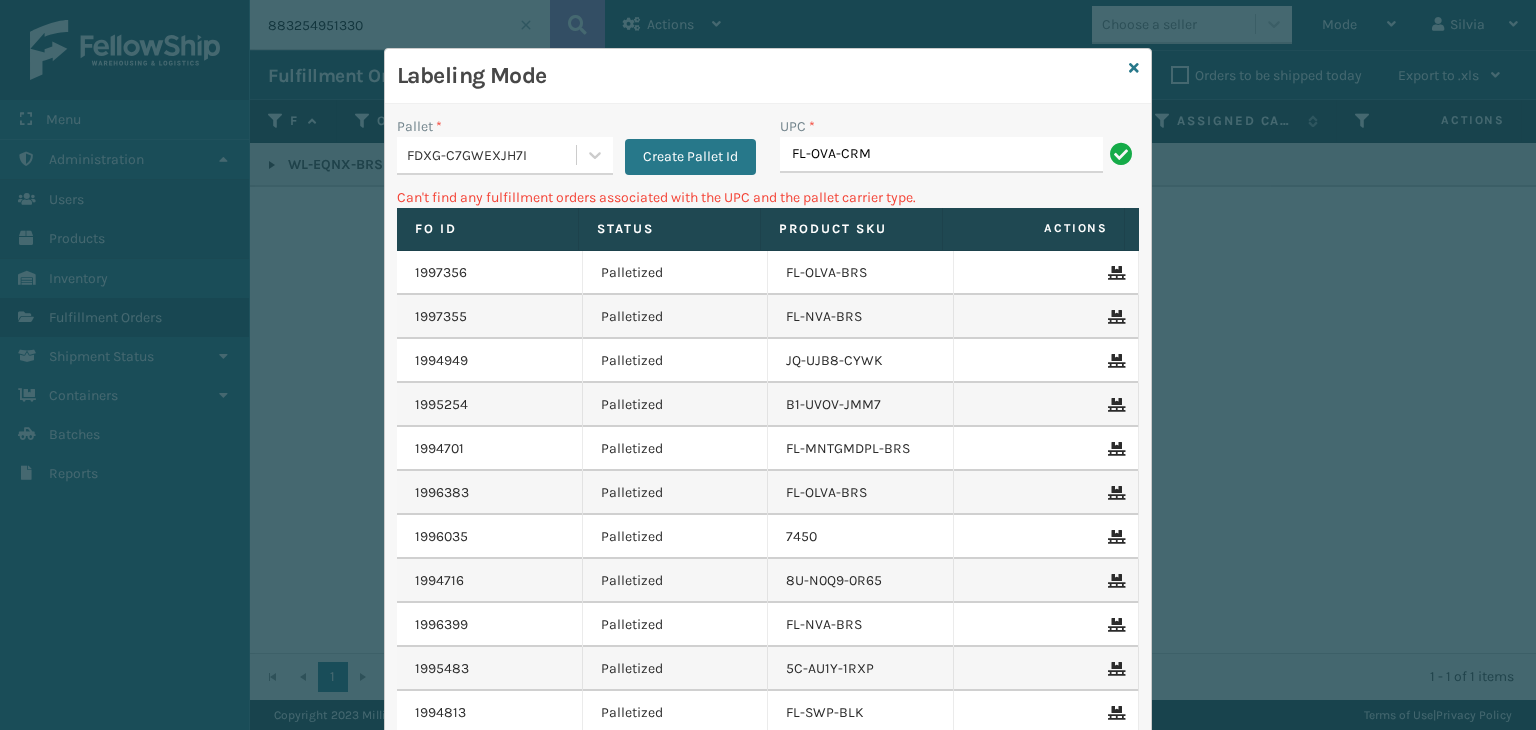 click on "FL-OVA-CRM" at bounding box center (941, 155) 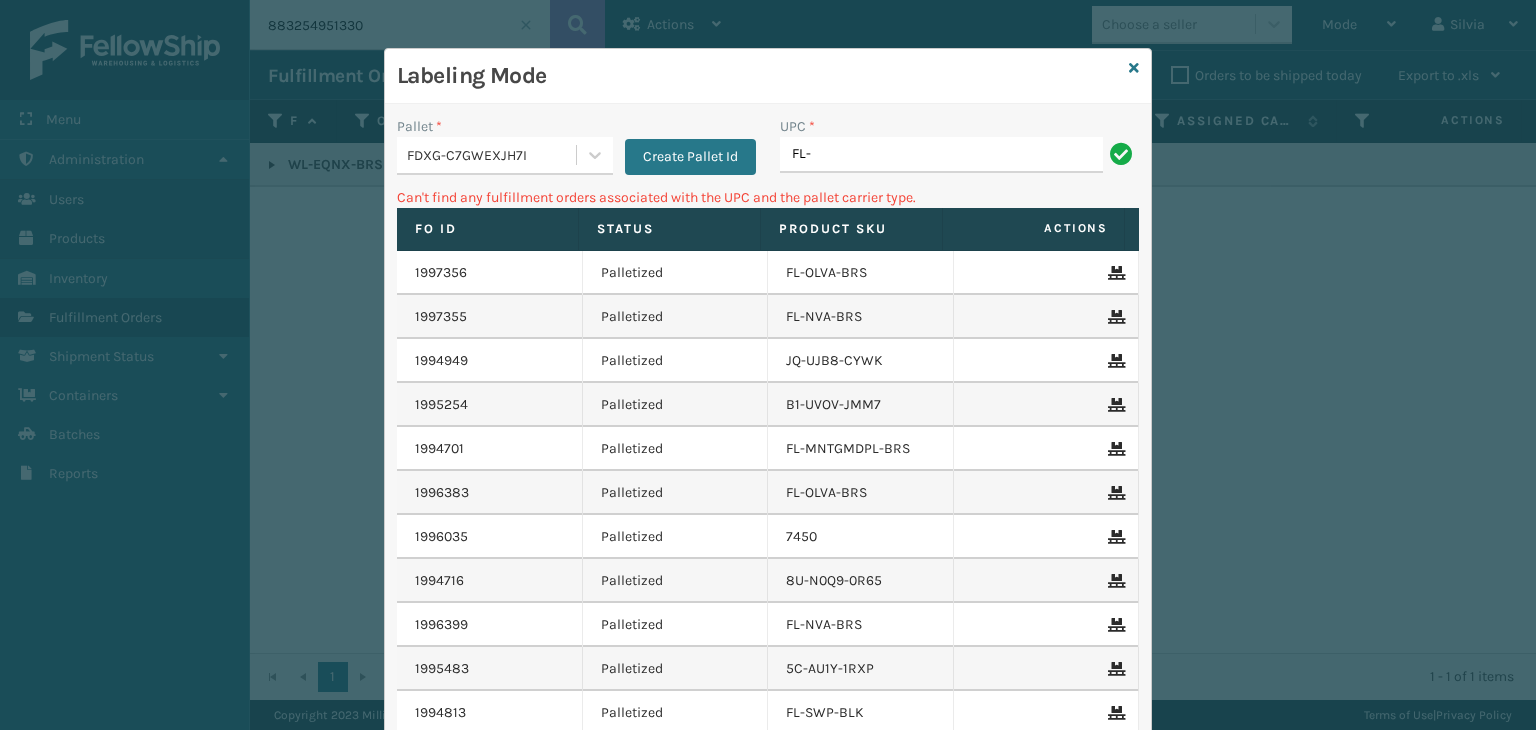 type on "FL-OLVA-CRM" 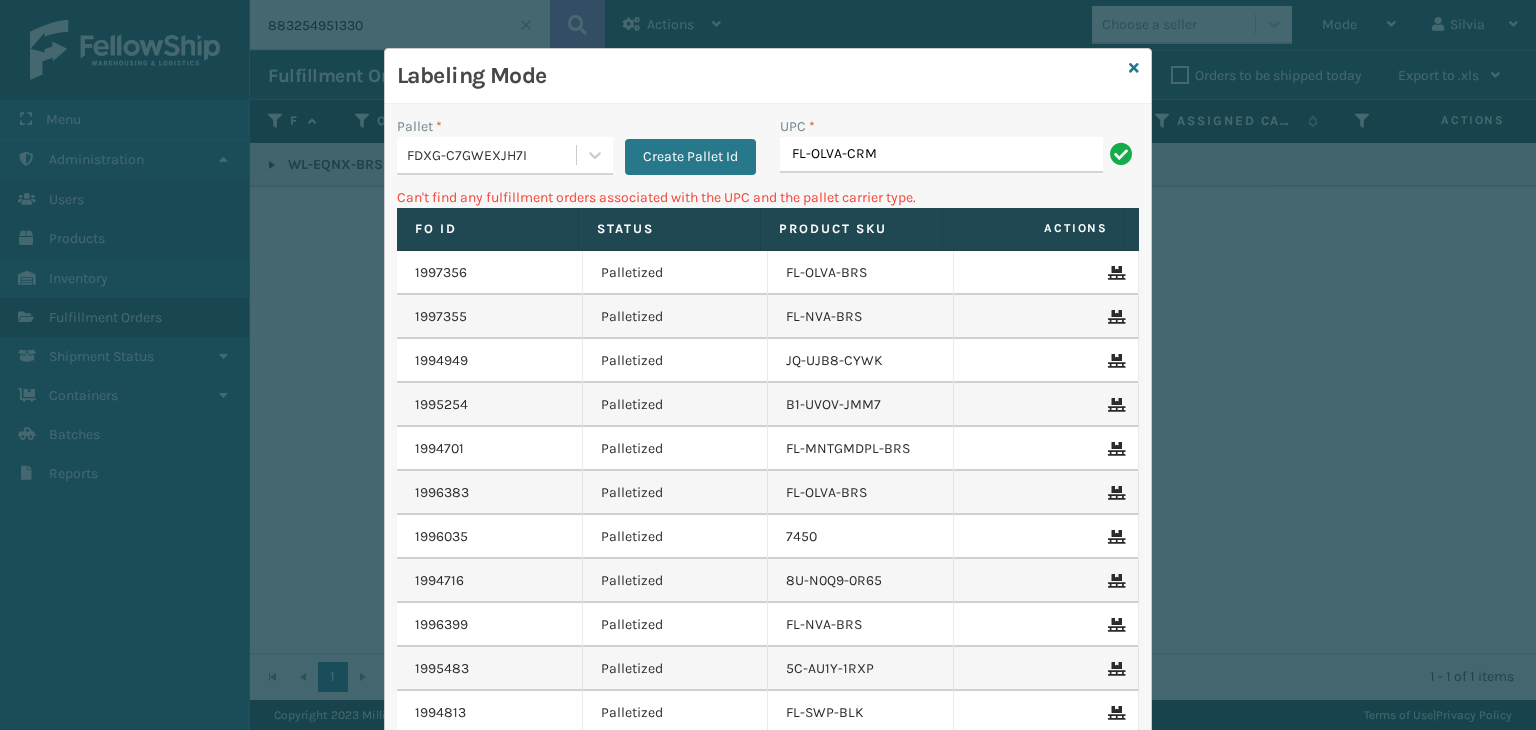 click on "FL-OLVA-CRM" at bounding box center [941, 155] 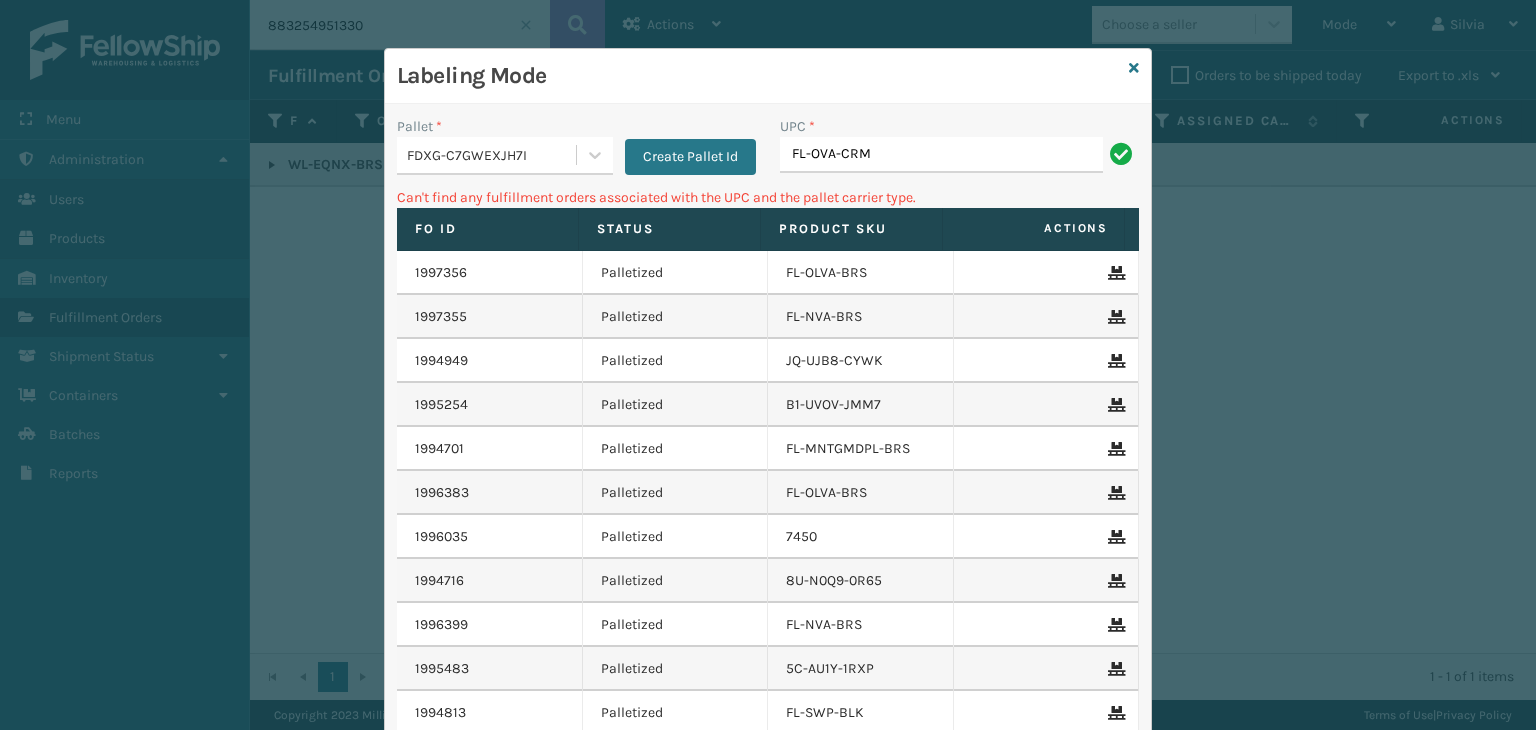 type on "FL-OVA-CRM" 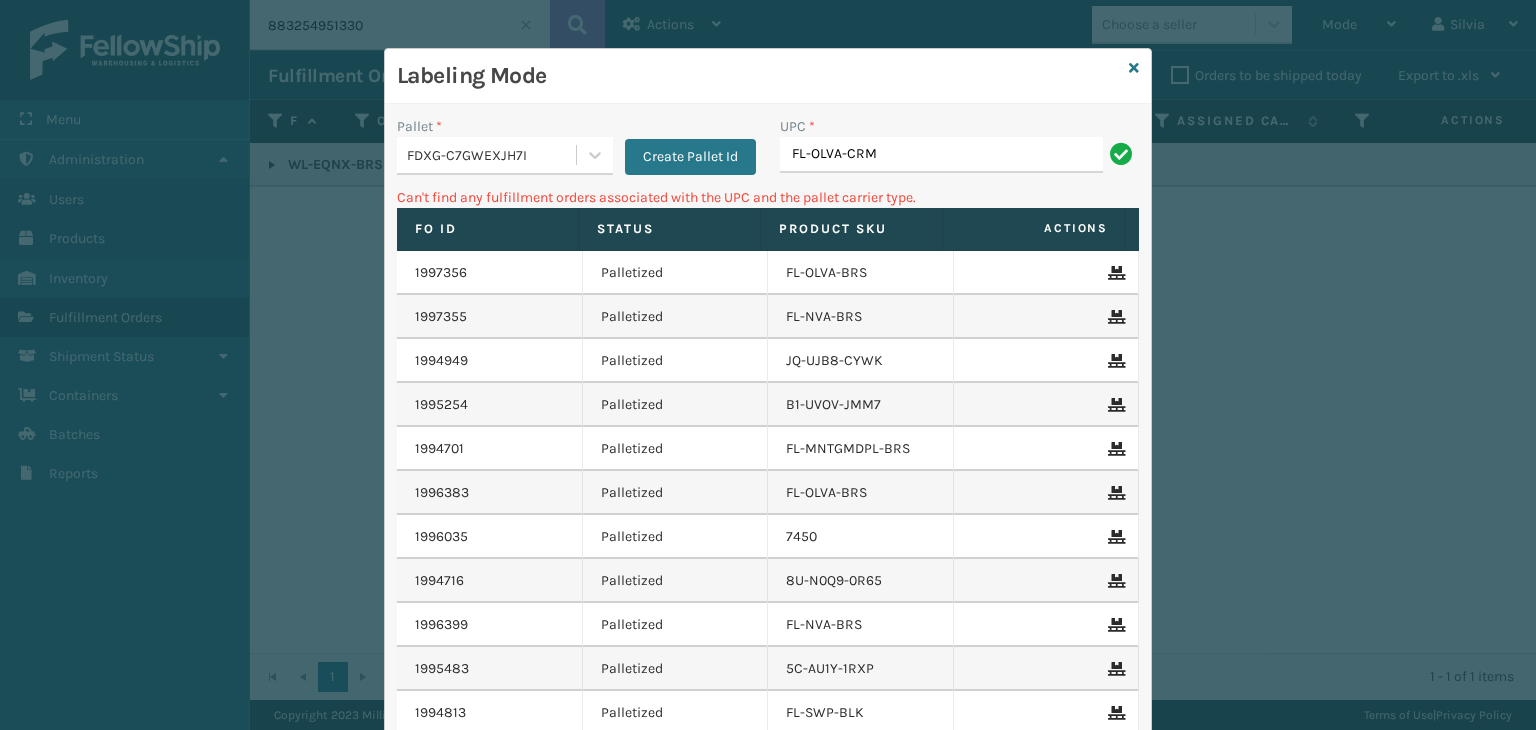 type on "FL-OLVA-CRM" 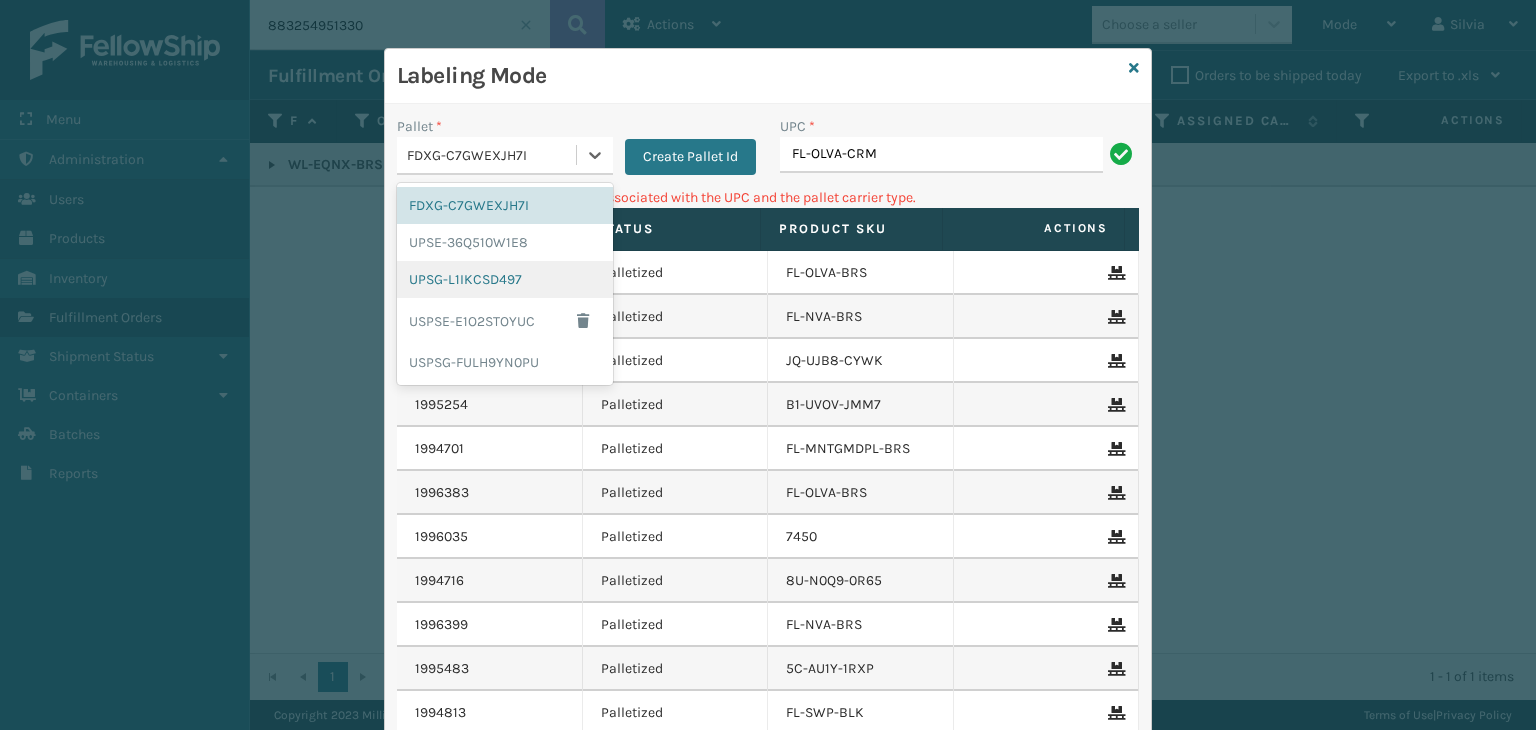 click on "UPSG-L1IKCSD497" at bounding box center [505, 279] 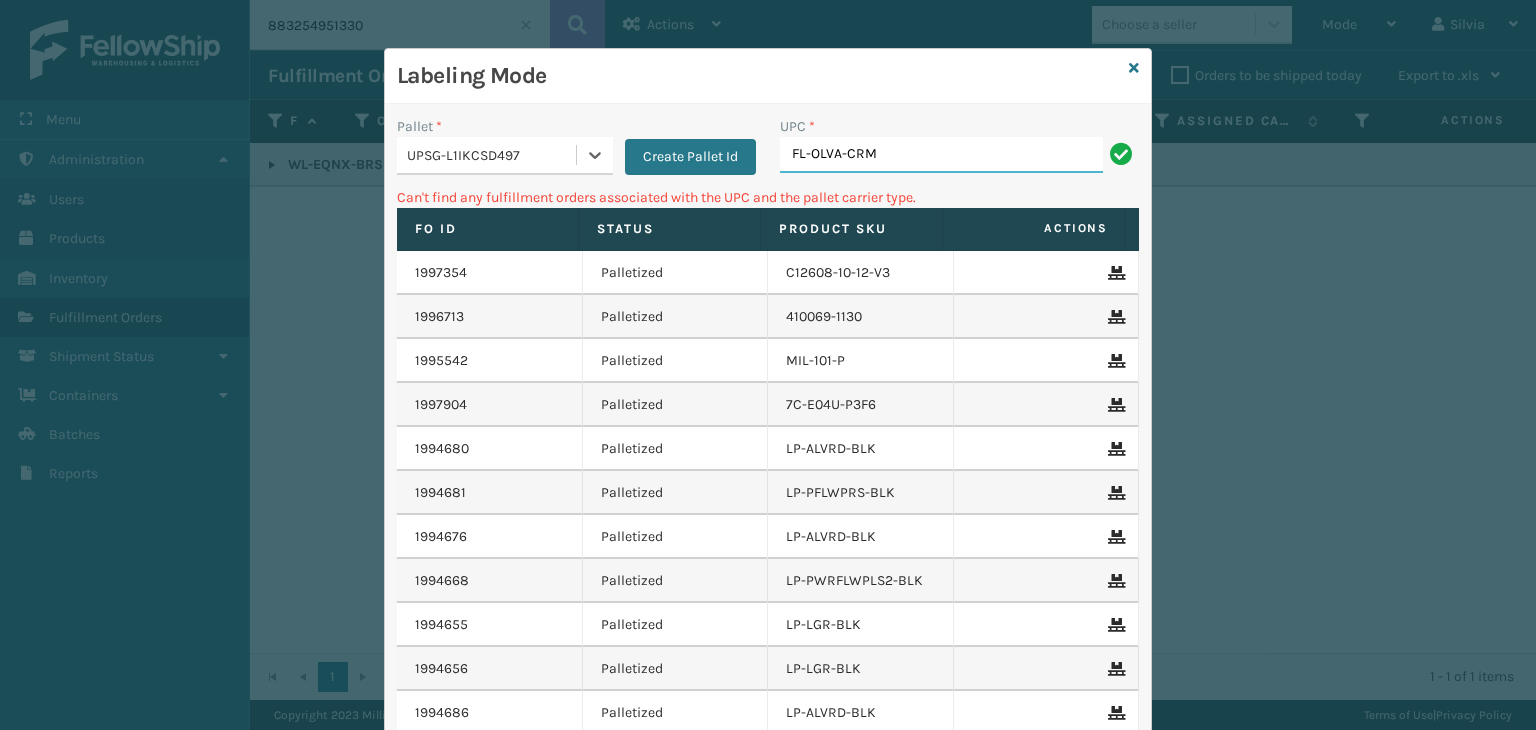 click on "FL-OLVA-CRM" at bounding box center (941, 155) 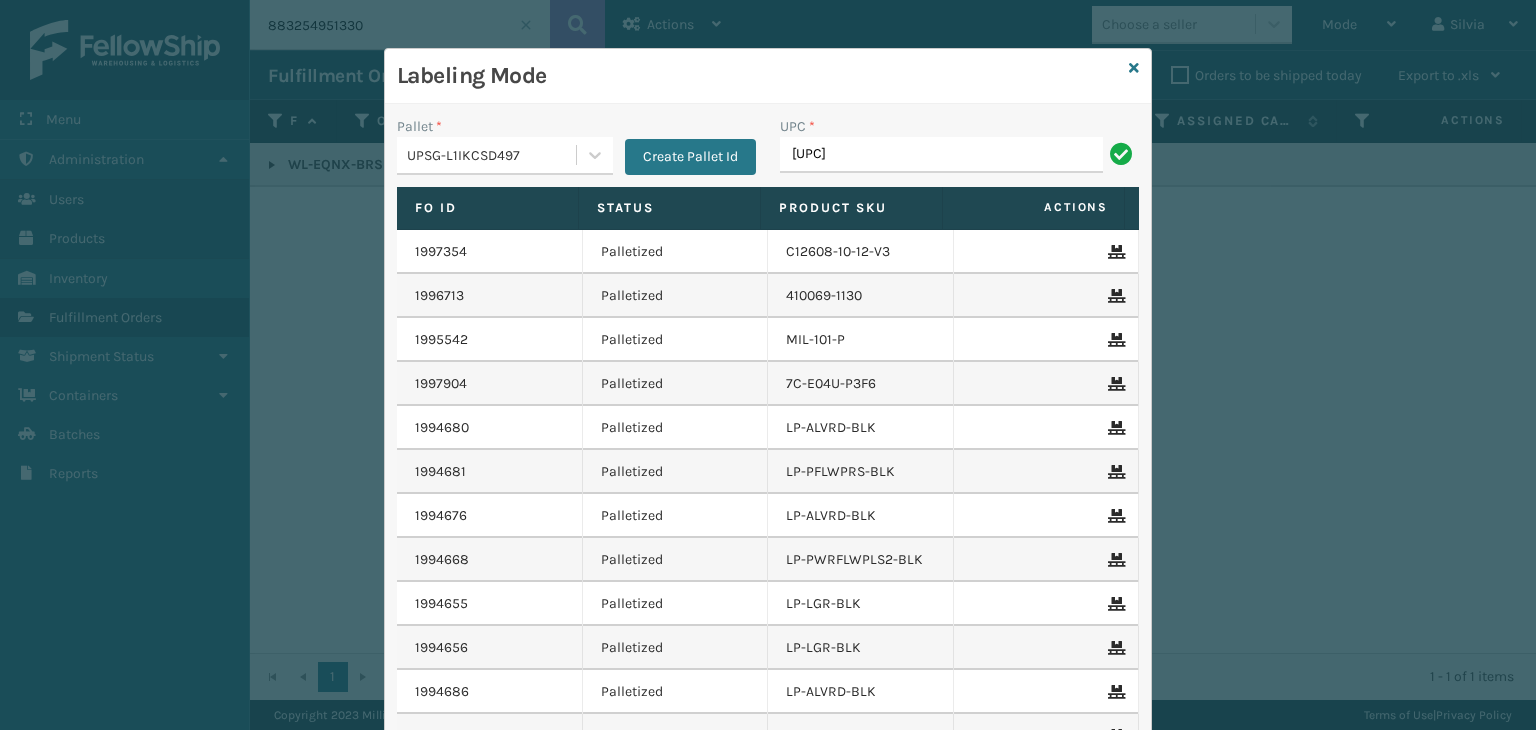 type on "[UPC]" 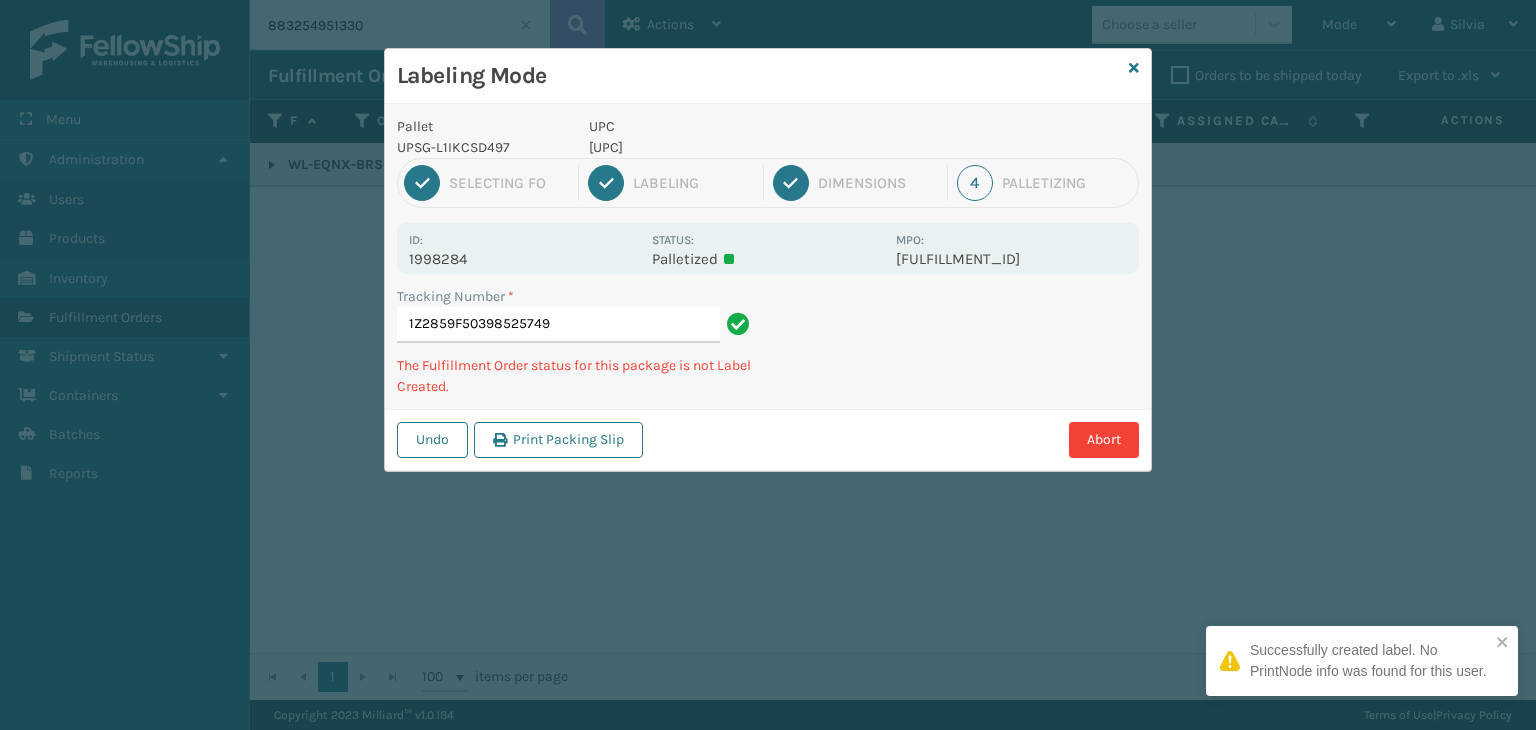 click on "[UPC]" at bounding box center (736, 147) 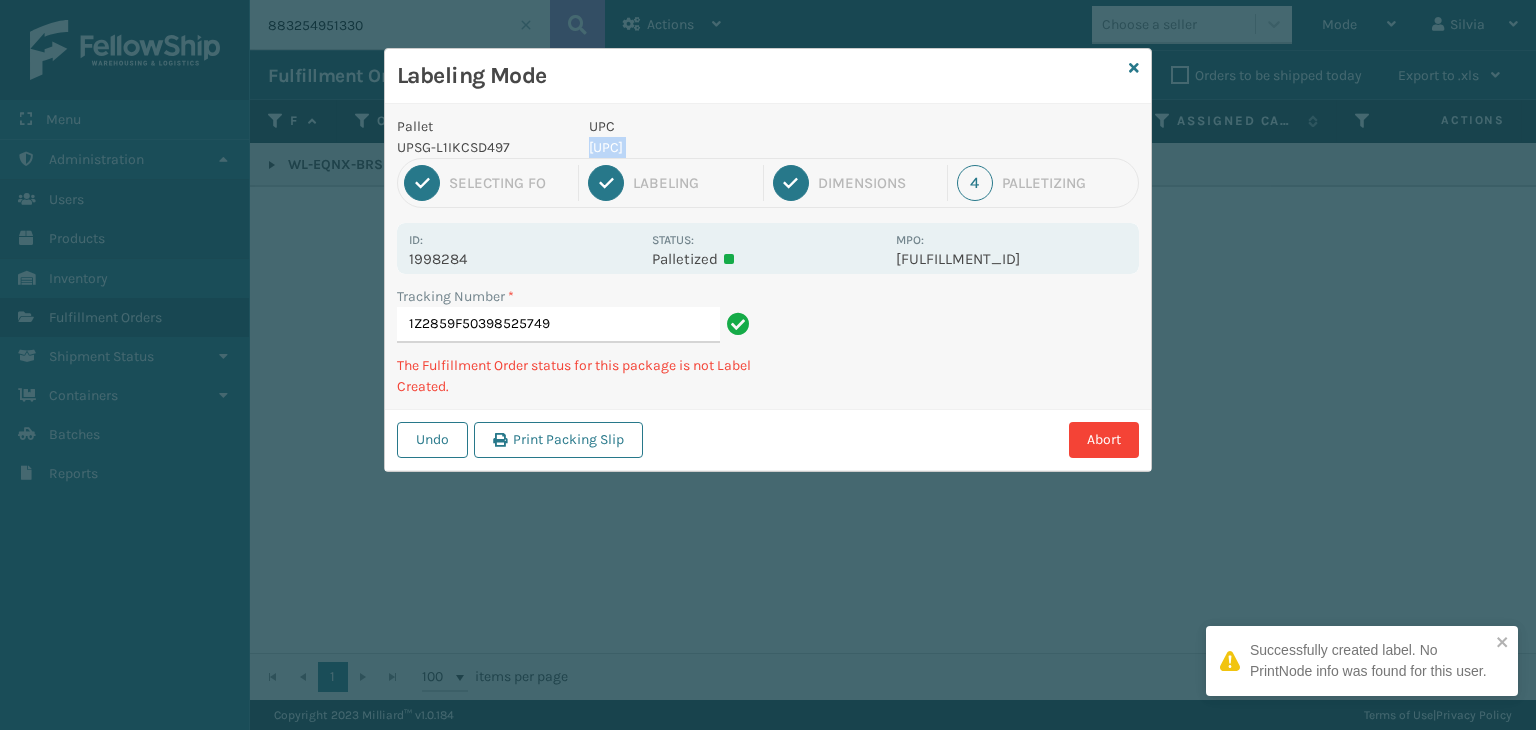 click on "[UPC]" at bounding box center (736, 147) 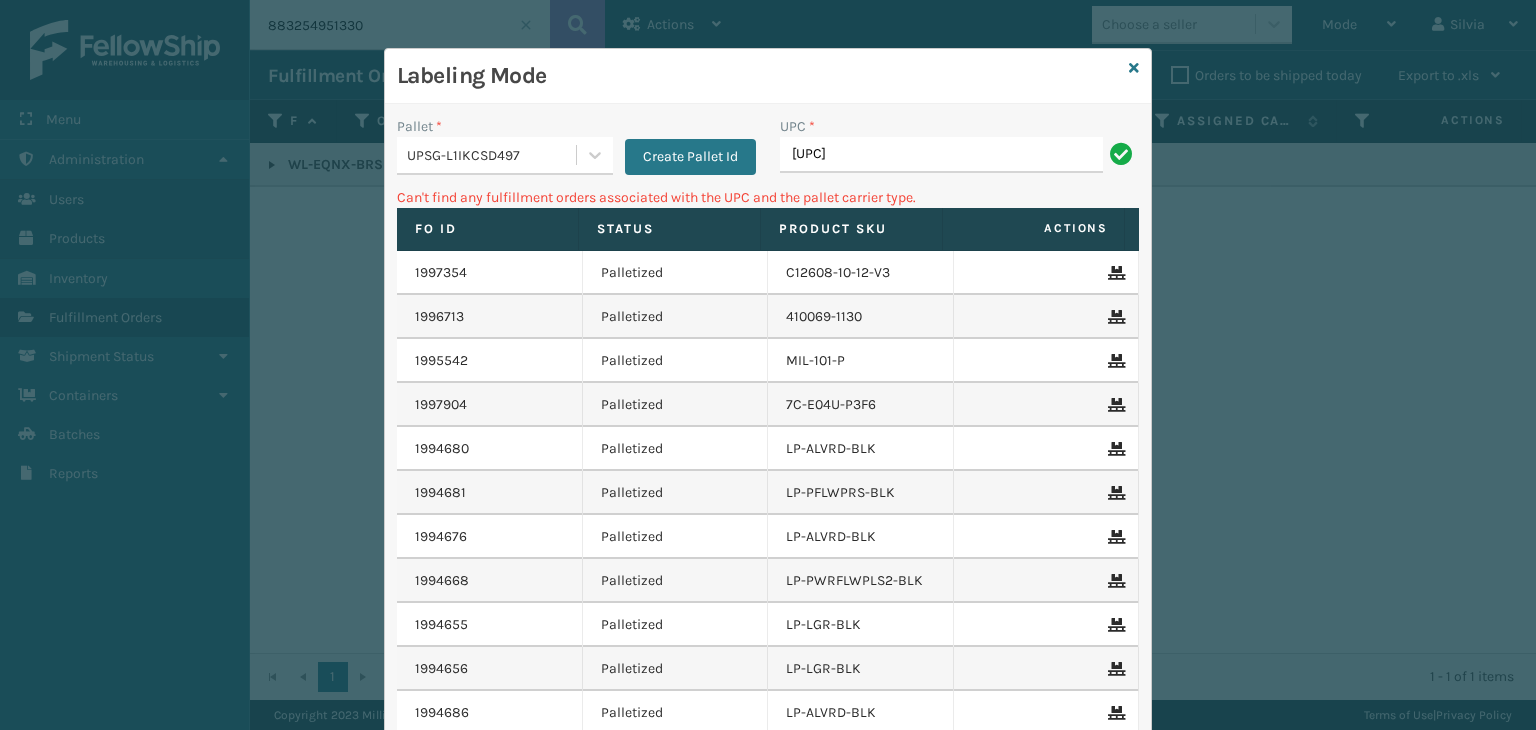 click on "UPSG-L1IKCSD497" at bounding box center (492, 155) 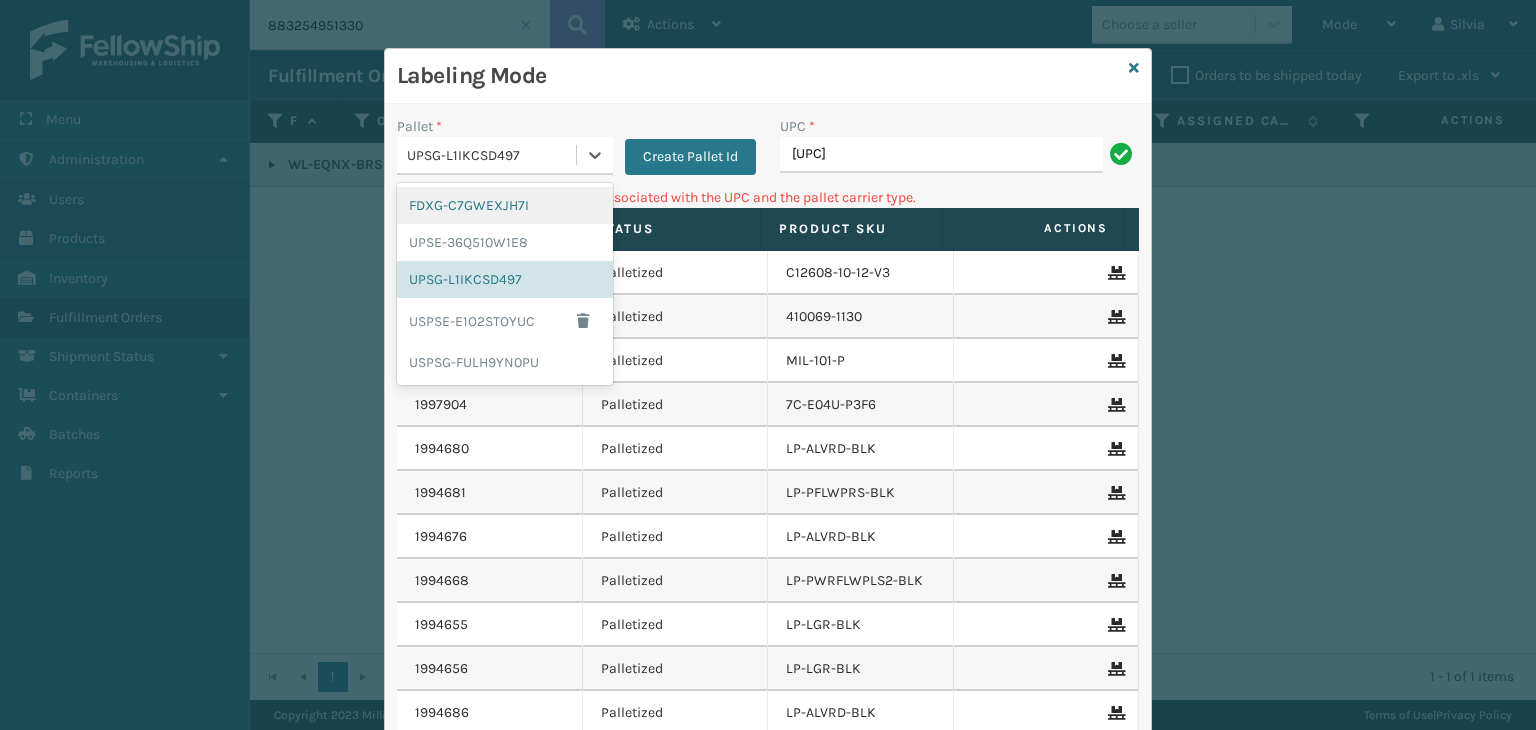 click on "FDXG-C7GWEXJH7I" at bounding box center [505, 205] 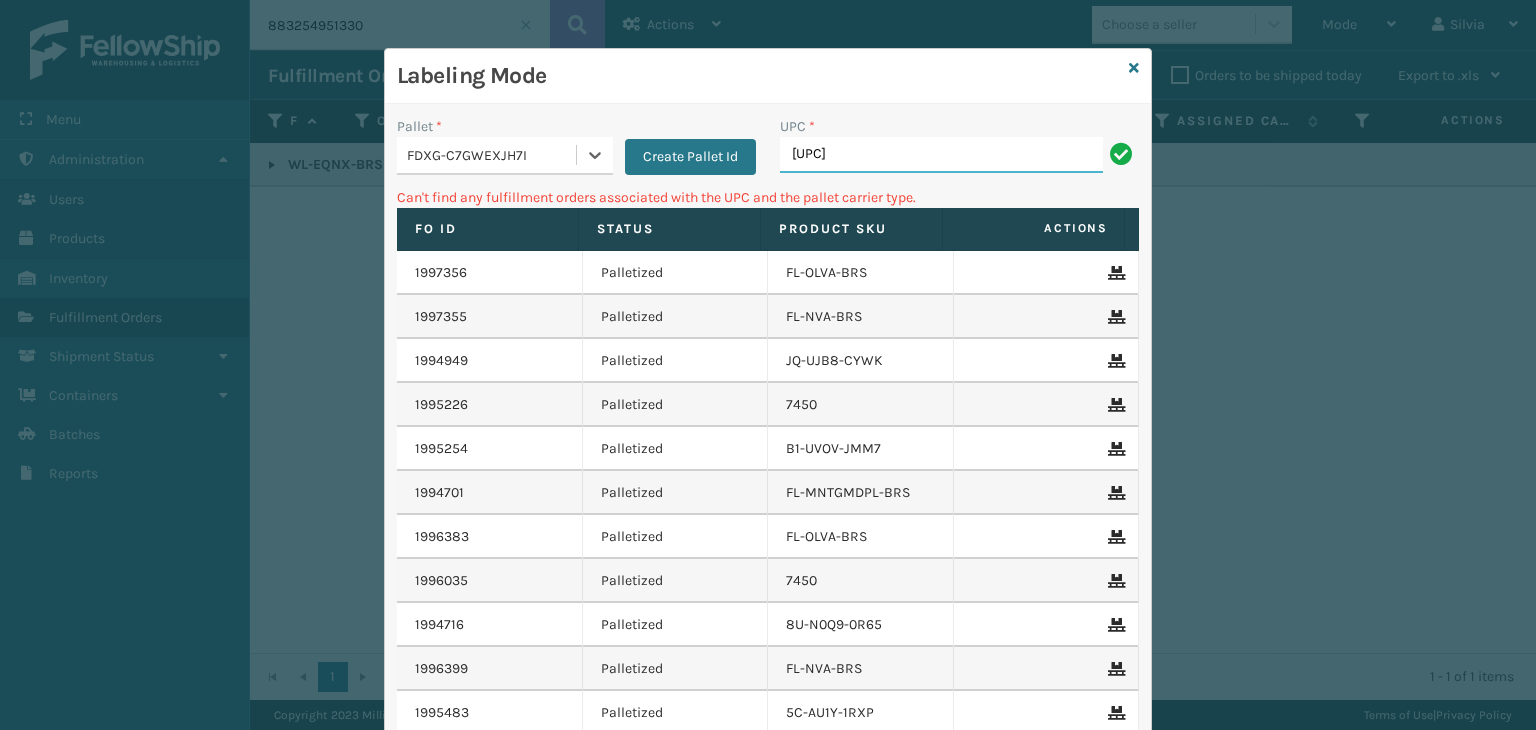 click on "[UPC]" at bounding box center (941, 155) 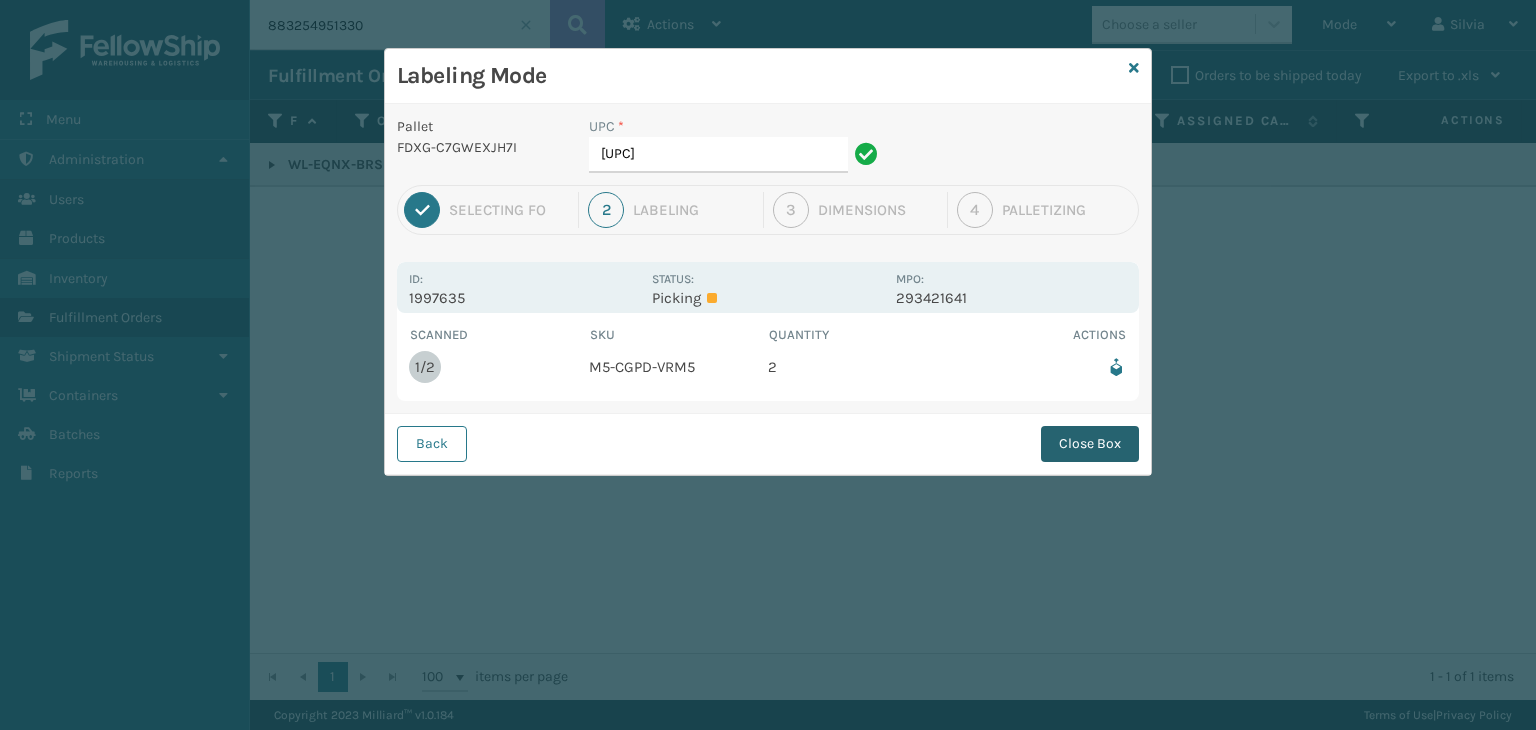 click on "Close Box" at bounding box center [1090, 444] 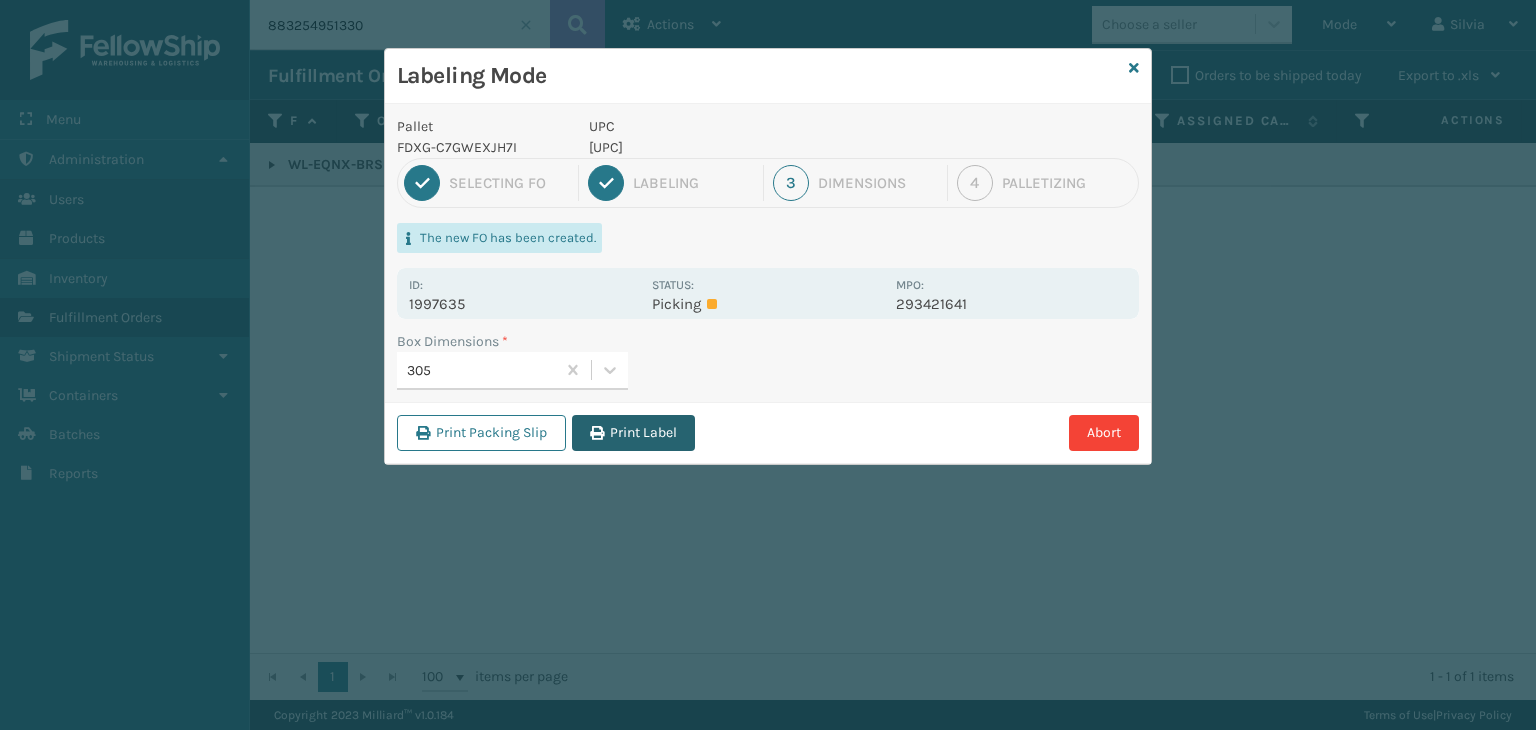 click on "Print Label" at bounding box center (633, 433) 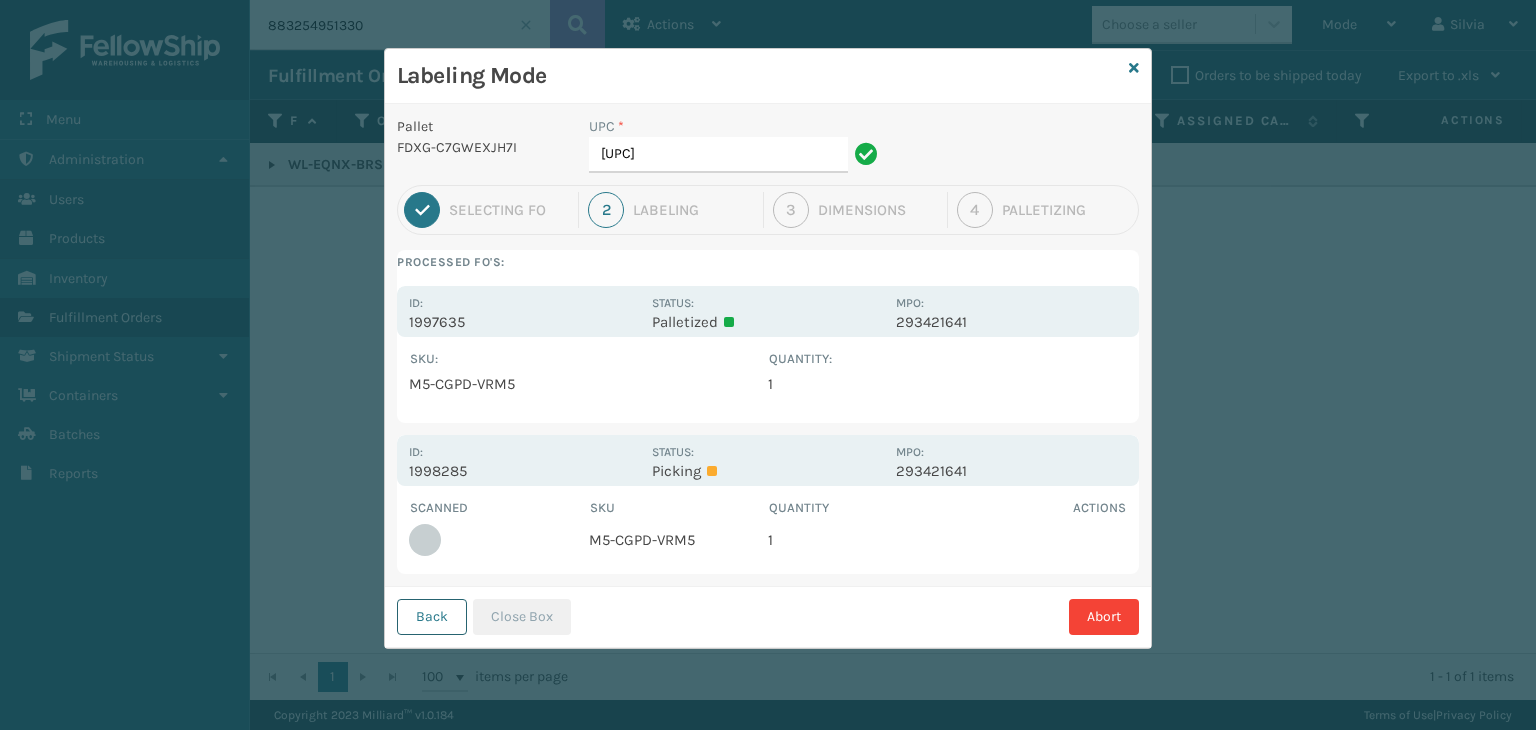 click on "Back" at bounding box center (432, 617) 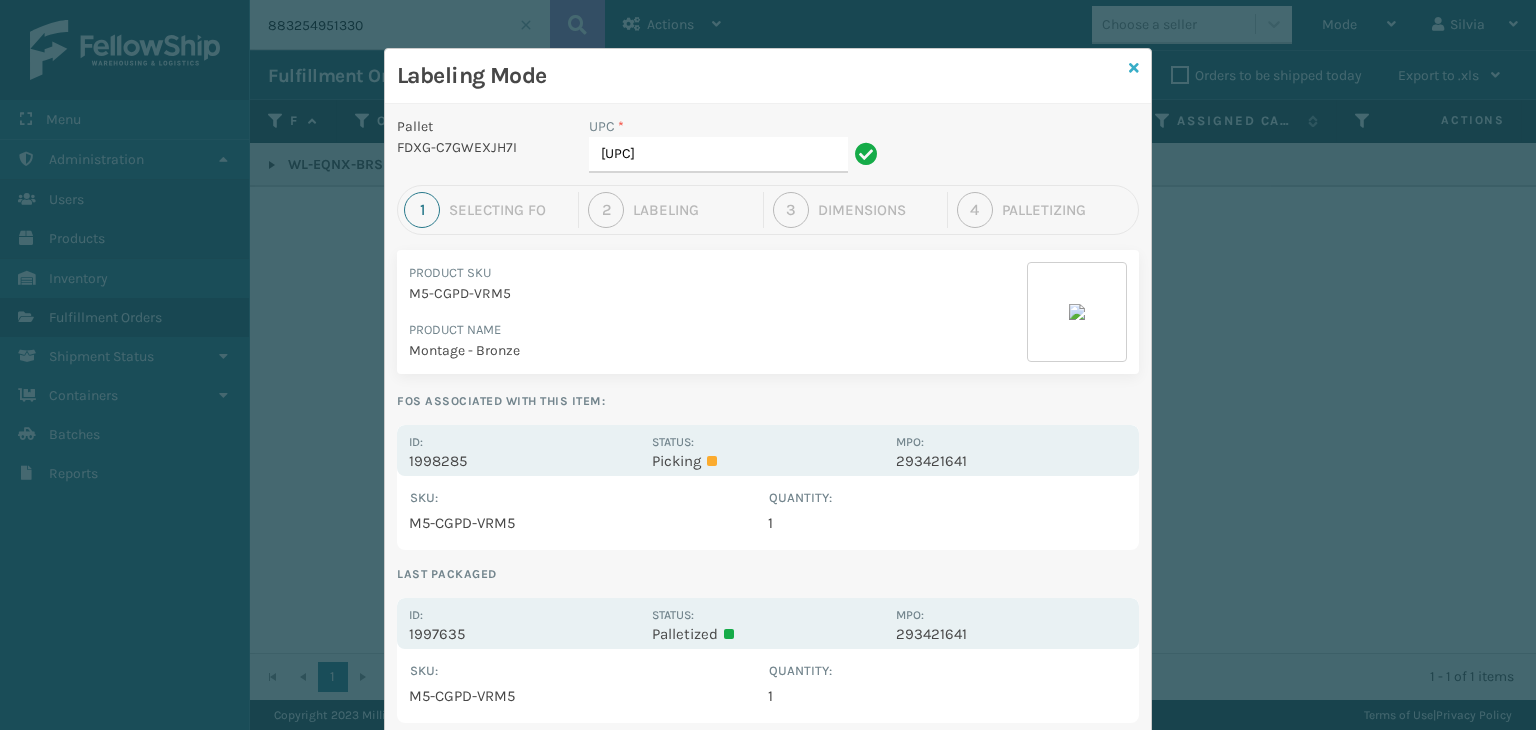 click at bounding box center [1134, 68] 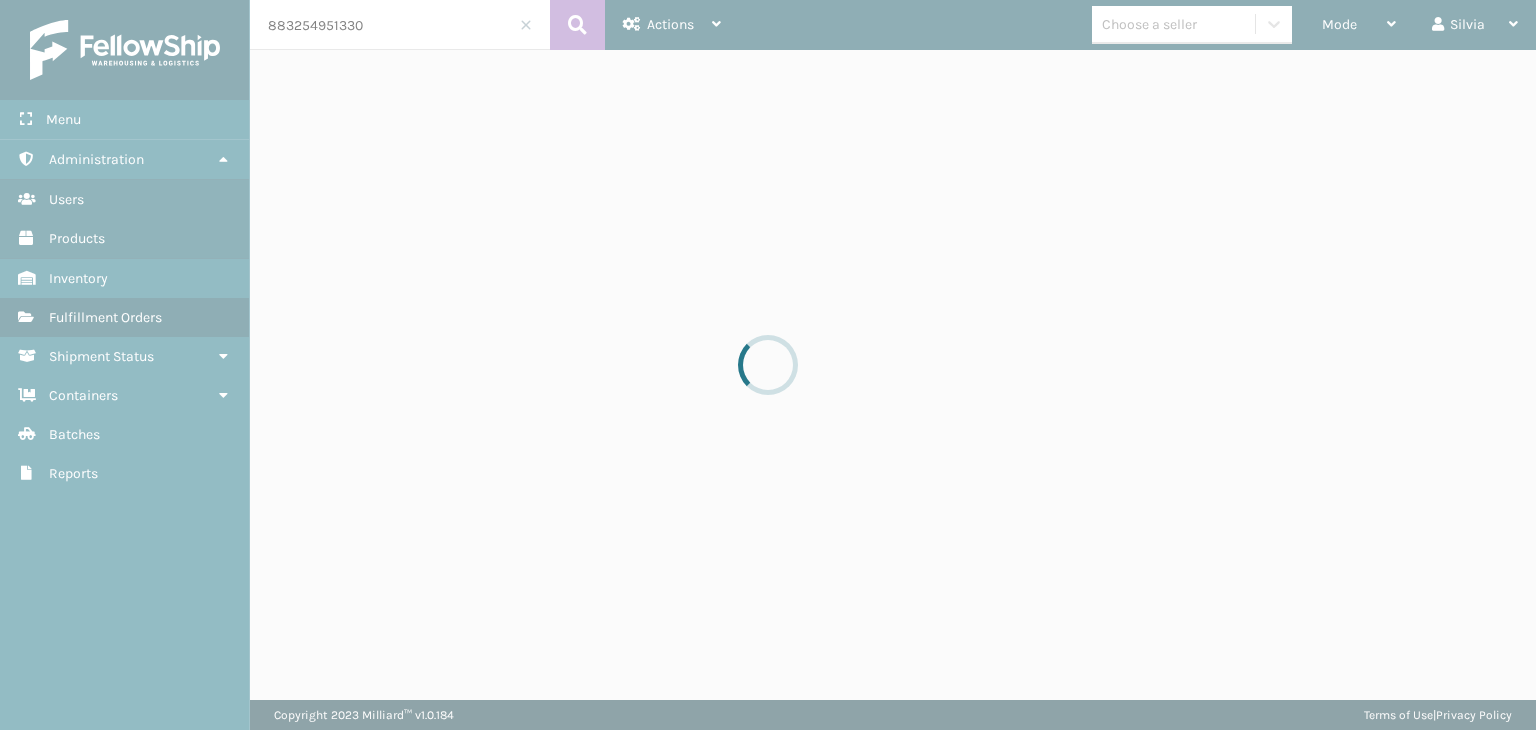 click at bounding box center (768, 365) 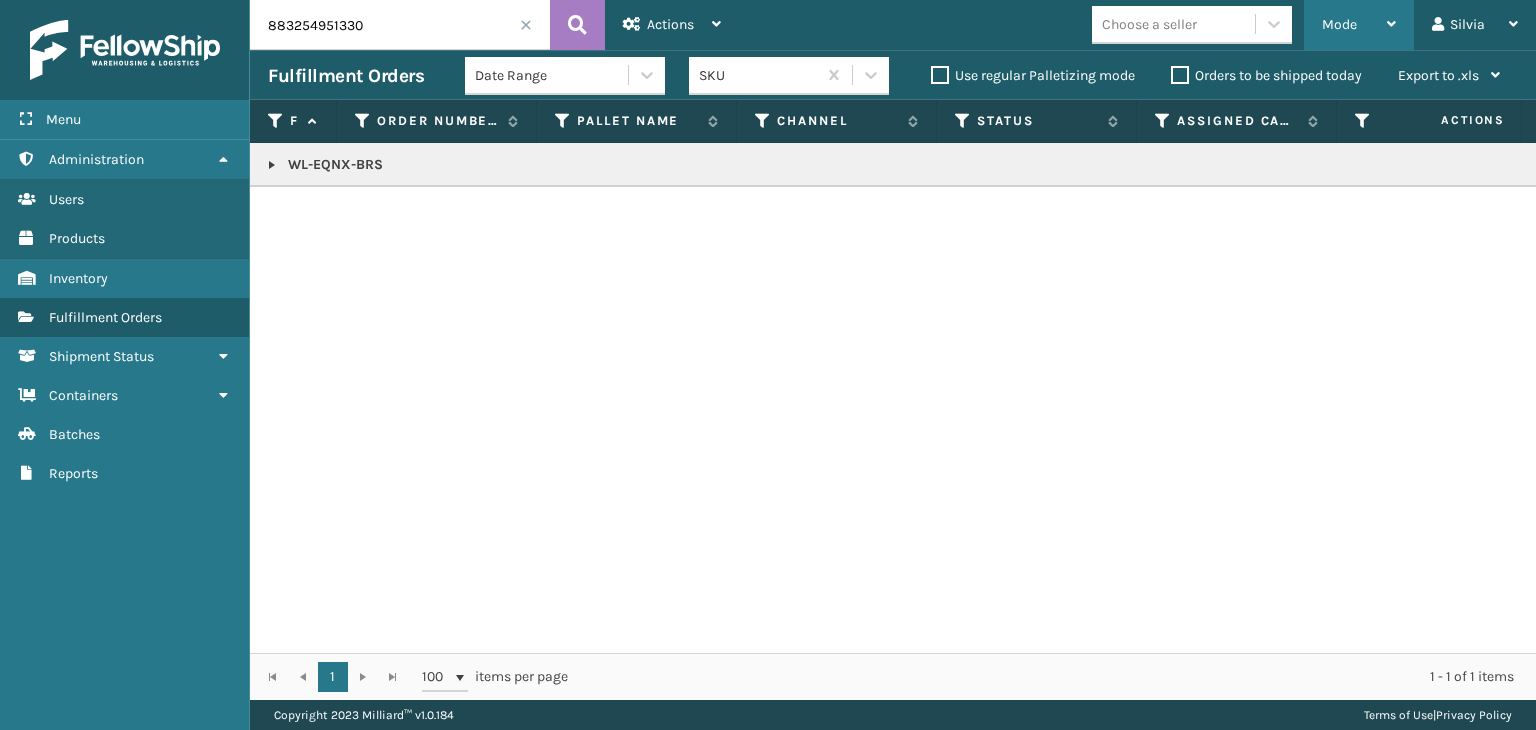 click on "Mode" at bounding box center [1359, 25] 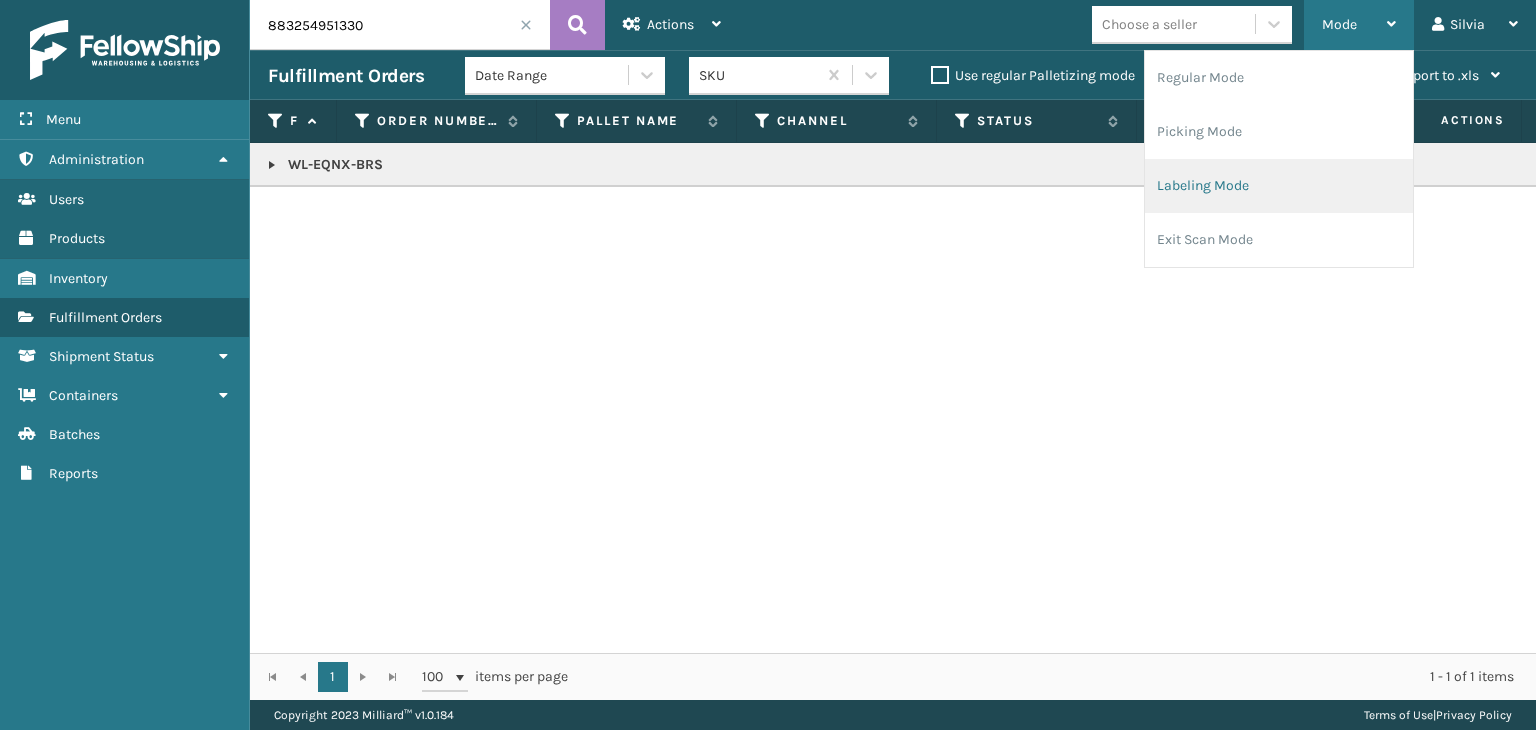 click on "Labeling Mode" at bounding box center (1279, 186) 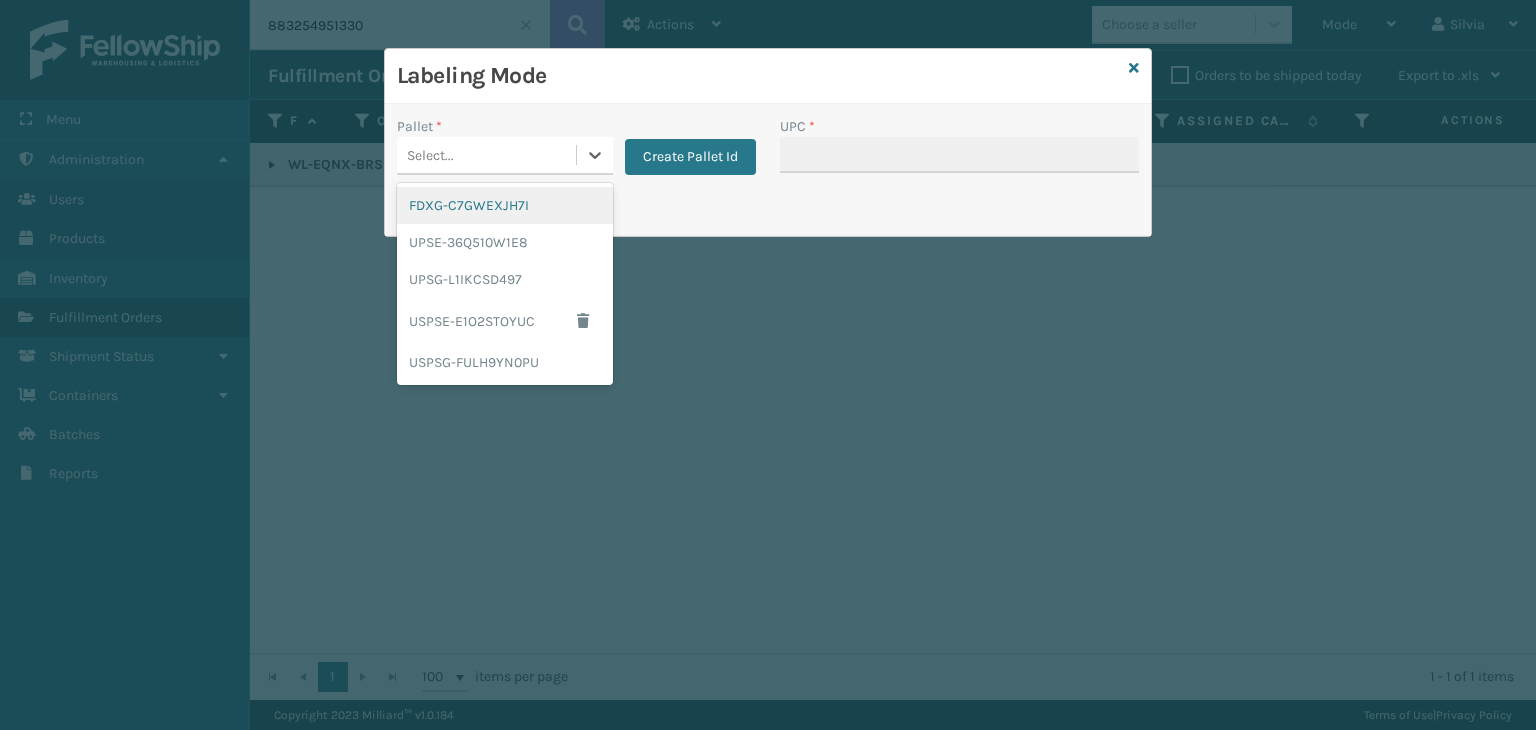 click on "Select..." at bounding box center (486, 155) 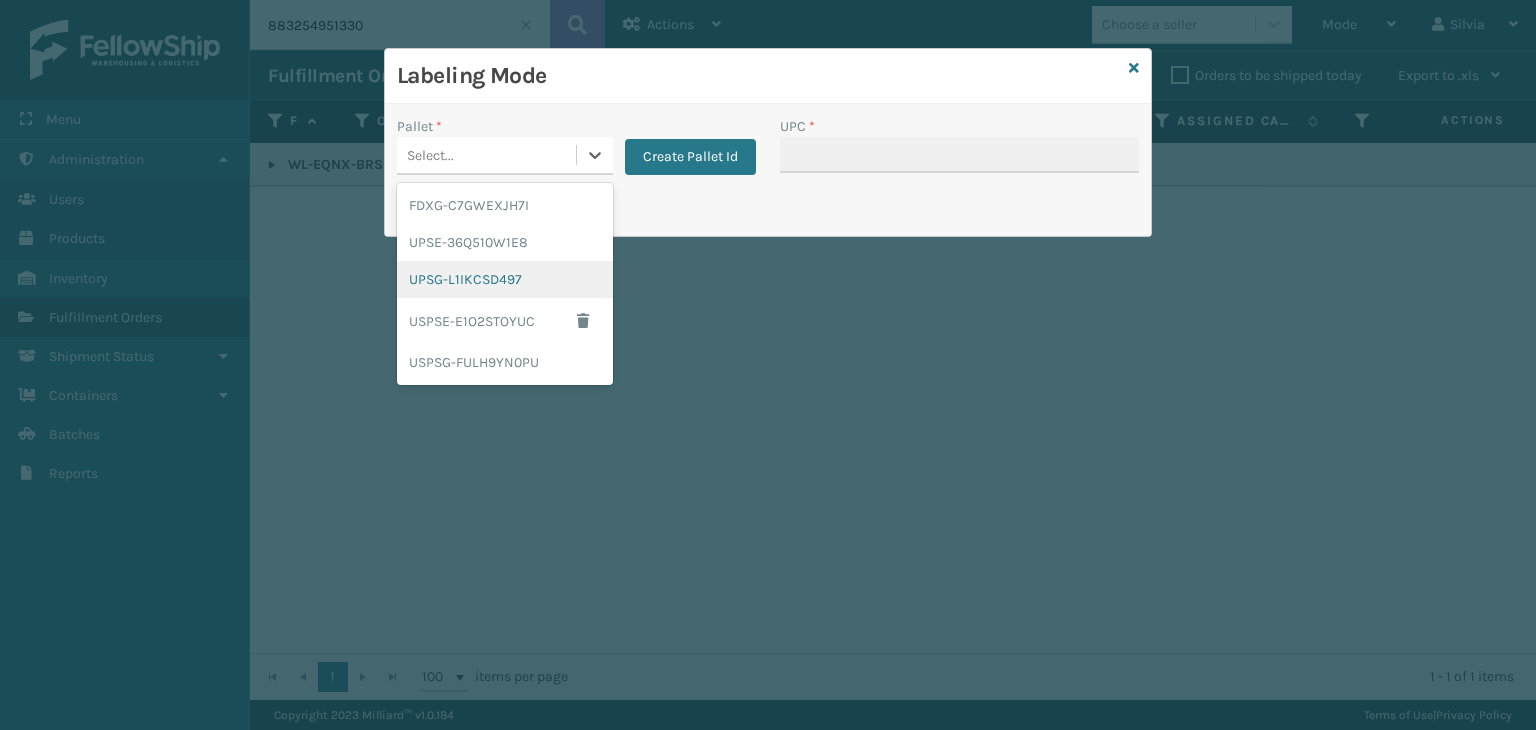 click on "UPSG-L1IKCSD497" at bounding box center [505, 279] 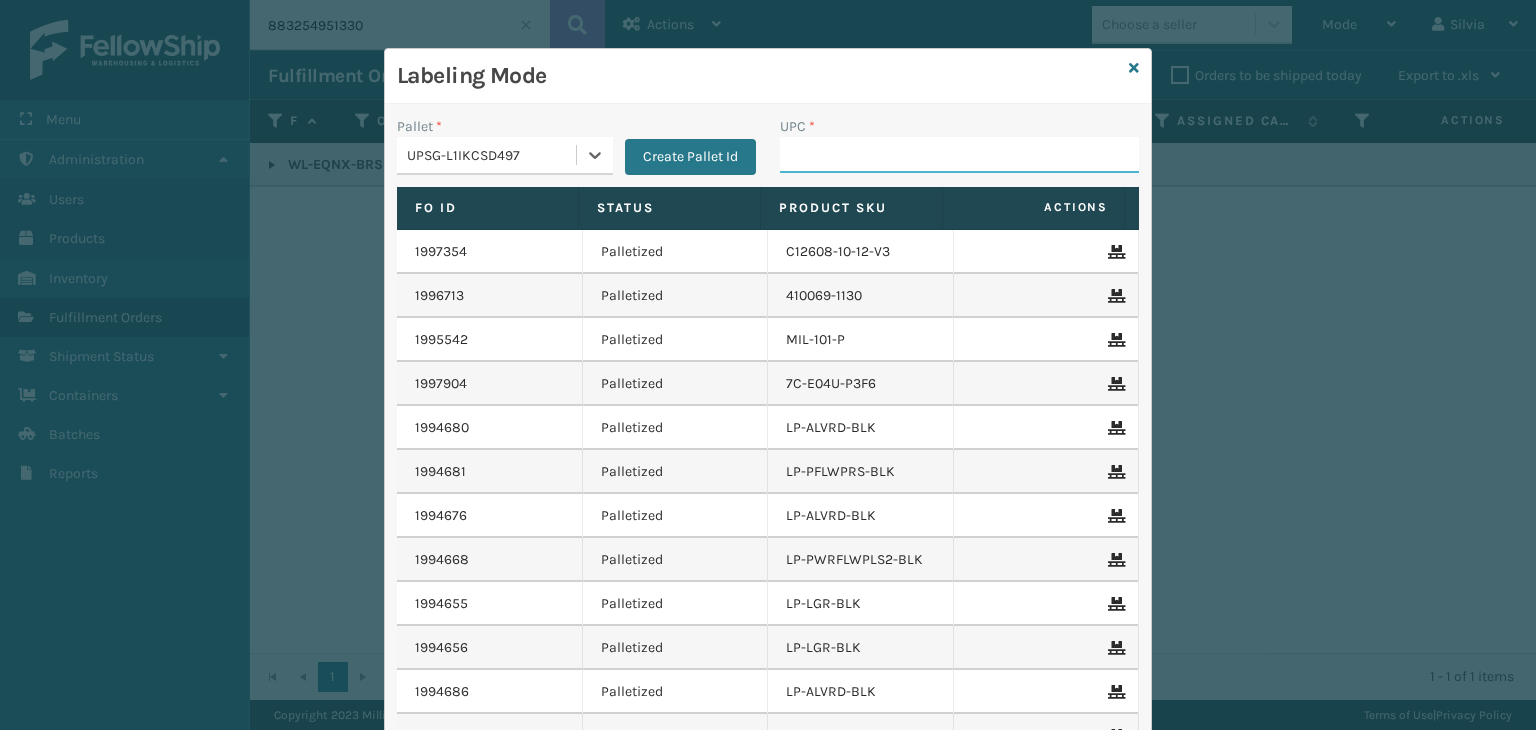 click on "UPC   *" at bounding box center [959, 155] 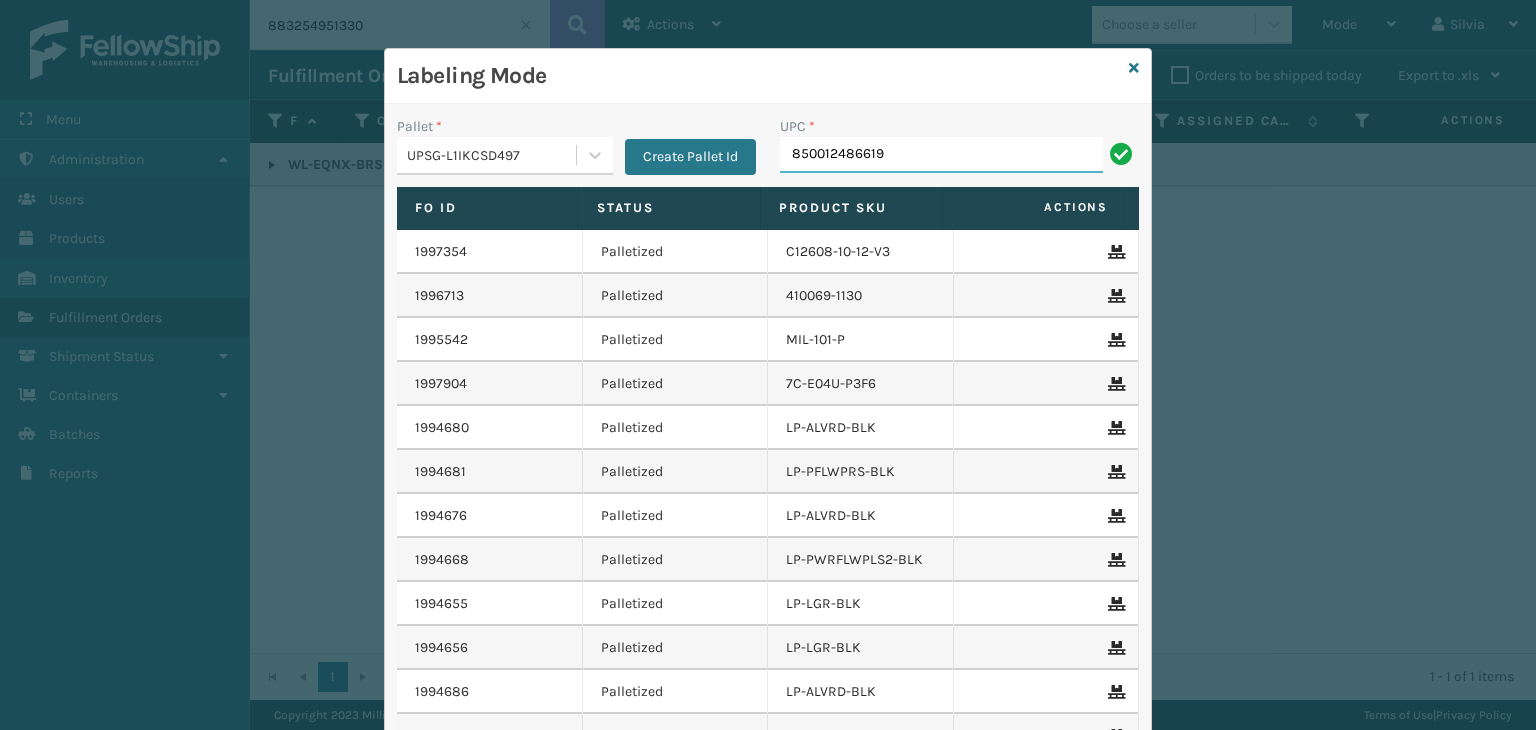 type on "850012486619" 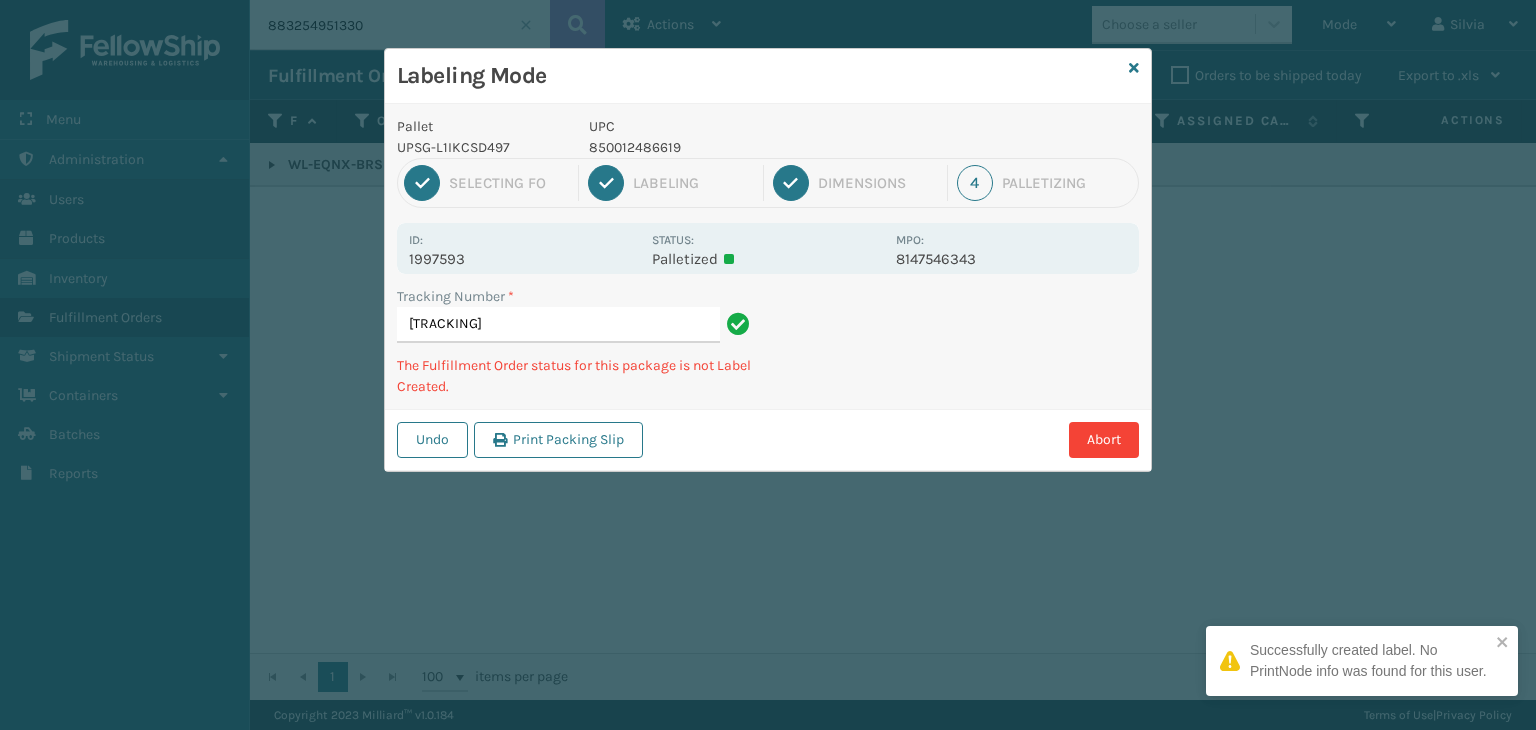 click on "850012486619" at bounding box center [736, 147] 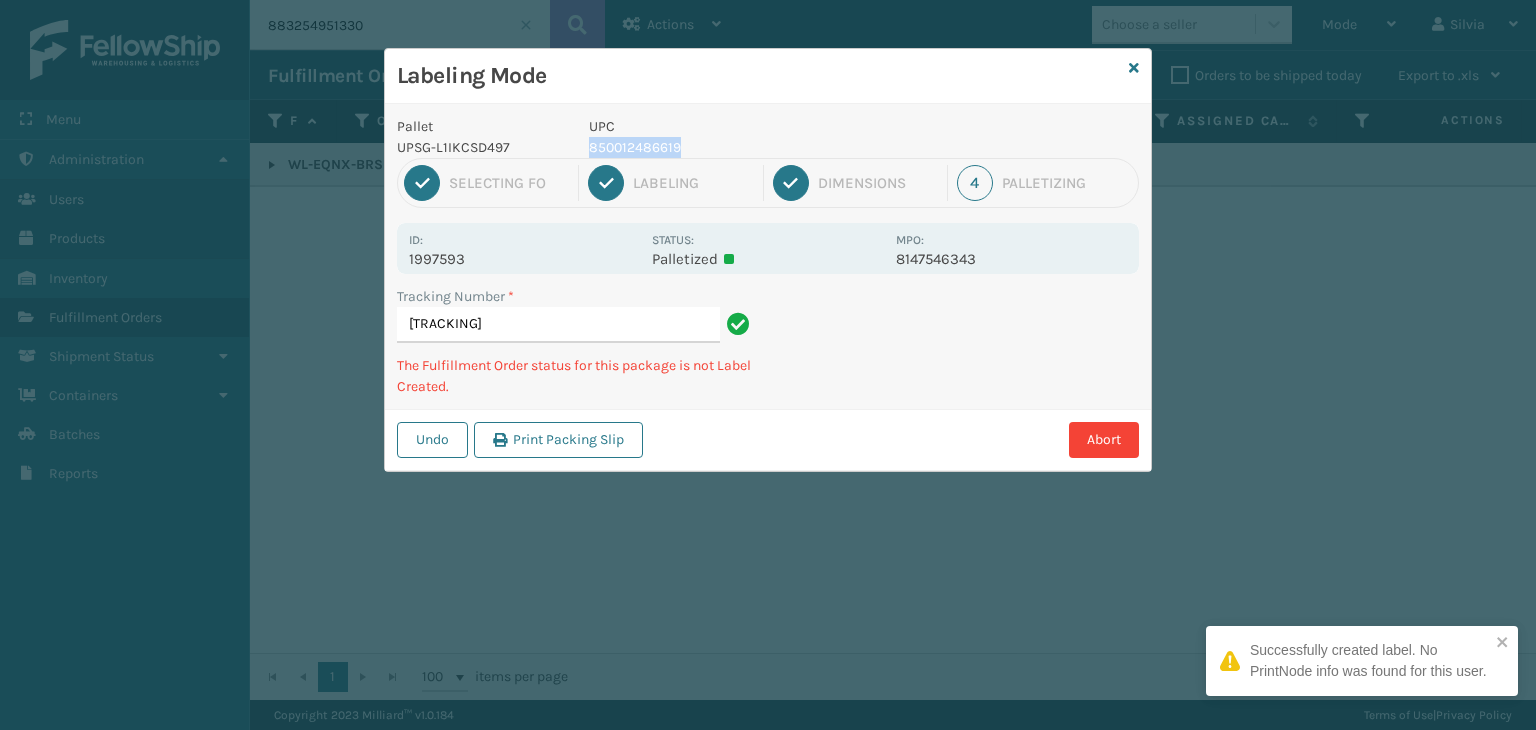 click on "850012486619" at bounding box center (736, 147) 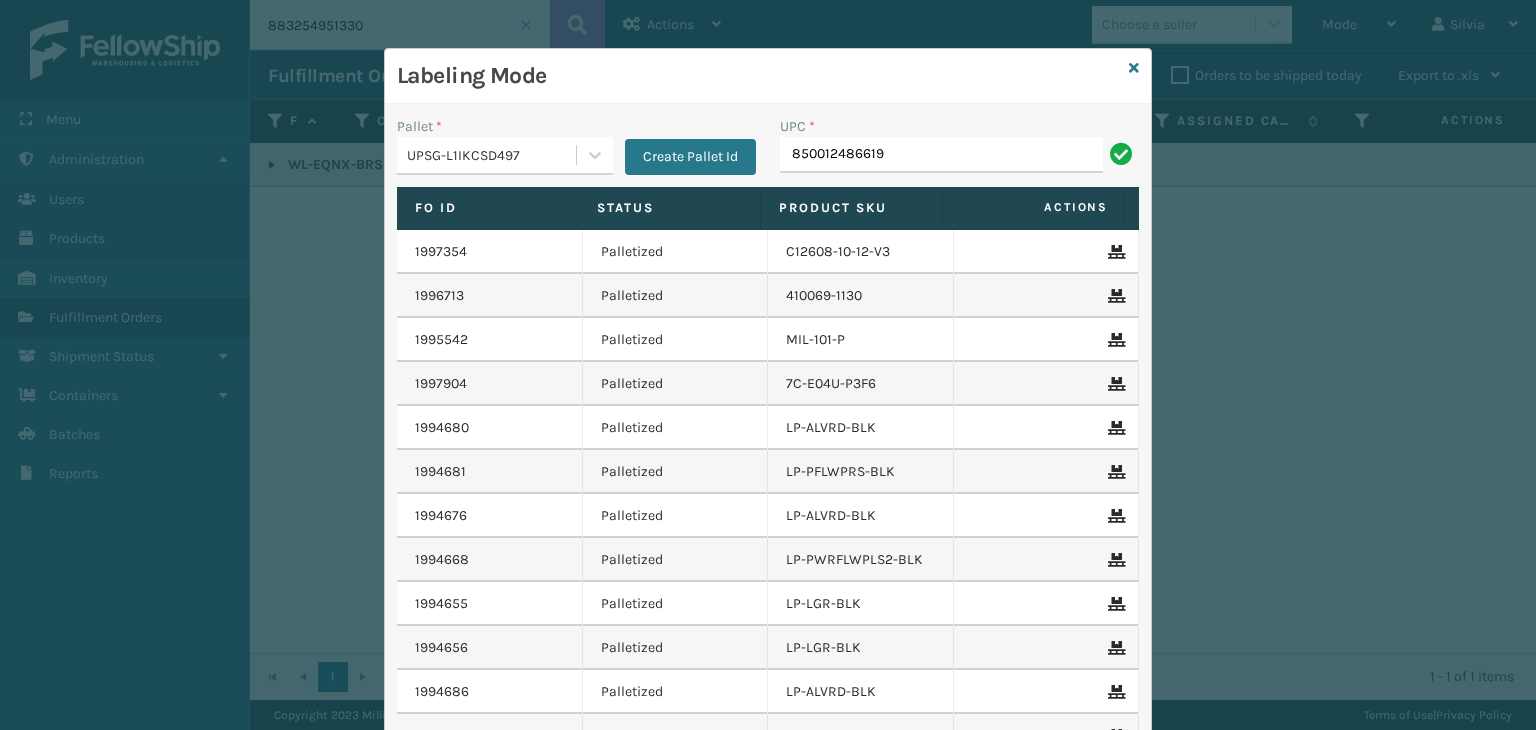 type on "850012486619" 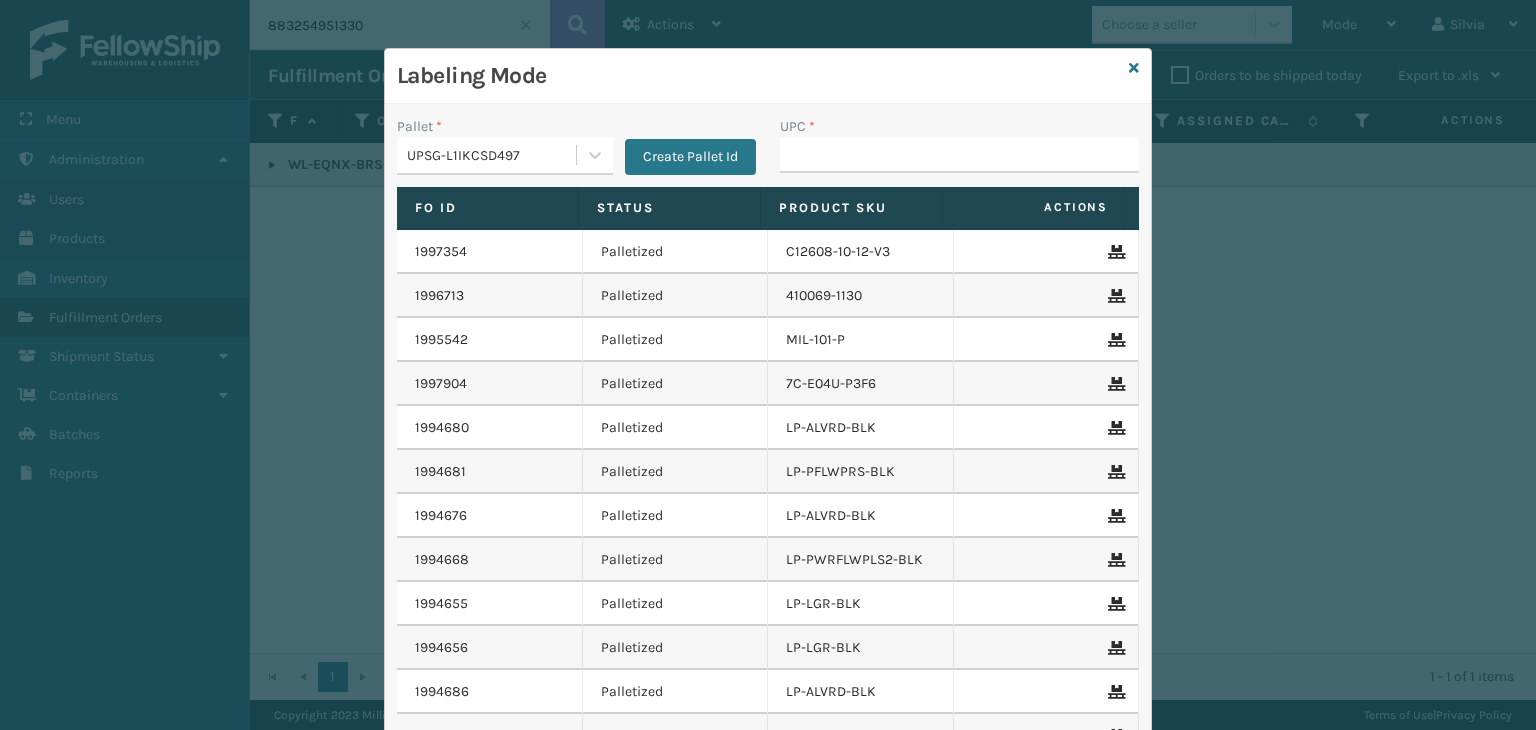type on "850012486619" 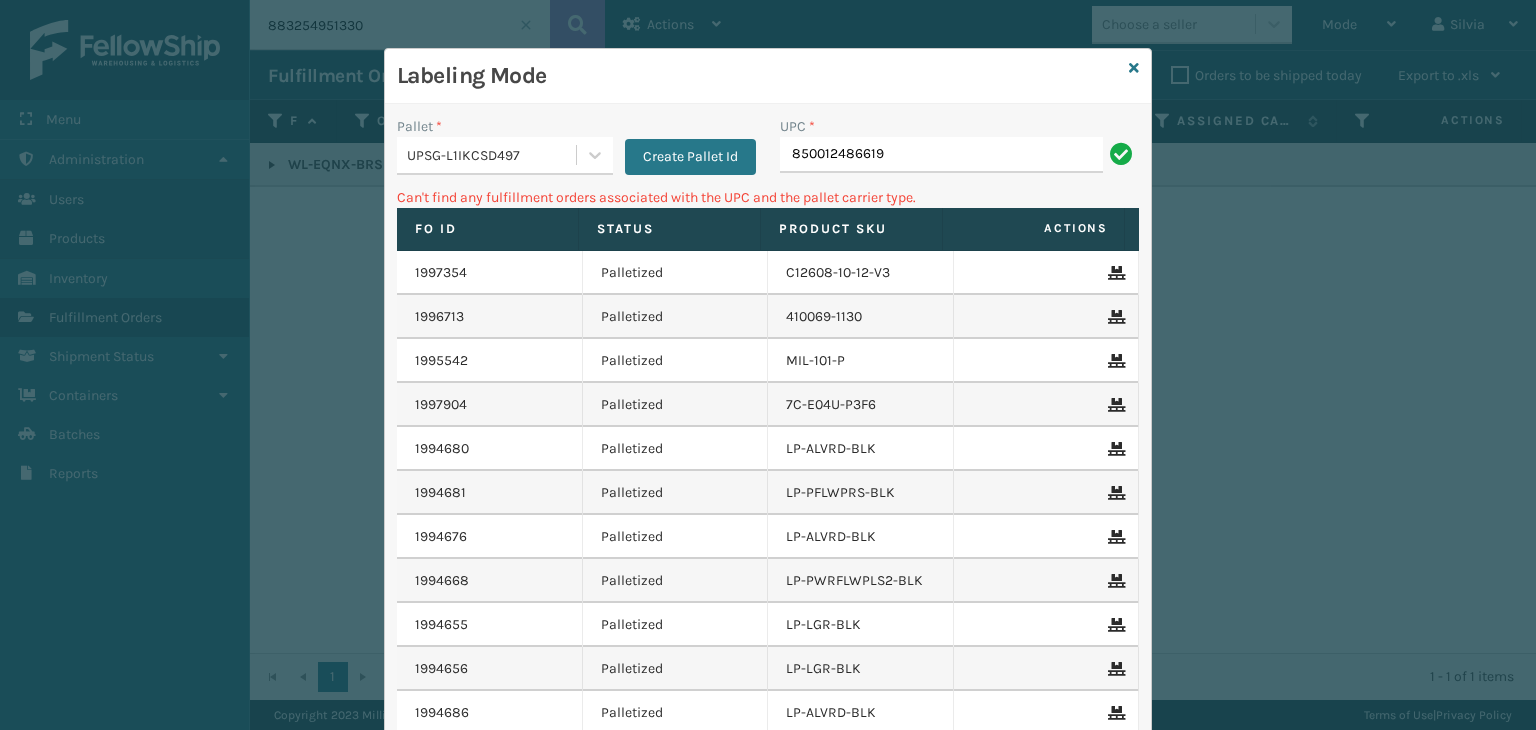 click on "UPSG-L1IKCSD497" at bounding box center (492, 155) 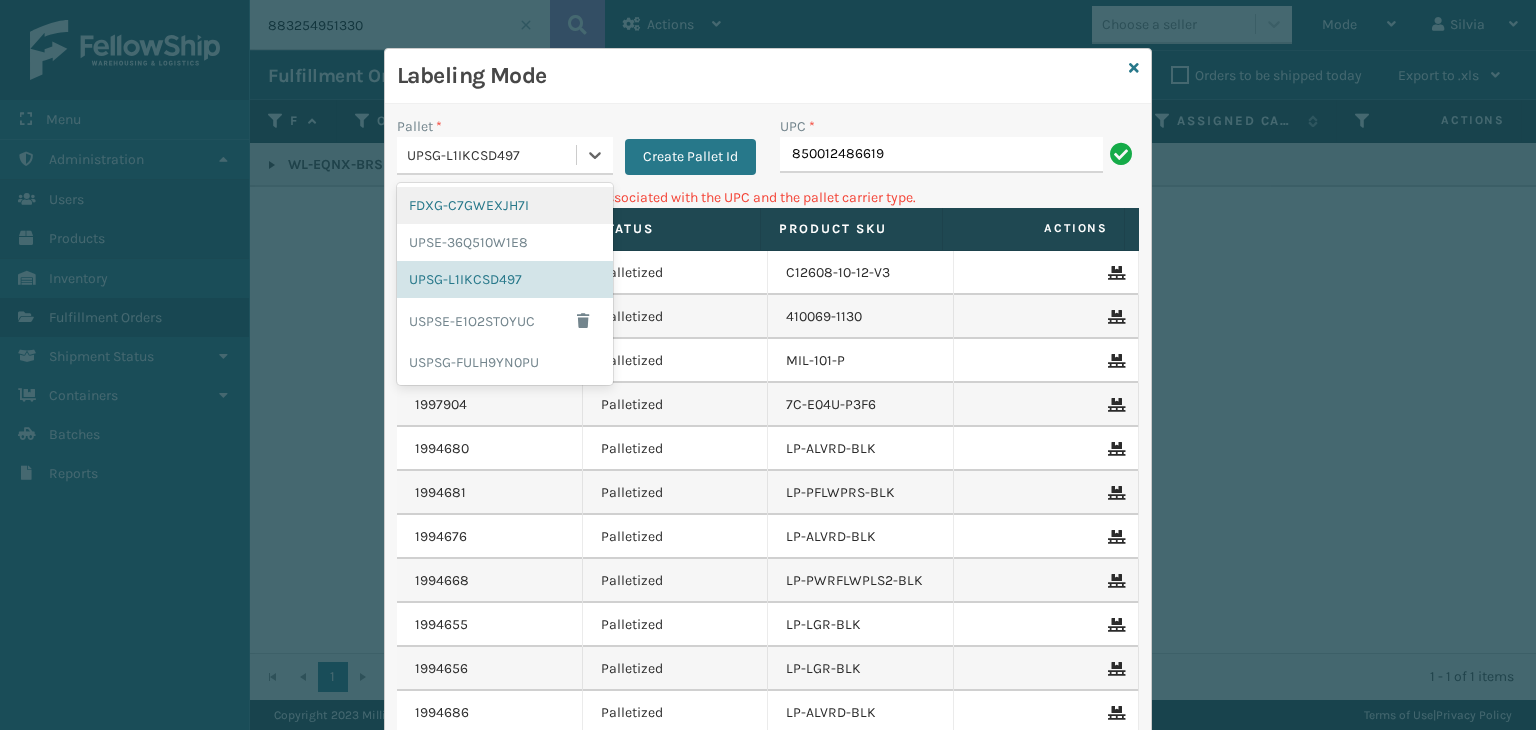 click on "FDXG-C7GWEXJH7I" at bounding box center [505, 205] 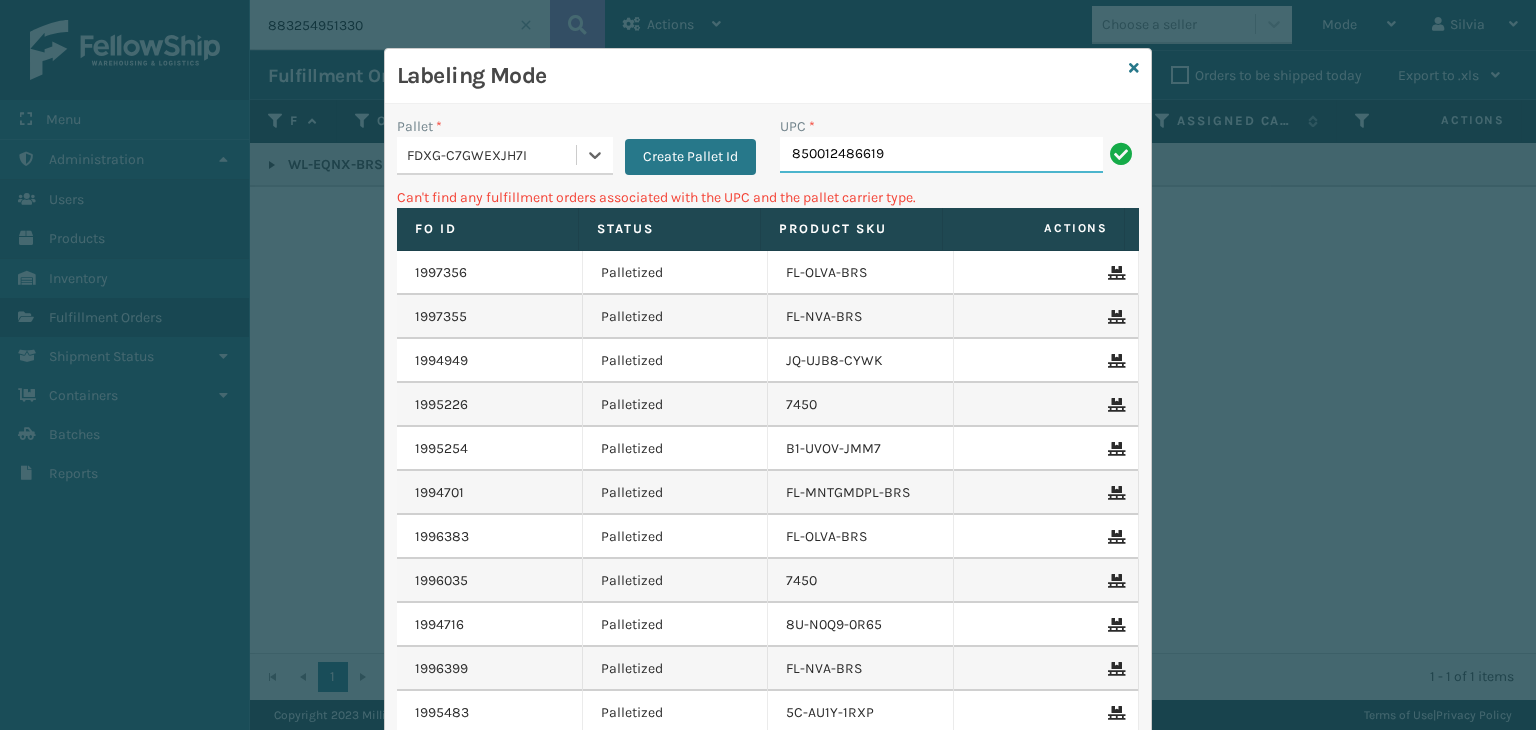 click on "850012486619" at bounding box center [941, 155] 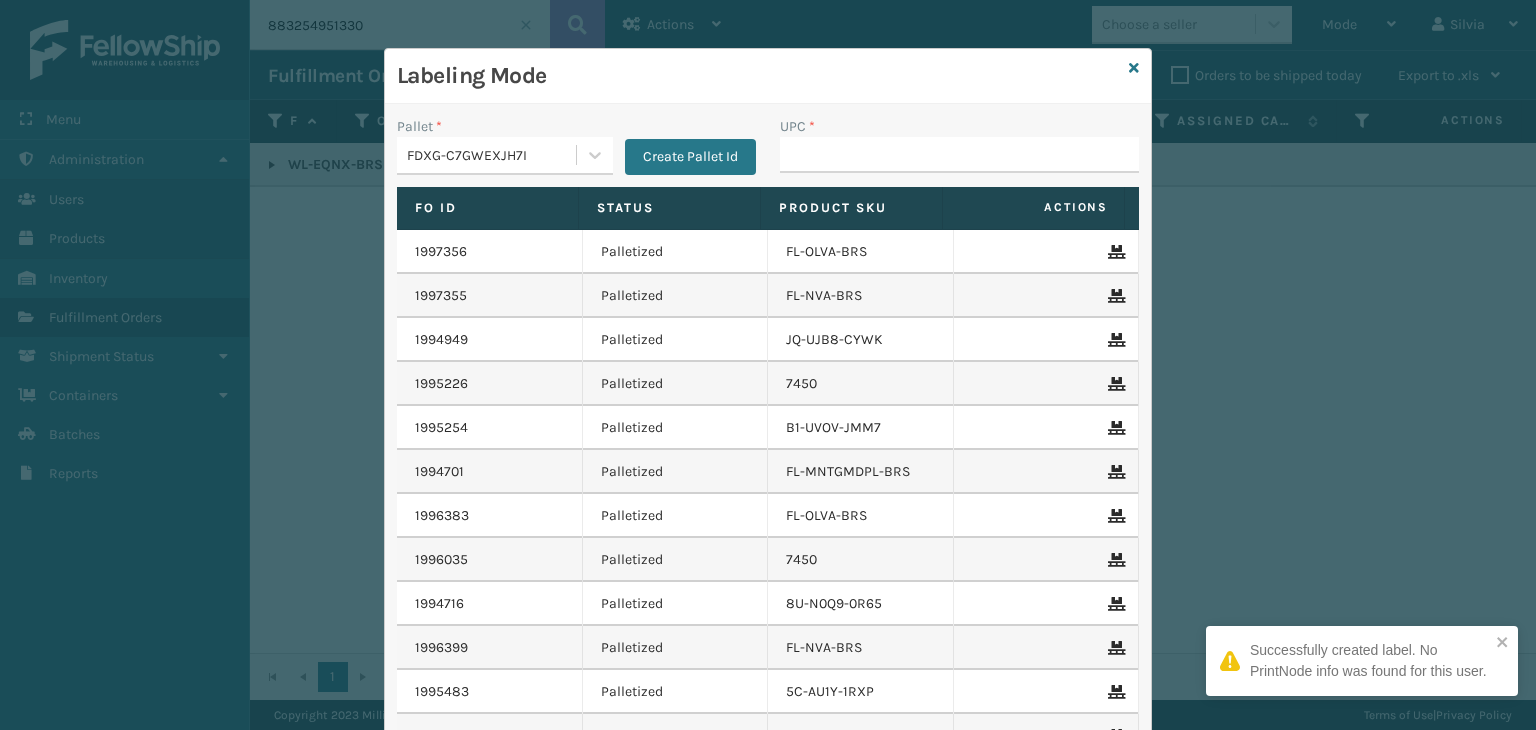 type on "850012486619" 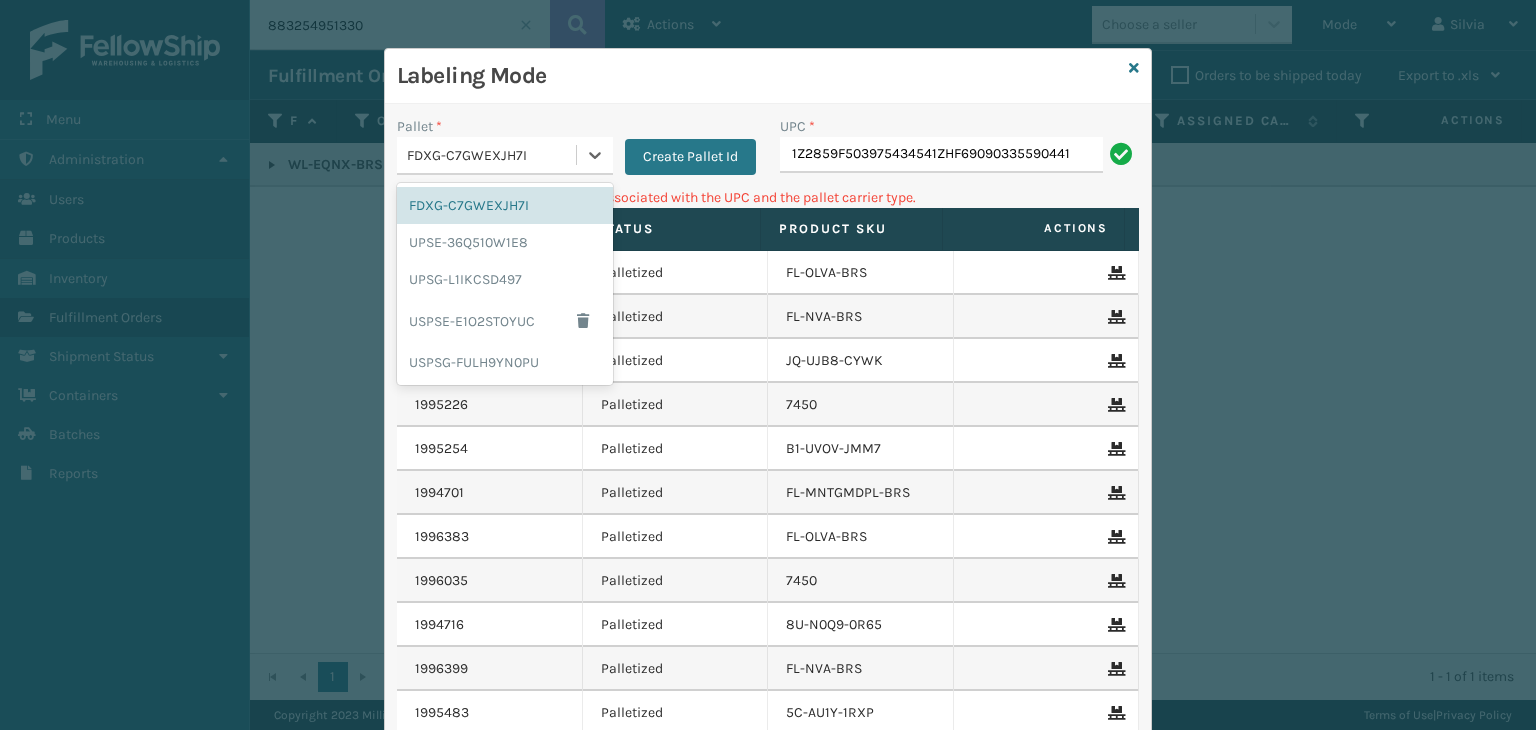 click on "FDXG-C7GWEXJH7I" at bounding box center [492, 155] 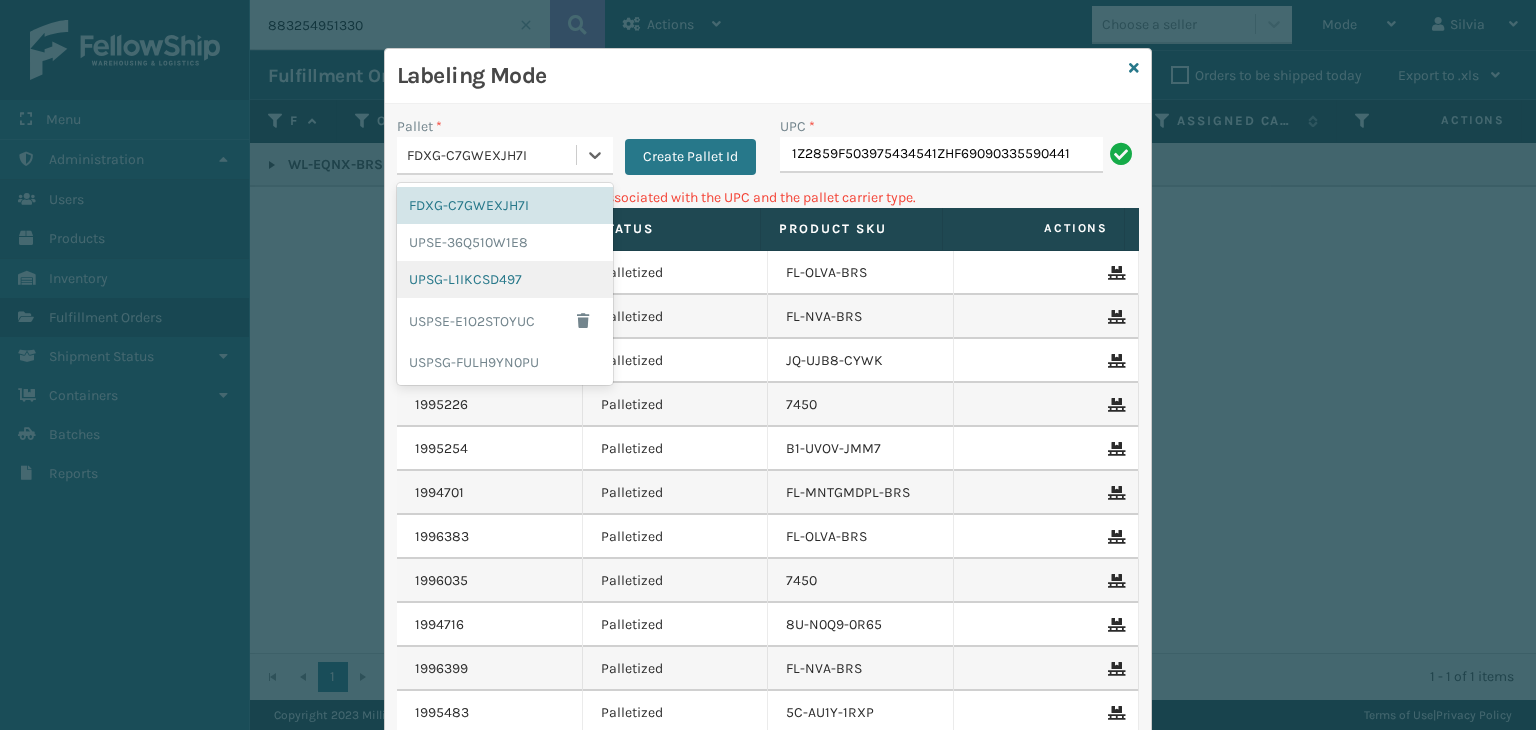 drag, startPoint x: 463, startPoint y: 277, endPoint x: 880, endPoint y: 146, distance: 437.09268 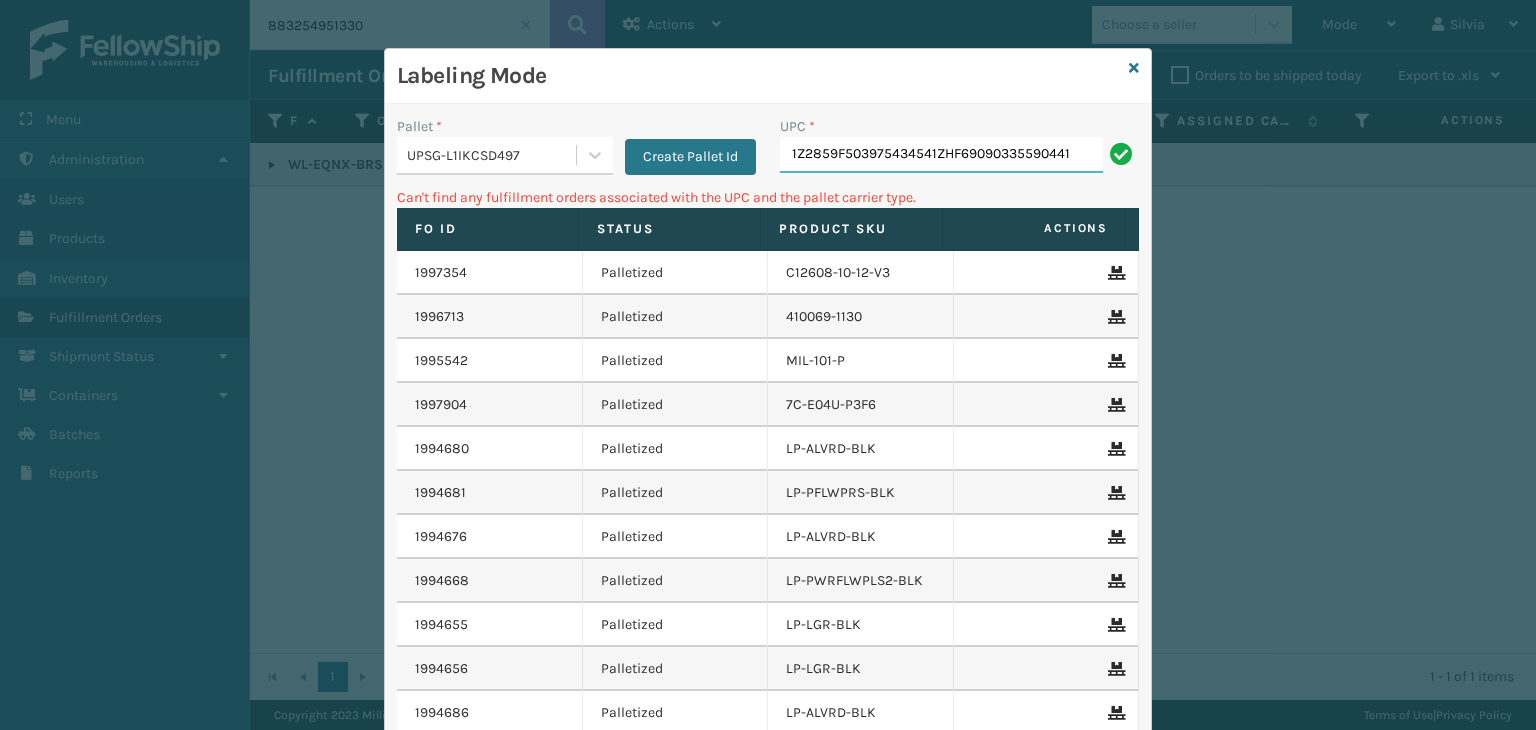 click on "1Z2859F503975434541ZHF69090335590441" at bounding box center [941, 155] 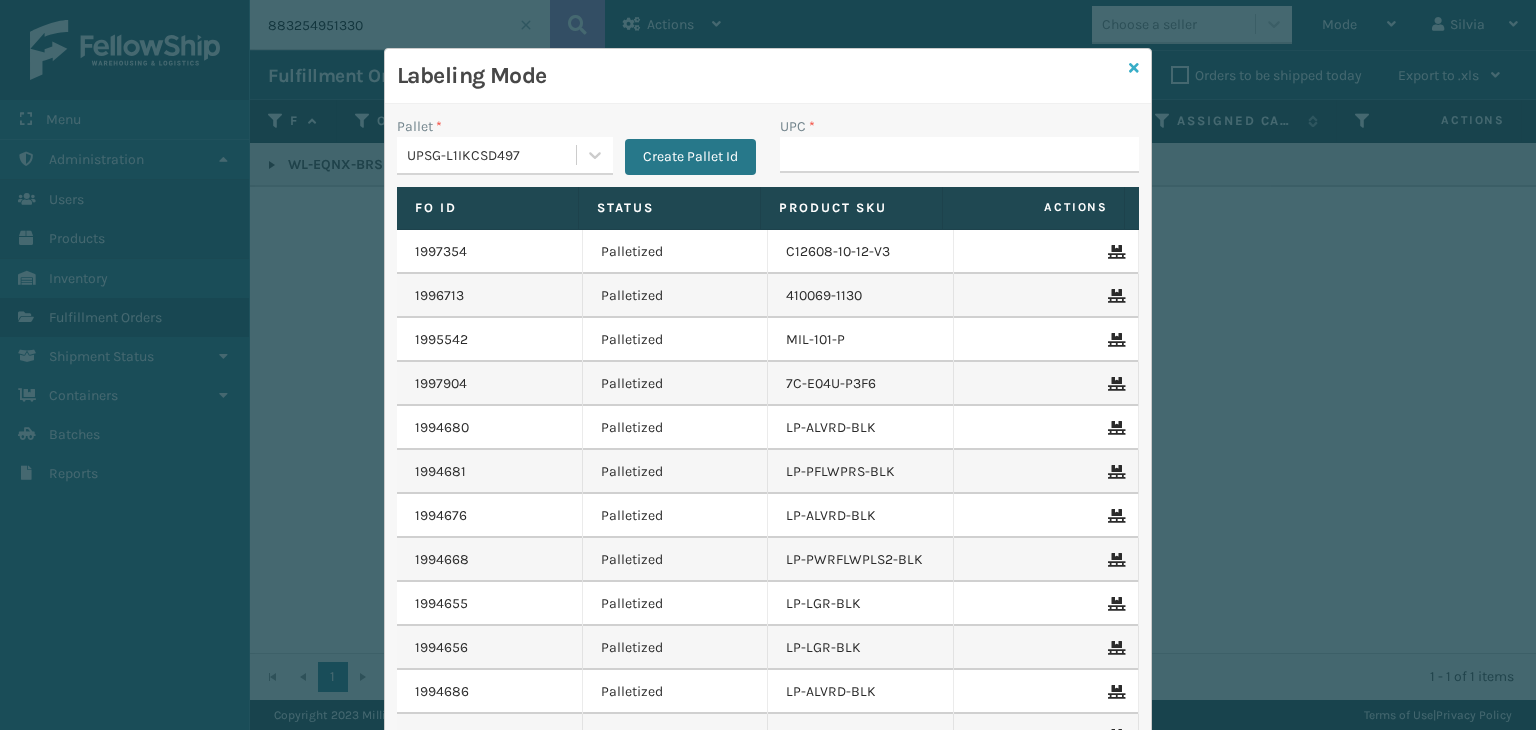 drag, startPoint x: 1114, startPoint y: 63, endPoint x: 1128, endPoint y: 73, distance: 17.20465 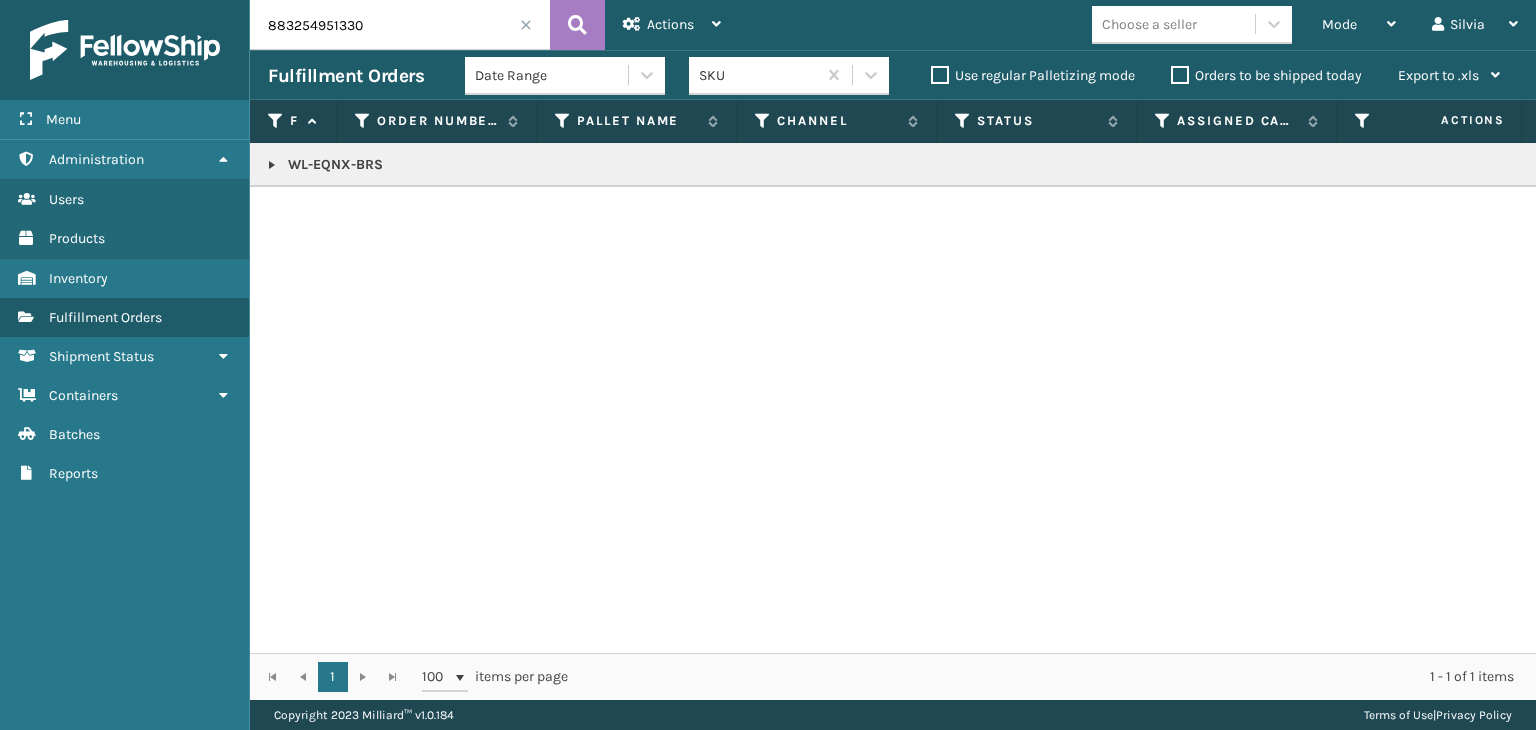 click on "883254951330" at bounding box center (400, 25) 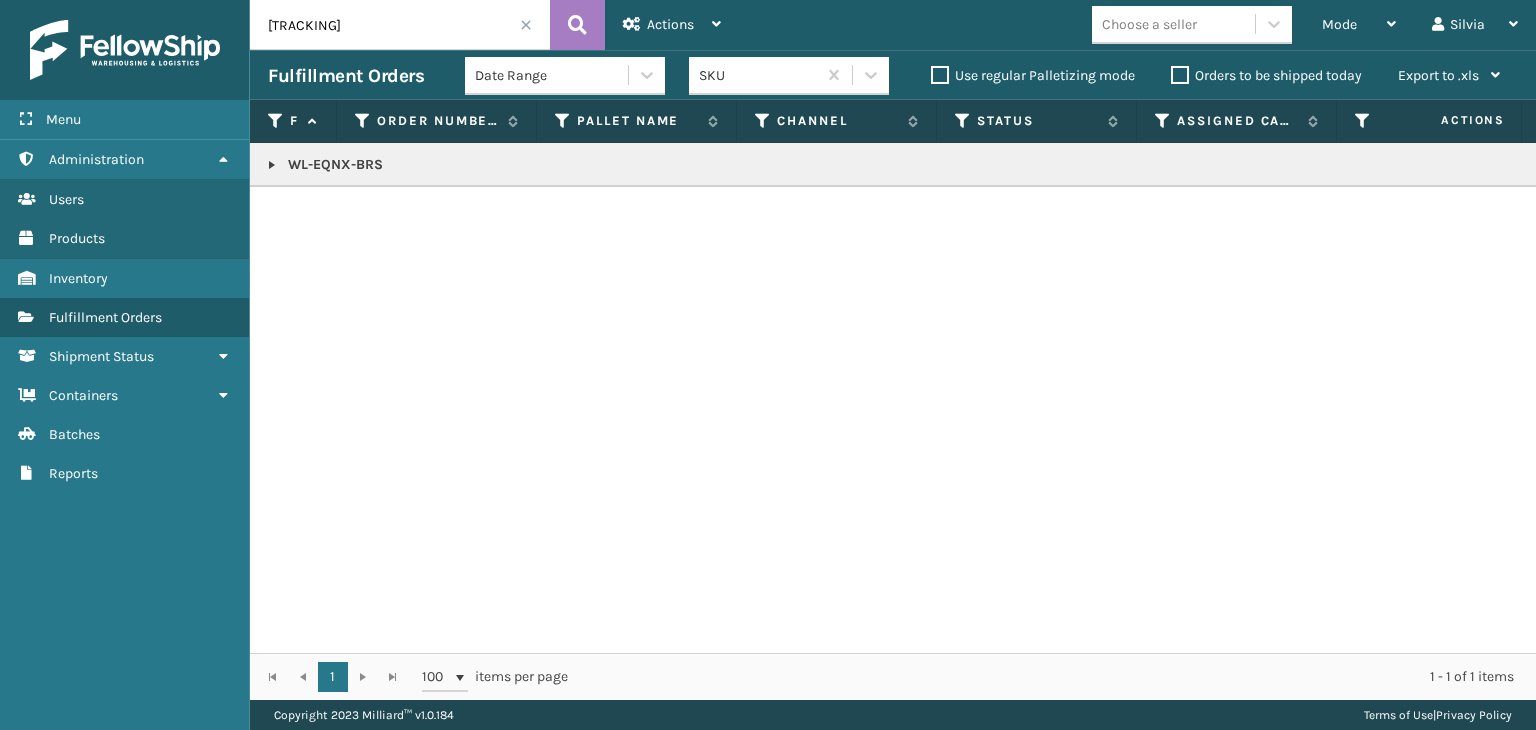 type on "[TRACKING]" 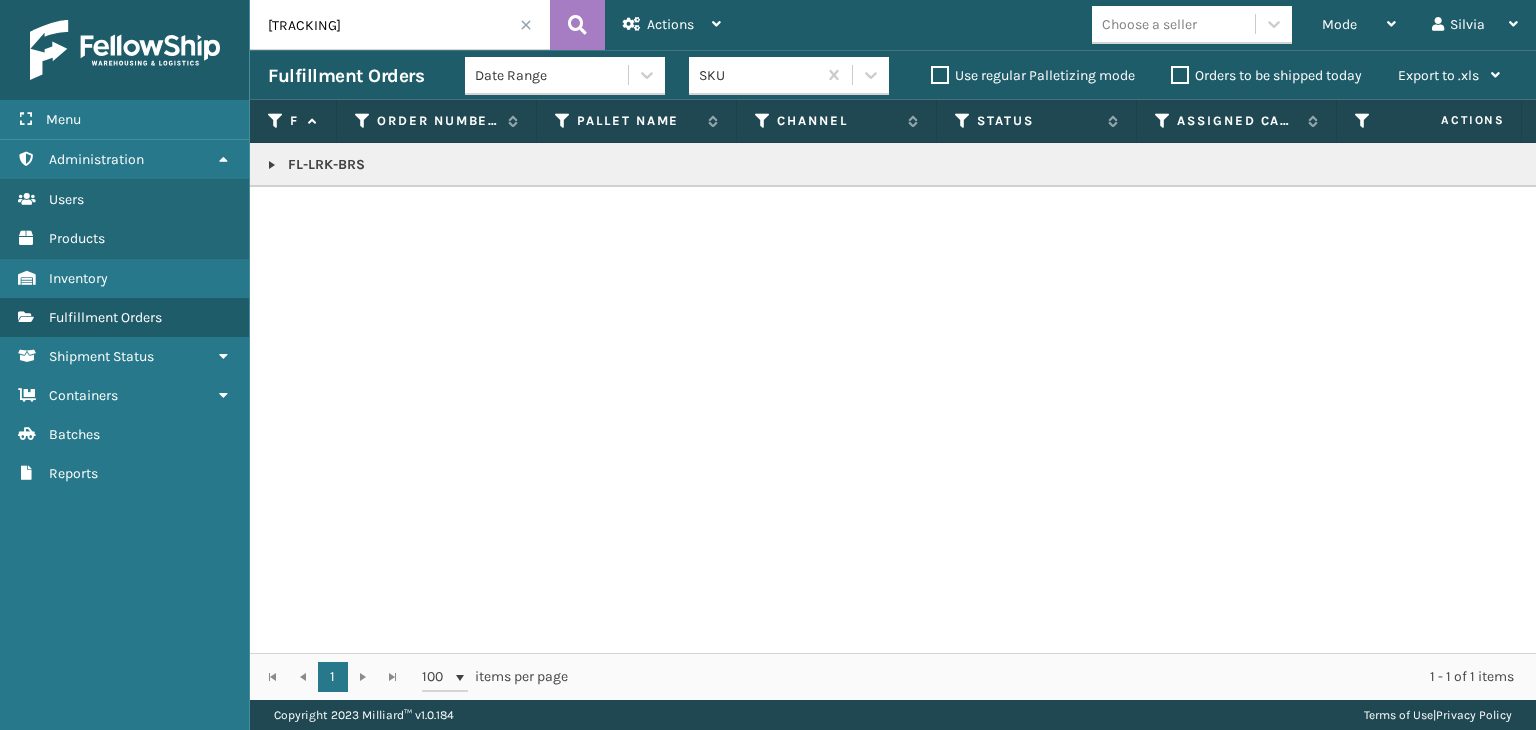 click at bounding box center [272, 165] 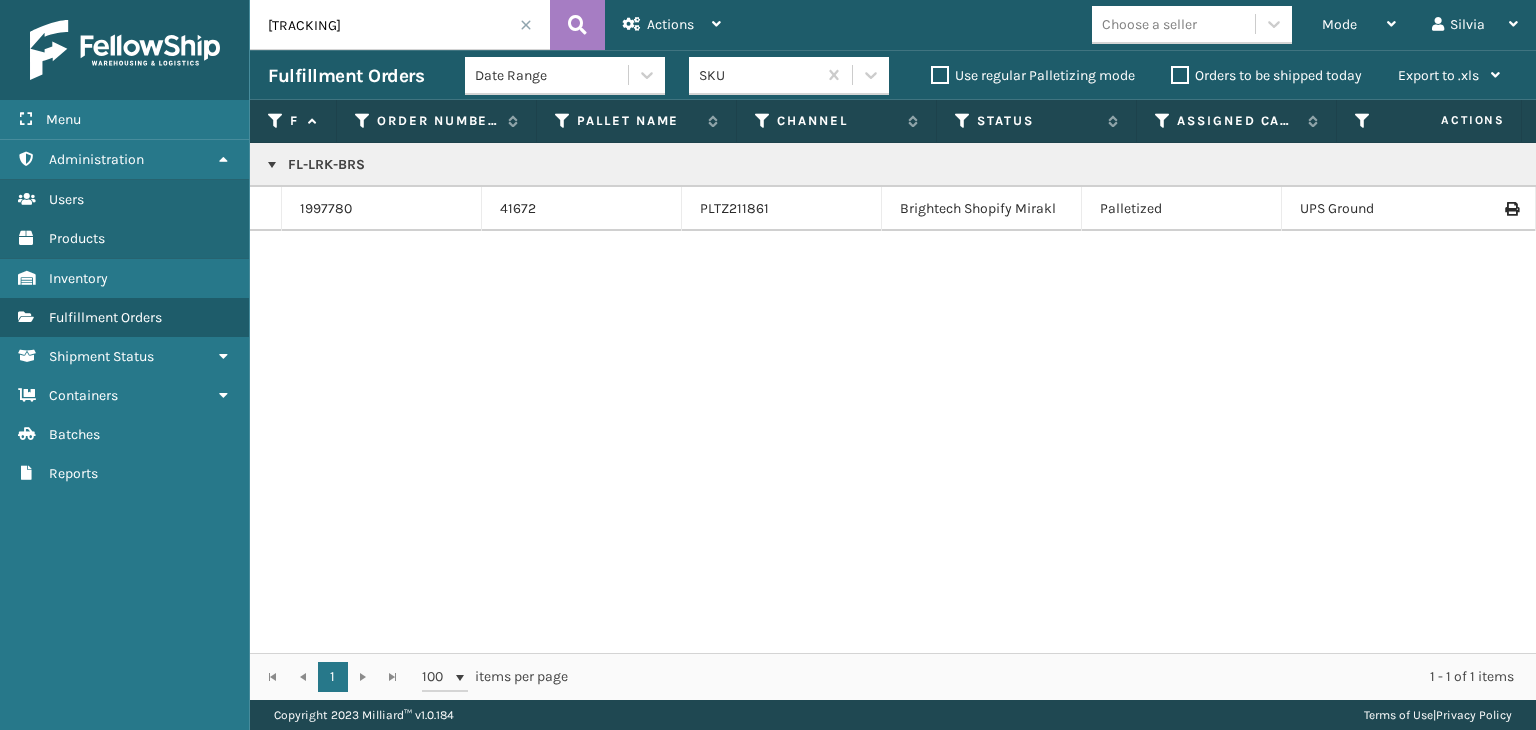 click at bounding box center (1511, 209) 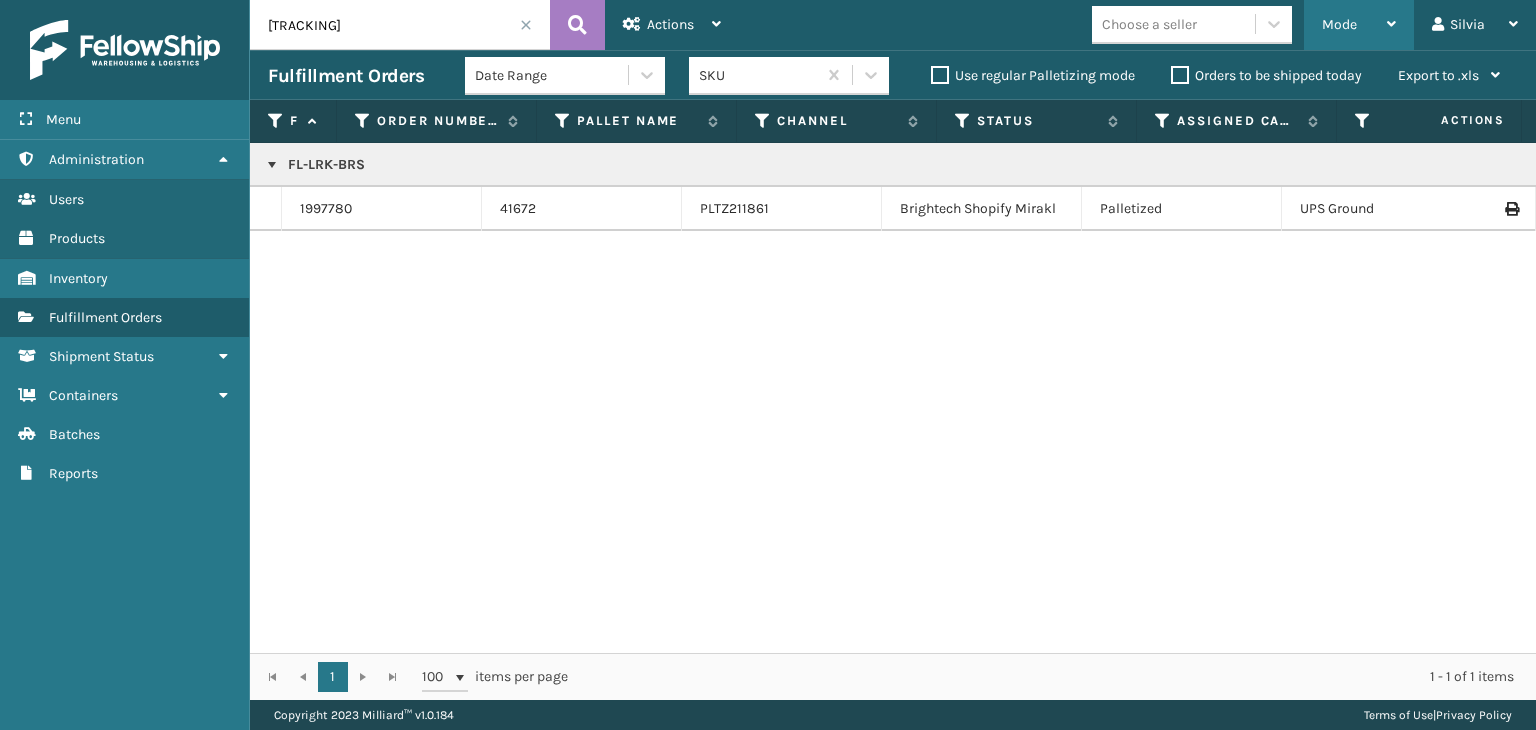 click on "Mode" at bounding box center (1339, 24) 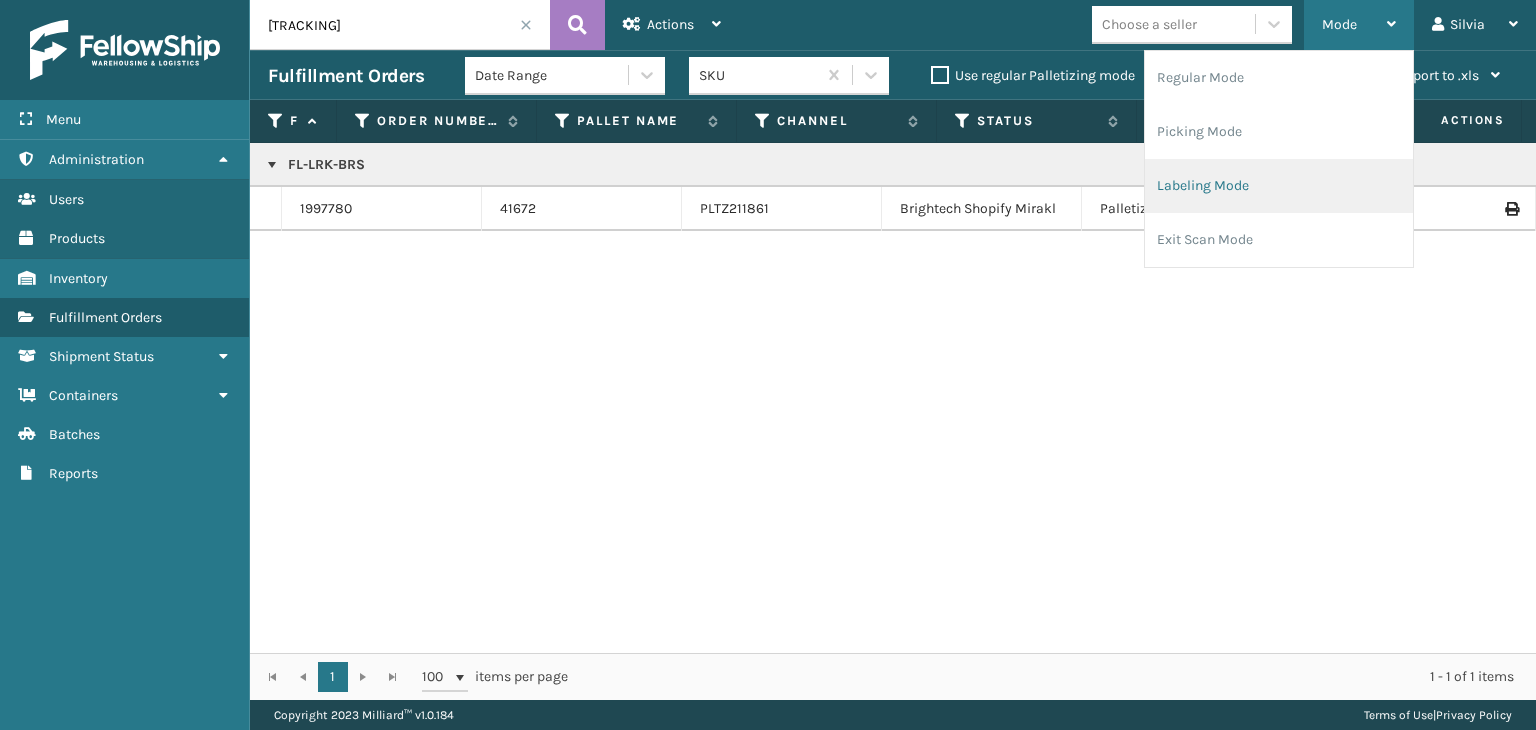 click on "Labeling Mode" at bounding box center (1279, 186) 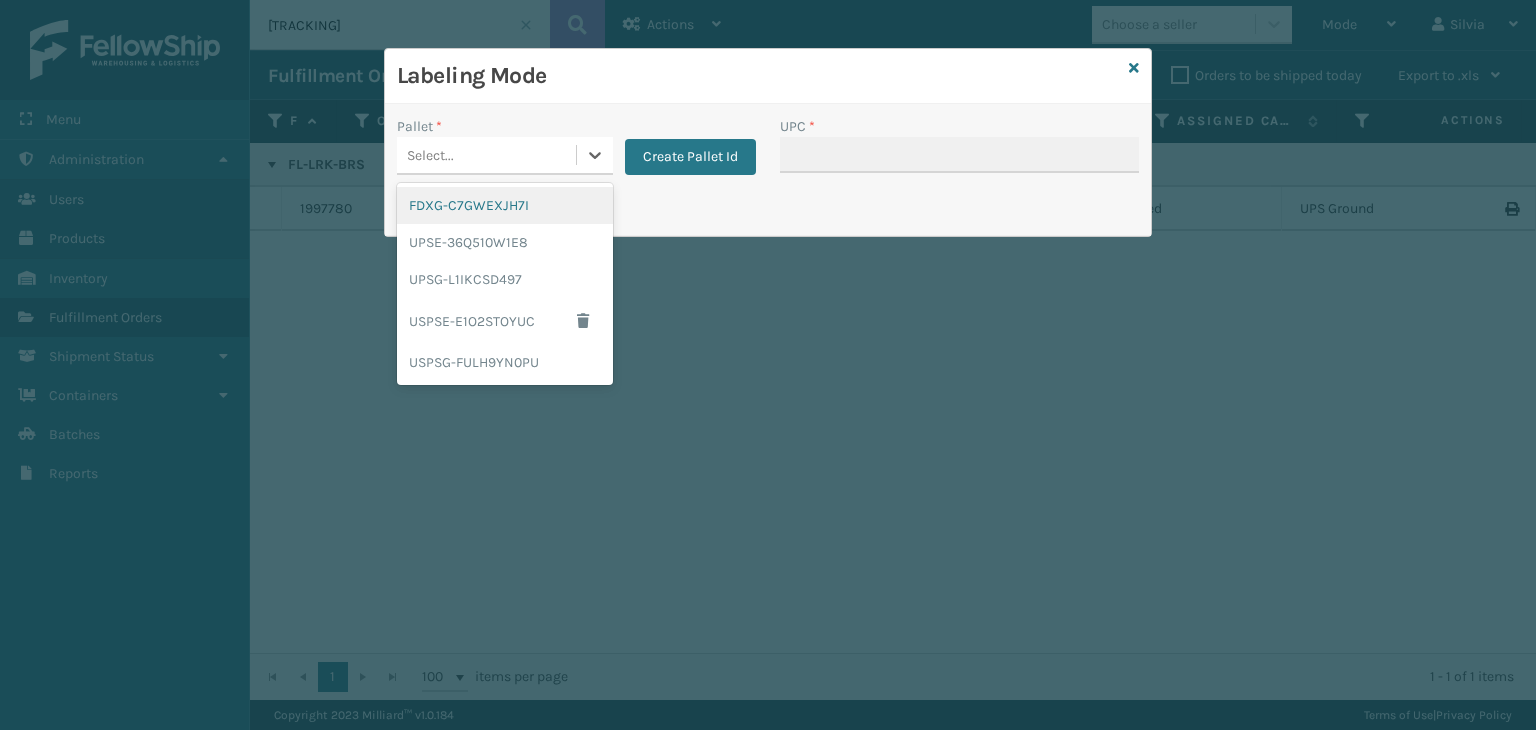 click on "Select..." at bounding box center (486, 155) 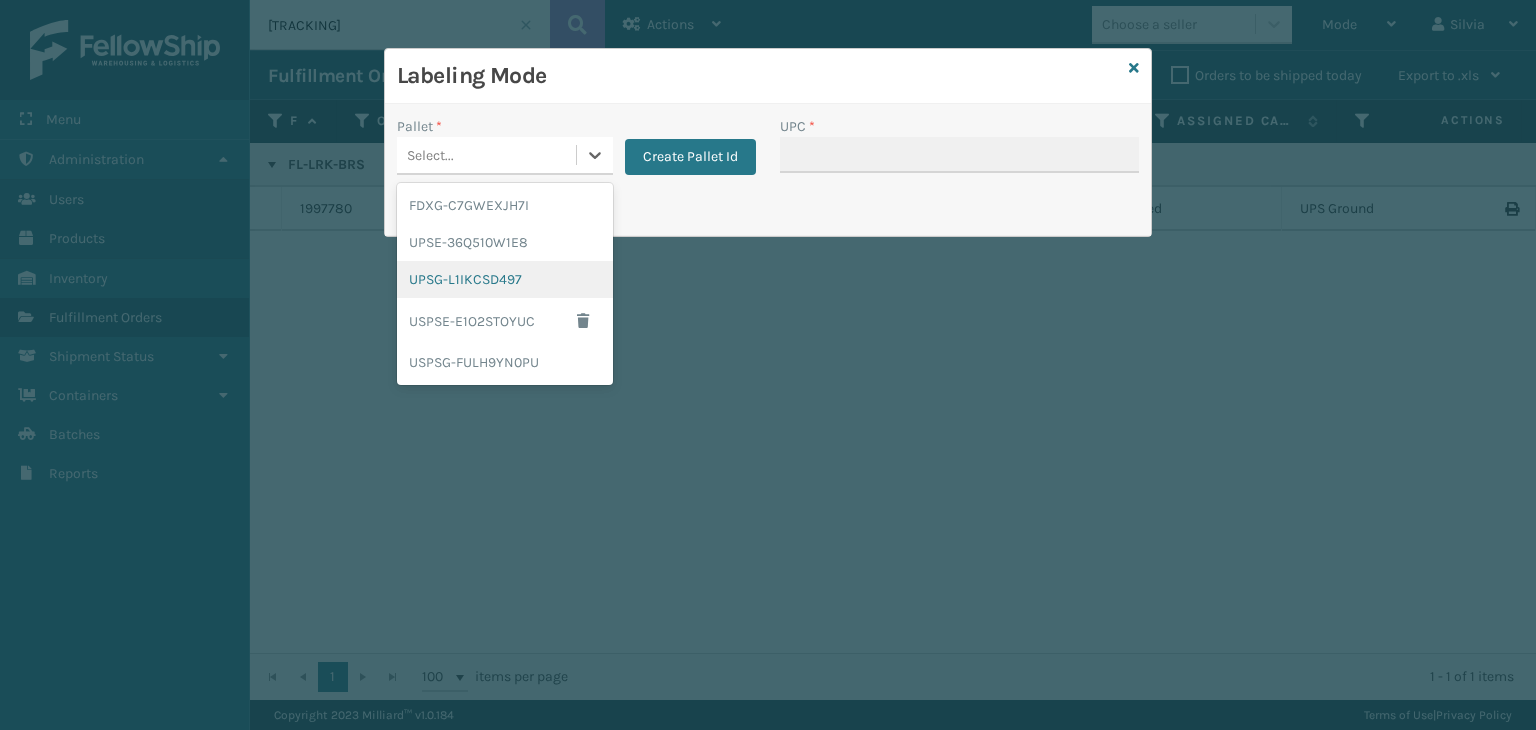 click on "UPSG-L1IKCSD497" at bounding box center [505, 279] 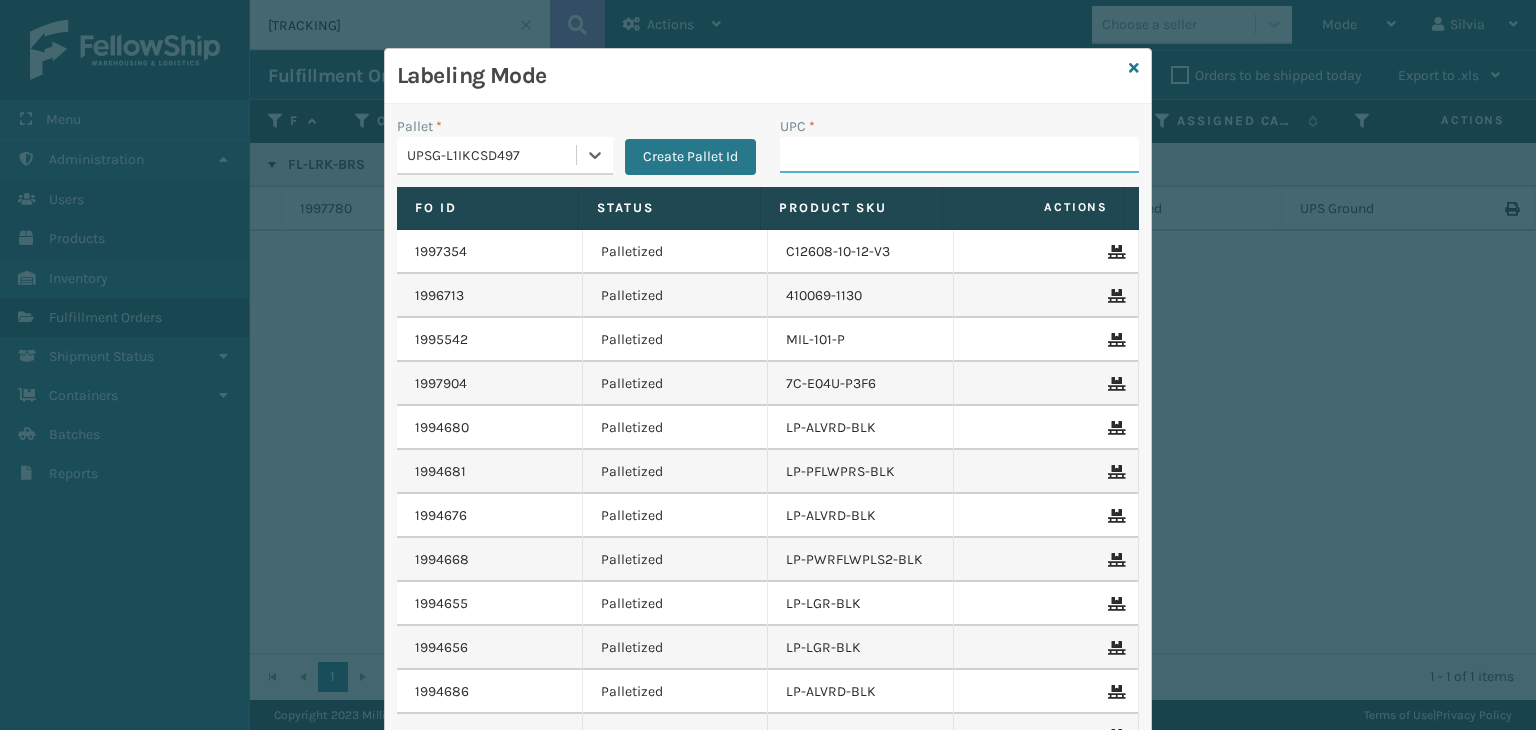 click on "UPC   *" at bounding box center [959, 155] 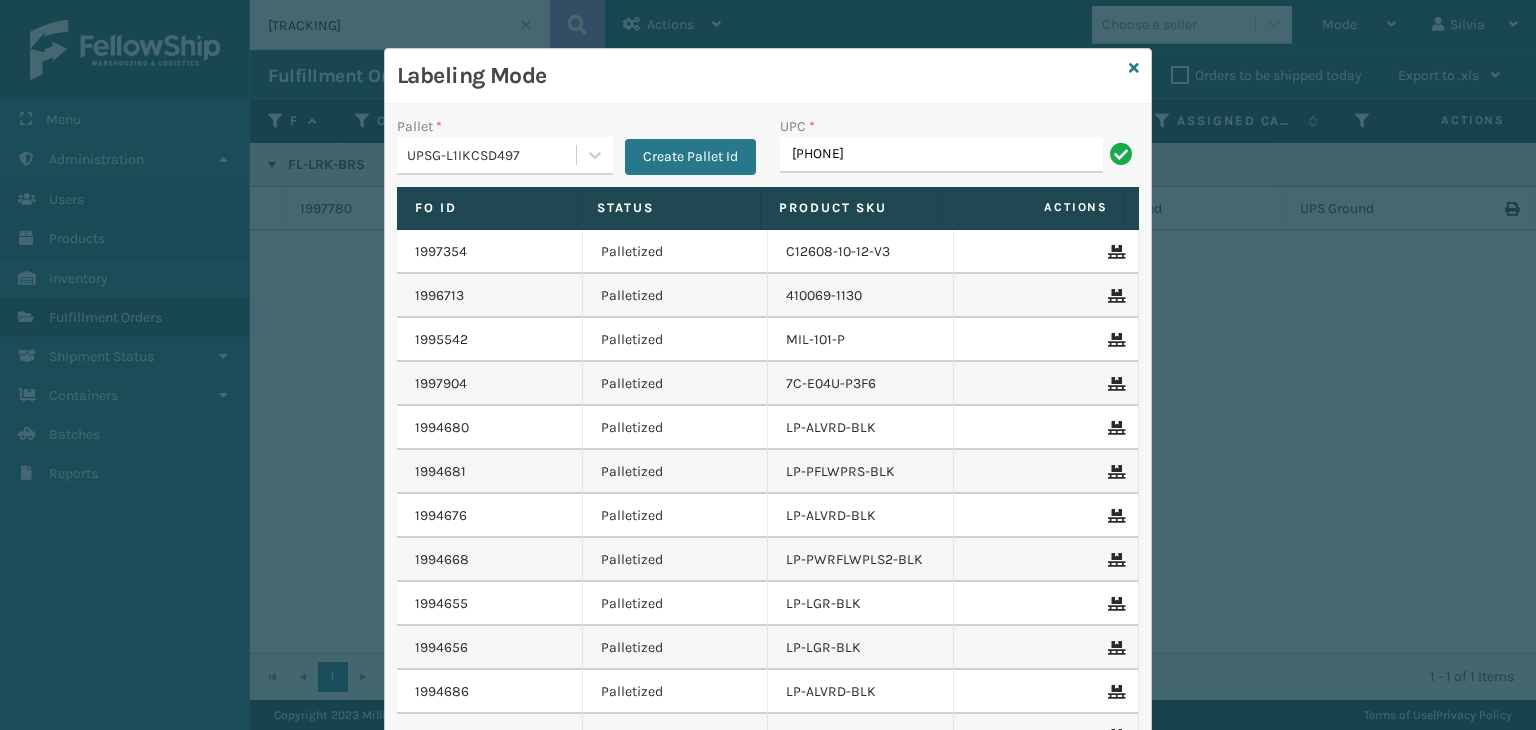 type on "[PHONE]" 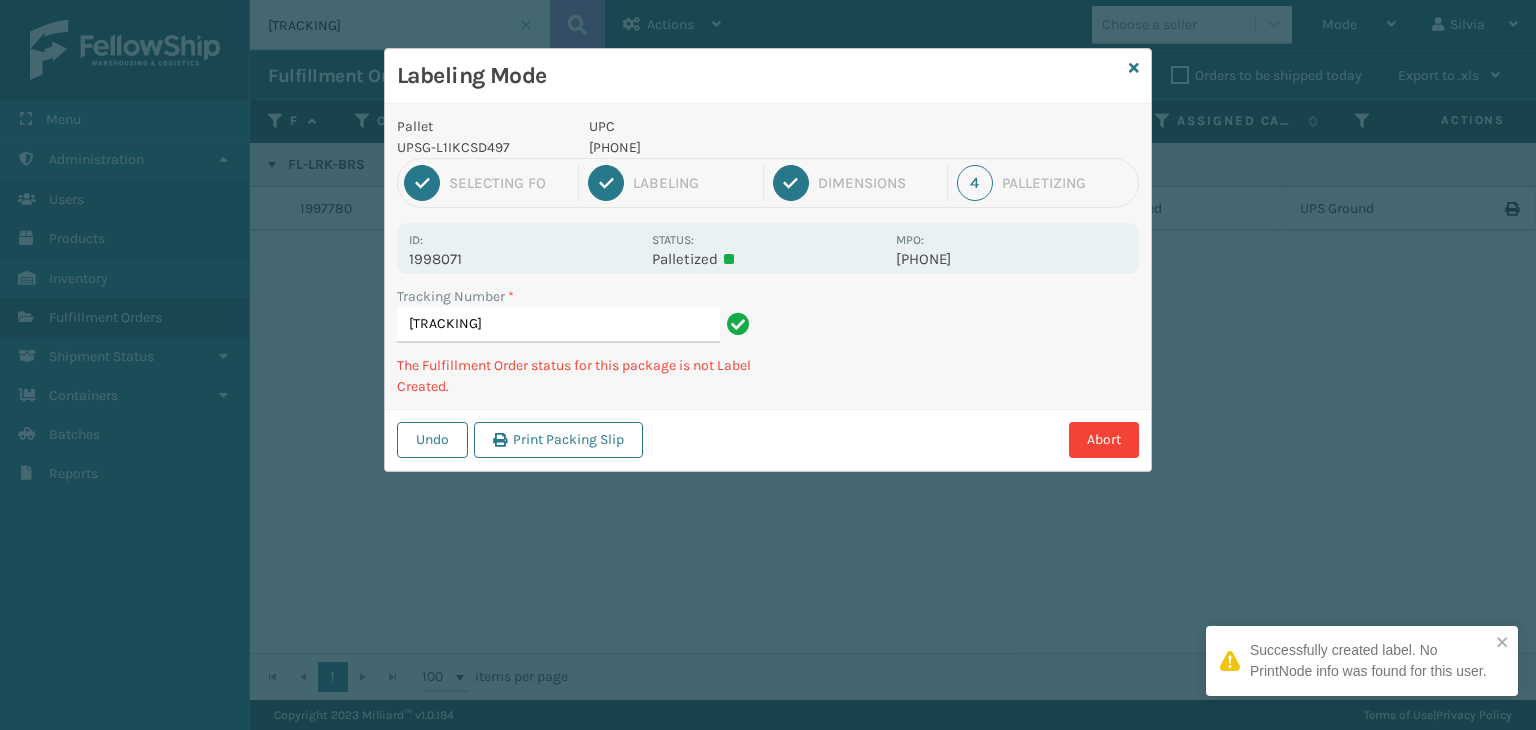 click on "[PHONE]" at bounding box center (736, 147) 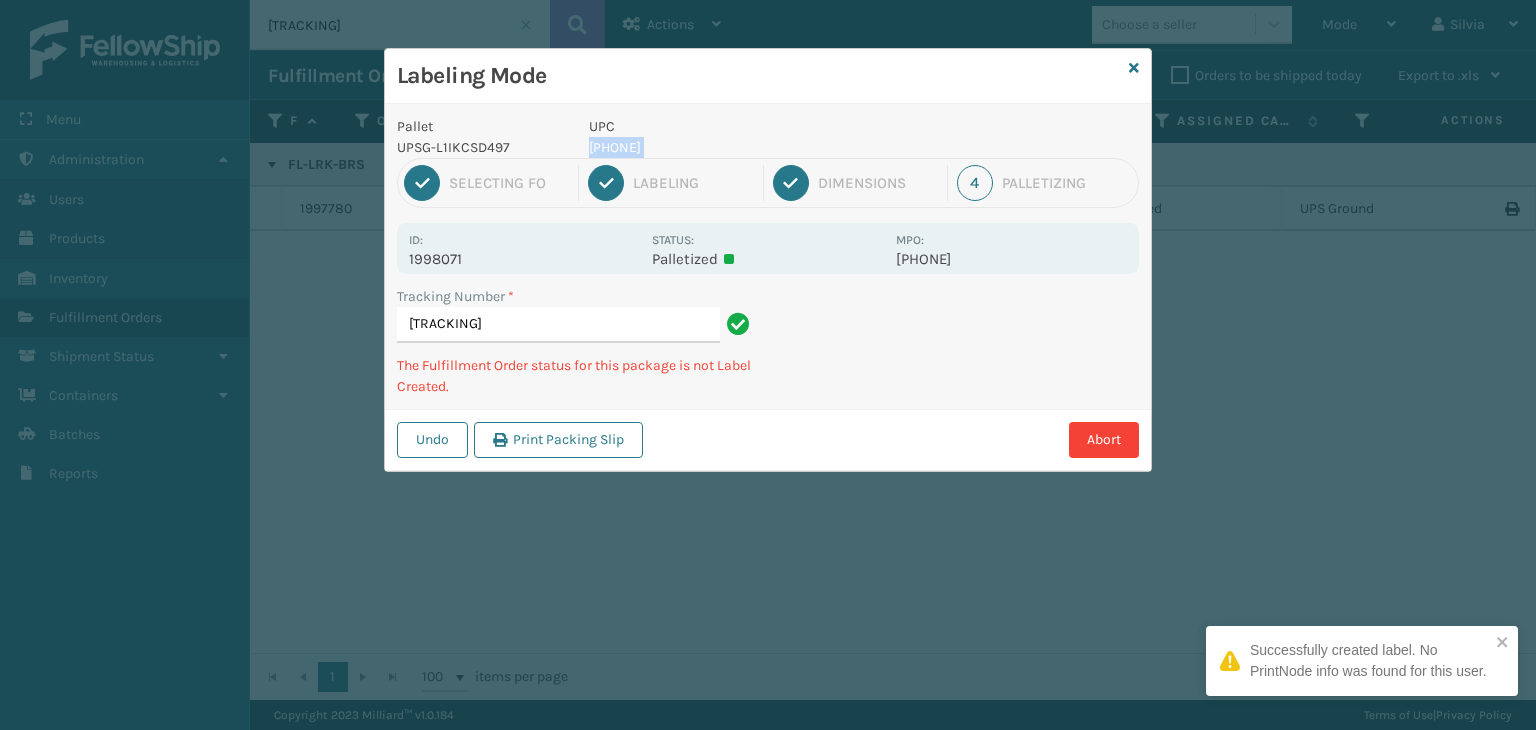 click on "[PHONE]" at bounding box center [736, 147] 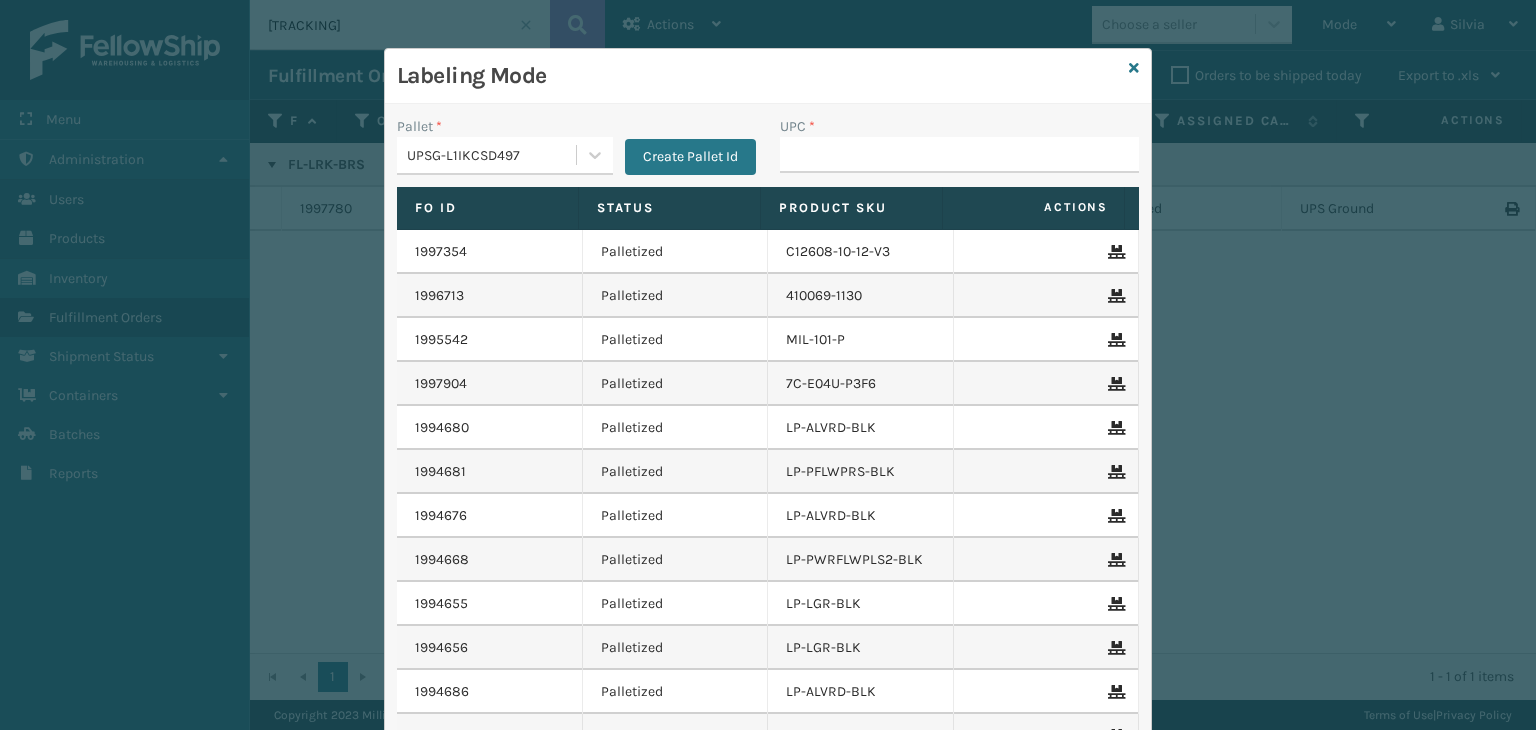 type on "[PHONE]" 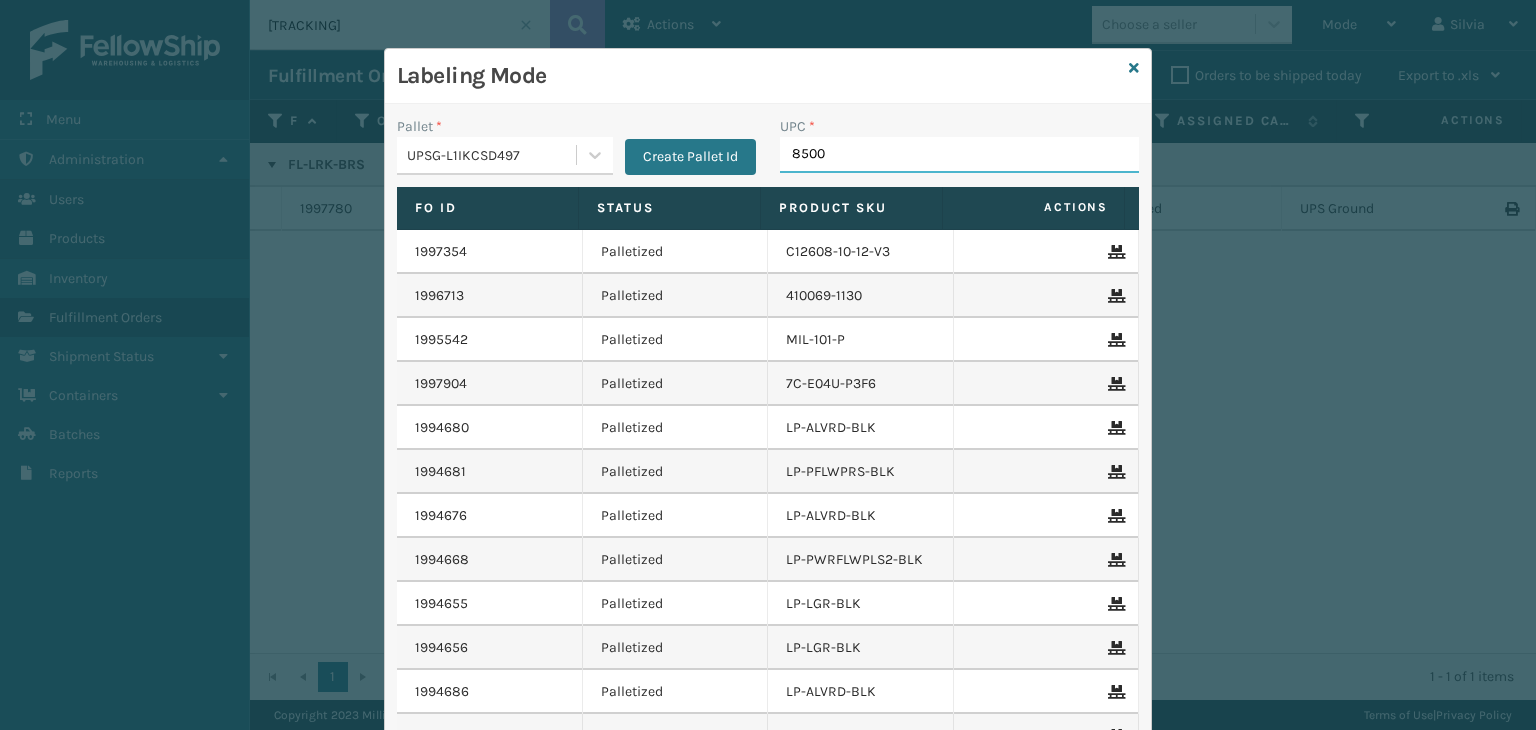 type on "85001" 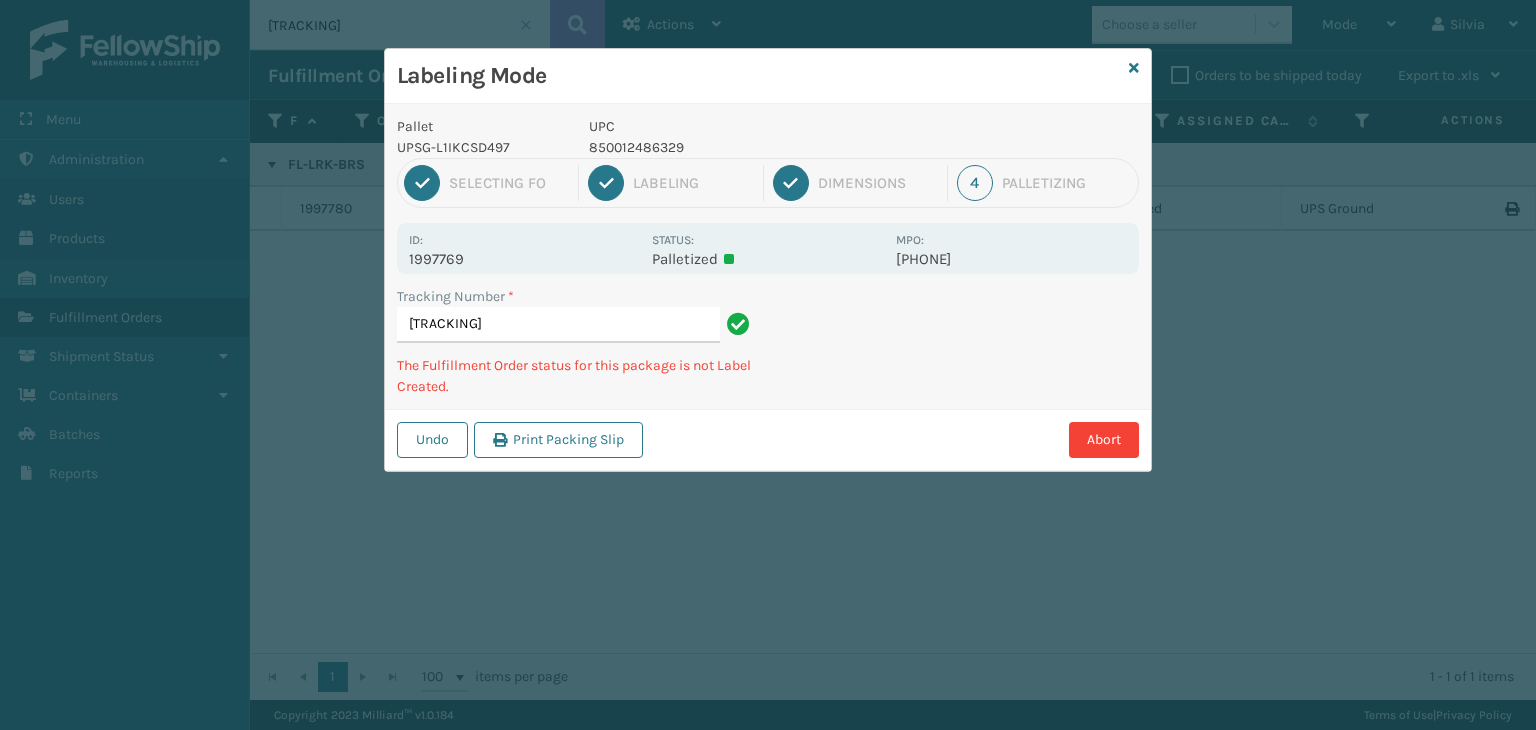 type on "1ZHF69090323539261850012486329" 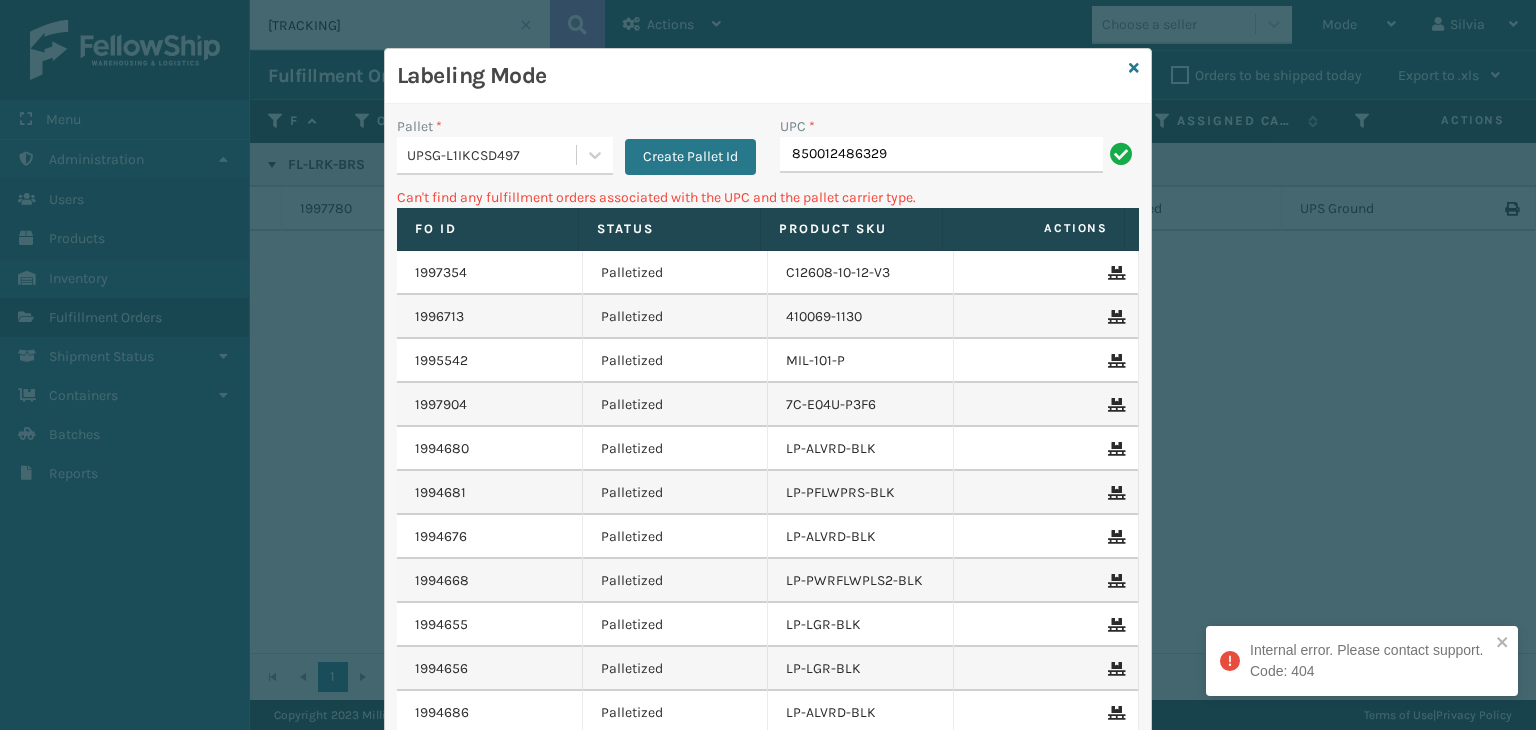 click on "UPSG-L1IKCSD497" at bounding box center (486, 155) 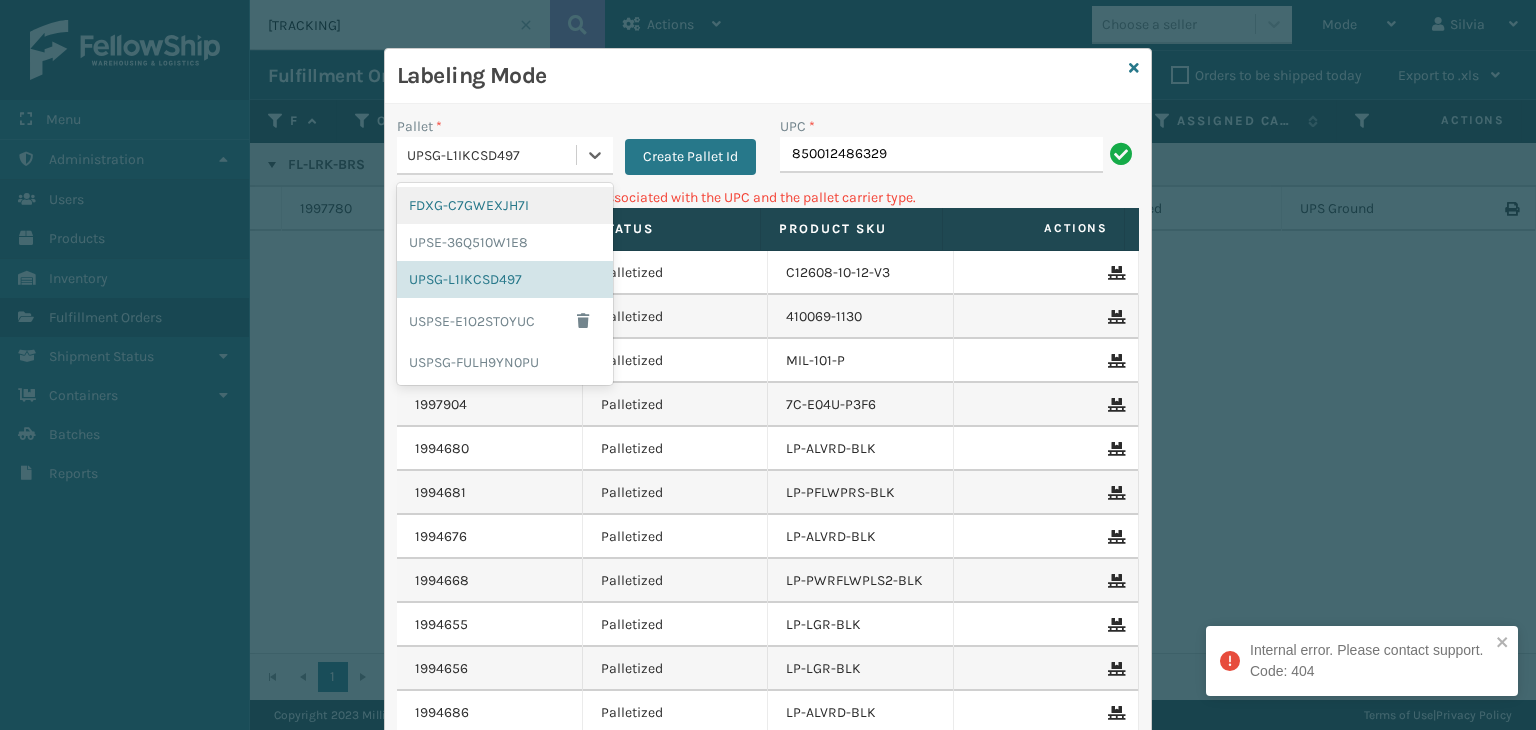 click on "FDXG-C7GWEXJH7I" at bounding box center (505, 205) 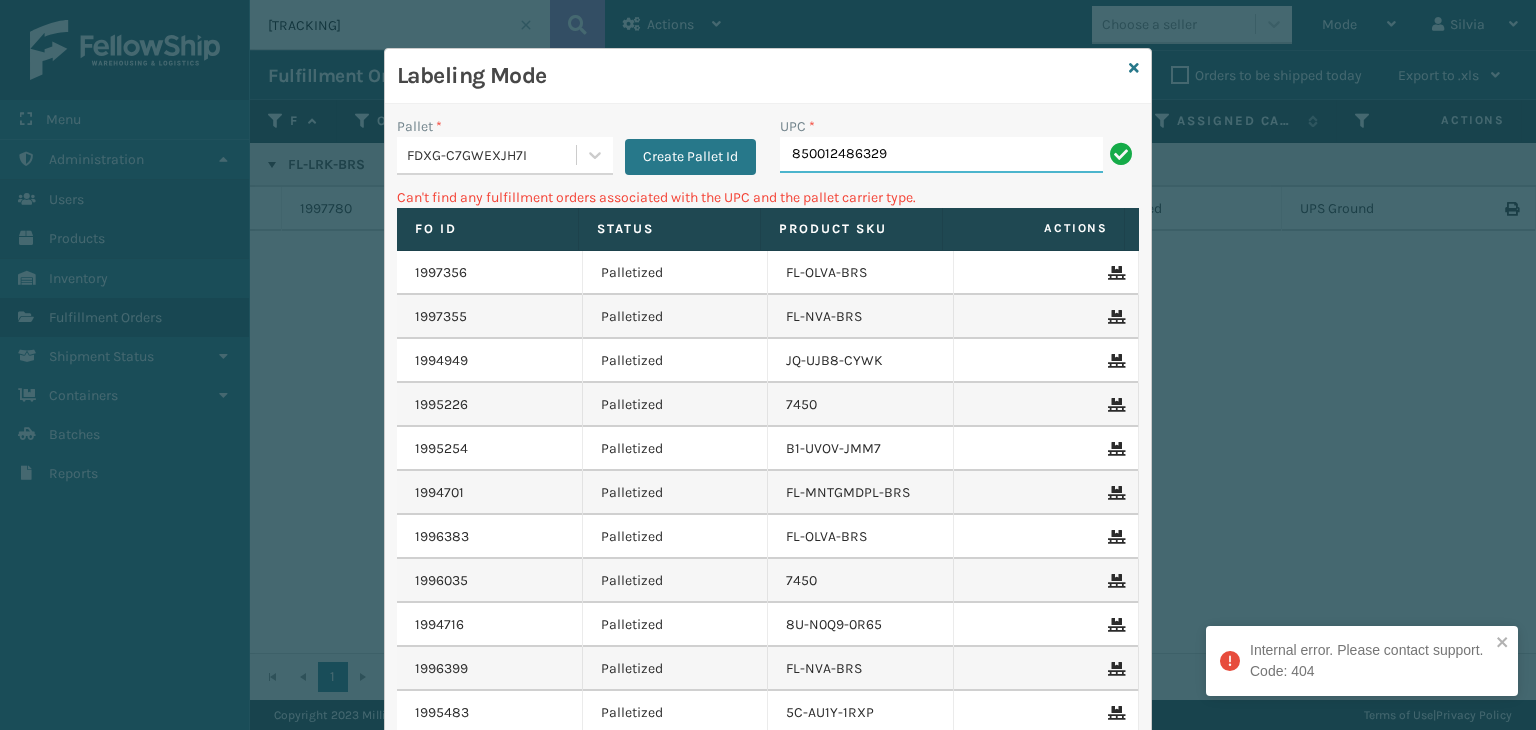 click on "850012486329" at bounding box center [941, 155] 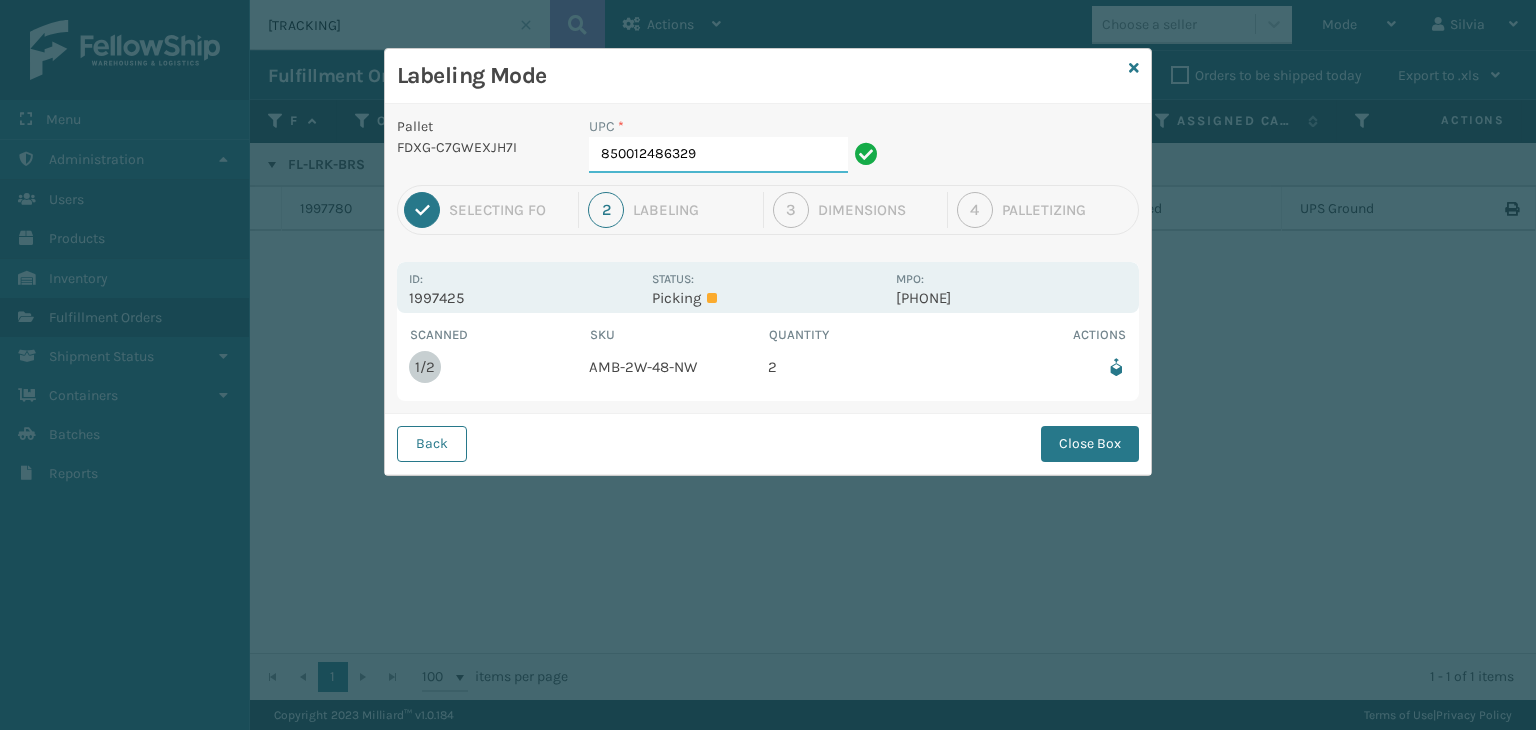 click on "850012486329" at bounding box center (718, 155) 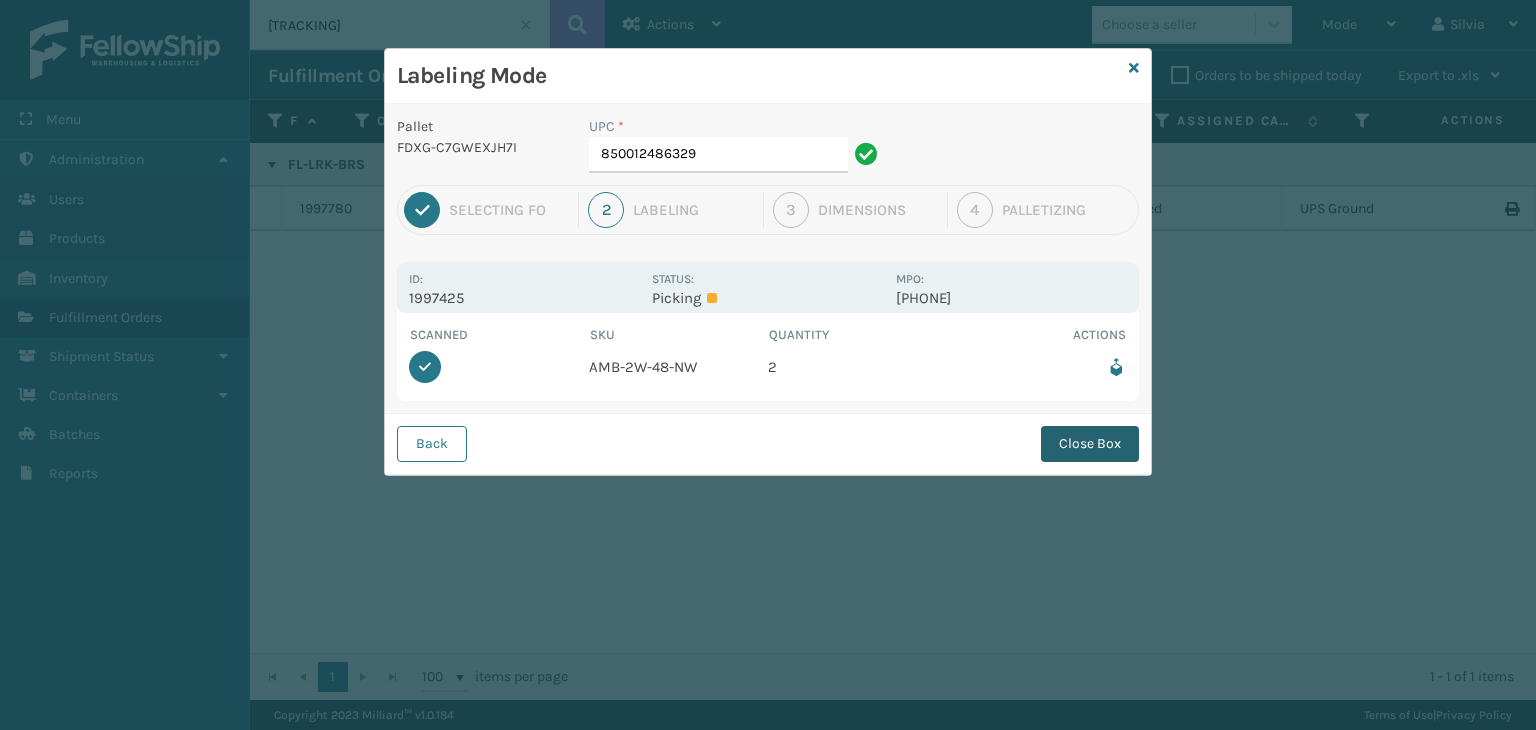 click on "Close Box" at bounding box center (1090, 444) 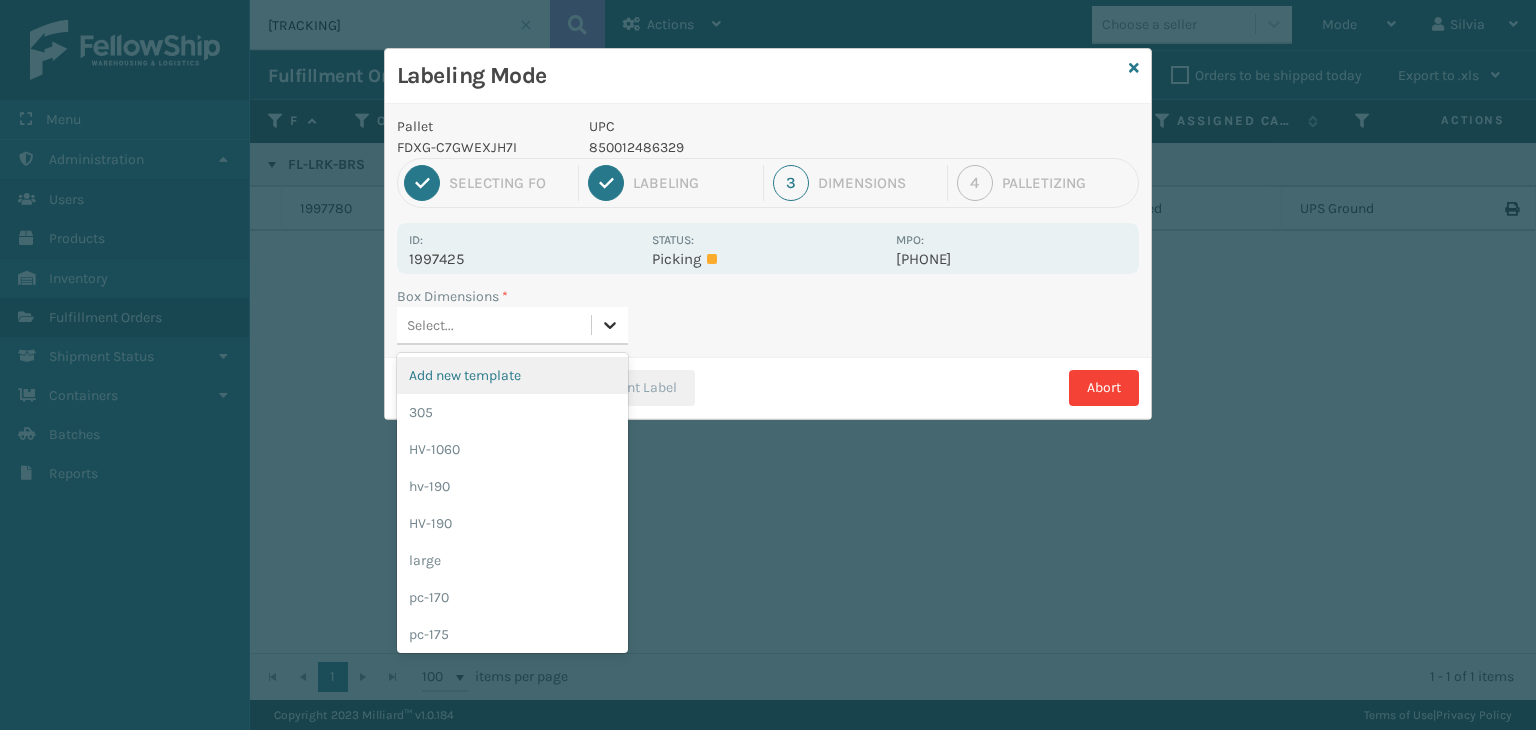 click 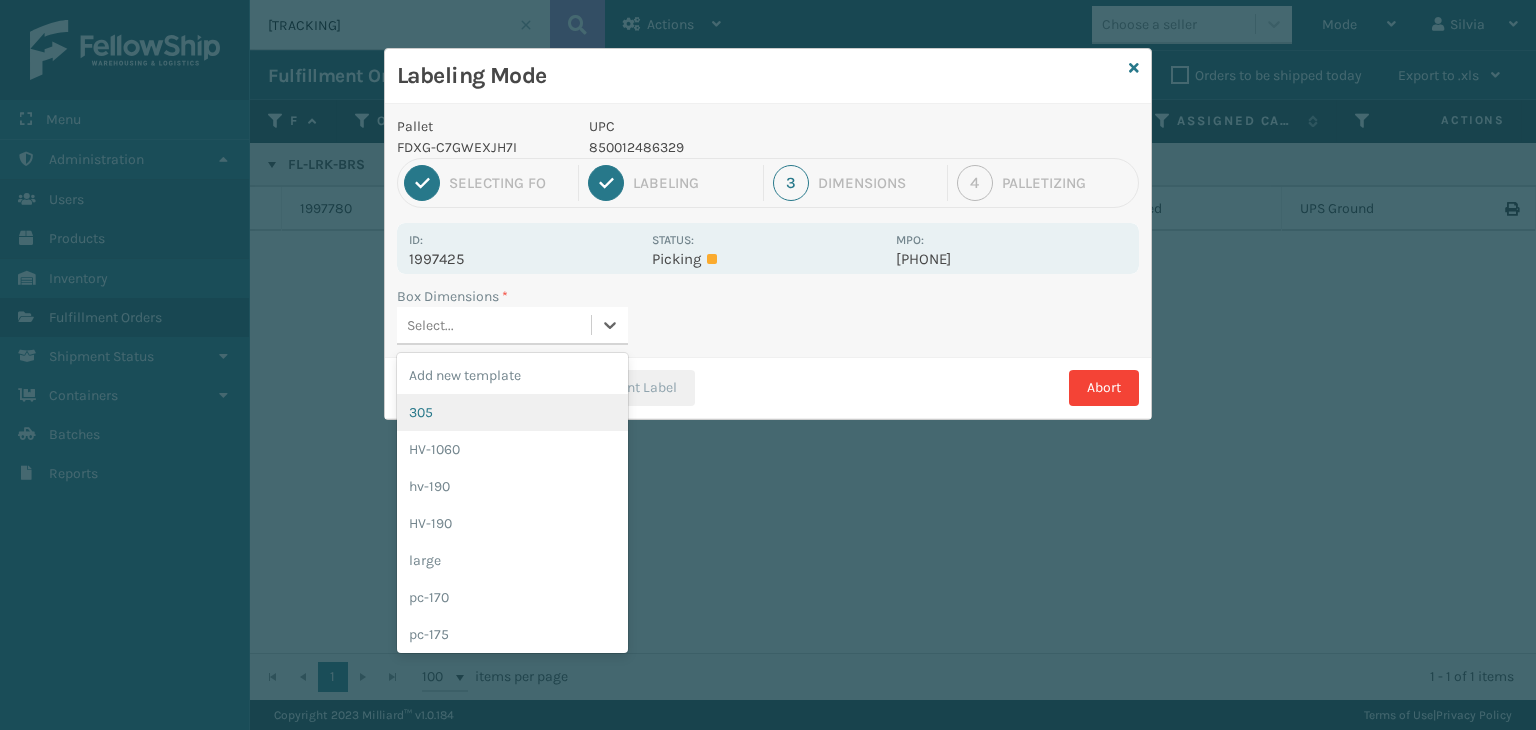 click on "305" at bounding box center (512, 412) 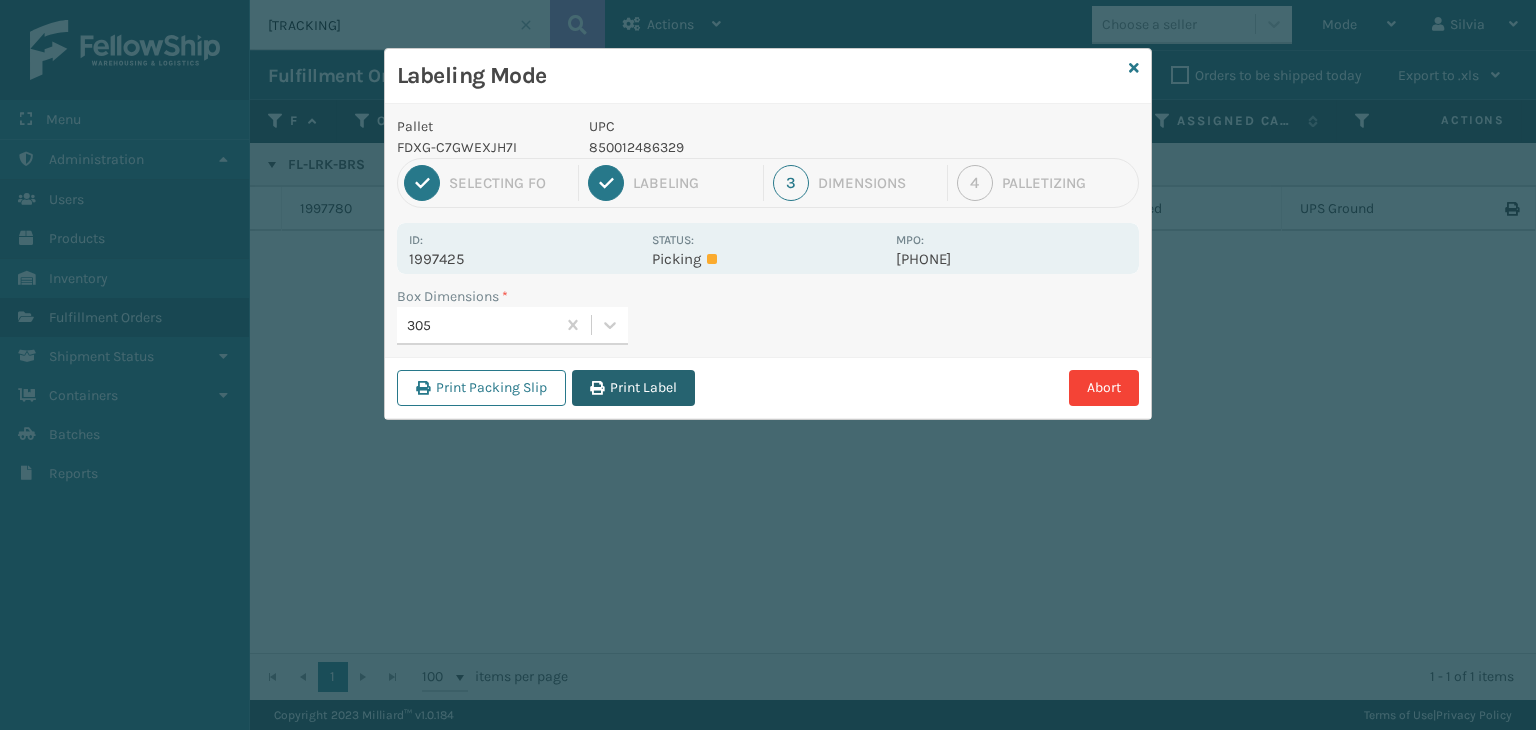 click on "Print Label" at bounding box center [633, 388] 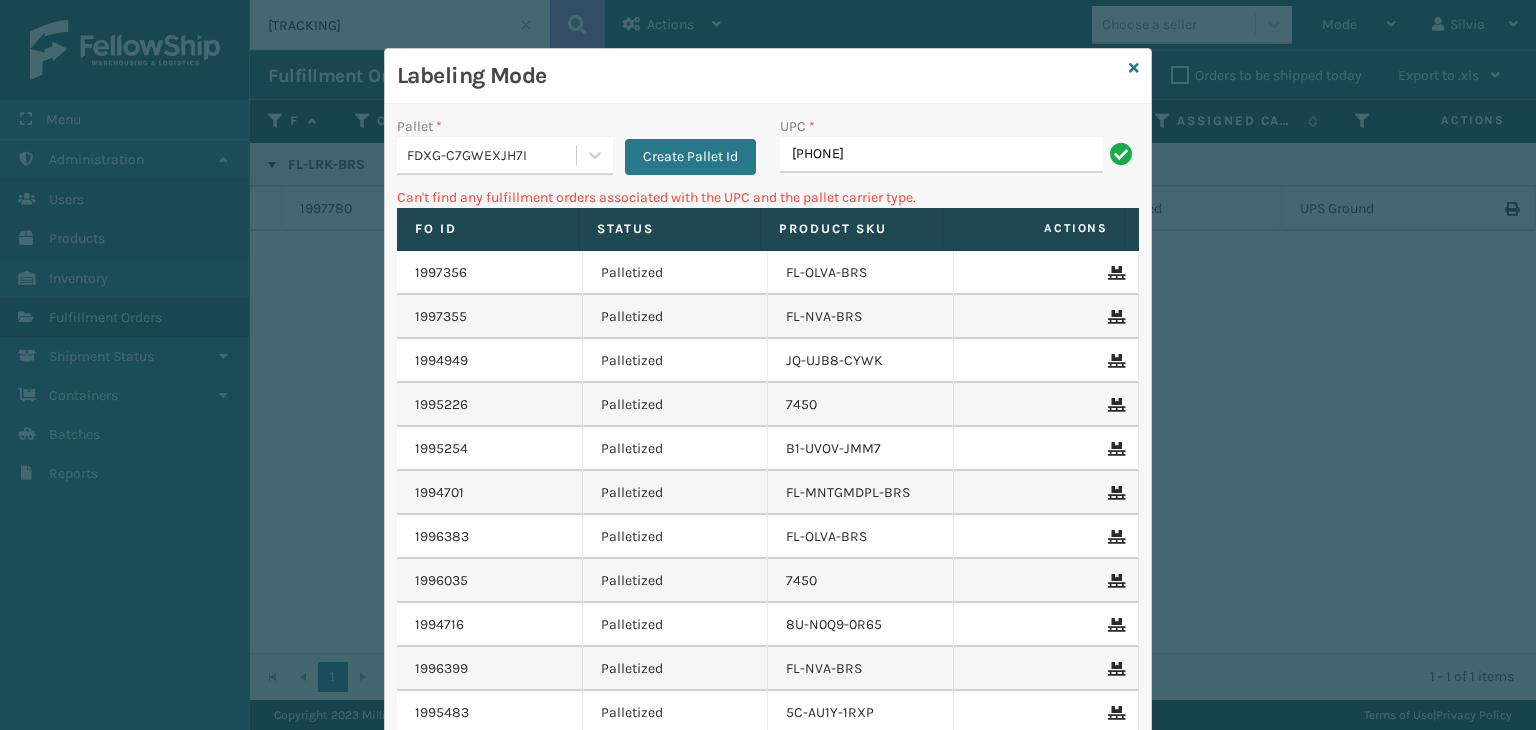 click on "Pallet   * FDXG-C7GWEXJH7I Create Pallet Id" at bounding box center (576, 151) 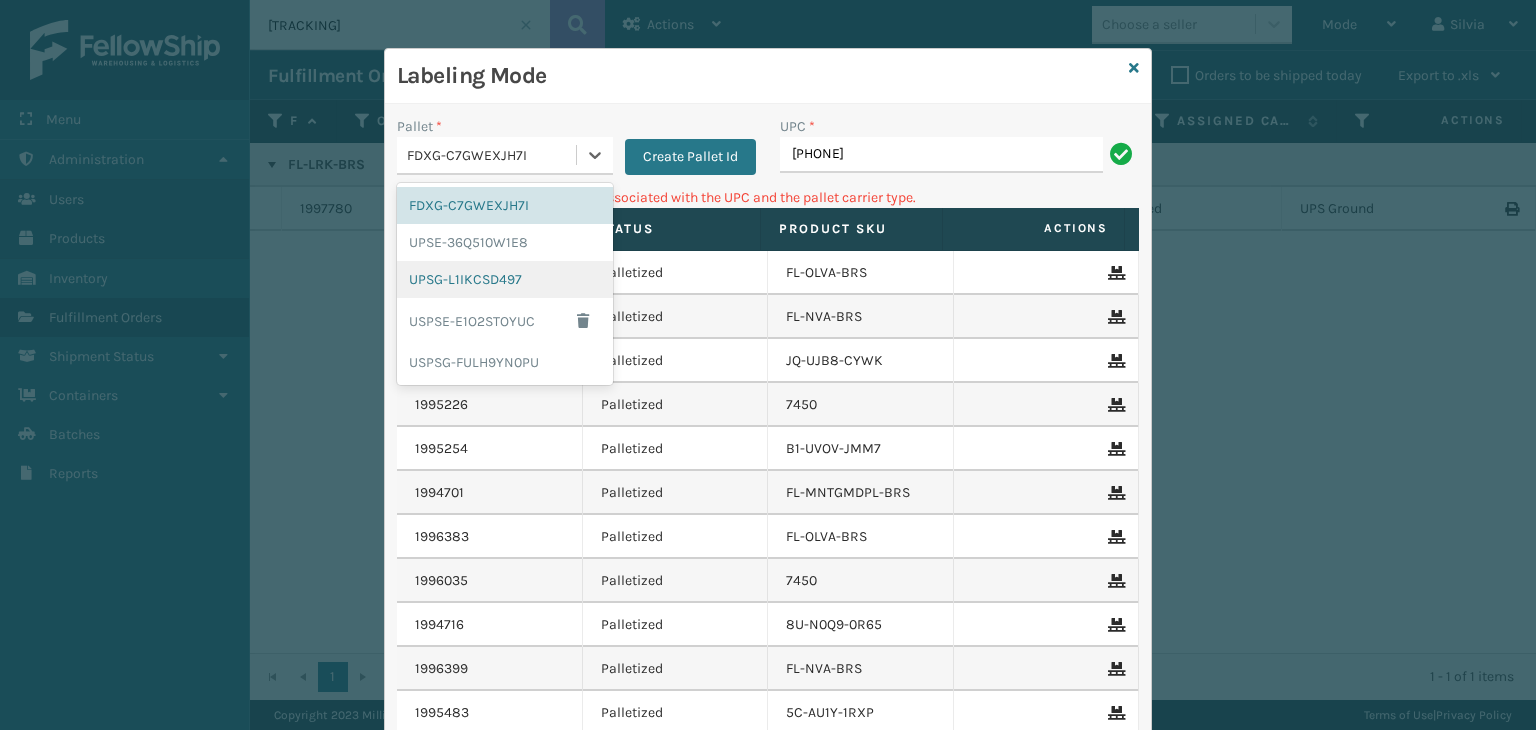 drag, startPoint x: 485, startPoint y: 277, endPoint x: 855, endPoint y: 165, distance: 386.57986 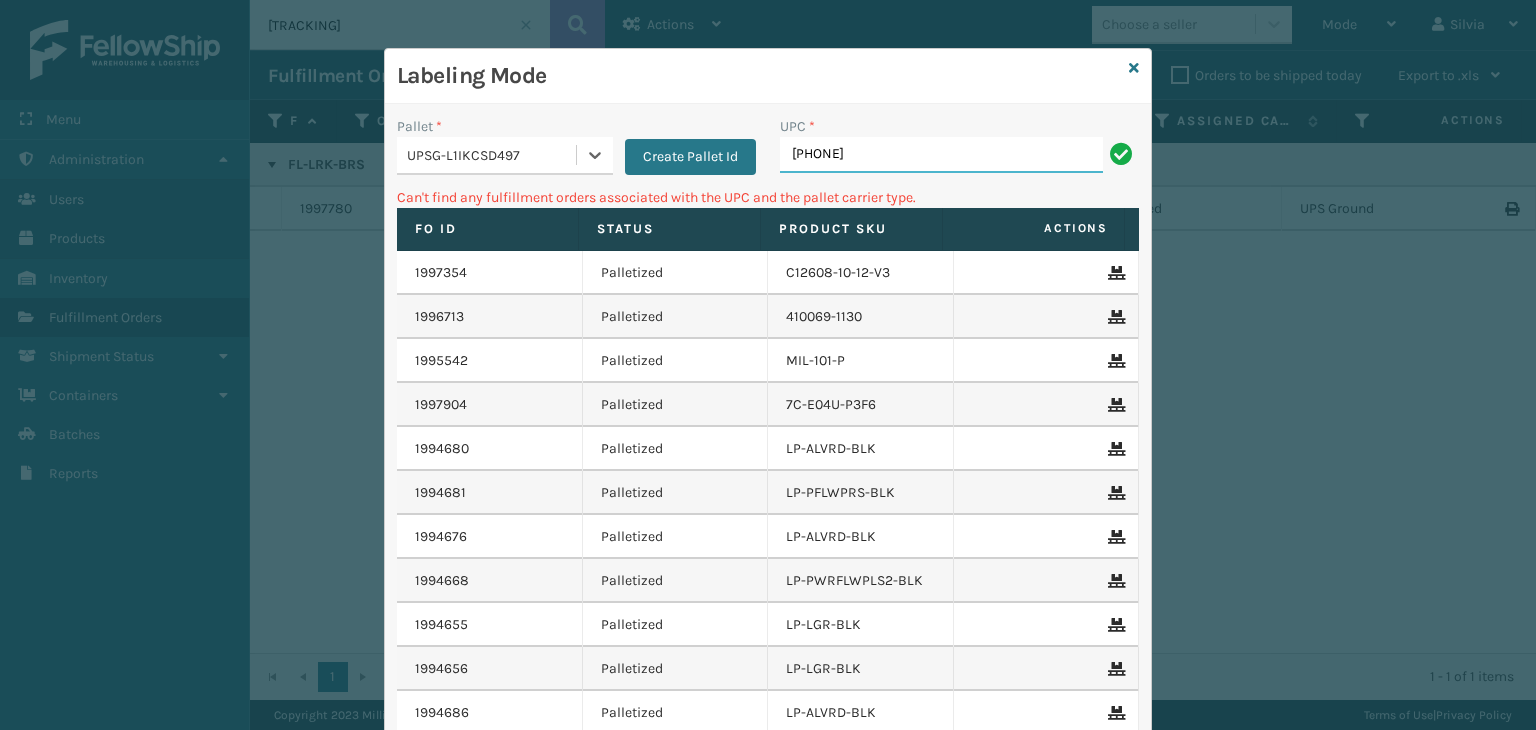 click on "[PHONE]" at bounding box center [941, 155] 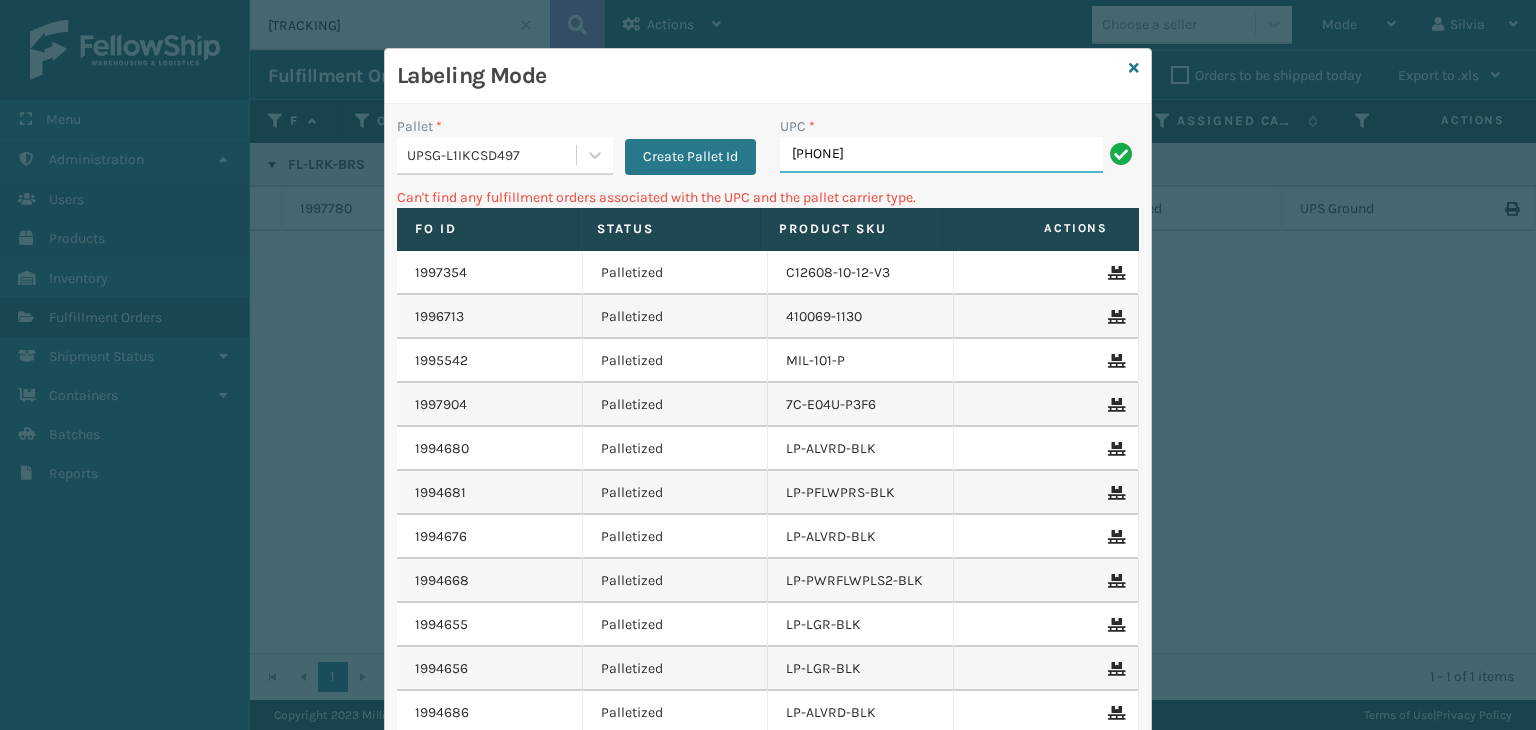 click on "[PHONE]" at bounding box center [941, 155] 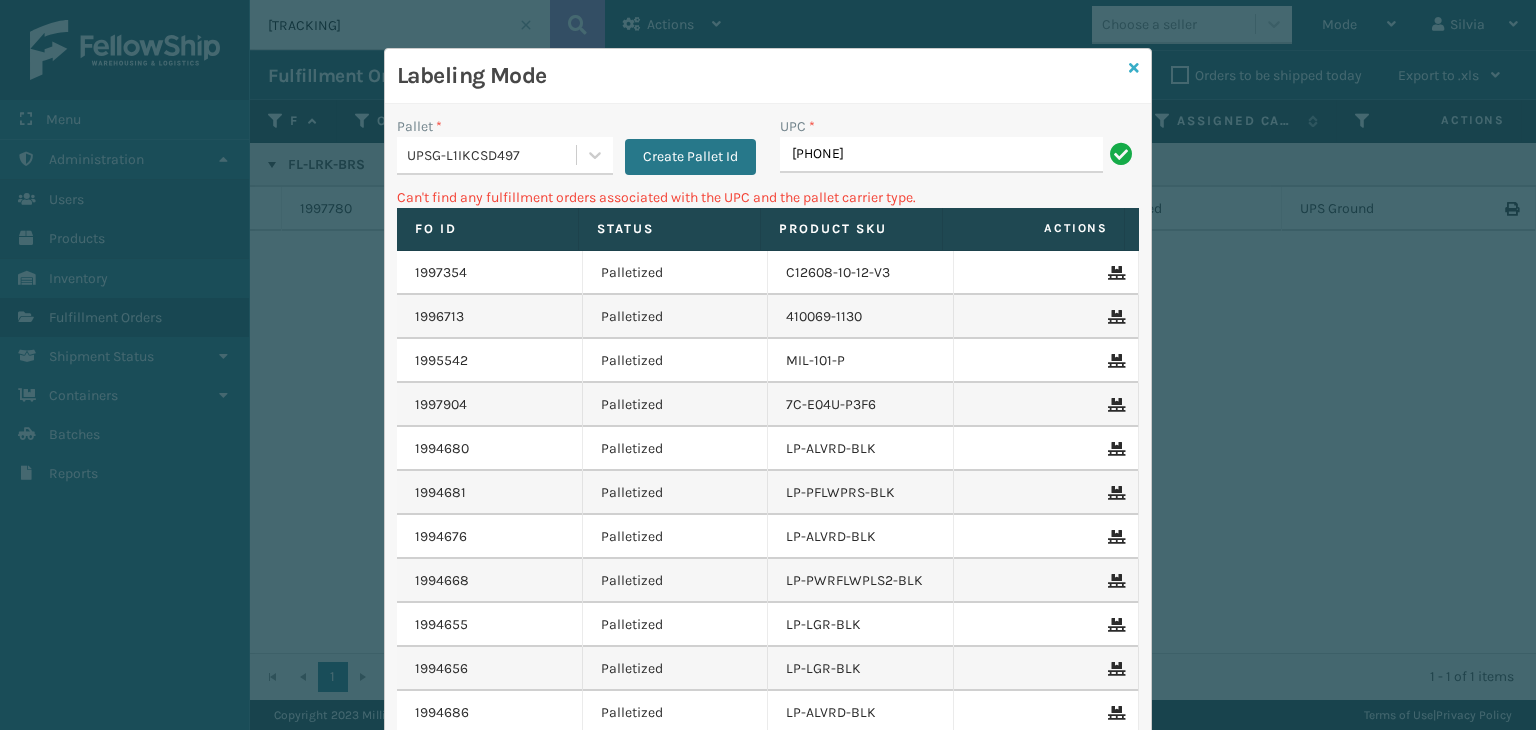 click at bounding box center (1134, 68) 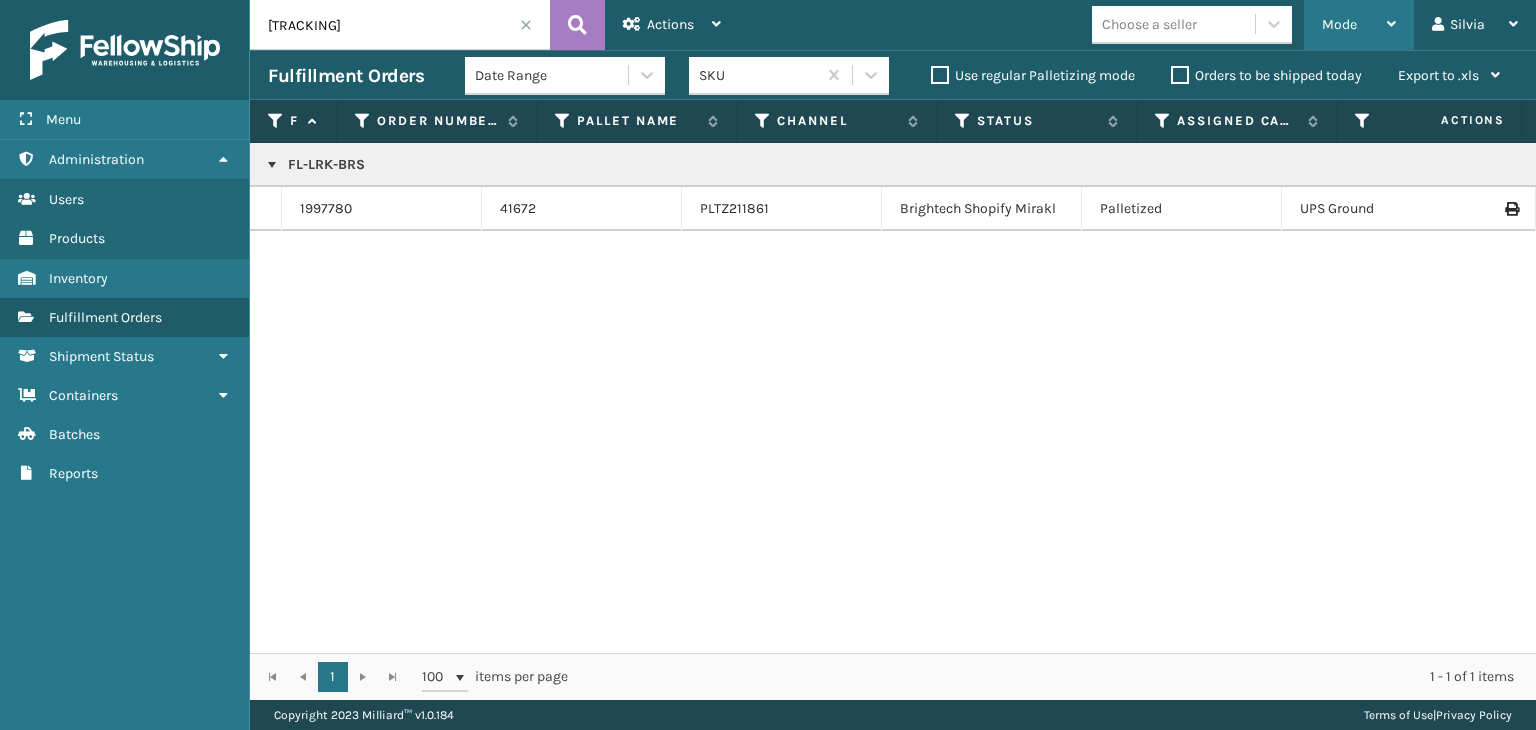 click on "Mode" at bounding box center (1359, 25) 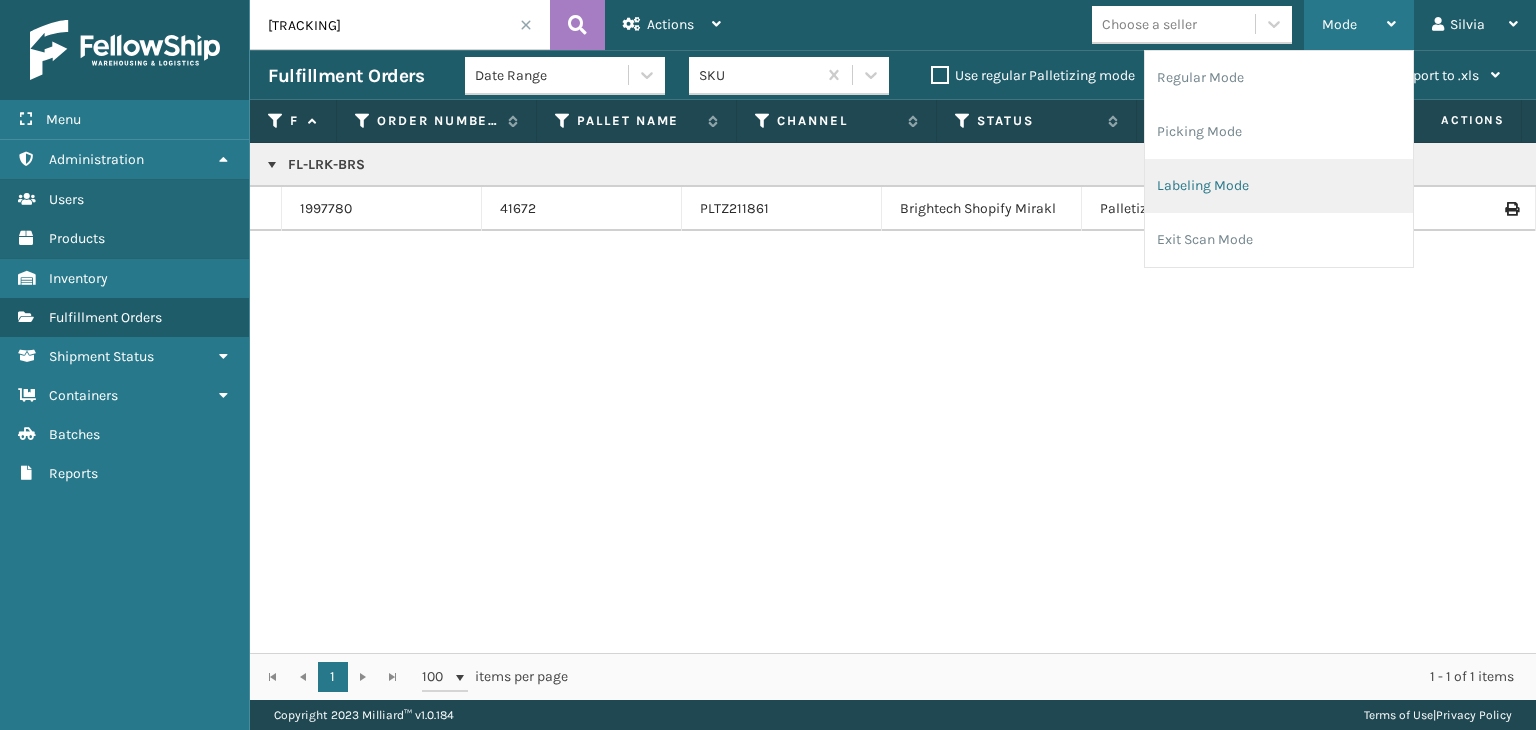 click on "Labeling Mode" at bounding box center [1279, 186] 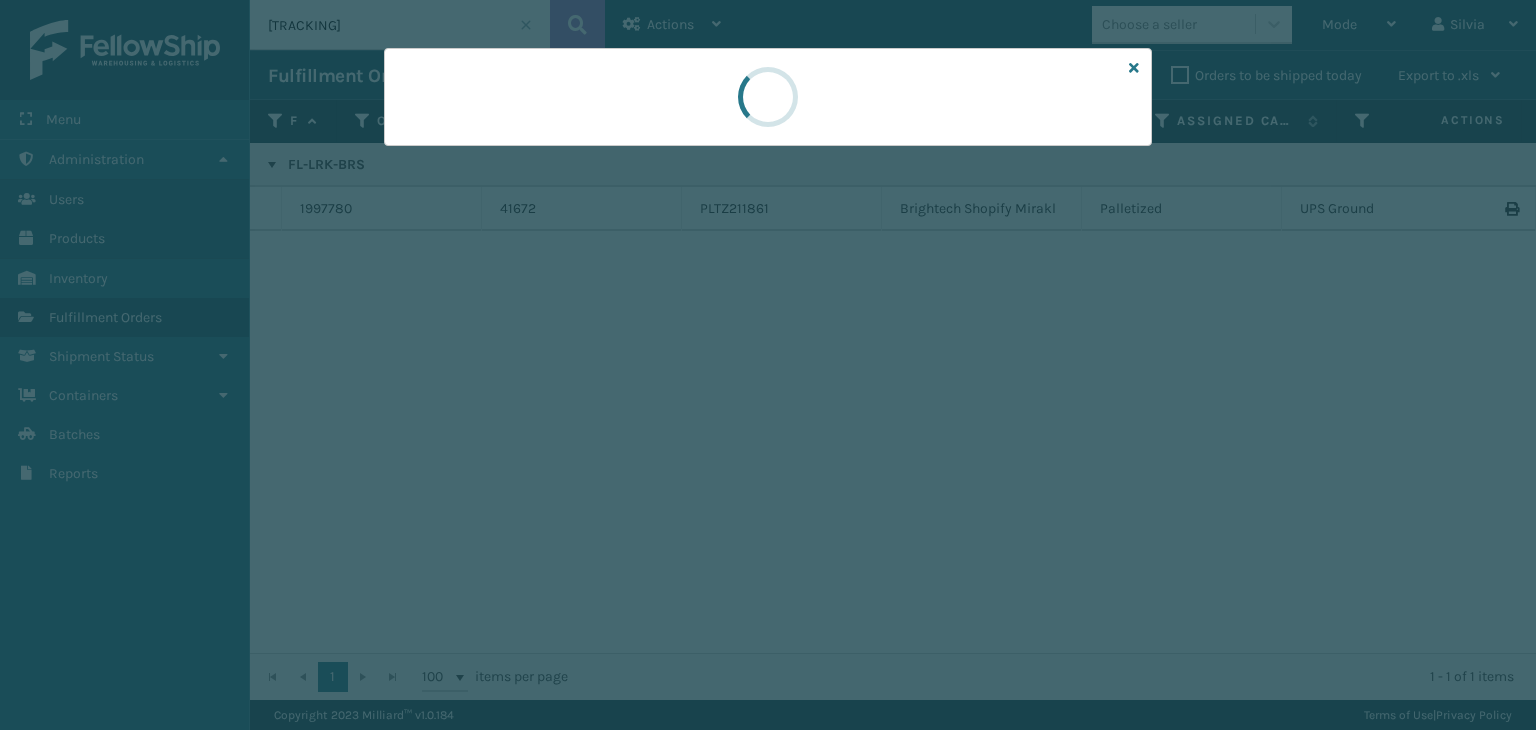click at bounding box center (768, 97) 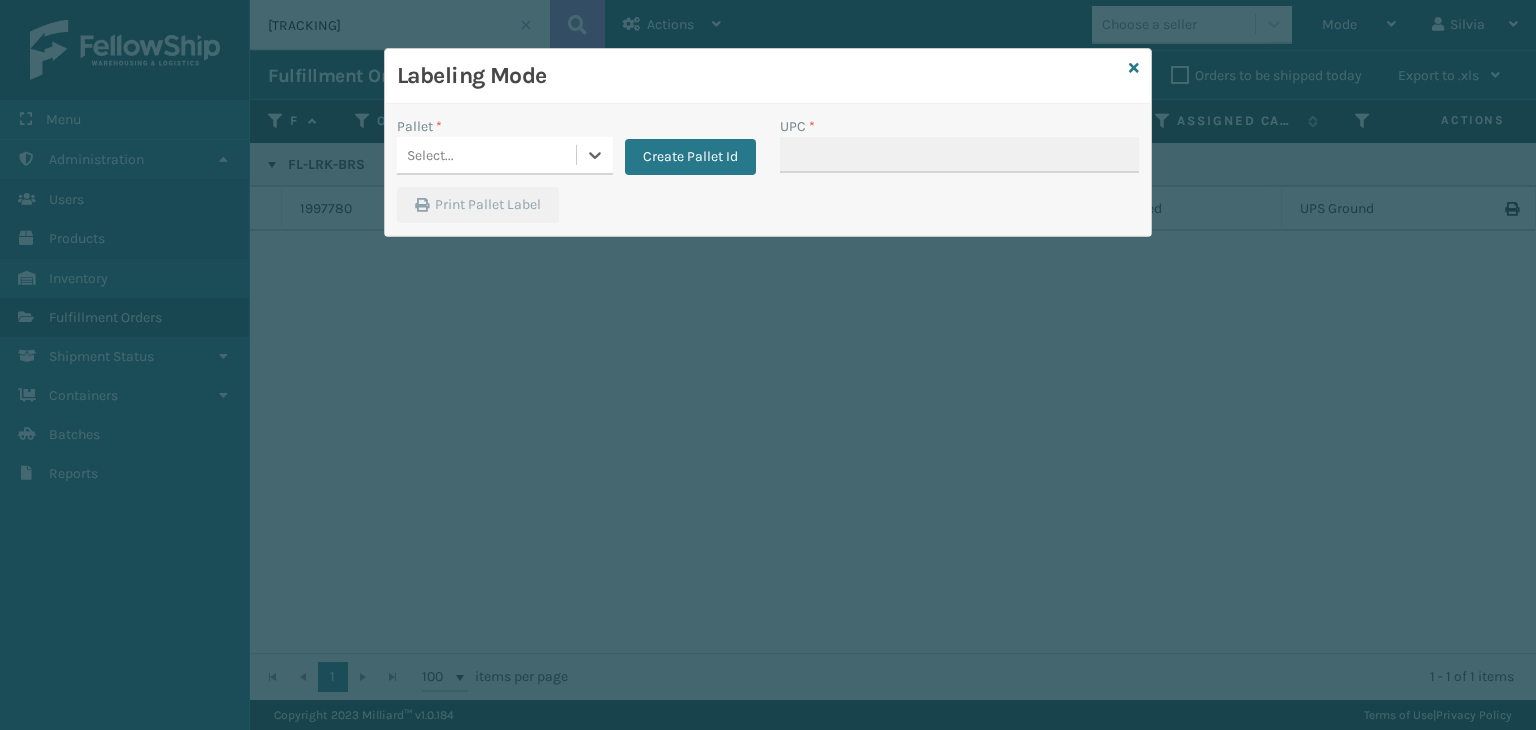 click on "Select..." at bounding box center (486, 155) 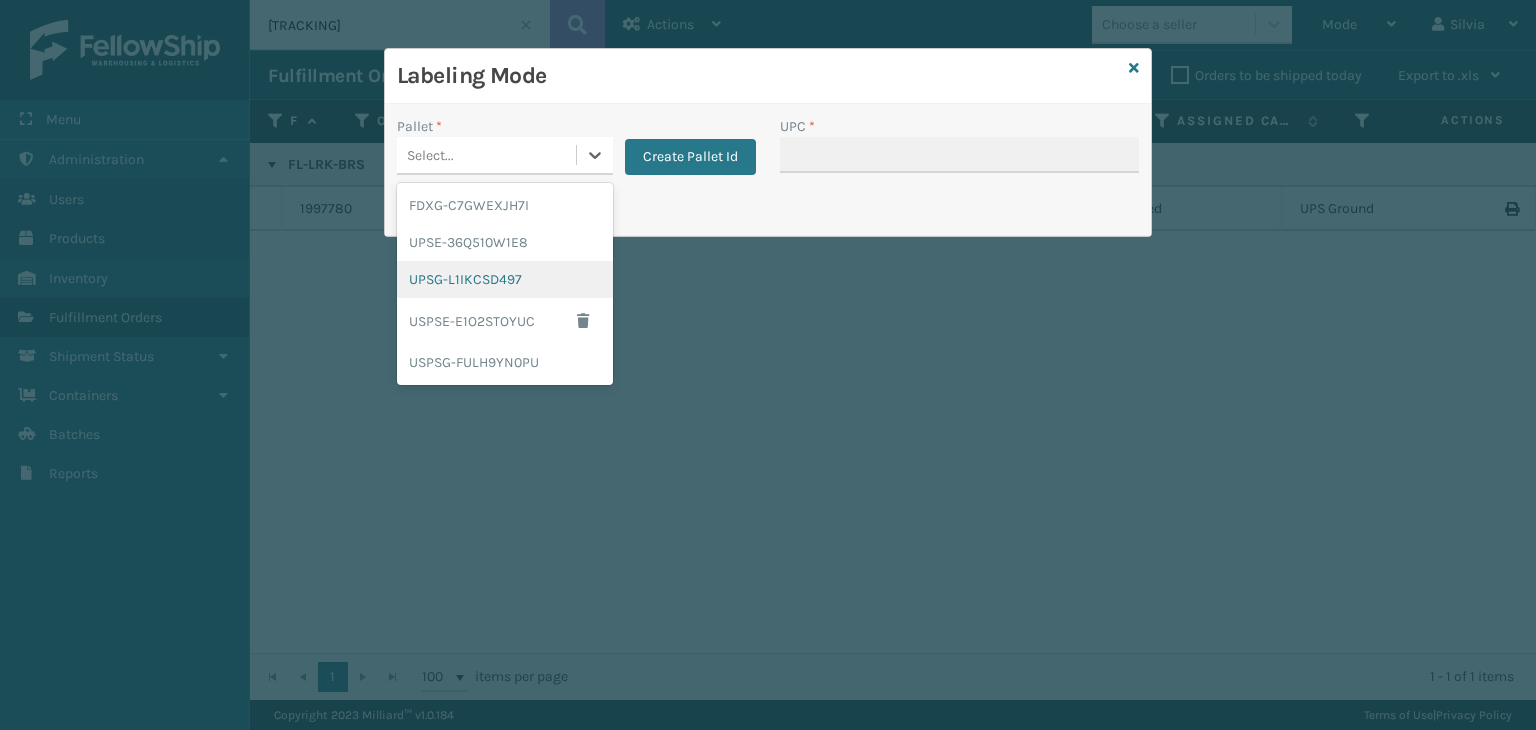 click on "UPSG-L1IKCSD497" at bounding box center (505, 279) 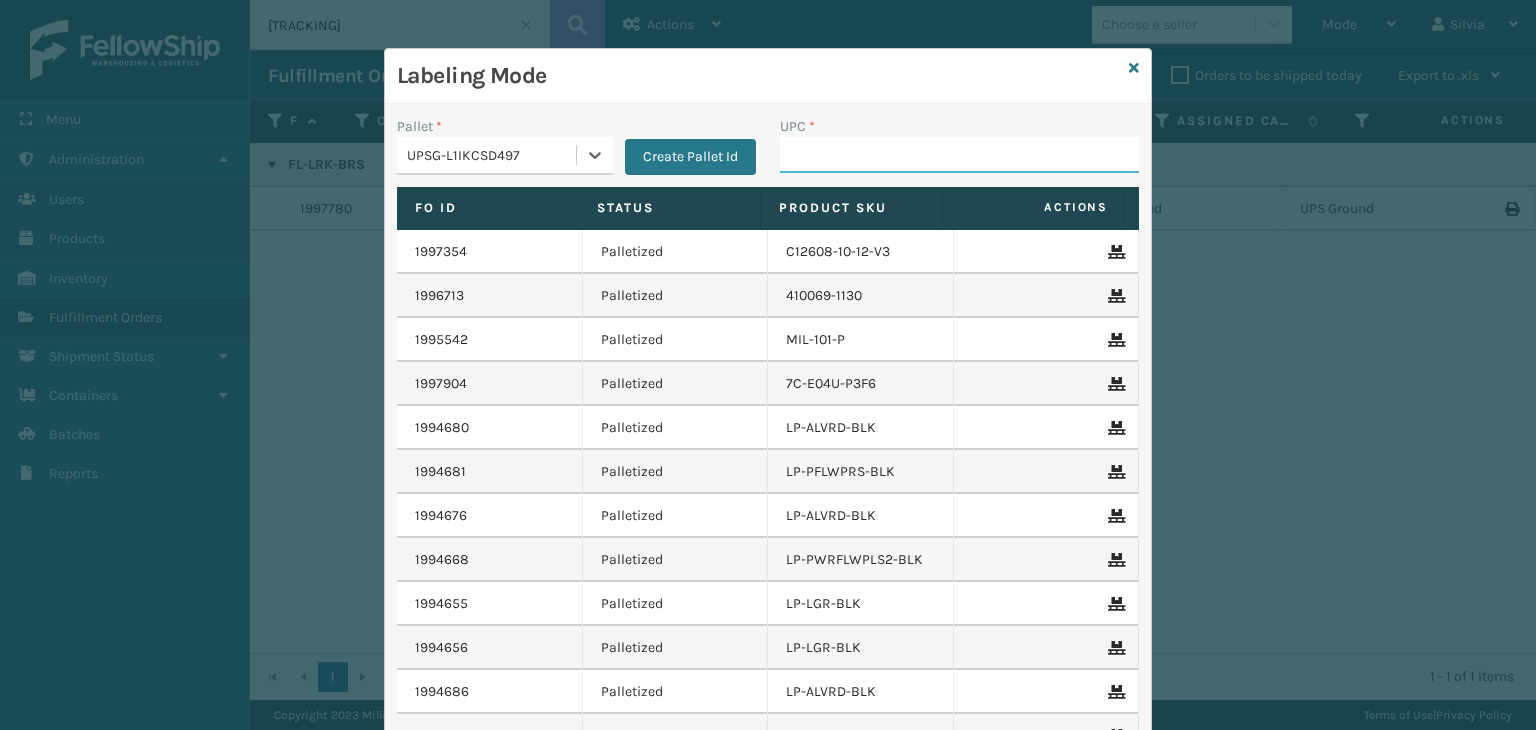 click on "UPC   *" at bounding box center (959, 155) 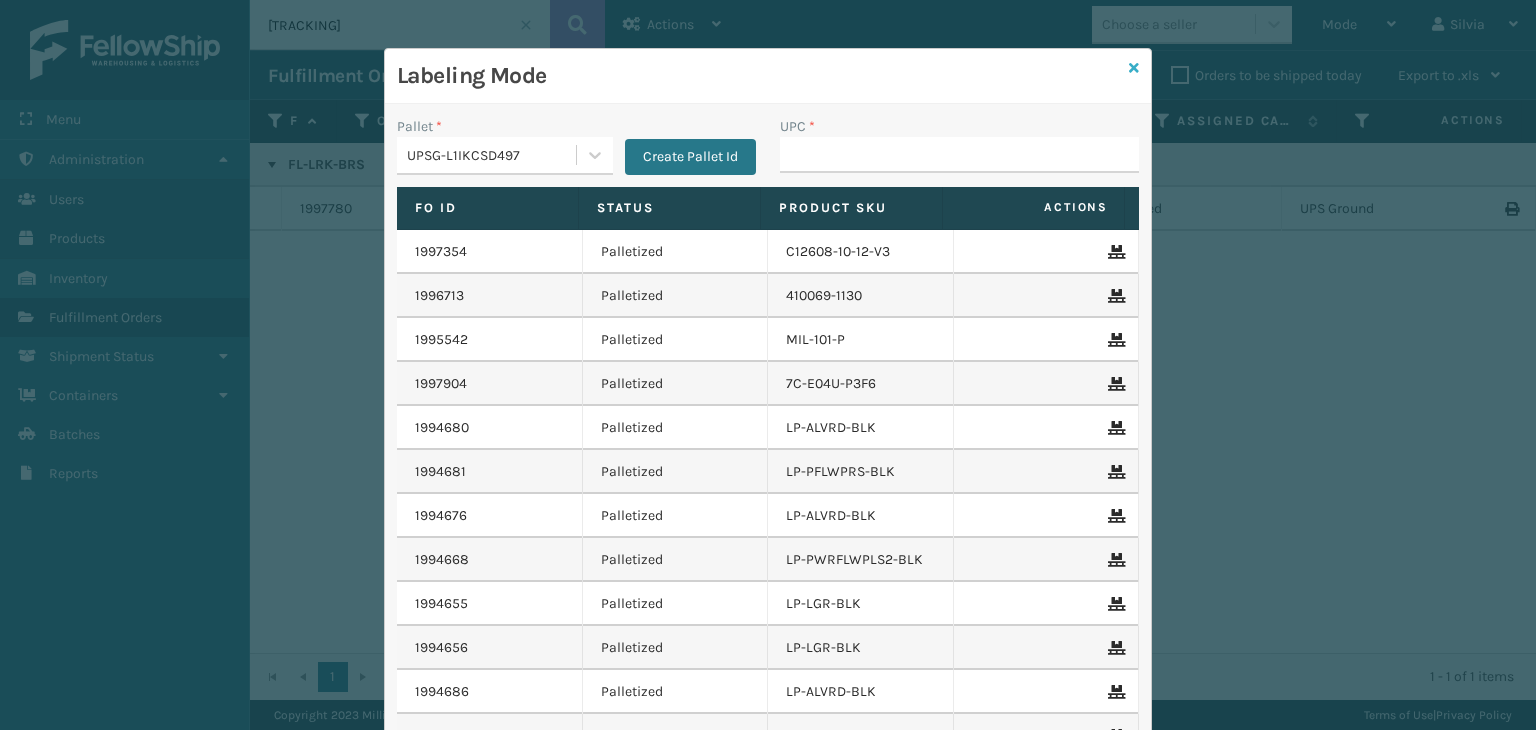 click on "Labeling Mode Pallet   * UPSG-L1IKCSD497 Create Pallet Id UPC   * Fo Id Status Product SKU Actions 1997354 Palletized C12608-10-12-V3 1996713 Palletized 410069-1130 1995542 Palletized MIL-101-P 1997904 Palletized 7C-E04U-P3F6 1994680 Palletized LP-ALVRD-BLK 1994681 Palletized LP-PFLWPRS-BLK 1994676 Palletized LP-ALVRD-BLK 1994668 Palletized LP-PWRFLWPLS2-BLK 1994655 Palletized LP-LGR-BLK 1994656 Palletized LP-LGR-BLK 1994686 Palletized LP-ALVRD-BLK 1994660 Palletized LP-ALVRD-BLK 1994664 Palletized LP-ALVRD-BLK 1994670 Palletized LP-ALVRD-GRY 1994657 Palletized LP-WVR-BLK 1995453 Palletized SLR-27HG-SW-FL 1995448 Palletized FL-GMNI-BRS 1995449 Palletized C12608-10-12-V3 1995580 Palletized DP-SPW1114 1995547 Palletized LP-MSGGUNEXT-BLK 1995455 Palletized SB151512-15R3 1994946 Palletized FL-OLVA-CRM 1995457 Palletized SF-08JF-U18Y 1995546 Palletized LP-PWRFLWPLS2-BLK 1995238 Palletized FL-NRA-BLK 1995551 Palletized LP-ALVRD-BLK 1994962" at bounding box center (768, 455) 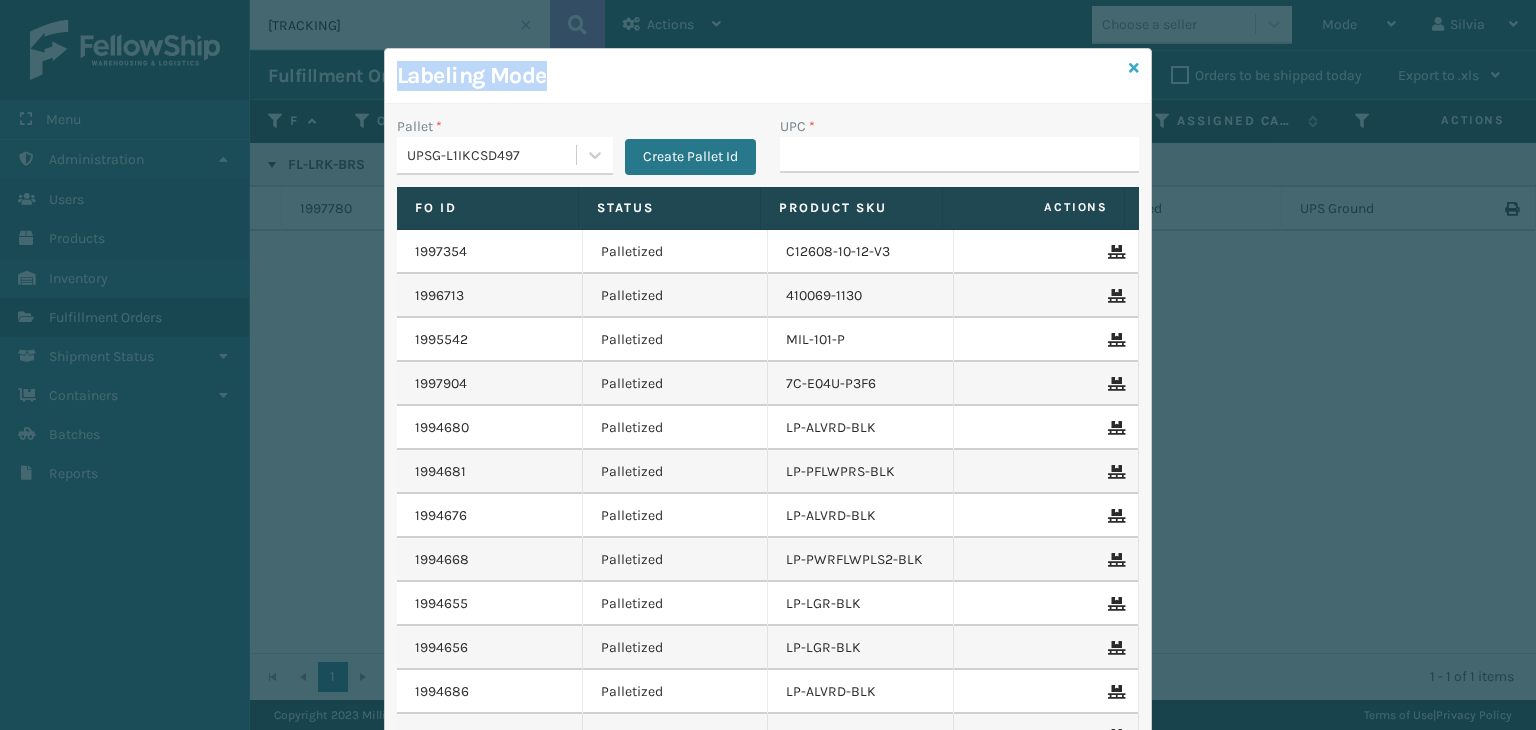 click at bounding box center (1134, 68) 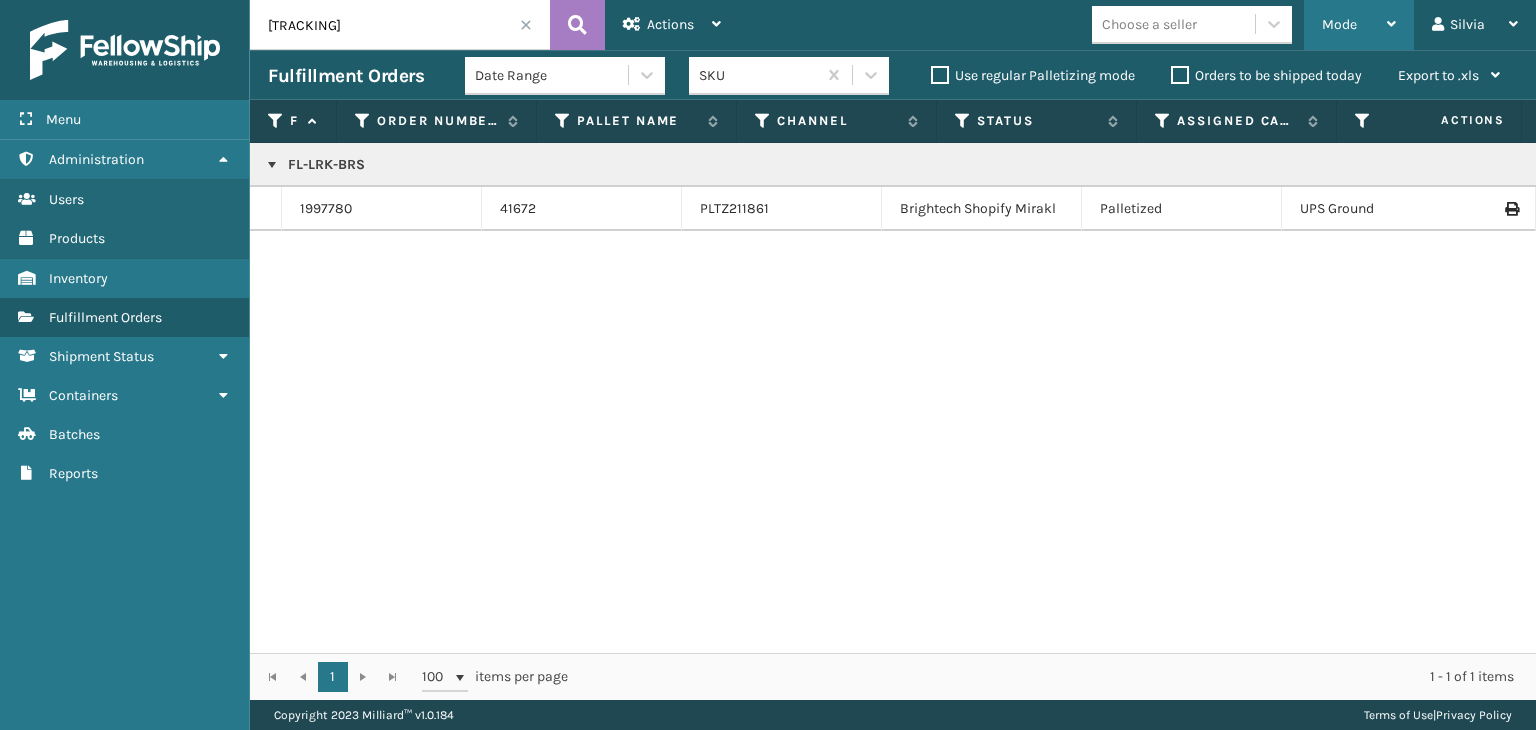click on "Mode" at bounding box center (1339, 24) 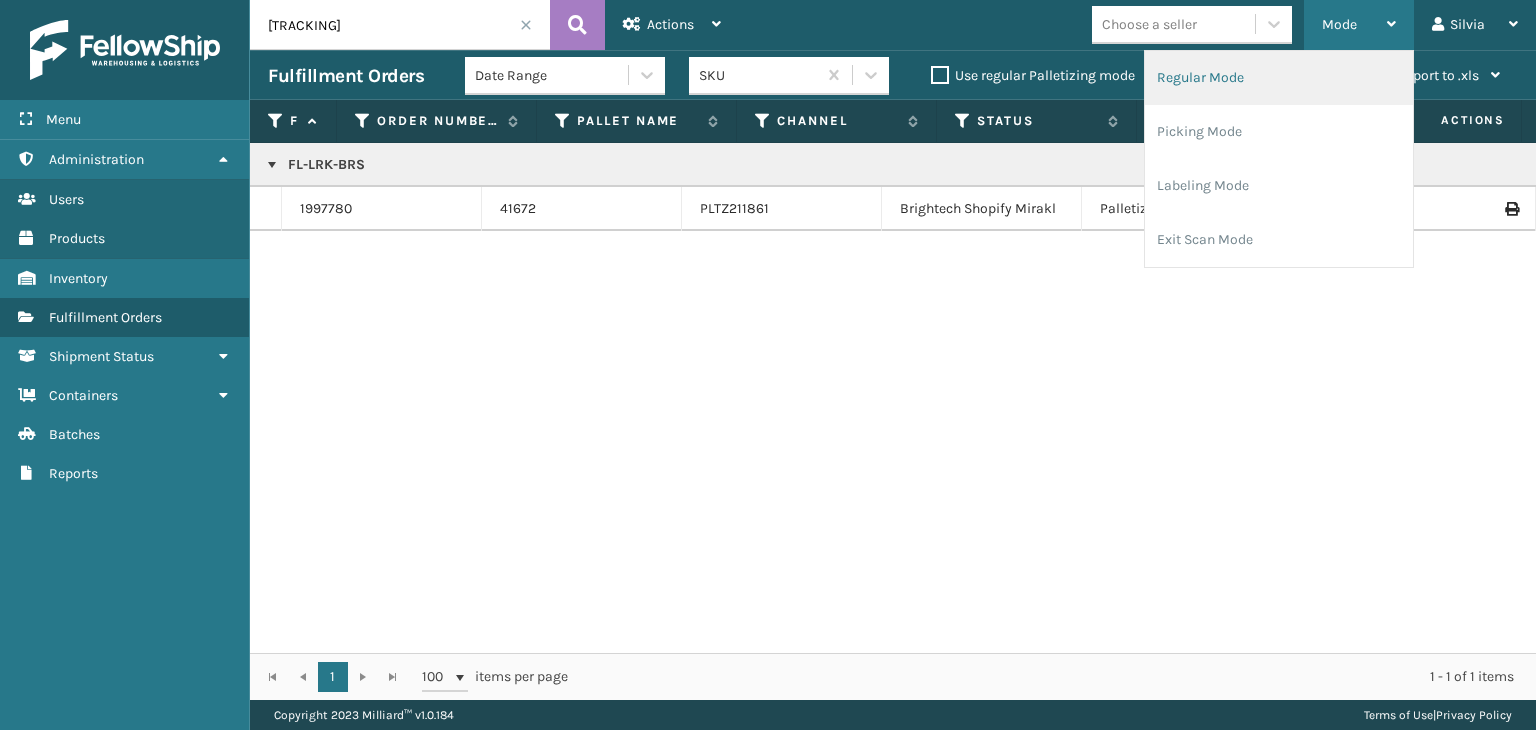 click on "Regular Mode" at bounding box center (1279, 78) 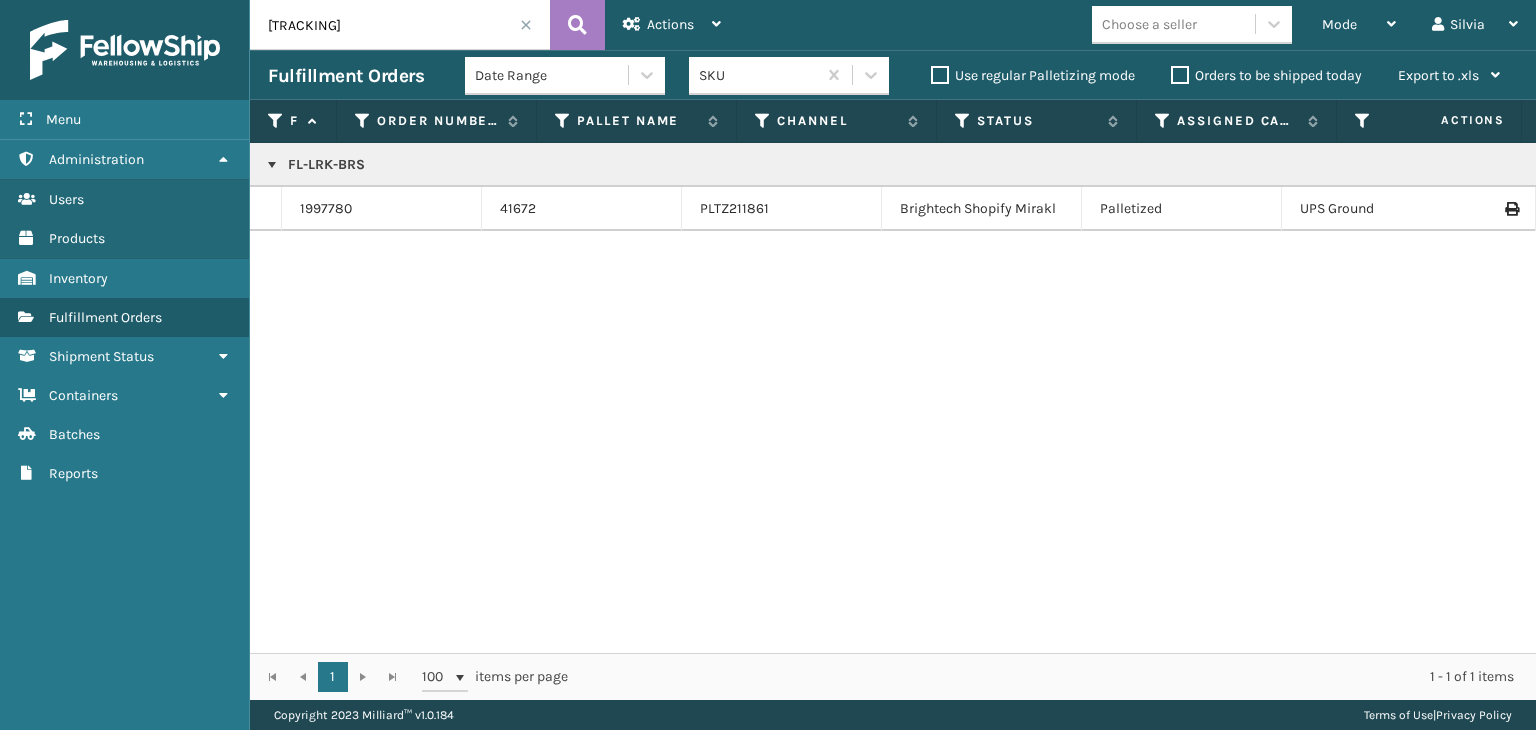 click on "[TRACKING]" at bounding box center (400, 25) 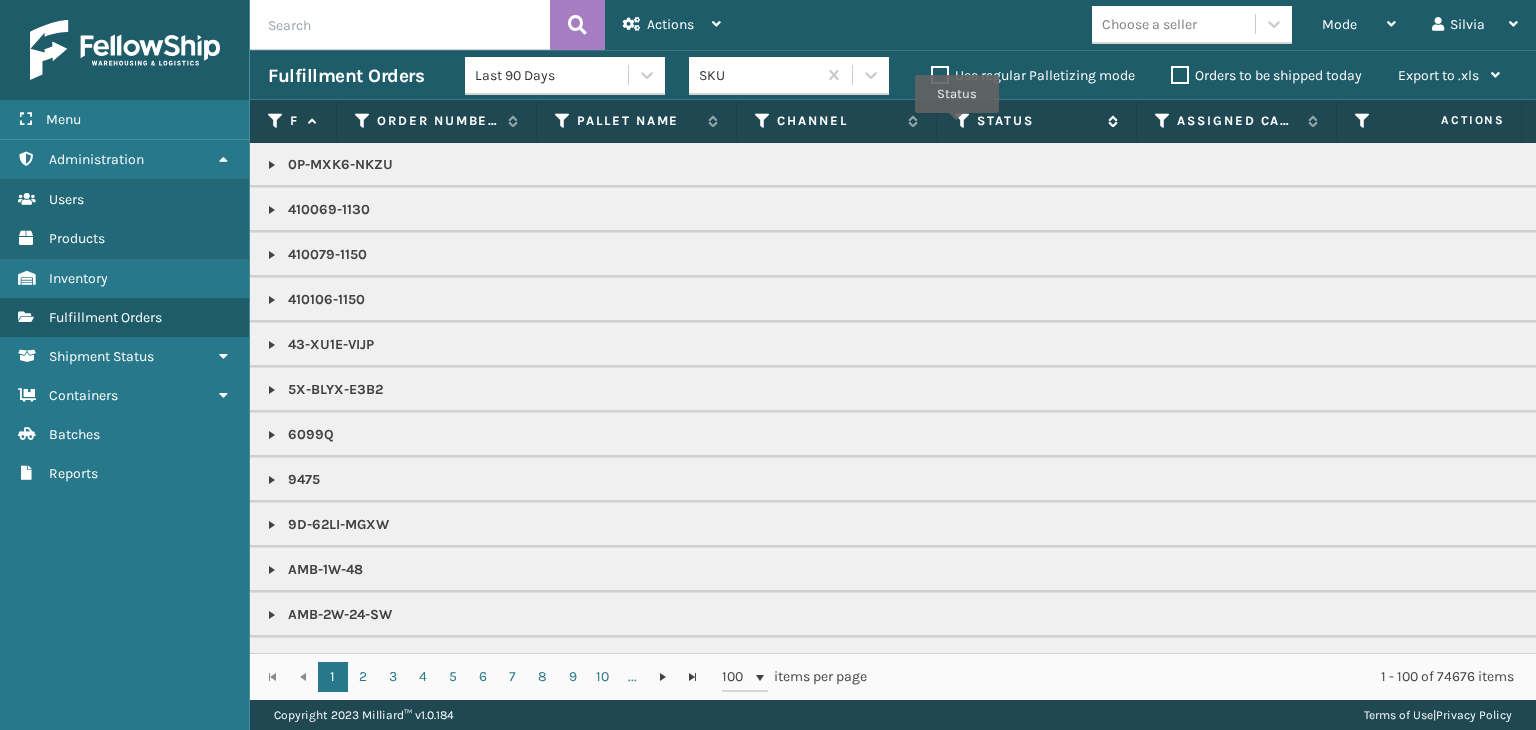 click at bounding box center [963, 121] 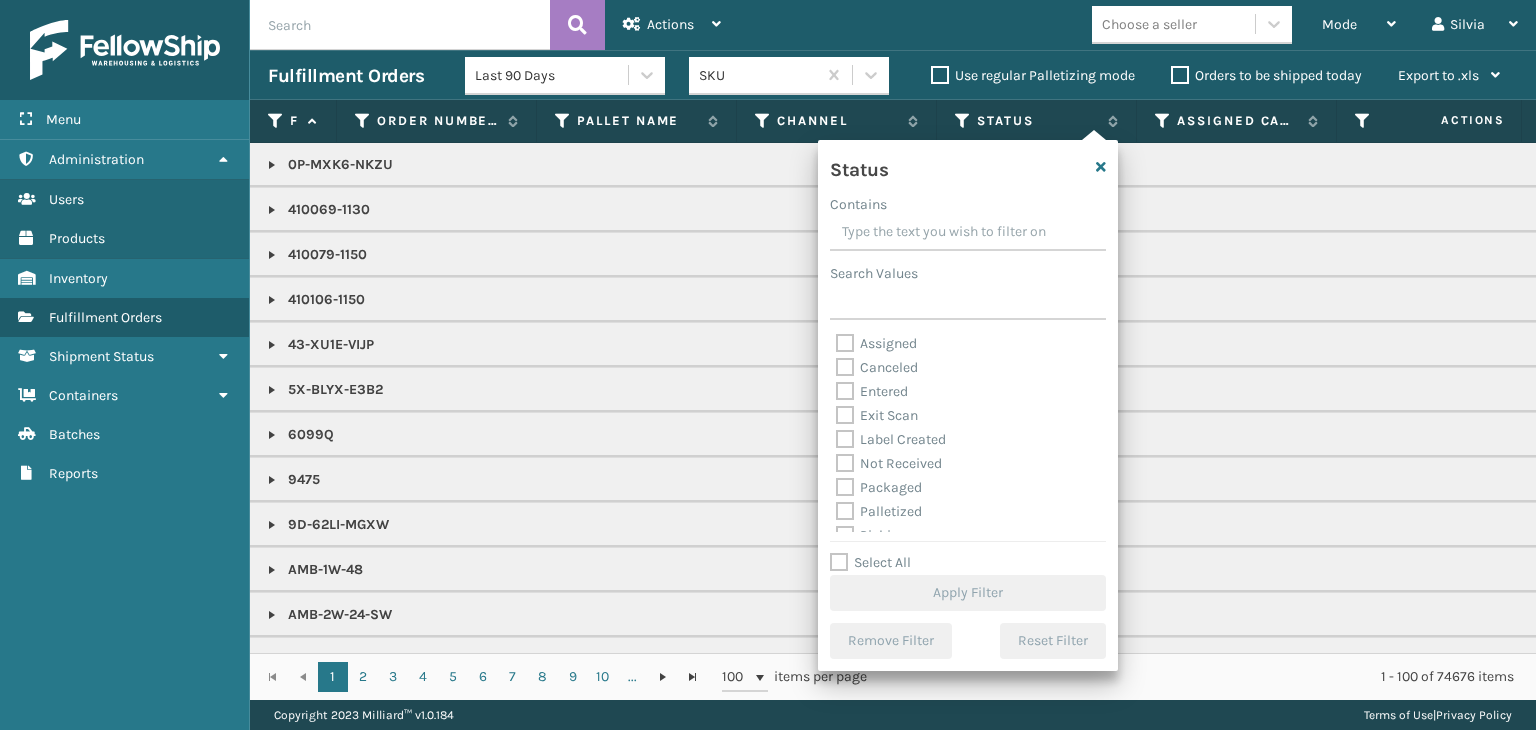scroll, scrollTop: 100, scrollLeft: 0, axis: vertical 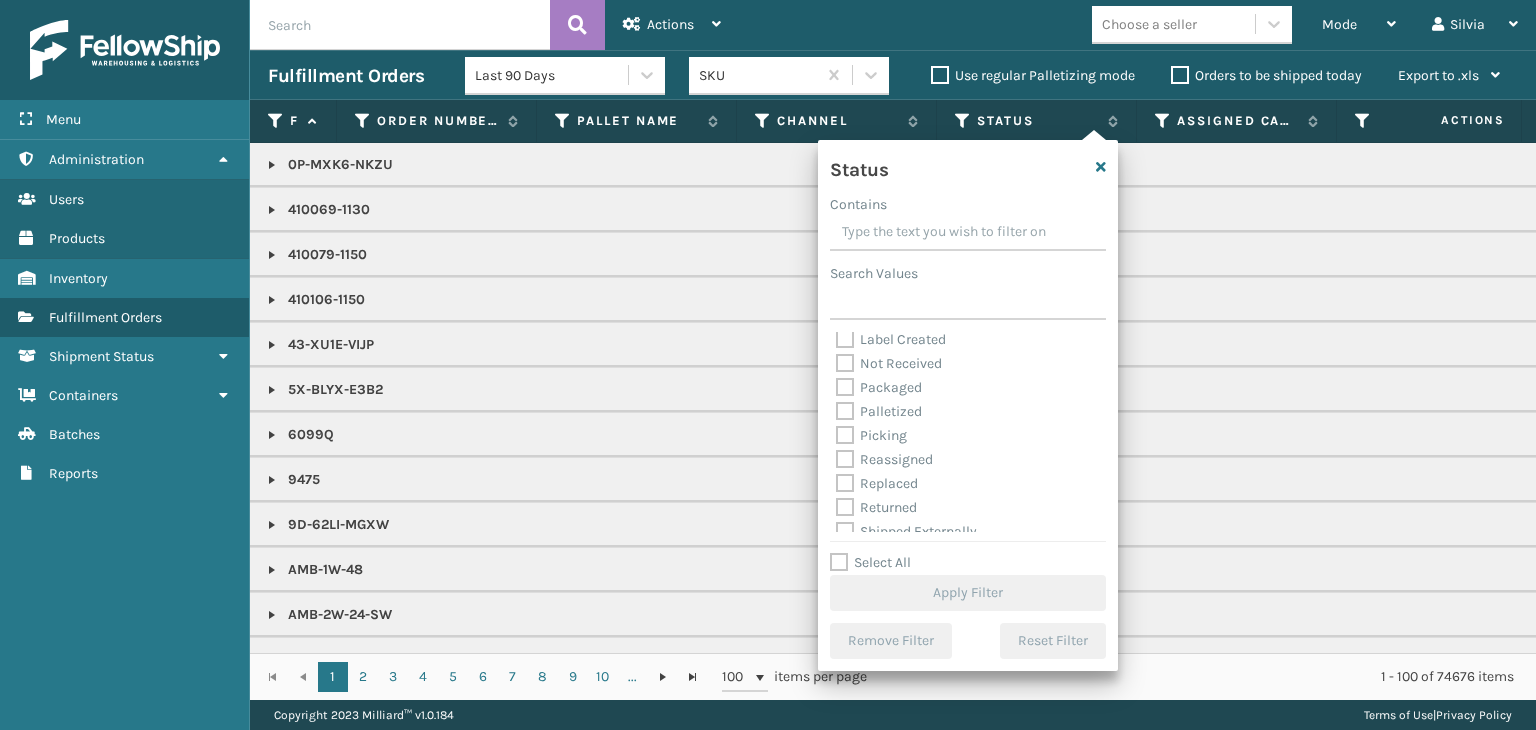 click on "Reassigned" at bounding box center [968, 460] 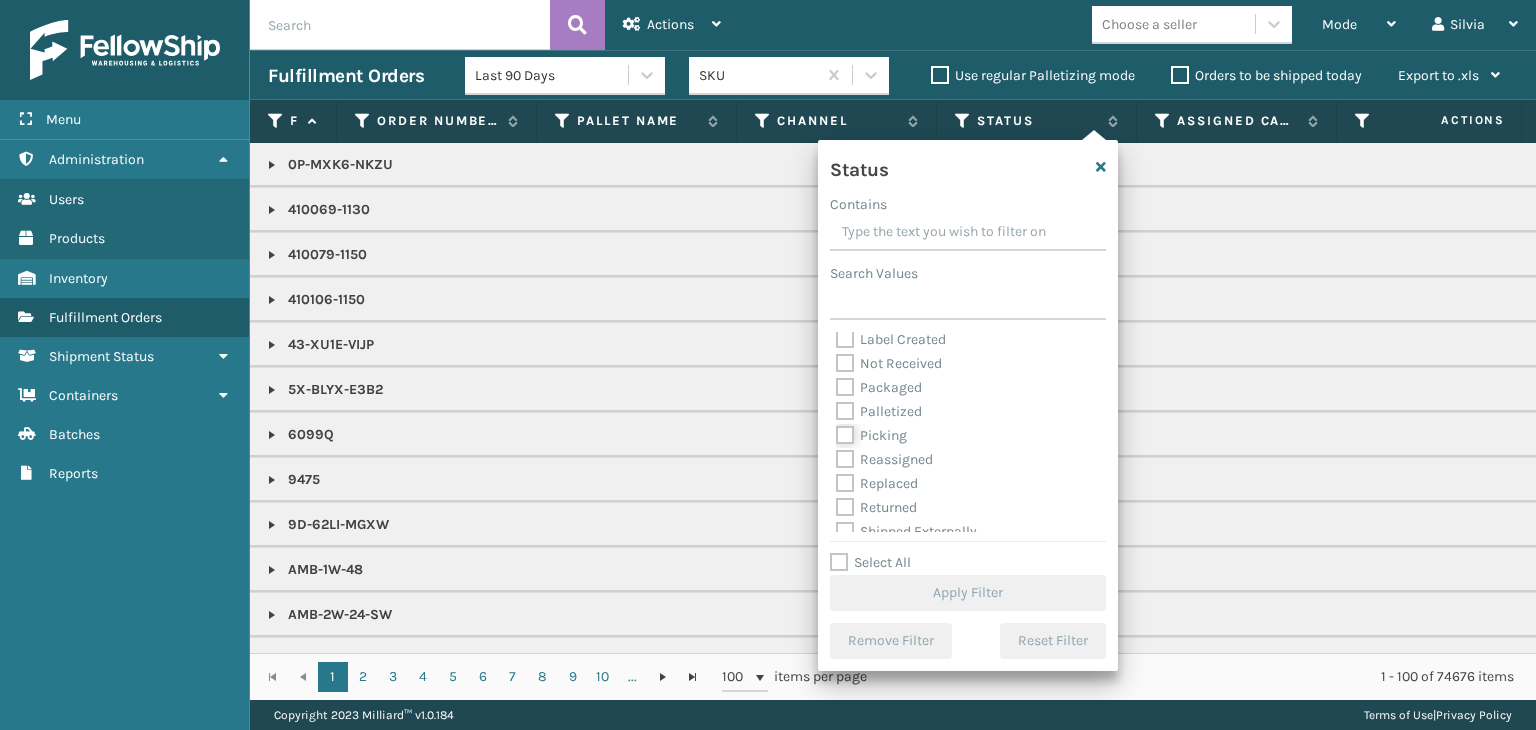 click on "Picking" at bounding box center (836, 430) 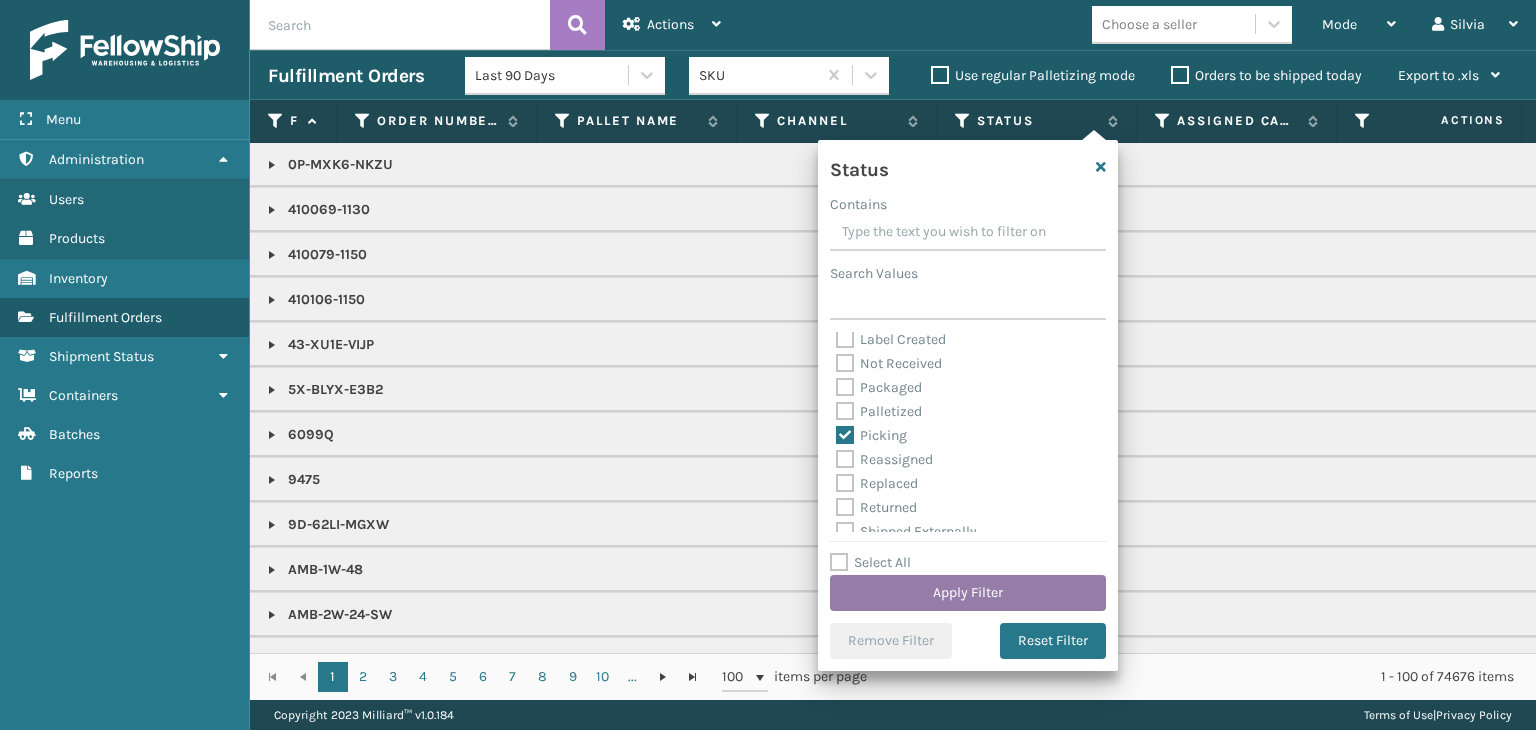 click on "Apply Filter" at bounding box center (968, 593) 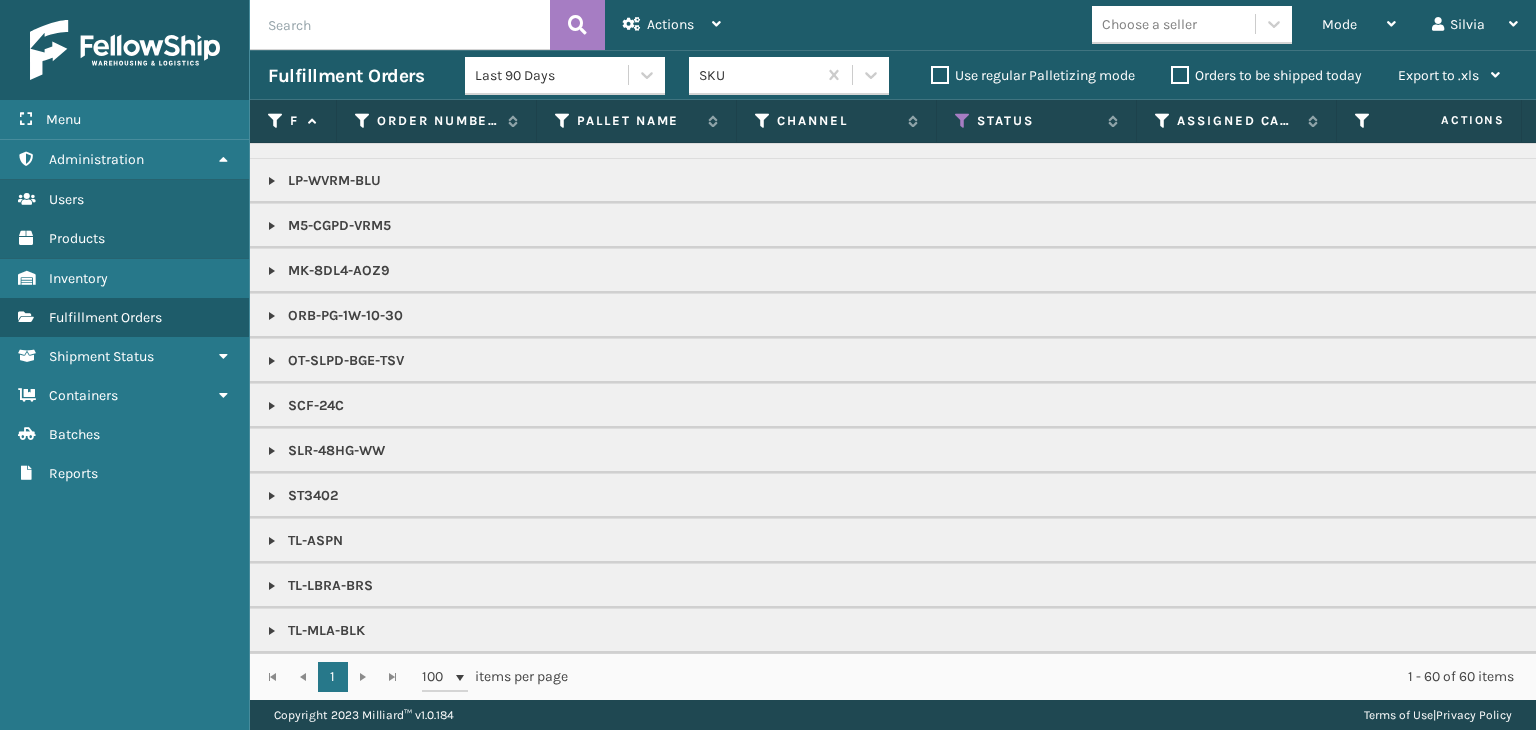 scroll, scrollTop: 1430, scrollLeft: 0, axis: vertical 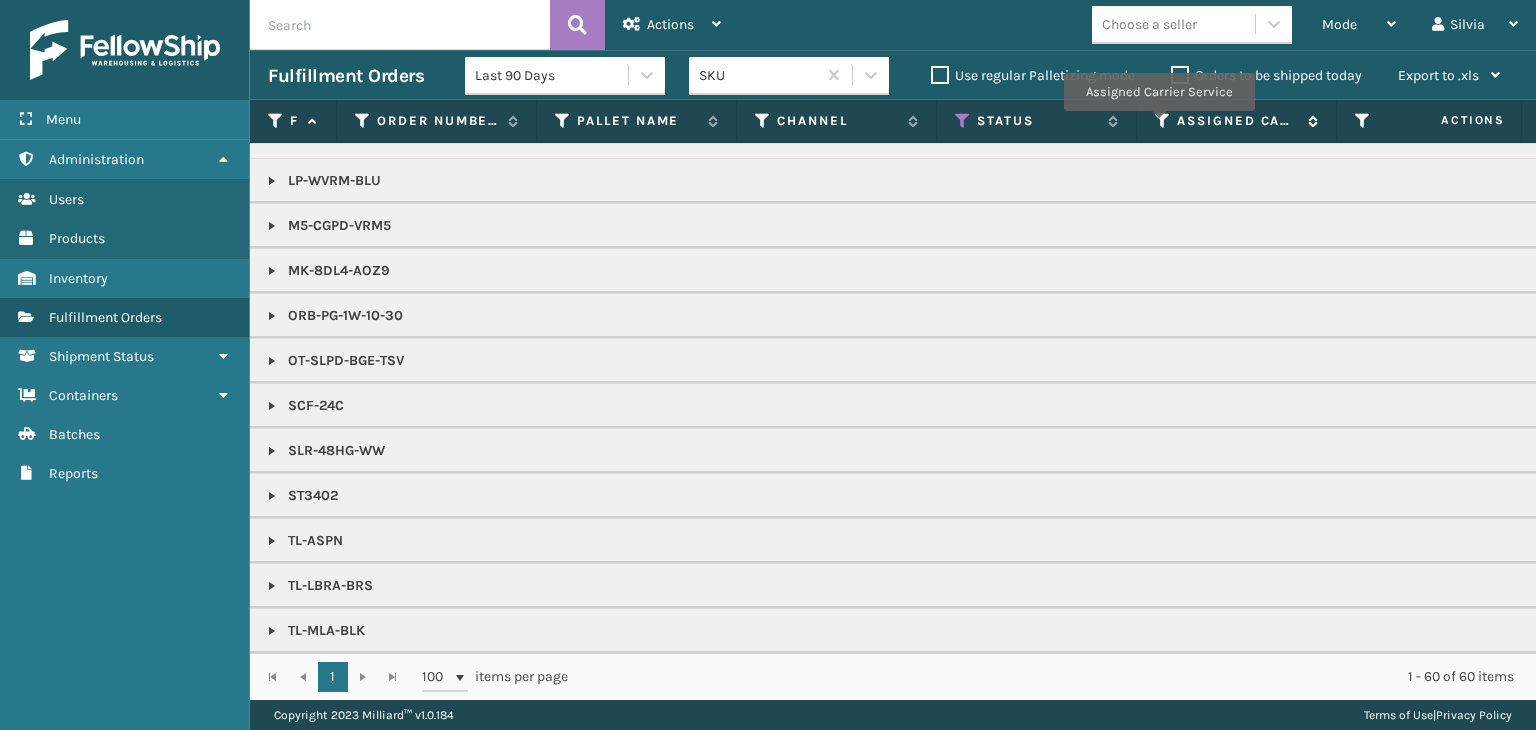 click at bounding box center (1163, 121) 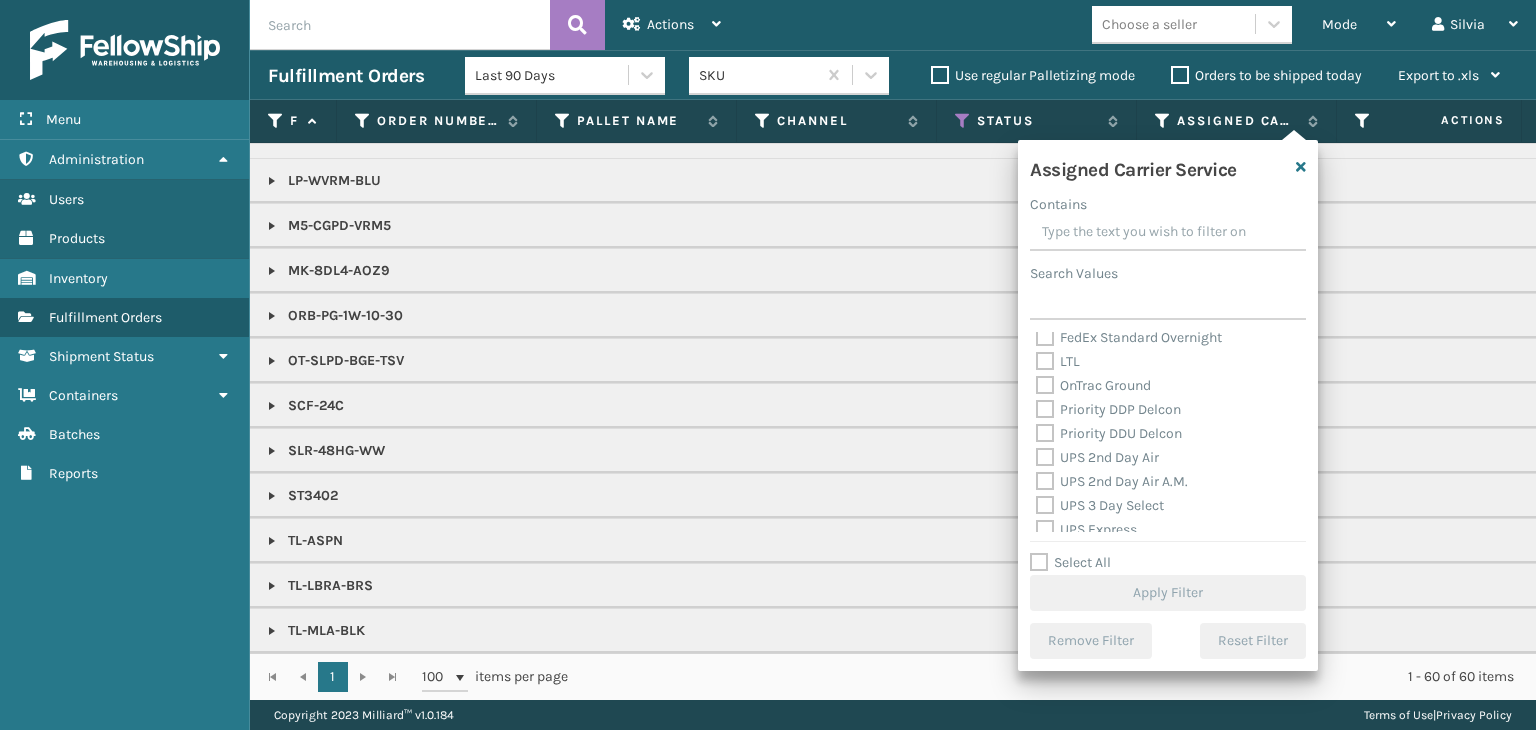 scroll, scrollTop: 300, scrollLeft: 0, axis: vertical 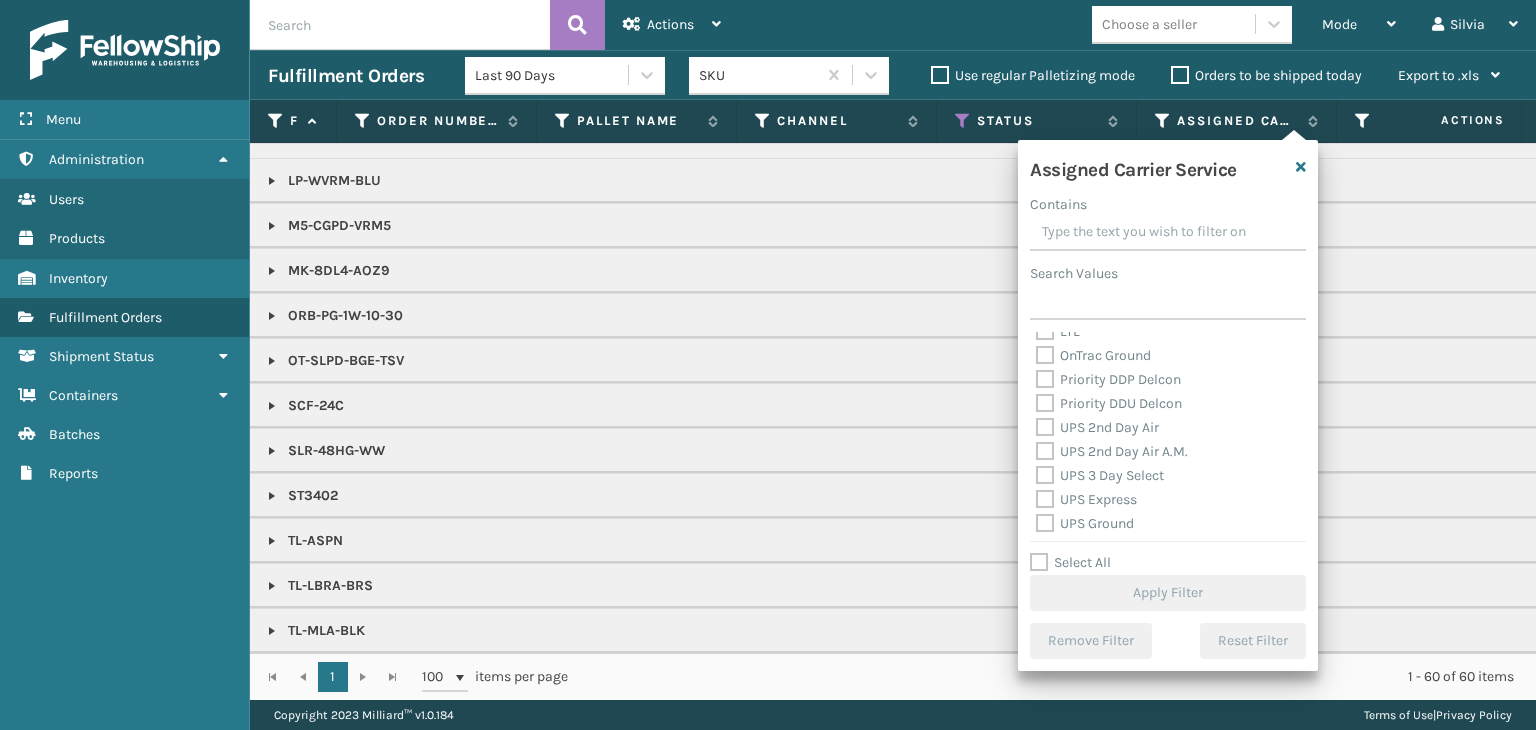 click on "UPS 2nd Day Air" at bounding box center [1097, 427] 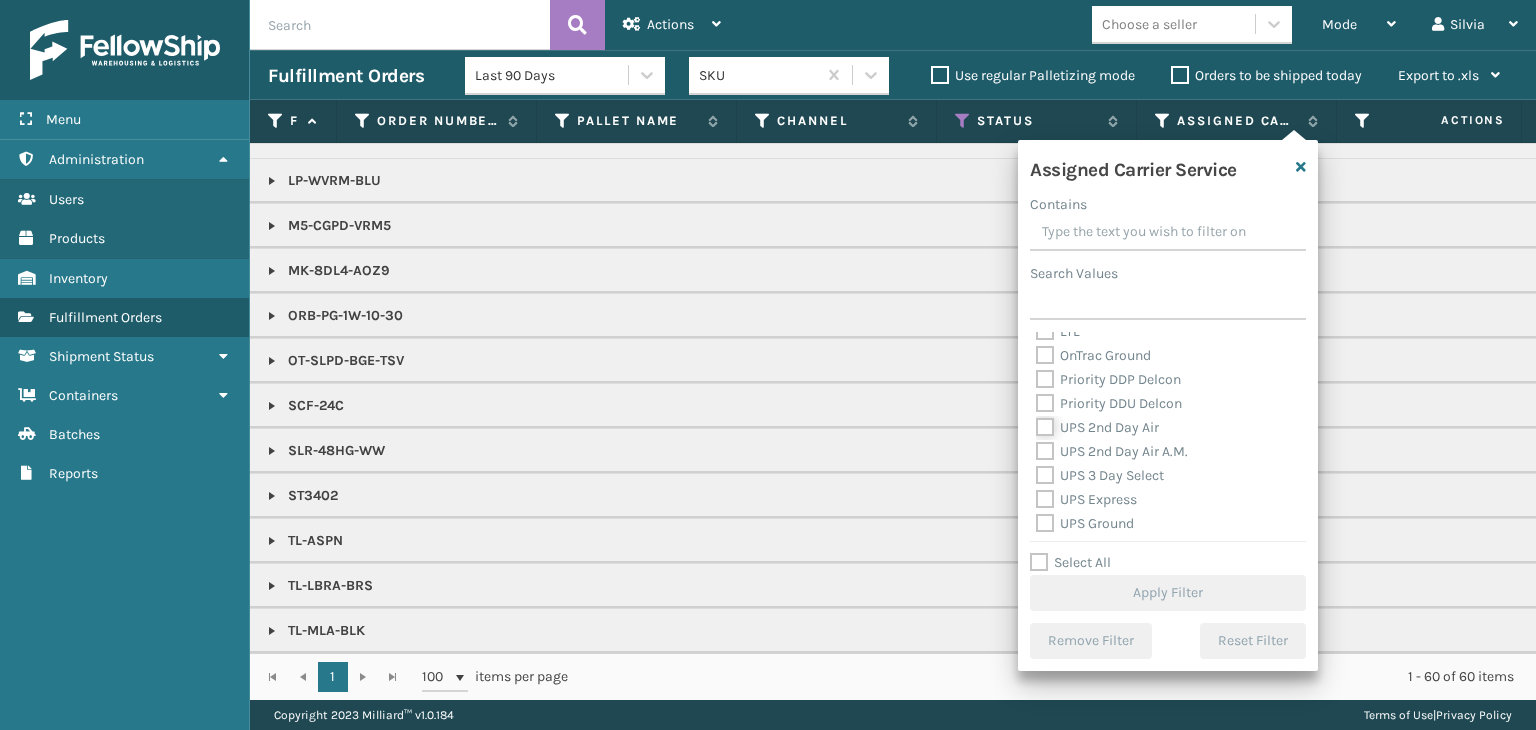 click on "UPS 2nd Day Air" at bounding box center (1036, 422) 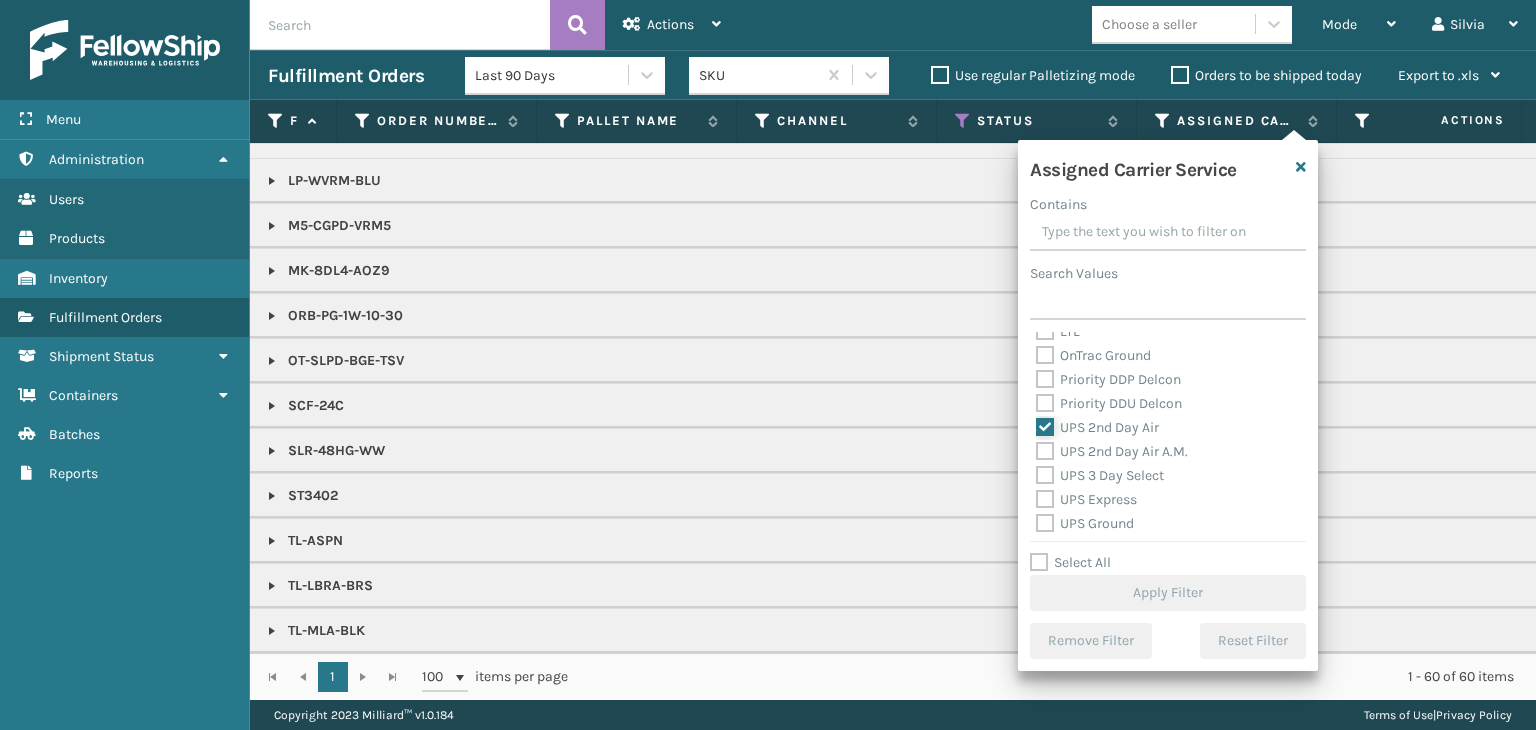 checkbox on "true" 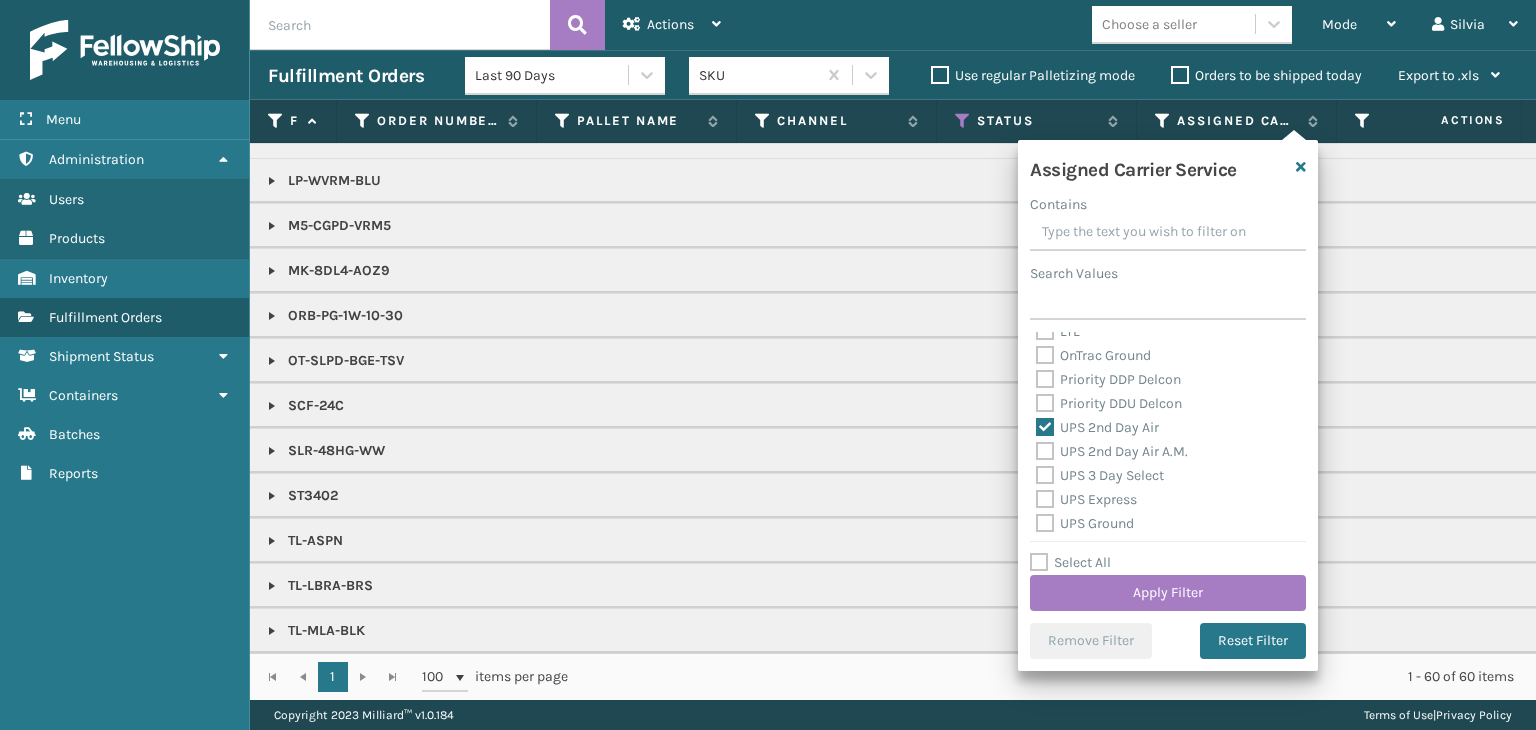 click on "UPS 2nd Day Air A.M." at bounding box center (1112, 451) 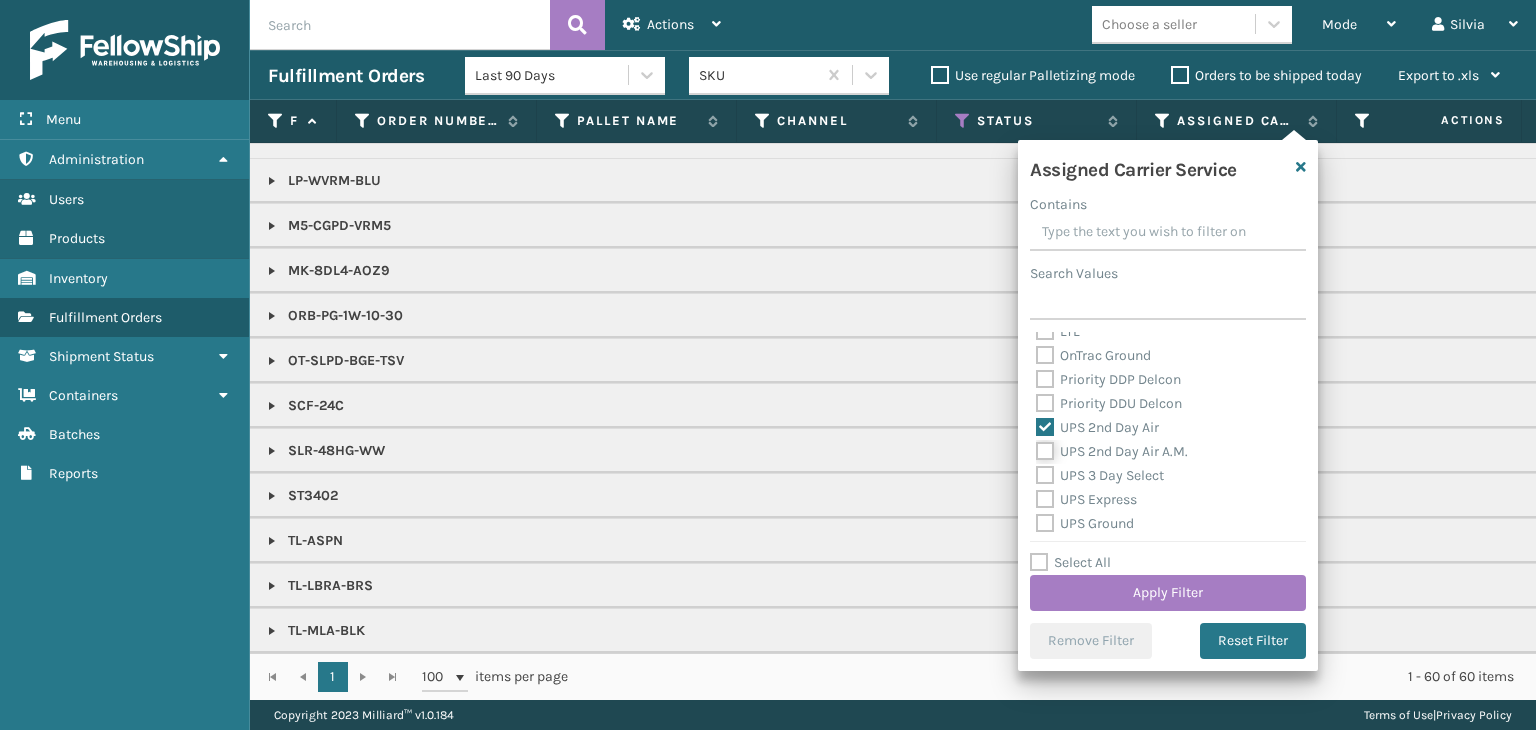 click on "UPS 2nd Day Air A.M." at bounding box center [1036, 446] 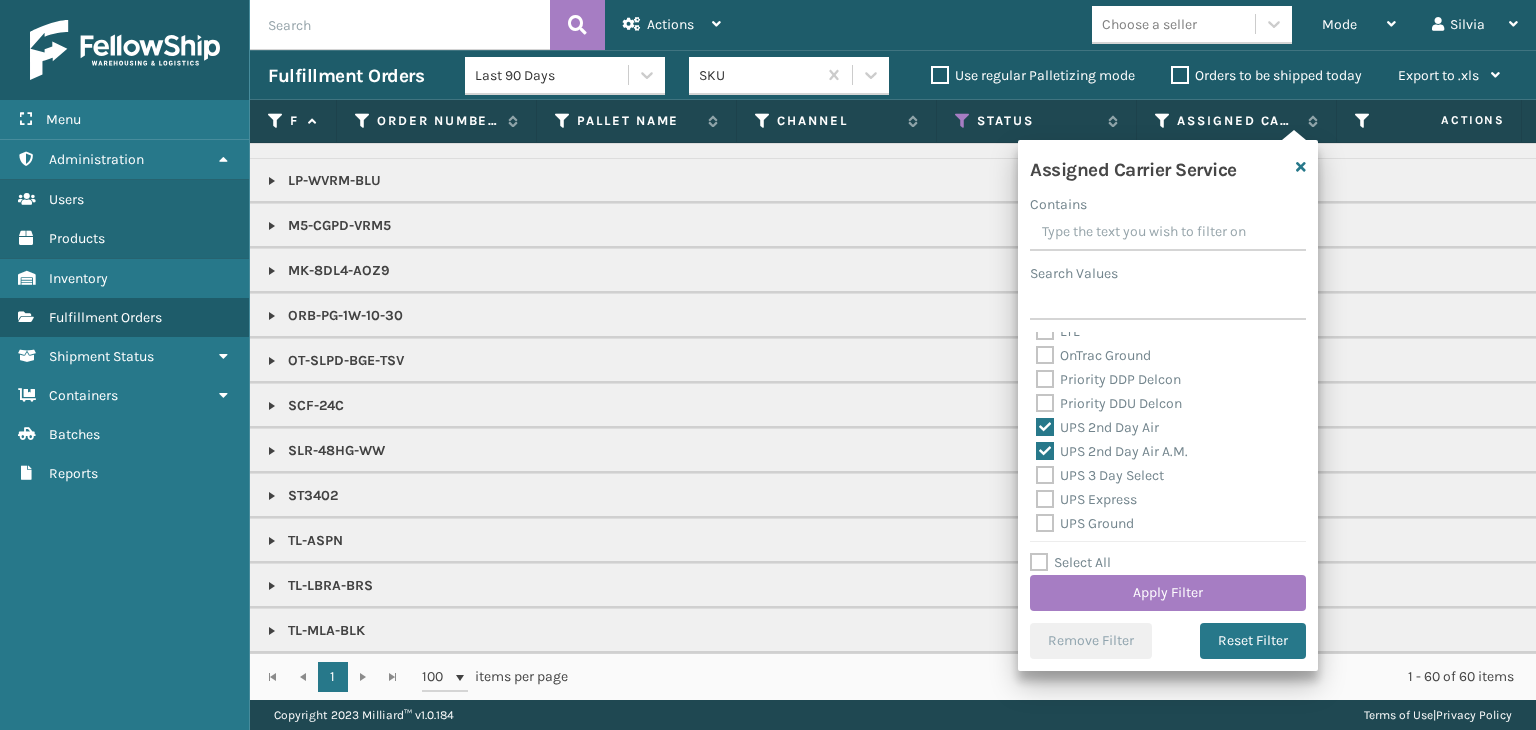 click on "UPS 3 Day Select" at bounding box center [1100, 475] 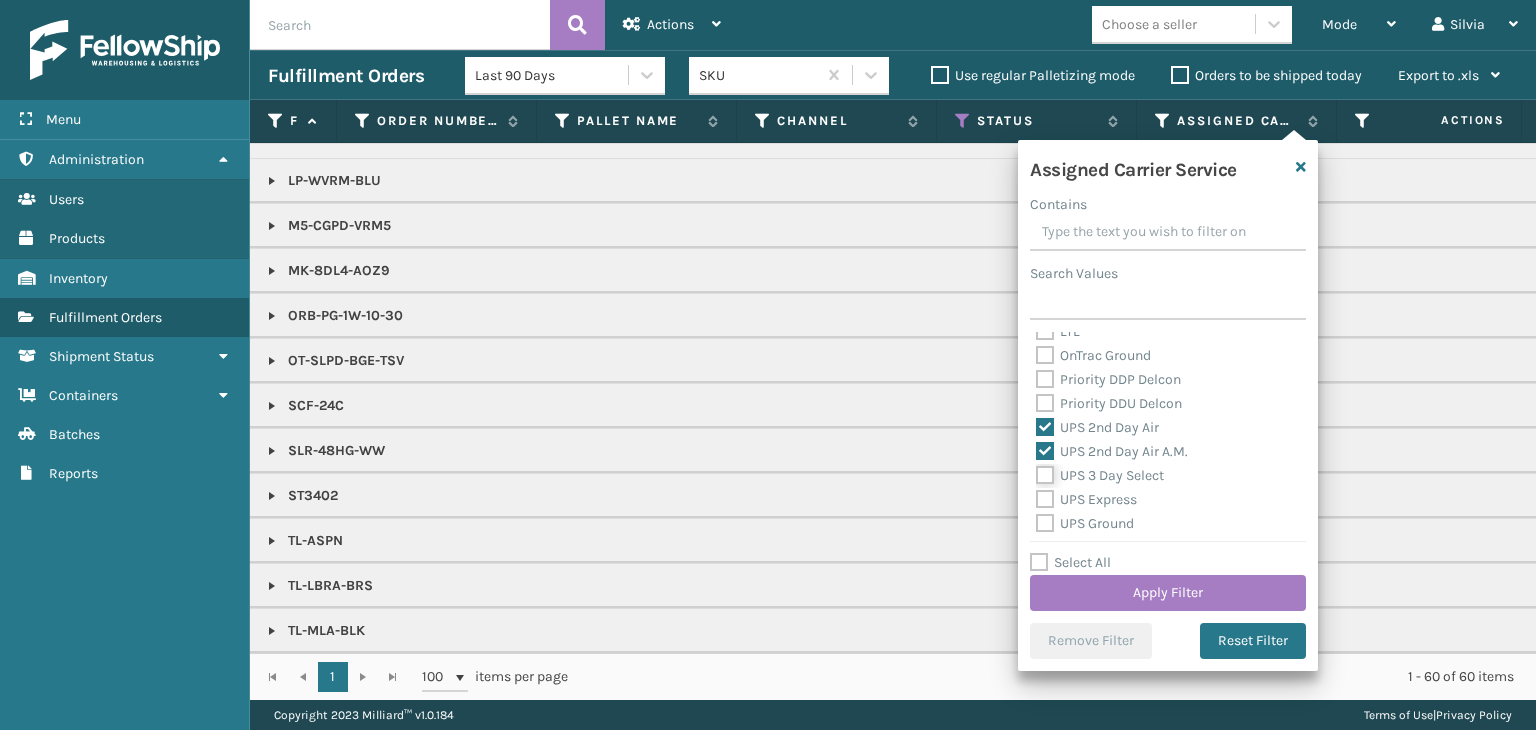click on "UPS 3 Day Select" at bounding box center (1036, 470) 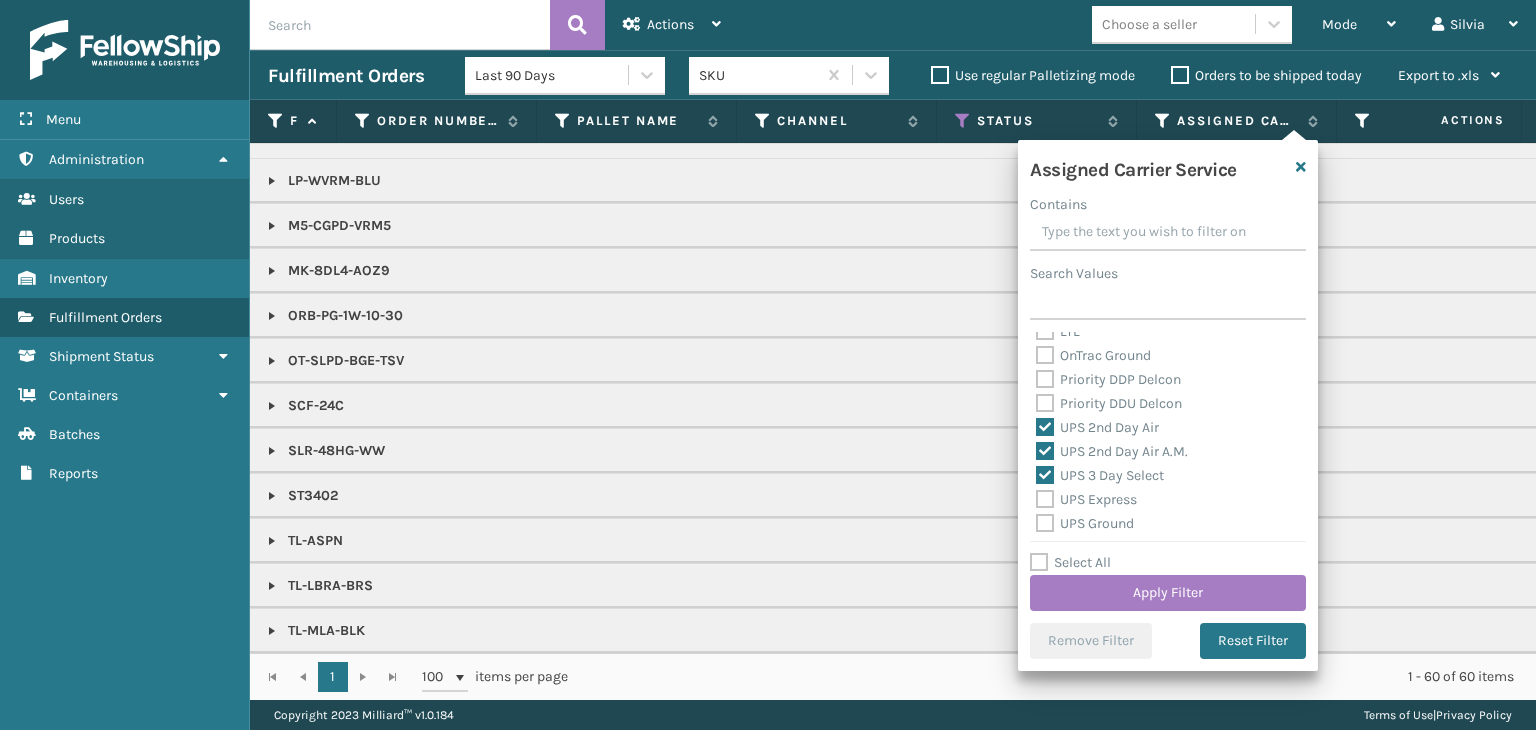 click on "UPS Express" at bounding box center [1086, 499] 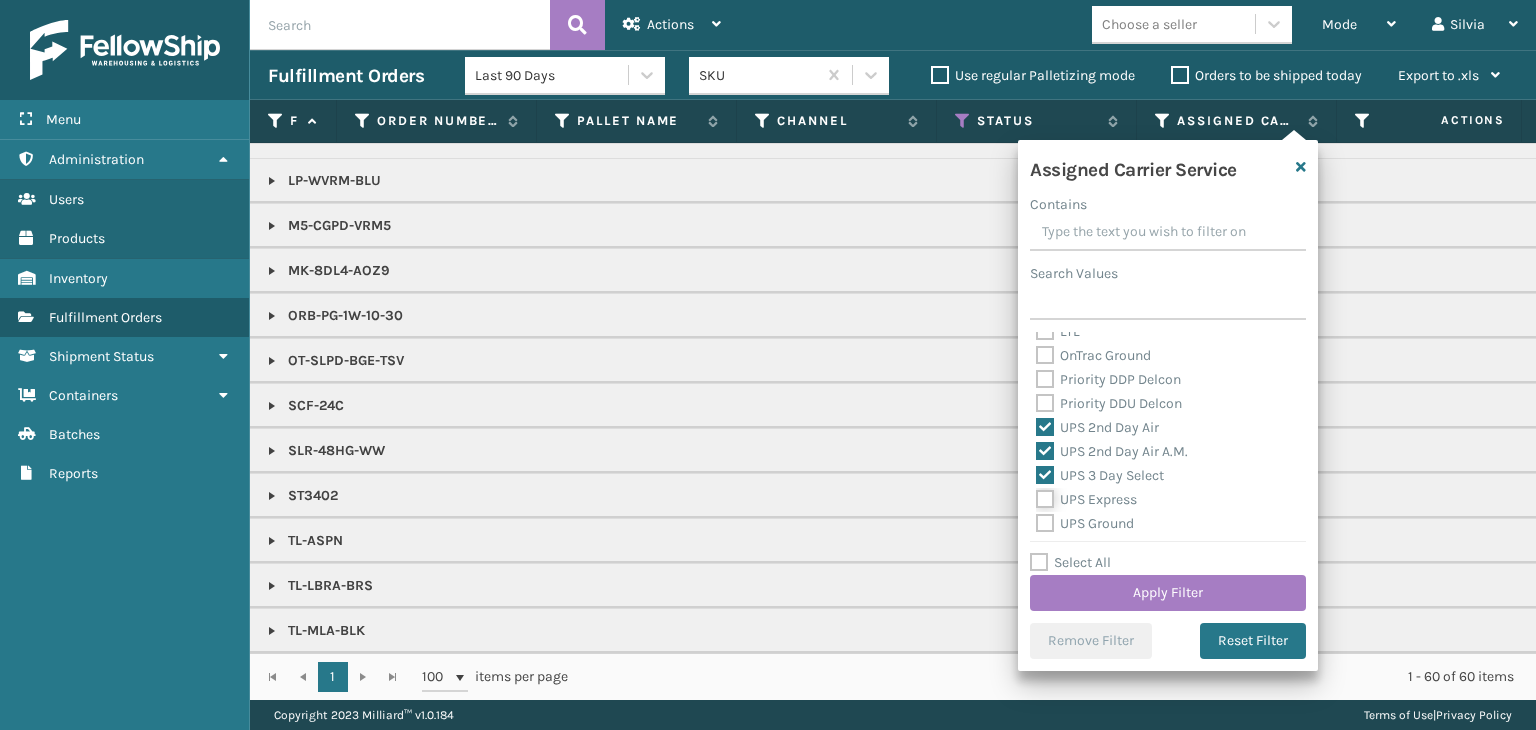 click on "UPS Express" at bounding box center [1036, 494] 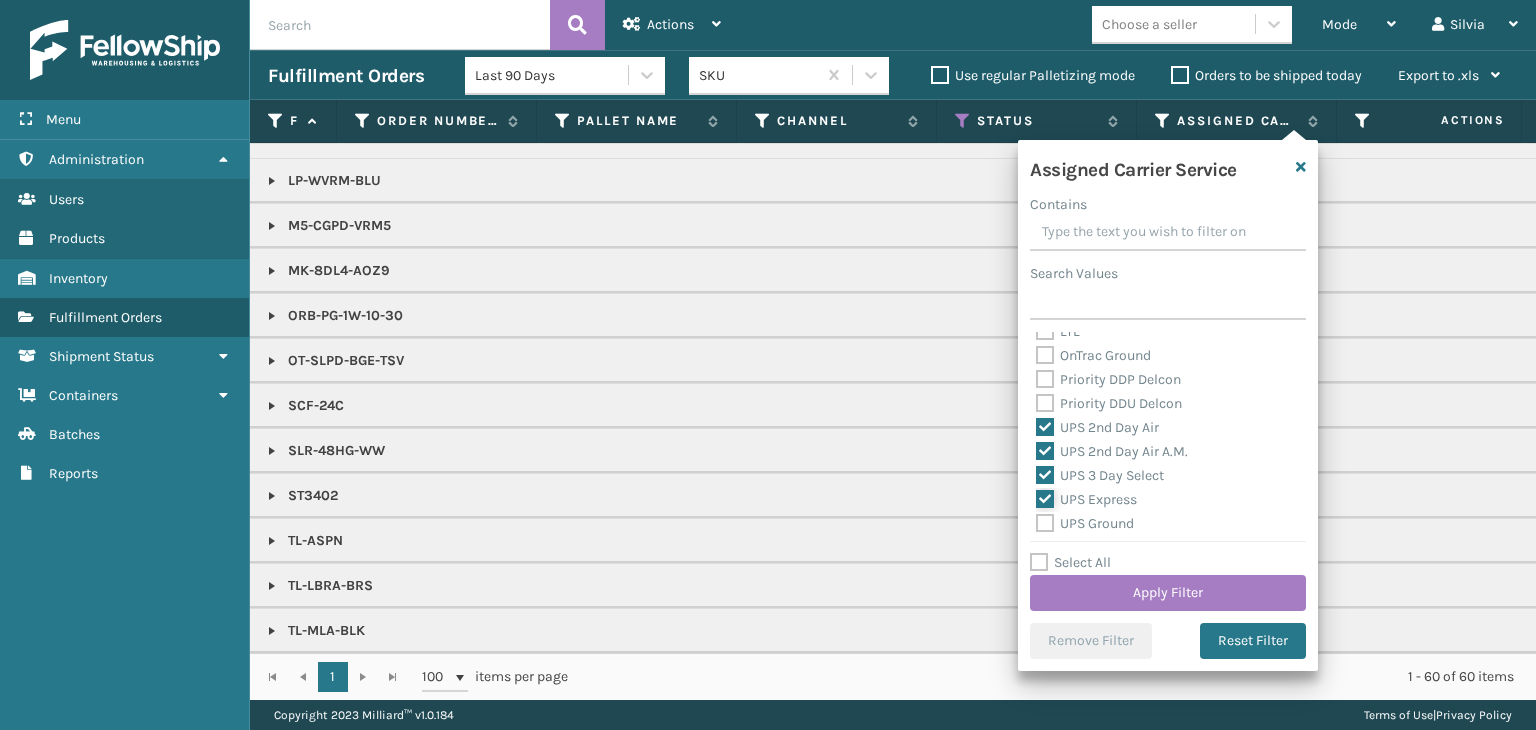 checkbox on "true" 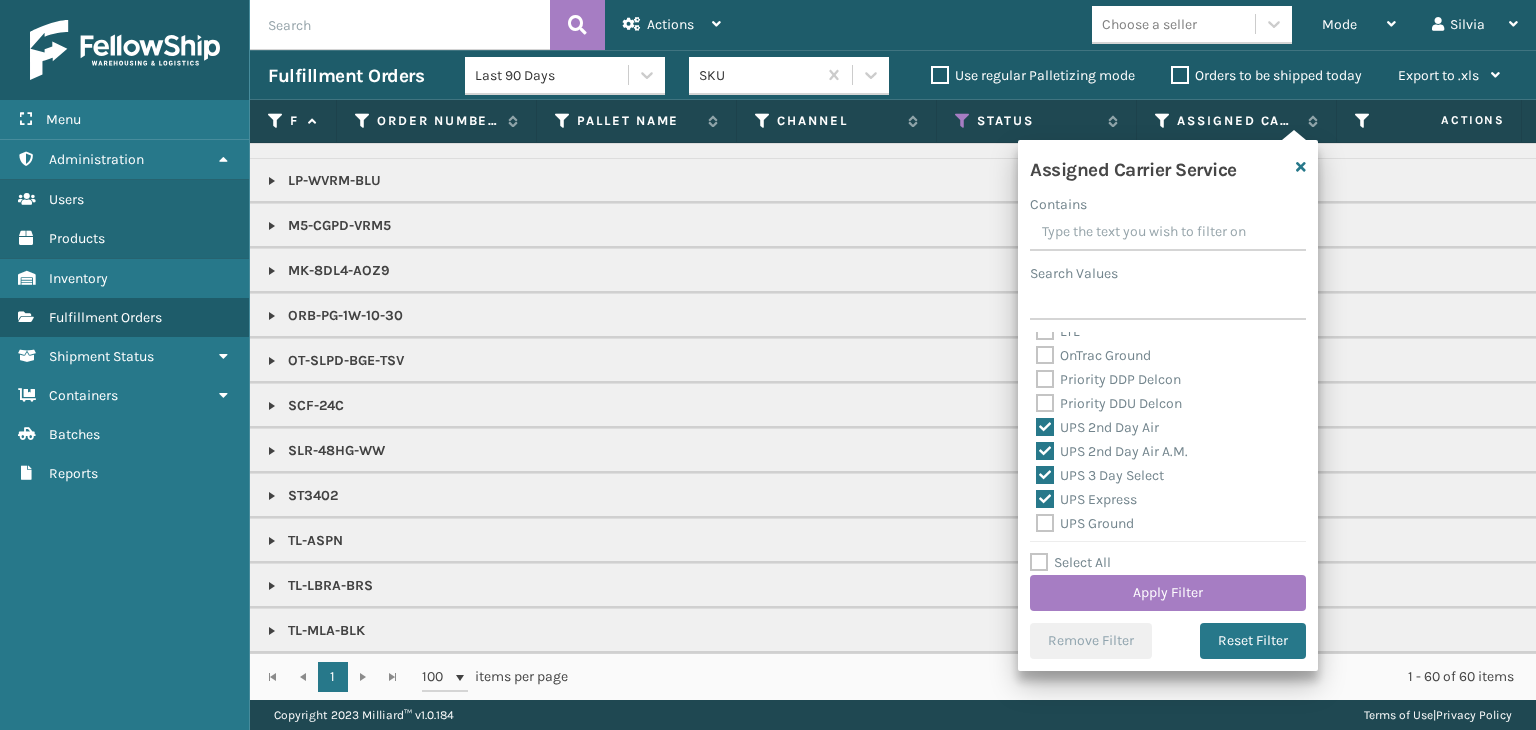 click on "UPS Ground" at bounding box center (1085, 523) 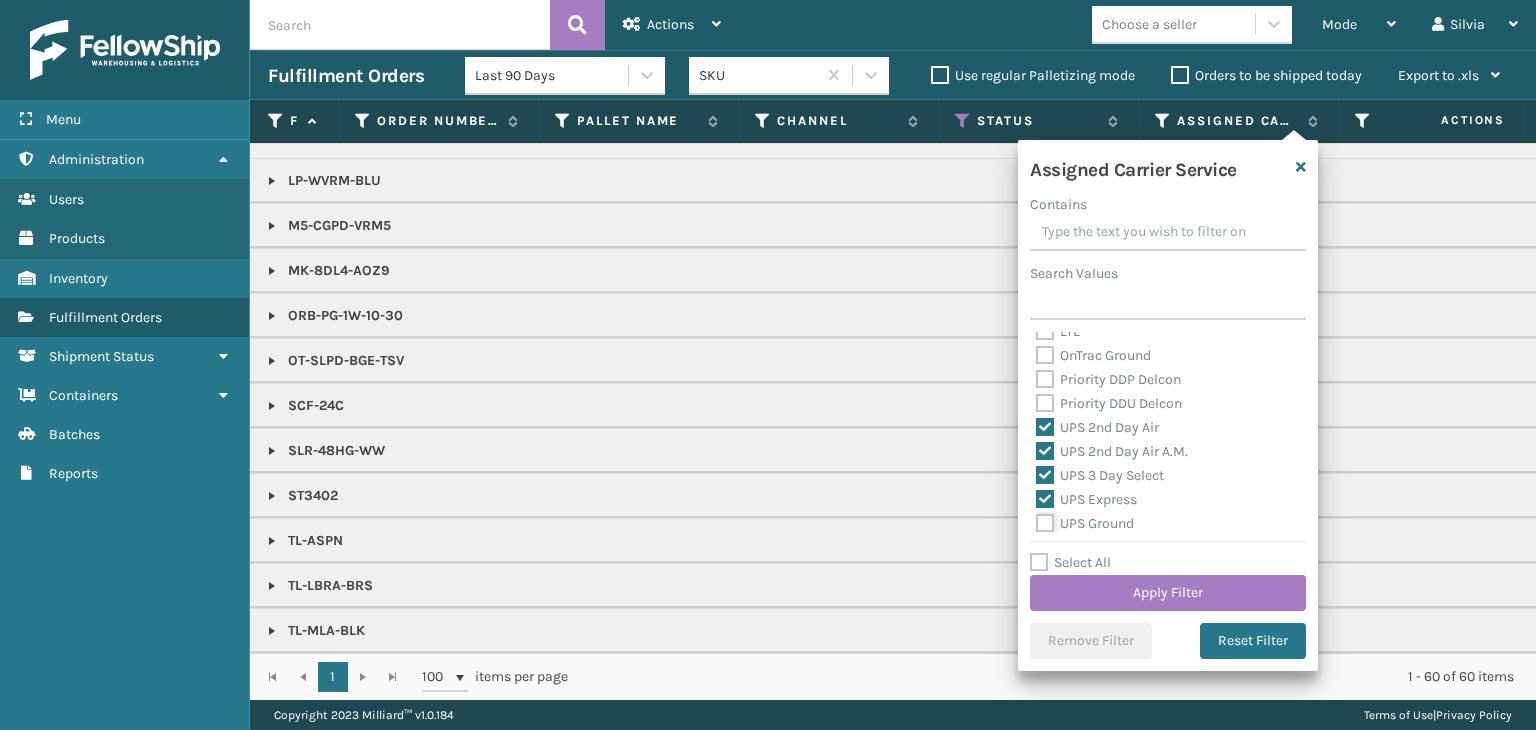 click on "UPS Ground" at bounding box center [1036, 518] 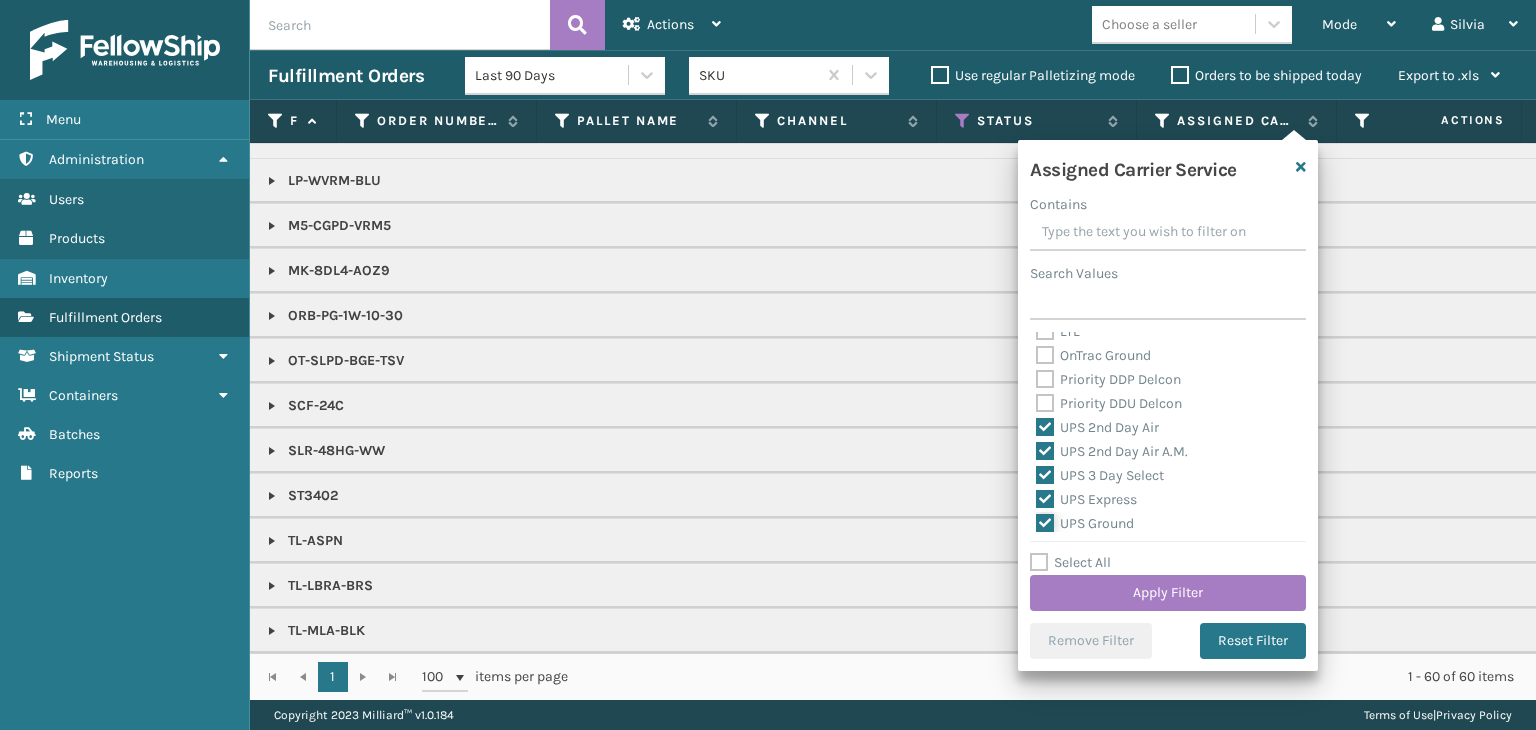 checkbox on "true" 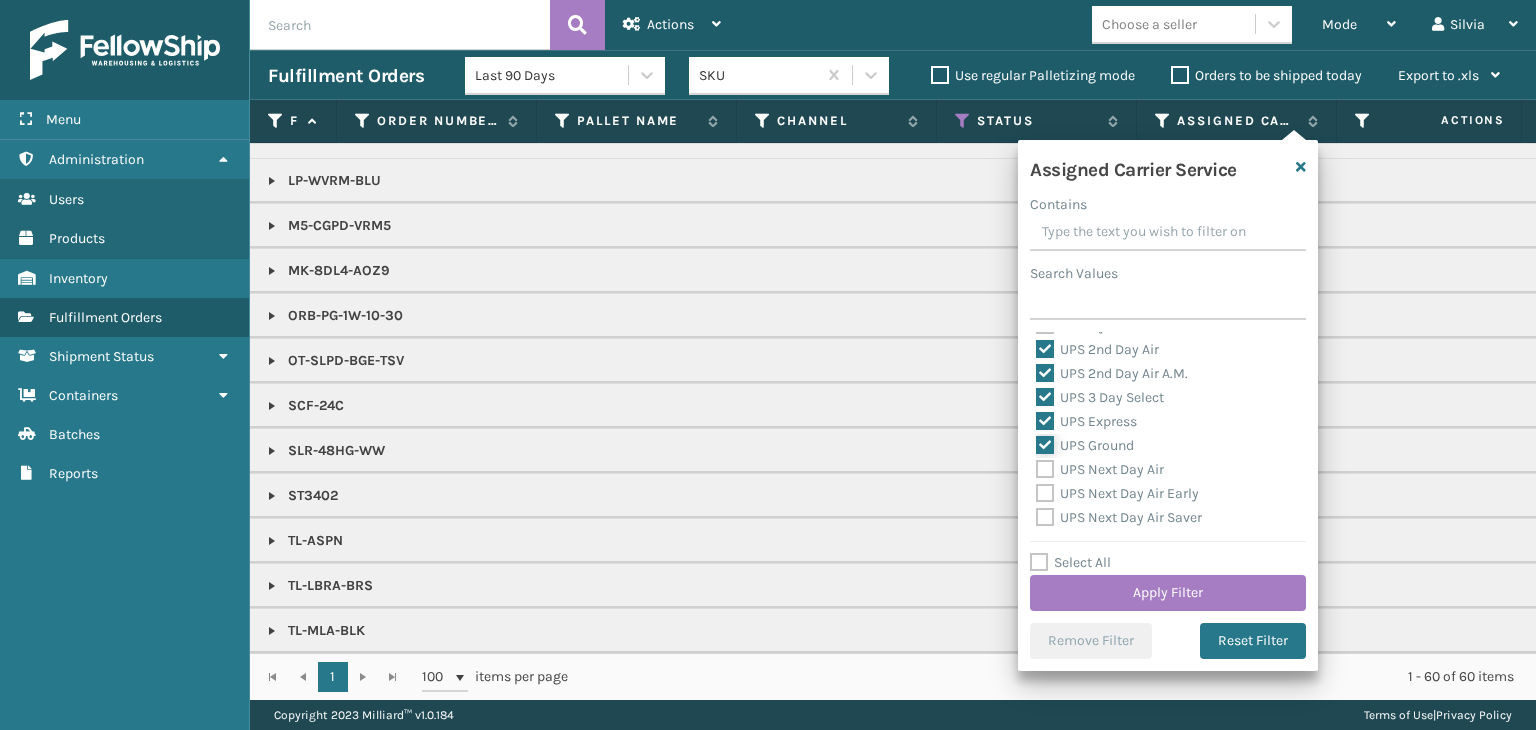 scroll, scrollTop: 400, scrollLeft: 0, axis: vertical 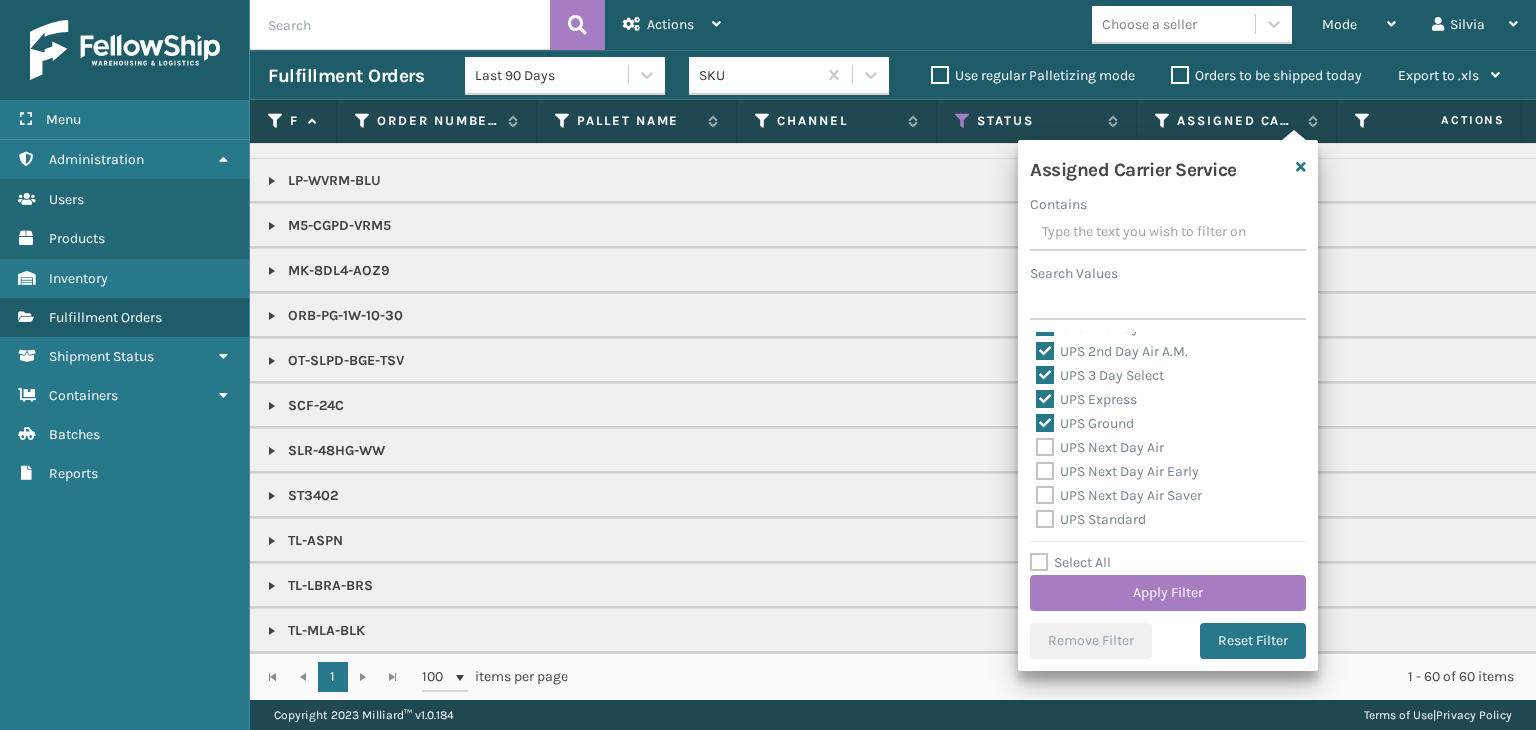 click on "UPS Next Day Air" at bounding box center [1100, 447] 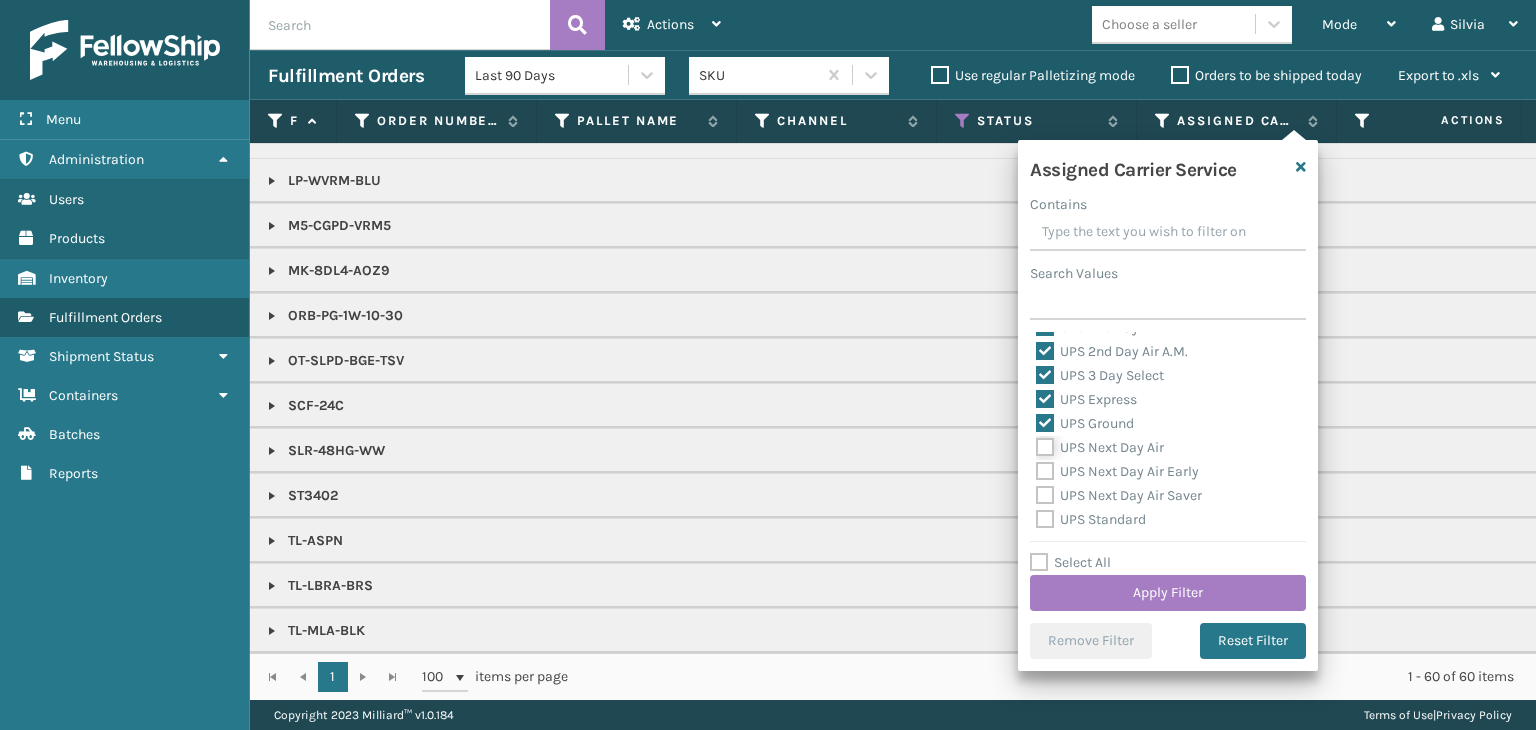 click on "UPS Next Day Air" at bounding box center [1036, 442] 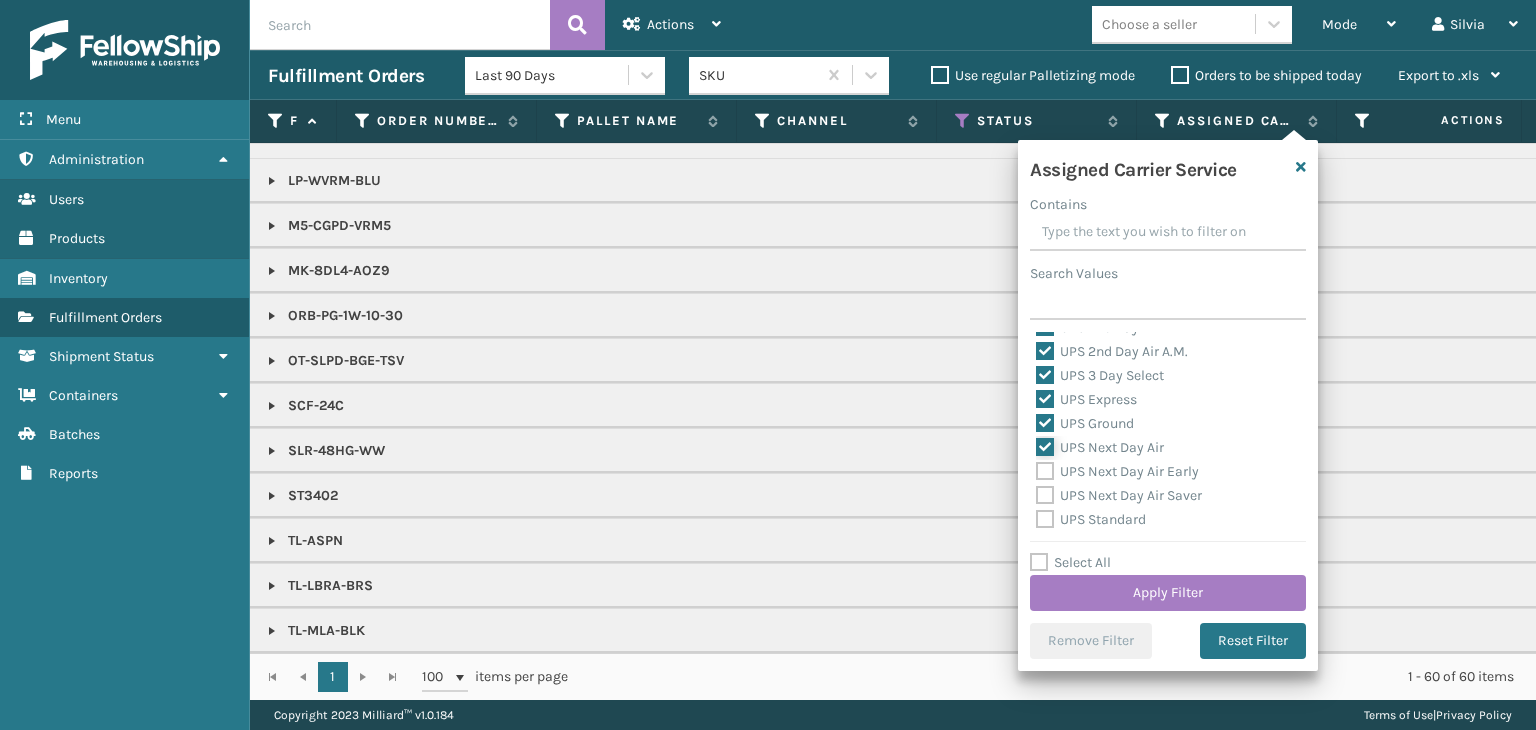checkbox on "true" 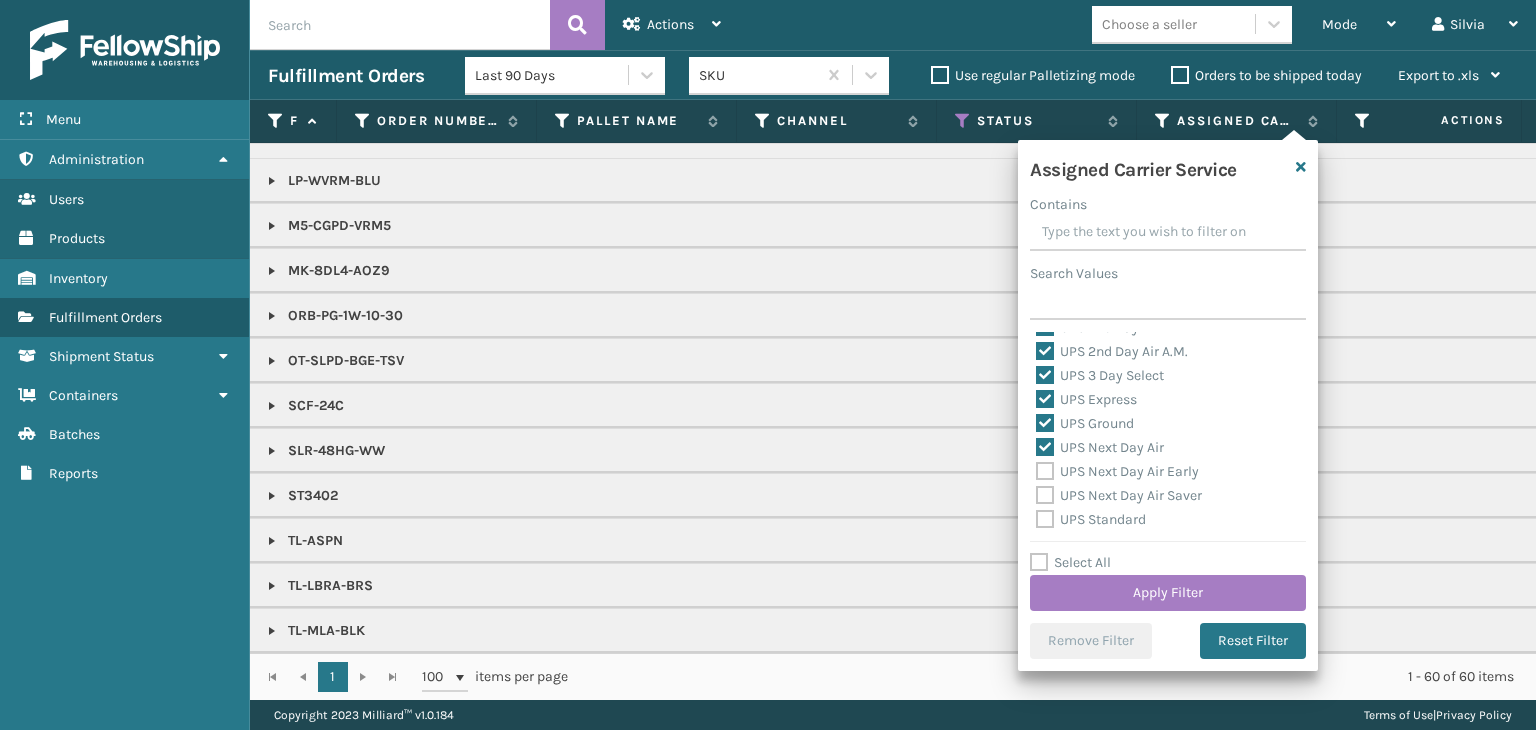 click on "UPS Next Day Air Early" at bounding box center [1168, 472] 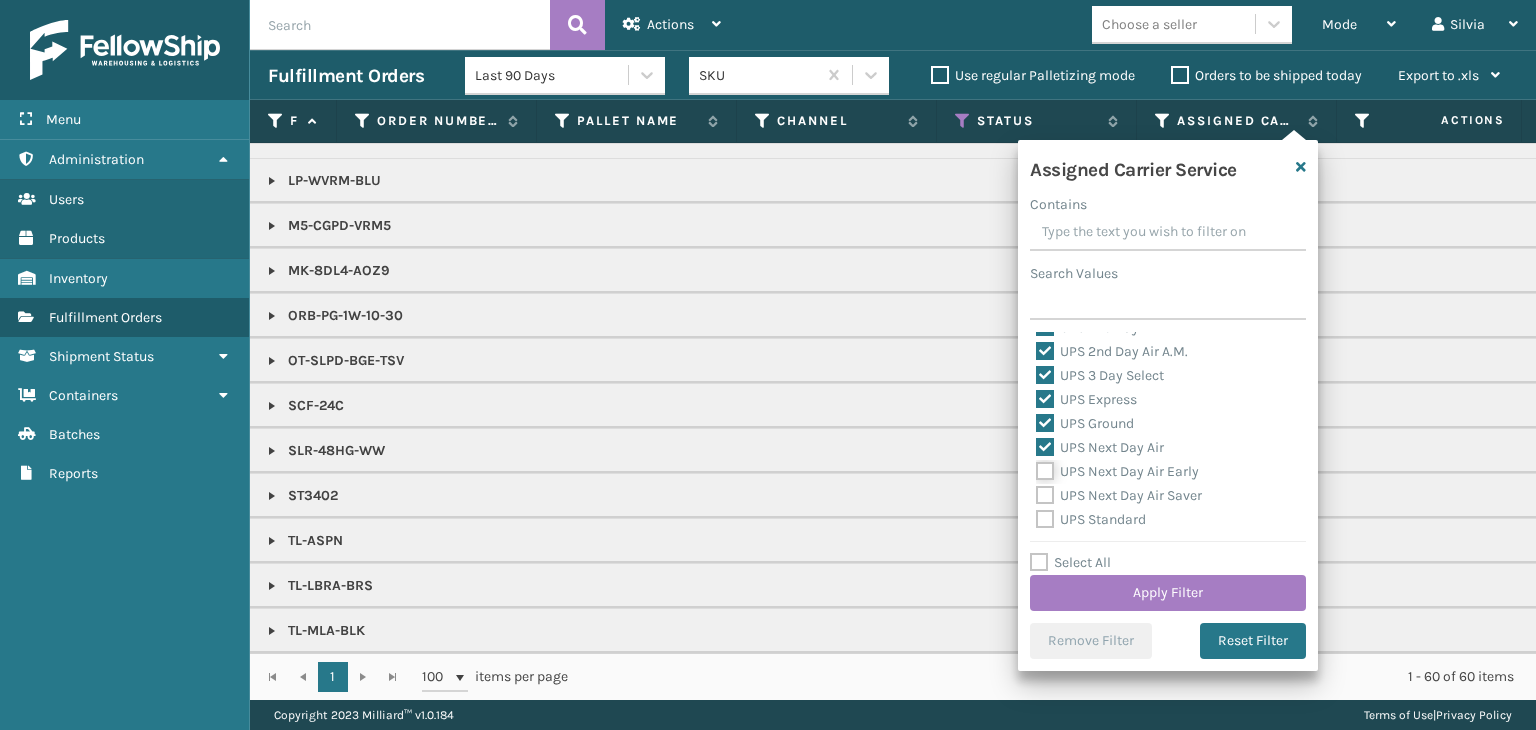 click on "UPS Next Day Air Early" at bounding box center [1036, 466] 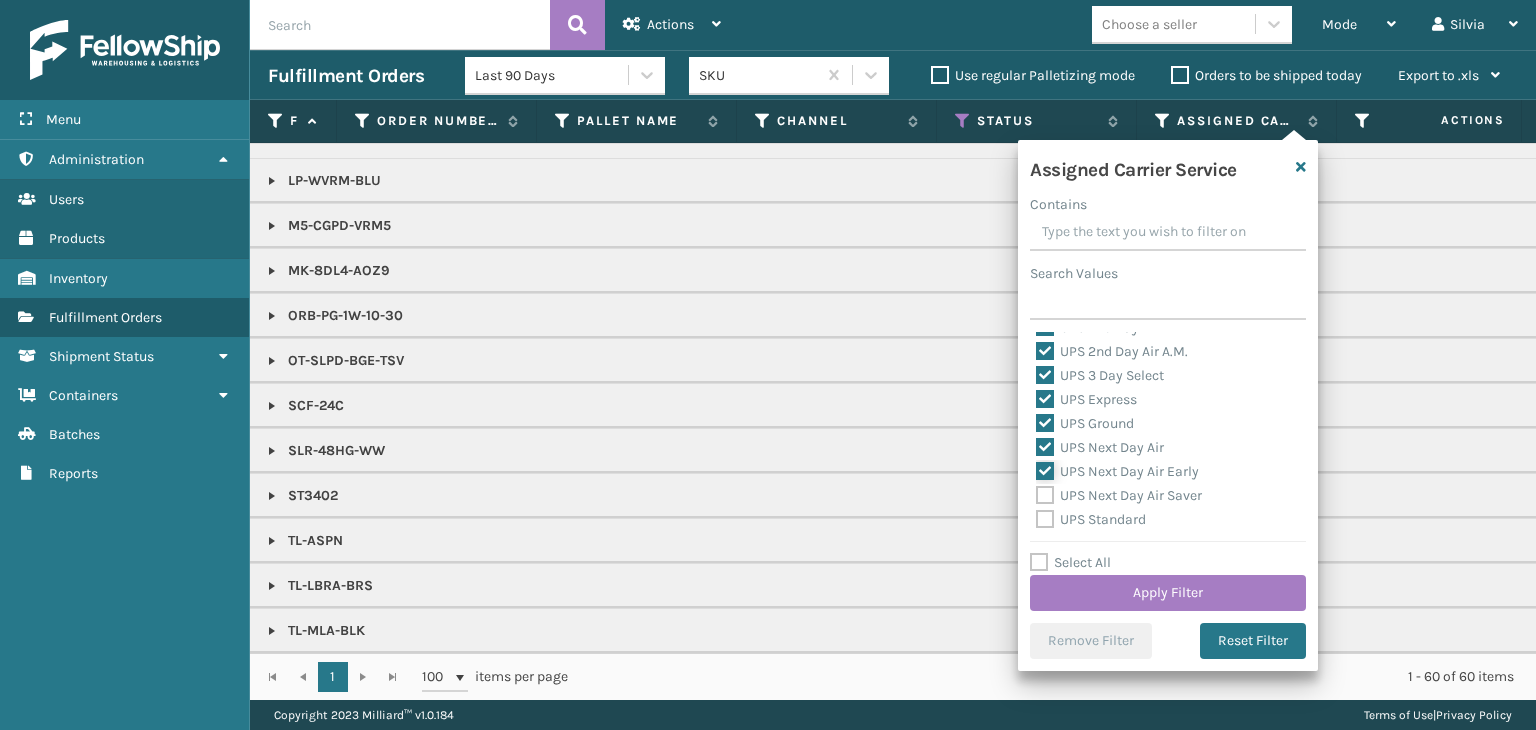 checkbox on "true" 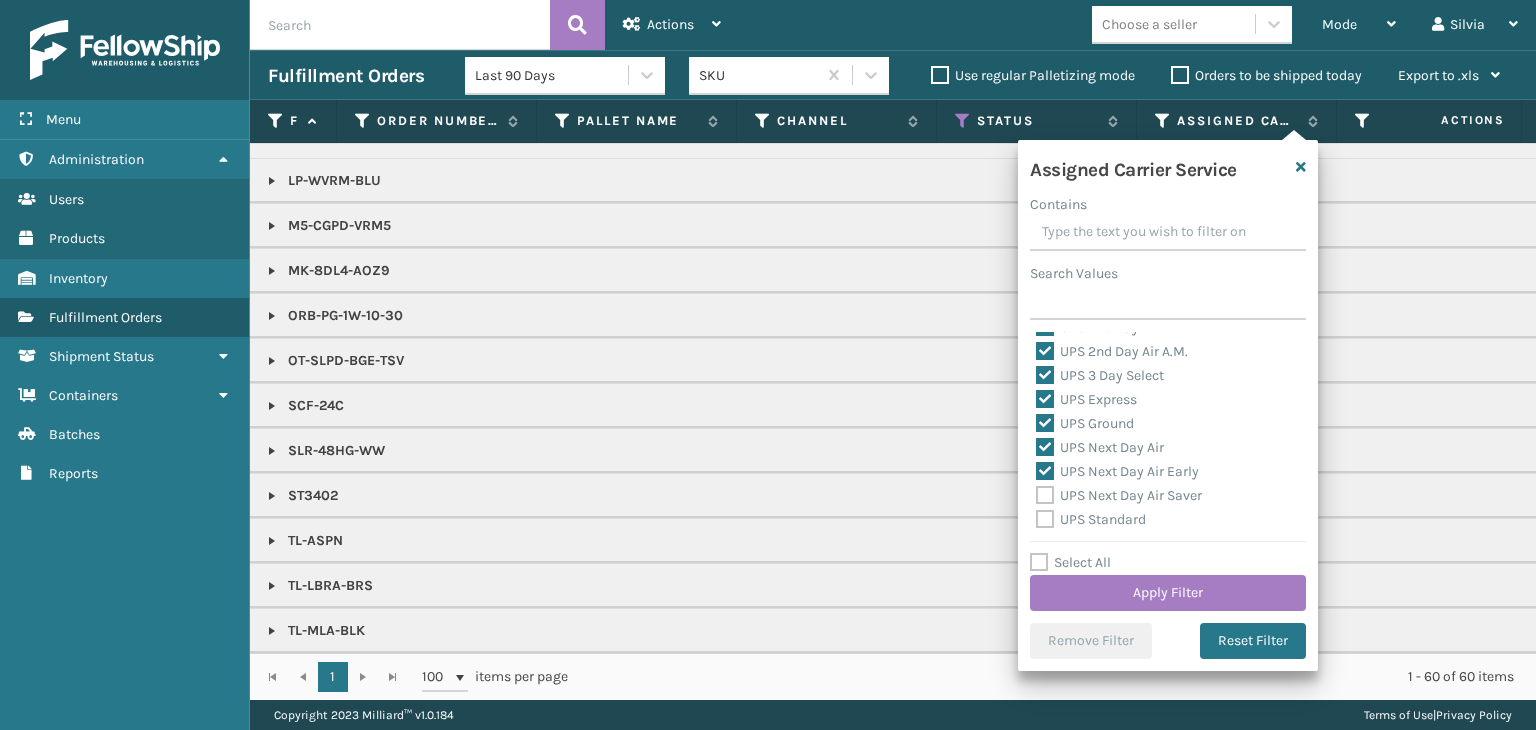 click on "UPS Next Day Air Saver" at bounding box center (1119, 495) 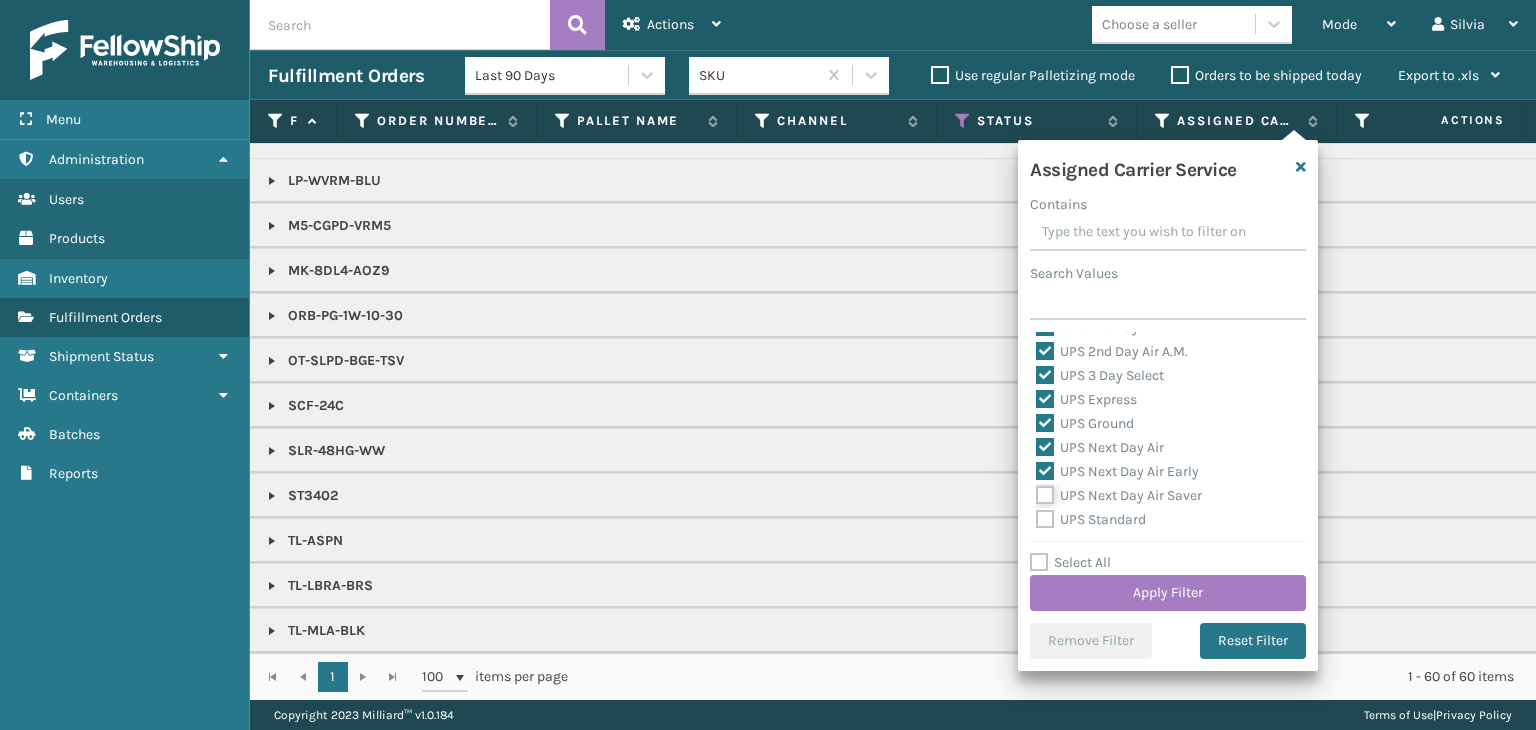 click on "UPS Next Day Air Saver" at bounding box center [1036, 490] 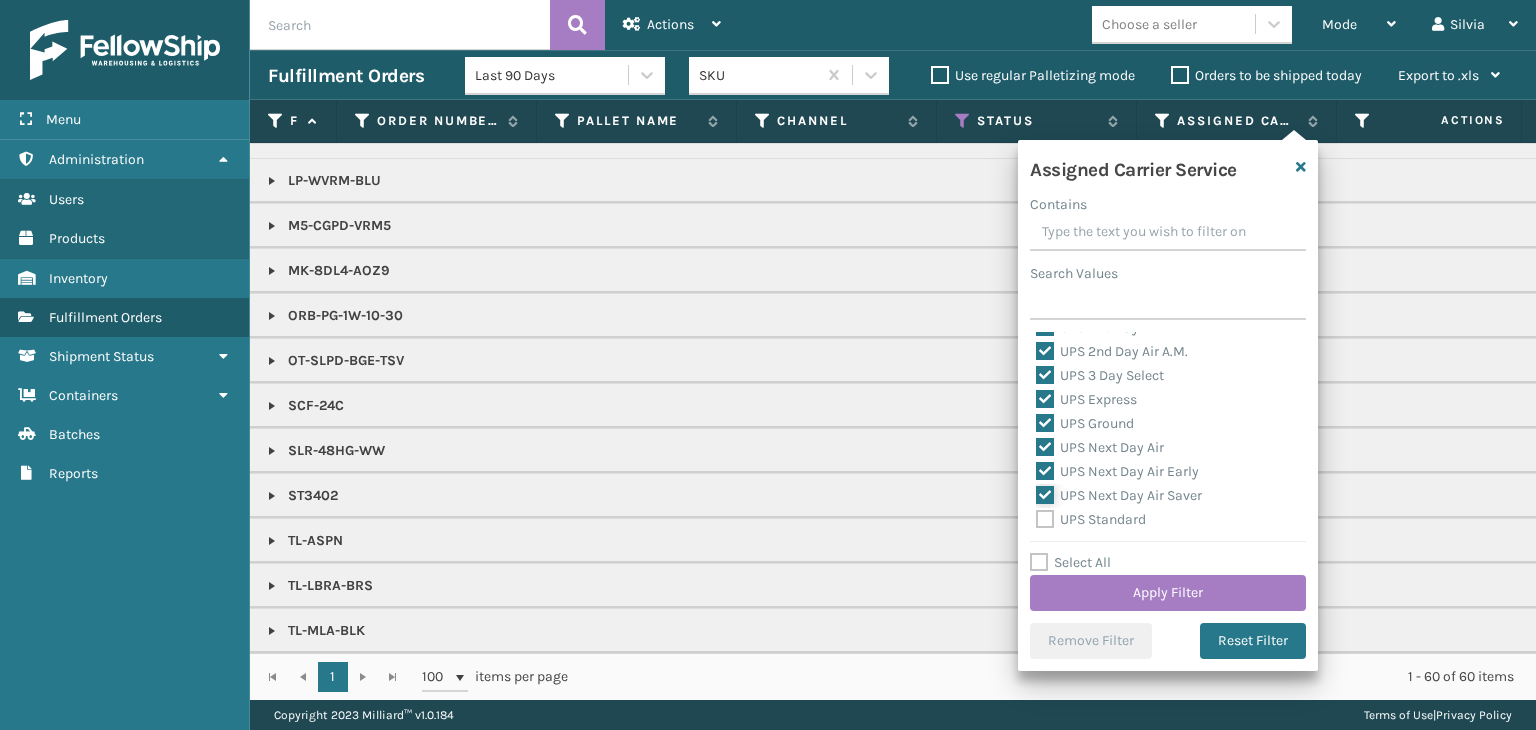 checkbox on "true" 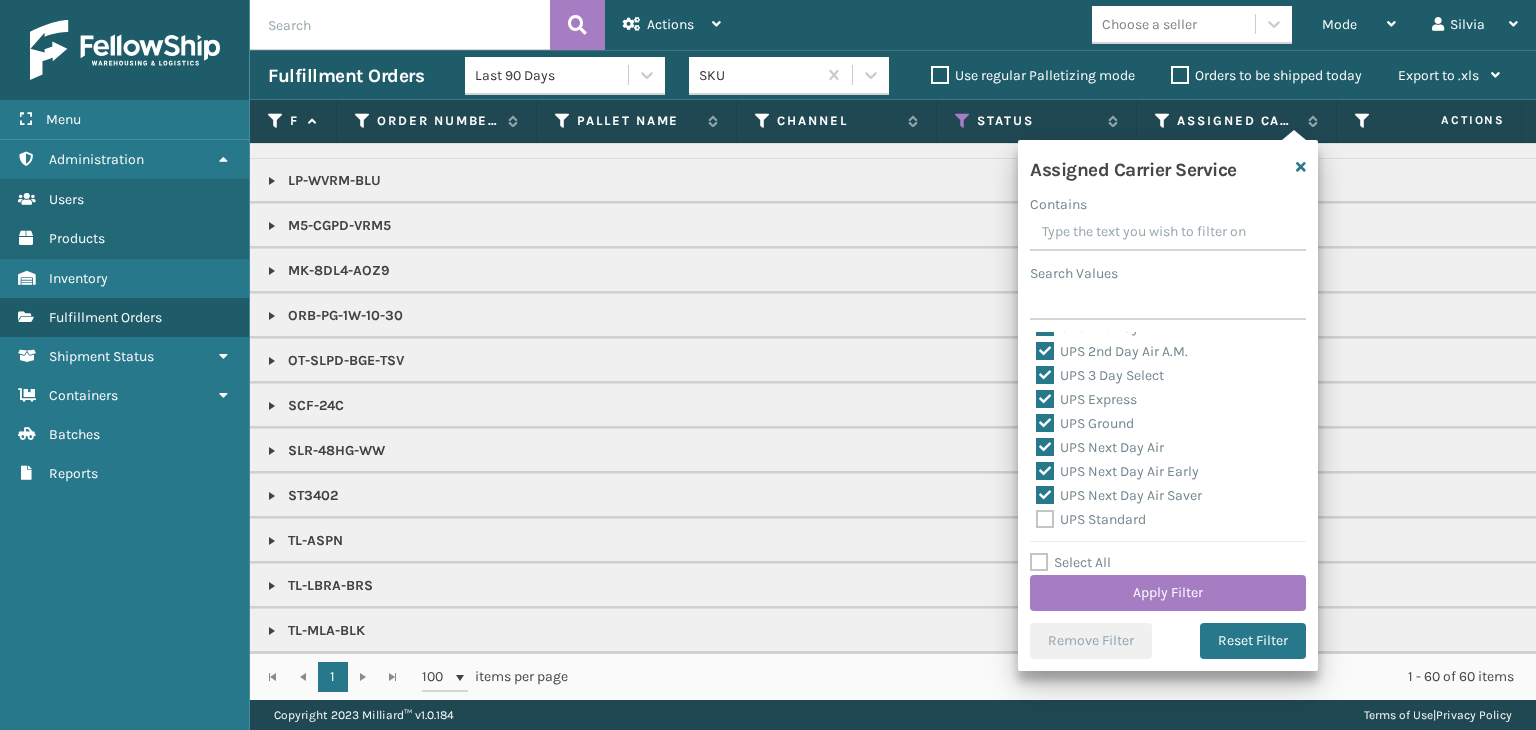 click on "UPS Standard" at bounding box center [1091, 519] 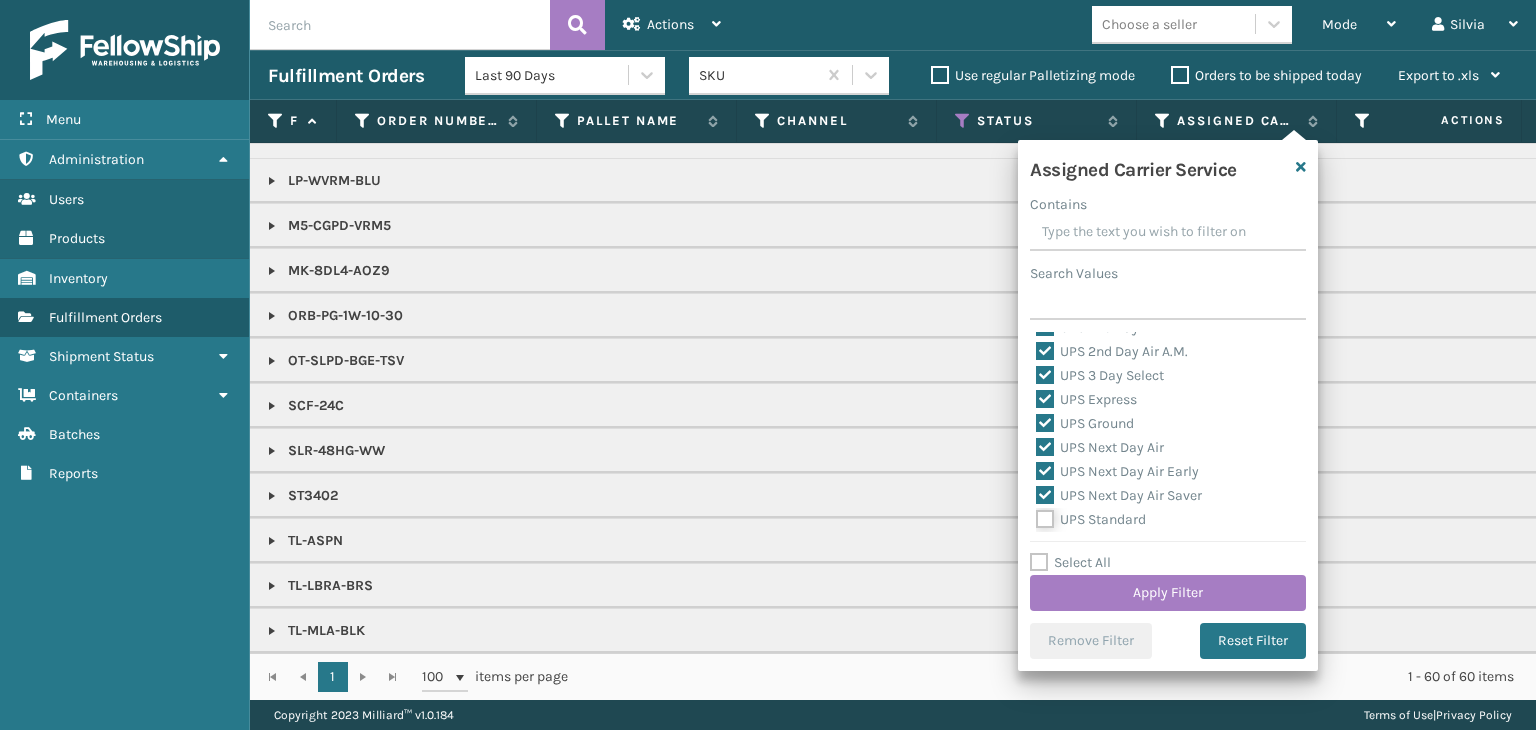 click on "UPS Standard" at bounding box center (1036, 514) 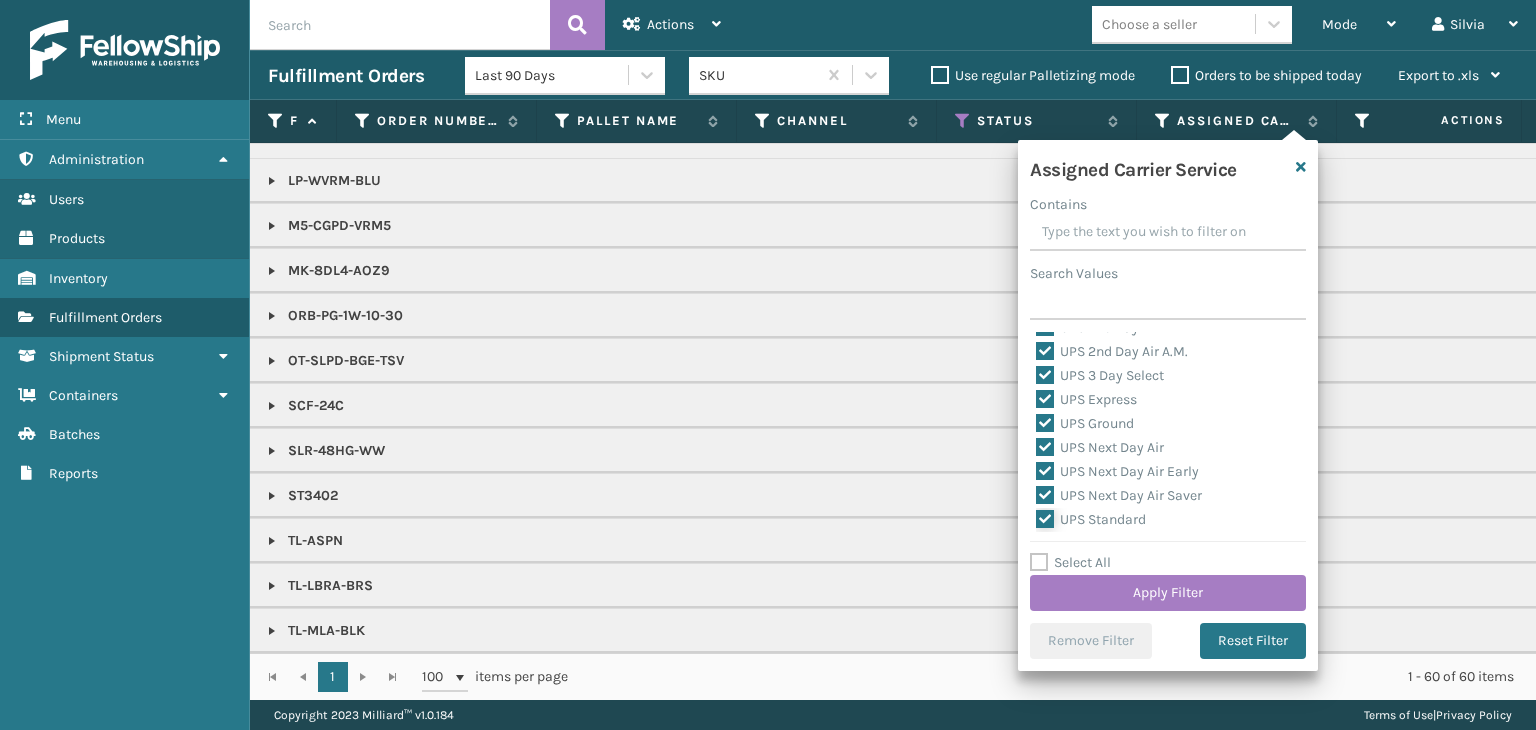 checkbox on "true" 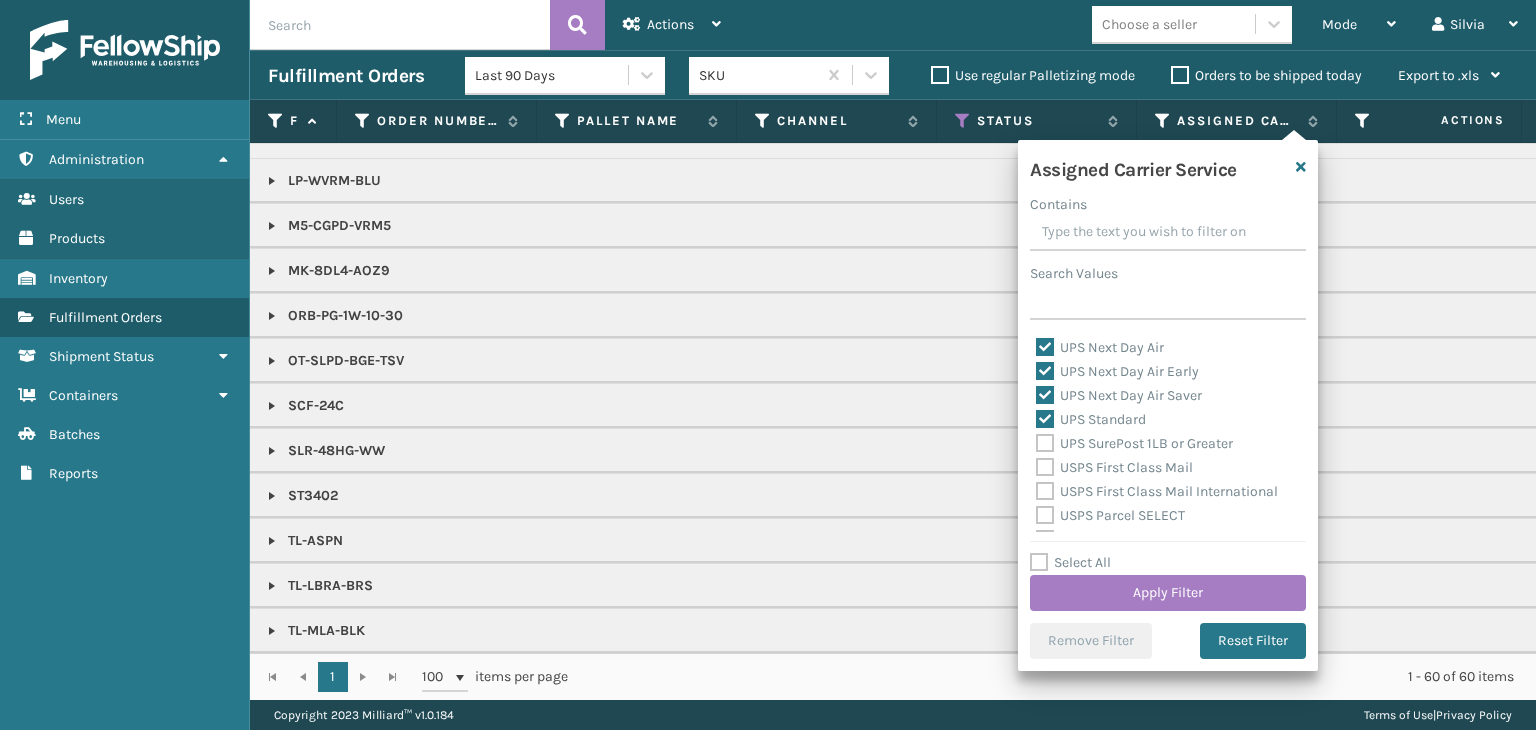 click on "UPS SurePost 1LB or Greater" at bounding box center (1134, 443) 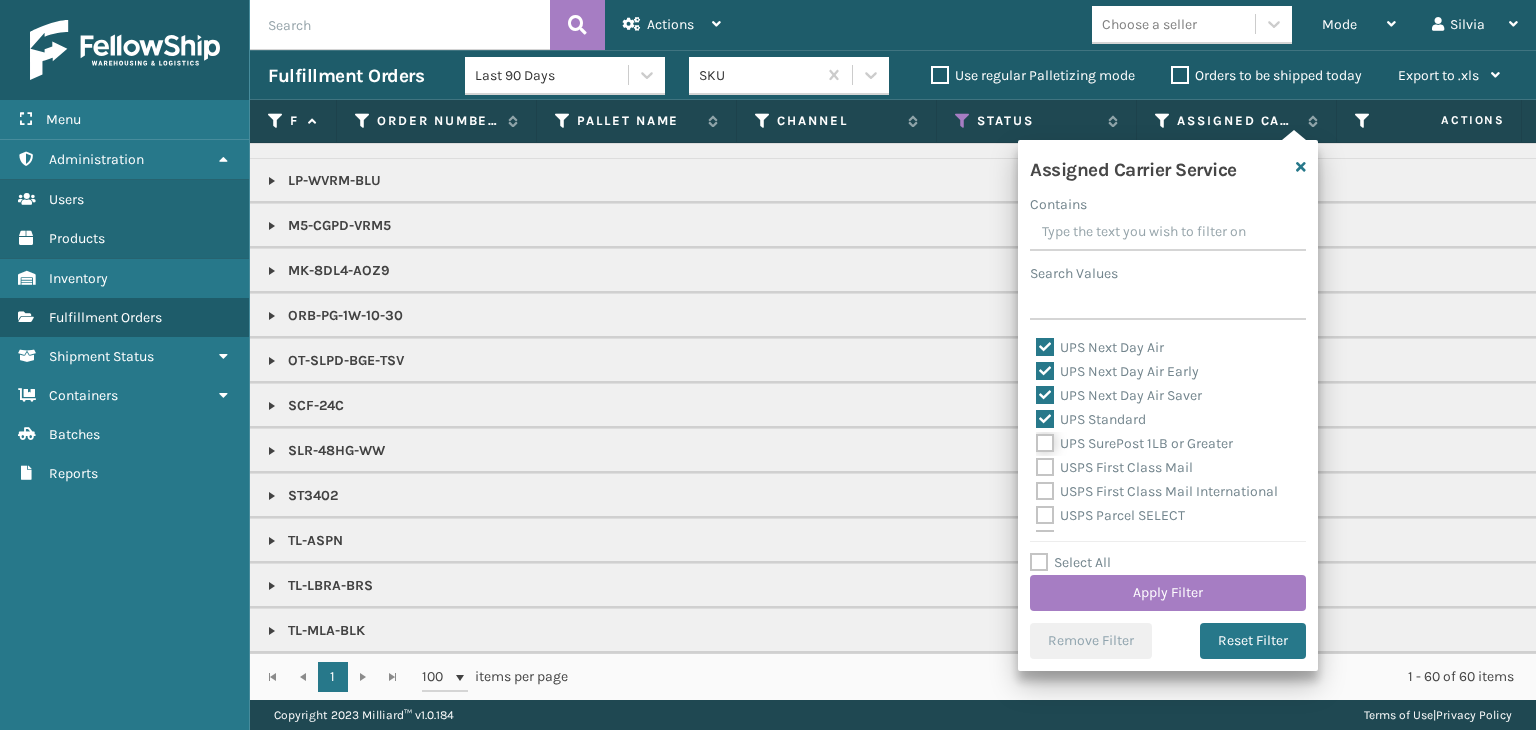 click on "UPS SurePost 1LB or Greater" at bounding box center [1036, 438] 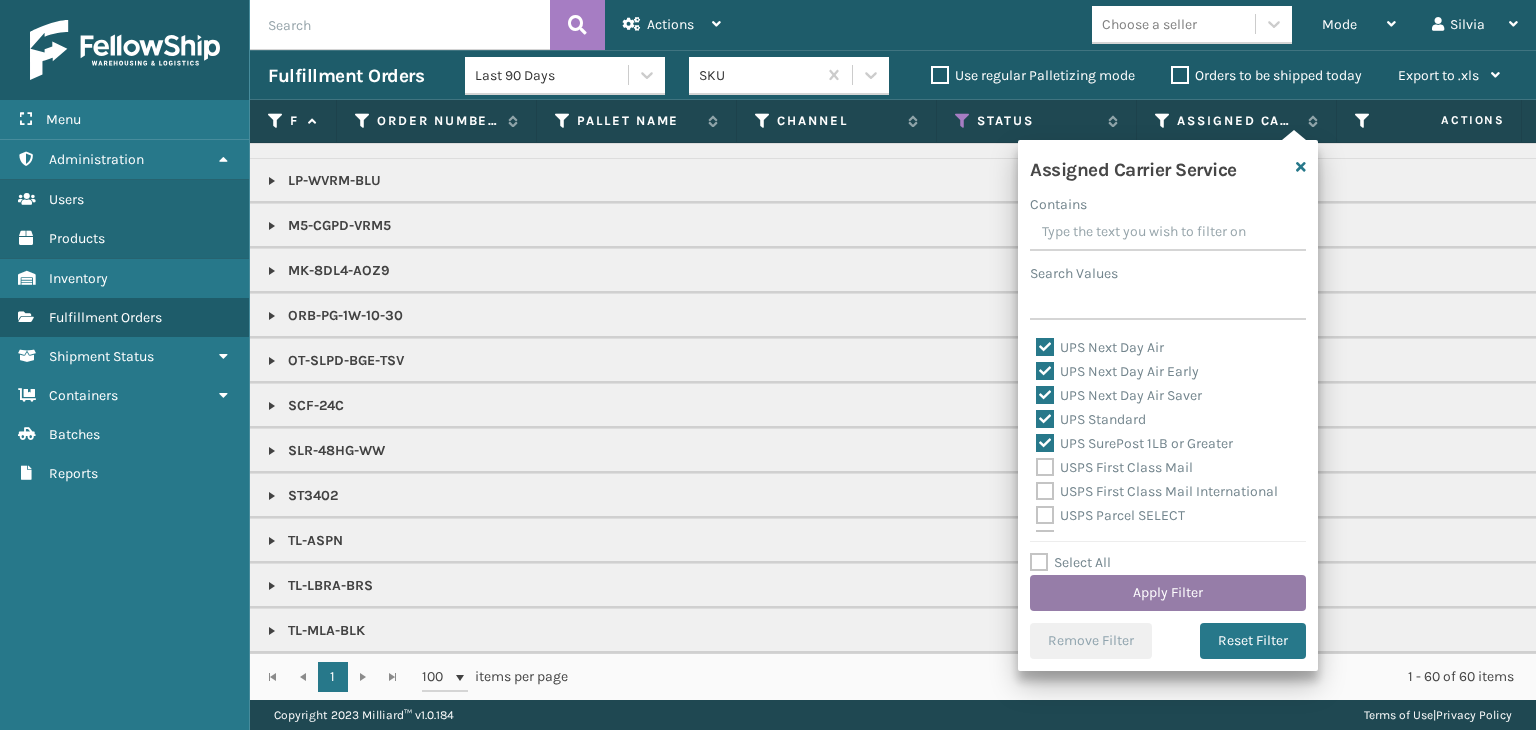 click on "Apply Filter" at bounding box center (1168, 593) 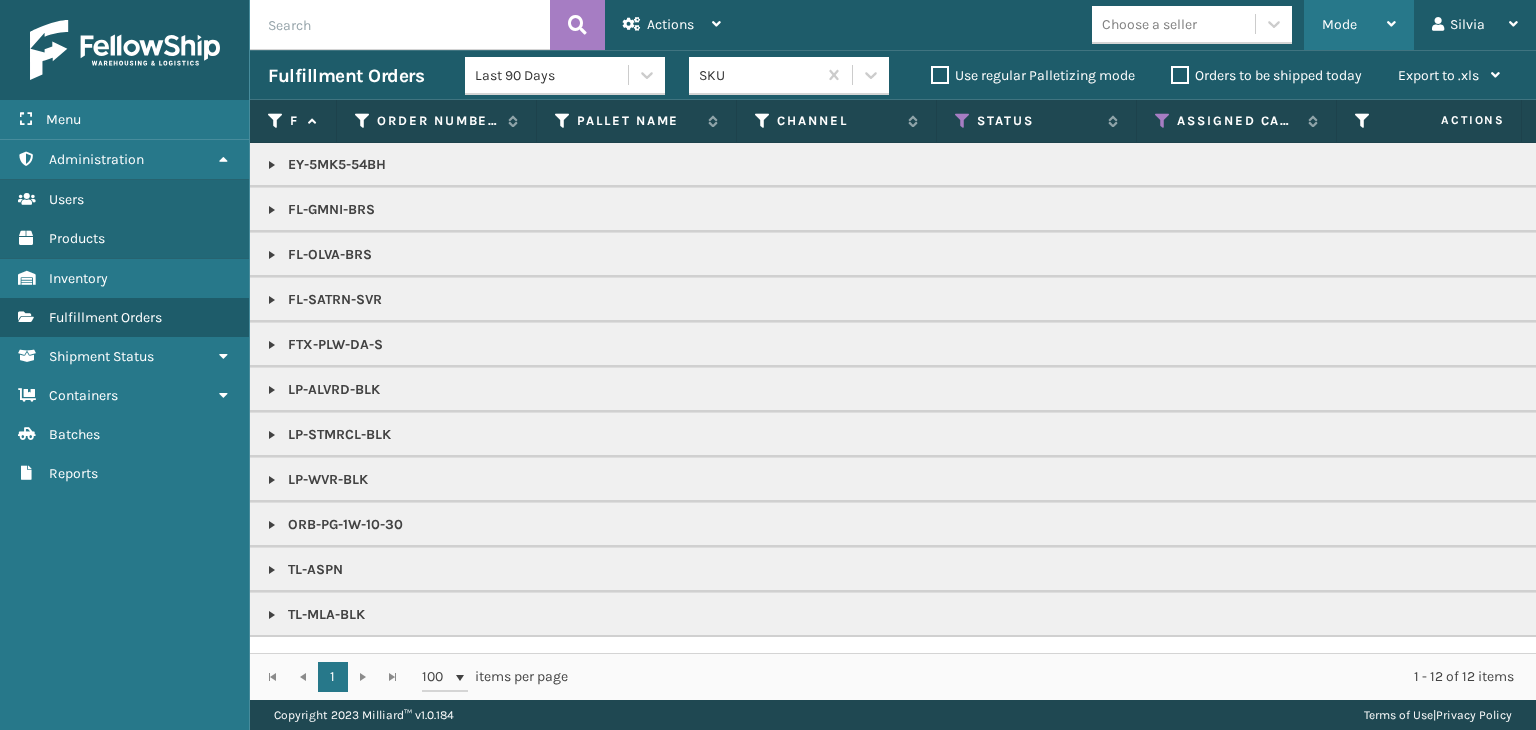 click on "Mode Regular Mode Picking Mode Labeling Mode Exit Scan Mode" at bounding box center (1359, 25) 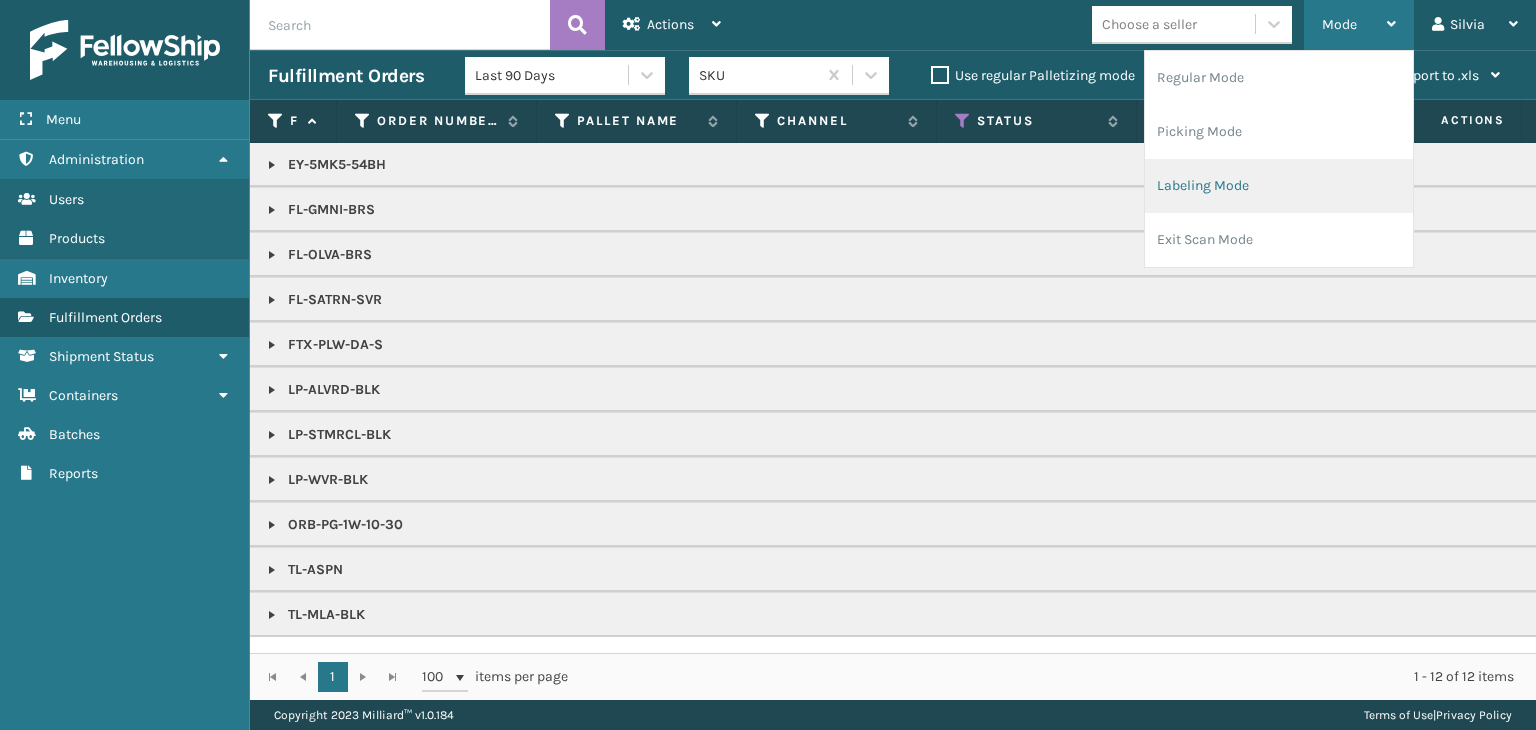 click on "Labeling Mode" at bounding box center (1279, 186) 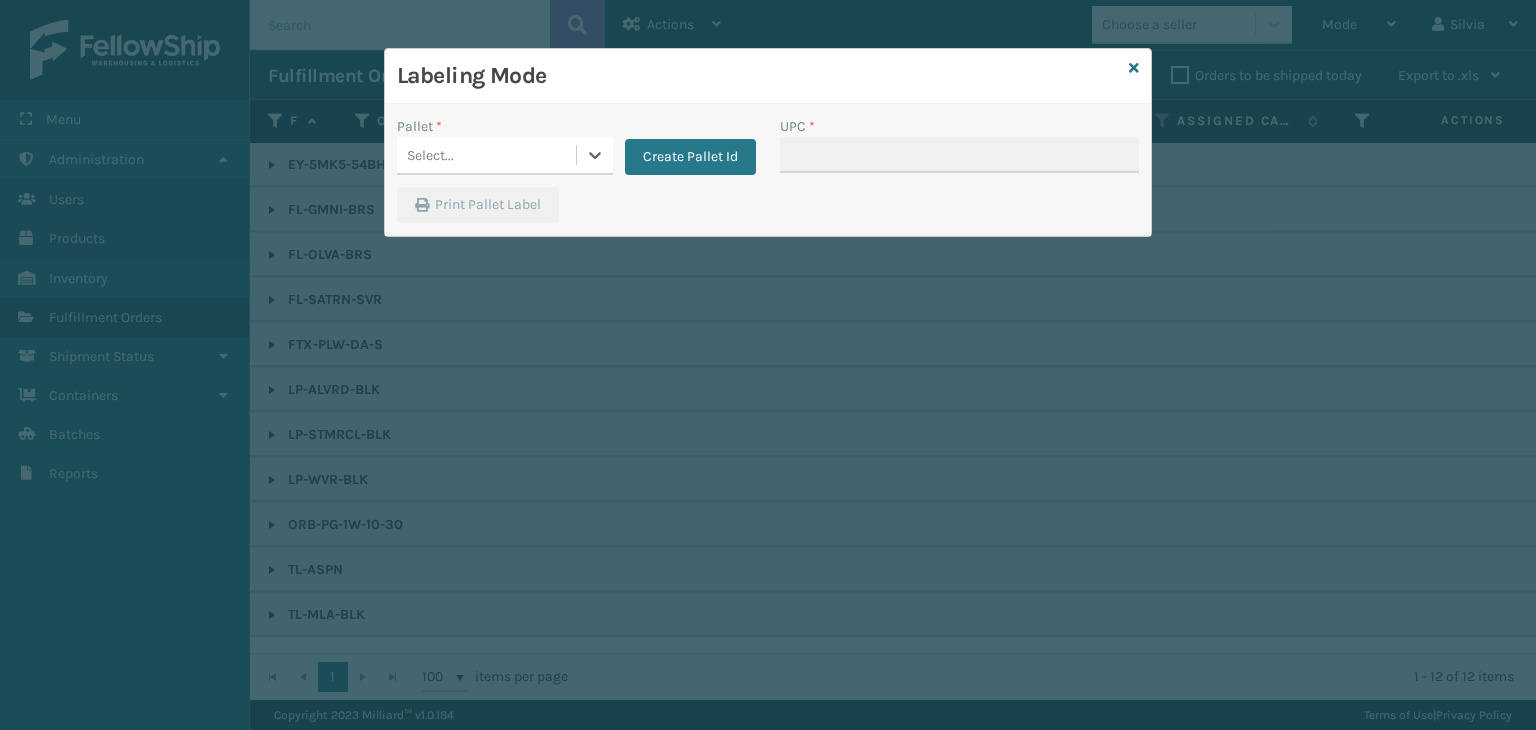click on "Select..." at bounding box center [486, 155] 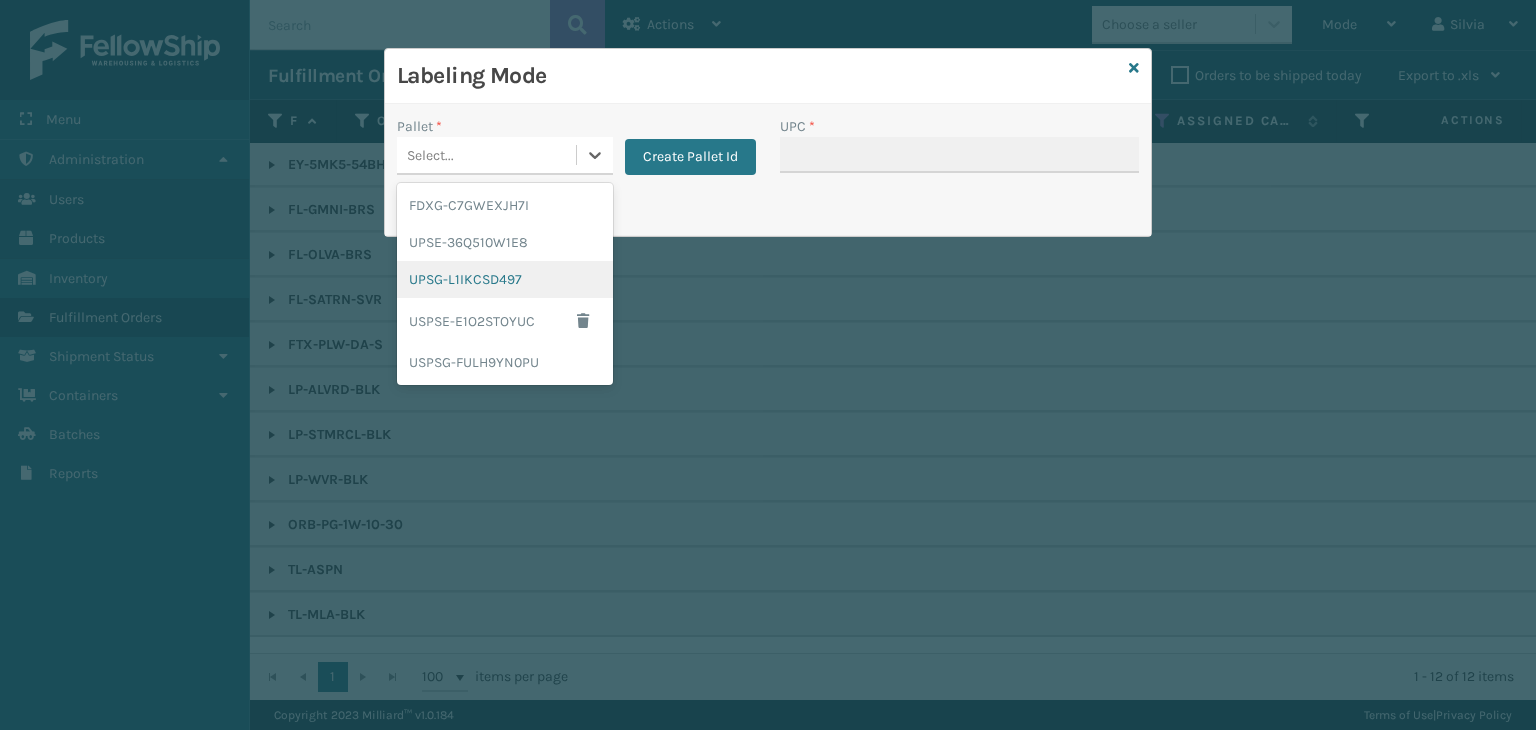 drag, startPoint x: 464, startPoint y: 285, endPoint x: 944, endPoint y: 176, distance: 492.2205 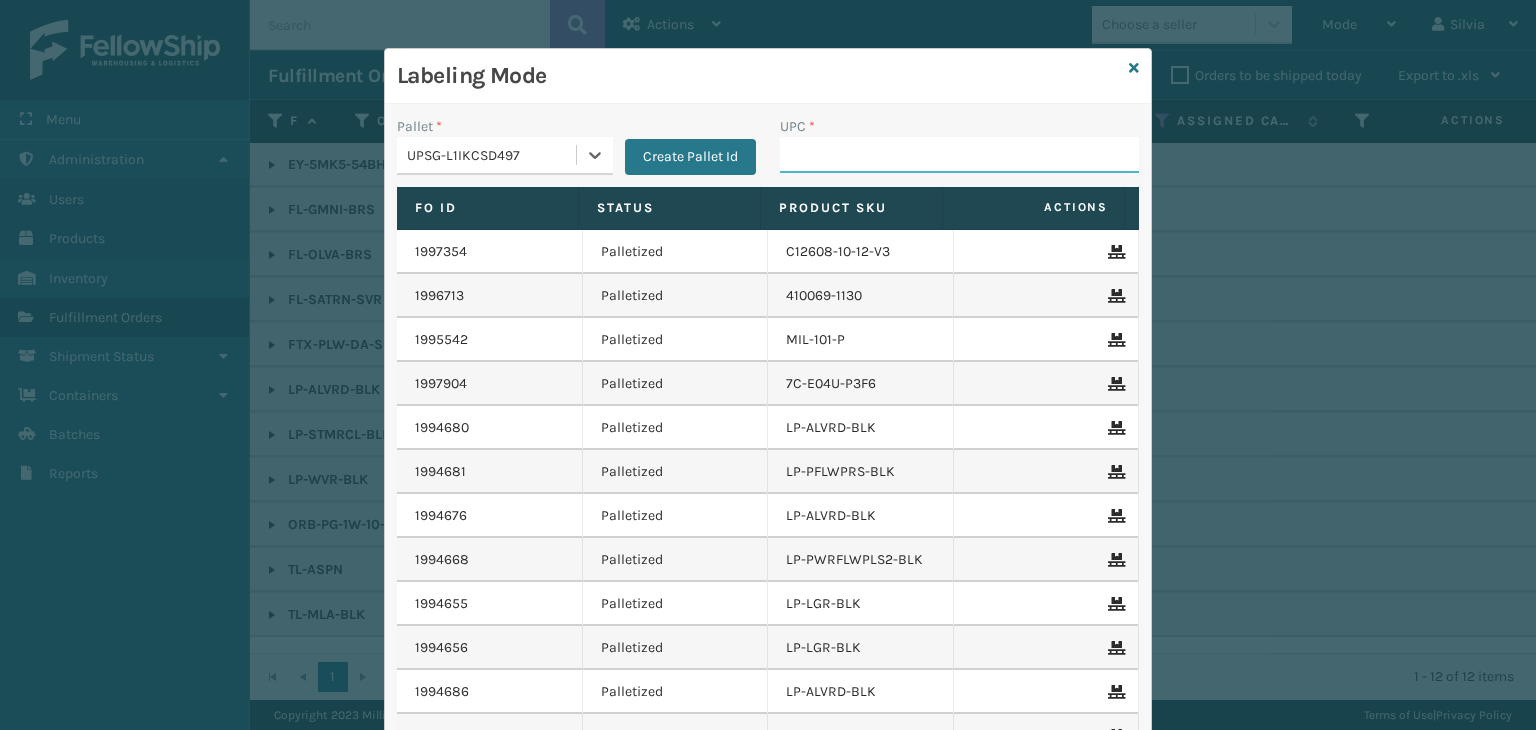 click on "UPC   *" at bounding box center [959, 155] 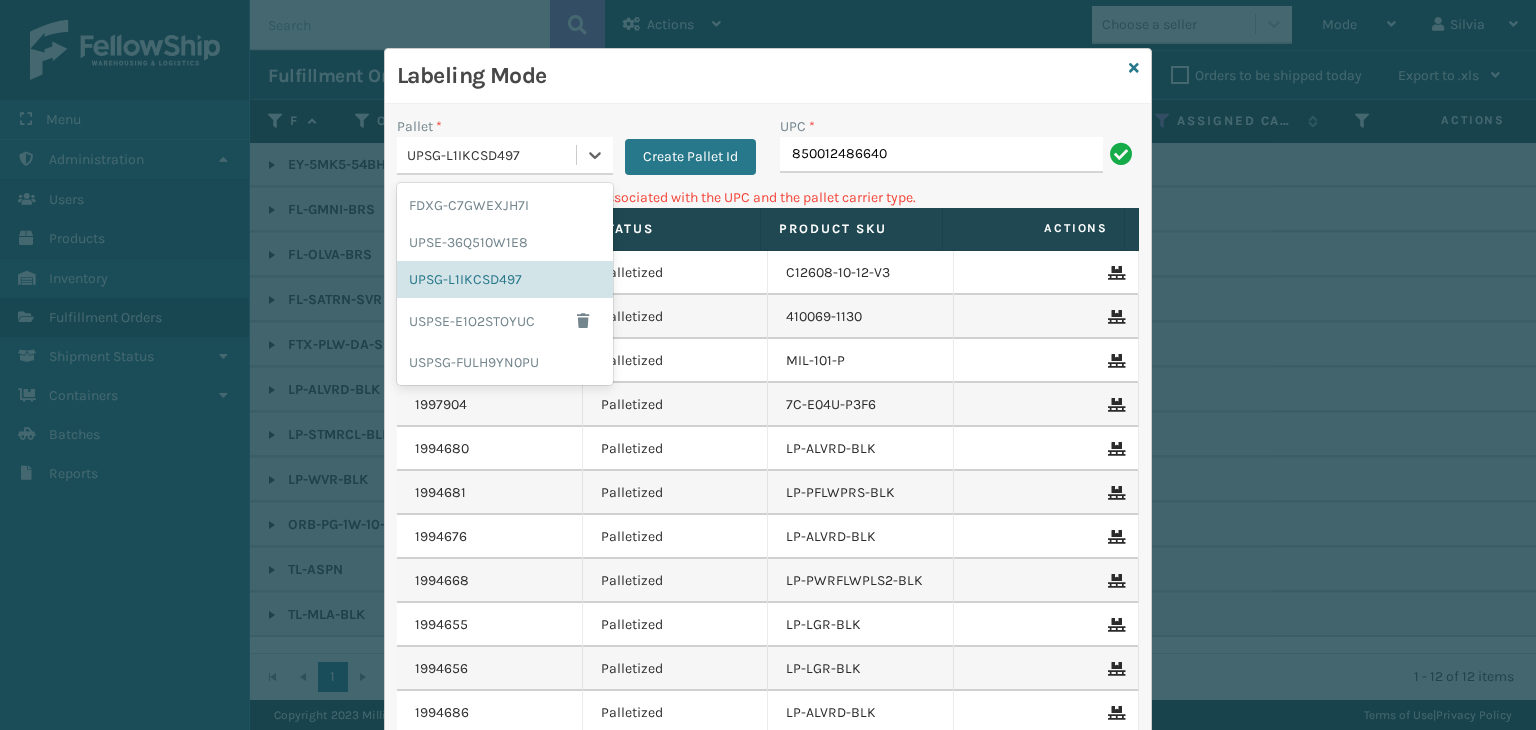 click on "UPSG-L1IKCSD497" at bounding box center [492, 155] 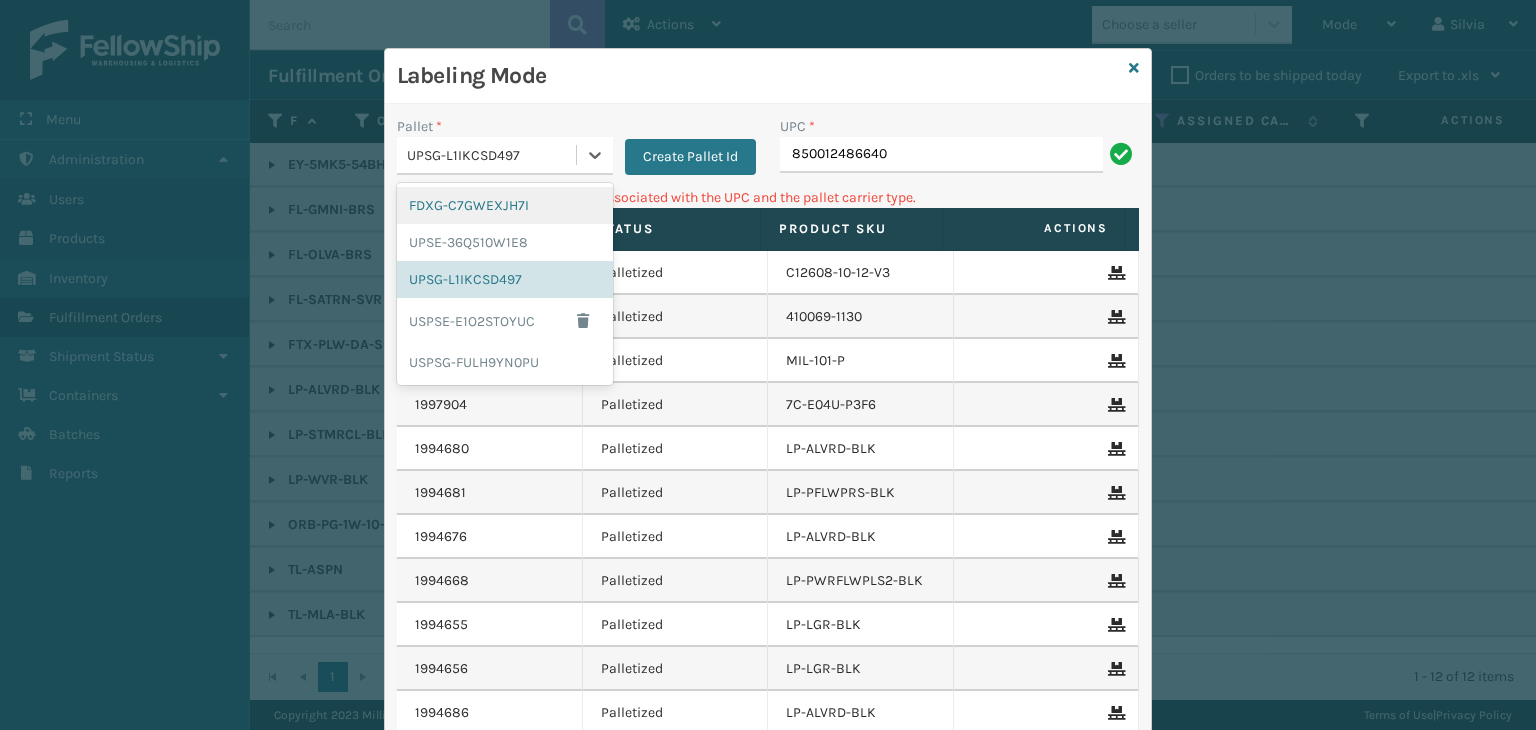 click on "FDXG-C7GWEXJH7I" at bounding box center (505, 205) 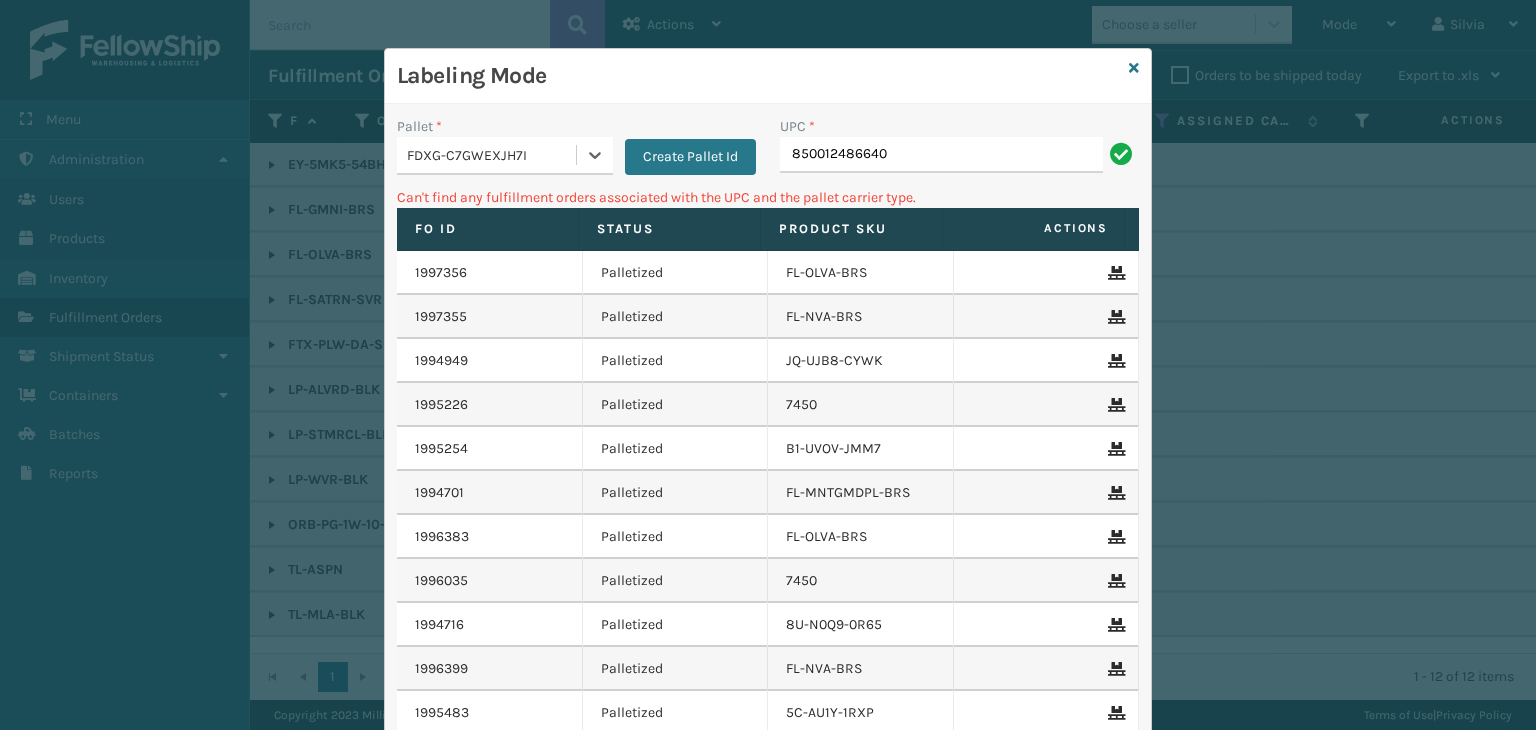 click on "FDXG-C7GWEXJH7I" at bounding box center (486, 155) 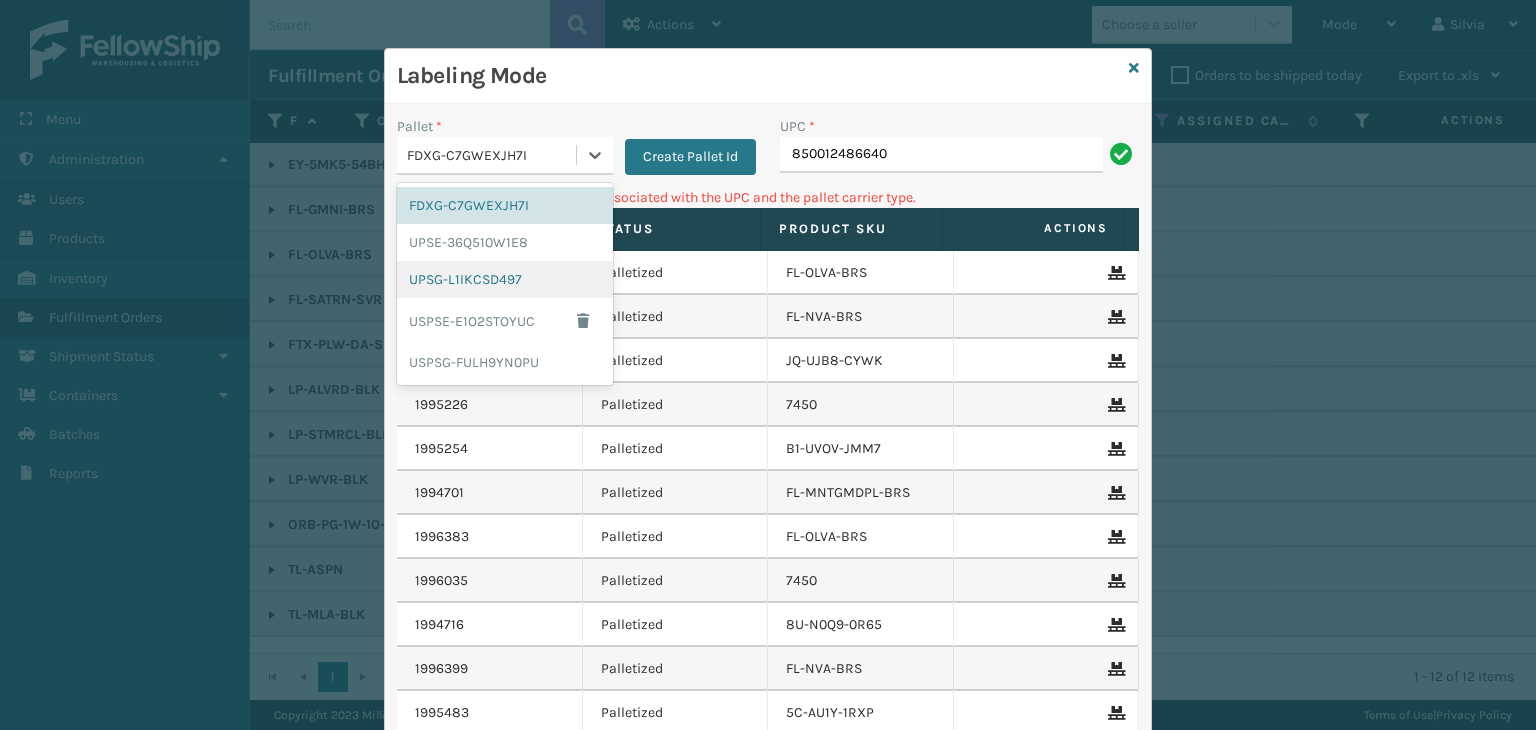 click on "UPSG-L1IKCSD497" at bounding box center (505, 279) 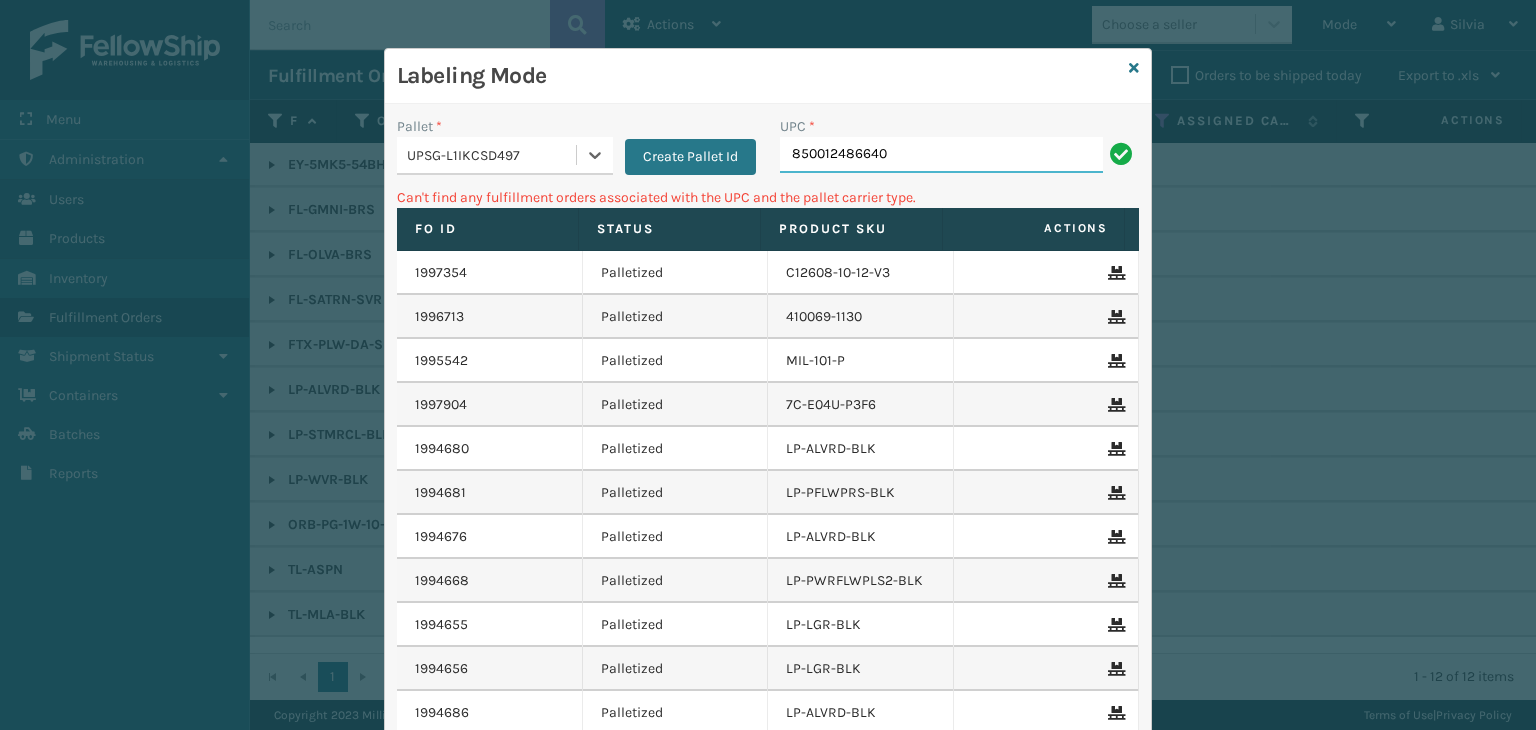 click on "850012486640" at bounding box center (941, 155) 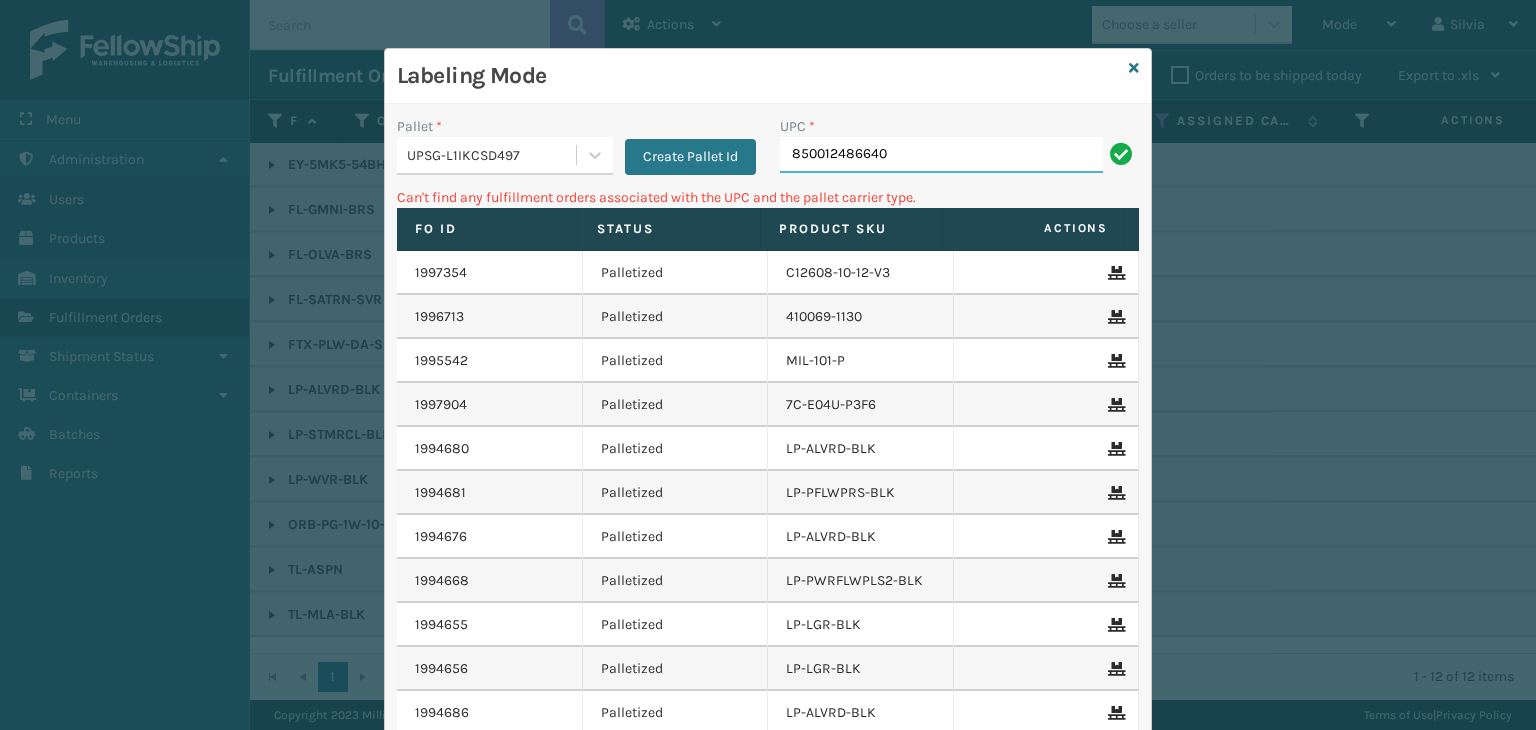 click on "850012486640" at bounding box center (941, 155) 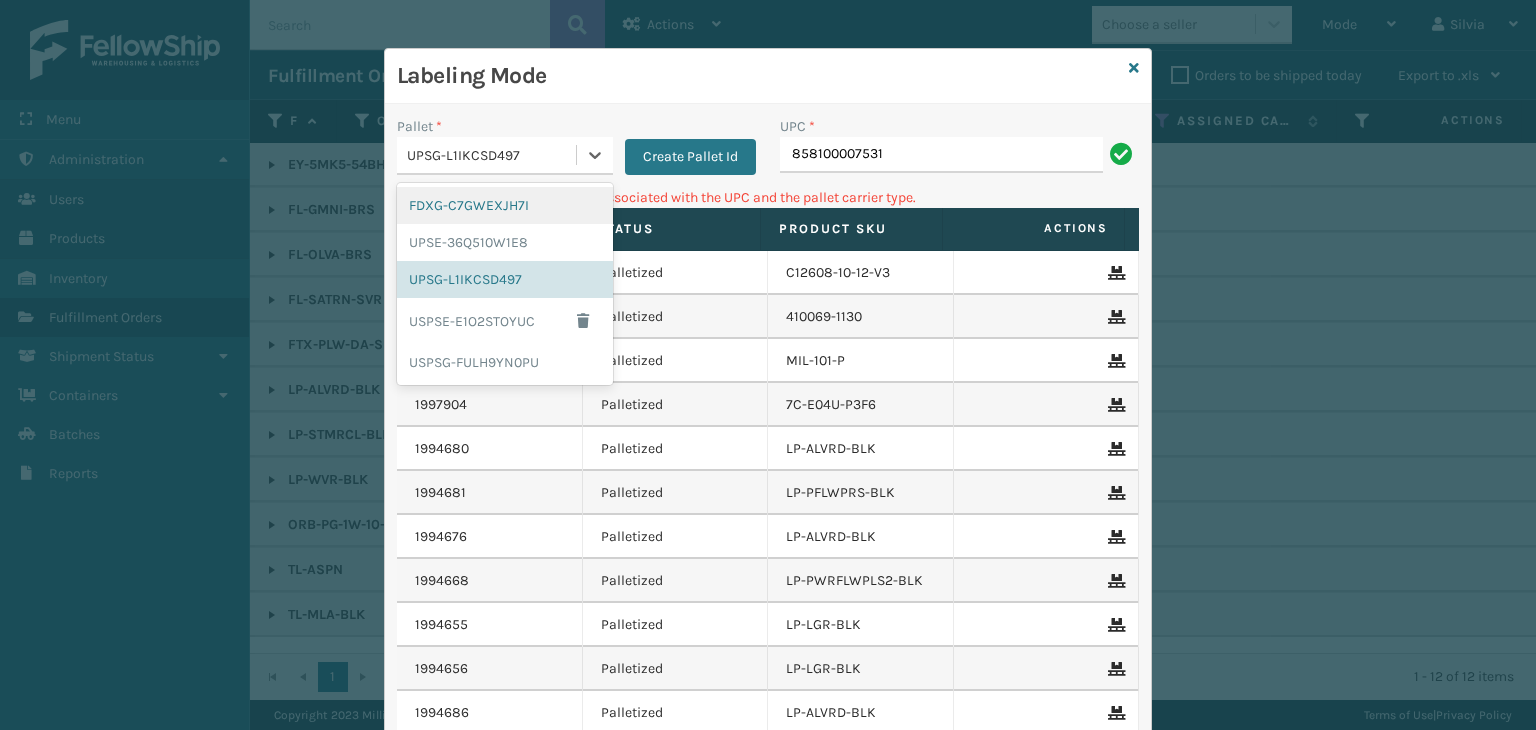click on "UPSG-L1IKCSD497" at bounding box center (492, 155) 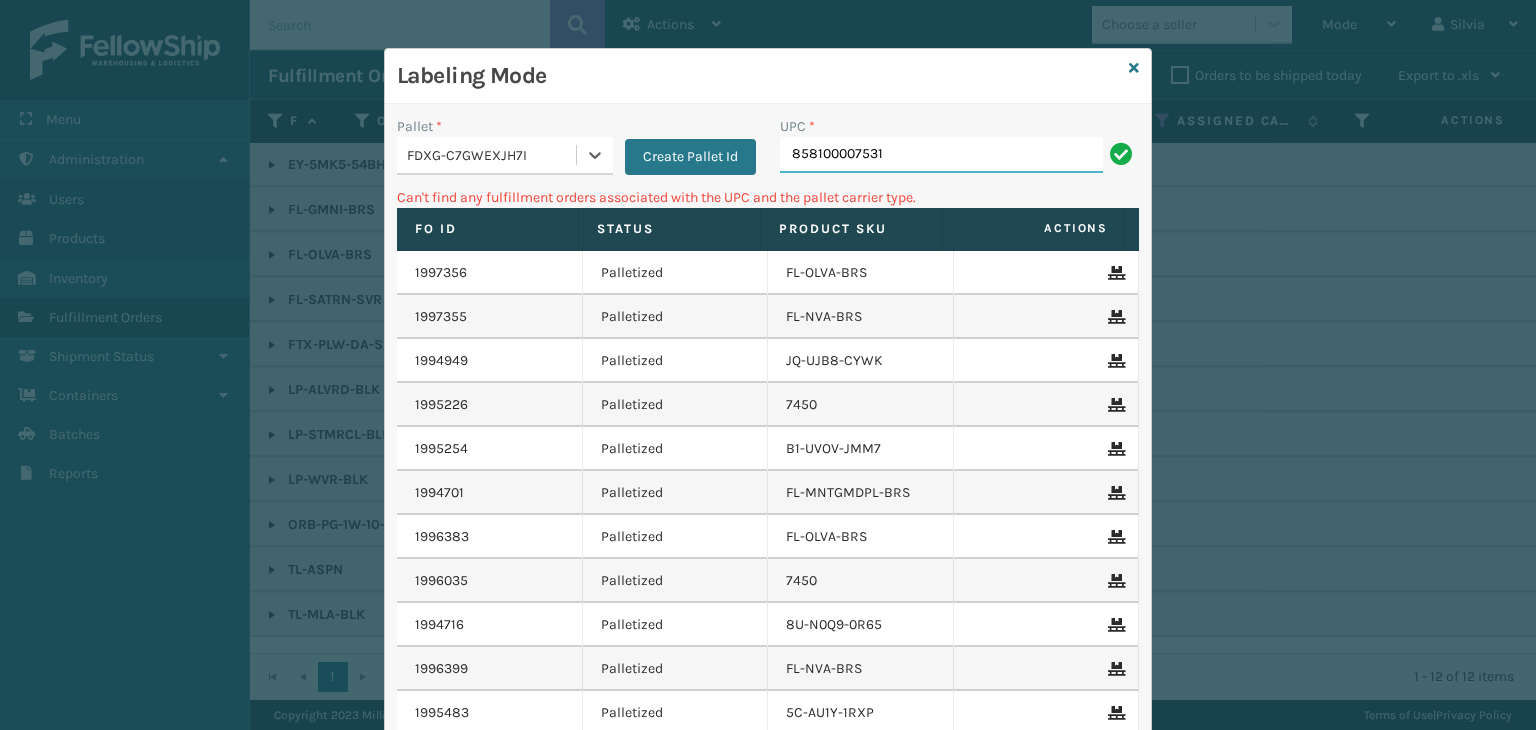 click on "858100007531" at bounding box center (941, 155) 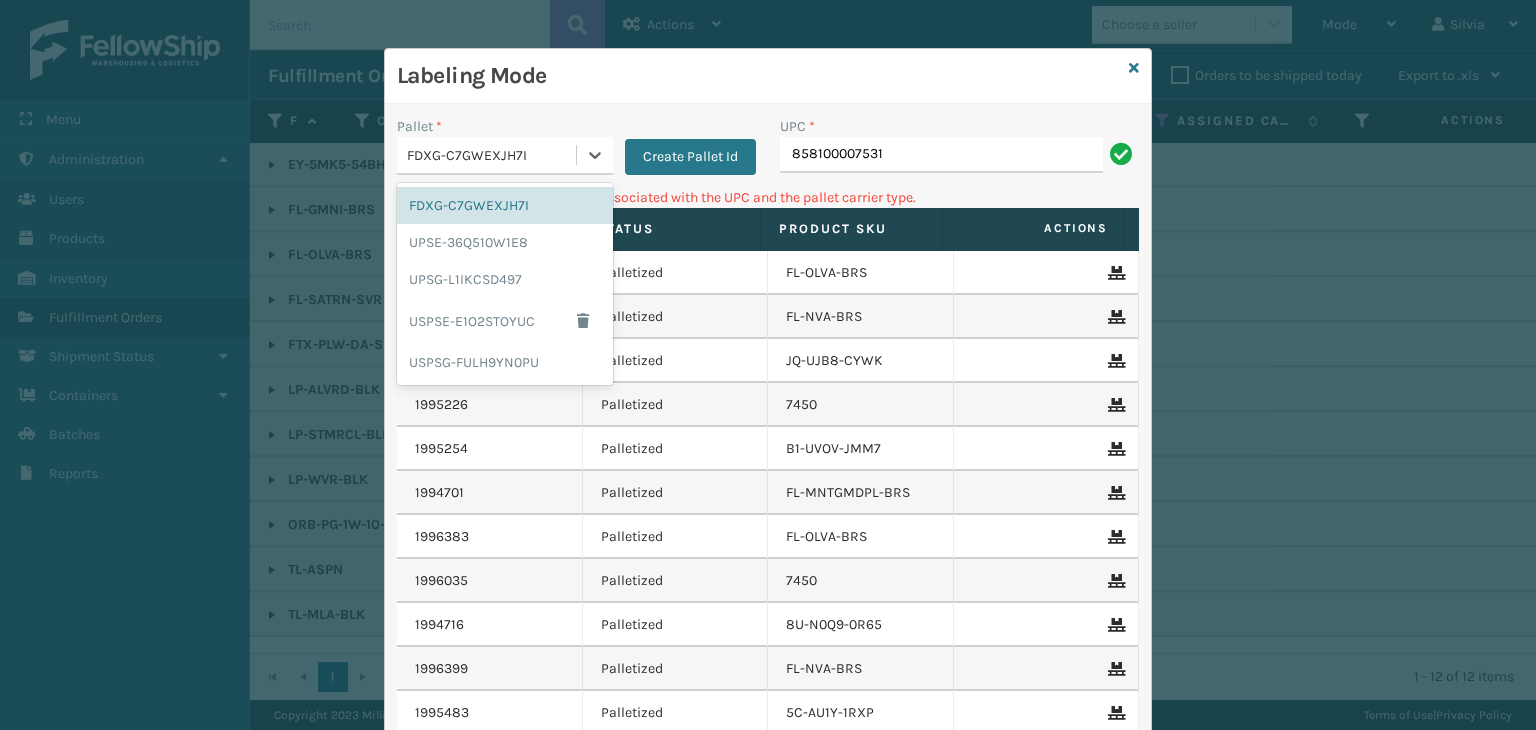 click on "FDXG-C7GWEXJH7I" at bounding box center (492, 155) 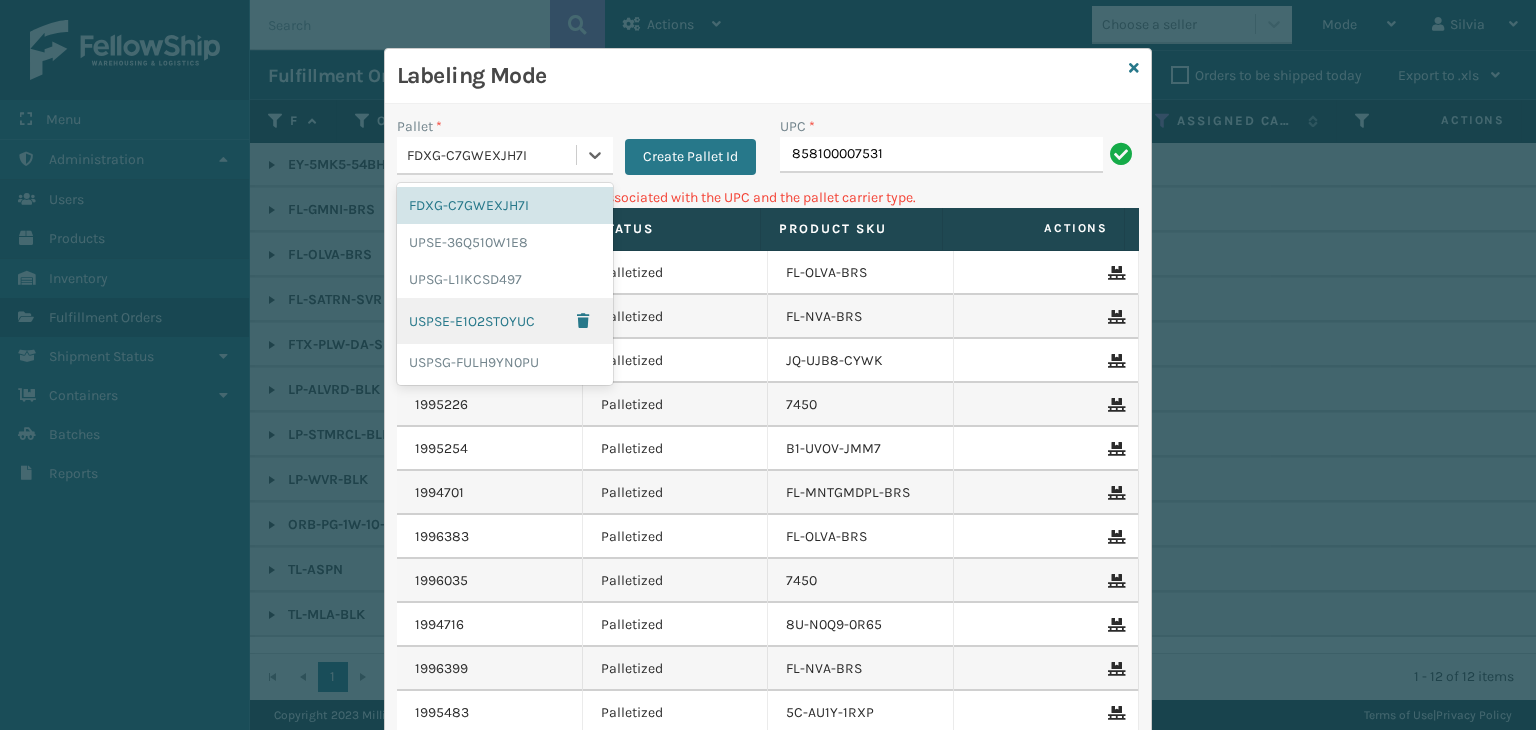 drag, startPoint x: 460, startPoint y: 305, endPoint x: 464, endPoint y: 292, distance: 13.601471 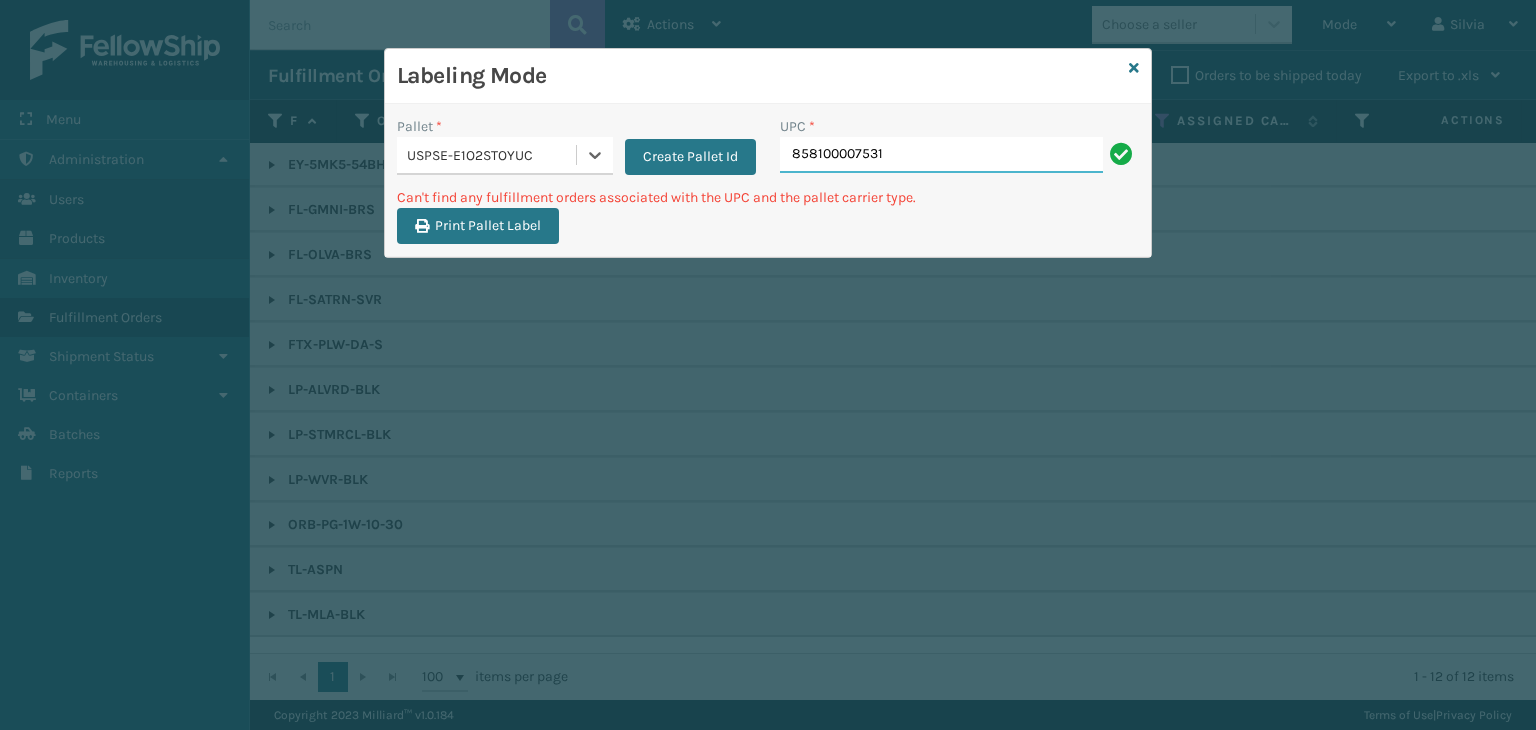 click on "858100007531" at bounding box center [941, 155] 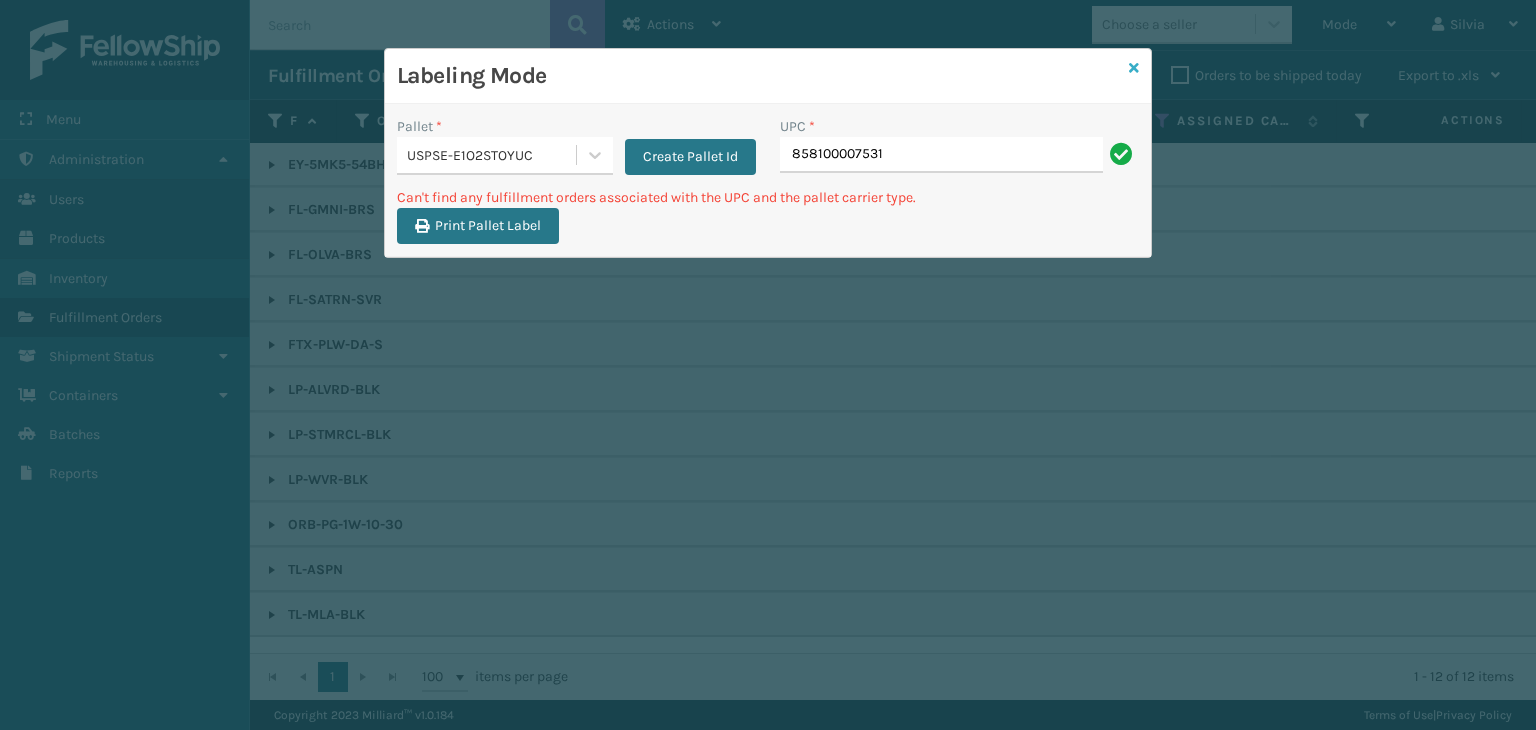 click at bounding box center (1134, 68) 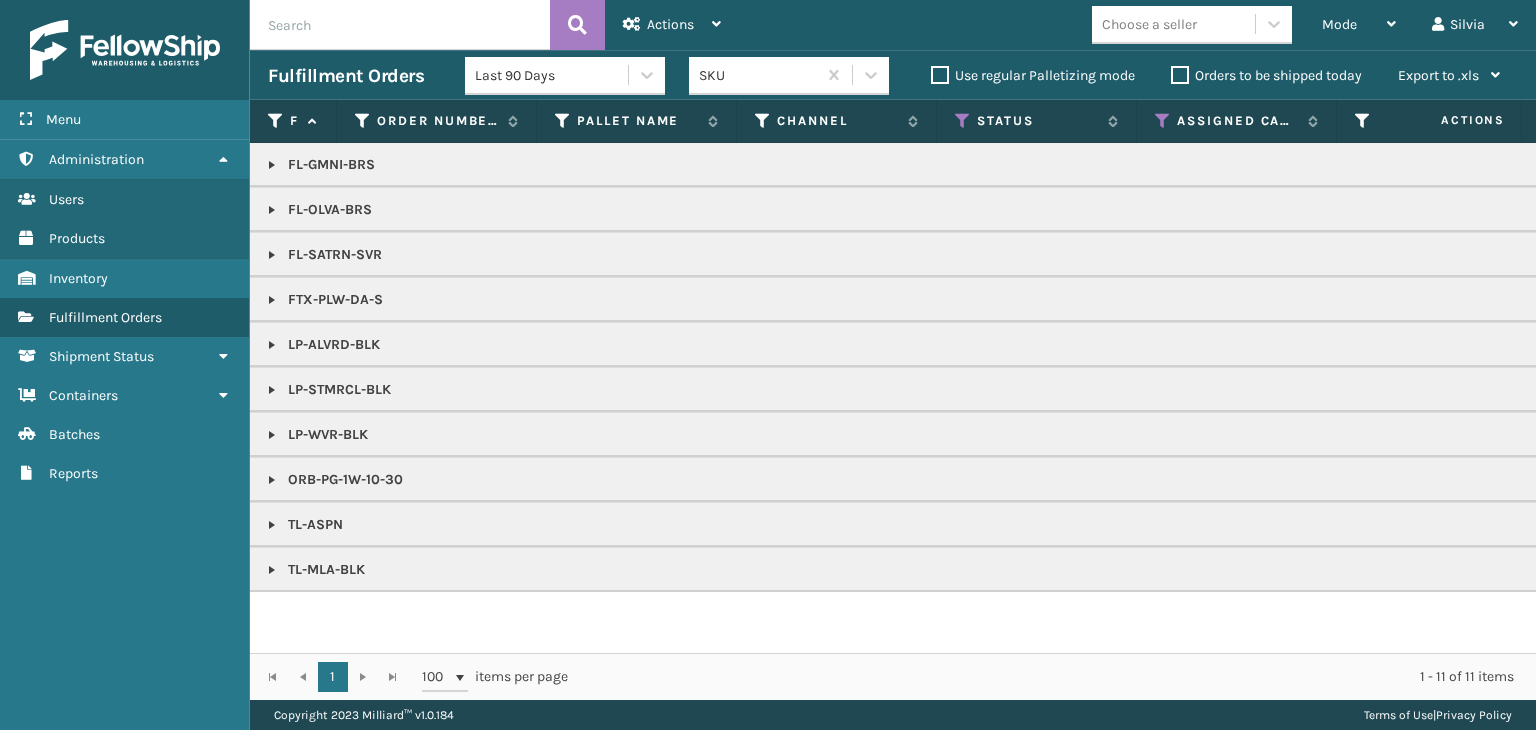 click at bounding box center [272, 390] 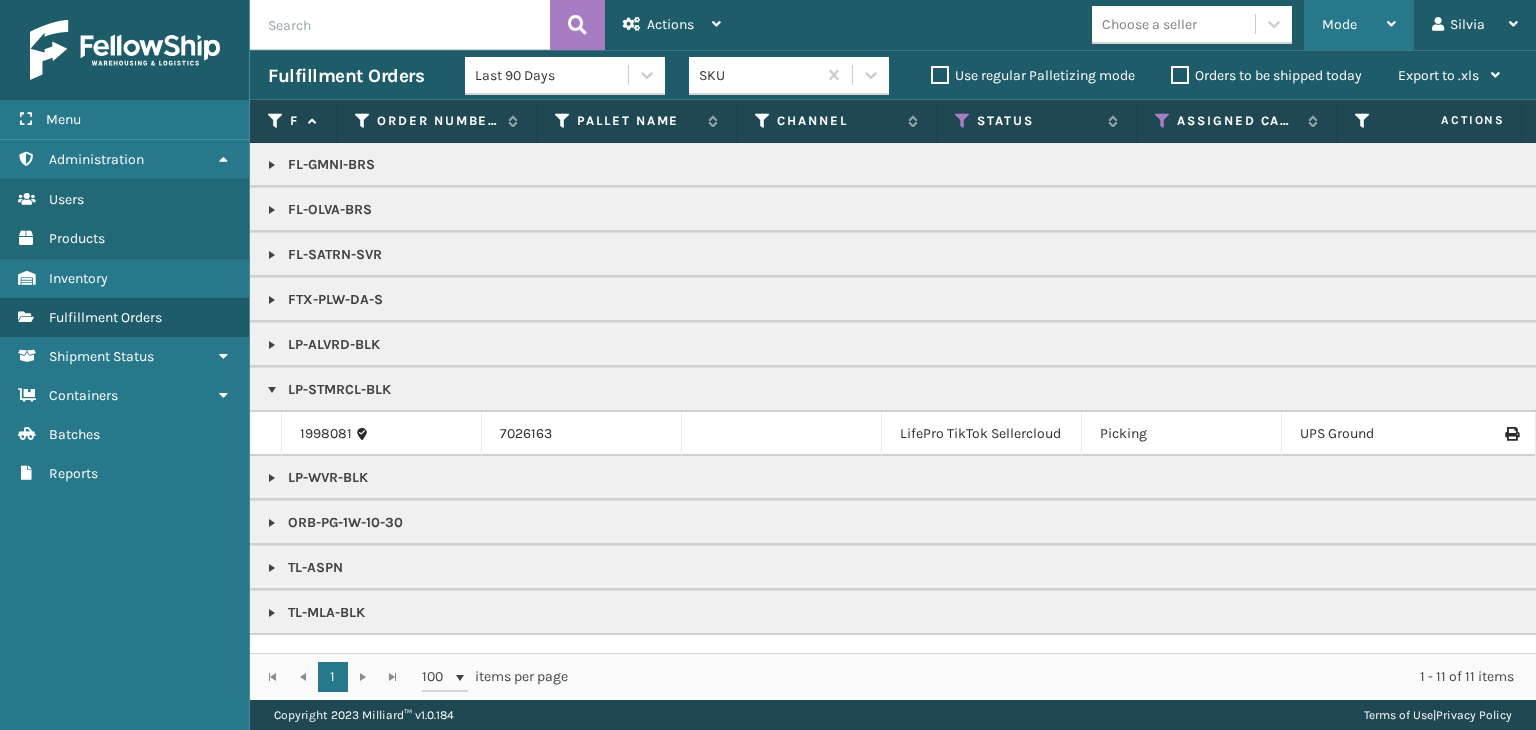 drag, startPoint x: 1341, startPoint y: 27, endPoint x: 1342, endPoint y: 52, distance: 25.019993 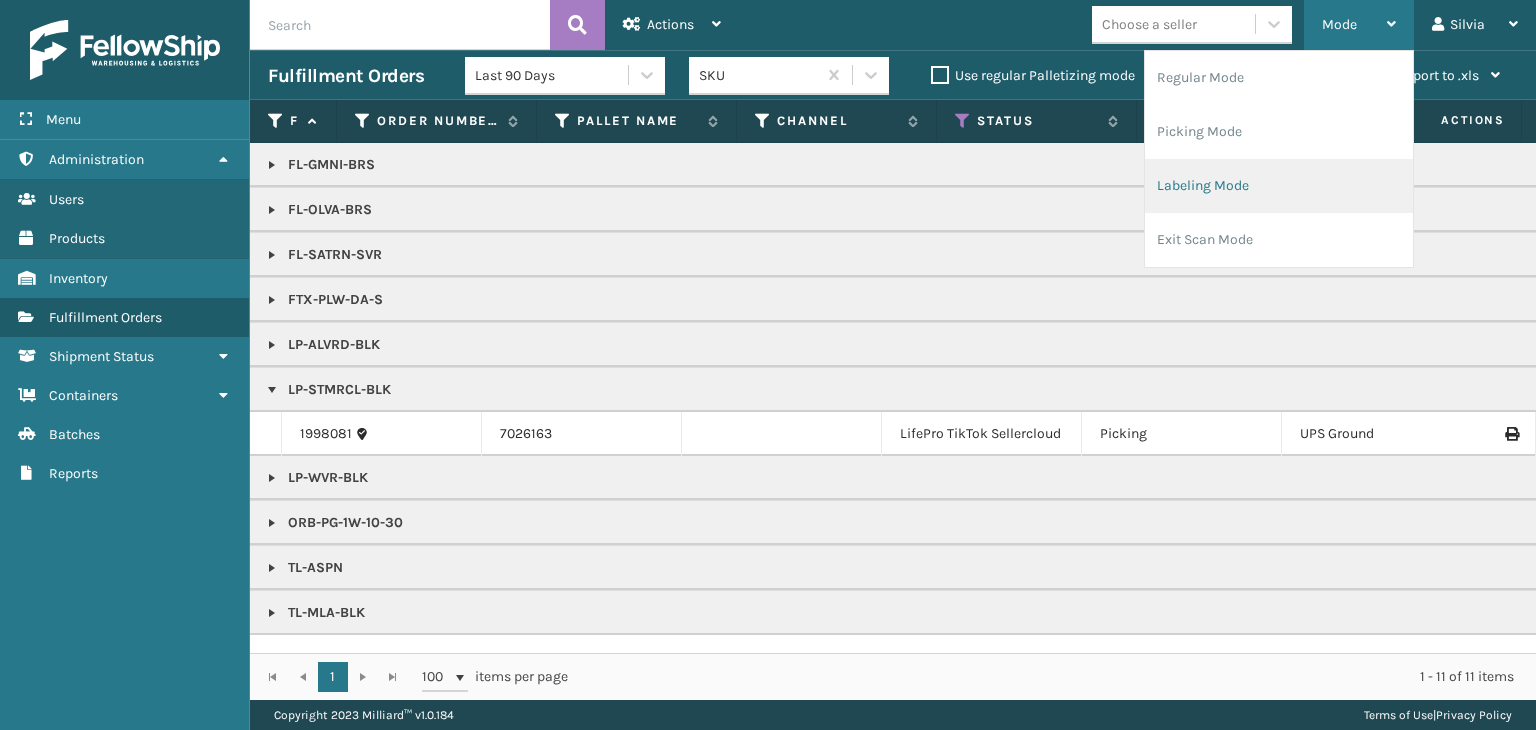 click on "Labeling Mode" at bounding box center [1279, 186] 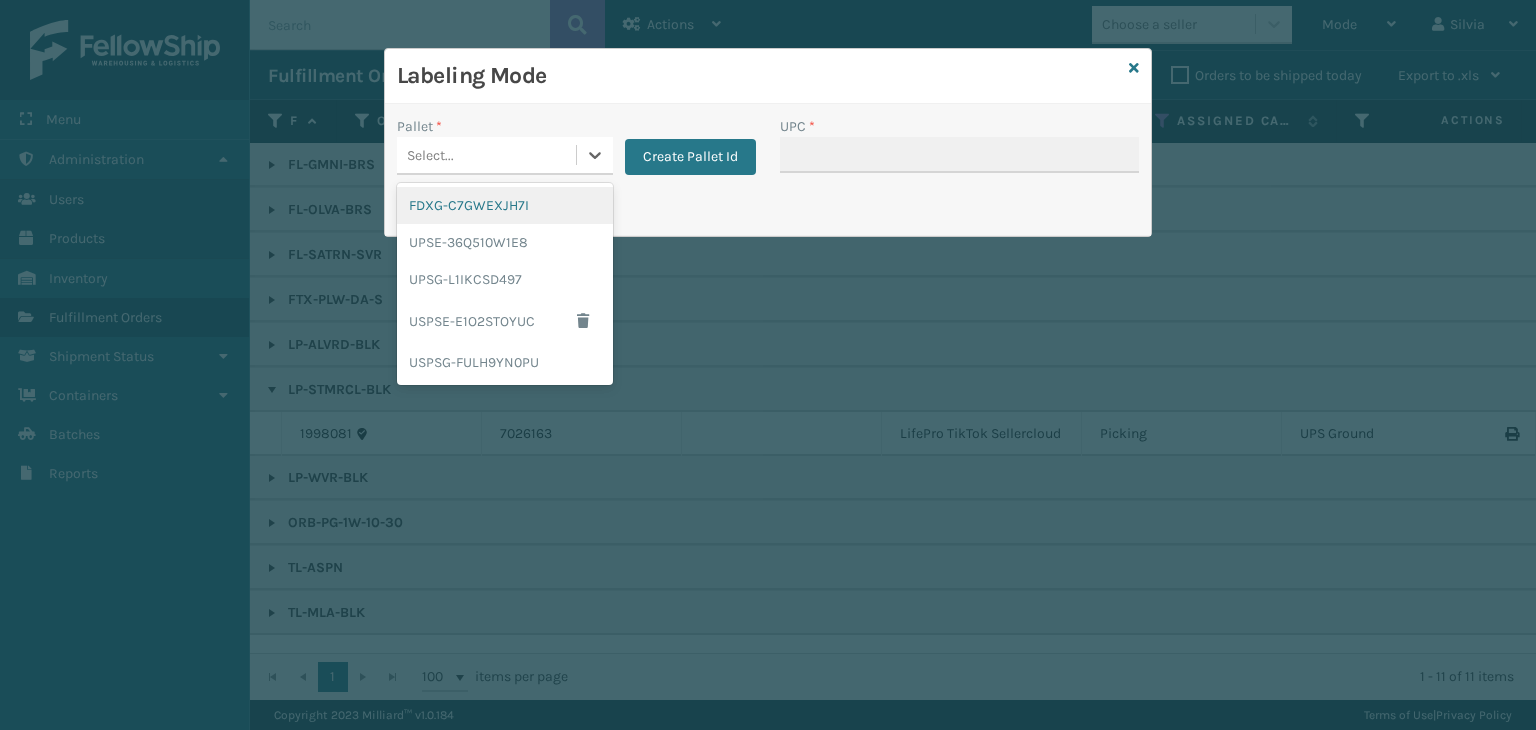click on "Select..." at bounding box center [486, 155] 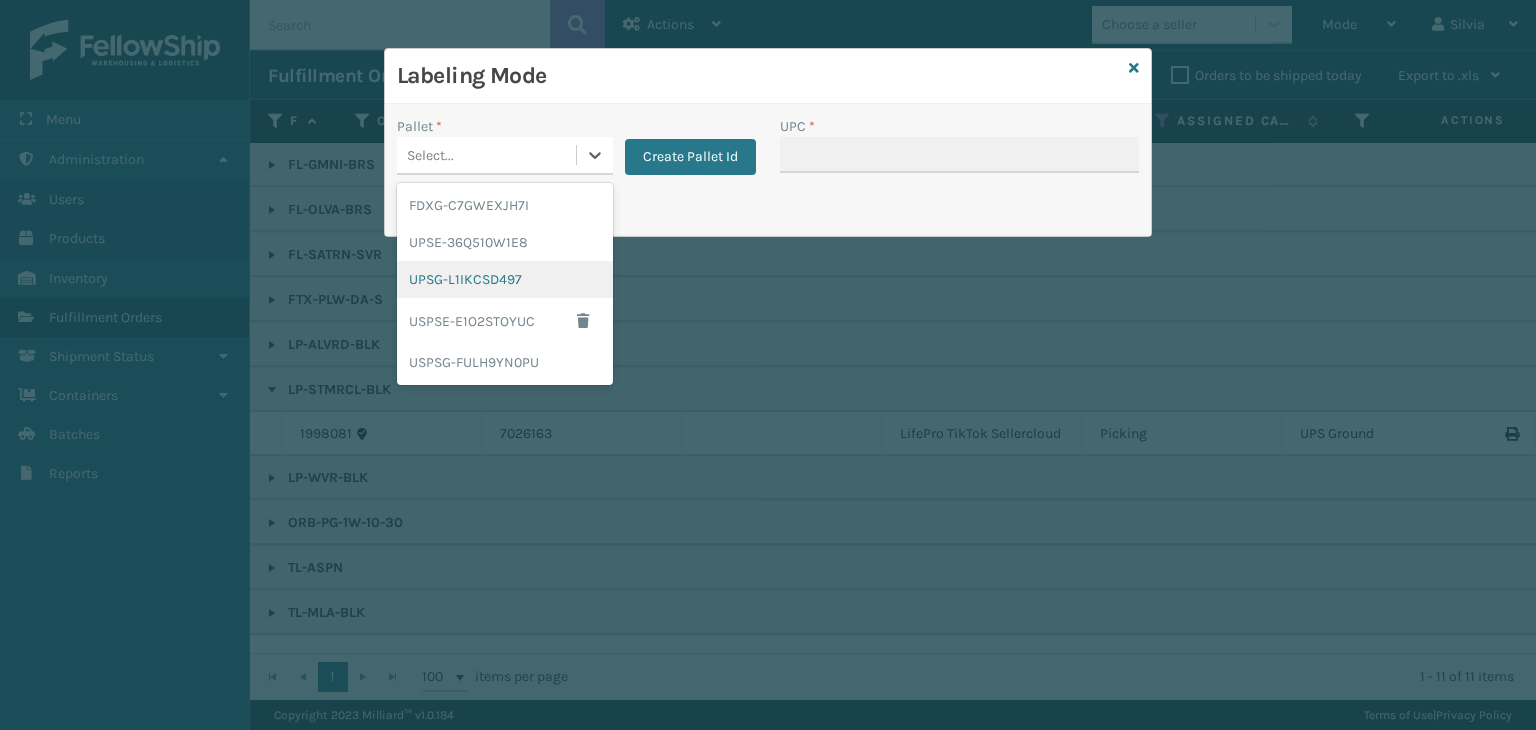 click on "UPSG-L1IKCSD497" at bounding box center [505, 279] 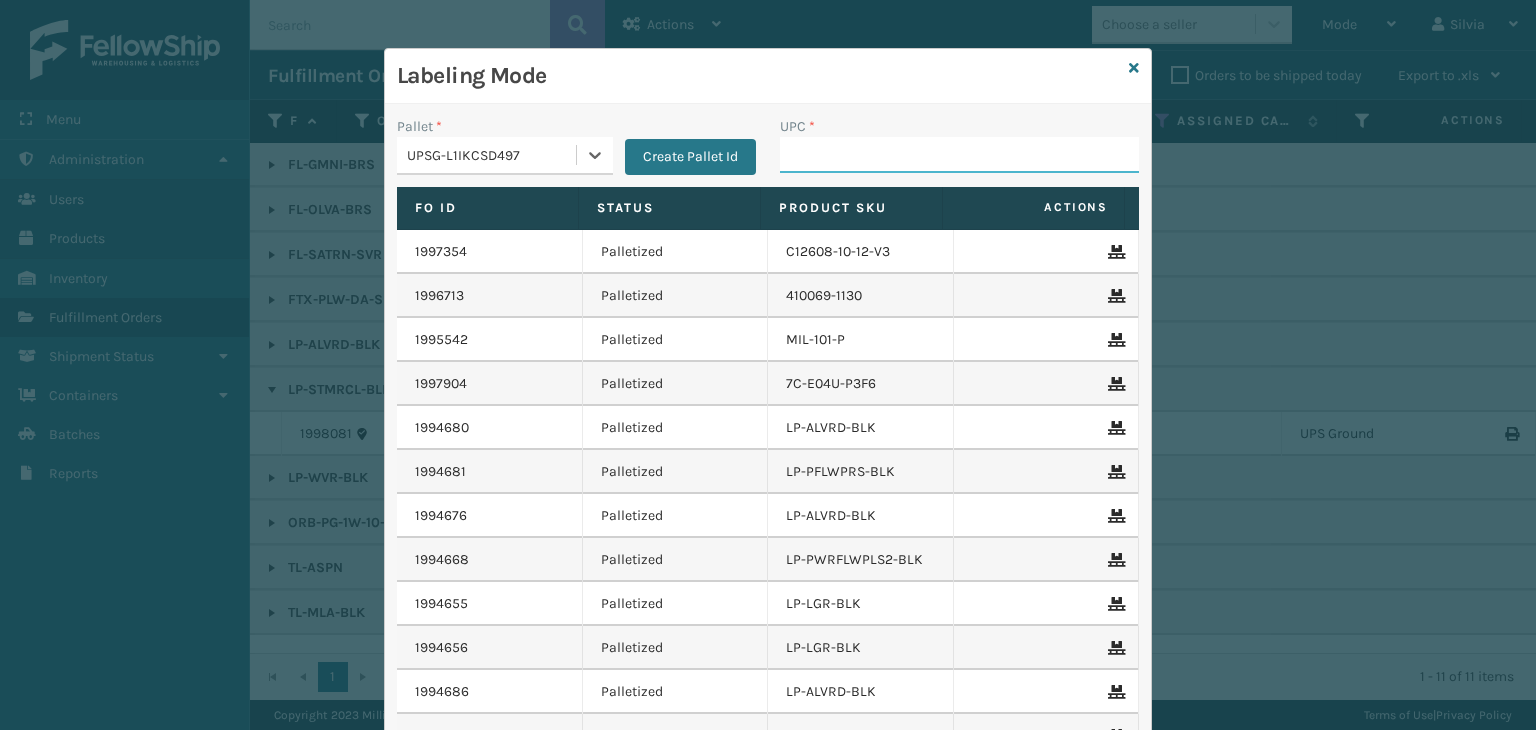 drag, startPoint x: 896, startPoint y: 143, endPoint x: 897, endPoint y: 164, distance: 21.023796 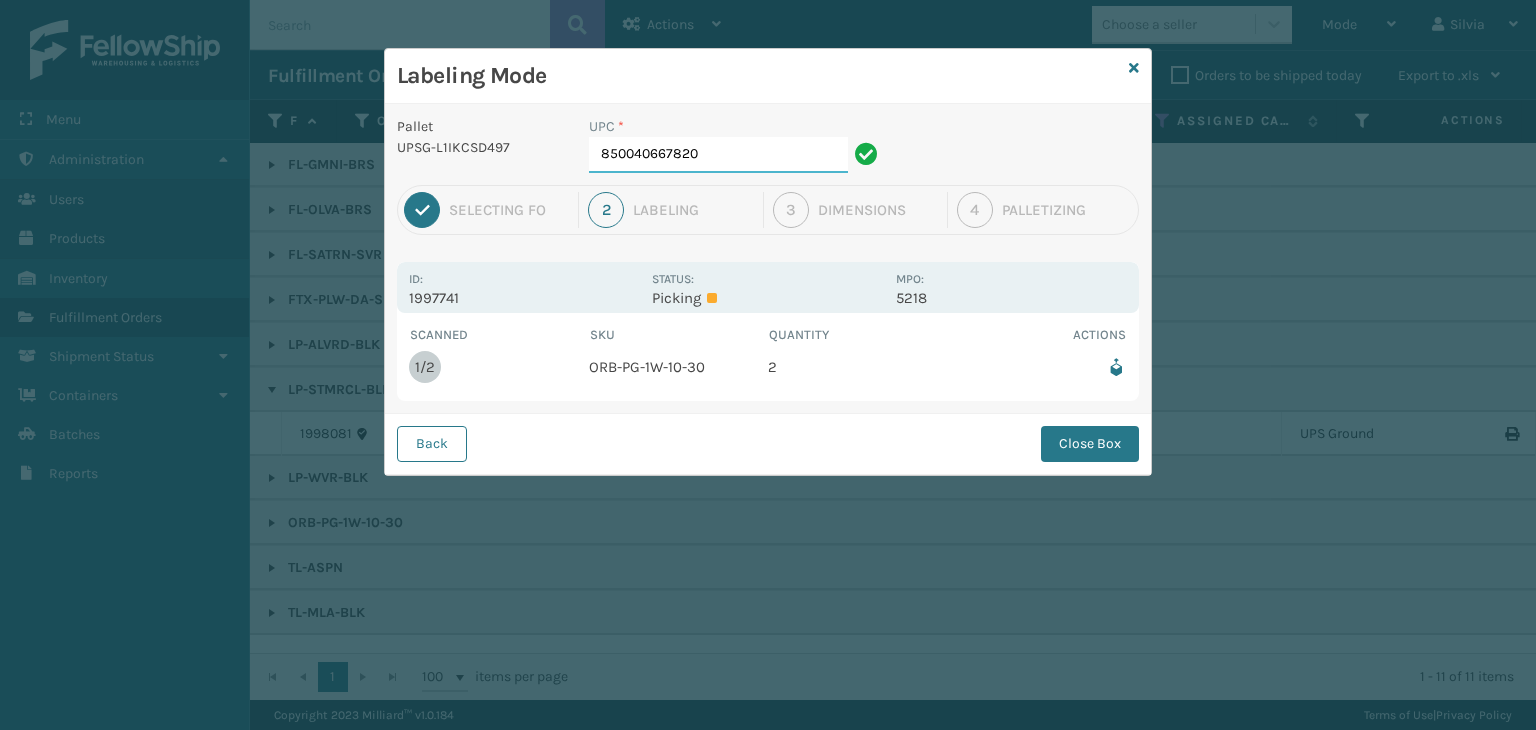 click on "850040667820" at bounding box center (718, 155) 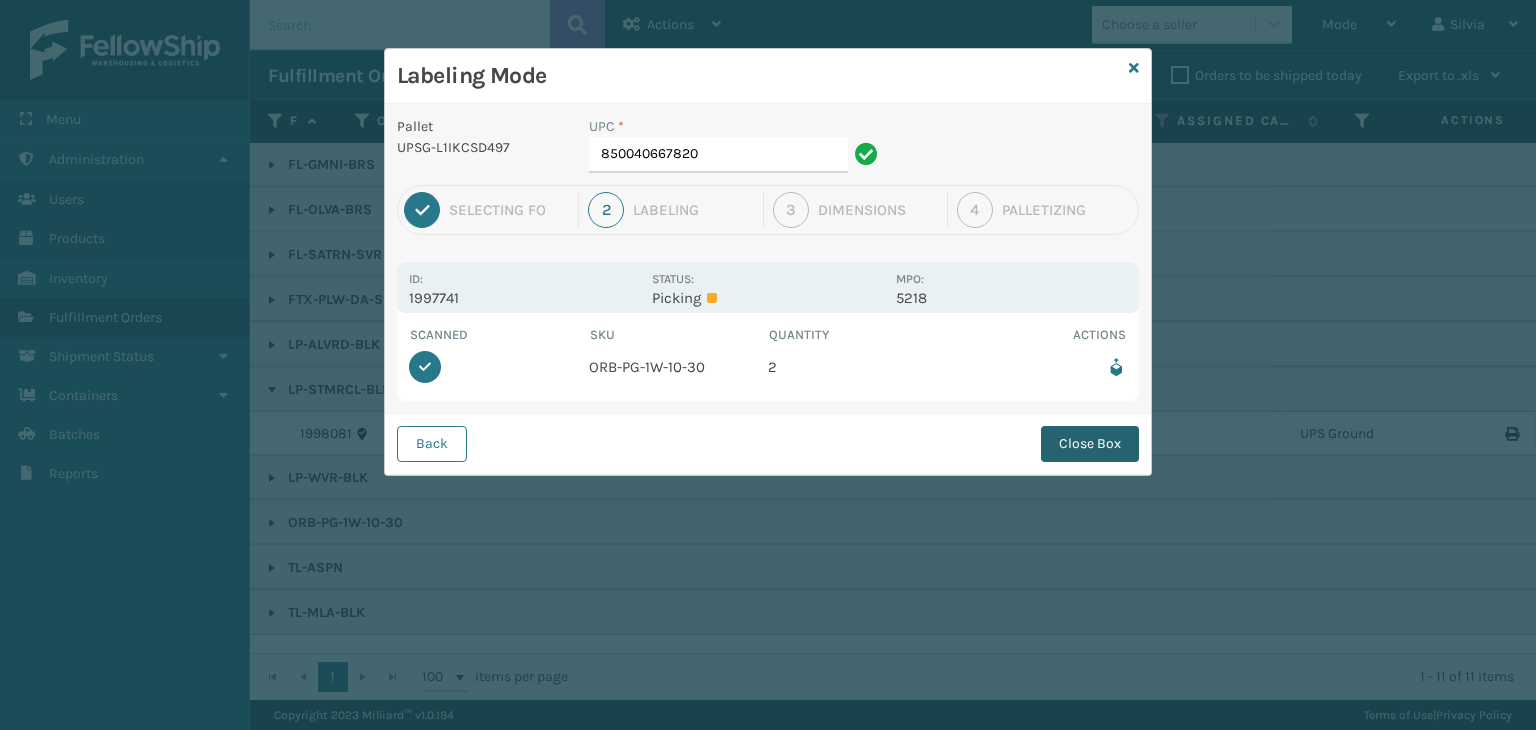 click on "Close Box" at bounding box center [1090, 444] 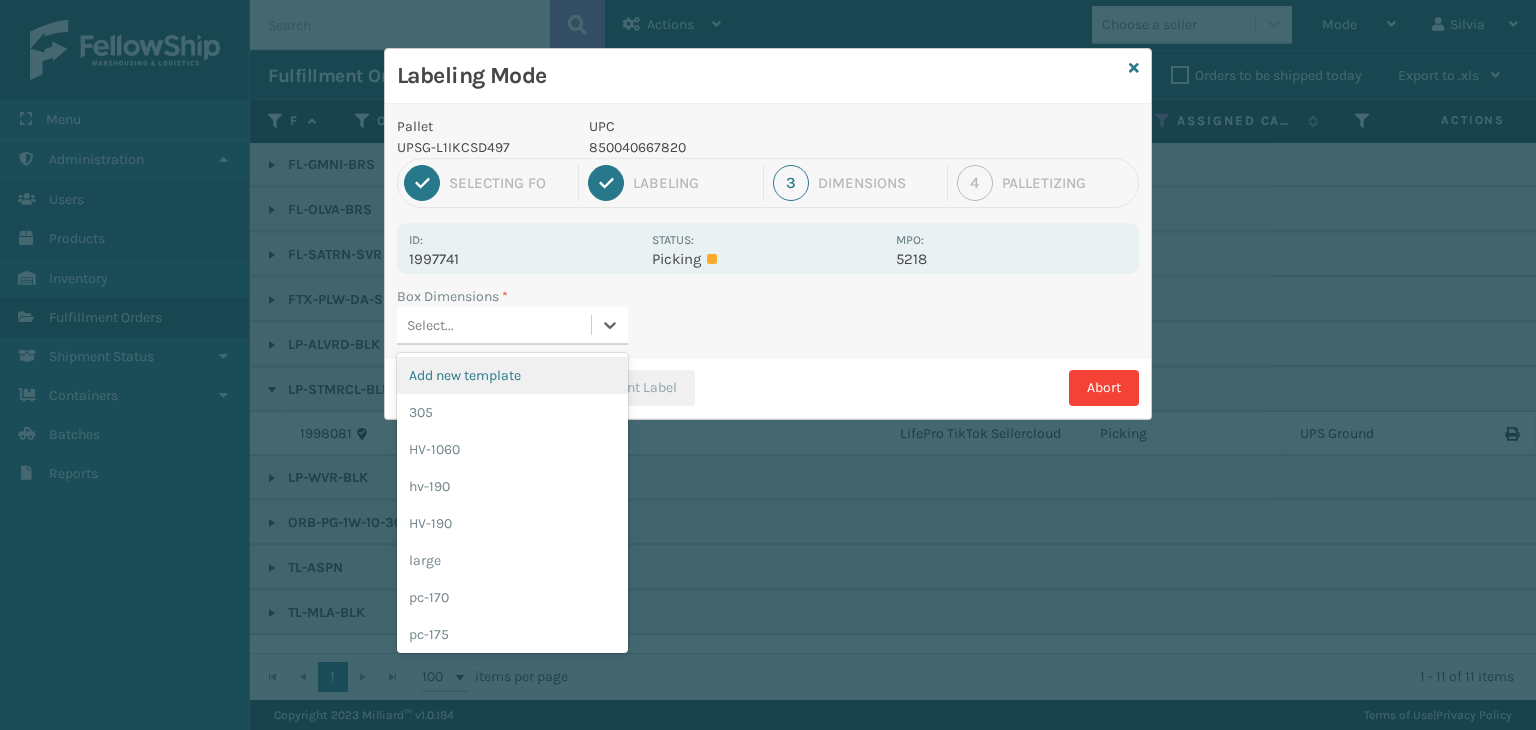 click on "Select..." at bounding box center [494, 325] 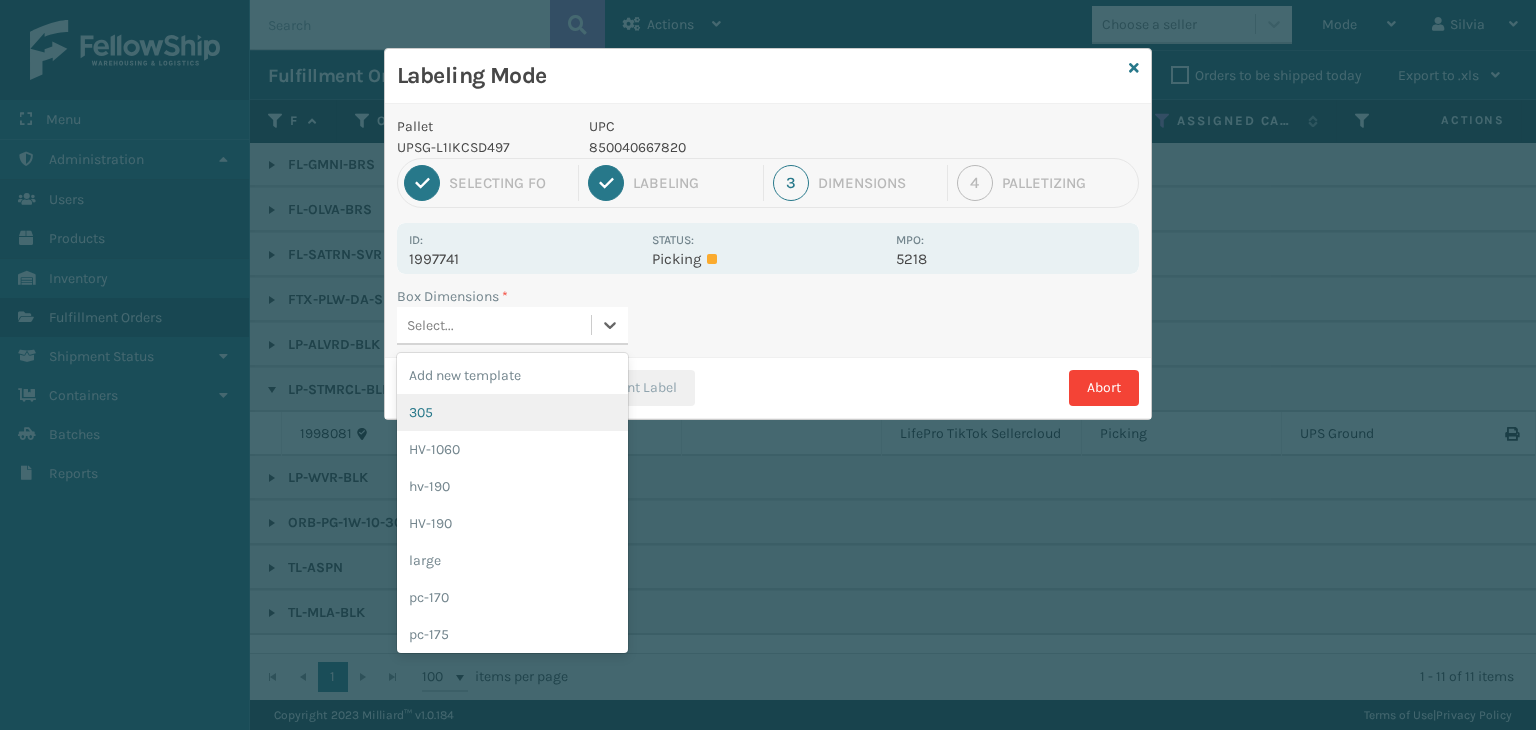 click on "305" at bounding box center (512, 412) 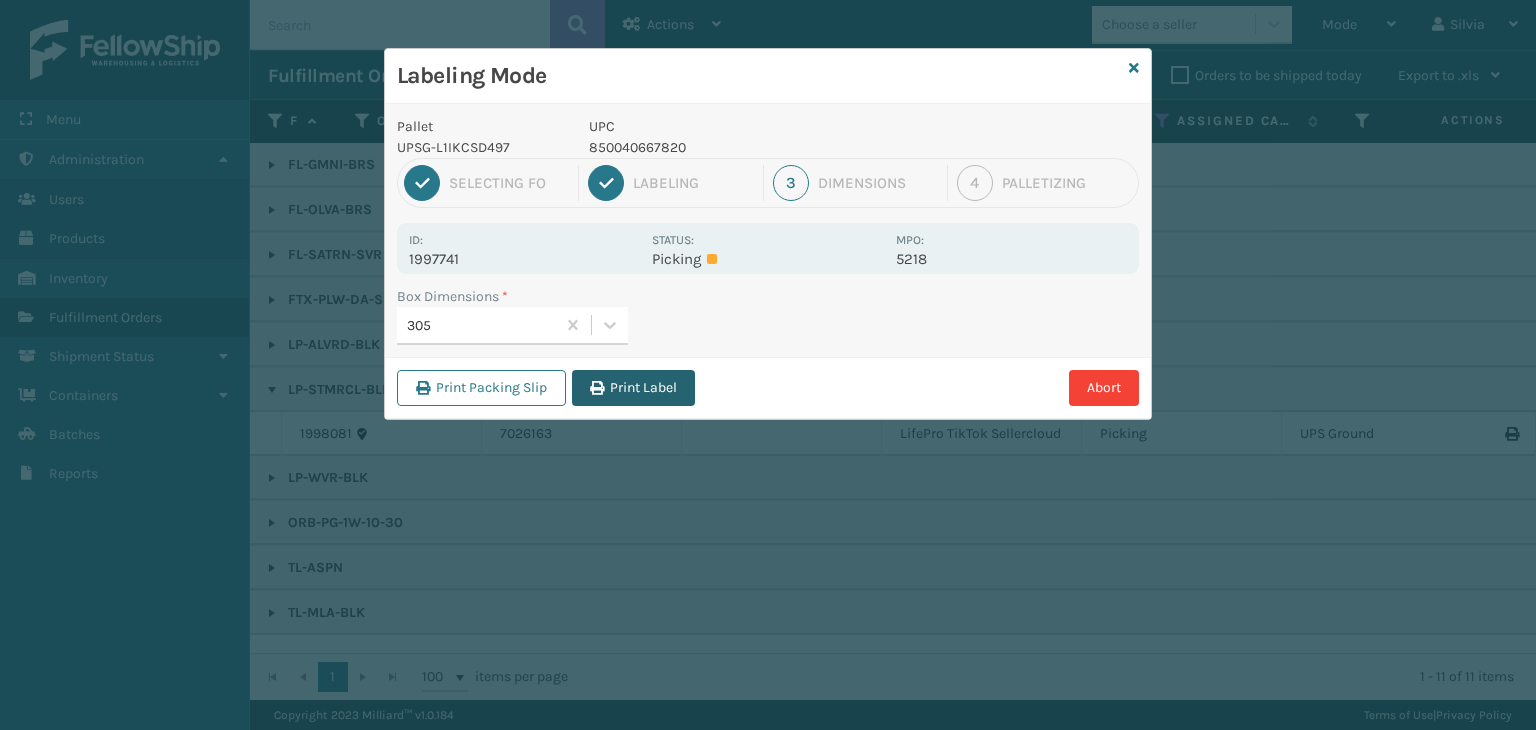 click on "Print Label" at bounding box center (633, 388) 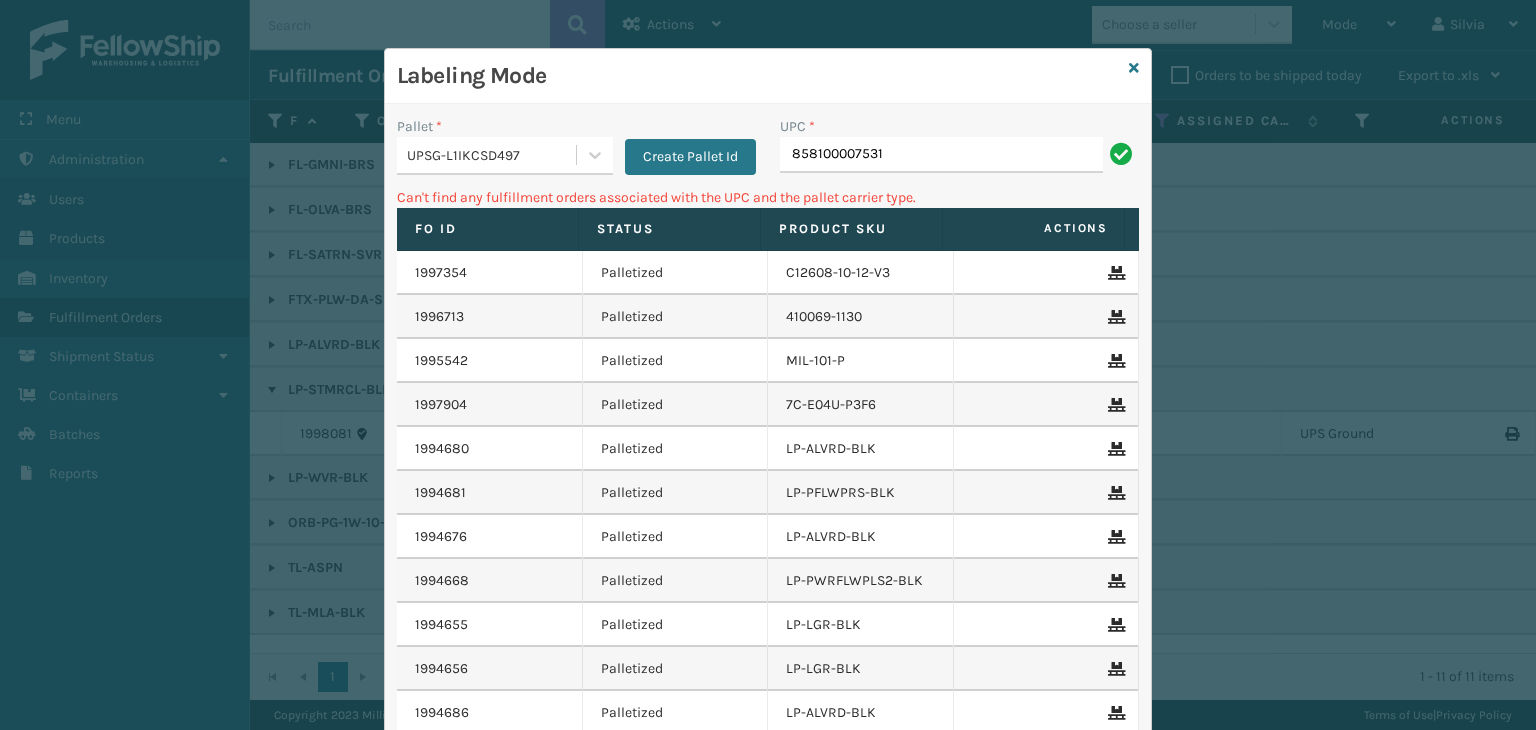 click on "858100007531" at bounding box center (941, 155) 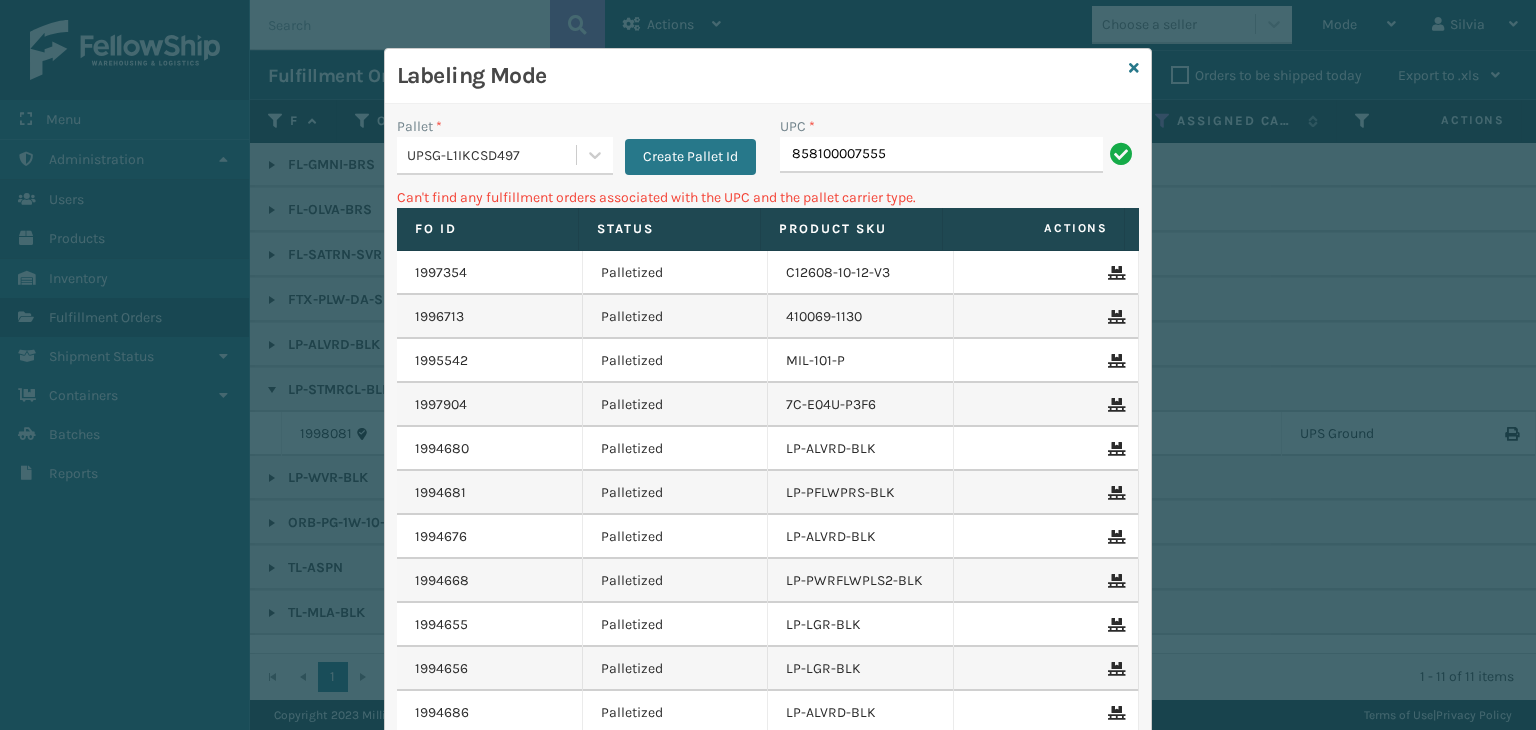 click on "UPSG-L1IKCSD497" at bounding box center (492, 155) 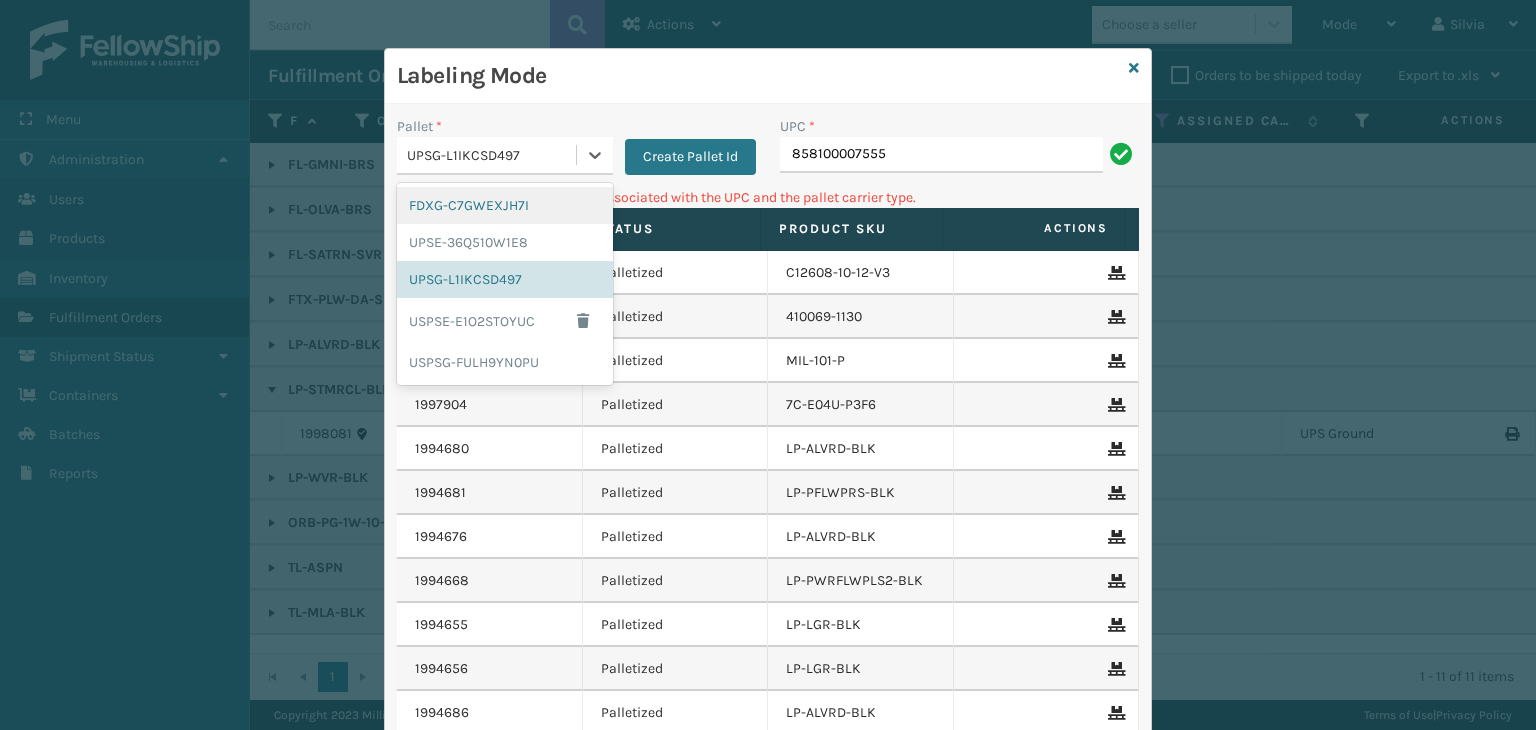 click on "FDXG-C7GWEXJH7I" at bounding box center (505, 205) 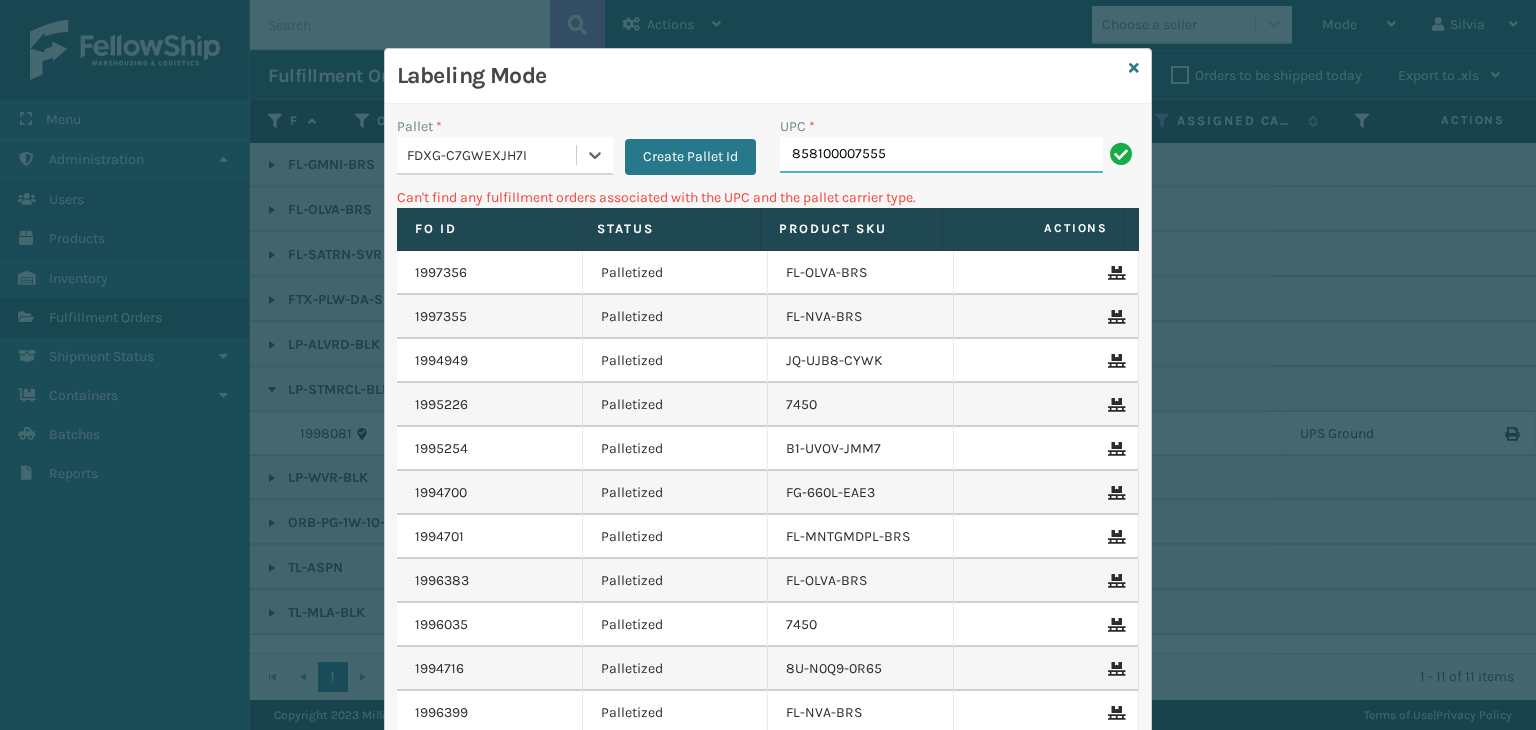 click on "858100007555" at bounding box center [941, 155] 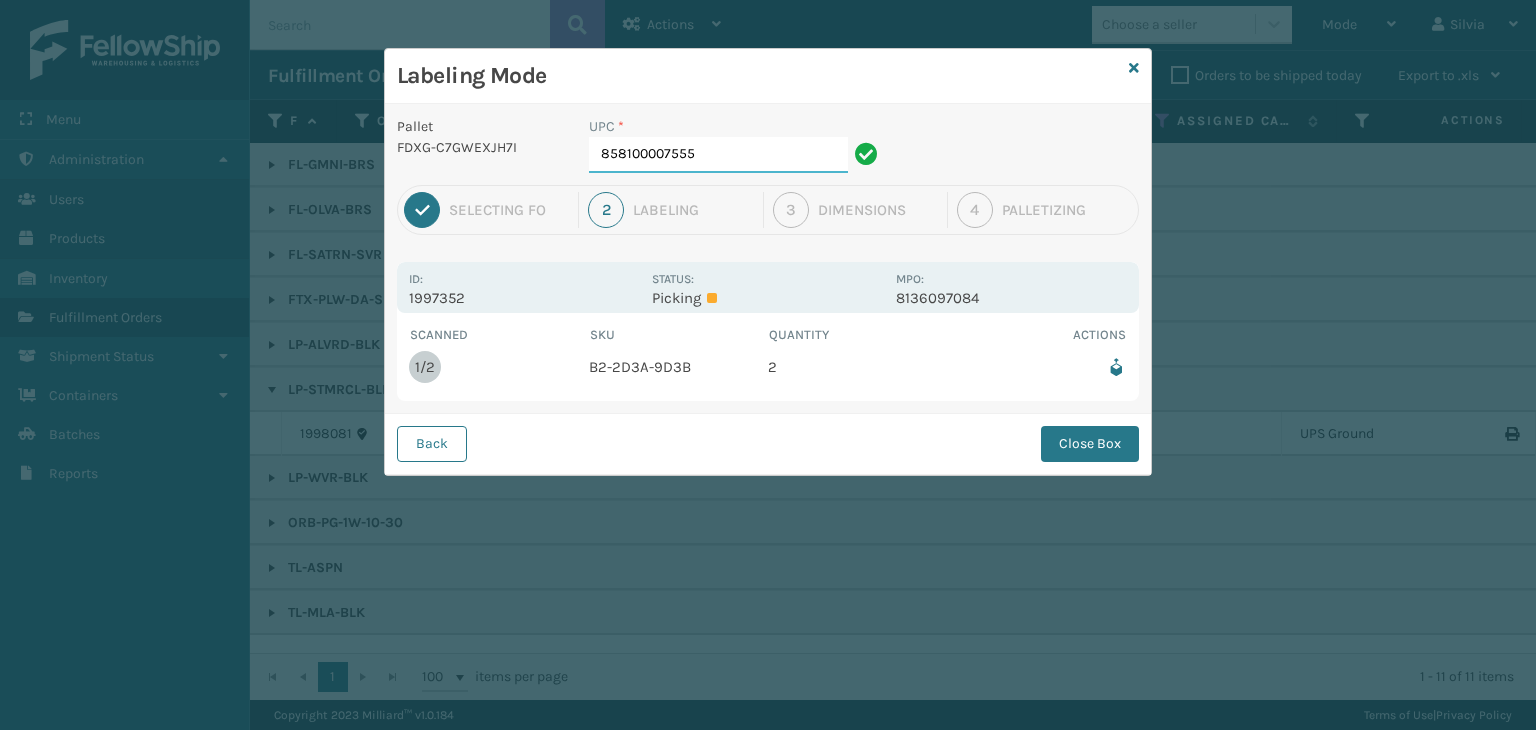 click on "858100007555" at bounding box center [718, 155] 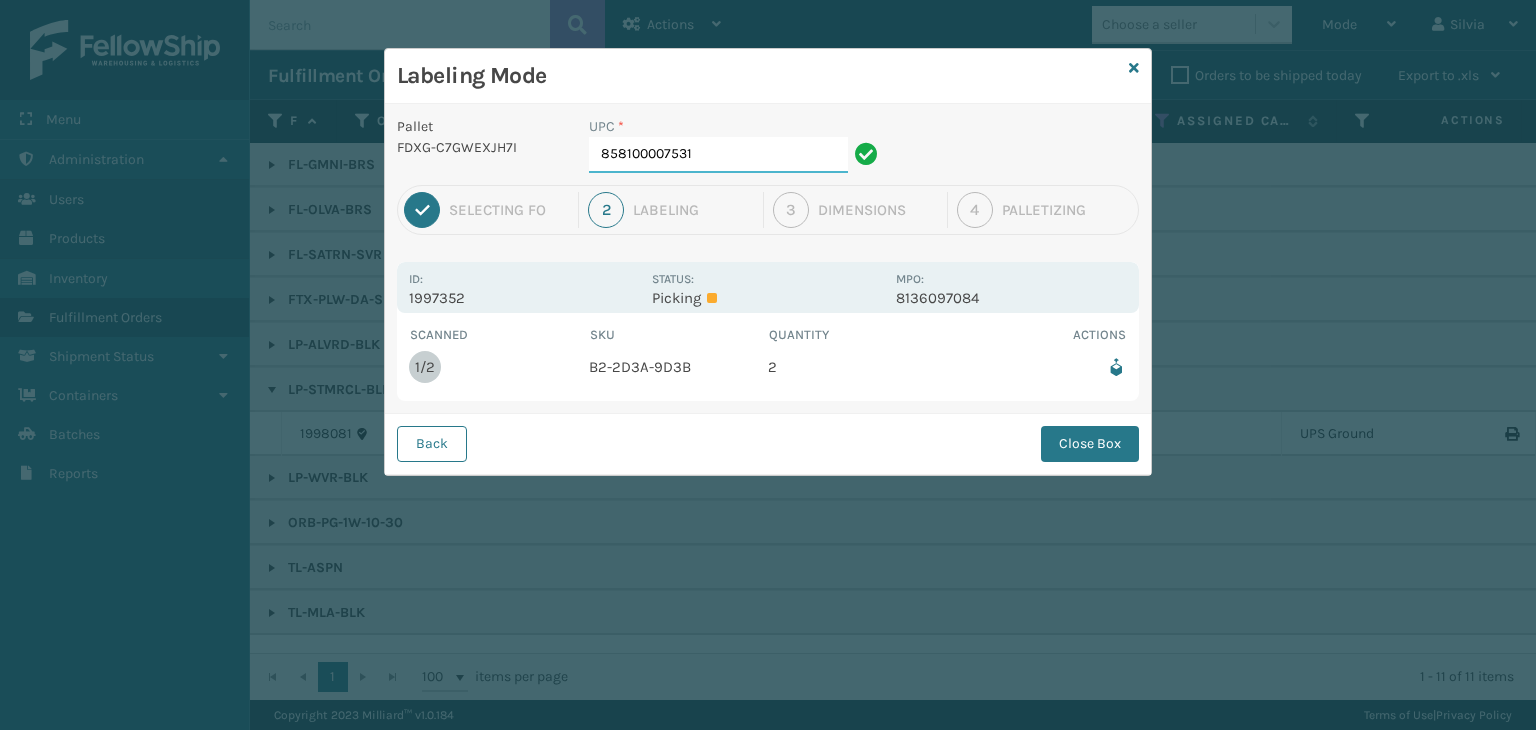 type on "858100007531" 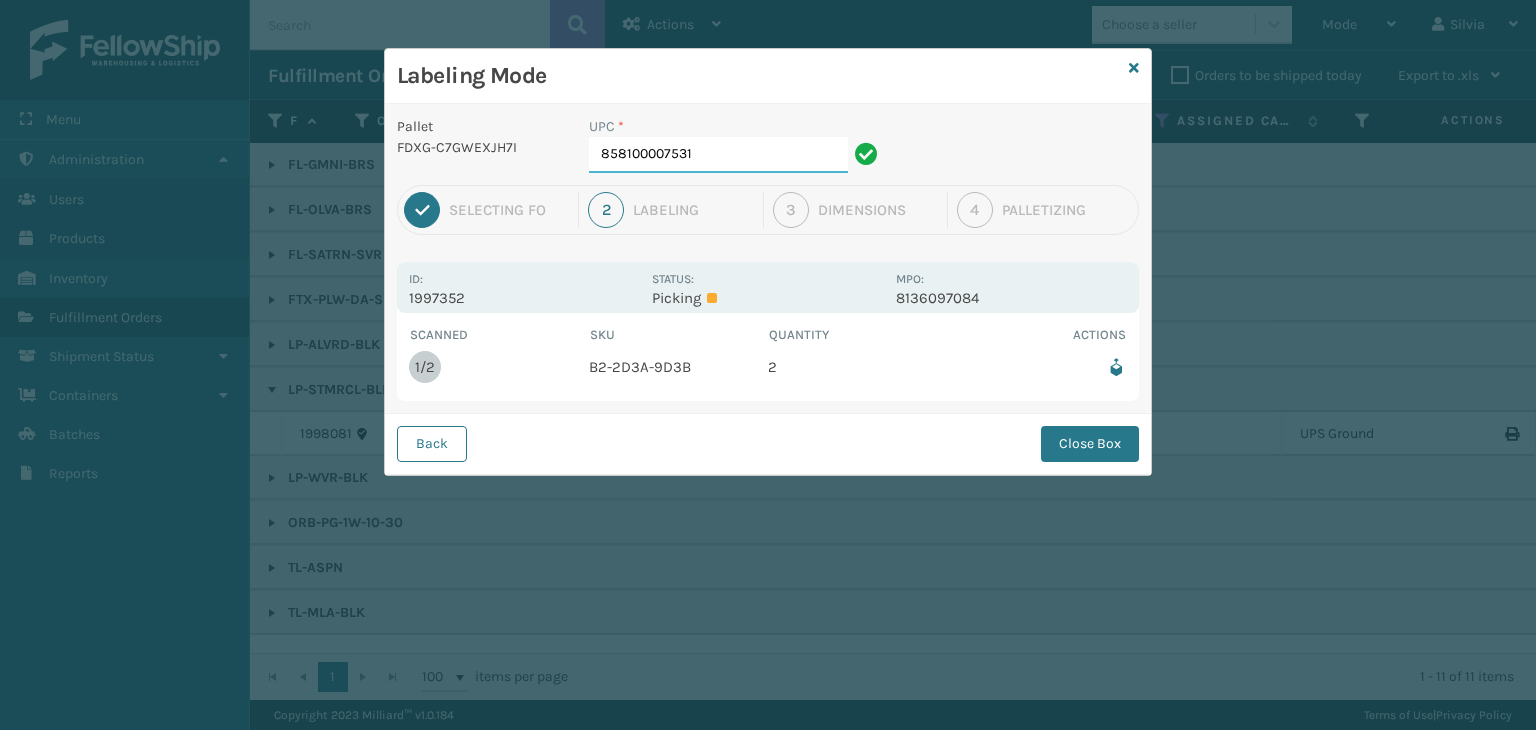 click on "858100007531" at bounding box center [718, 155] 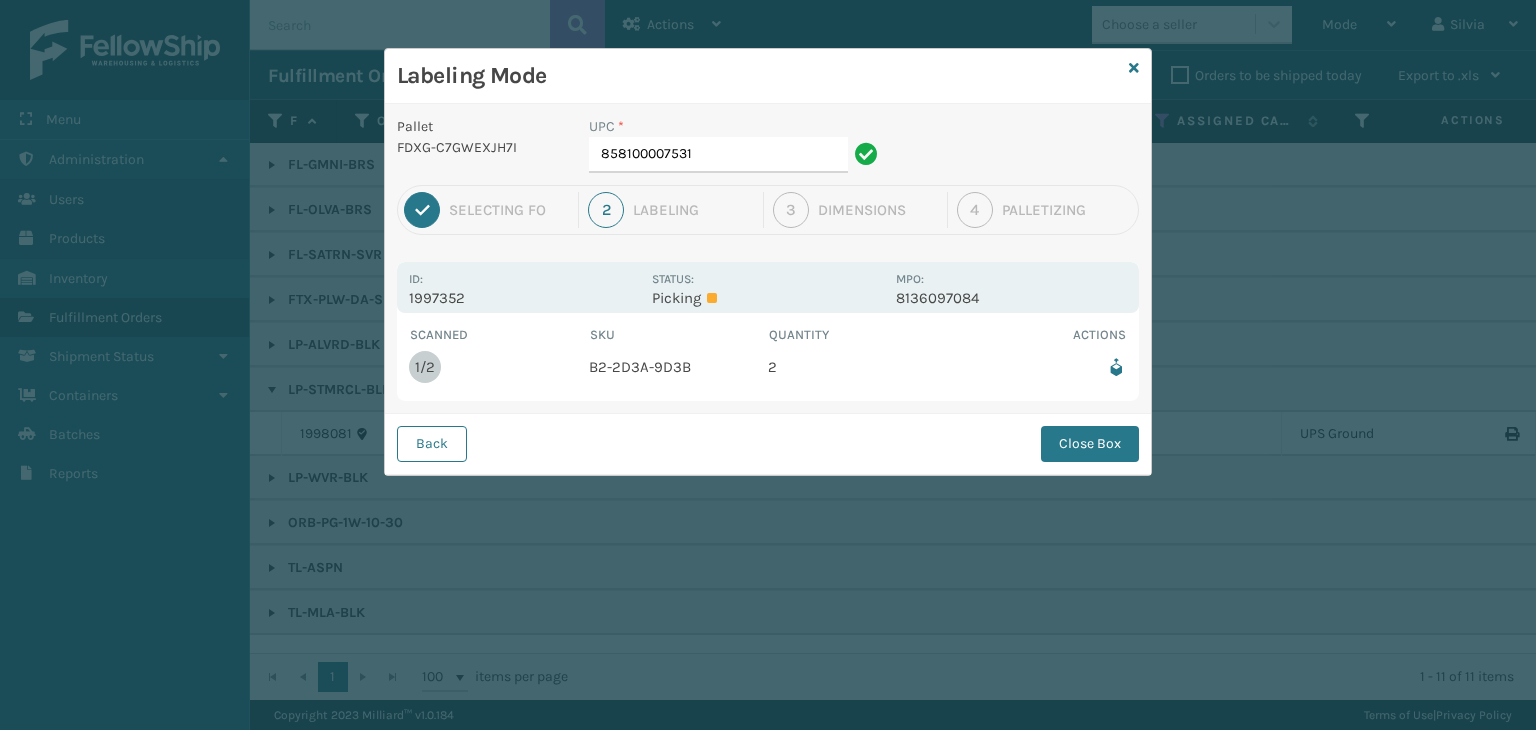 click on "*" at bounding box center (621, 126) 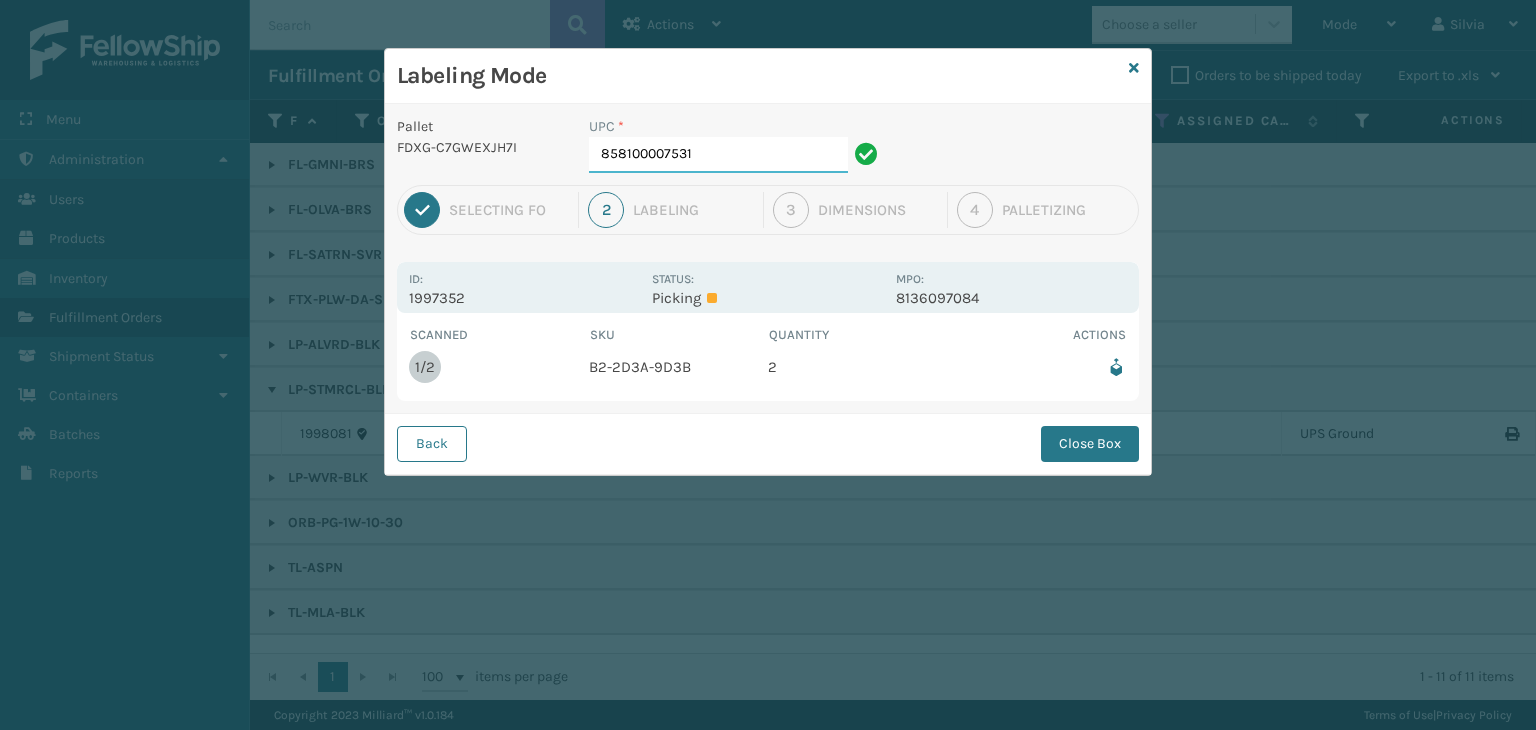 click on "858100007531" at bounding box center [718, 155] 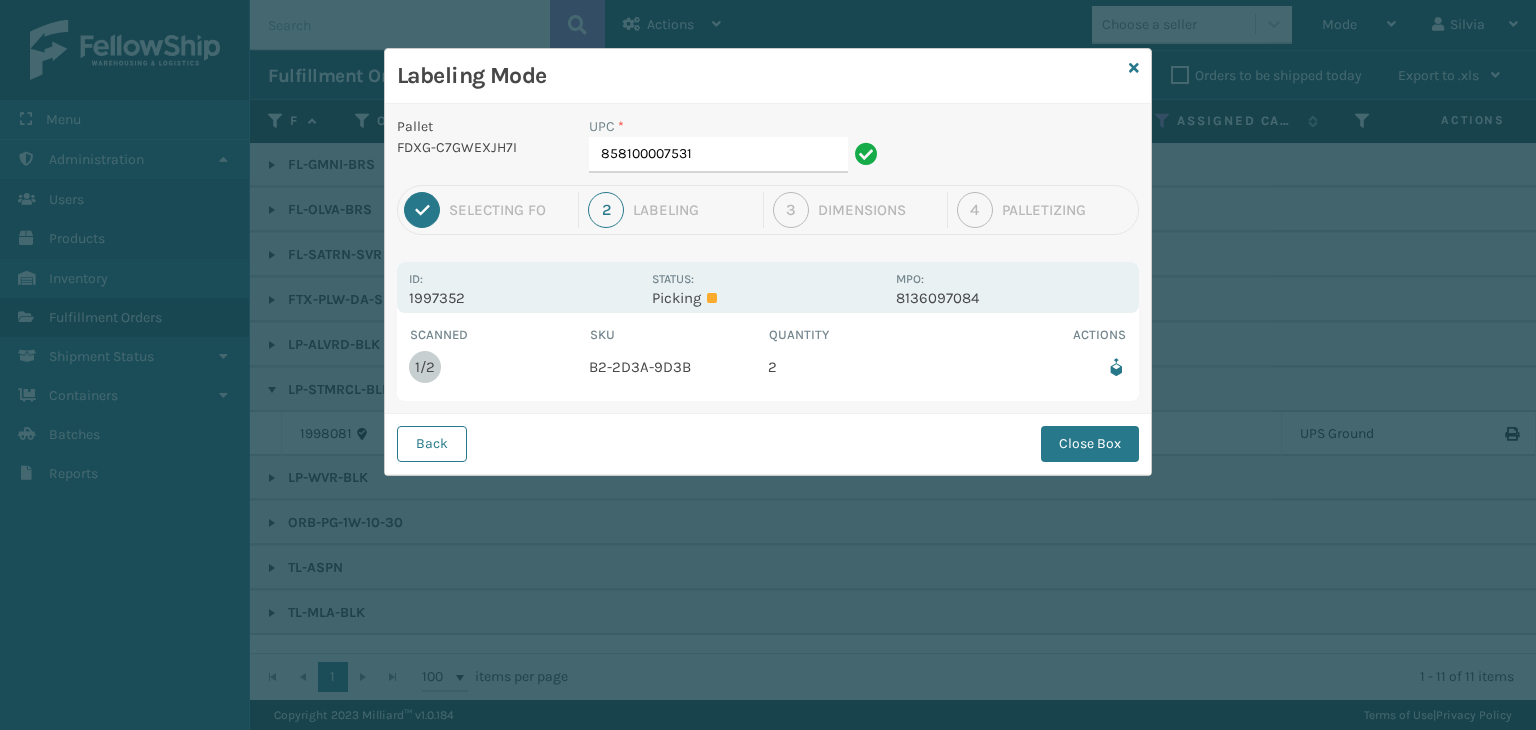 click on "*" at bounding box center (621, 126) 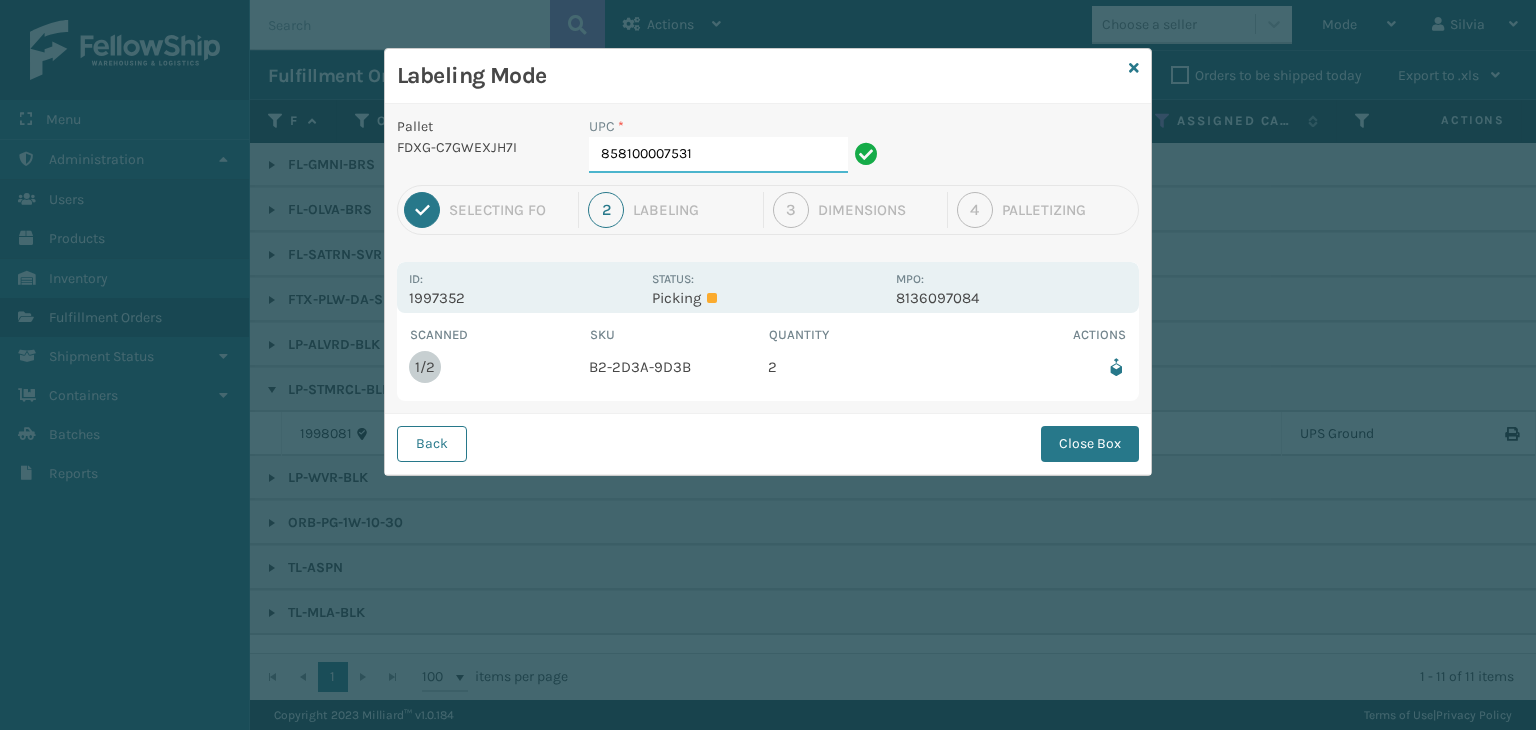 click on "858100007531" at bounding box center (718, 155) 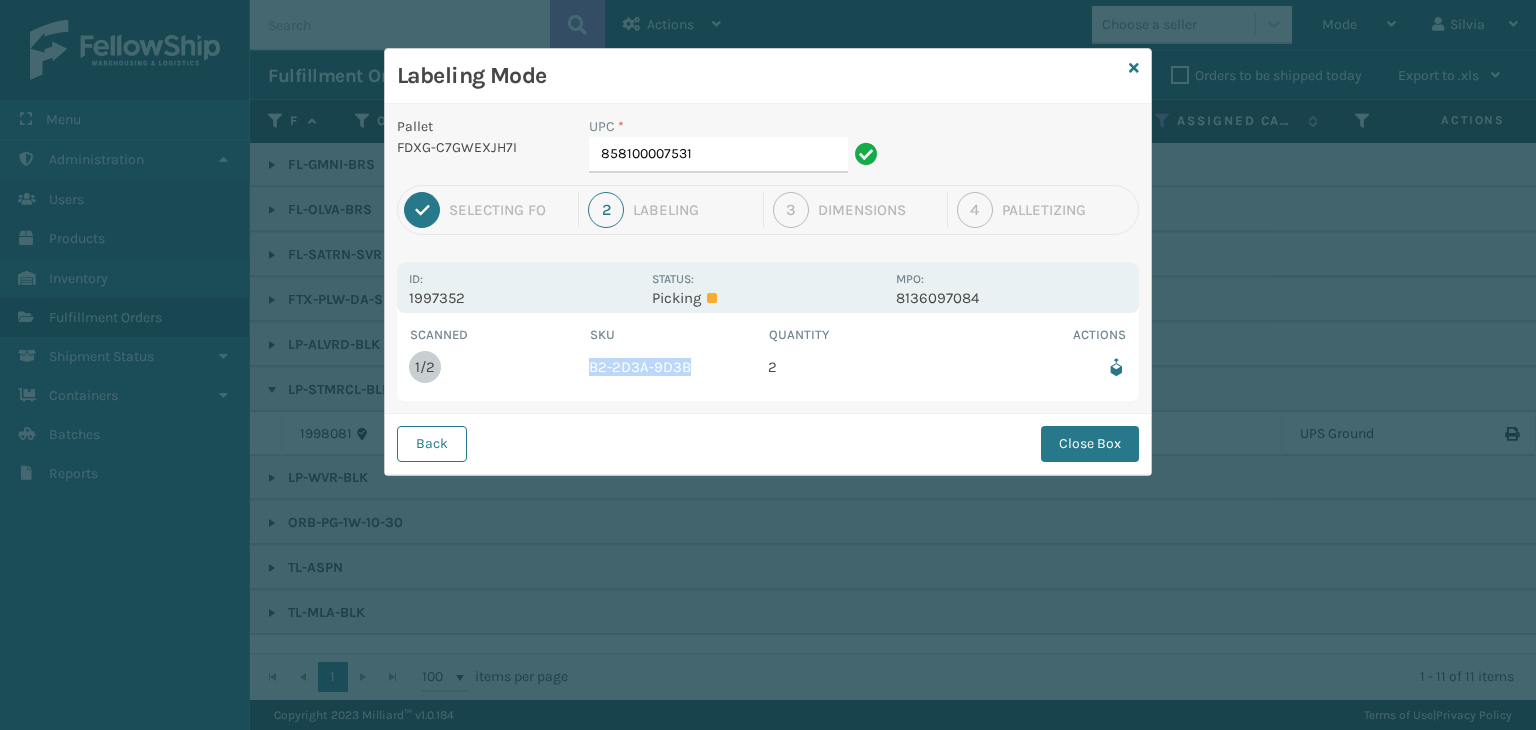 drag, startPoint x: 692, startPoint y: 363, endPoint x: 574, endPoint y: 374, distance: 118.511604 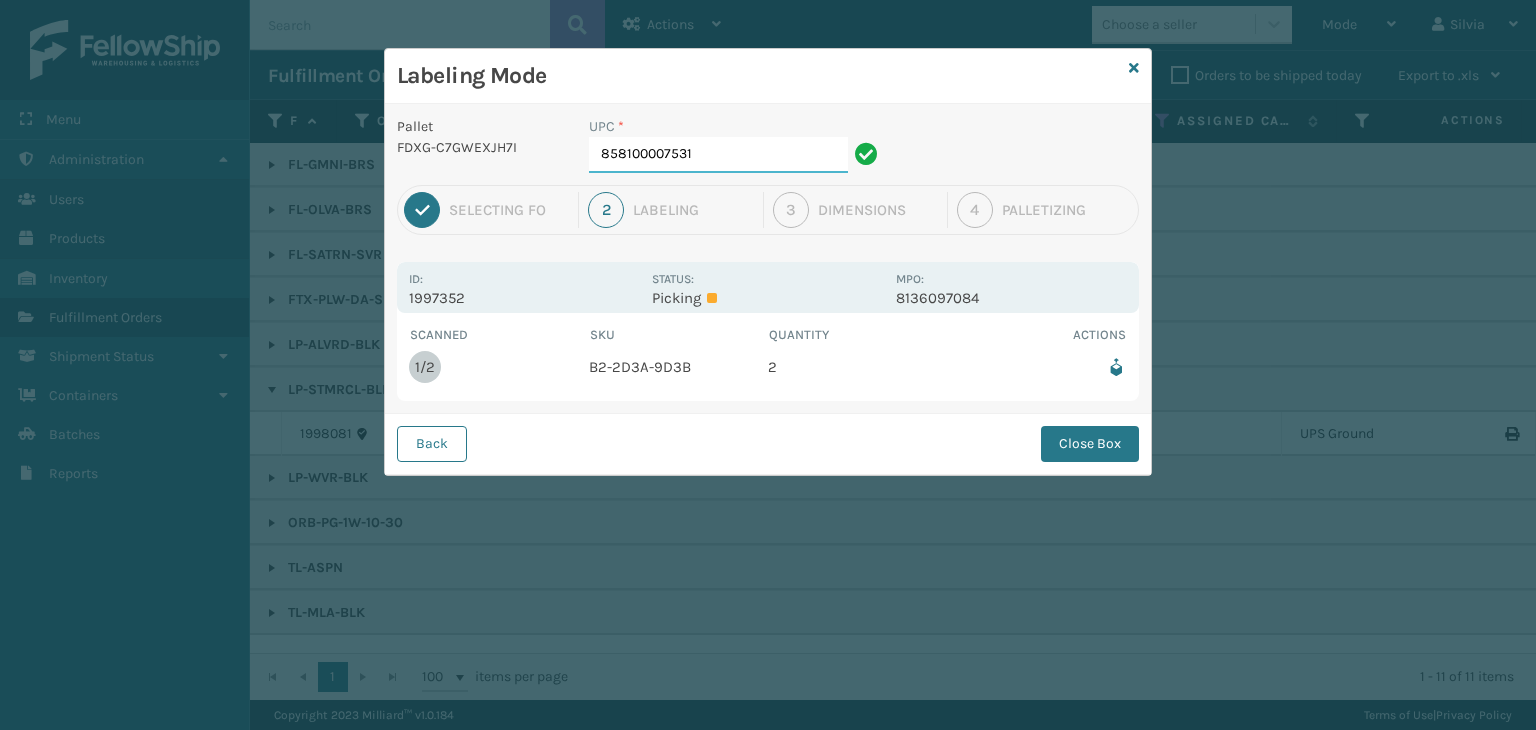 click on "858100007531" at bounding box center (718, 155) 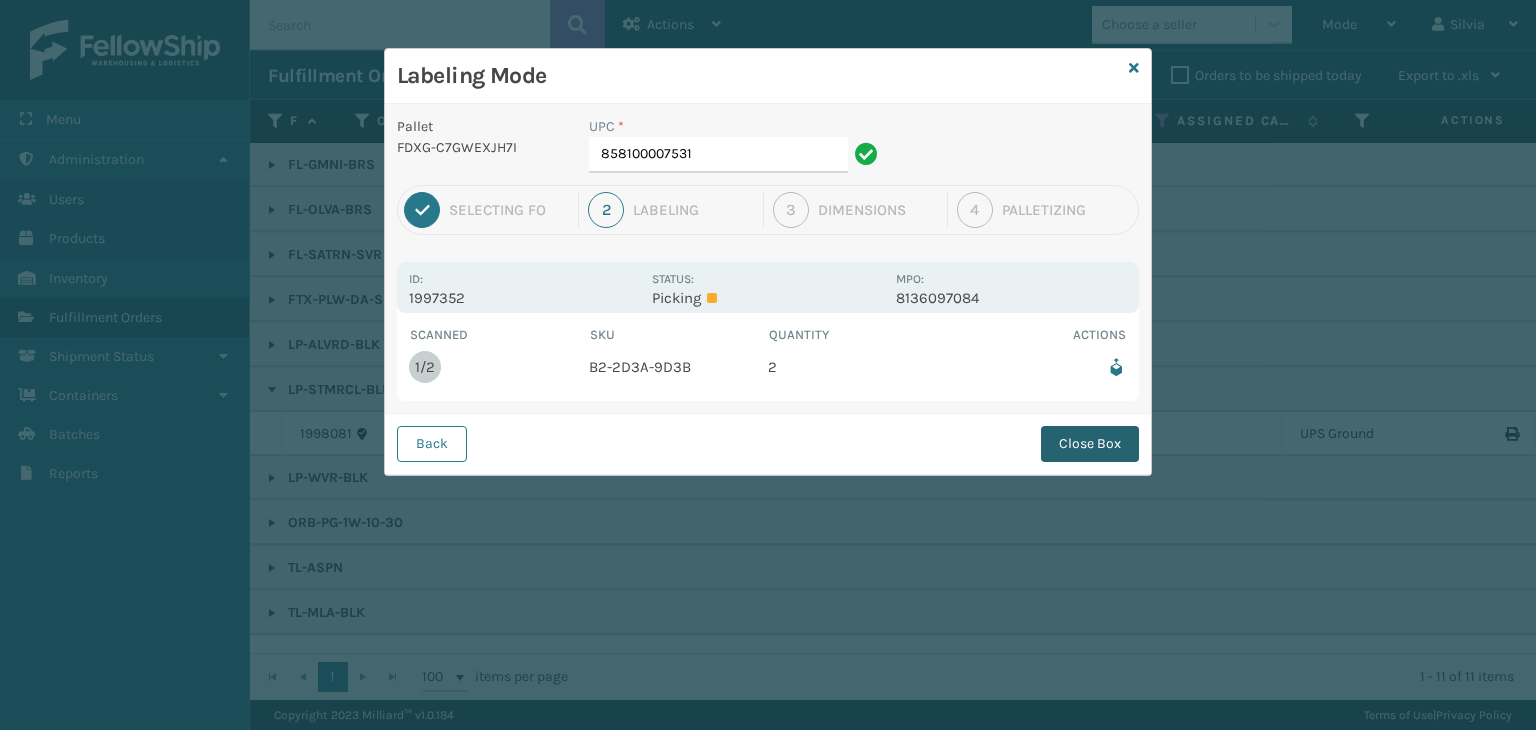 click on "Close Box" at bounding box center (1090, 444) 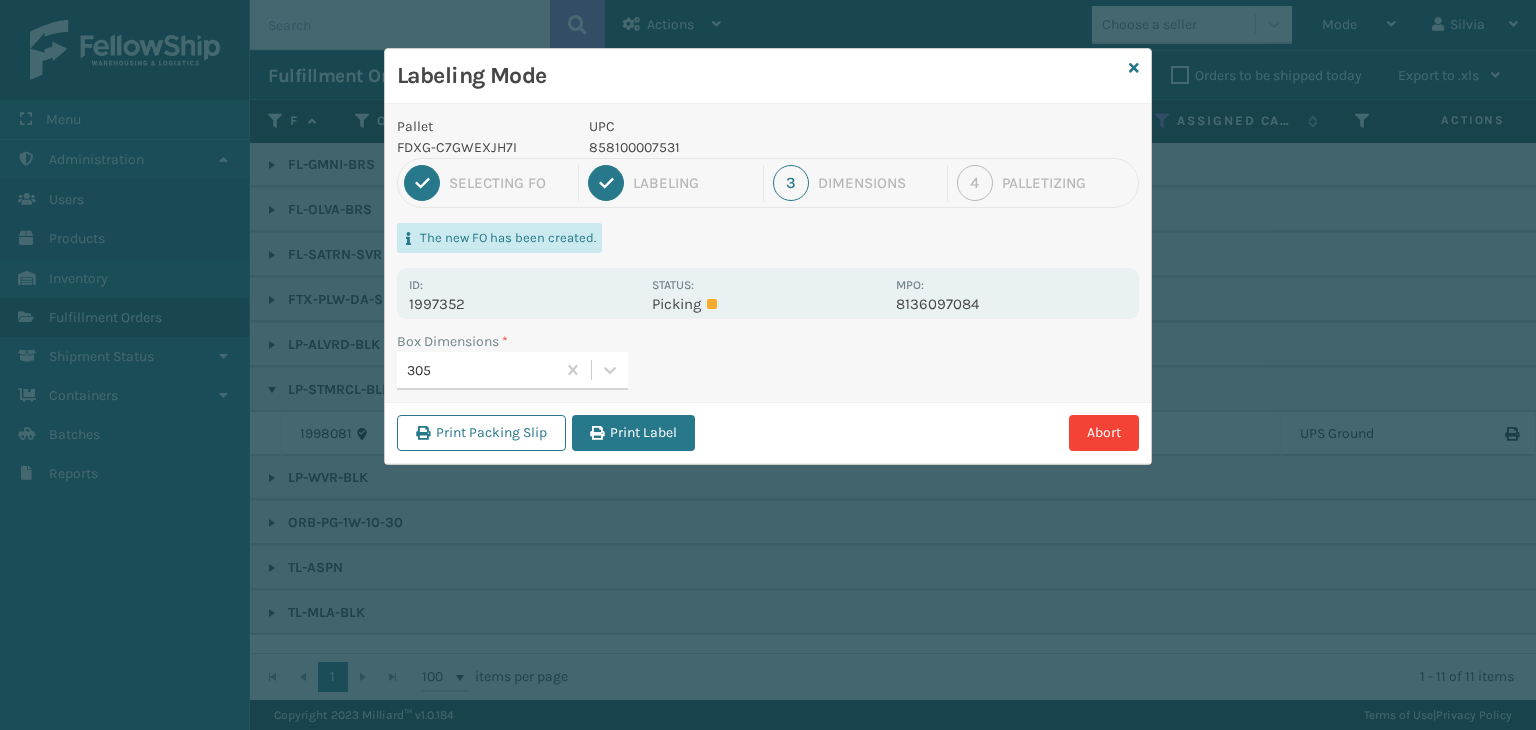 click on "Print Label" at bounding box center (633, 433) 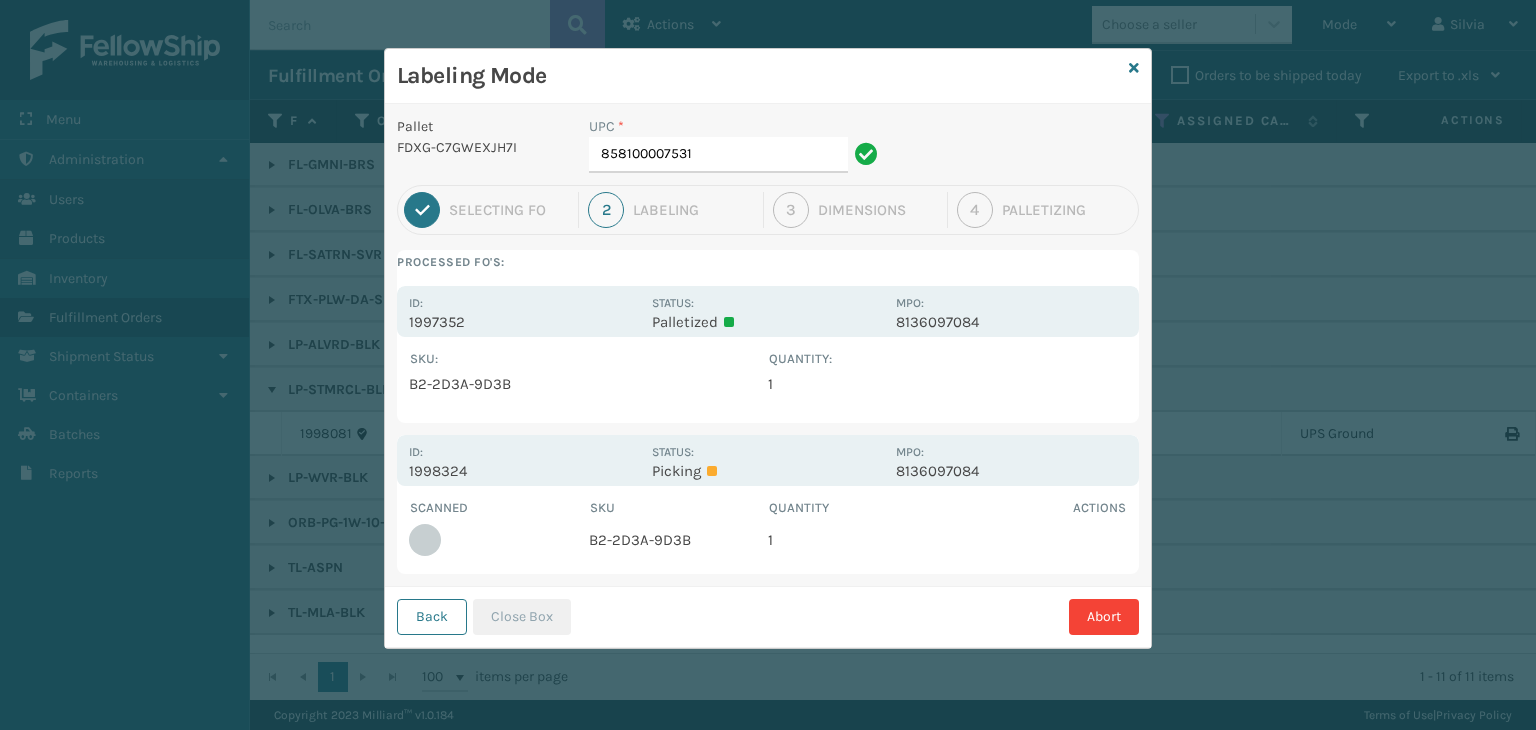 click on "Id: [FULFILLMENT_ID]" at bounding box center [524, 460] 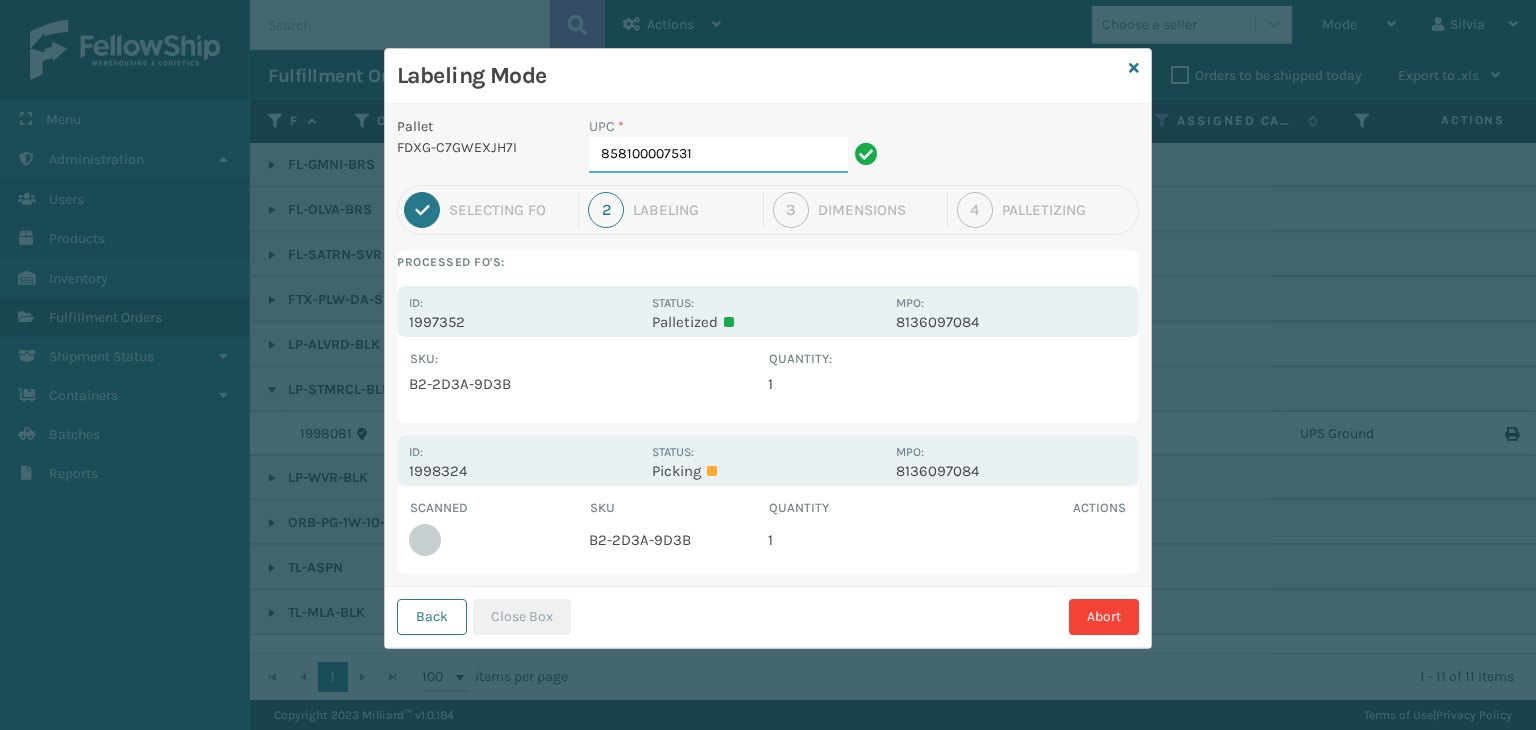 click on "858100007531" at bounding box center (718, 155) 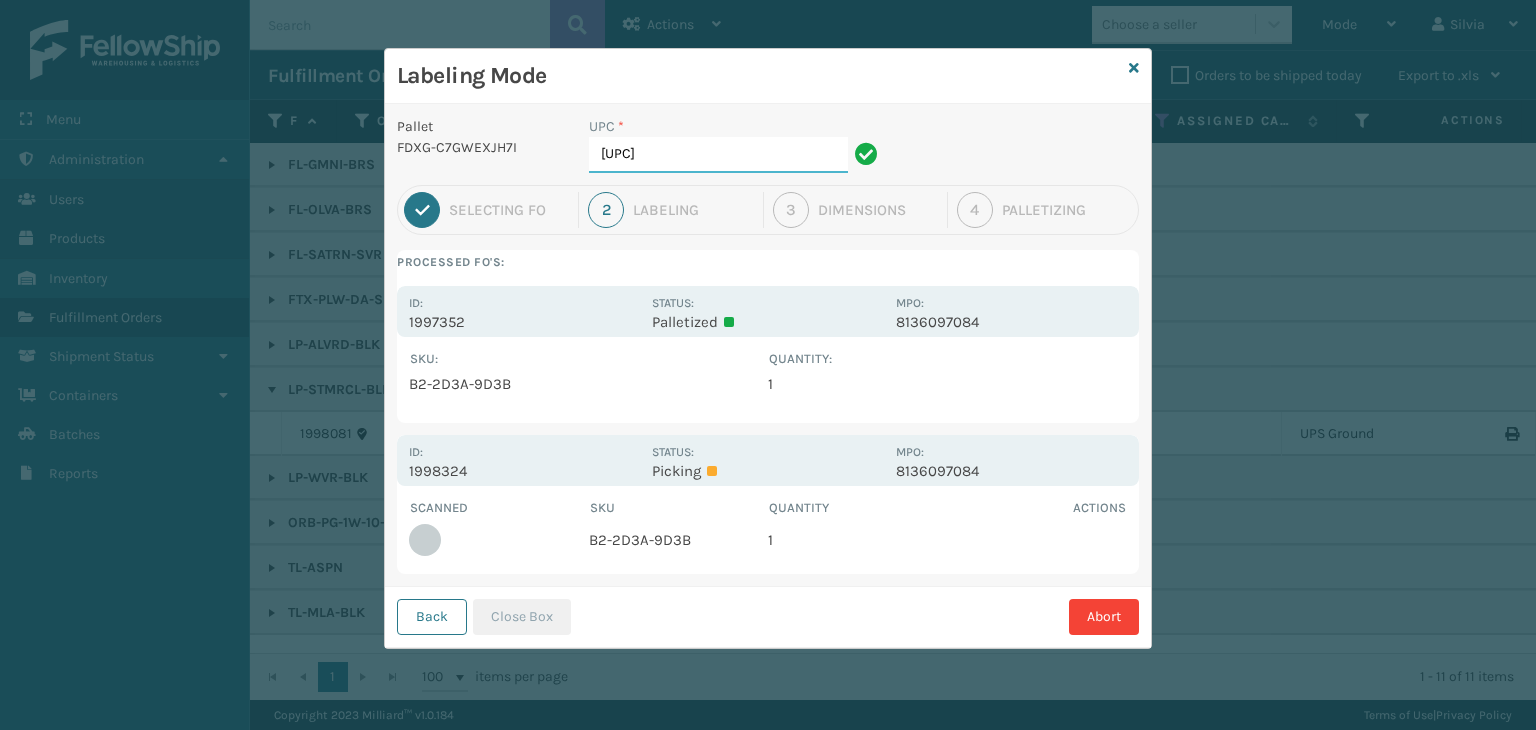 click on "[UPC]" at bounding box center (718, 155) 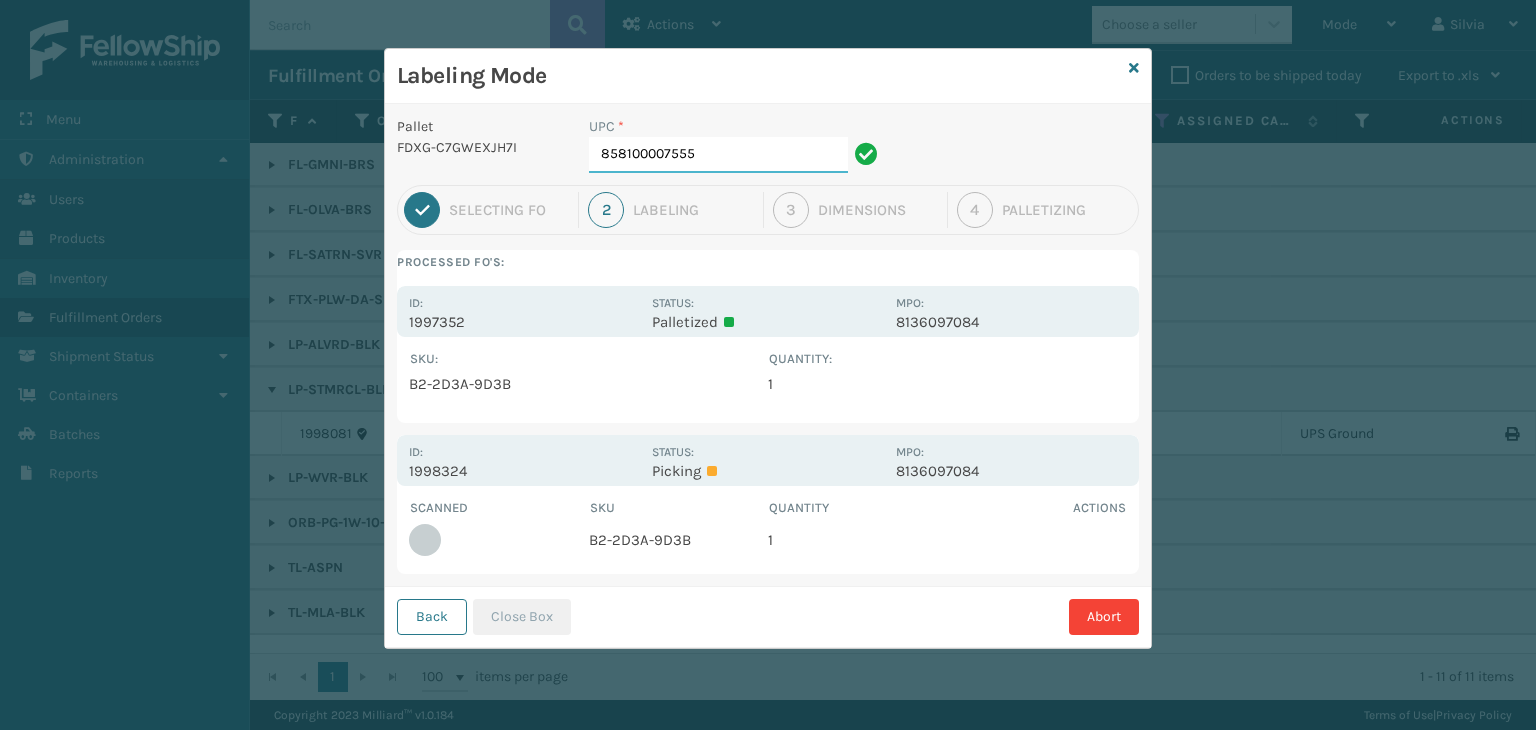type on "858100007555" 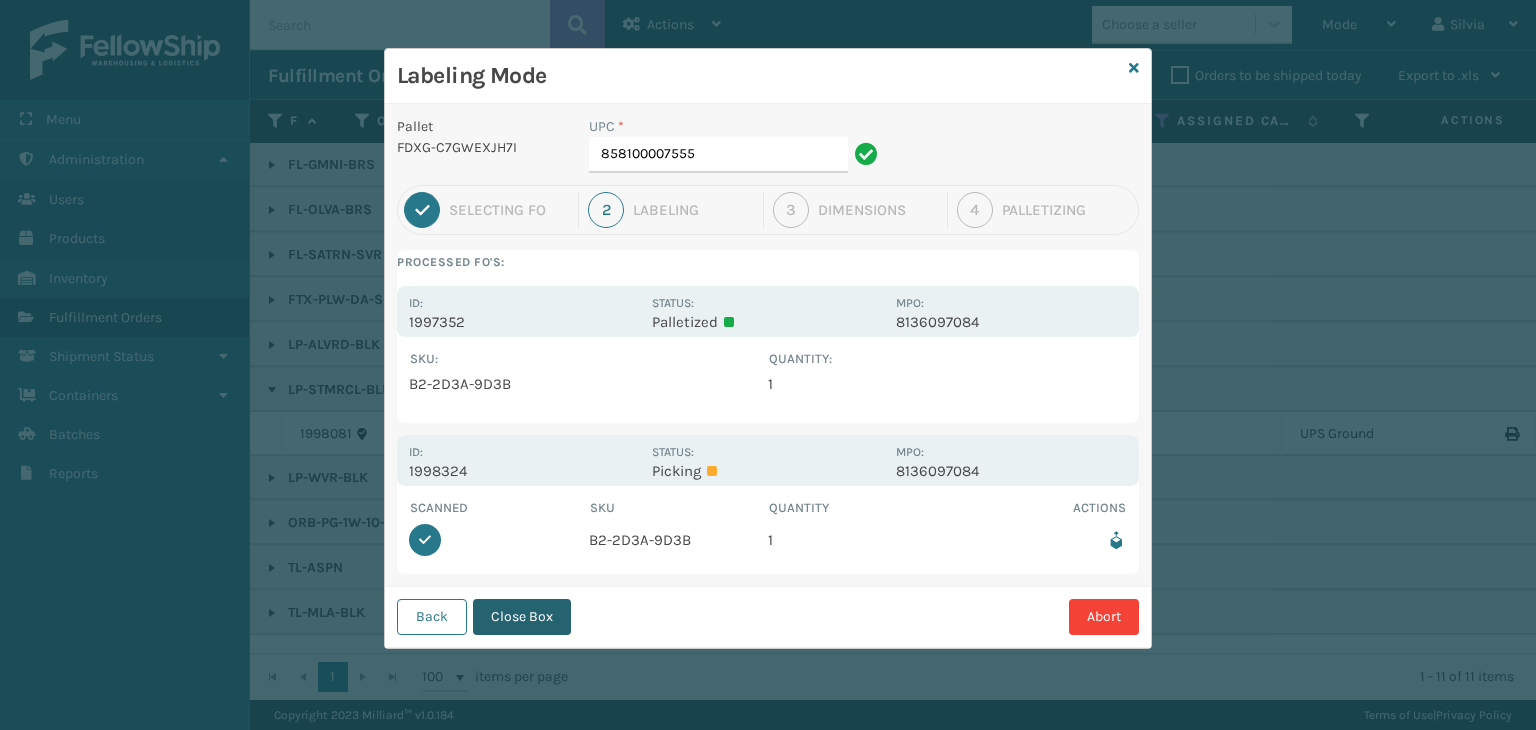 click on "Close Box" at bounding box center [522, 617] 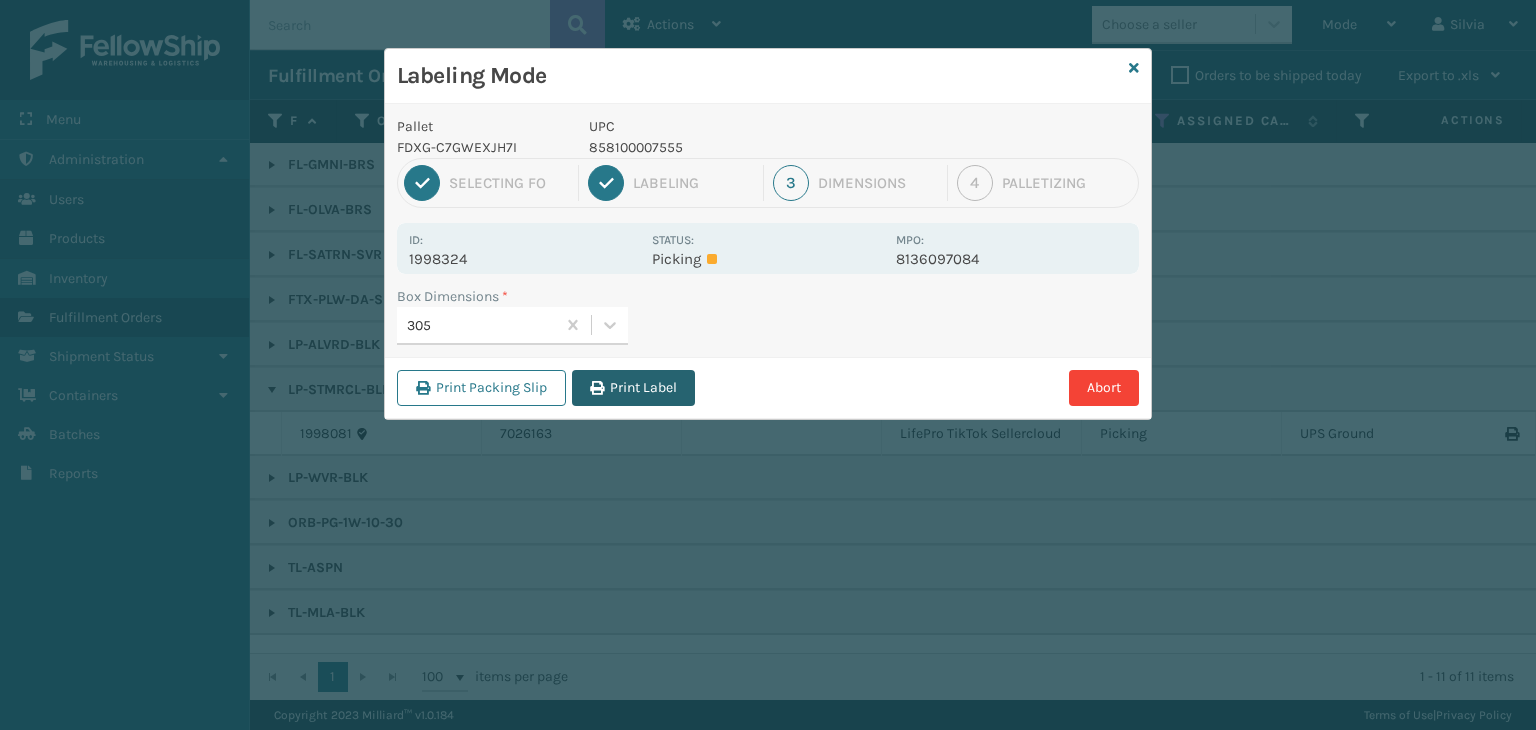 drag, startPoint x: 604, startPoint y: 366, endPoint x: 608, endPoint y: 377, distance: 11.7046995 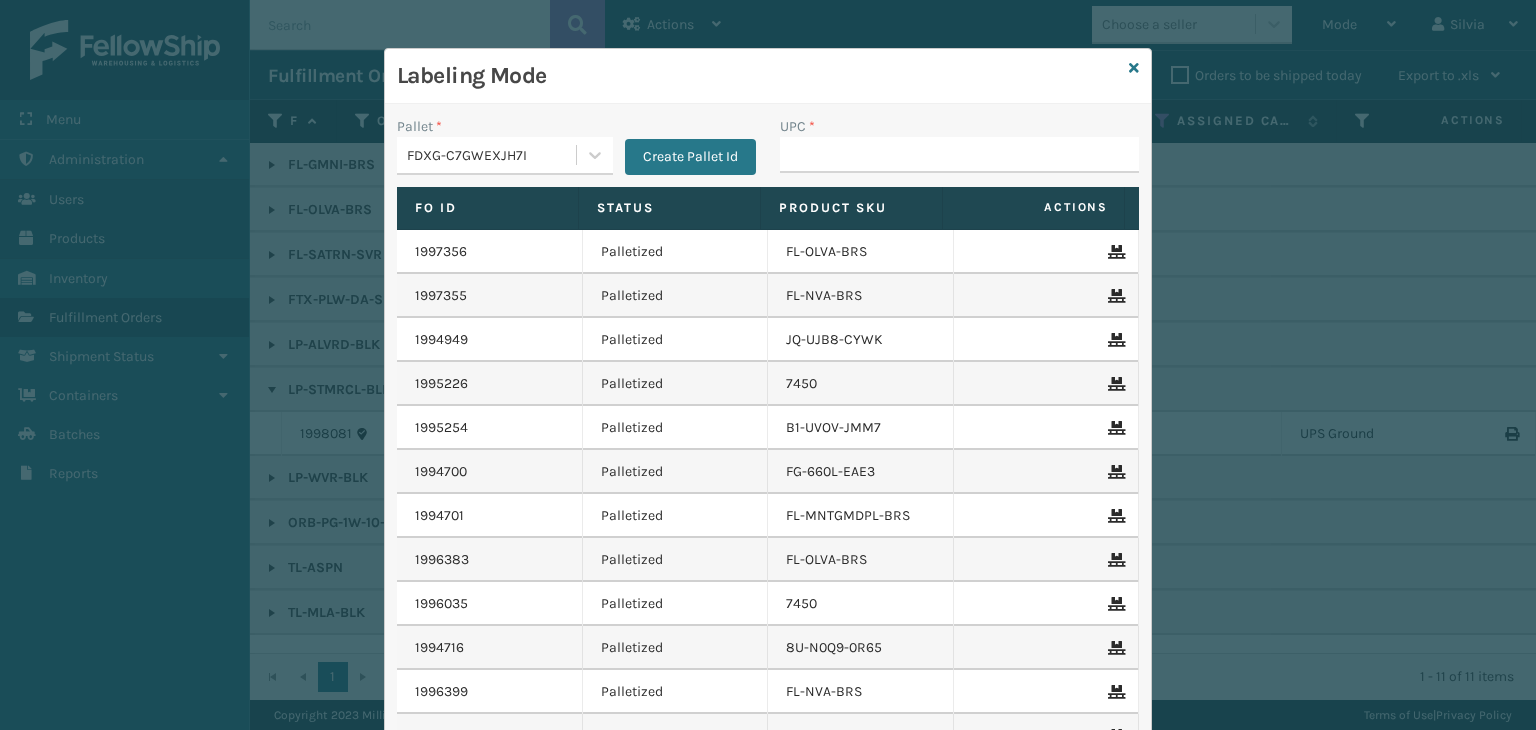 click on "FDXG-C7GWEXJH7I" at bounding box center [492, 155] 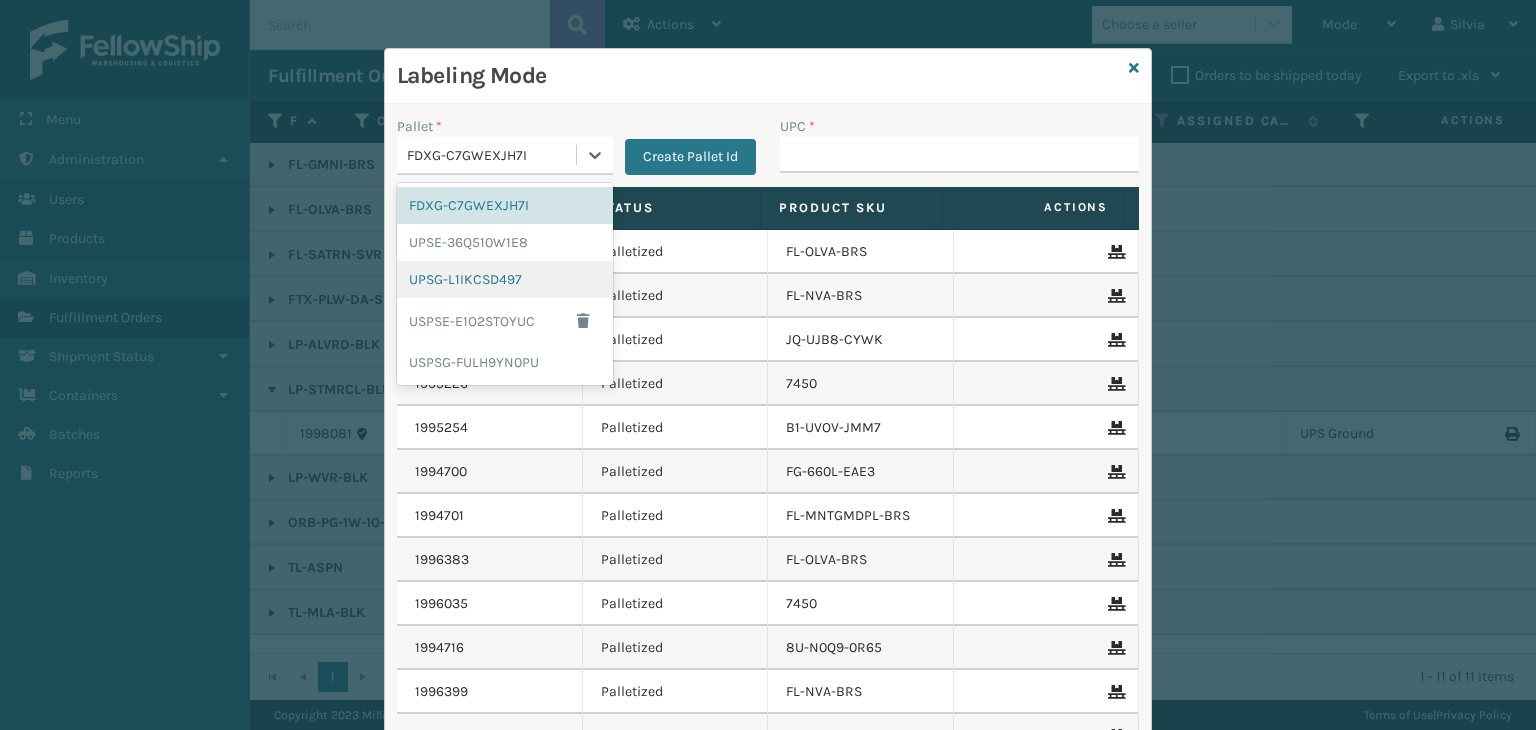 drag, startPoint x: 444, startPoint y: 270, endPoint x: 807, endPoint y: 156, distance: 380.47995 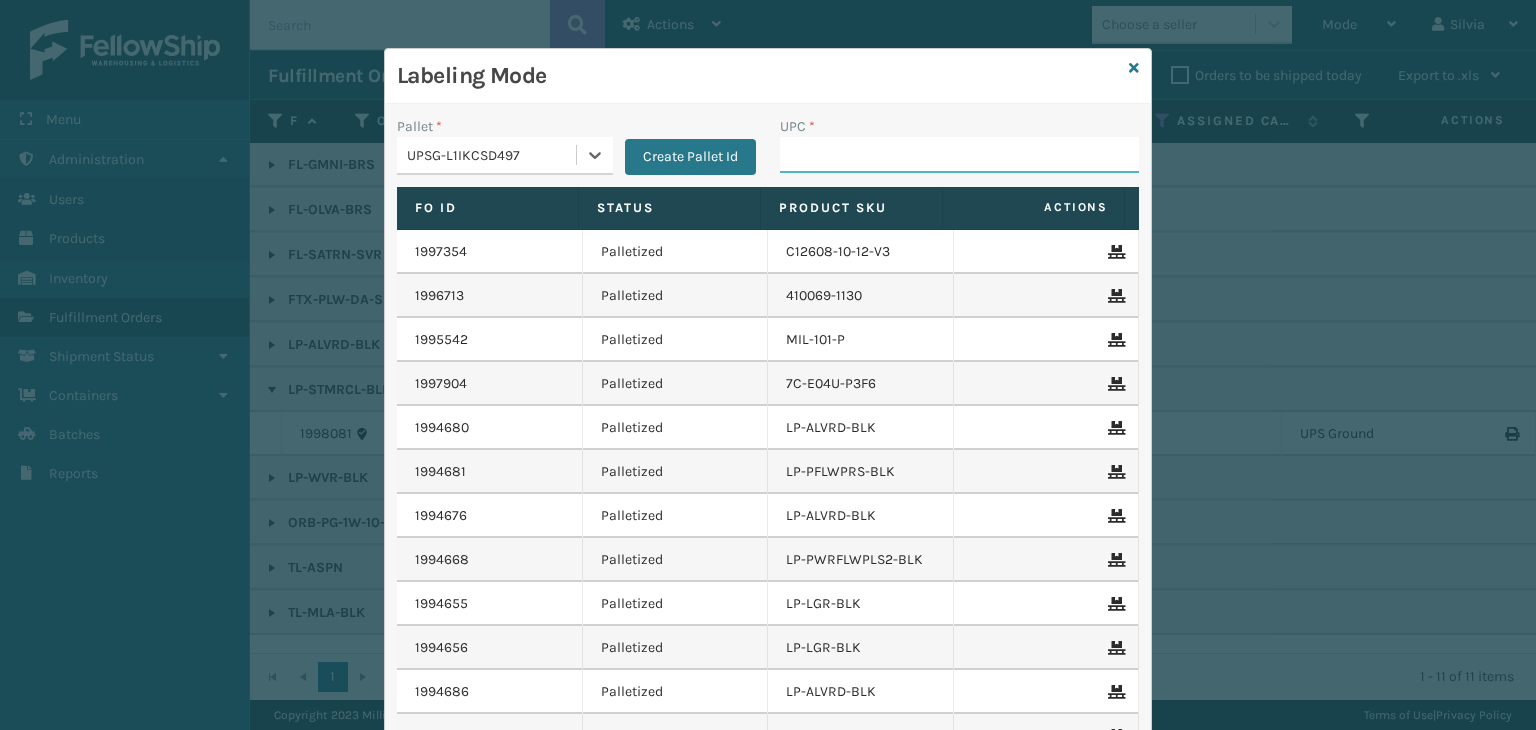 drag, startPoint x: 811, startPoint y: 153, endPoint x: 581, endPoint y: 58, distance: 248.84734 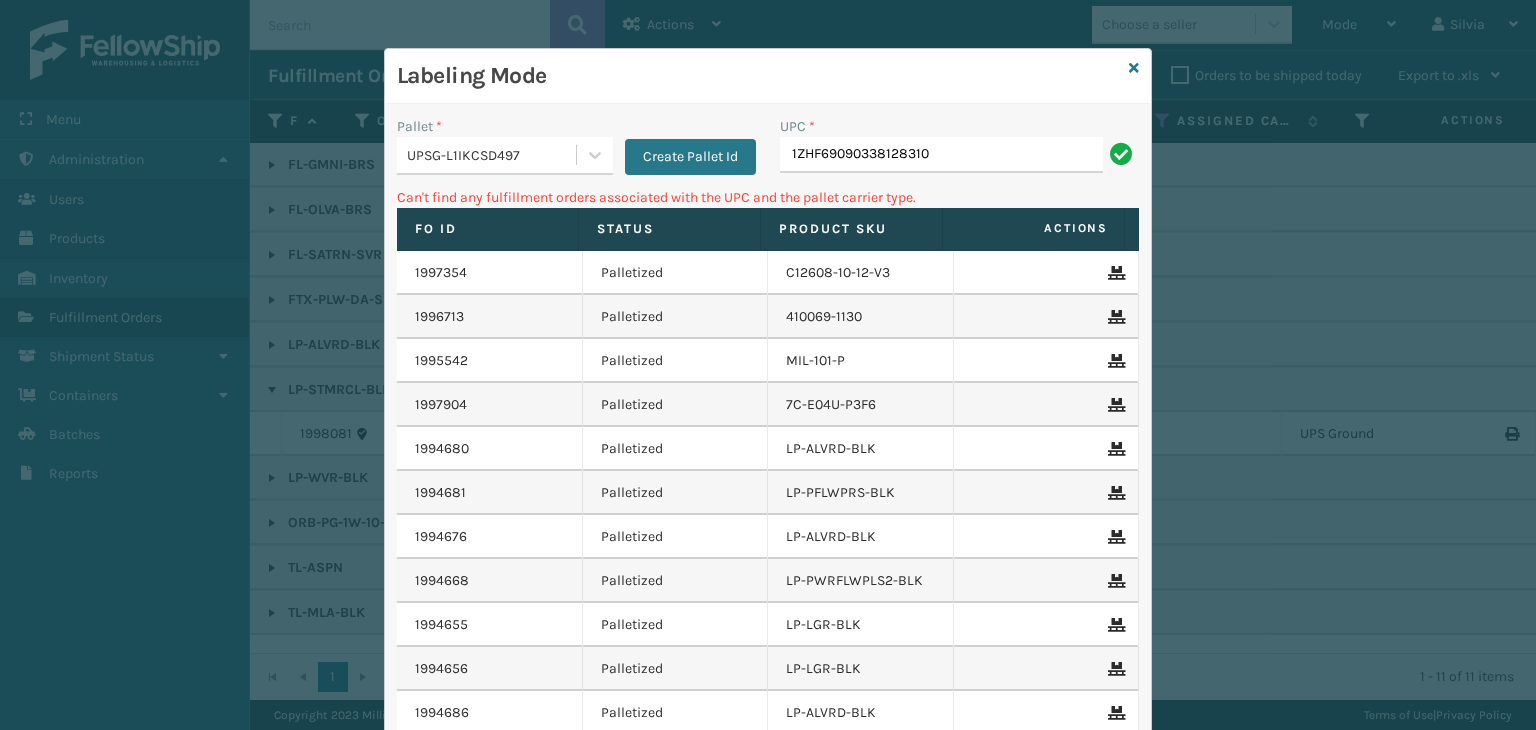 click on "UPC   *" at bounding box center [959, 126] 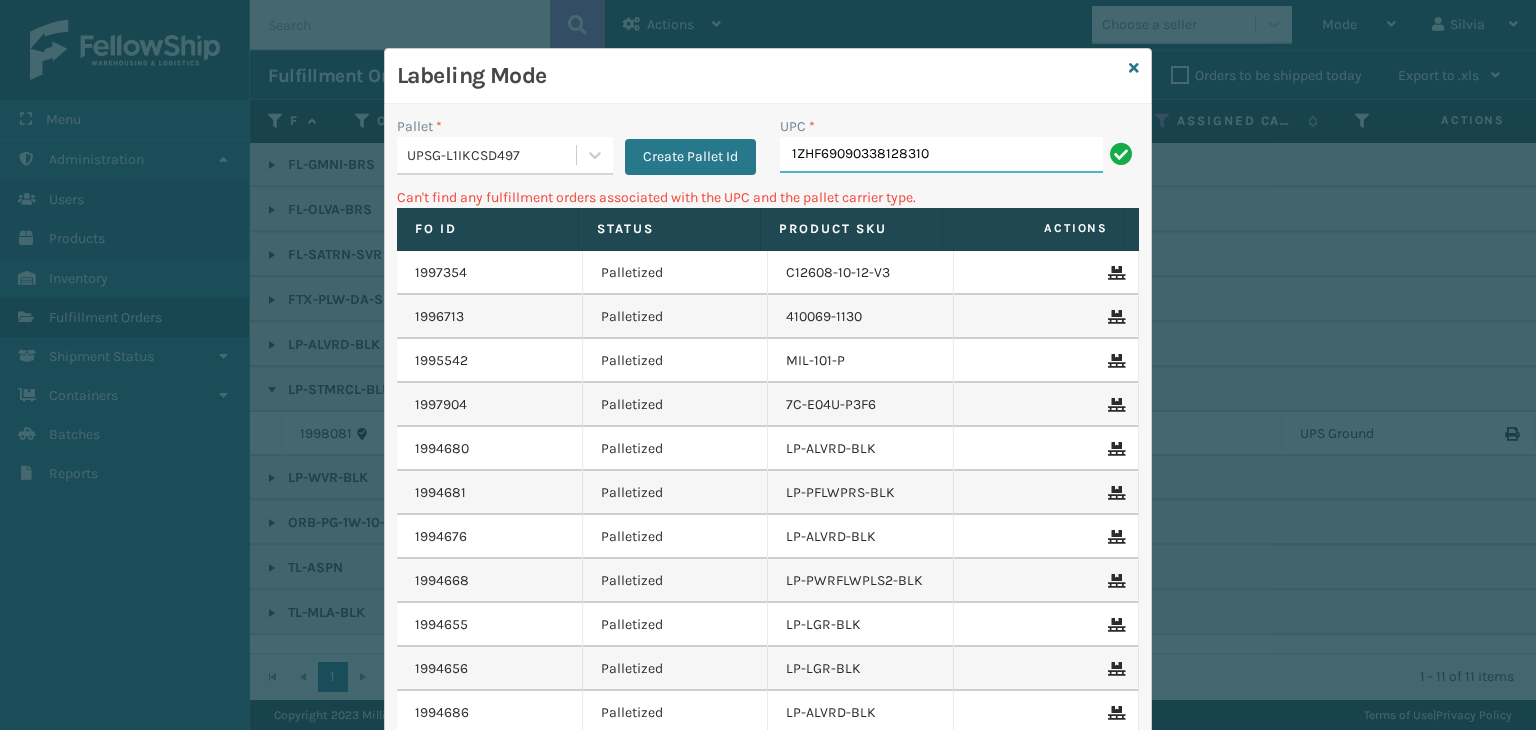 click on "1ZHF69090338128310" at bounding box center (941, 155) 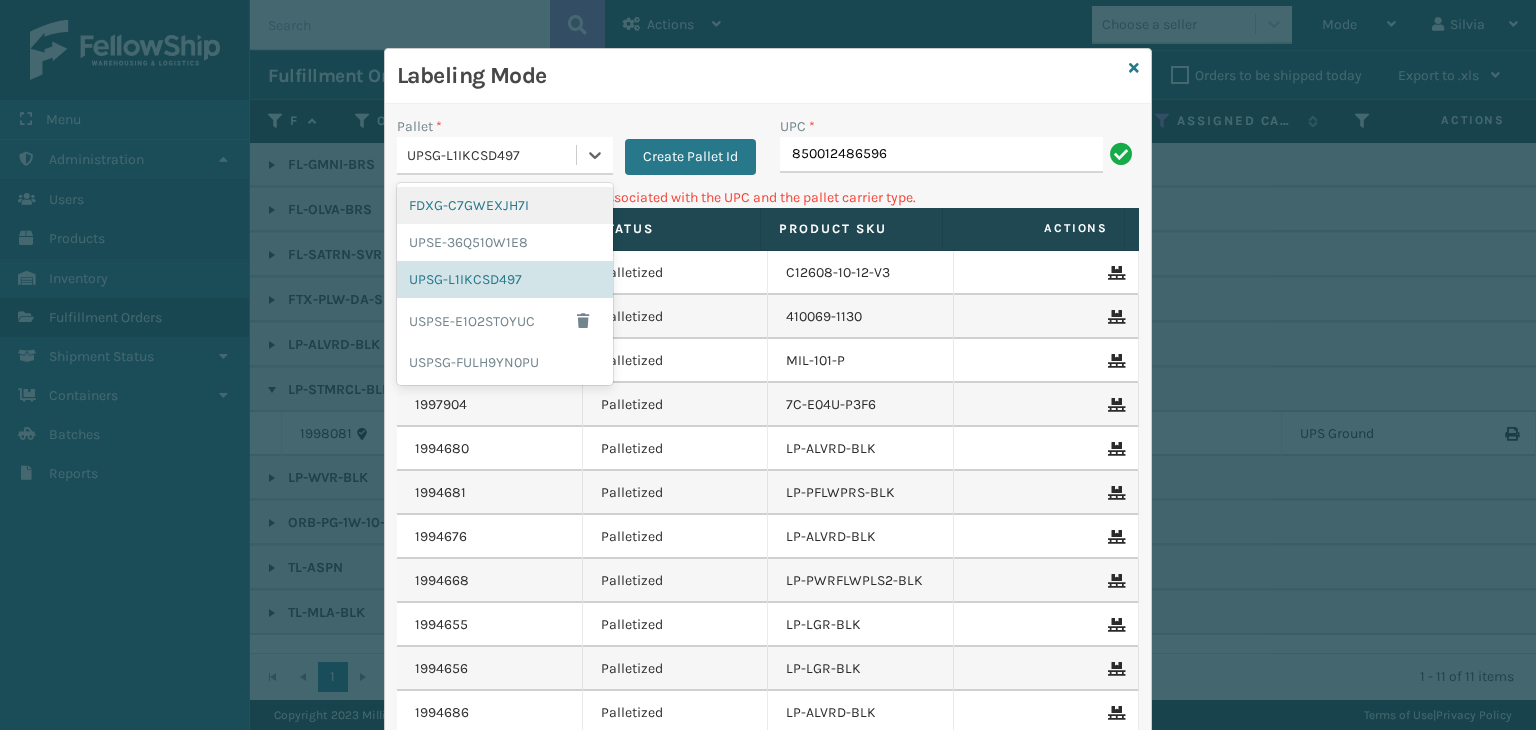 click on "UPSG-L1IKCSD497" at bounding box center (492, 155) 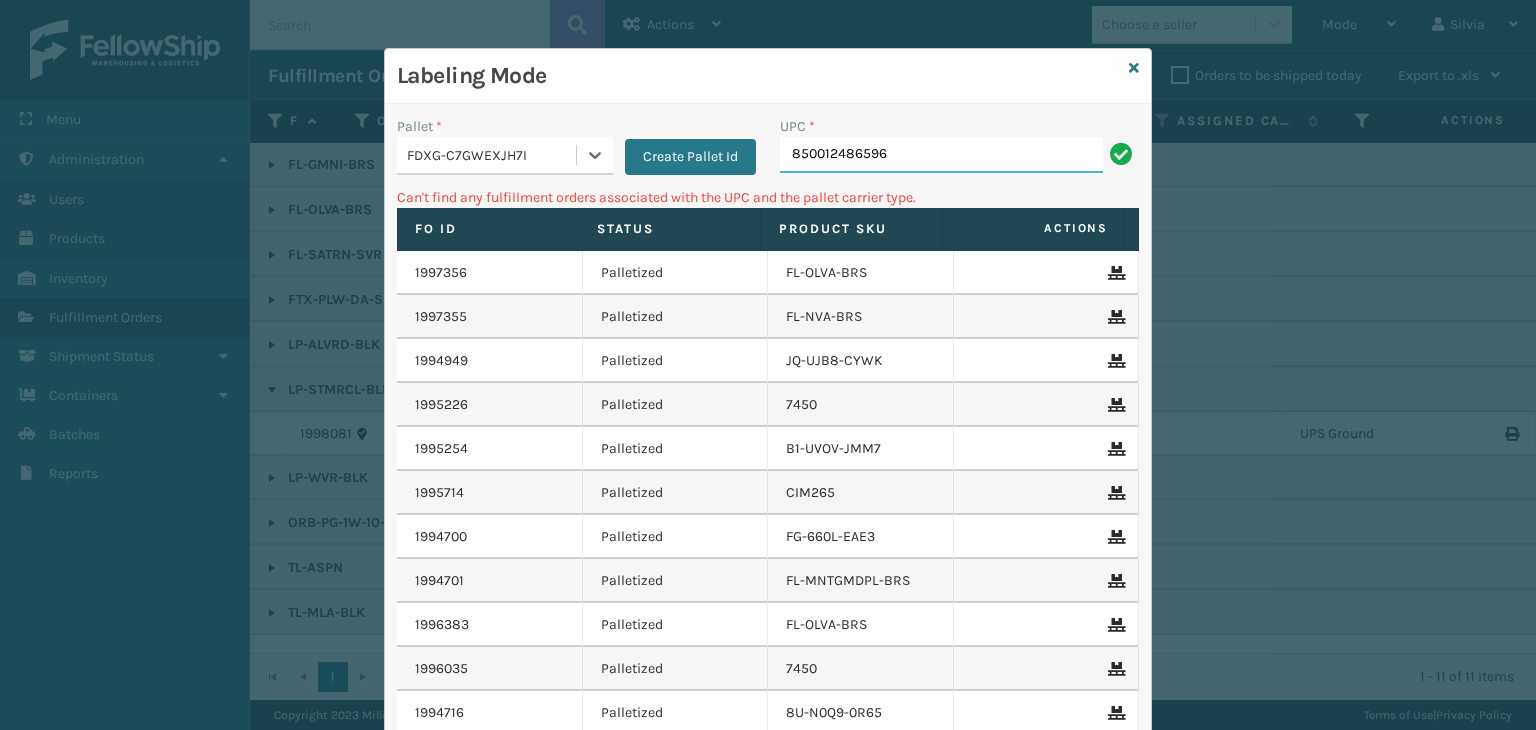 click on "850012486596" at bounding box center (941, 155) 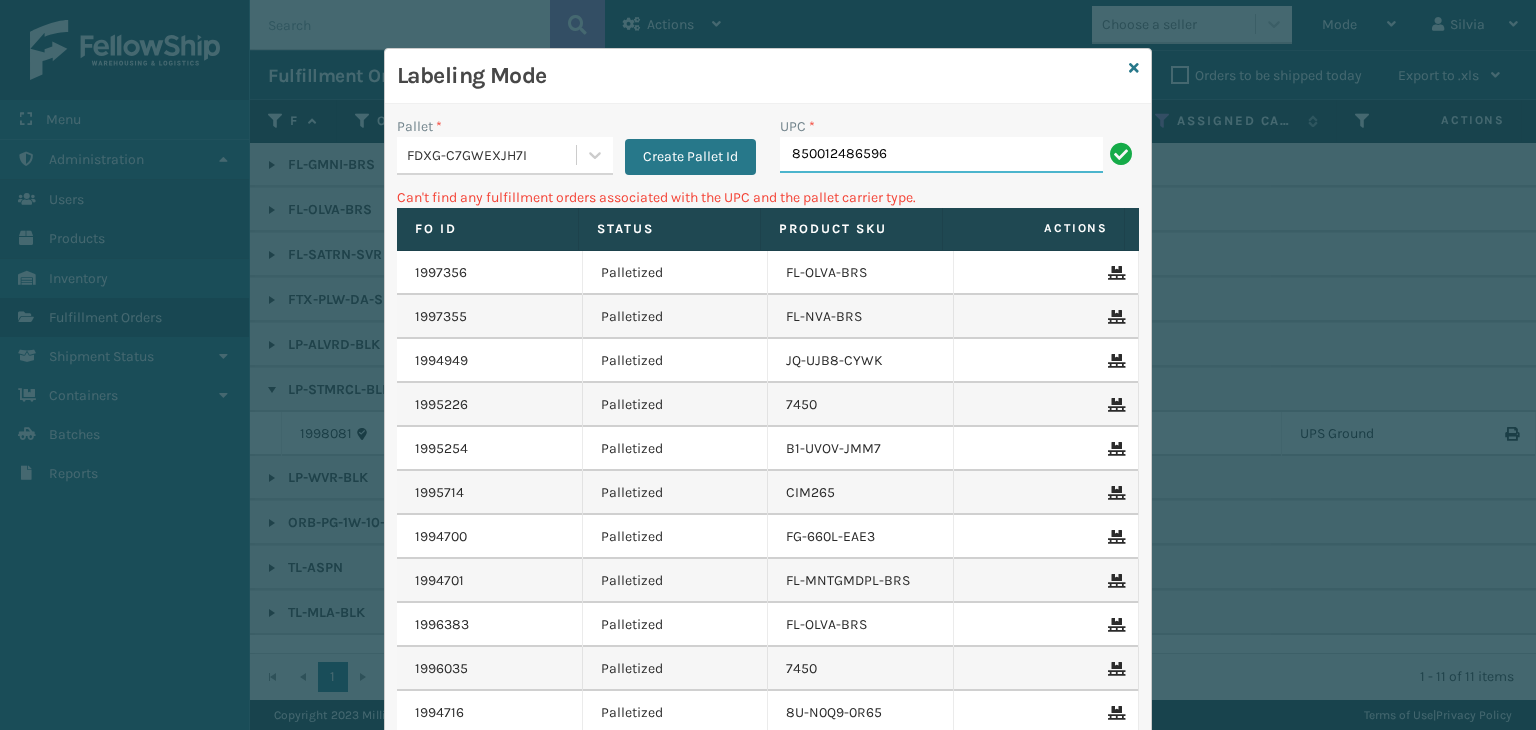 click on "850012486596" at bounding box center [941, 155] 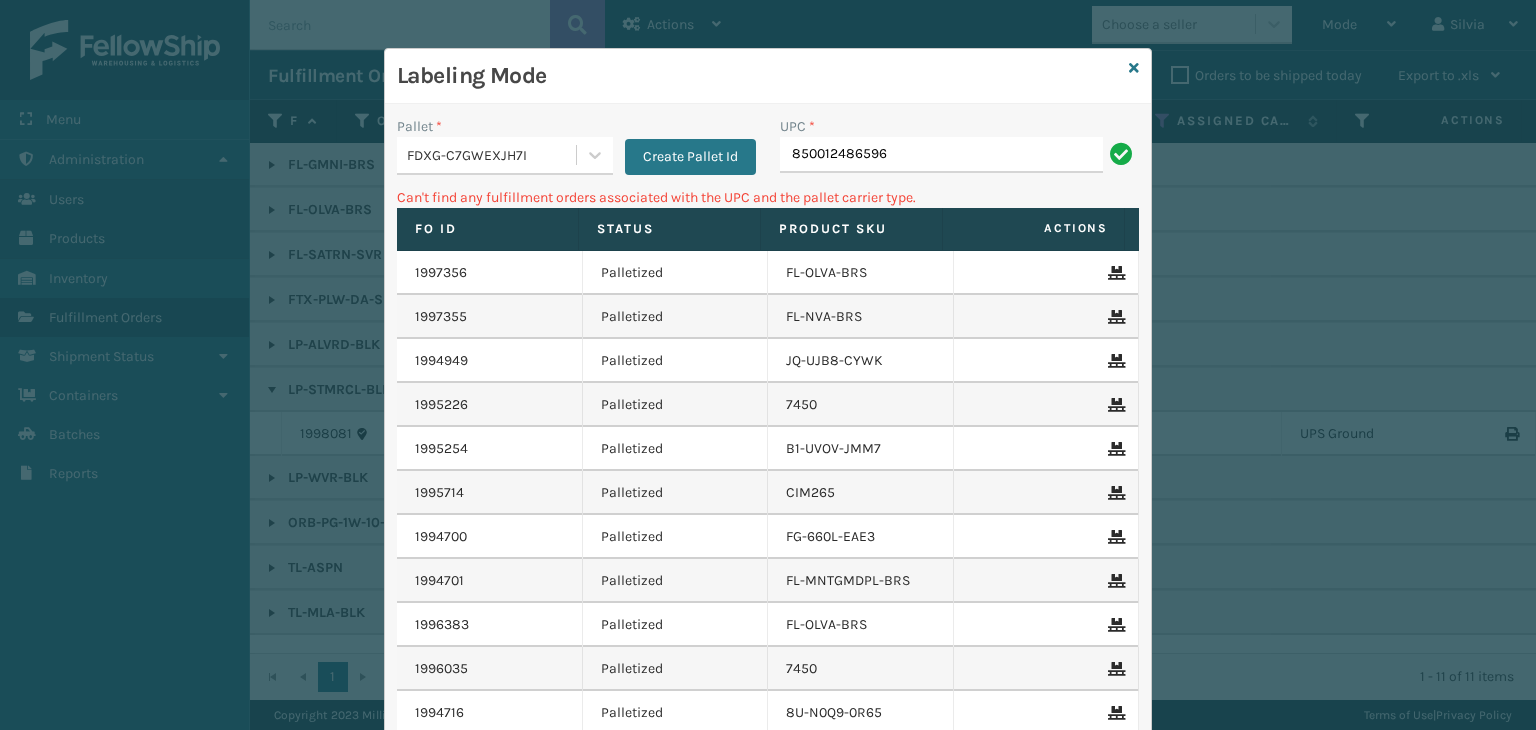 click on "FDXG-C7GWEXJH7I" at bounding box center (492, 155) 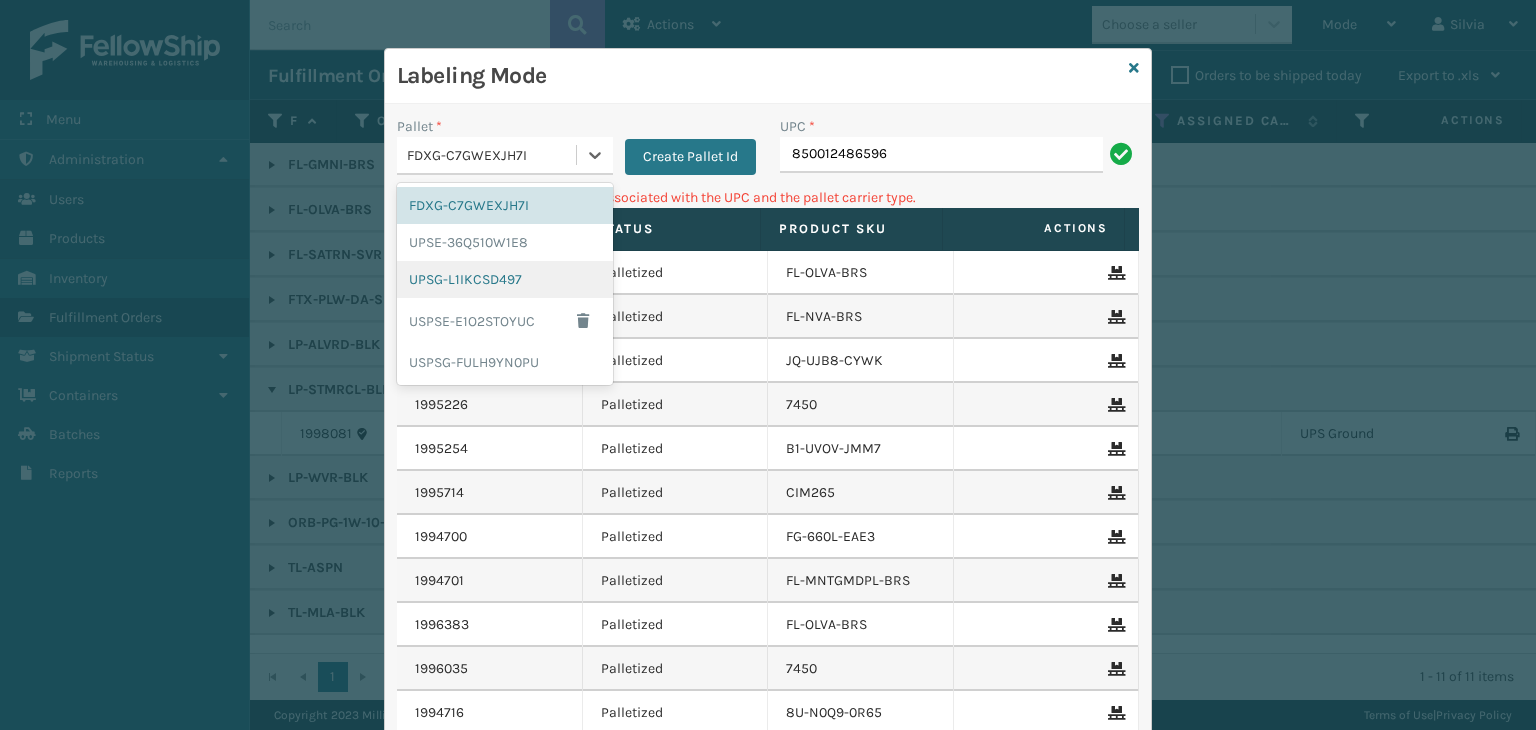 click on "UPSG-L1IKCSD497" at bounding box center (505, 279) 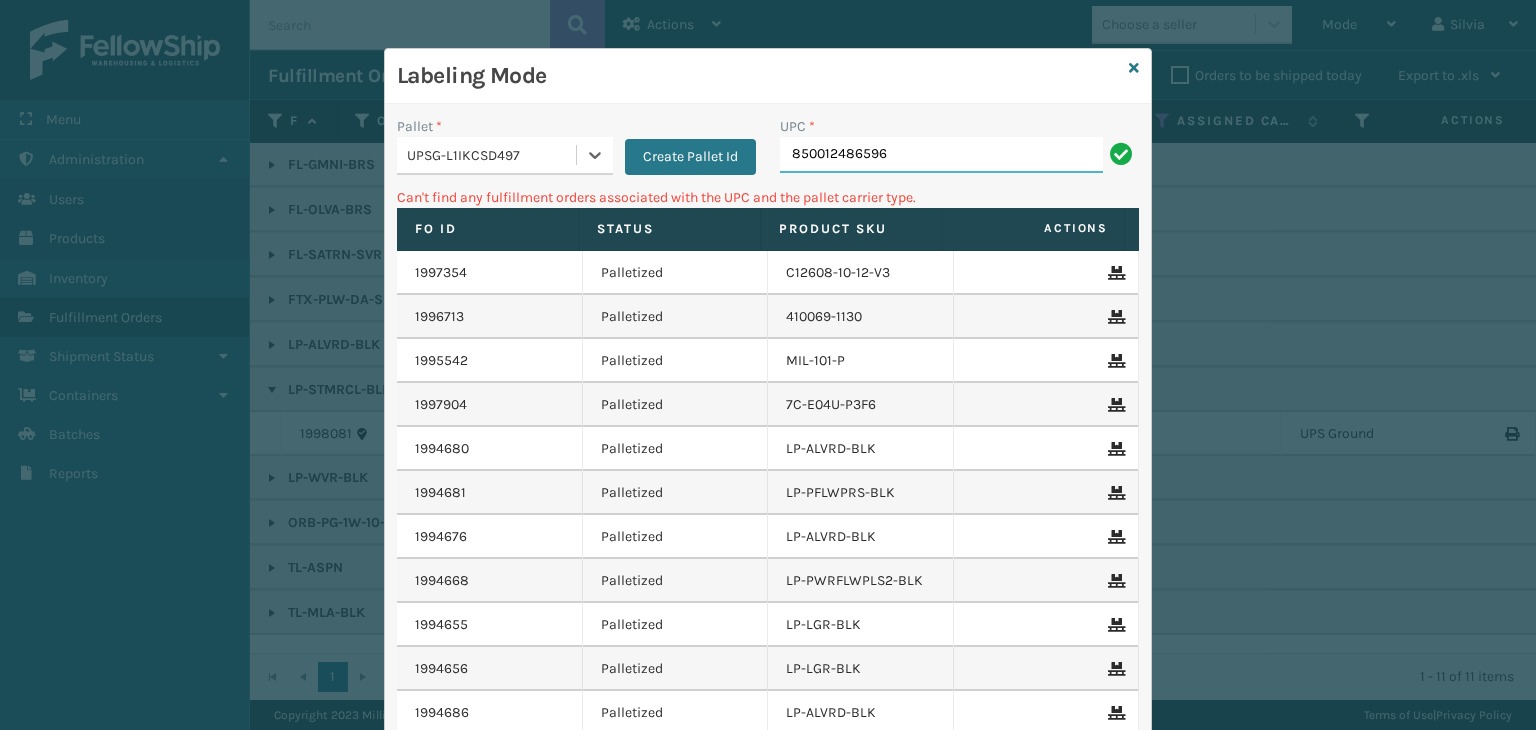click on "850012486596" at bounding box center [941, 155] 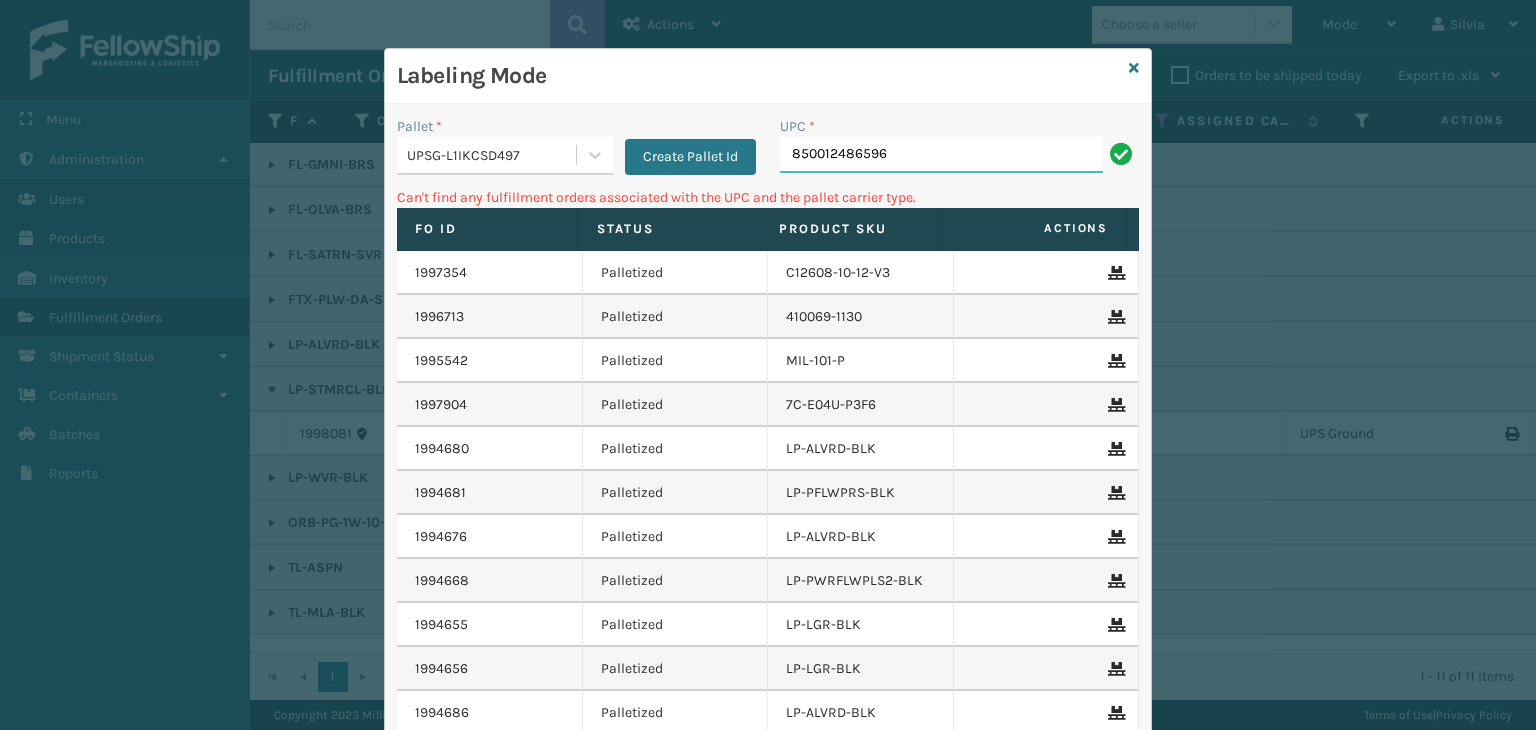 click on "850012486596" at bounding box center [941, 155] 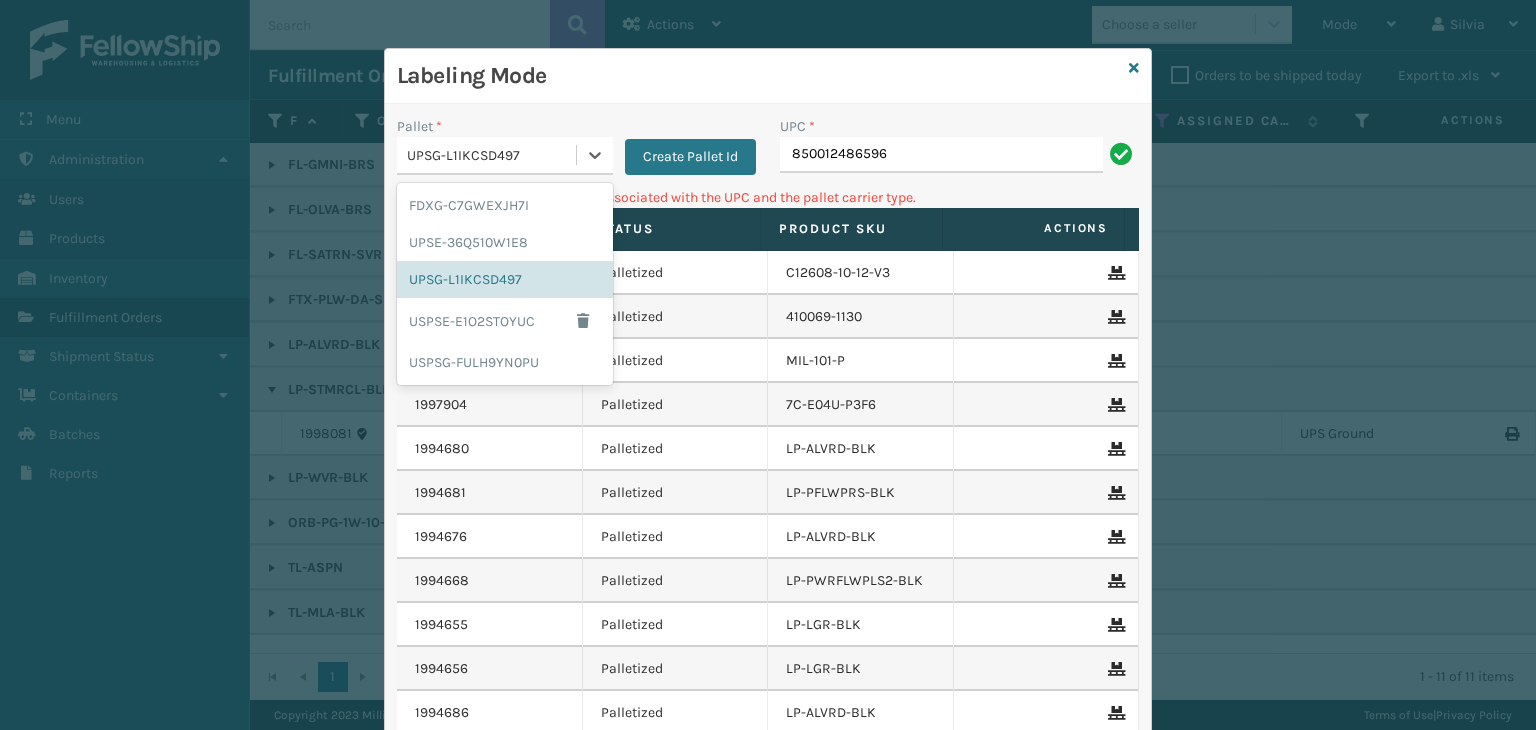 click on "UPSG-L1IKCSD497" at bounding box center (486, 155) 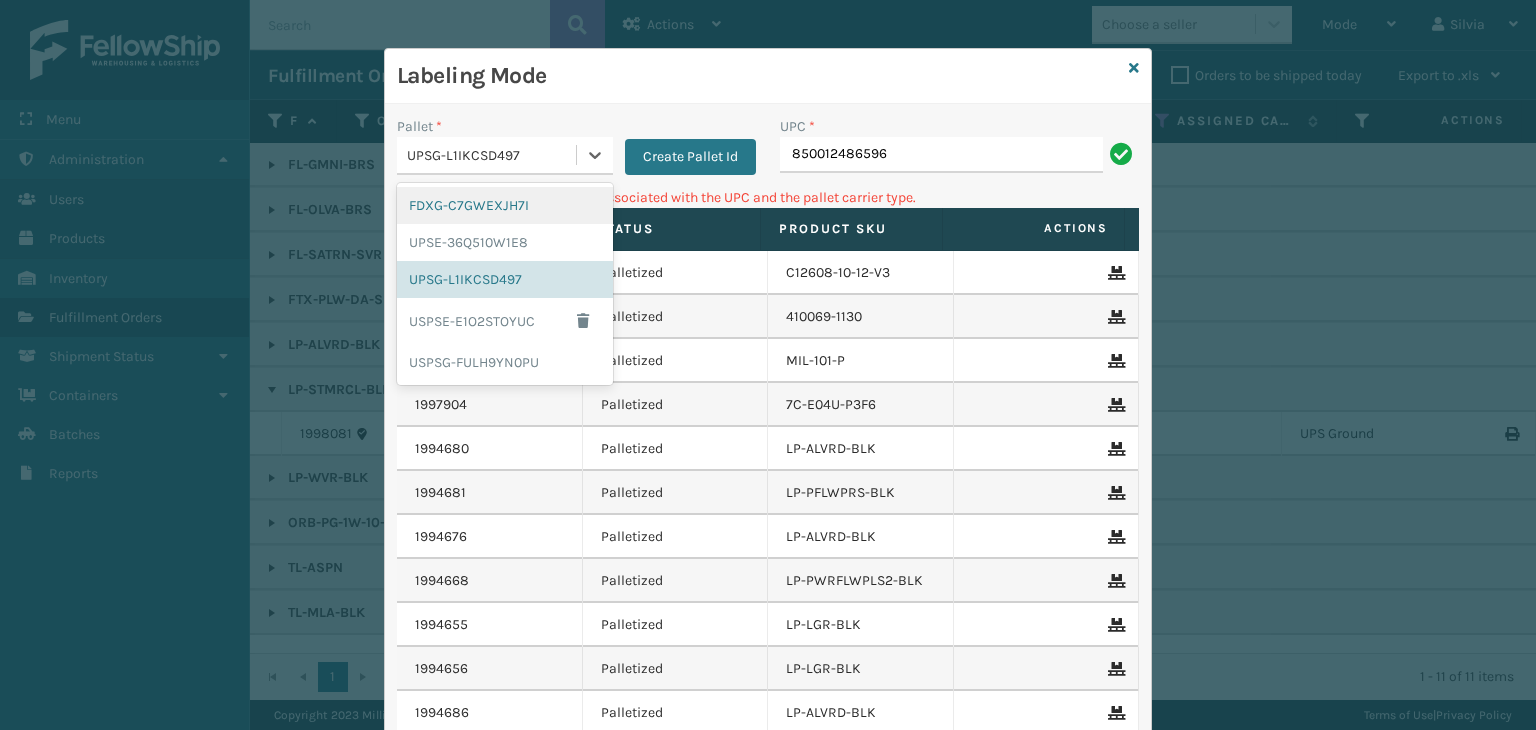 drag, startPoint x: 474, startPoint y: 221, endPoint x: 608, endPoint y: 186, distance: 138.49548 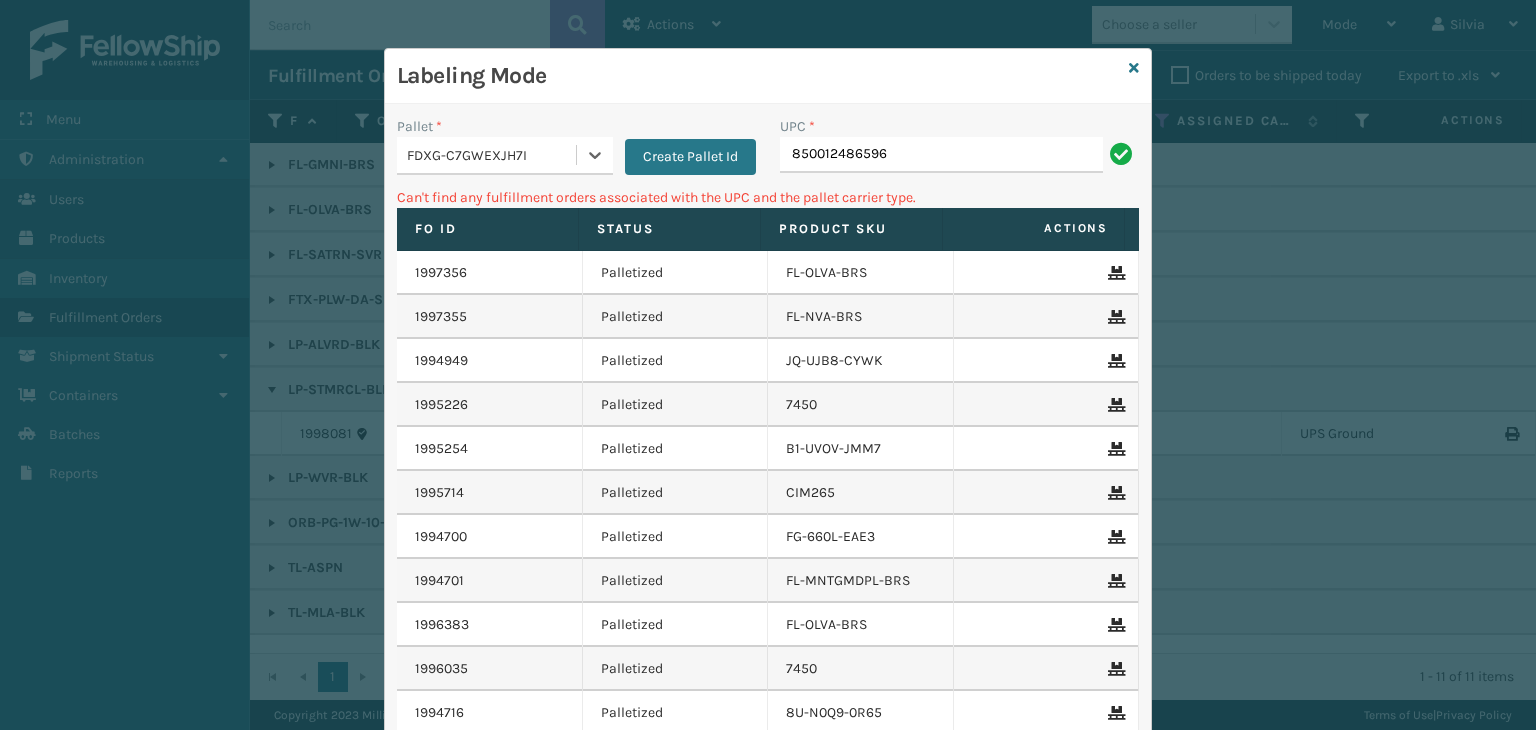 click on "UPC   *" at bounding box center (959, 126) 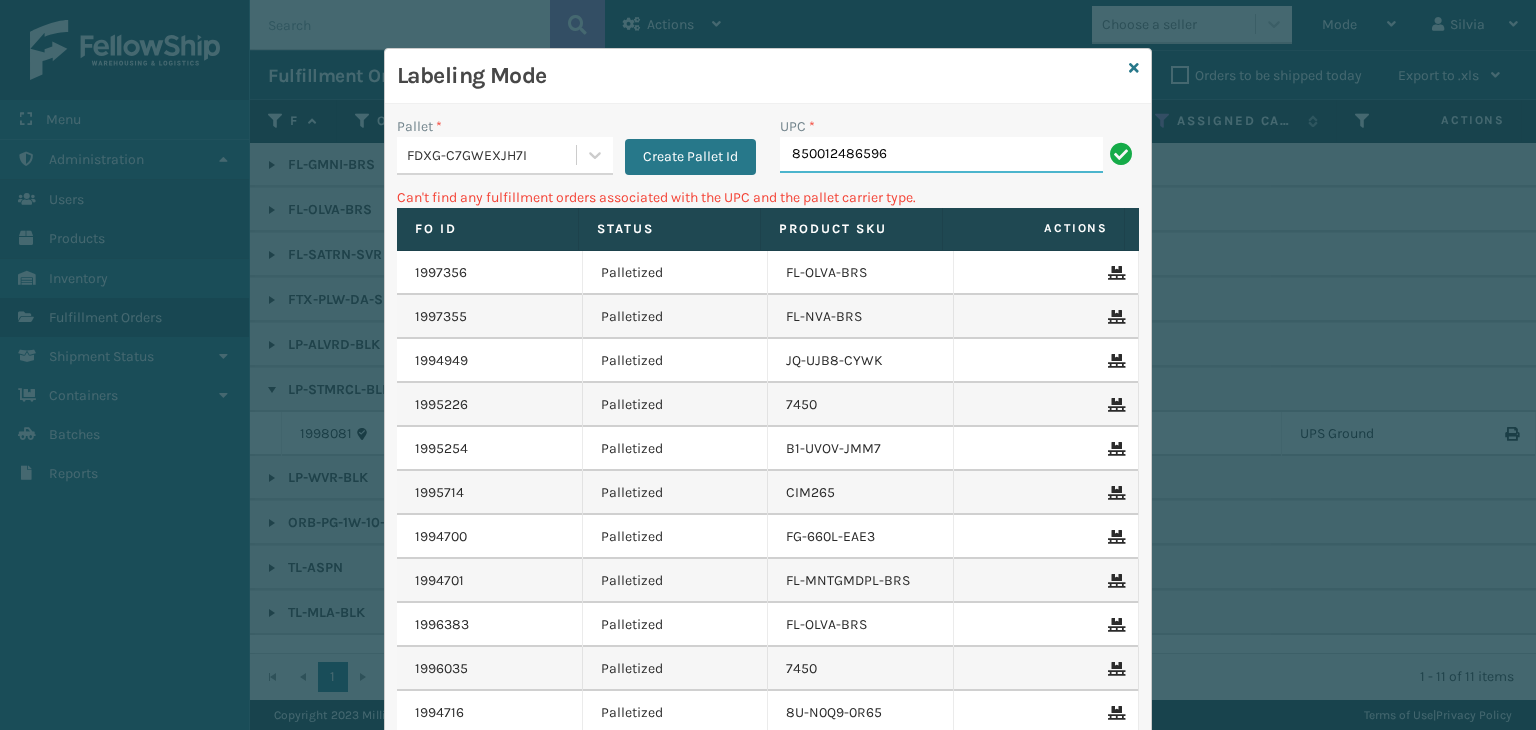 click on "850012486596" at bounding box center [941, 155] 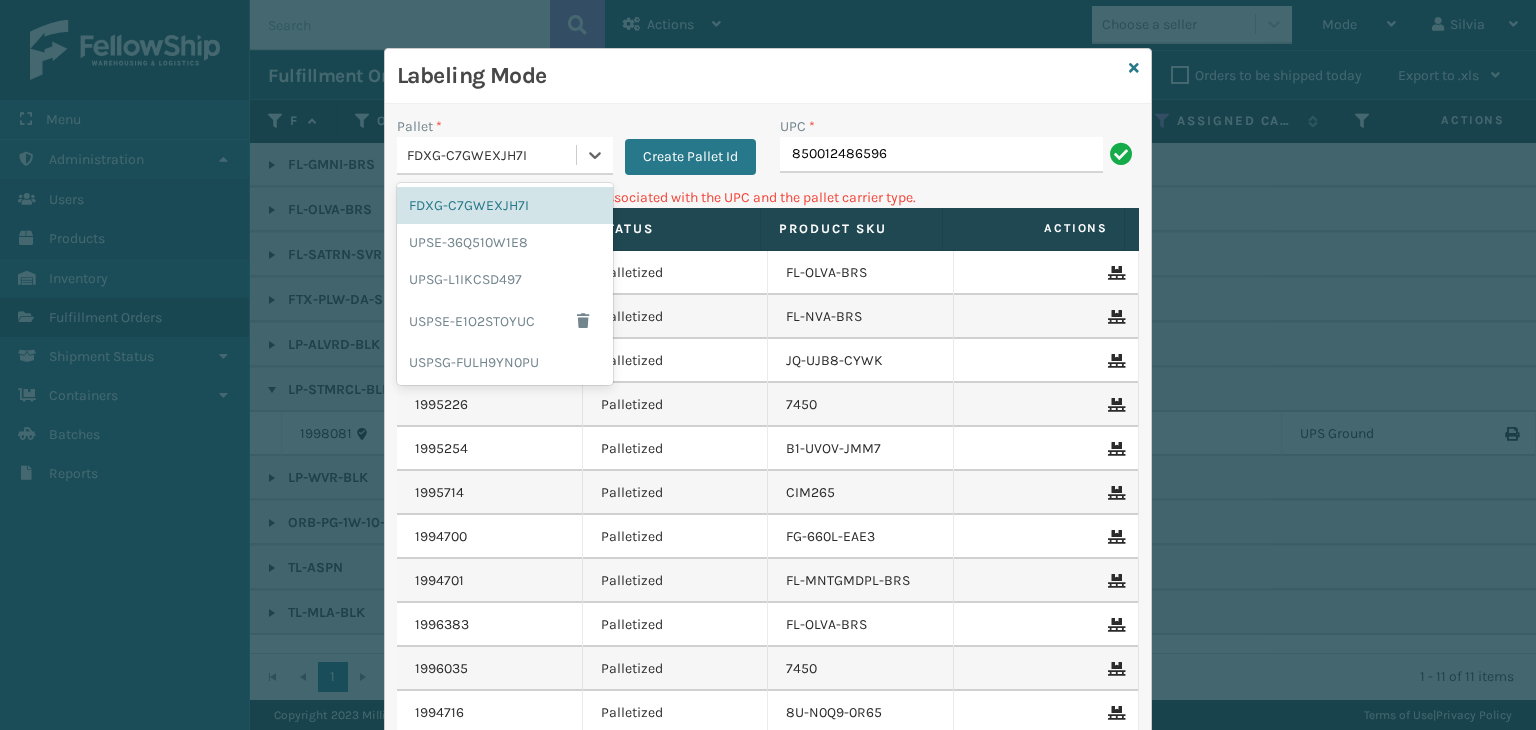 click on "FDXG-C7GWEXJH7I" at bounding box center (492, 155) 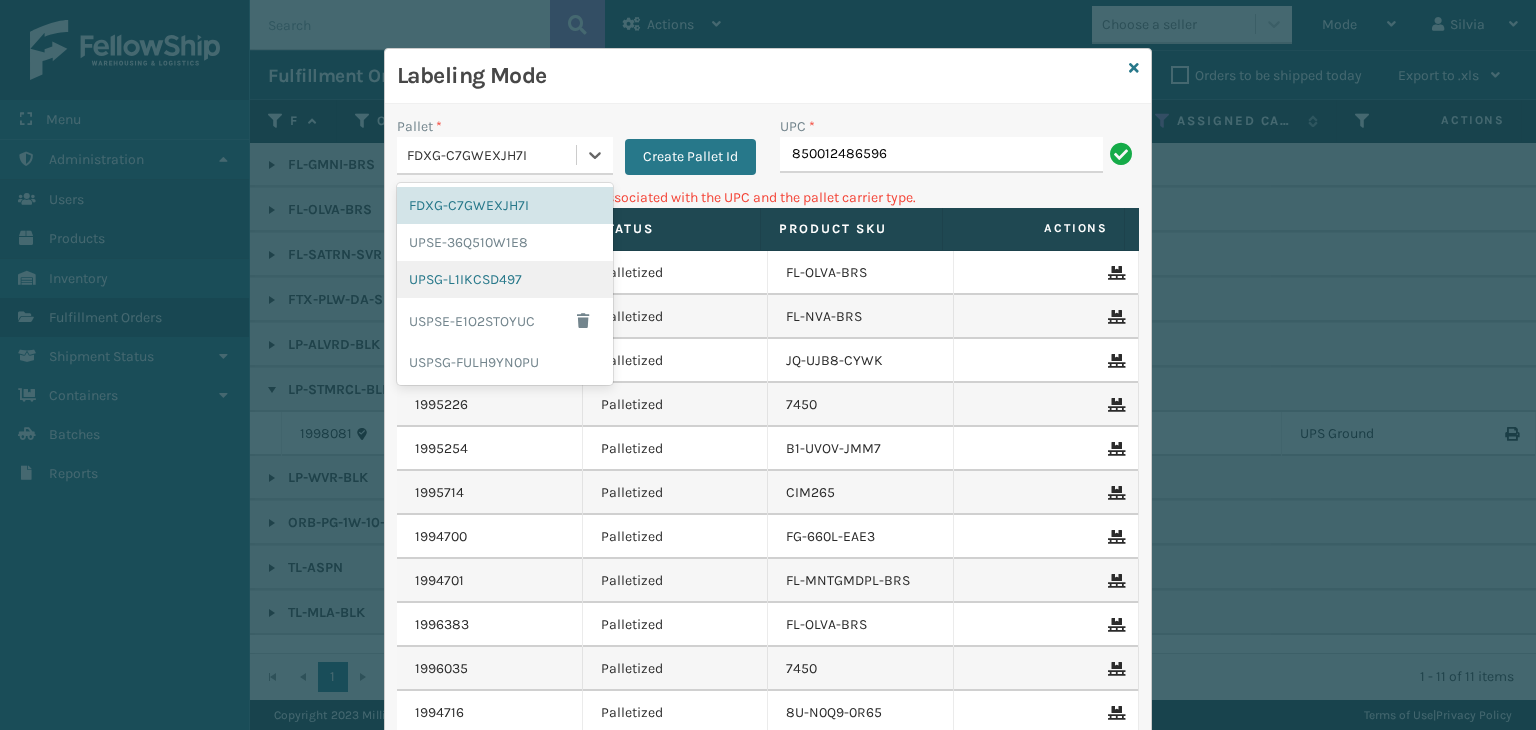 click on "UPSG-L1IKCSD497" at bounding box center (505, 279) 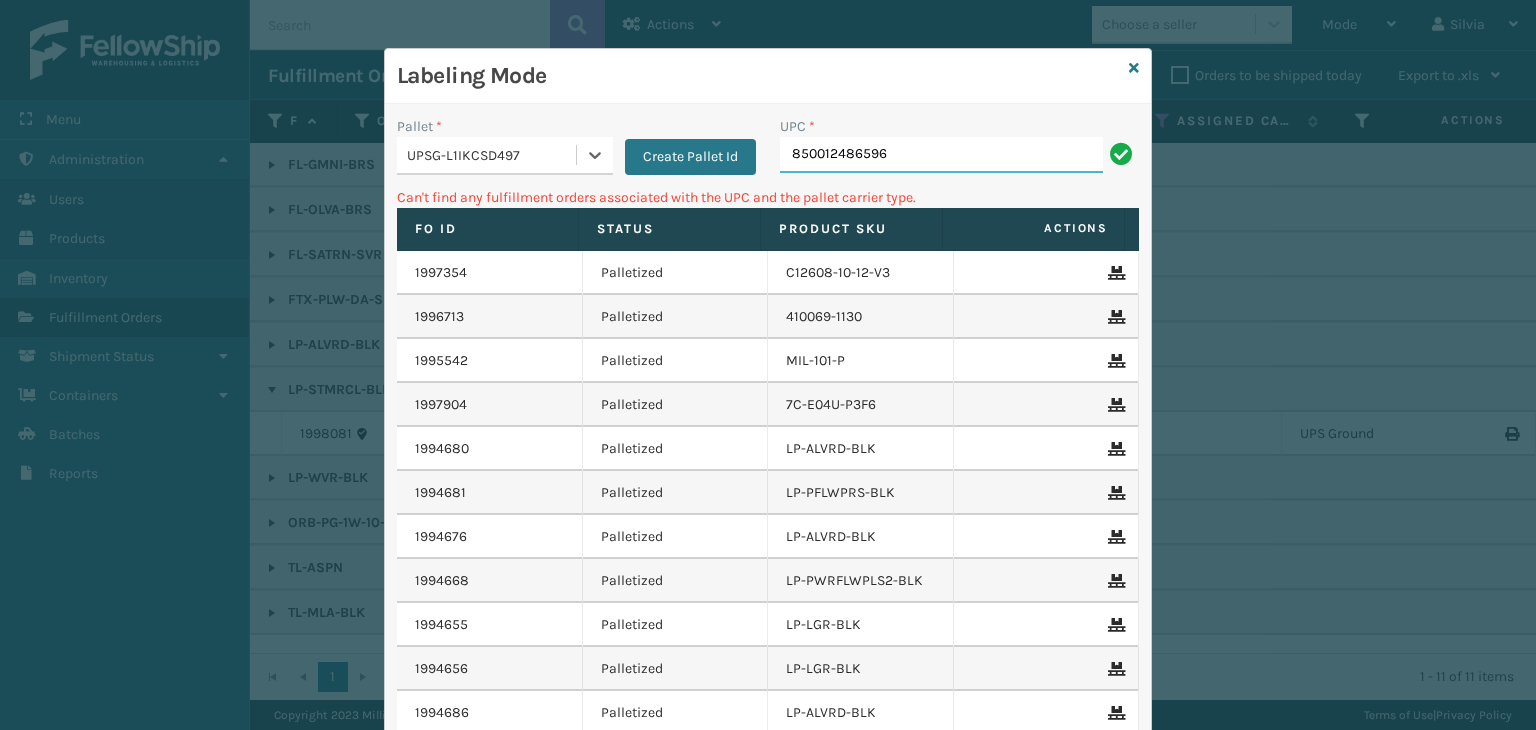 click on "850012486596" at bounding box center (941, 155) 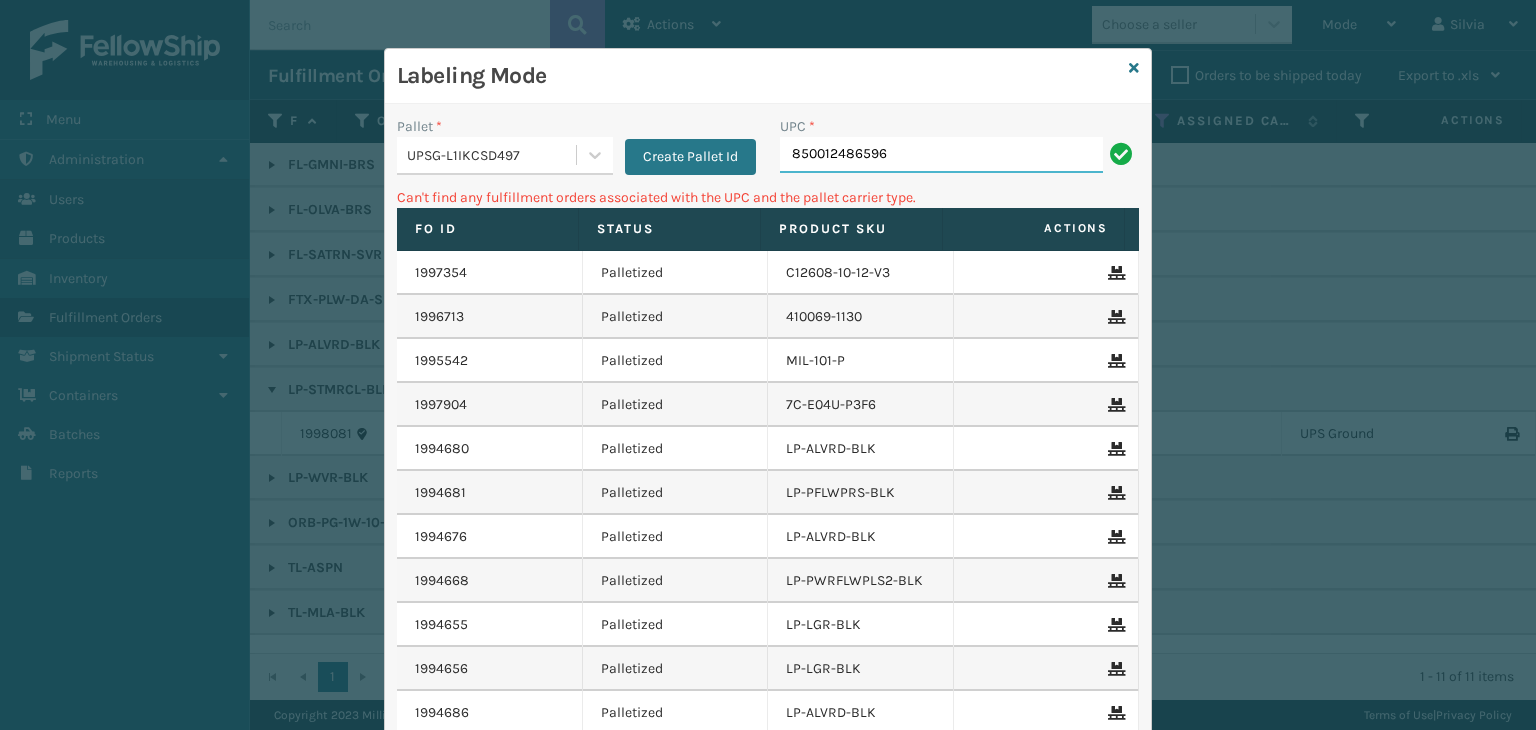 click on "850012486596" at bounding box center (941, 155) 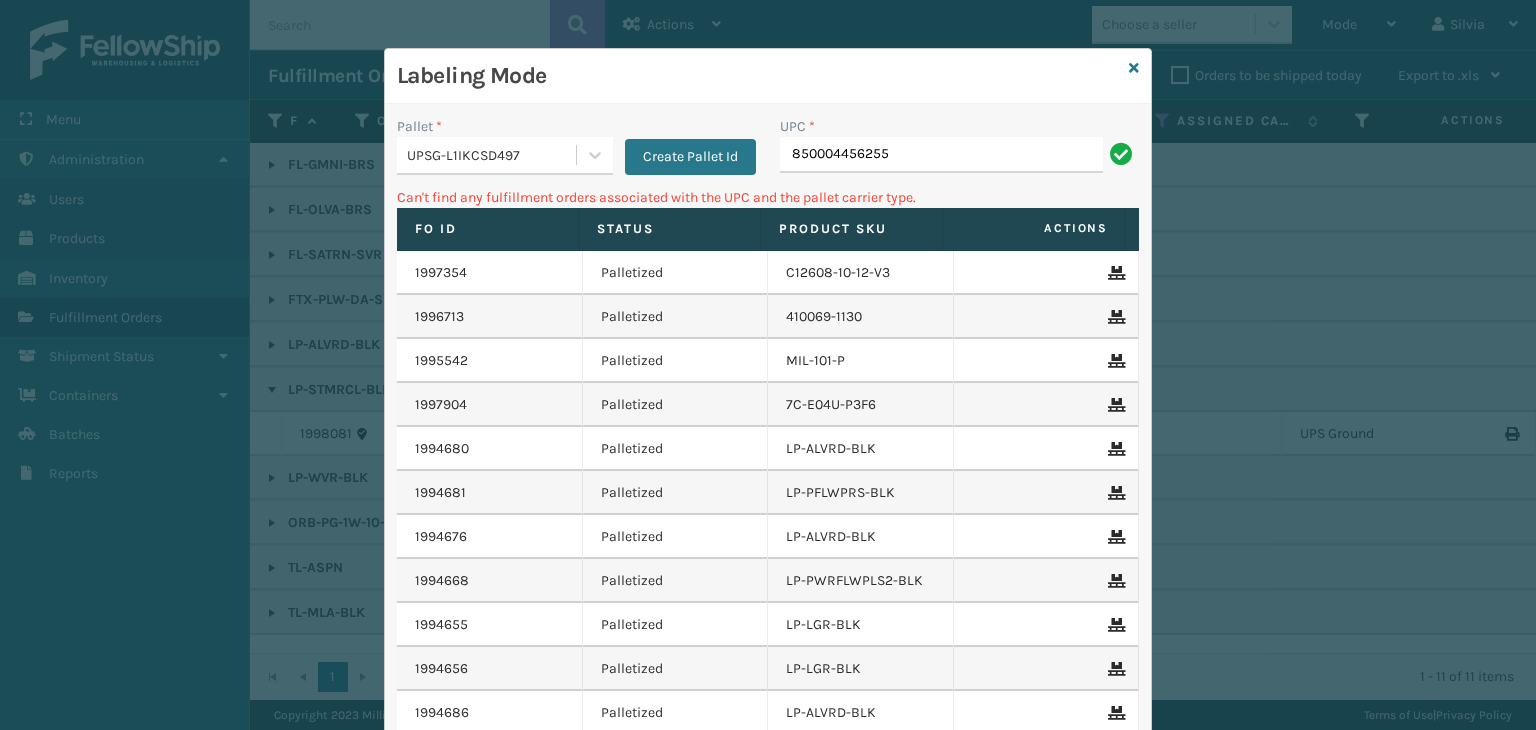 click on "UPSG-L1IKCSD497" at bounding box center [492, 155] 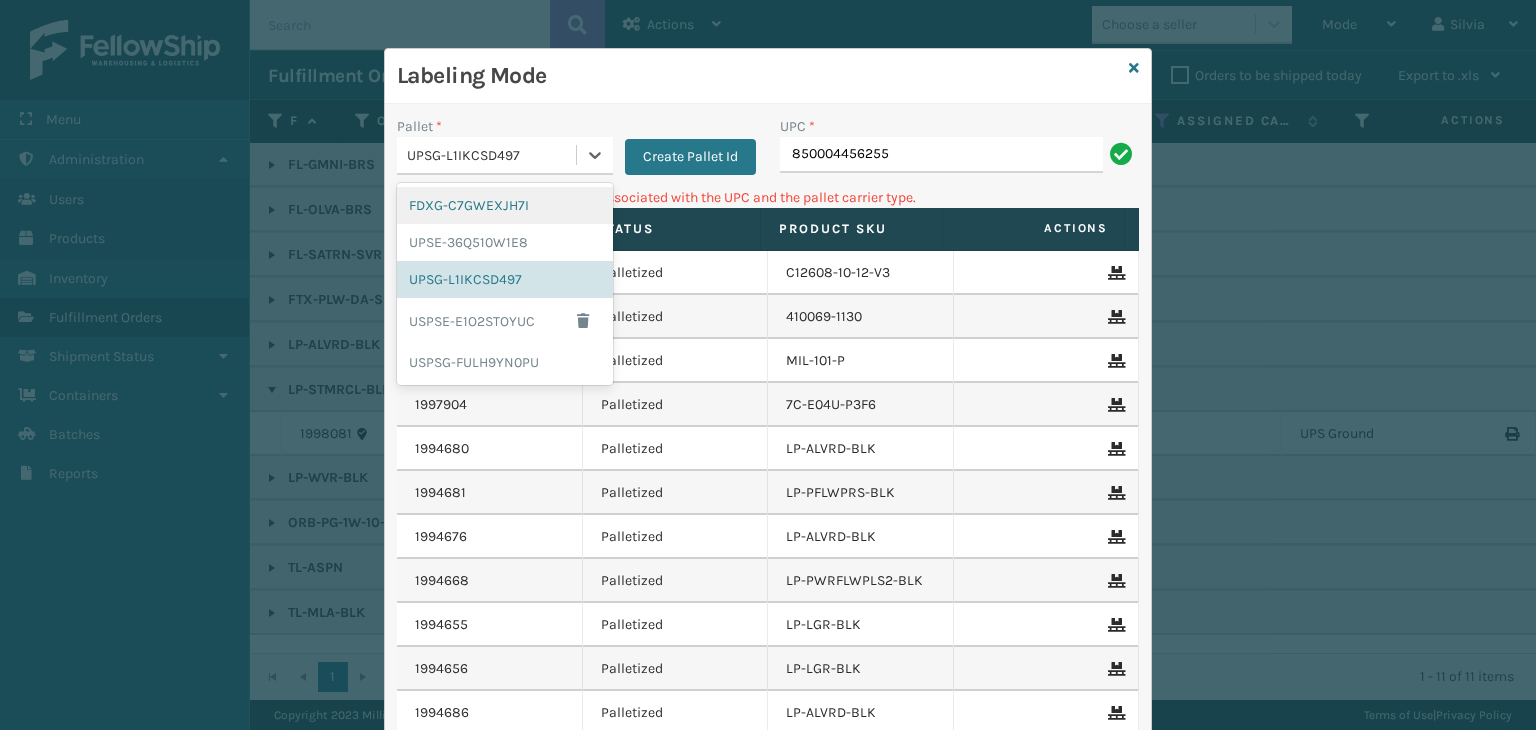 drag, startPoint x: 460, startPoint y: 210, endPoint x: 684, endPoint y: 193, distance: 224.64417 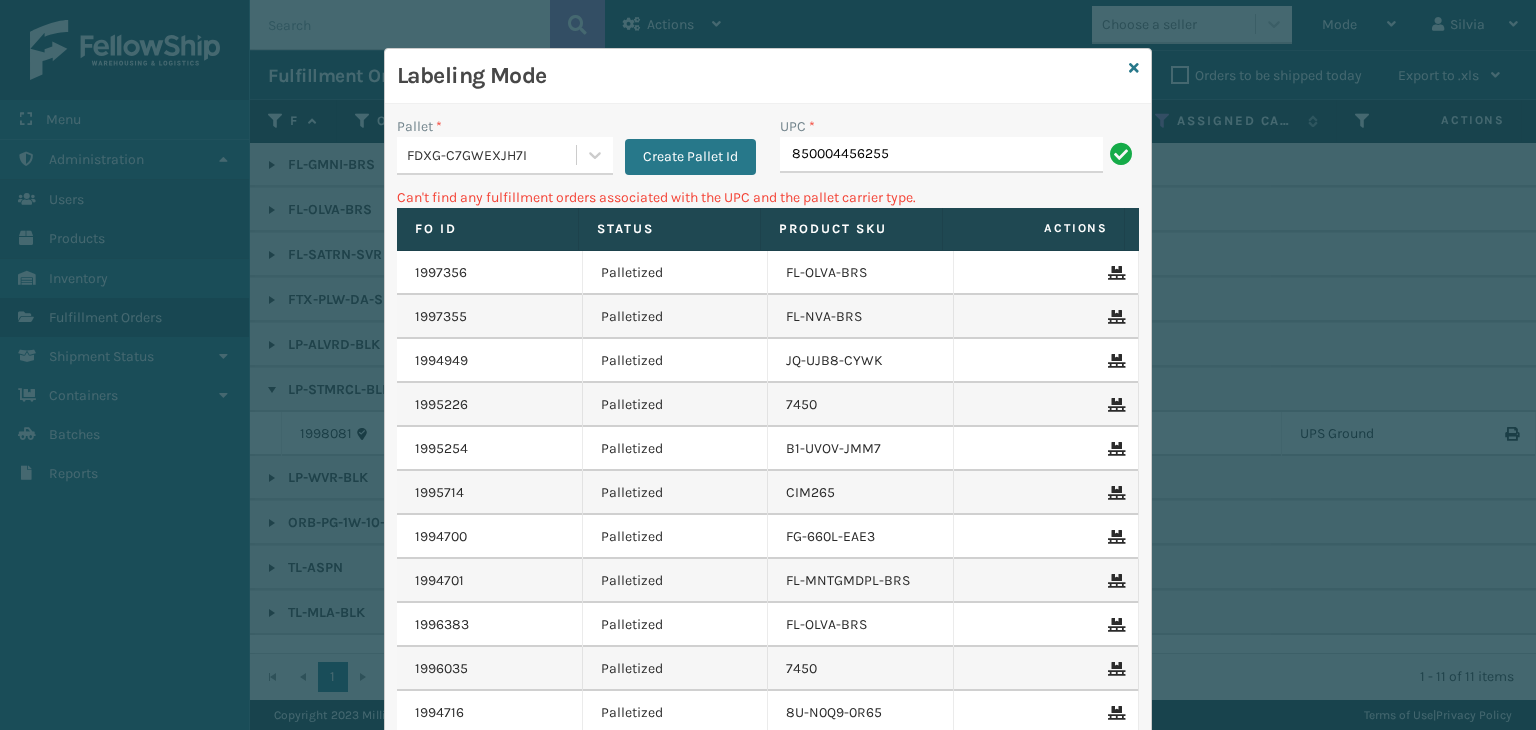 click on "UPC   * [UPC]" at bounding box center [959, 151] 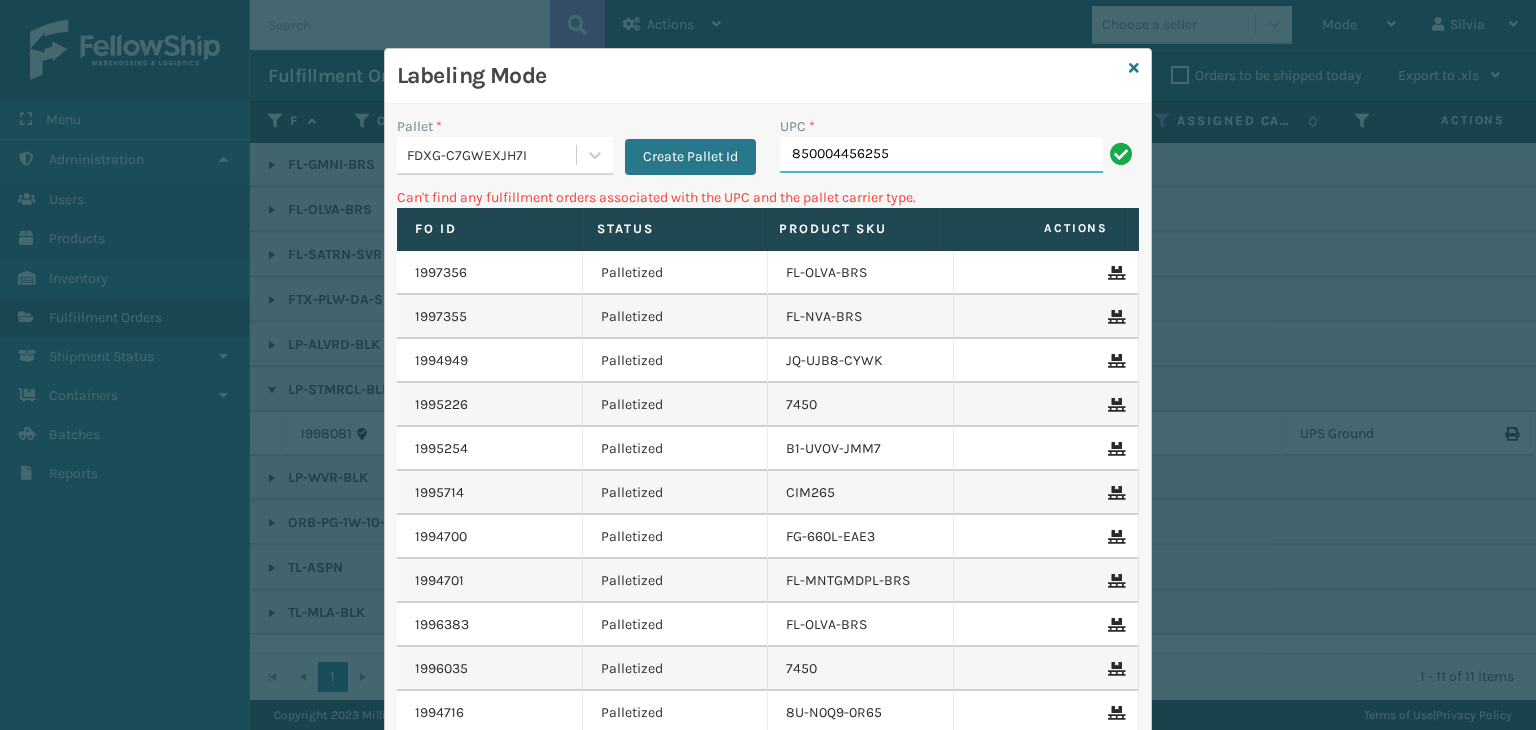 click on "850004456255" at bounding box center (941, 155) 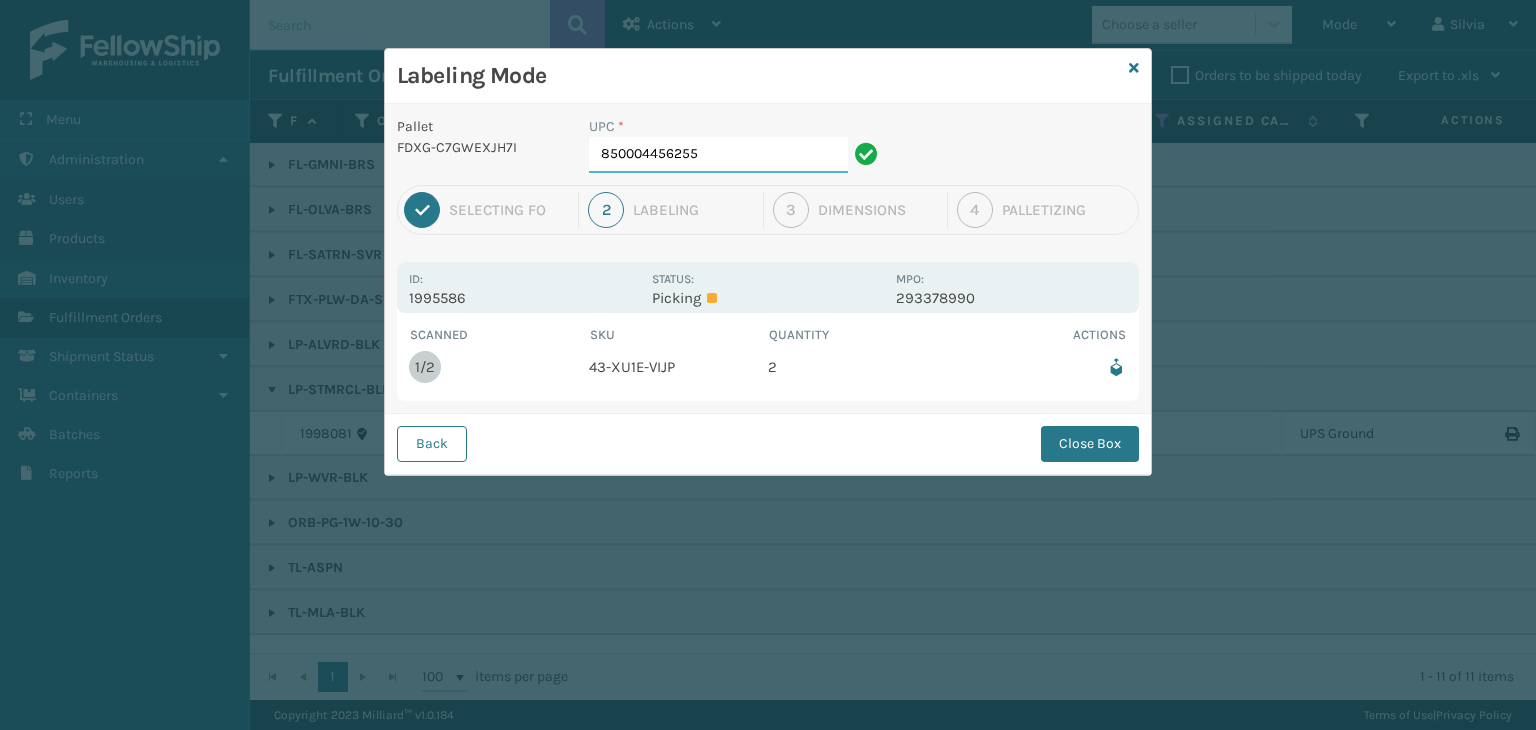 click on "850004456255" at bounding box center (718, 155) 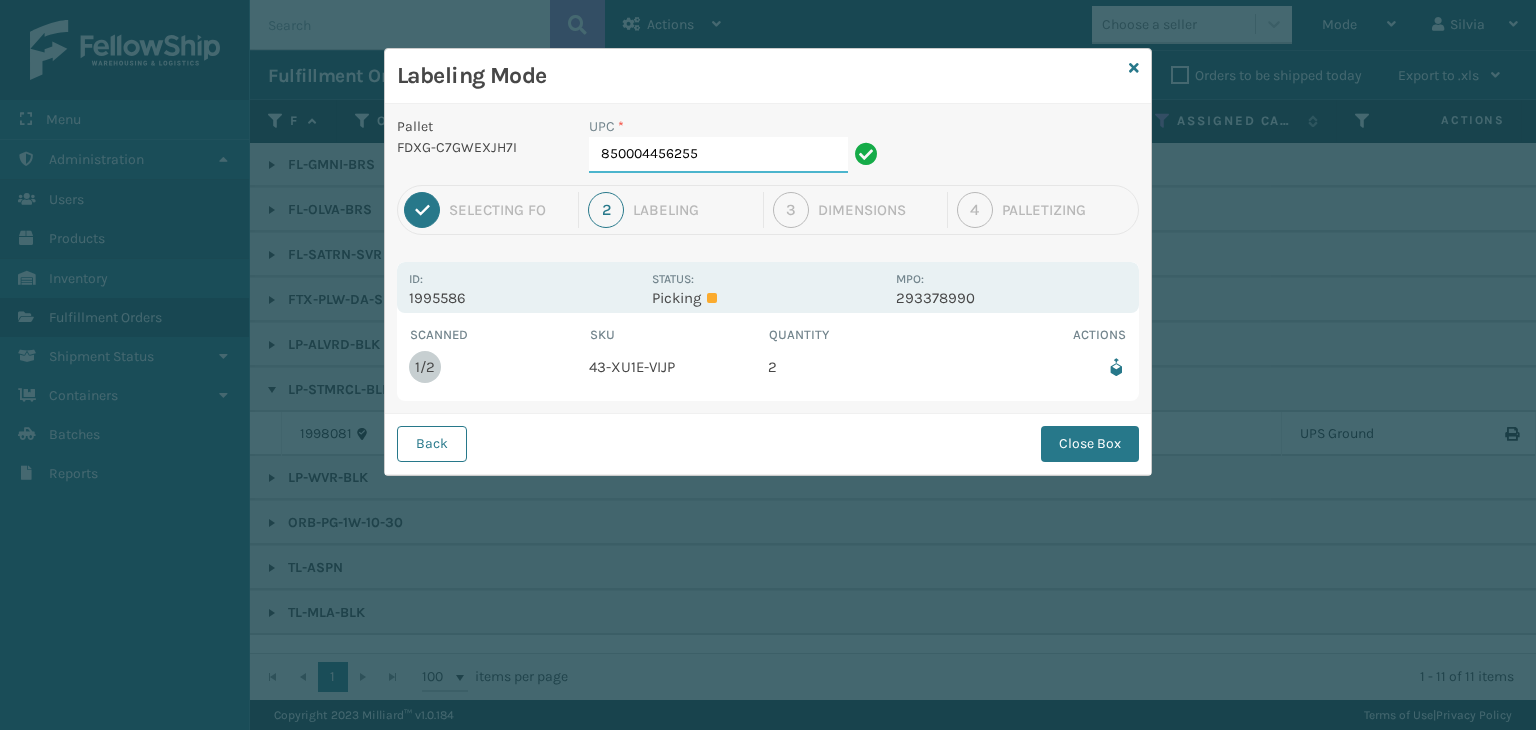 click on "850004456255" at bounding box center [718, 155] 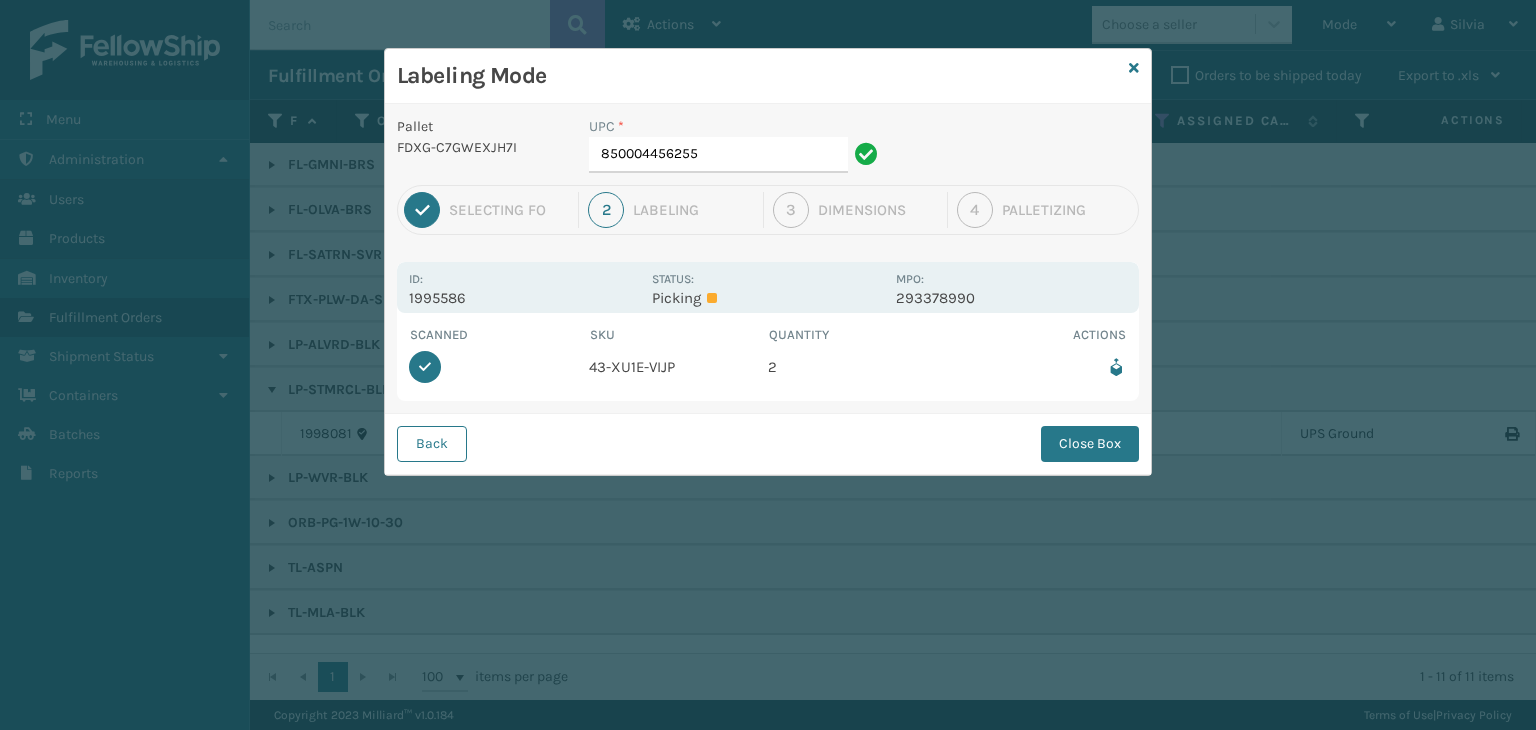 click on "Close Box" at bounding box center (1090, 444) 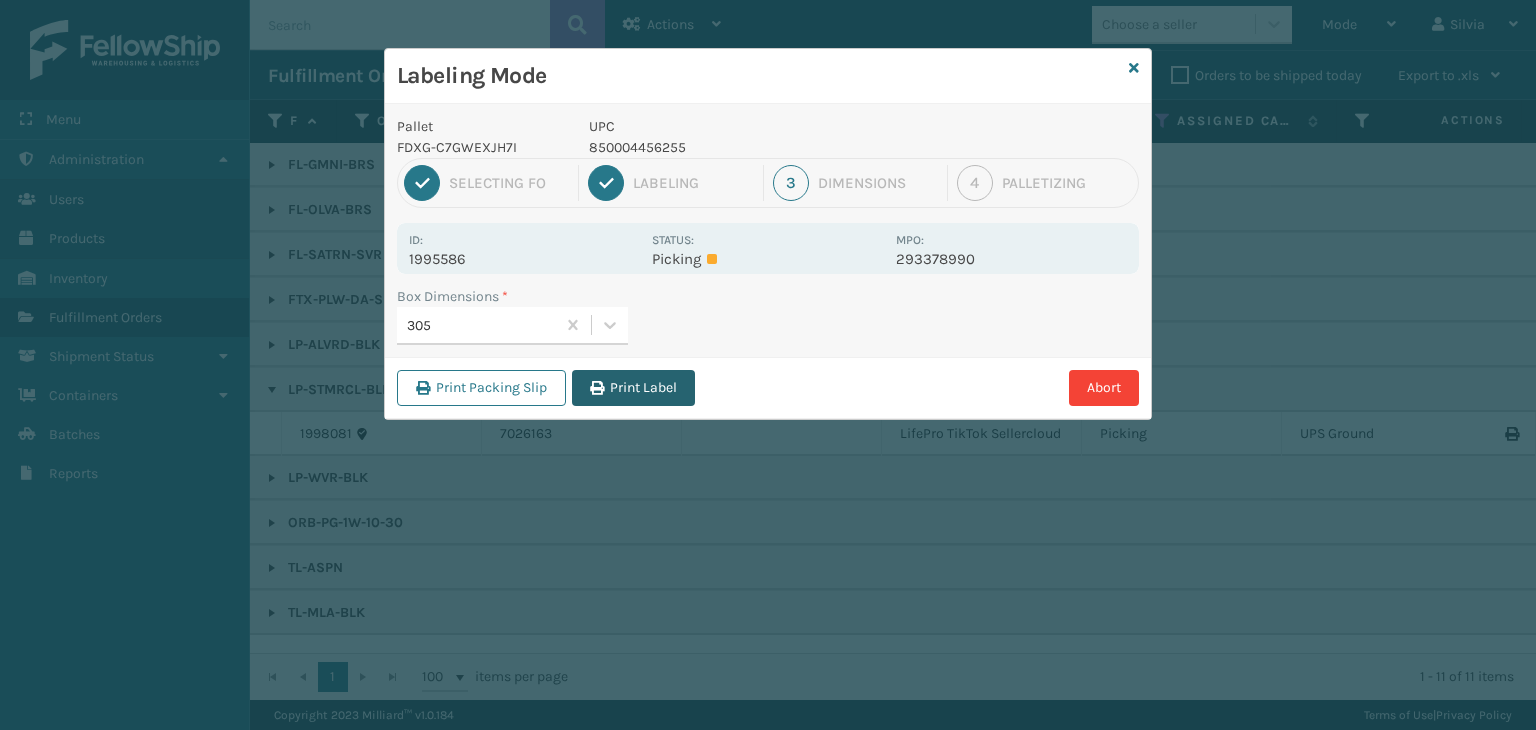 click on "Print Label" at bounding box center [633, 388] 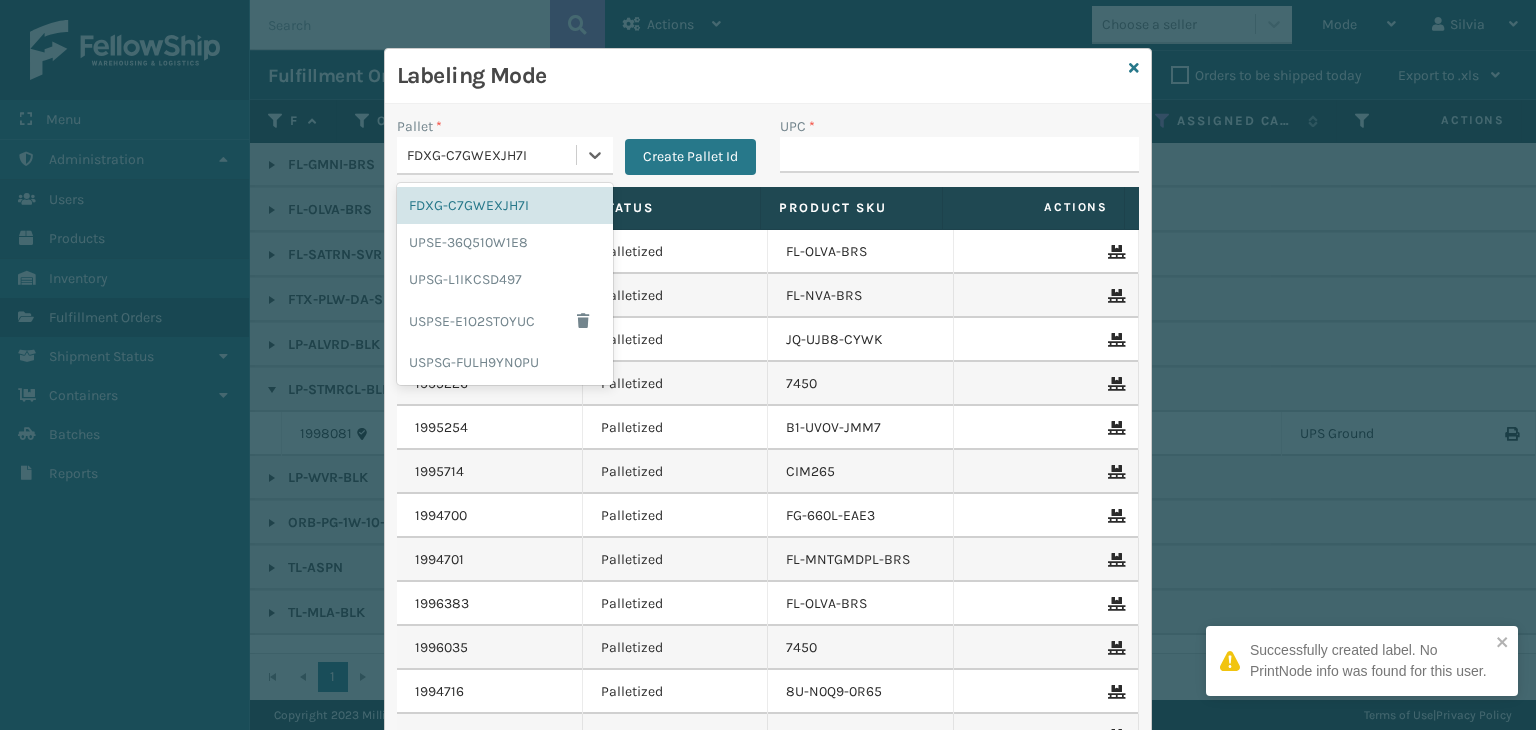 click on "FDXG-C7GWEXJH7I" at bounding box center (492, 155) 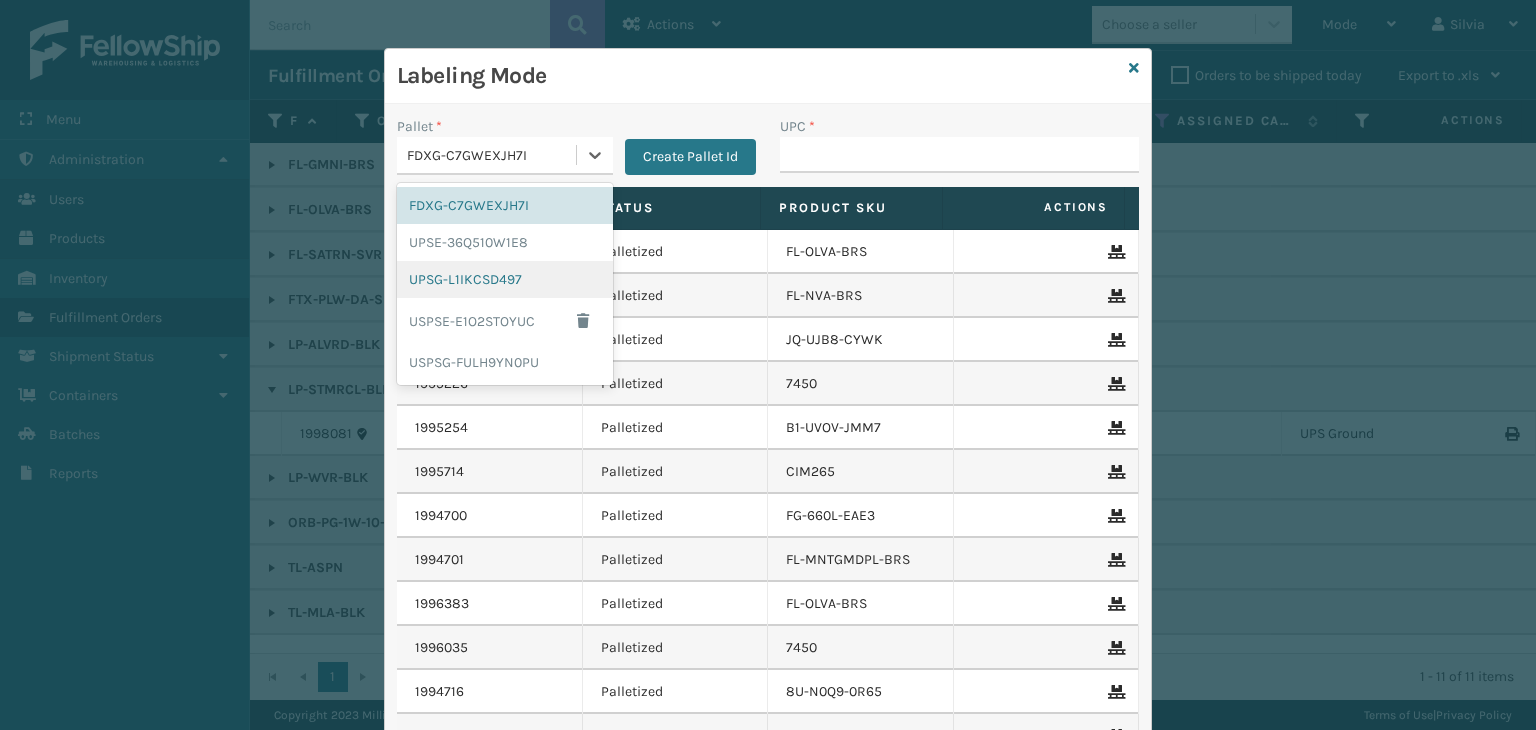 click on "UPSG-L1IKCSD497" at bounding box center [505, 279] 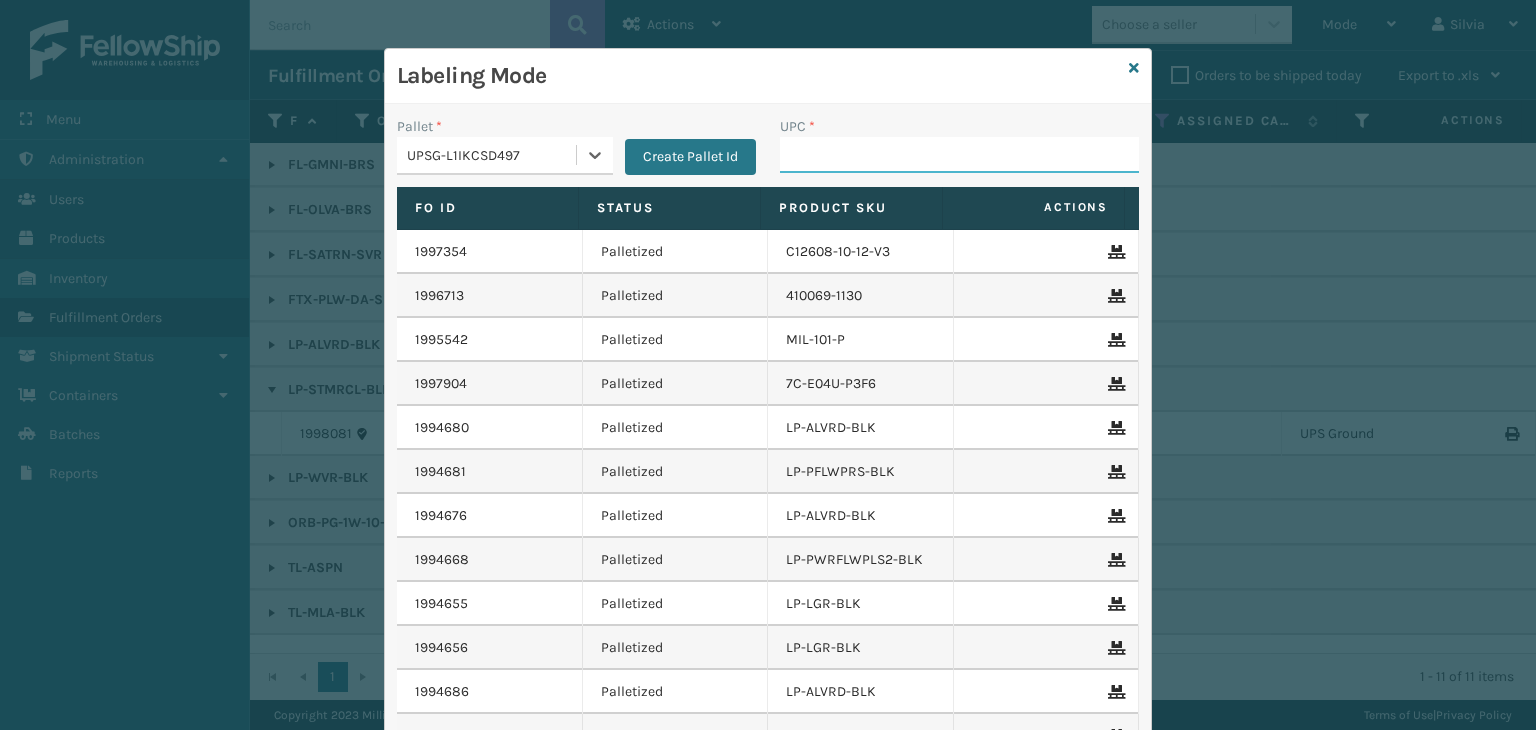 click on "UPC   *" at bounding box center [959, 155] 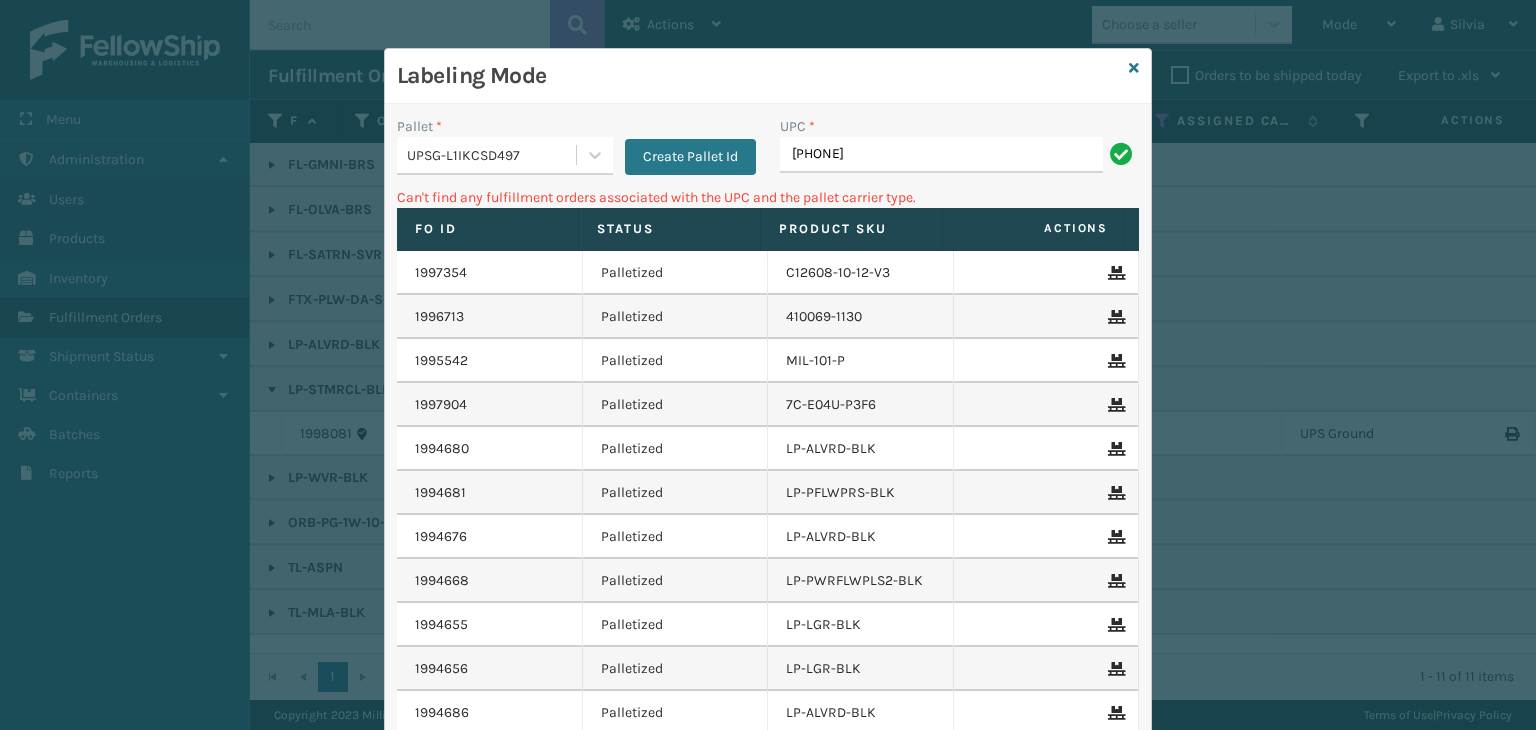 click on "UPSG-L1IKCSD497" at bounding box center (486, 155) 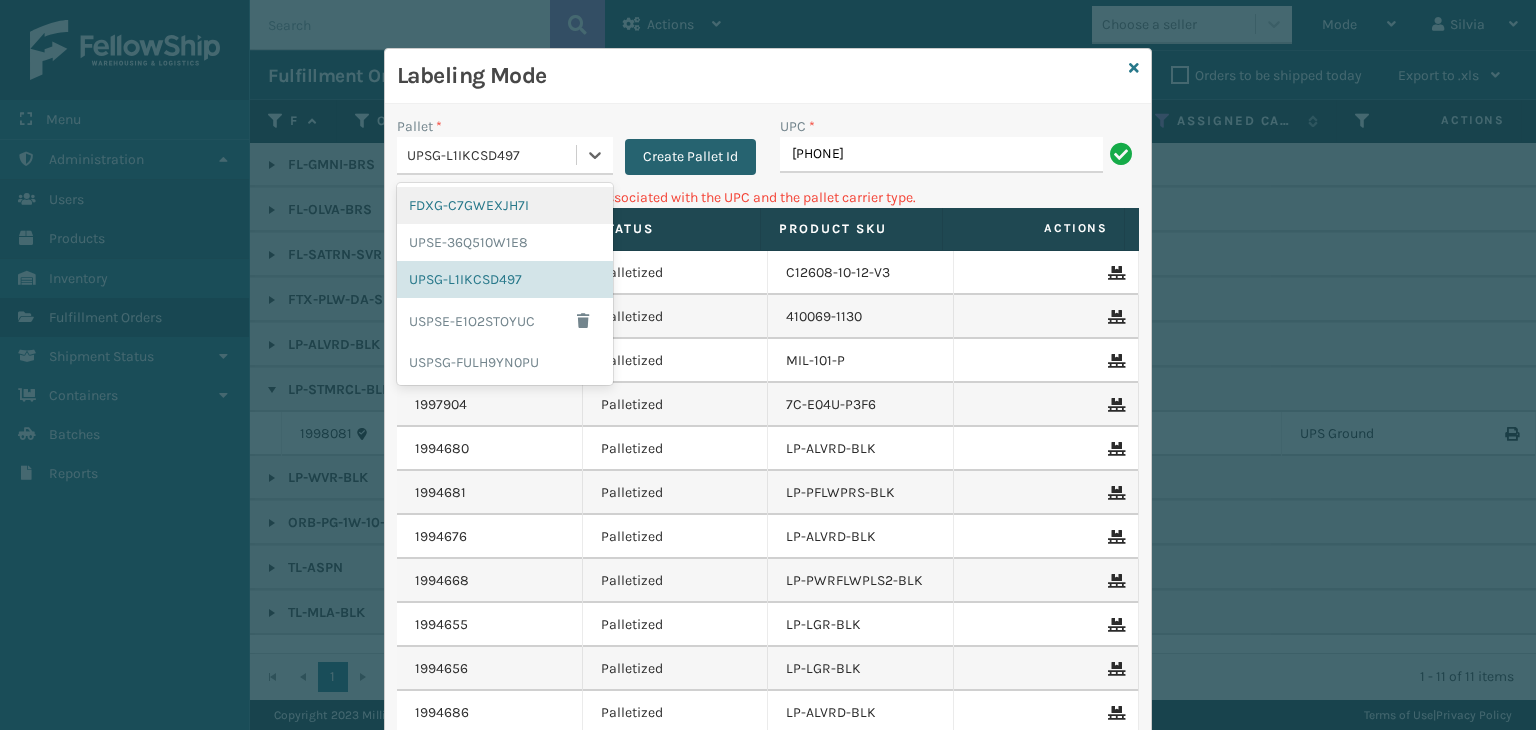 drag, startPoint x: 484, startPoint y: 208, endPoint x: 716, endPoint y: 171, distance: 234.9319 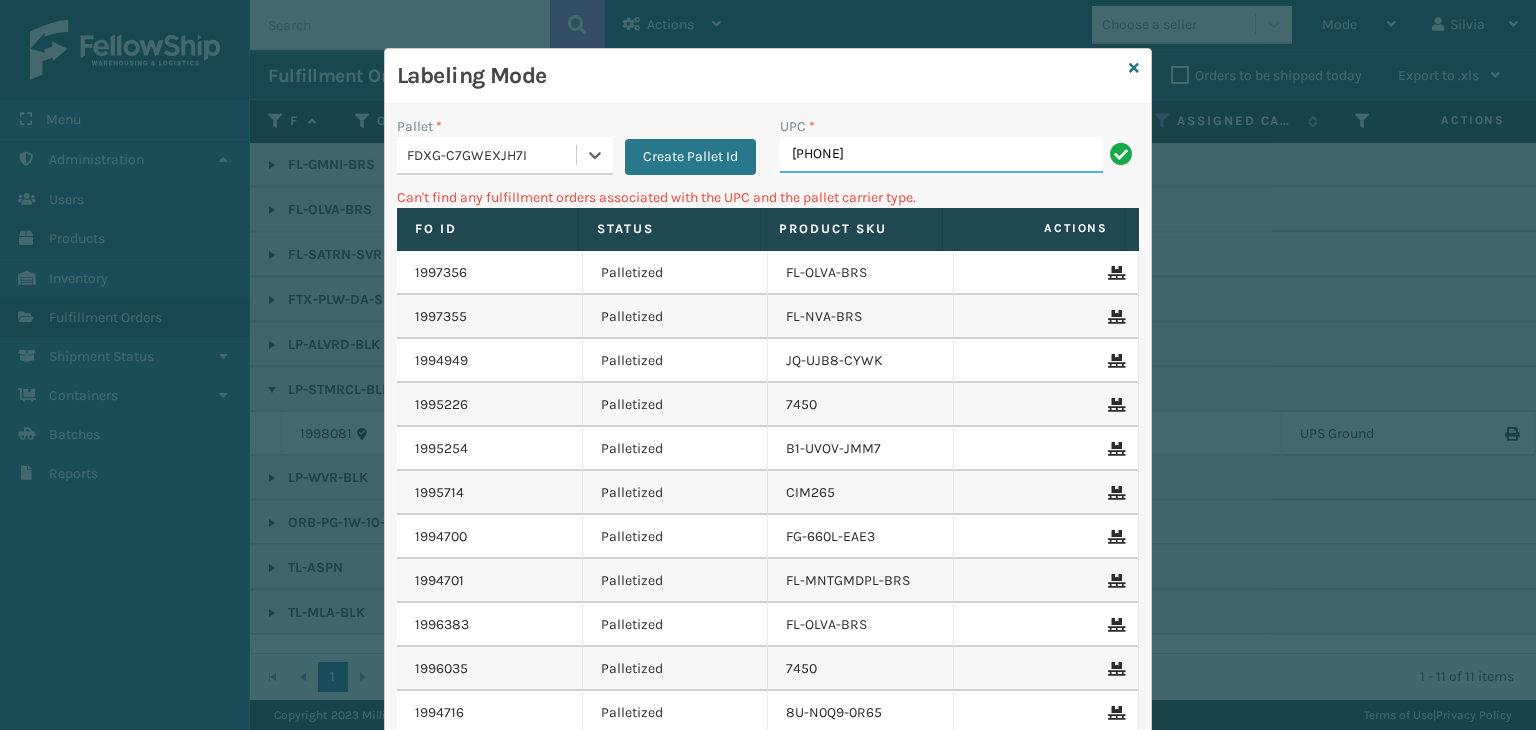 click on "[PHONE]" at bounding box center [941, 155] 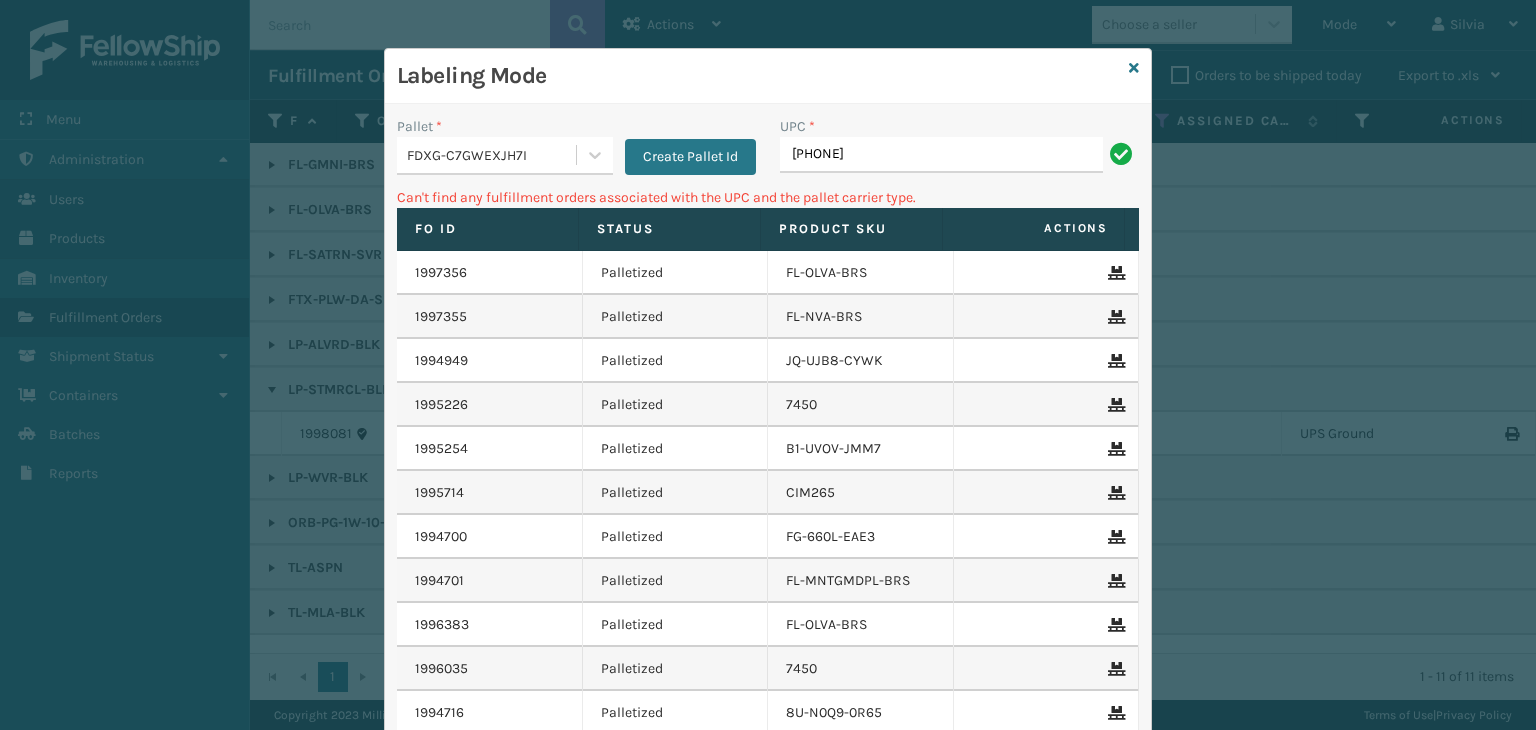 click on "FDXG-C7GWEXJH7I" at bounding box center [492, 155] 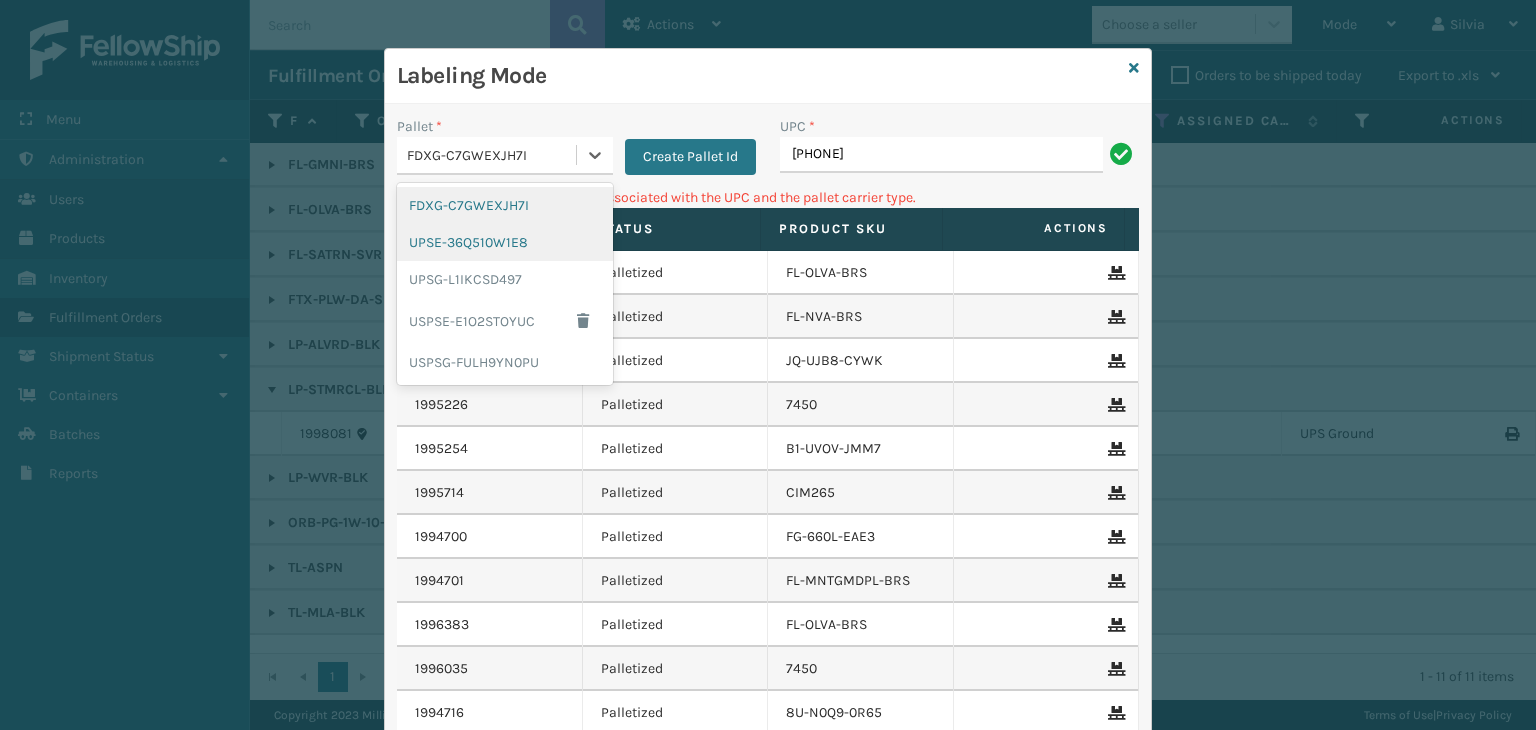 click on "FDXG-C7GWEXJH7I" at bounding box center [505, 205] 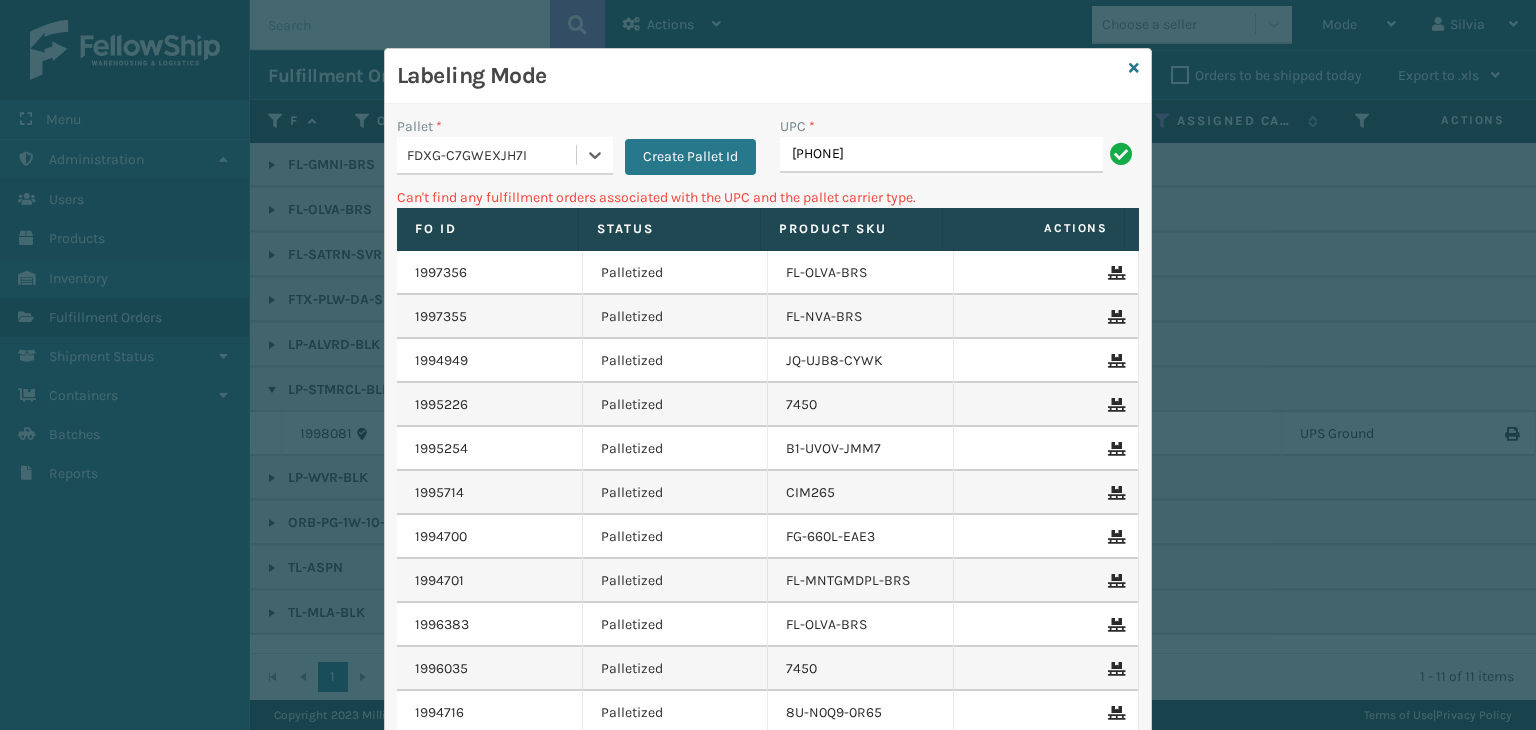 click on "FDXG-C7GWEXJH7I" at bounding box center [492, 155] 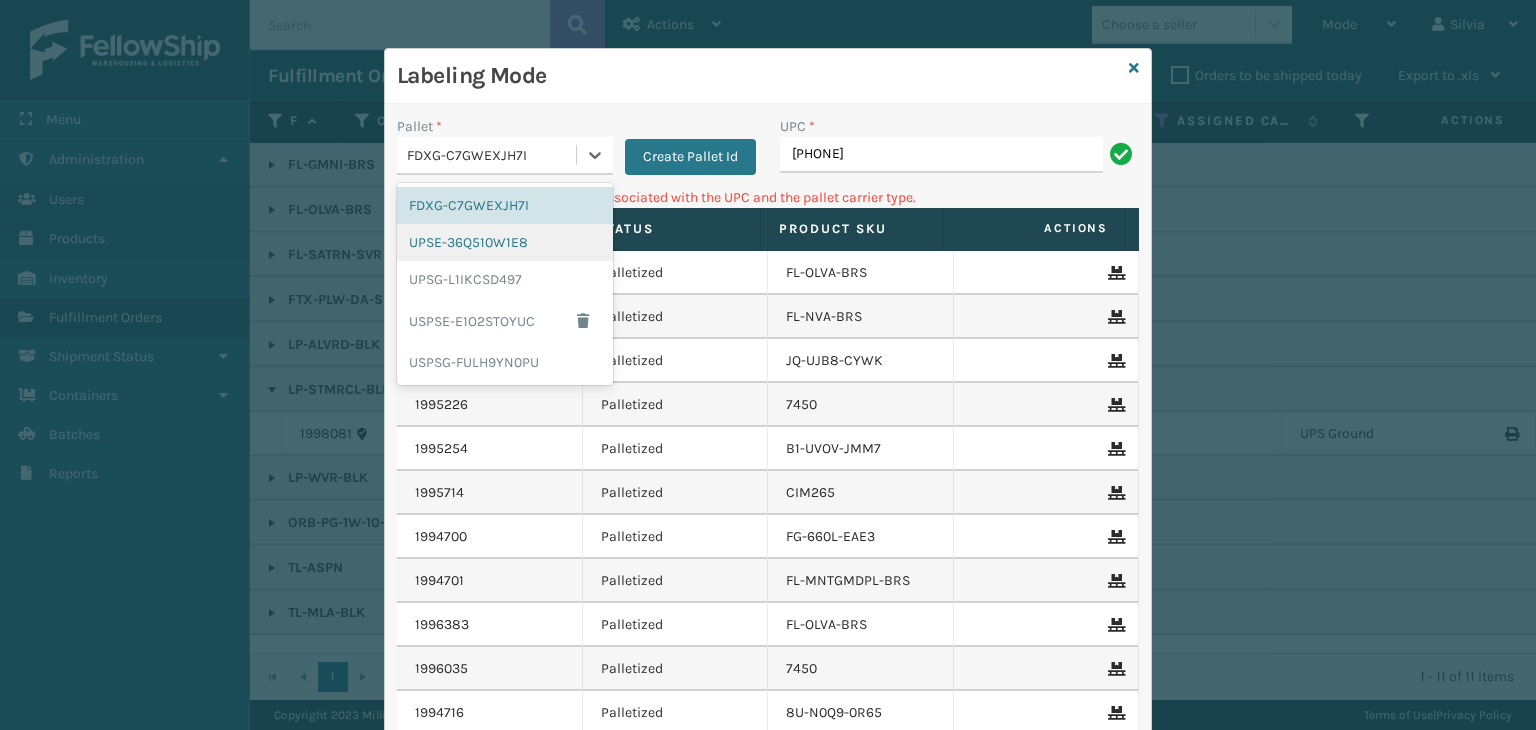 click on "UPSE-36Q510W1E8" at bounding box center [505, 242] 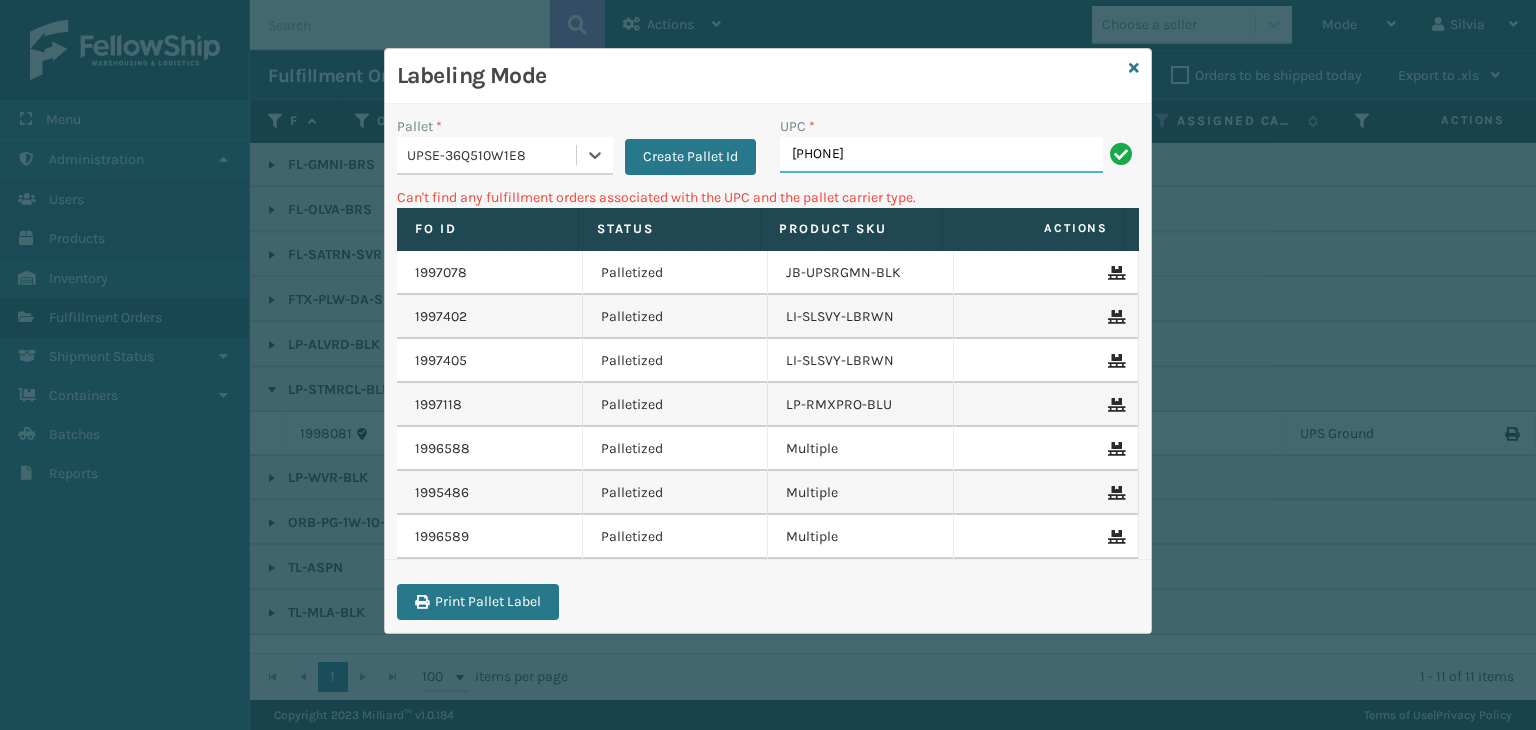 click on "[PHONE]" at bounding box center (941, 155) 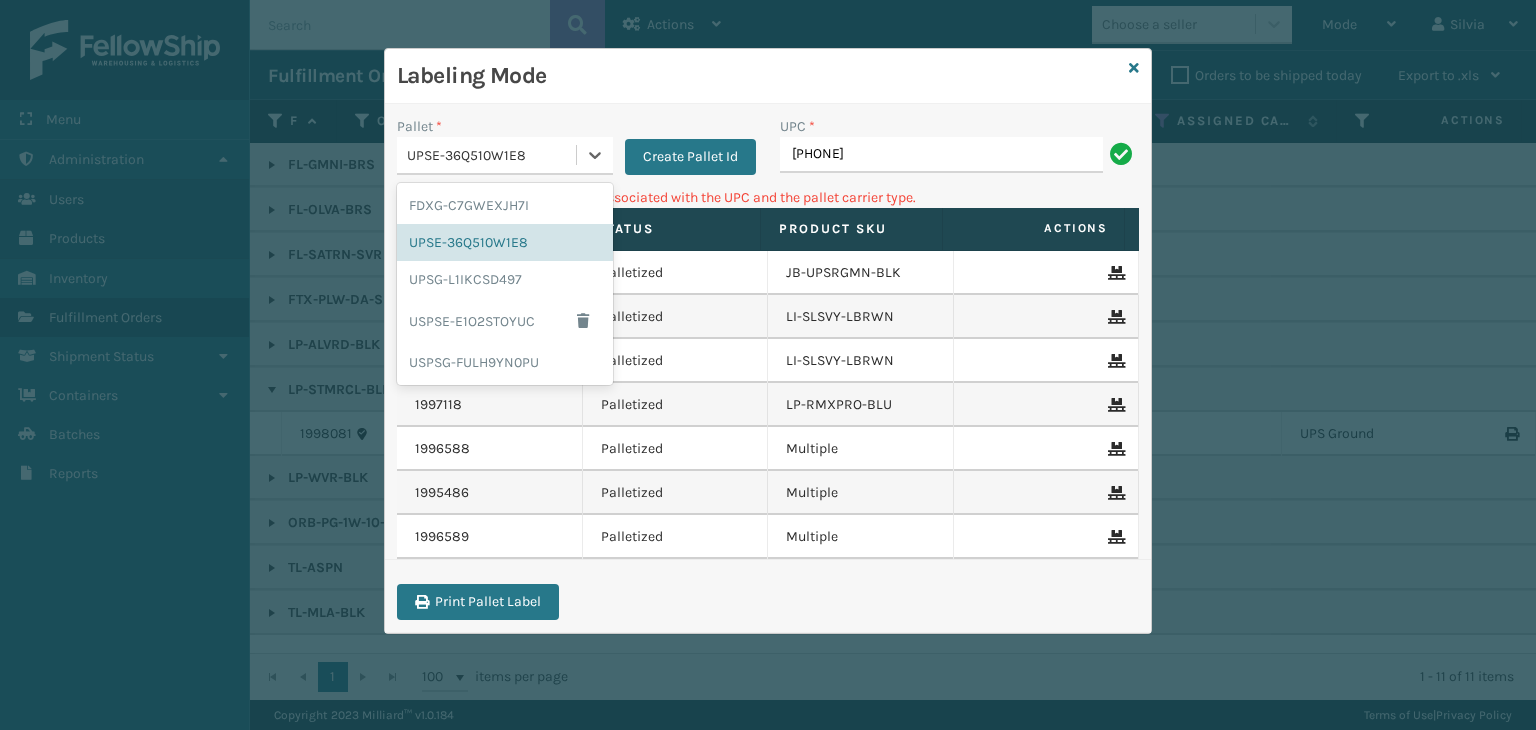click on "UPSE-36Q510W1E8" at bounding box center (486, 155) 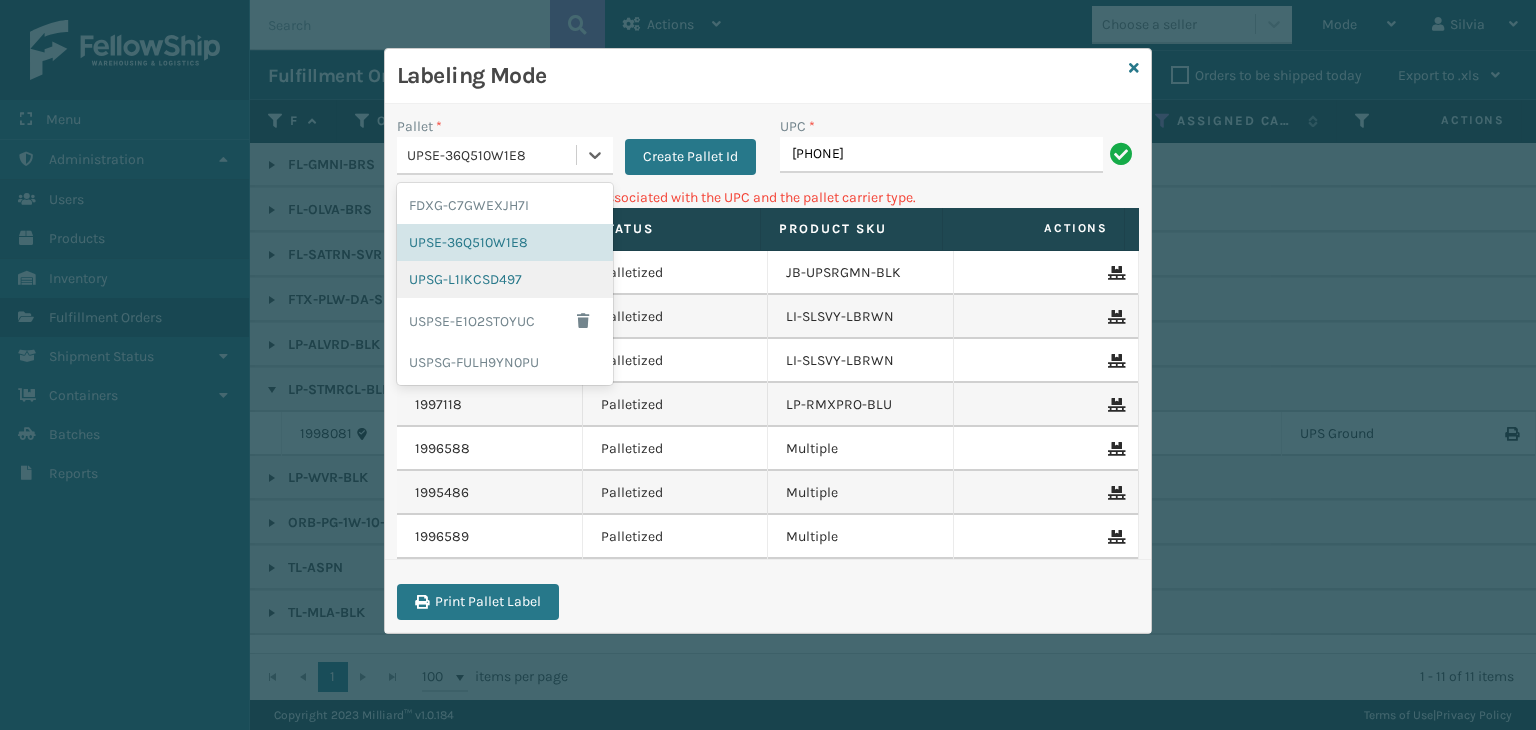 click on "UPSG-L1IKCSD497" at bounding box center (505, 279) 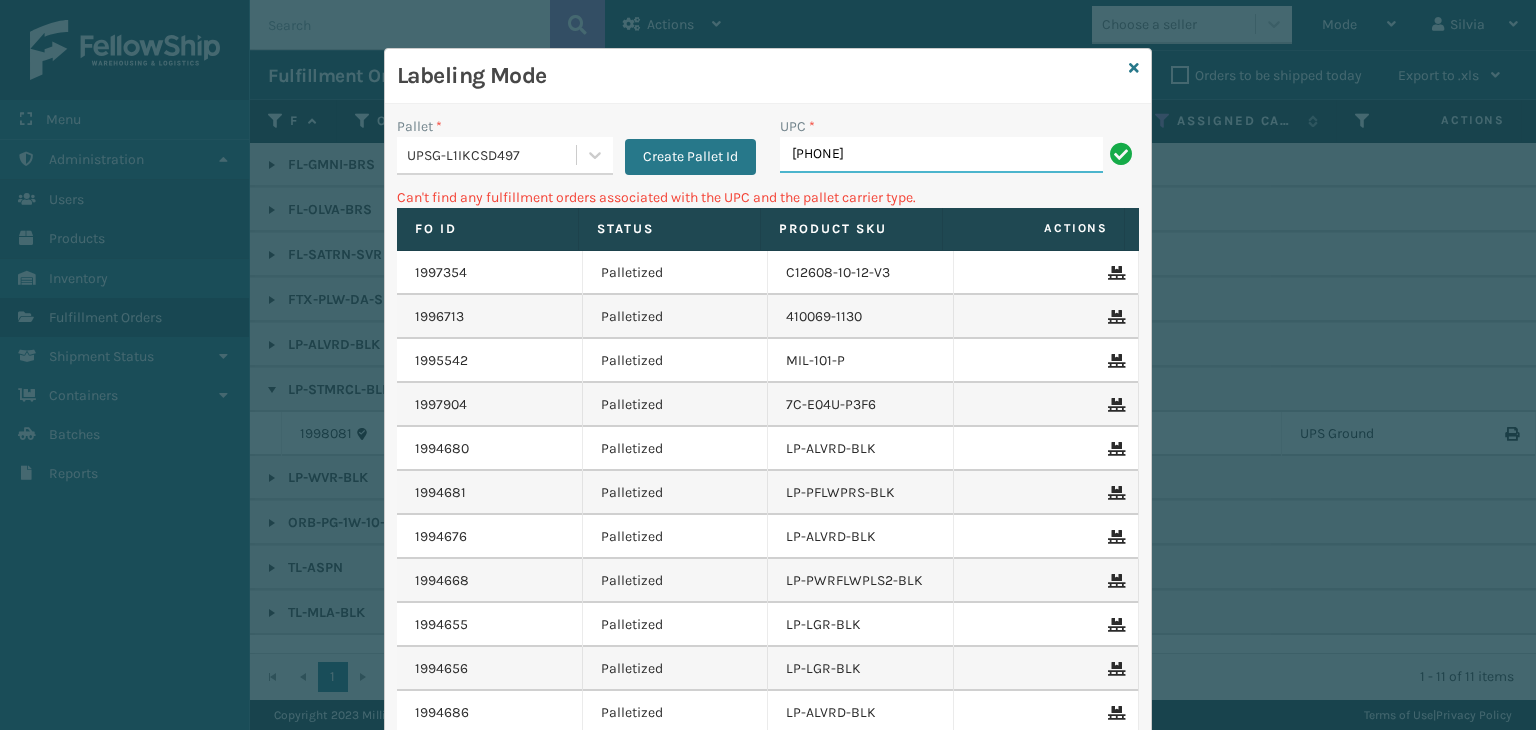 click on "[PHONE]" at bounding box center (941, 155) 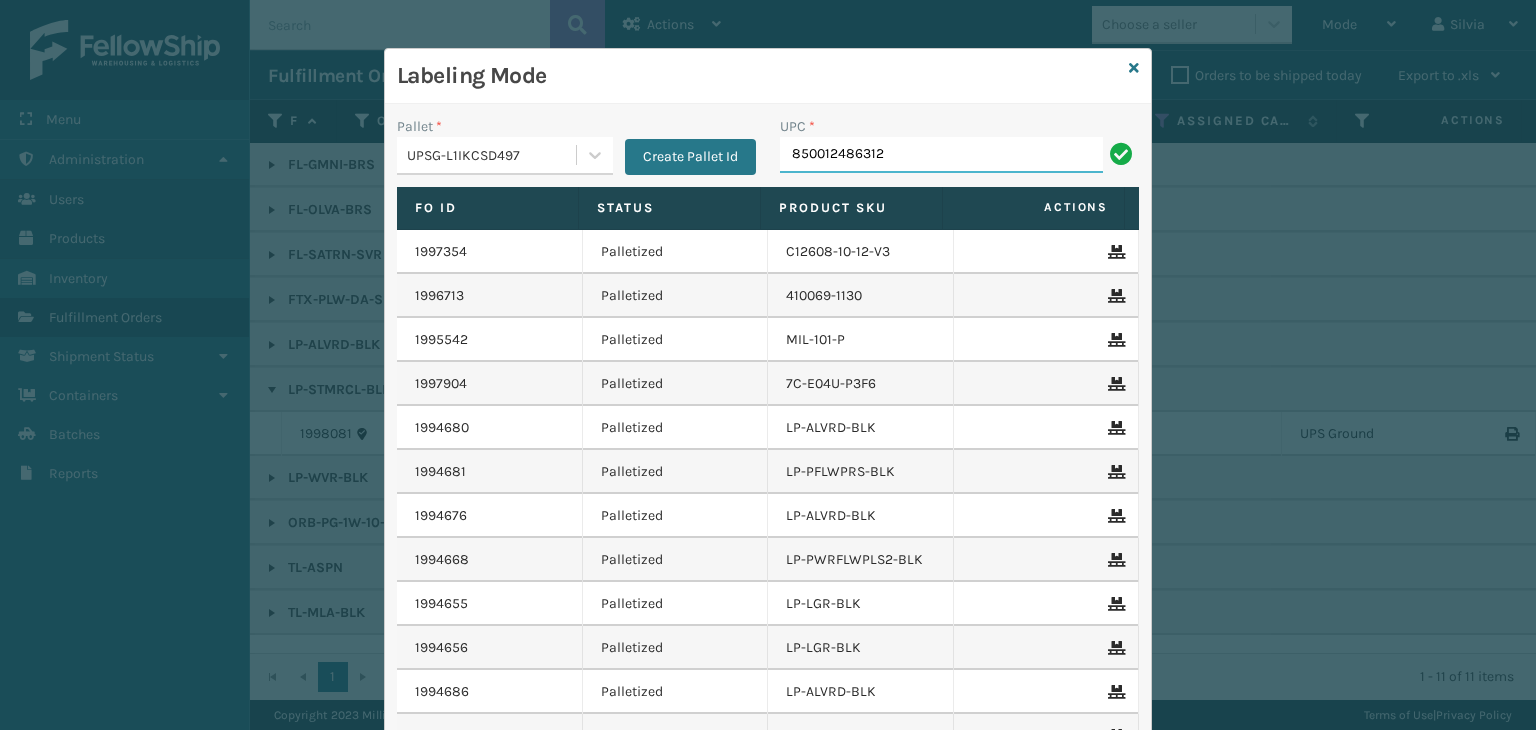 type on "850012486312" 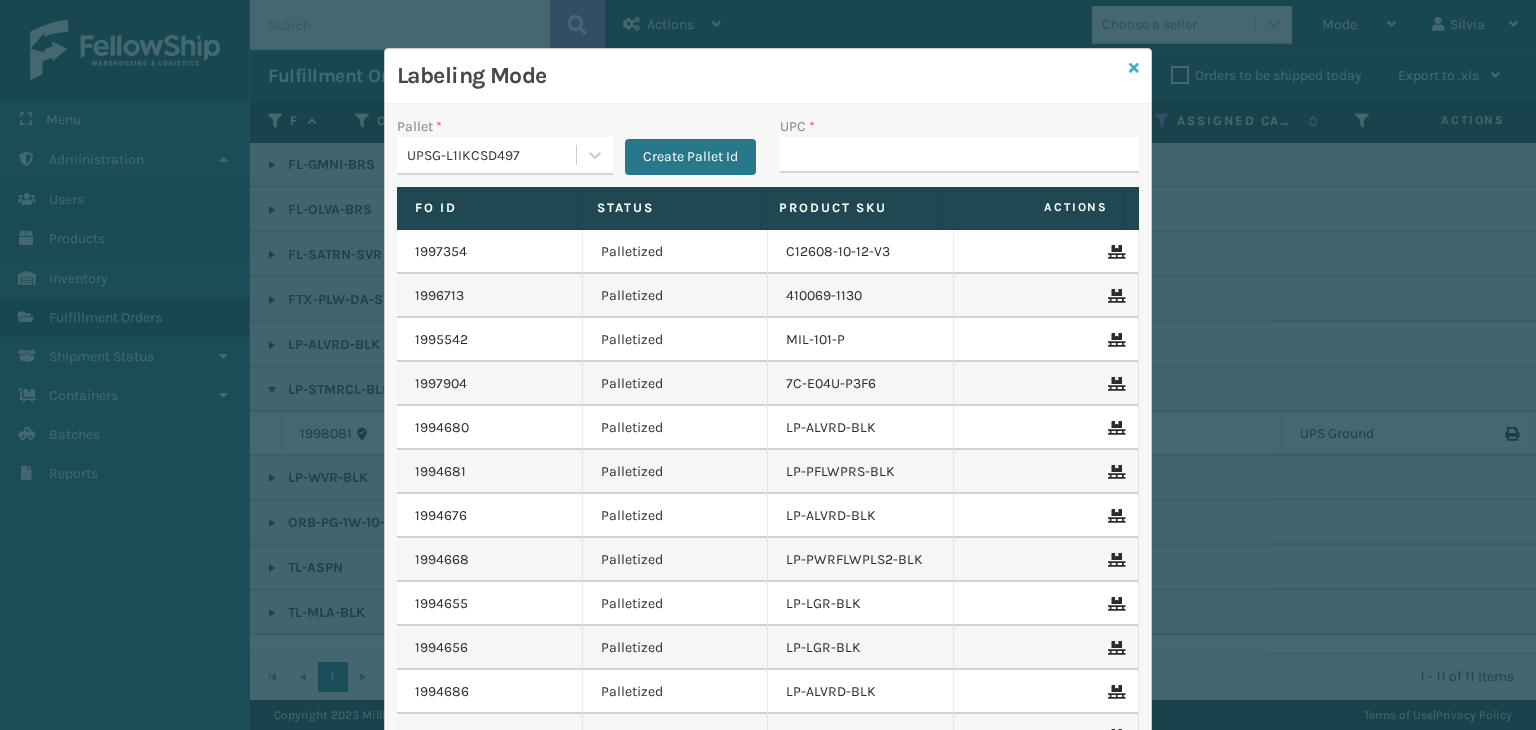 click at bounding box center (1134, 68) 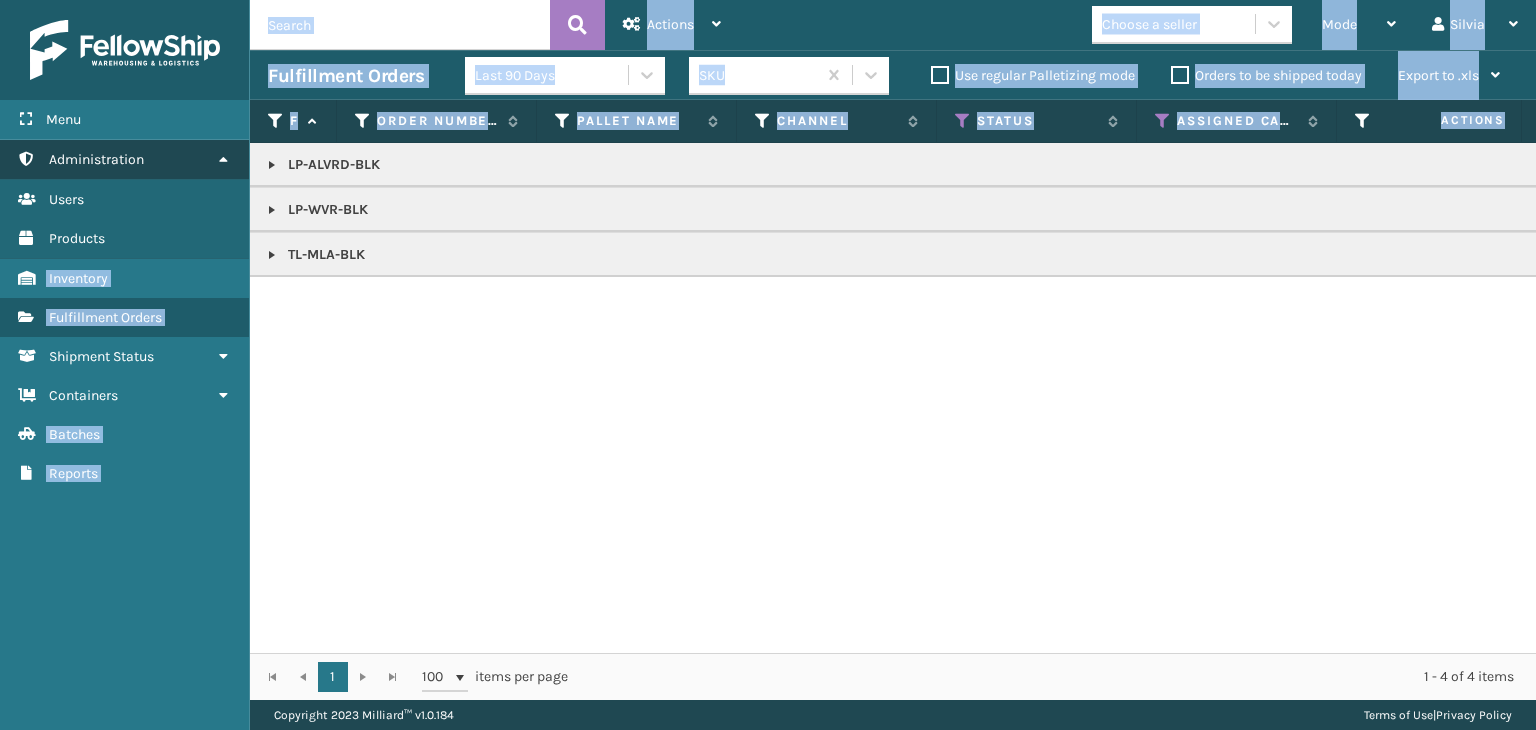 drag, startPoint x: 400, startPoint y: 166, endPoint x: 226, endPoint y: 169, distance: 174.02586 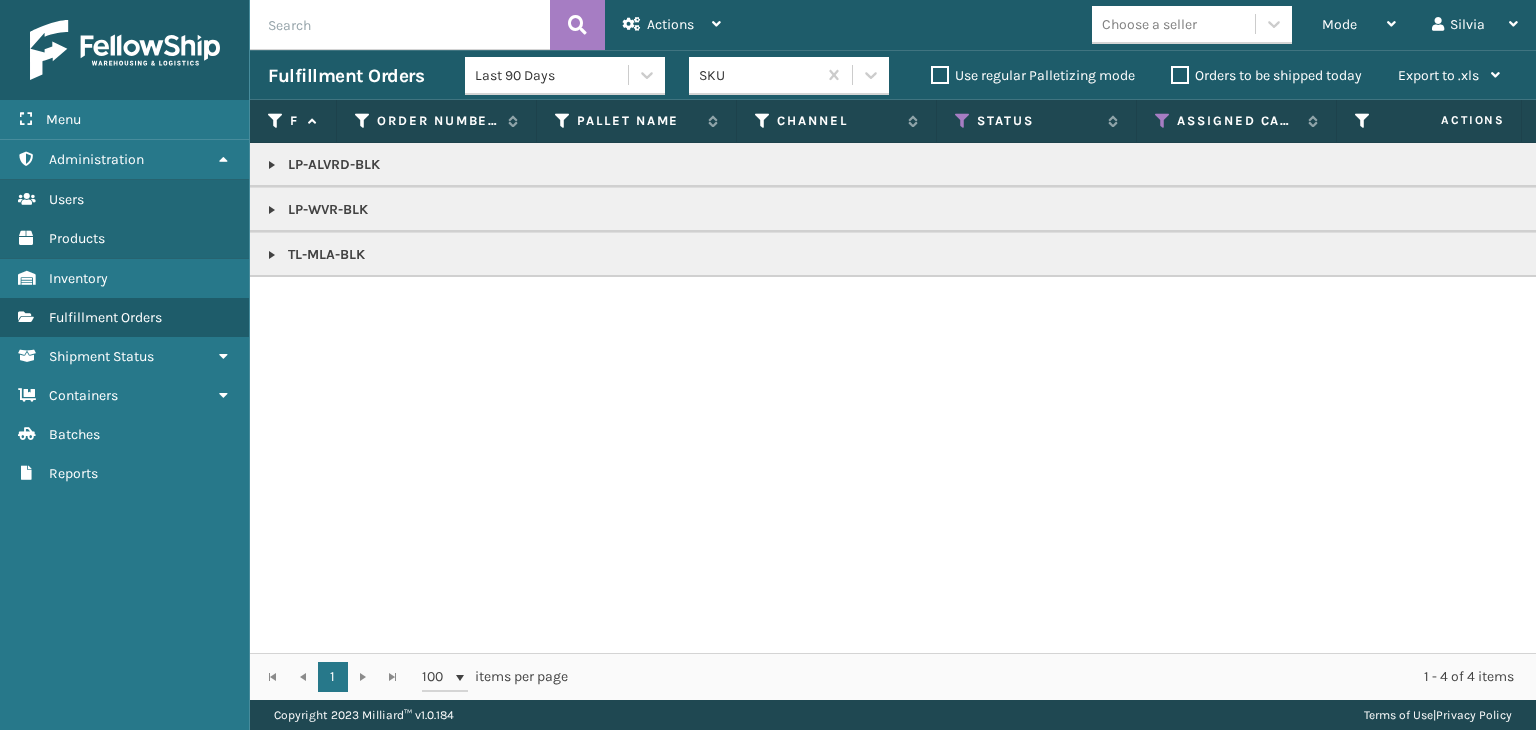 click on "LP-ALVRD-BLK" at bounding box center [1541, 165] 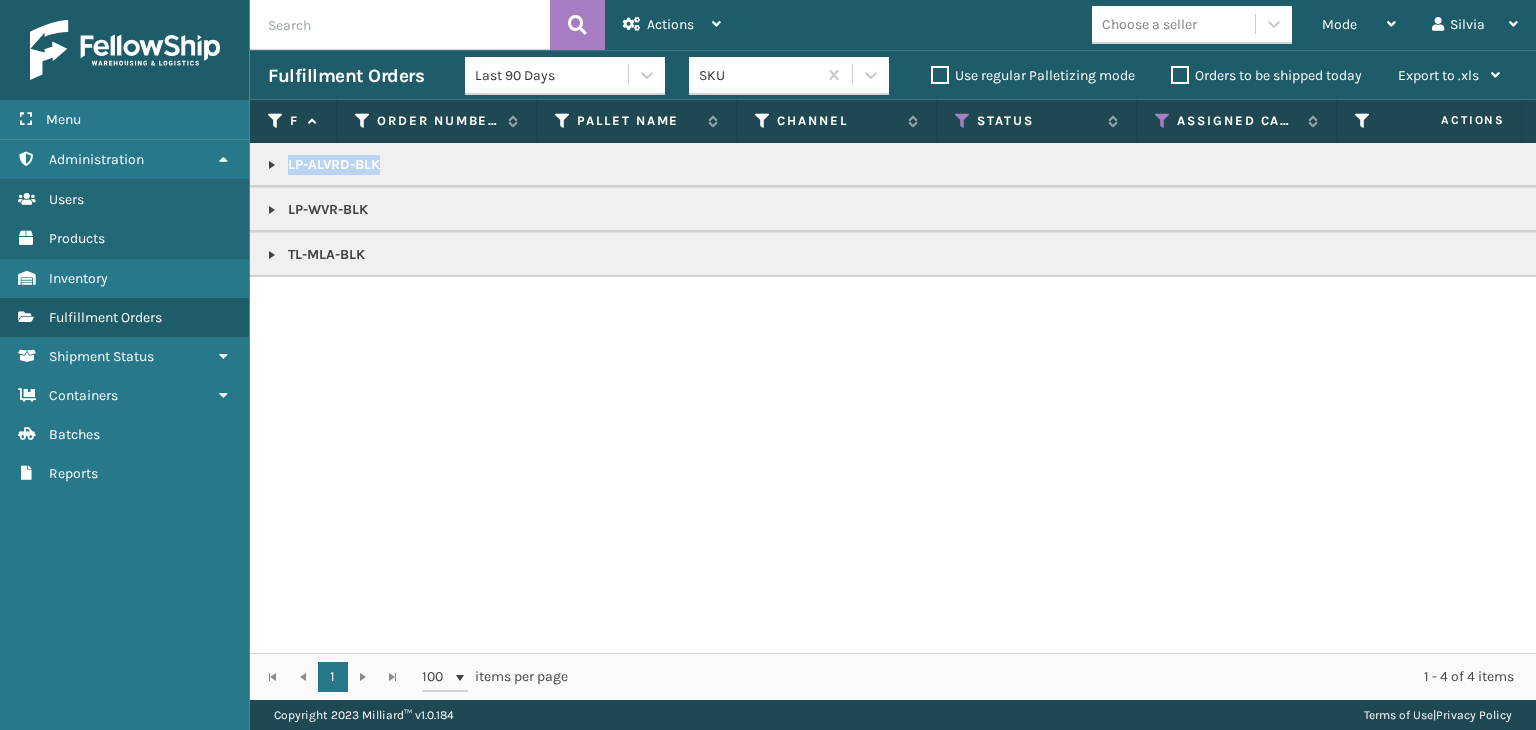 drag, startPoint x: 392, startPoint y: 158, endPoint x: 392, endPoint y: 174, distance: 16 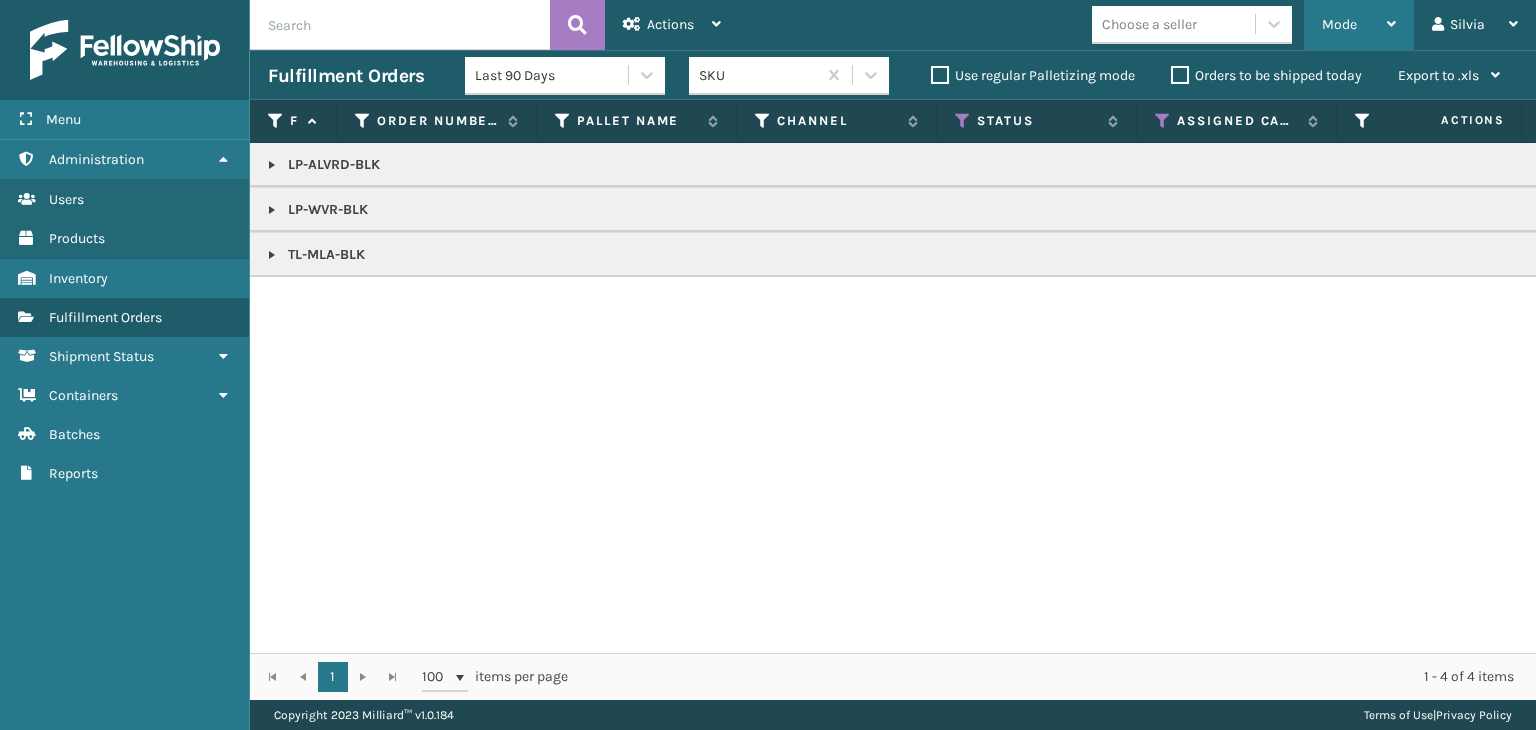 click on "Mode" at bounding box center [1339, 24] 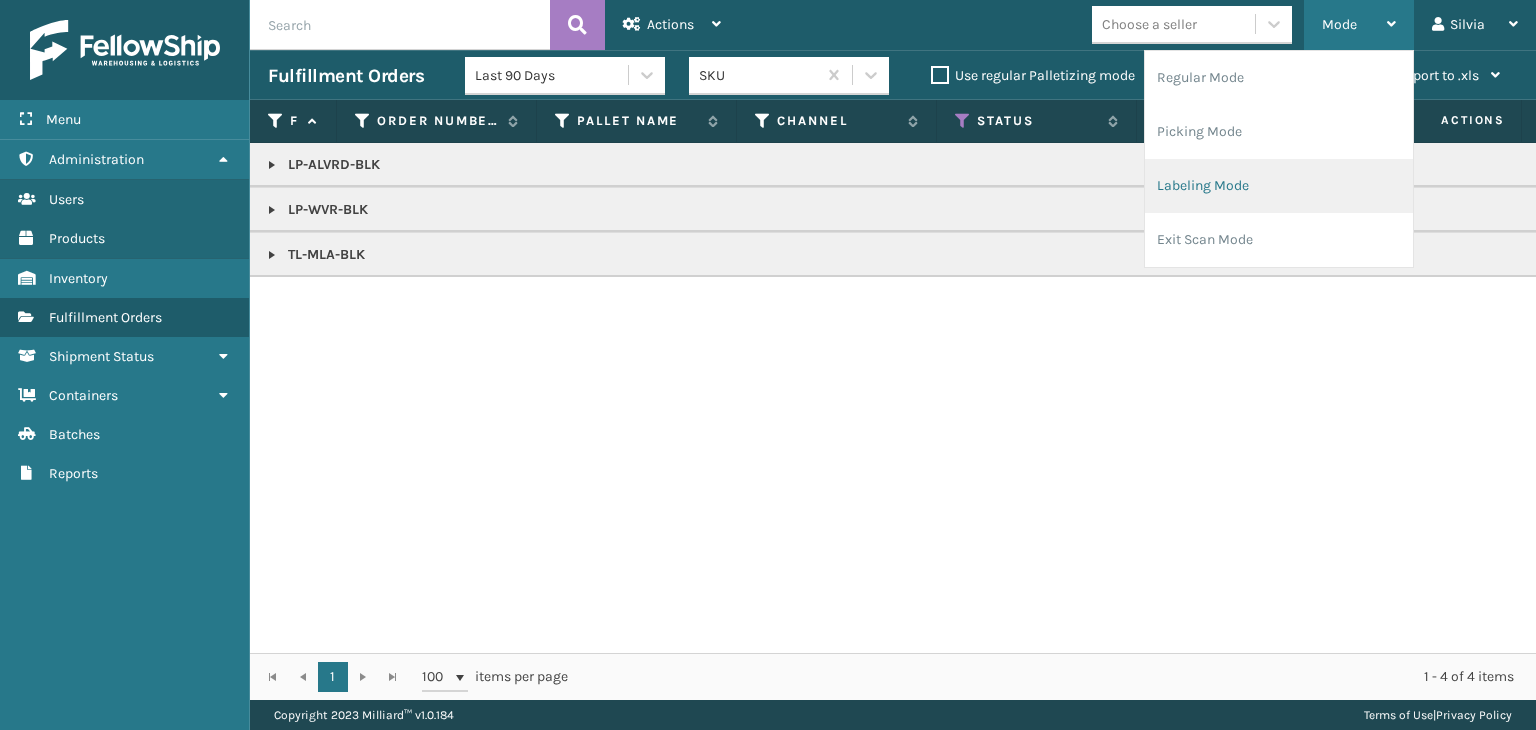 click on "Labeling Mode" at bounding box center [1279, 186] 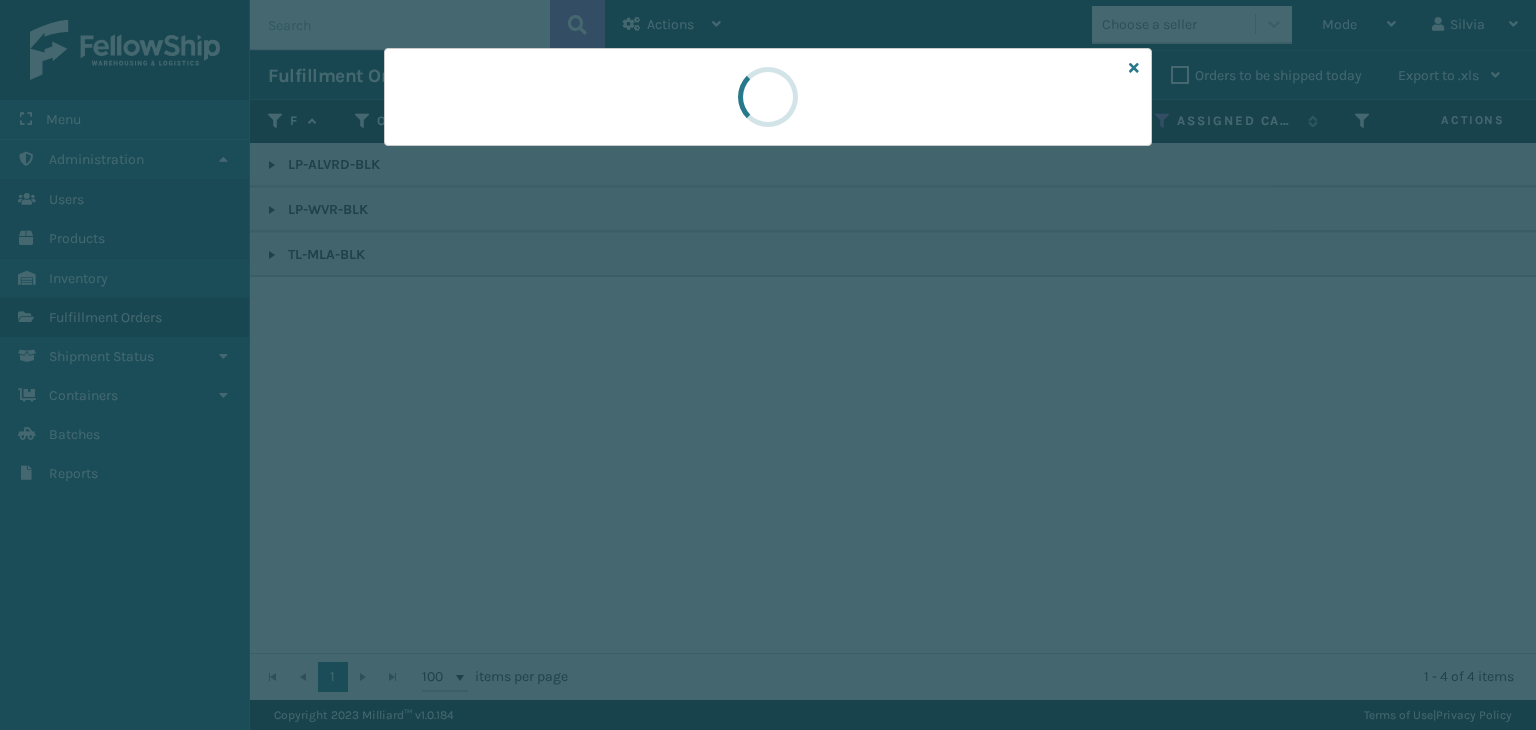 click at bounding box center [768, 97] 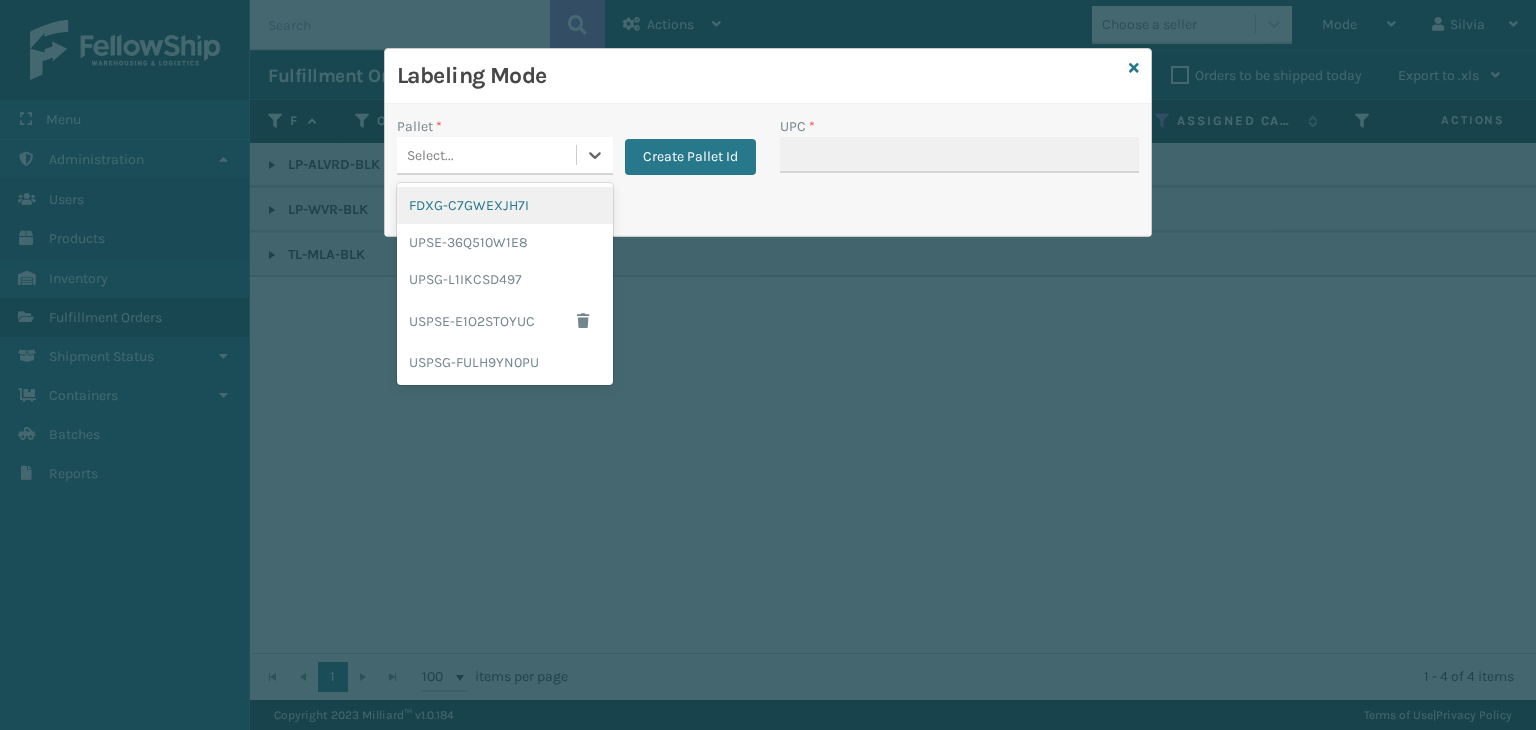 click on "Select..." at bounding box center (486, 155) 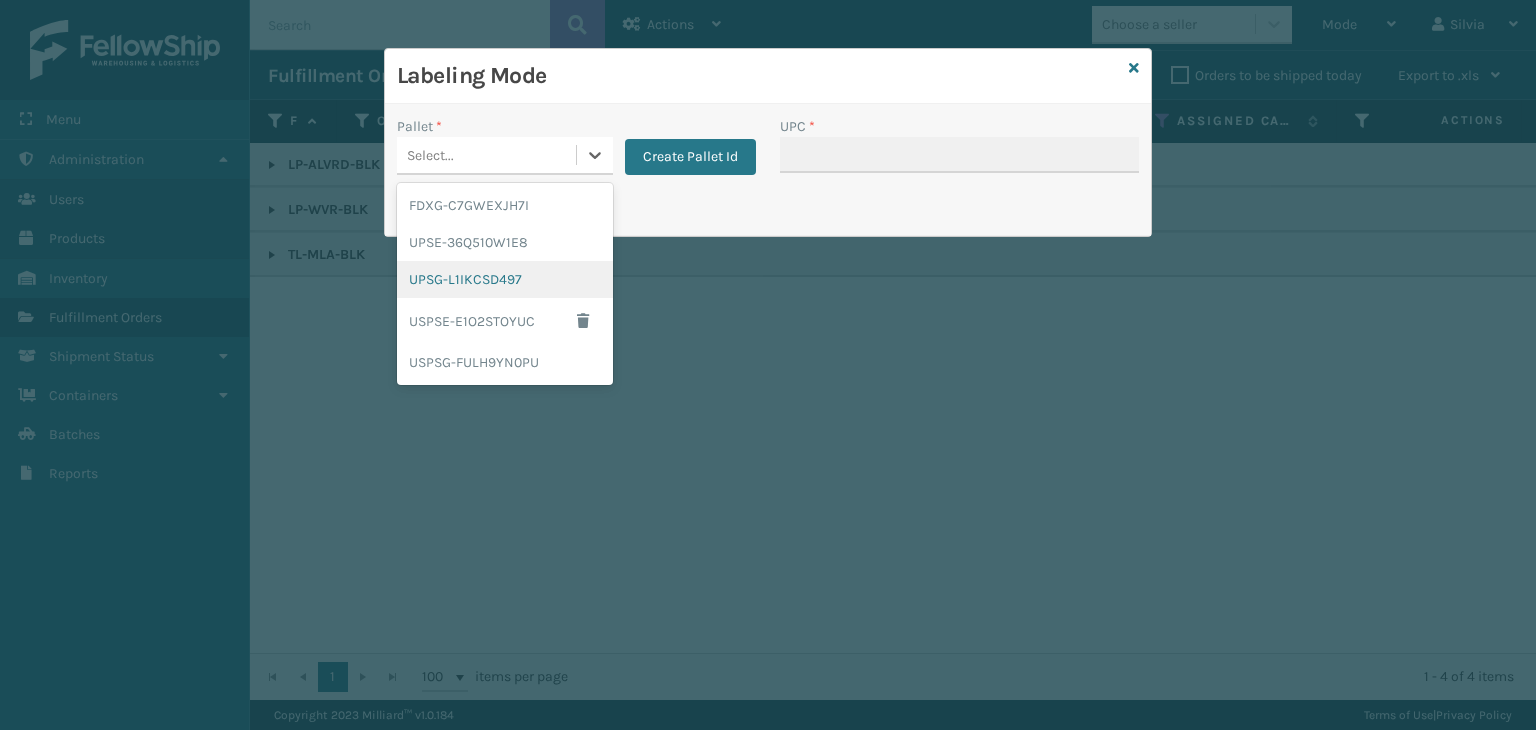 click on "UPSG-L1IKCSD497" at bounding box center (505, 279) 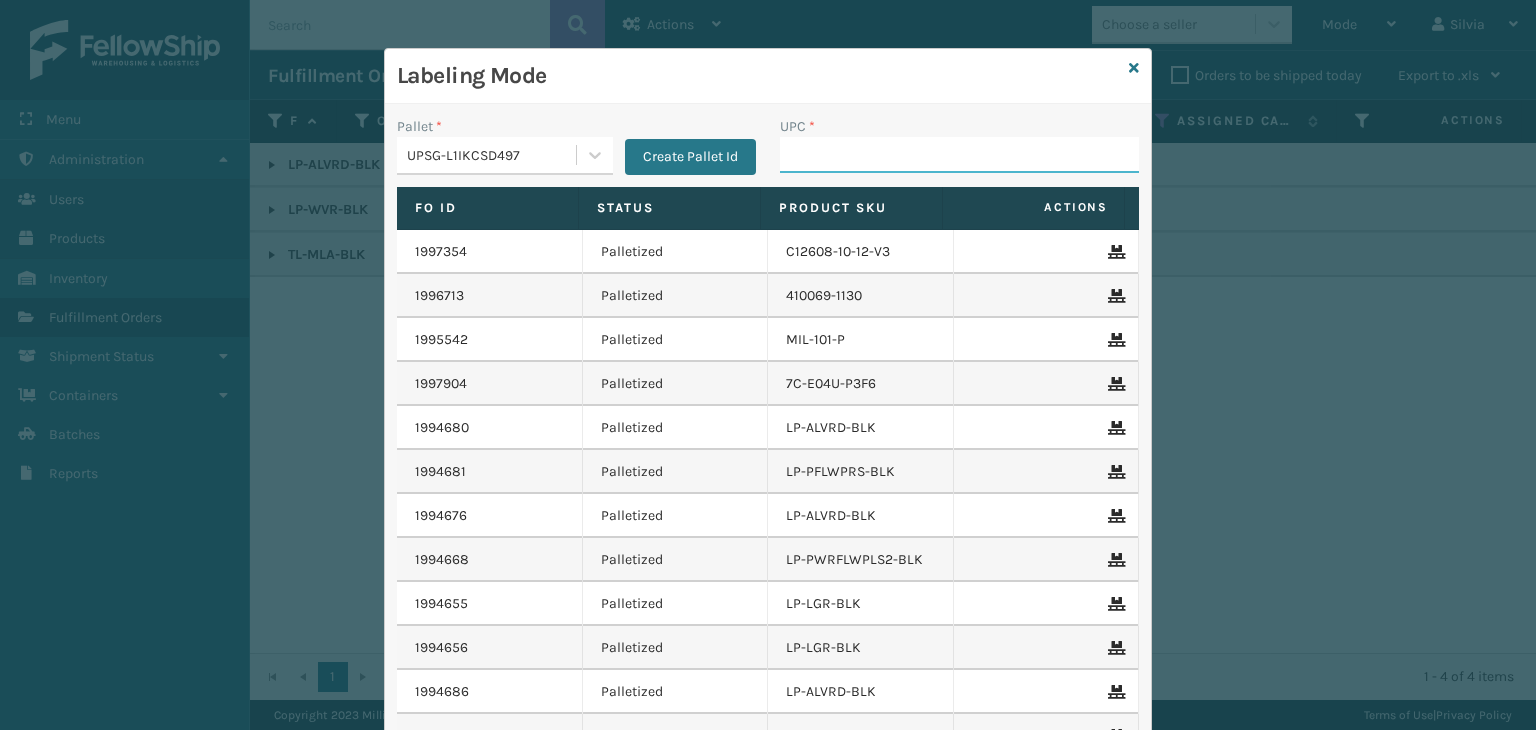 click on "UPC   *" at bounding box center (959, 155) 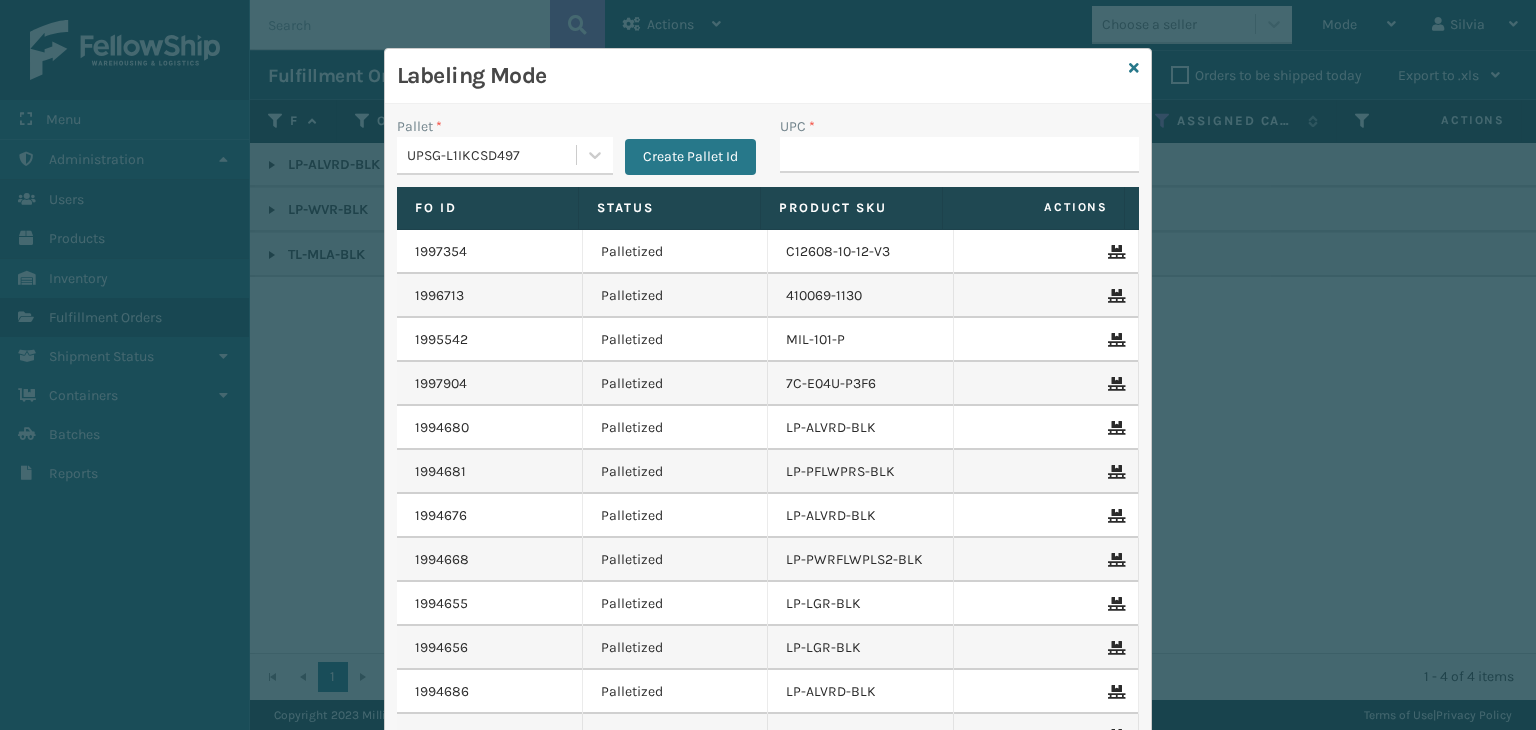 click on "UPC   *" at bounding box center [959, 155] 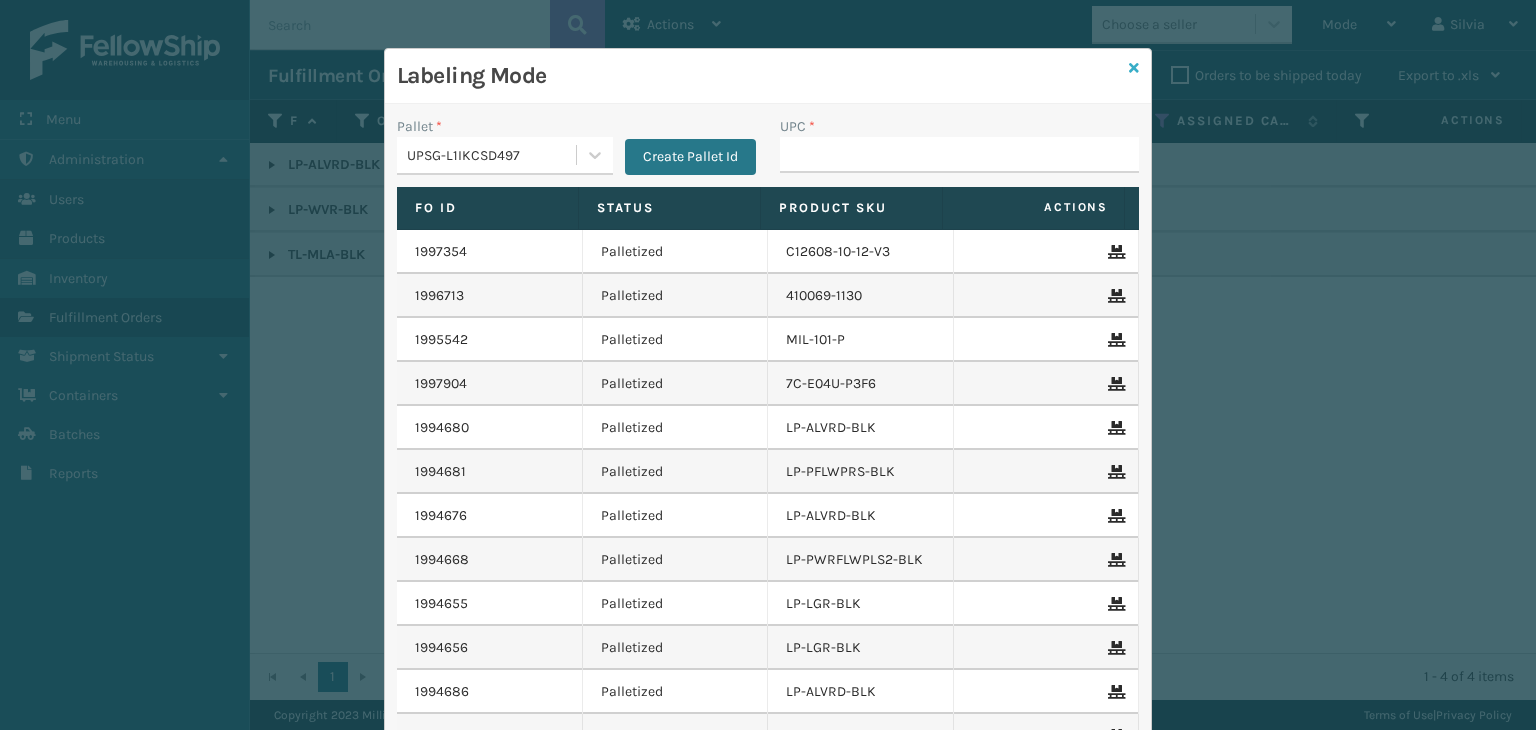 drag, startPoint x: 1123, startPoint y: 49, endPoint x: 1125, endPoint y: 62, distance: 13.152946 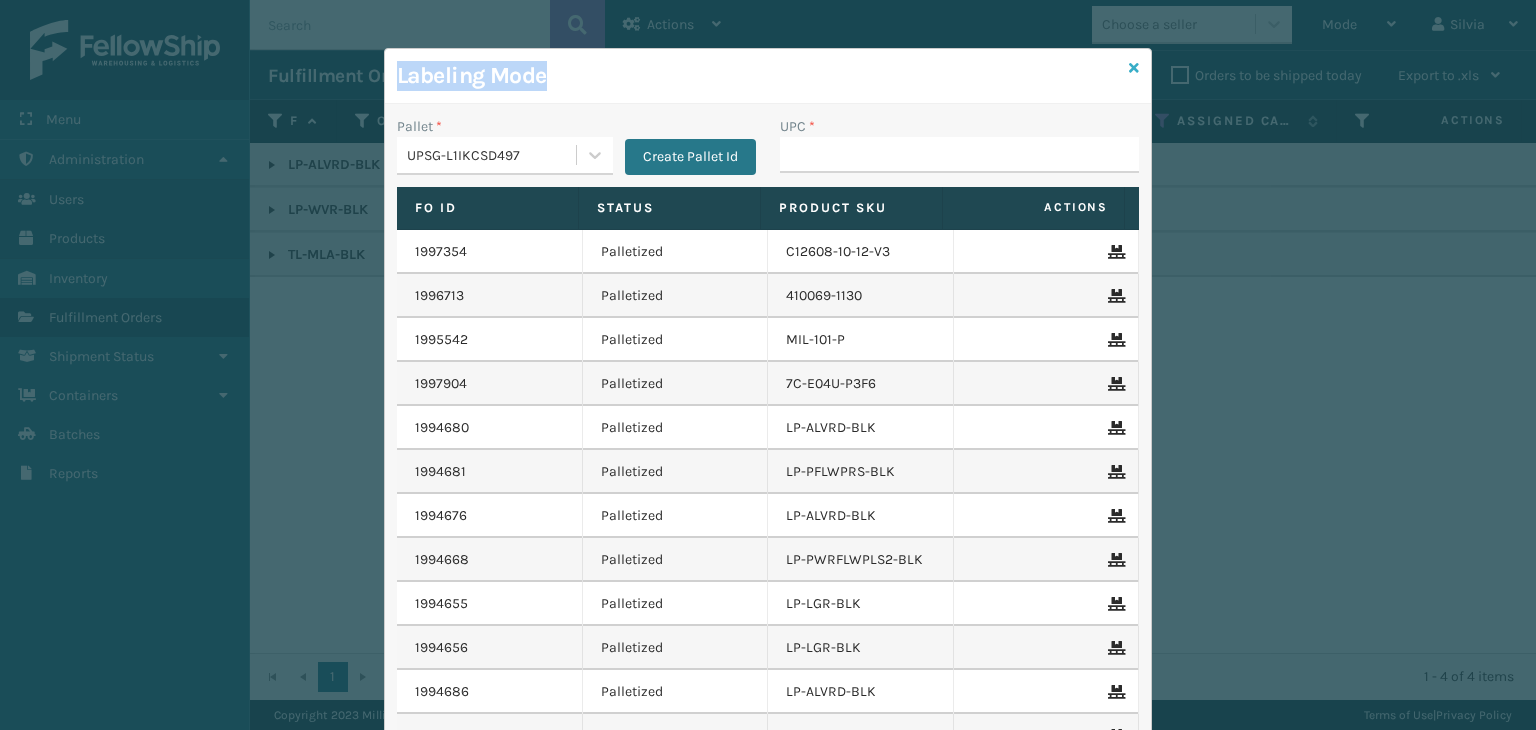 click at bounding box center [1134, 68] 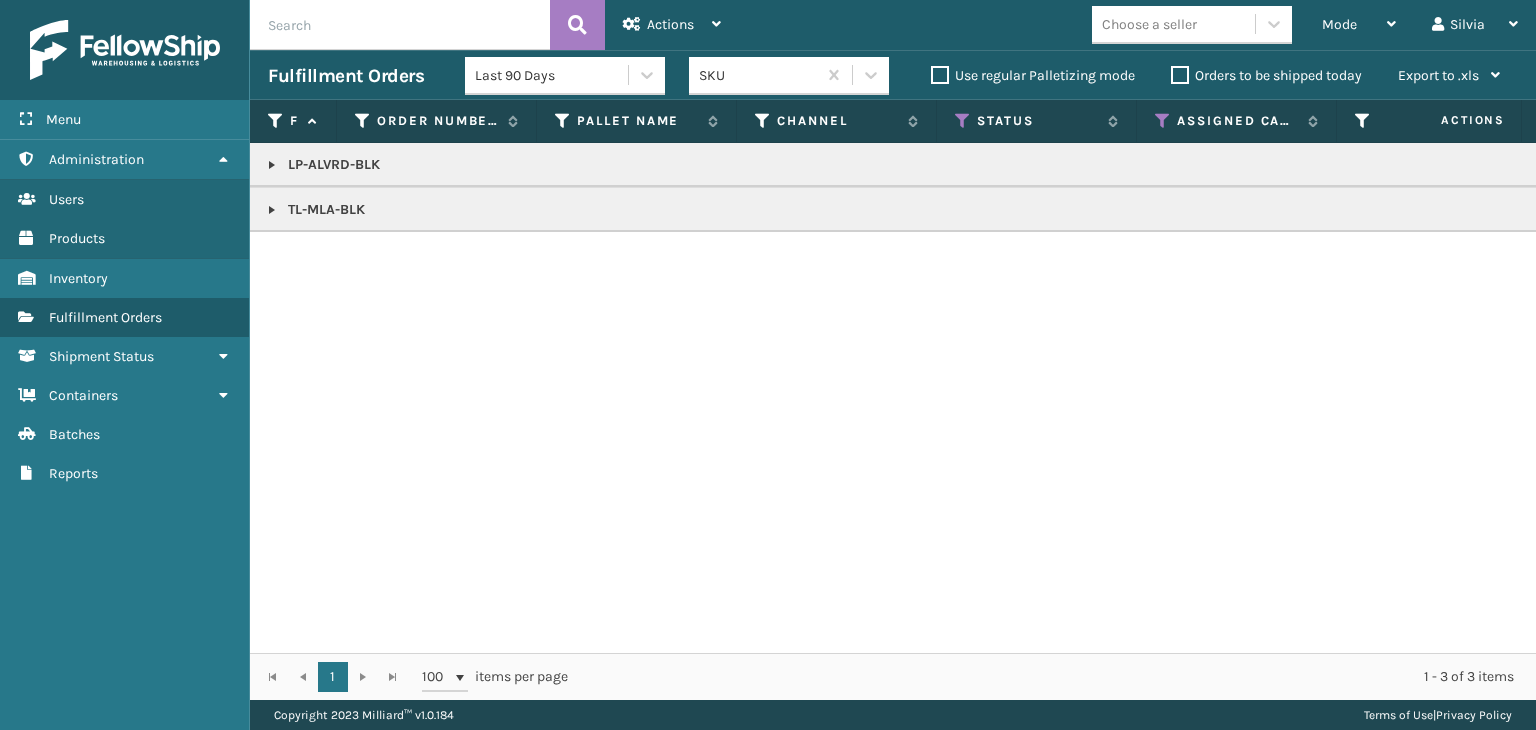 click at bounding box center (272, 165) 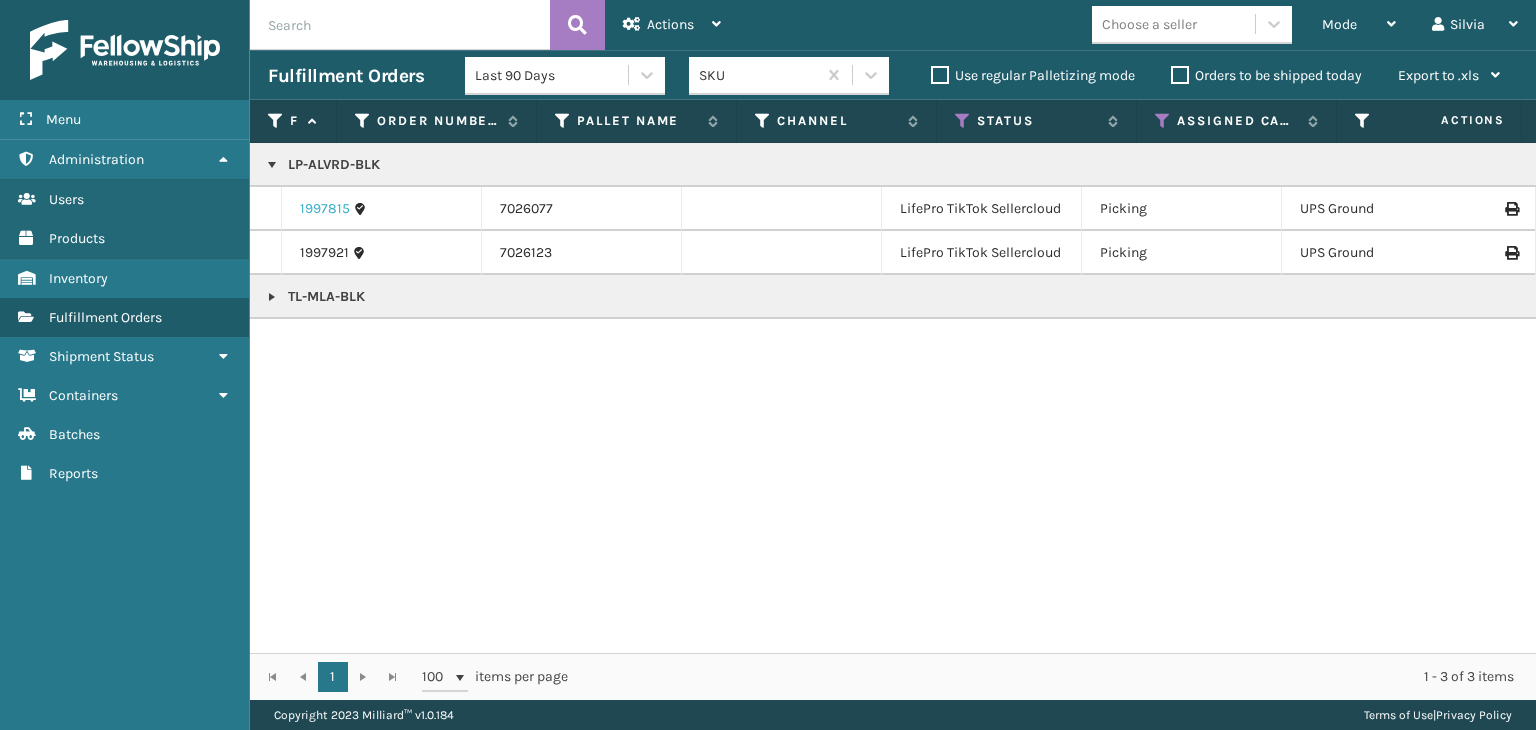 click on "1997815" at bounding box center (325, 209) 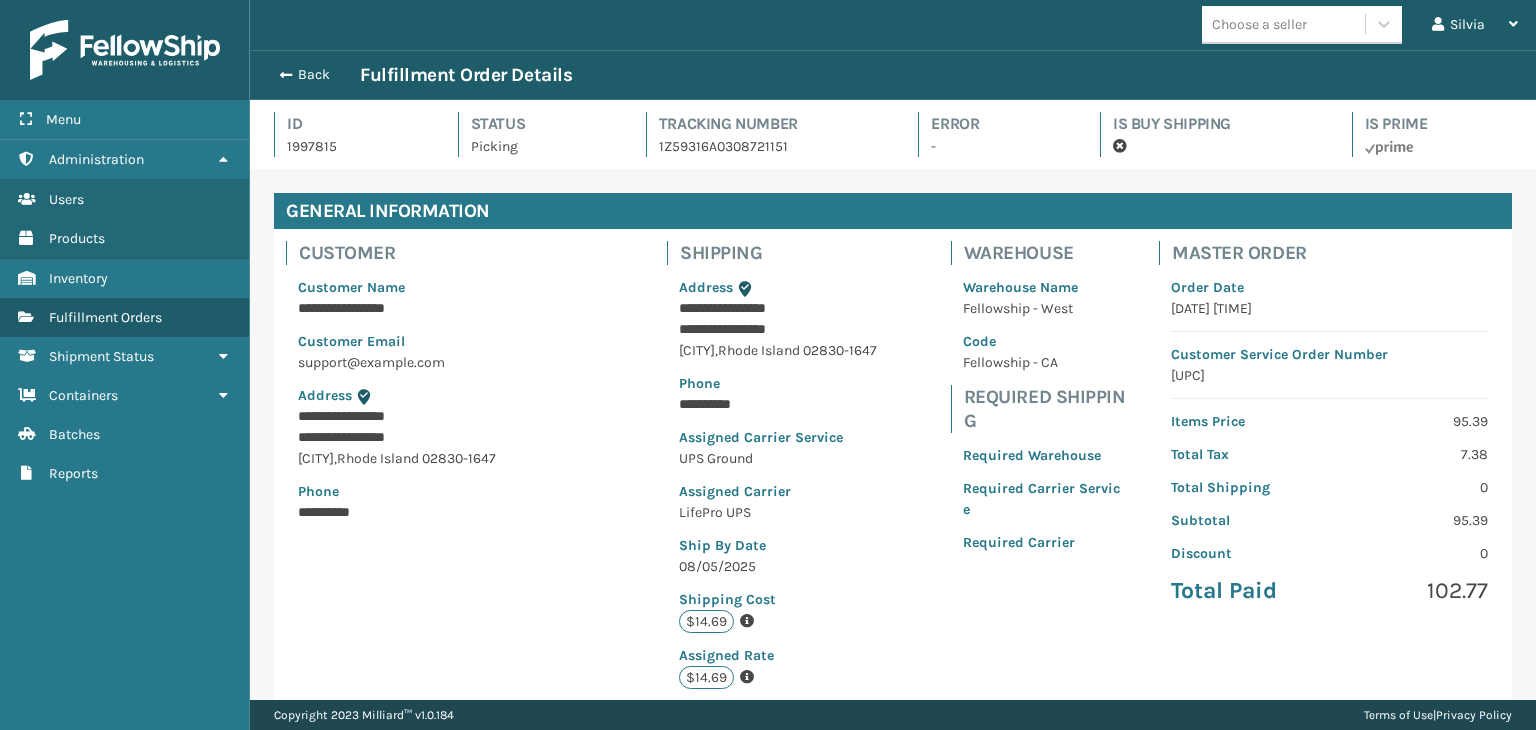 scroll, scrollTop: 99951, scrollLeft: 98713, axis: both 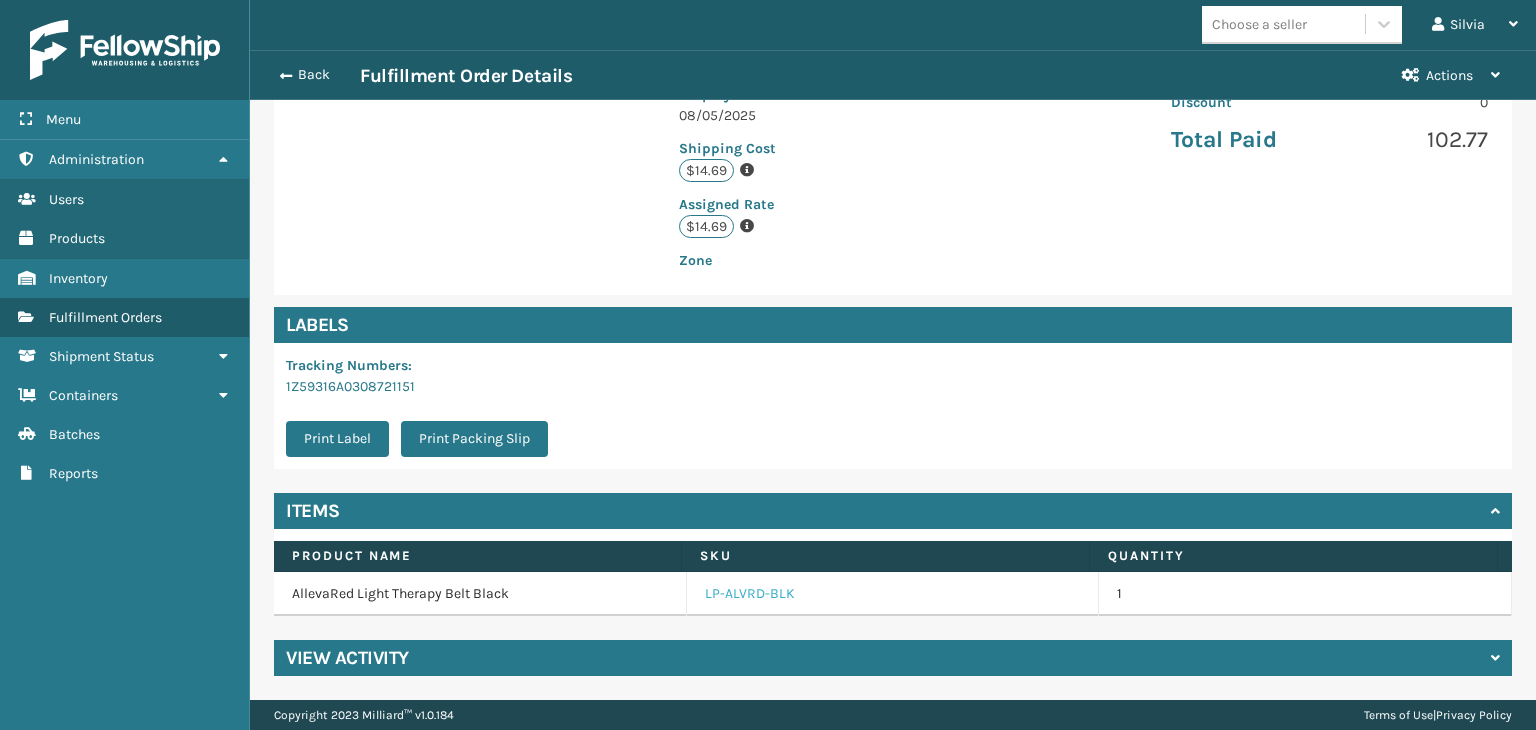 click on "LP-ALVRD-BLK" at bounding box center (750, 594) 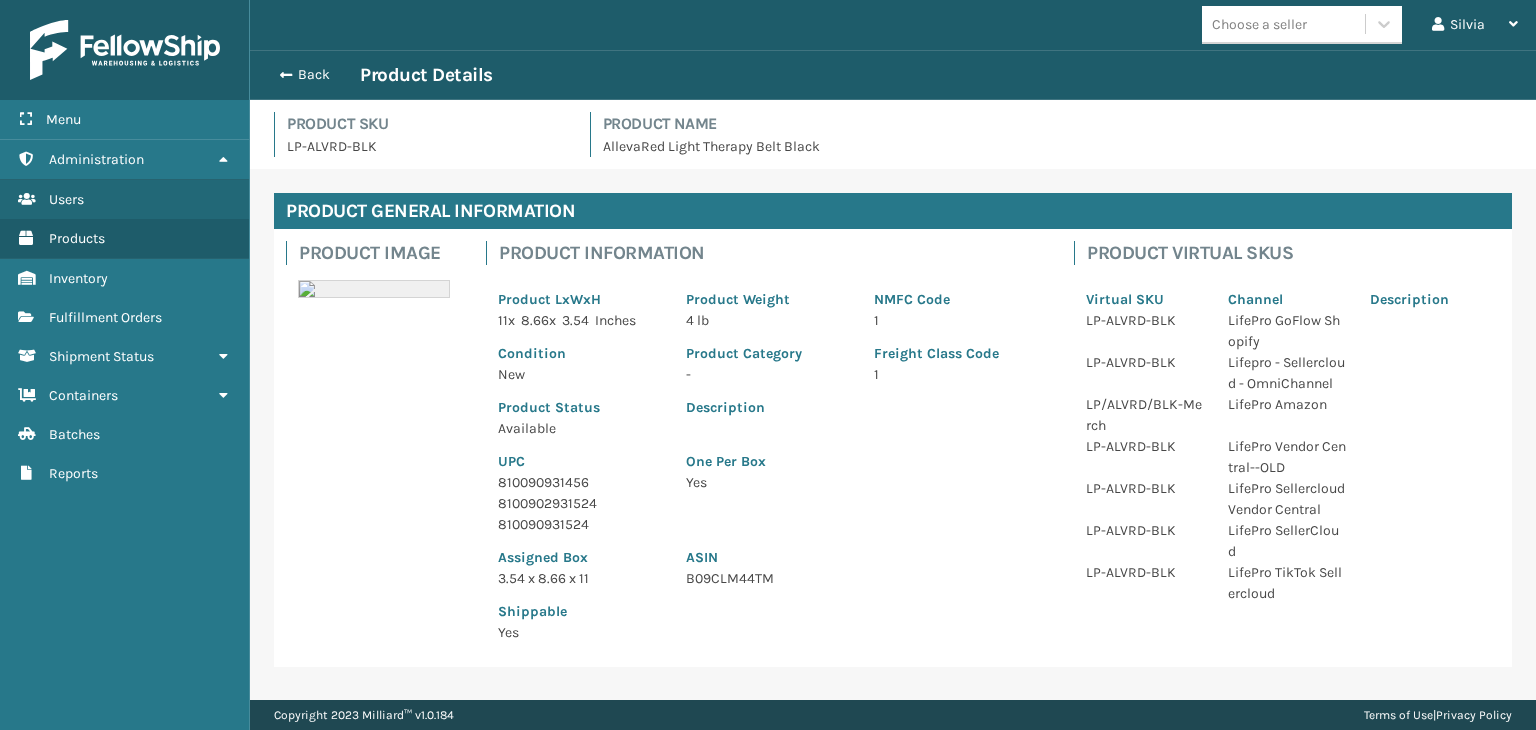 click on "810090931456" at bounding box center [580, 482] 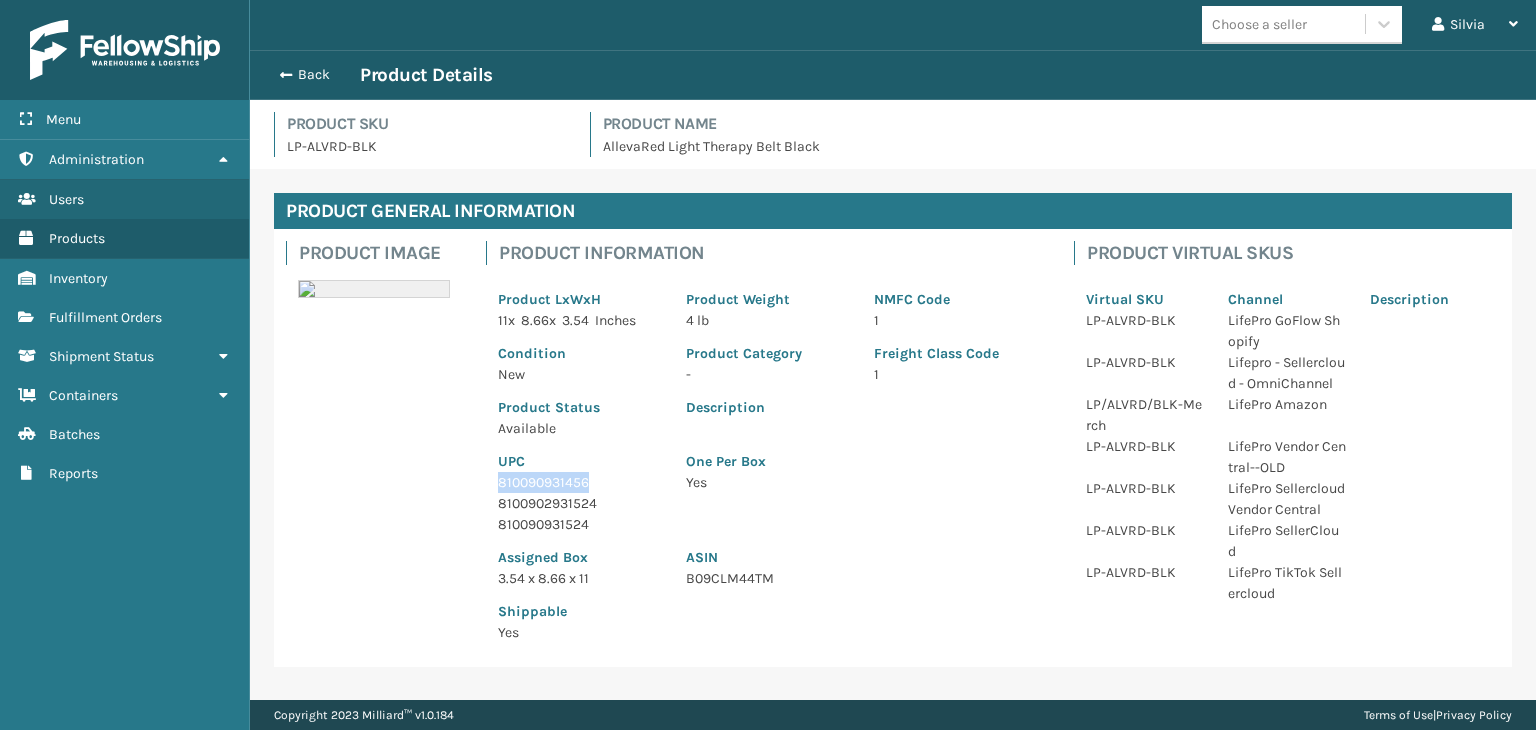 click on "810090931456" at bounding box center (580, 482) 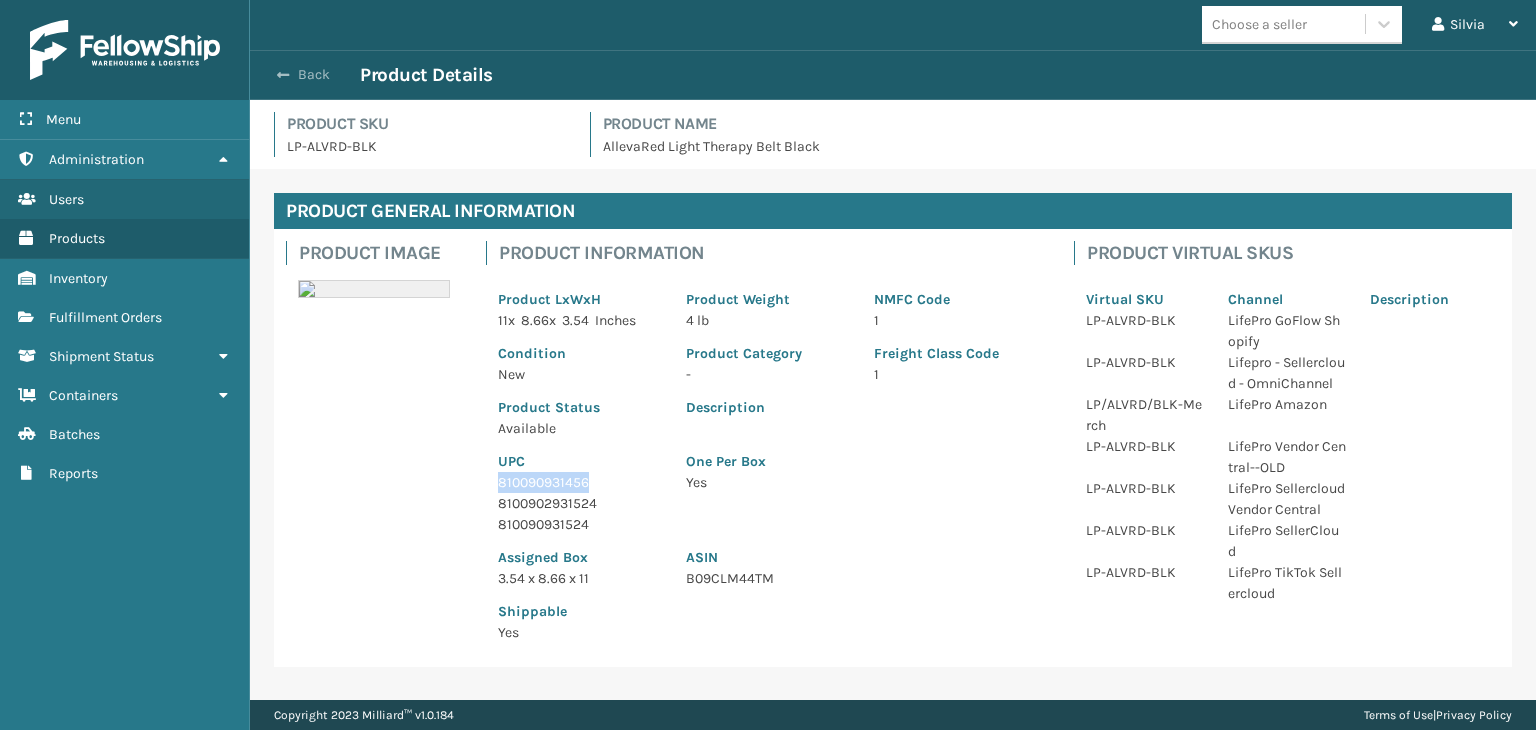click on "Back" at bounding box center (314, 75) 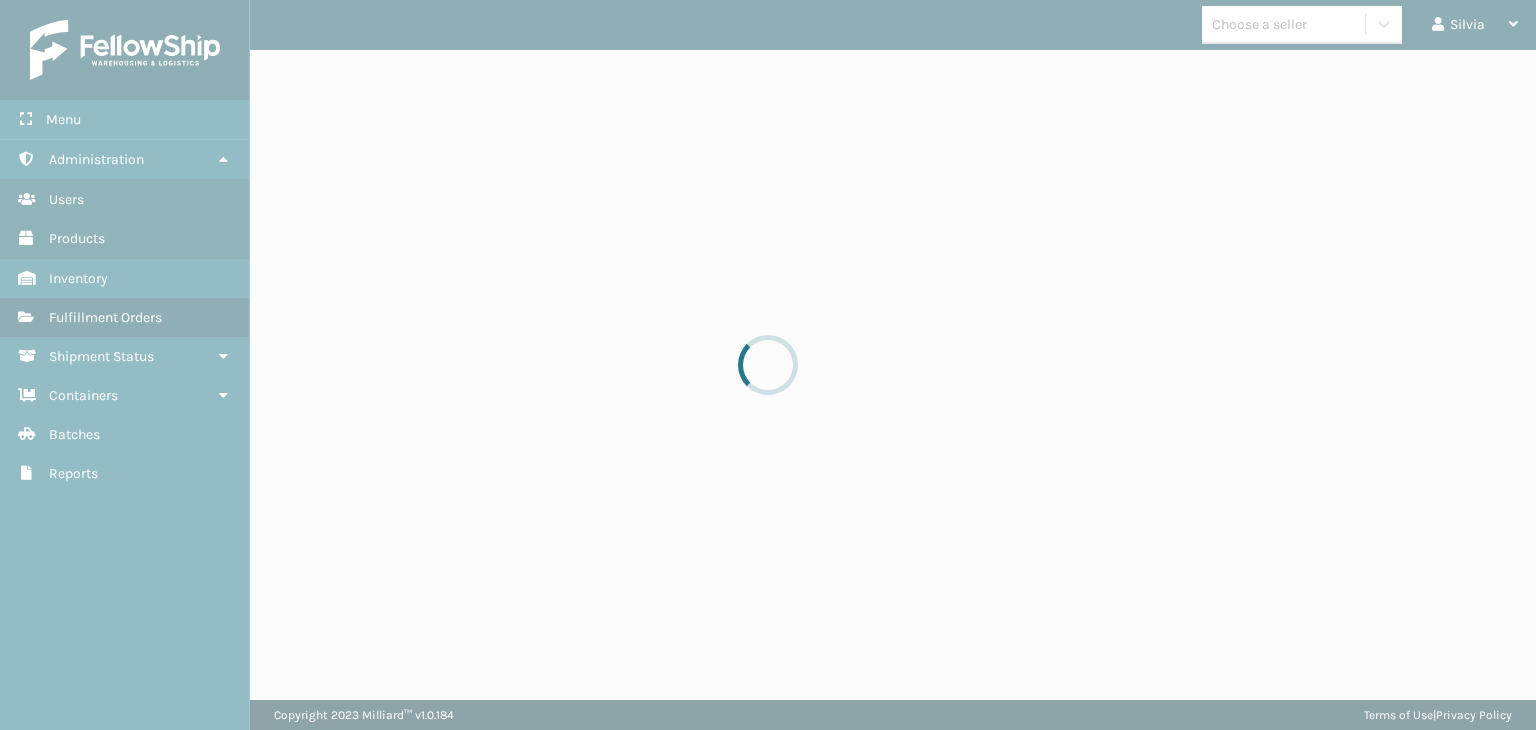 click at bounding box center (768, 365) 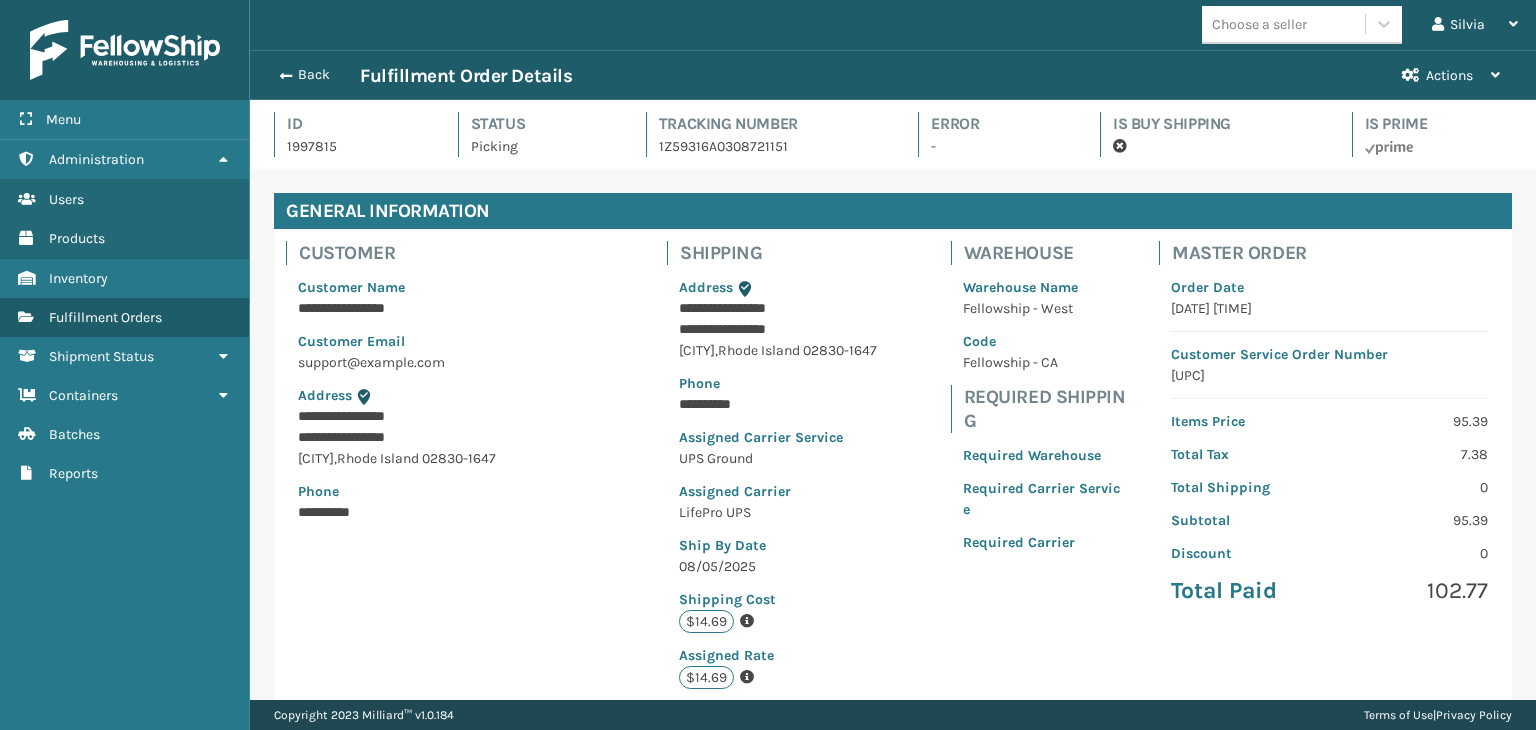scroll, scrollTop: 99951, scrollLeft: 98713, axis: both 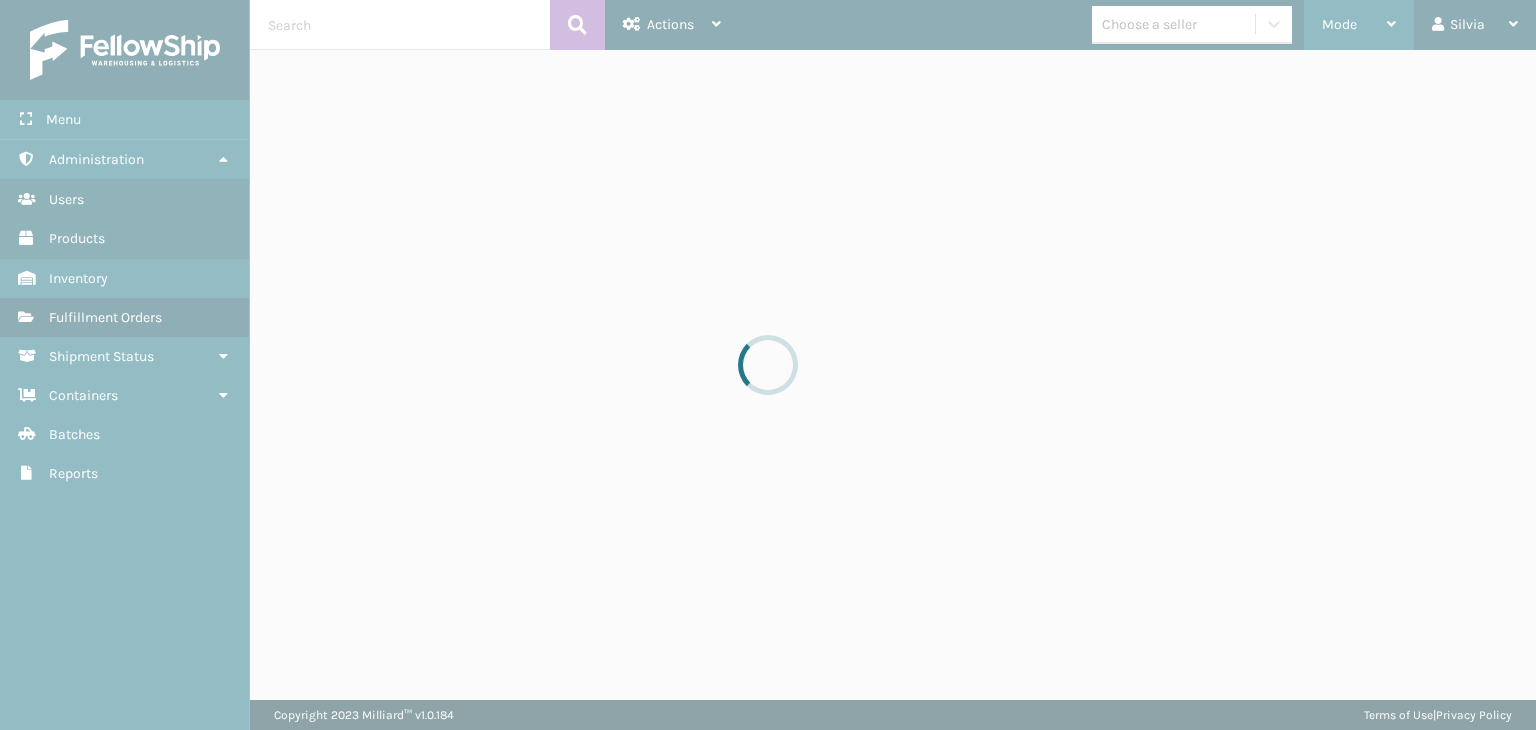 click on "Mode" at bounding box center [1359, 25] 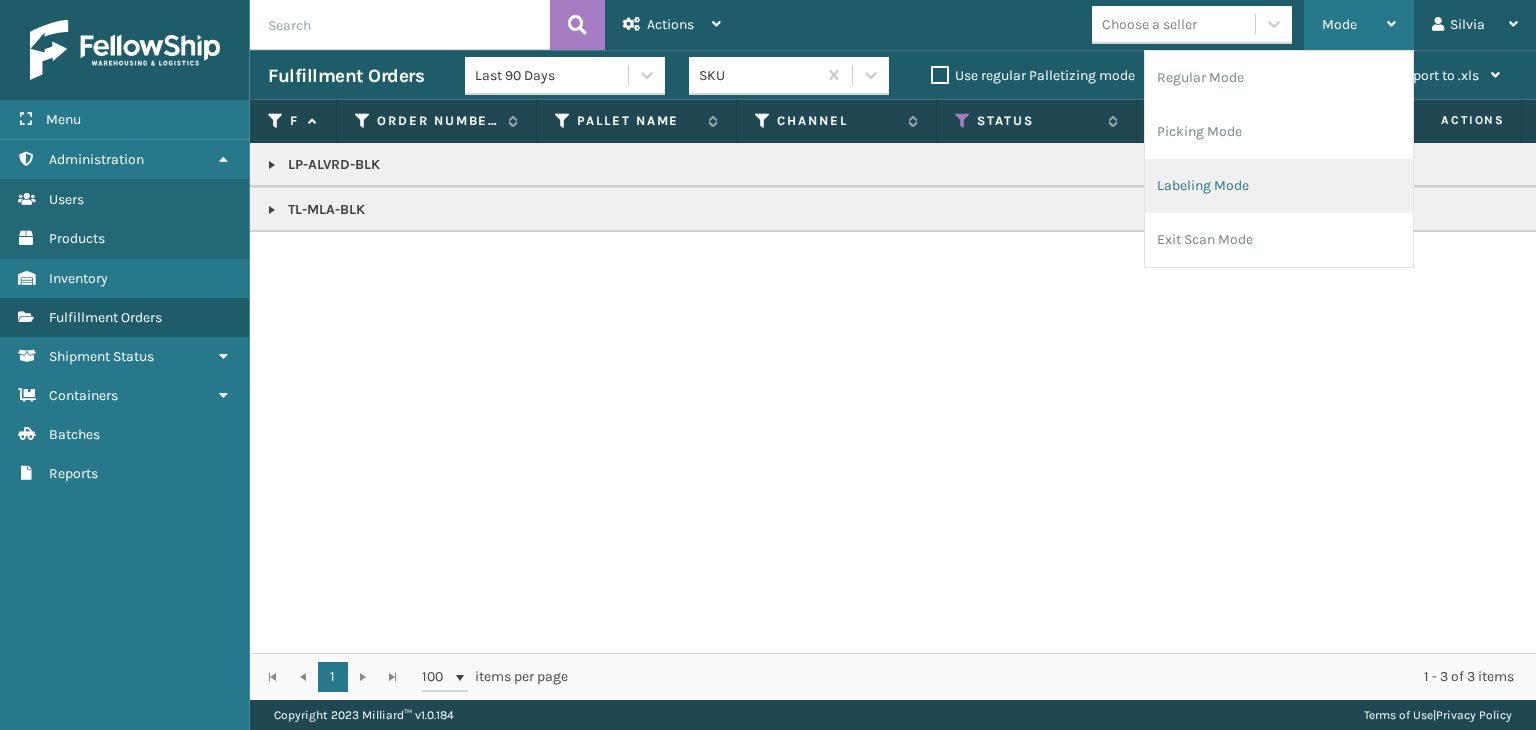 click on "Labeling Mode" at bounding box center [1279, 186] 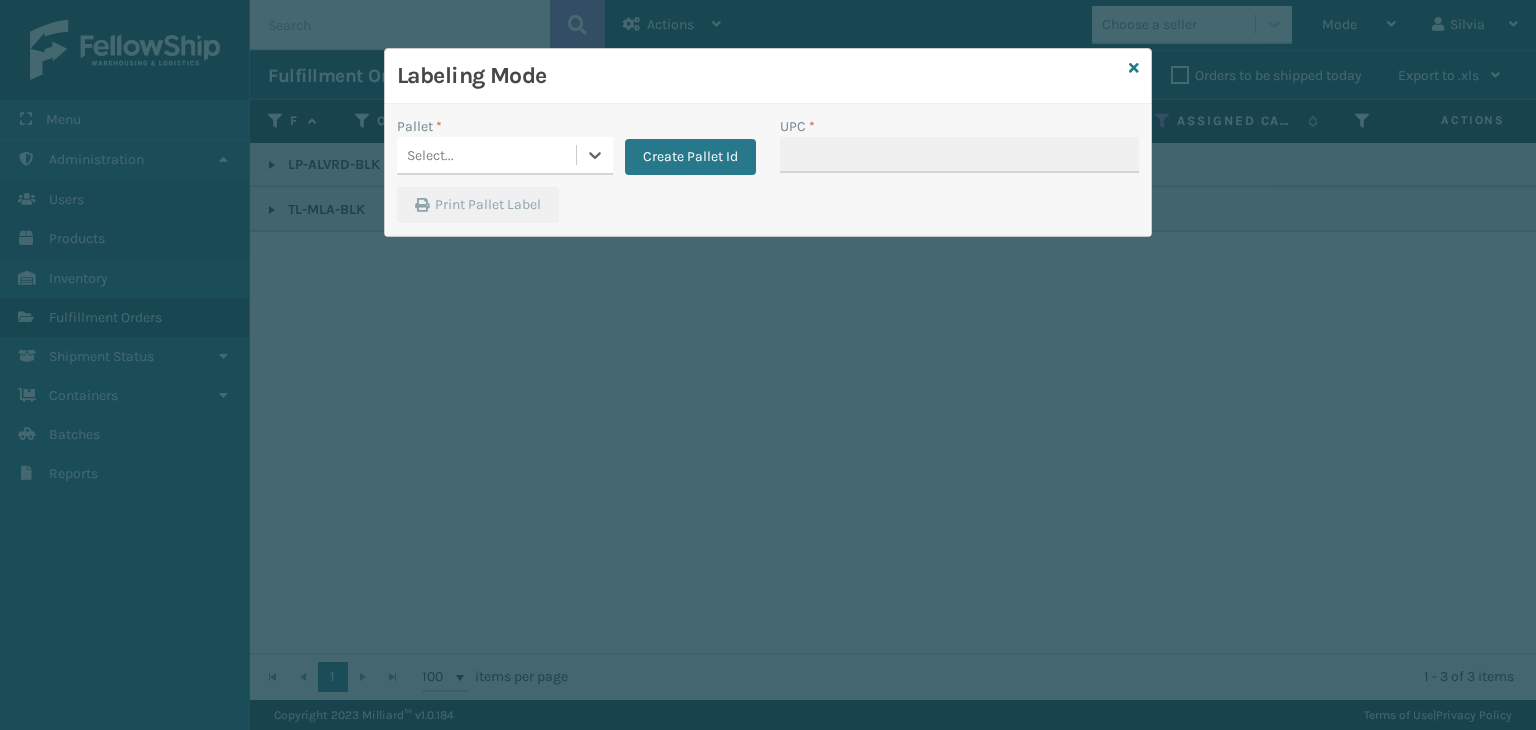 click on "Select..." at bounding box center (486, 155) 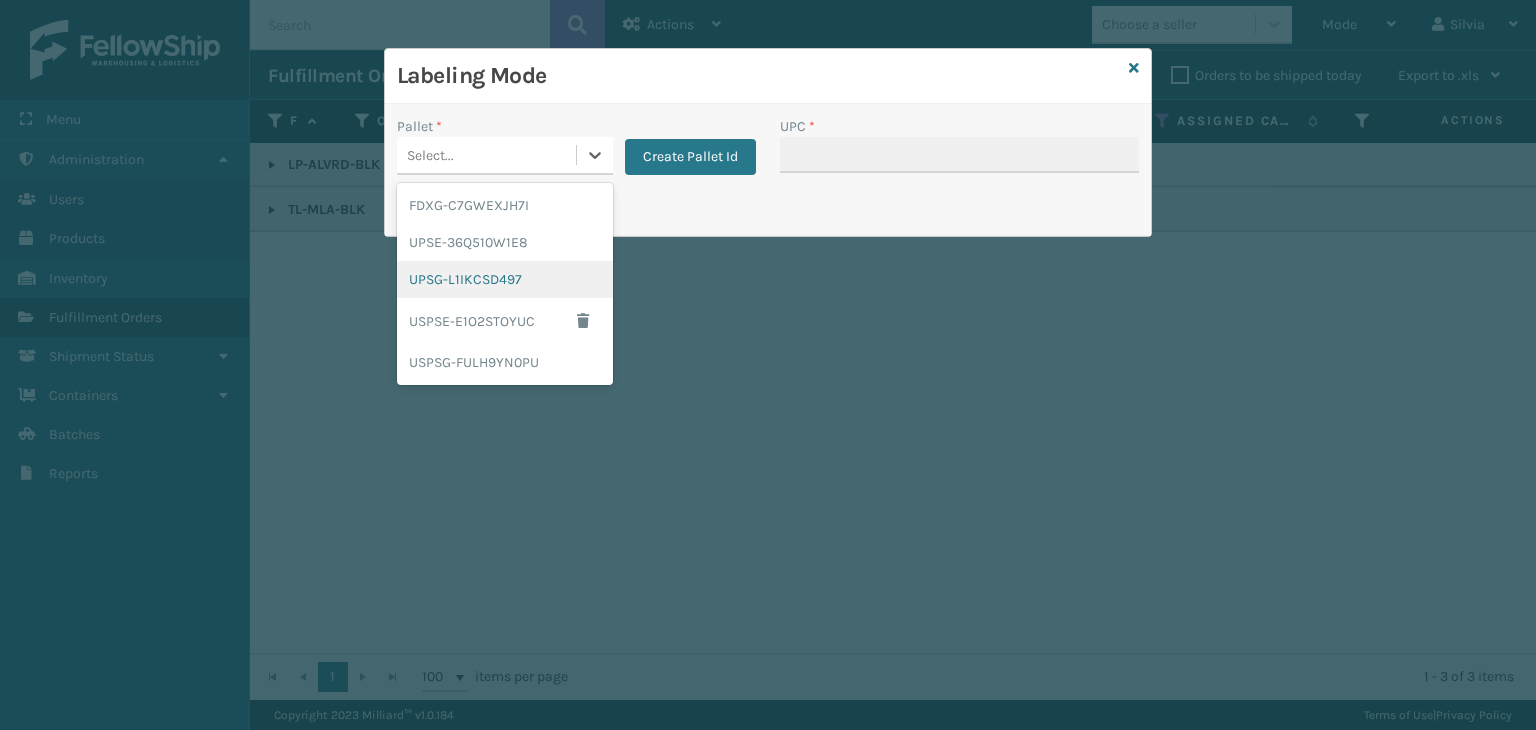 click on "UPSG-L1IKCSD497" at bounding box center (505, 279) 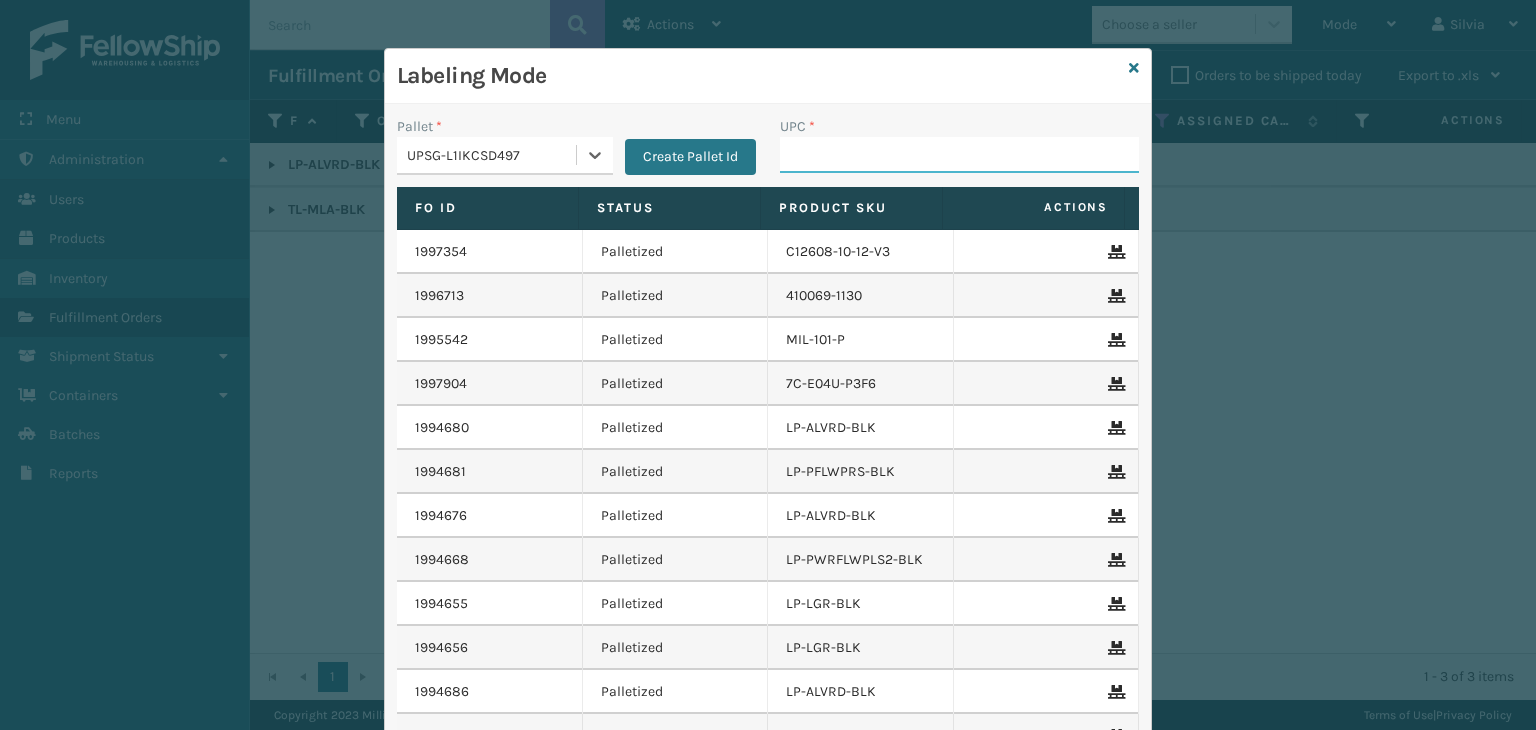 click on "UPC   *" at bounding box center [959, 155] 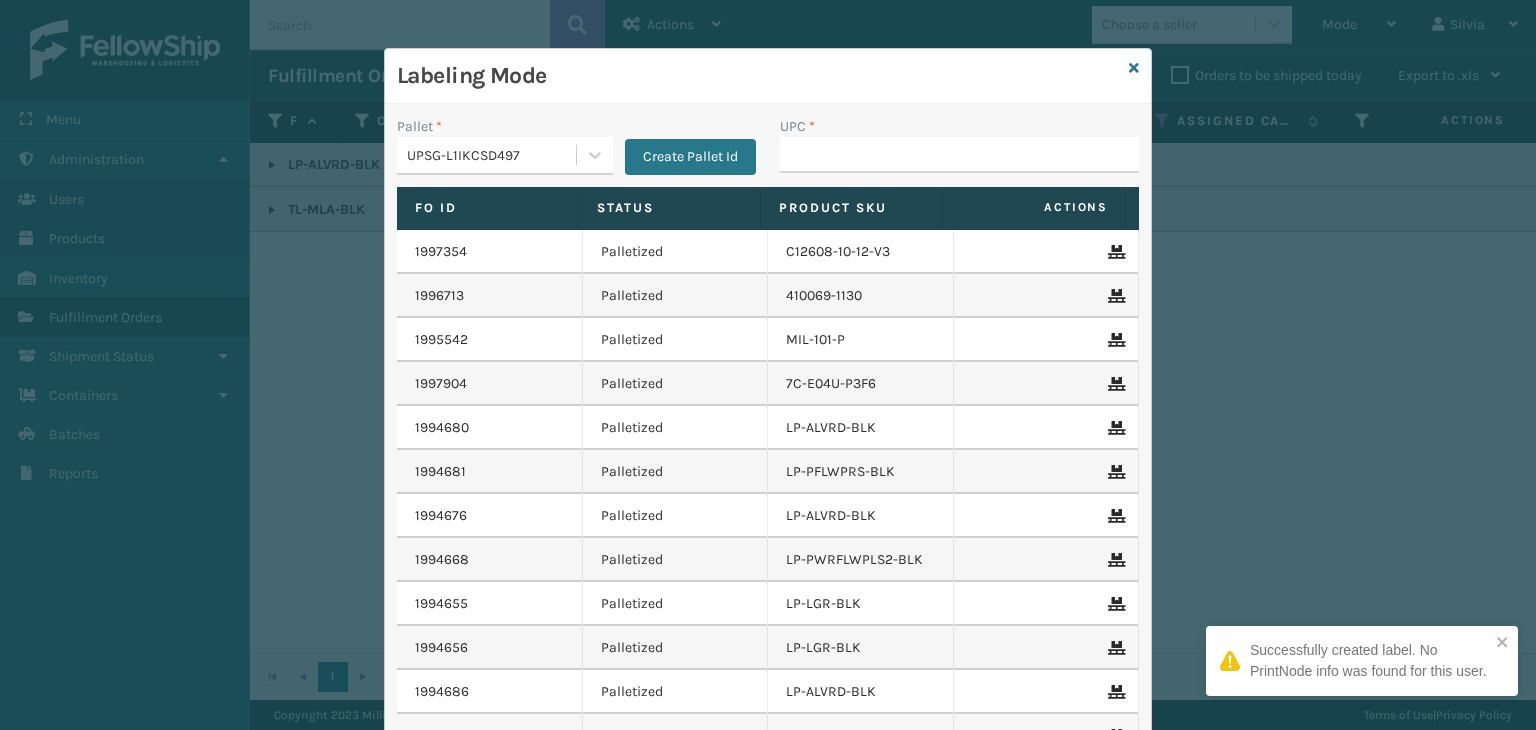 click on "Labeling Mode" at bounding box center (768, 76) 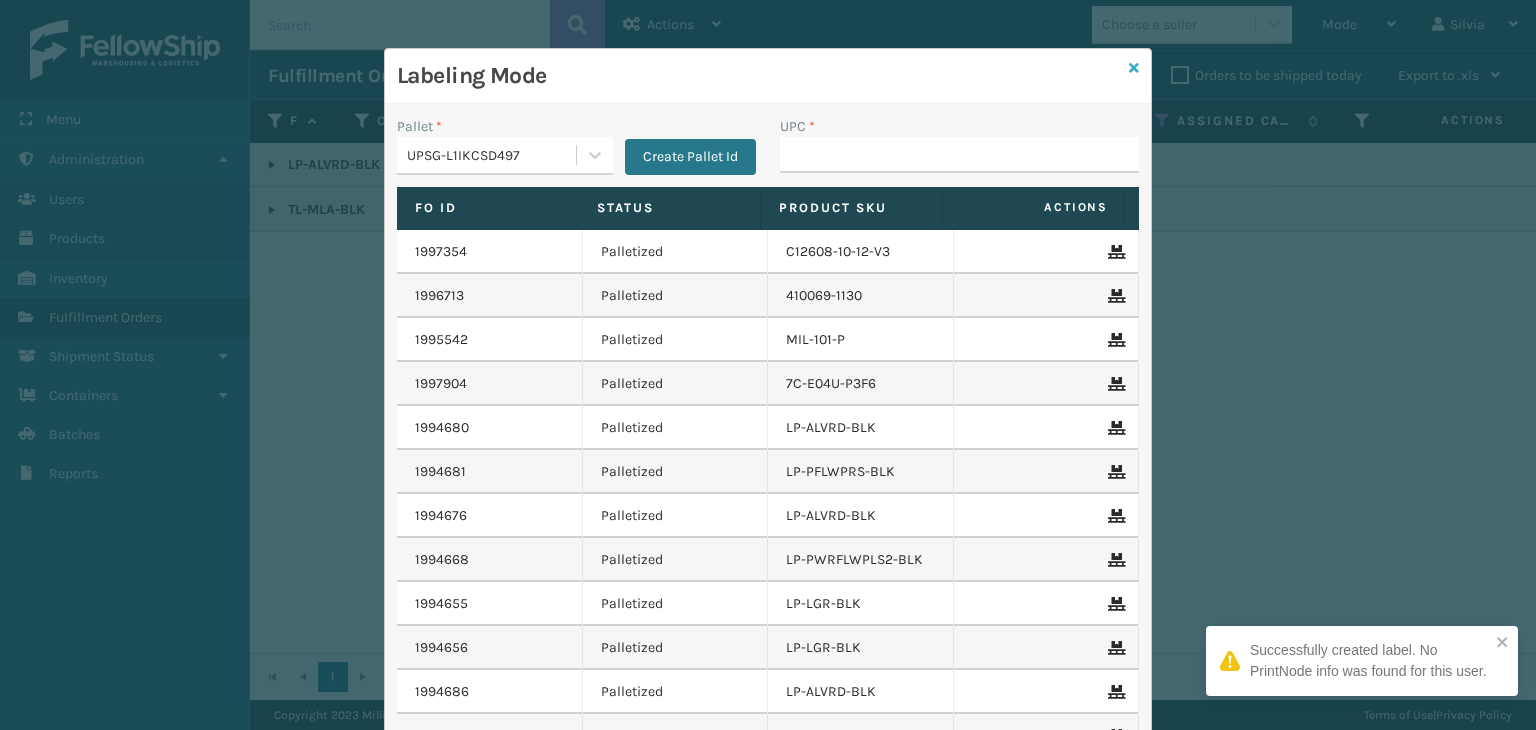 click at bounding box center [1134, 68] 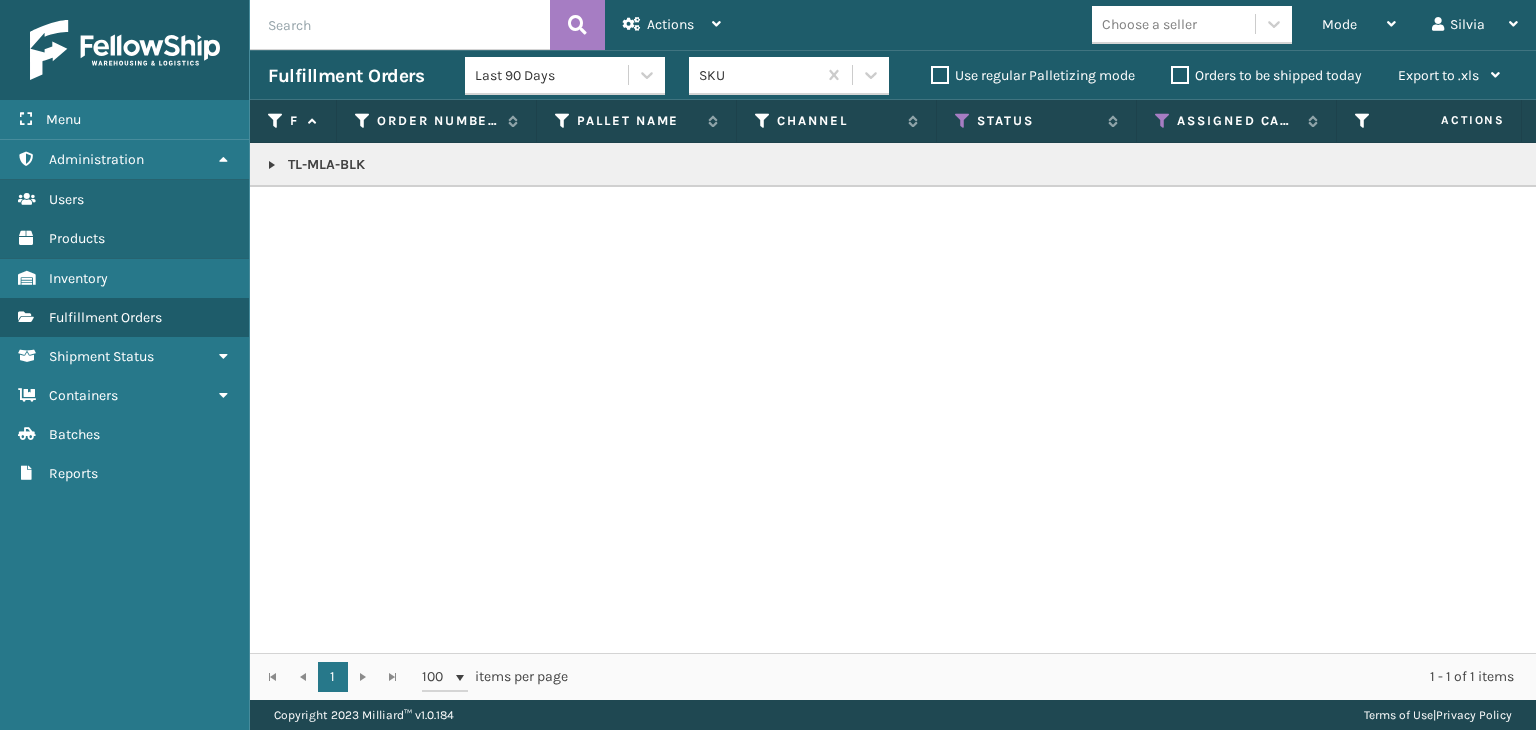 click on "TL-MLA-BLK" at bounding box center [1541, 165] 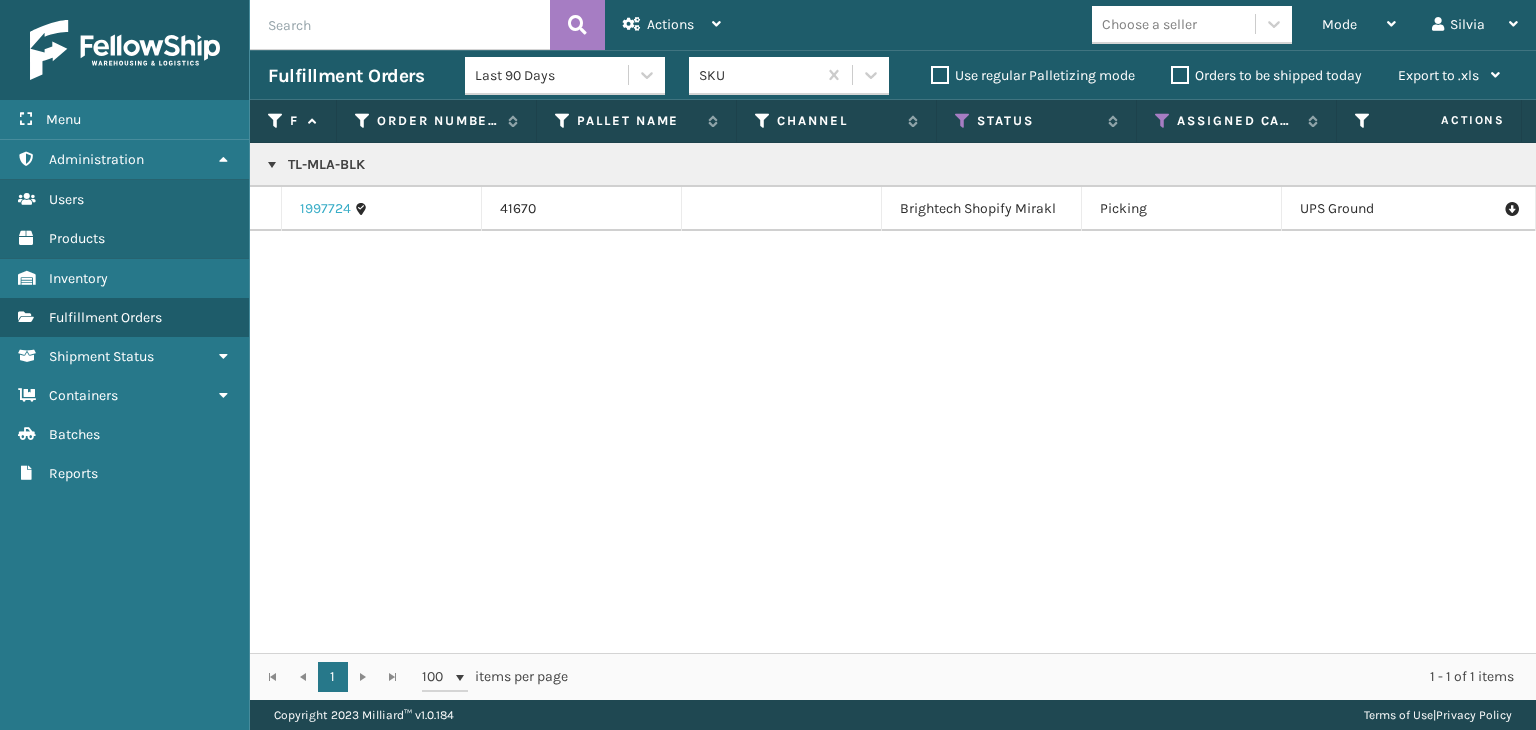 click on "1997724" at bounding box center (325, 209) 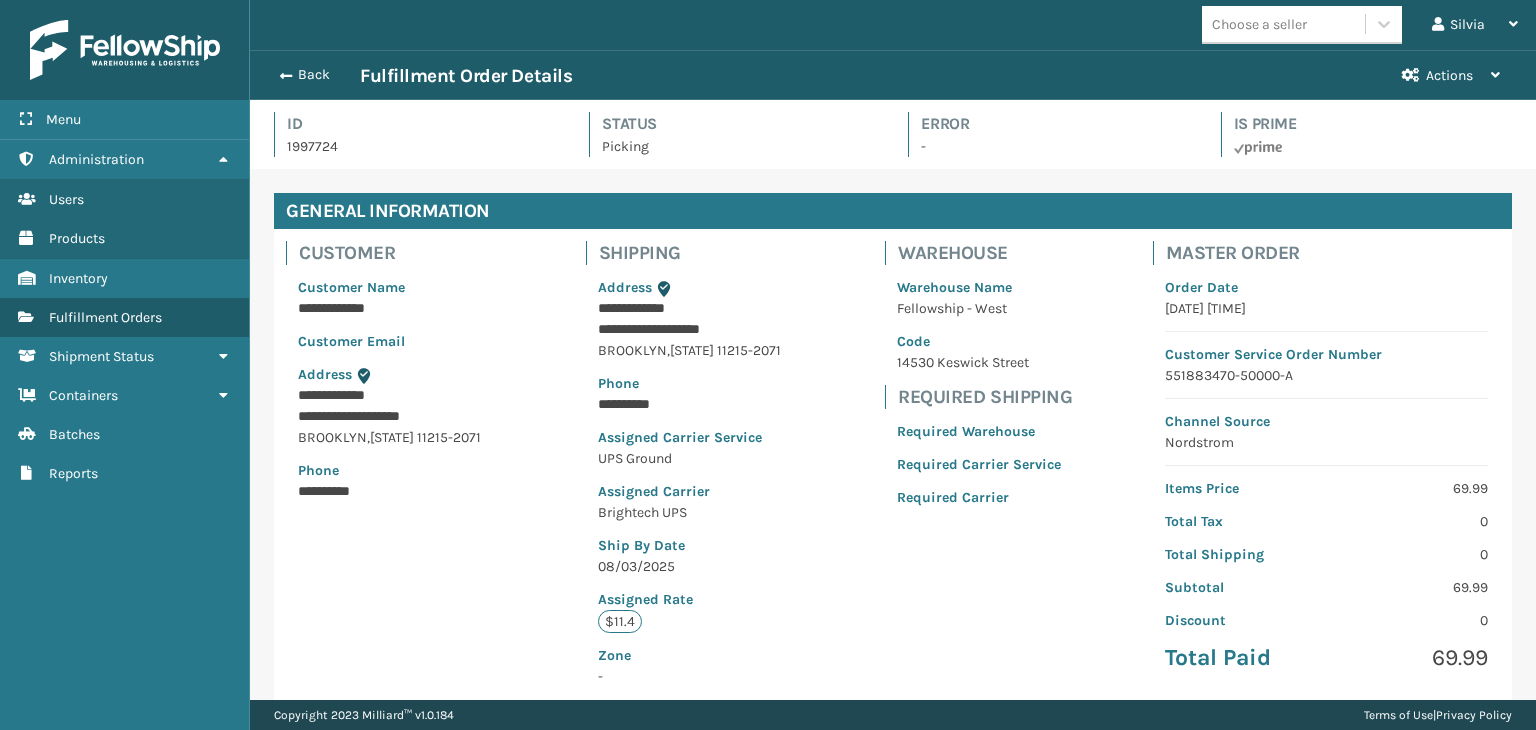 scroll, scrollTop: 99951, scrollLeft: 98713, axis: both 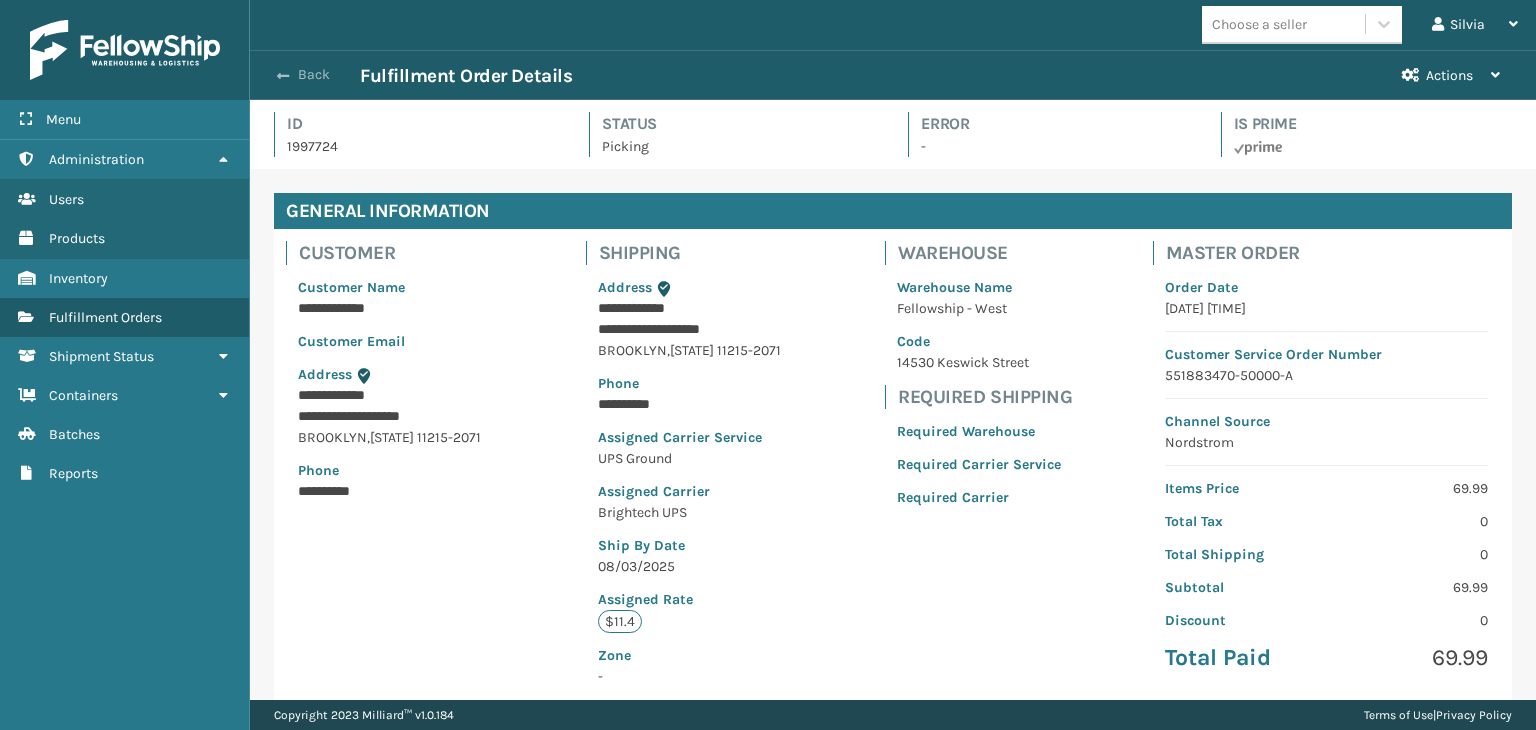 click at bounding box center (283, 76) 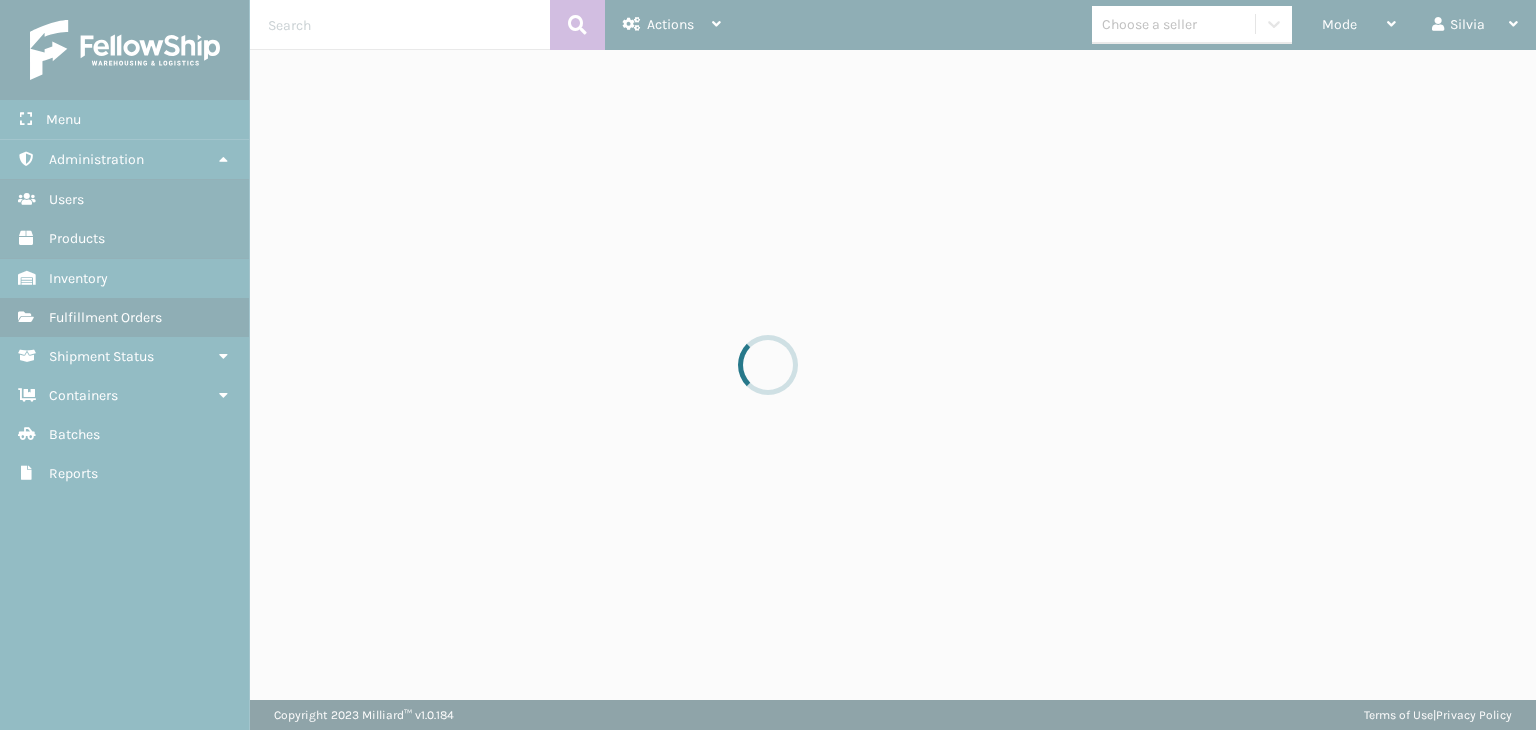click at bounding box center [768, 365] 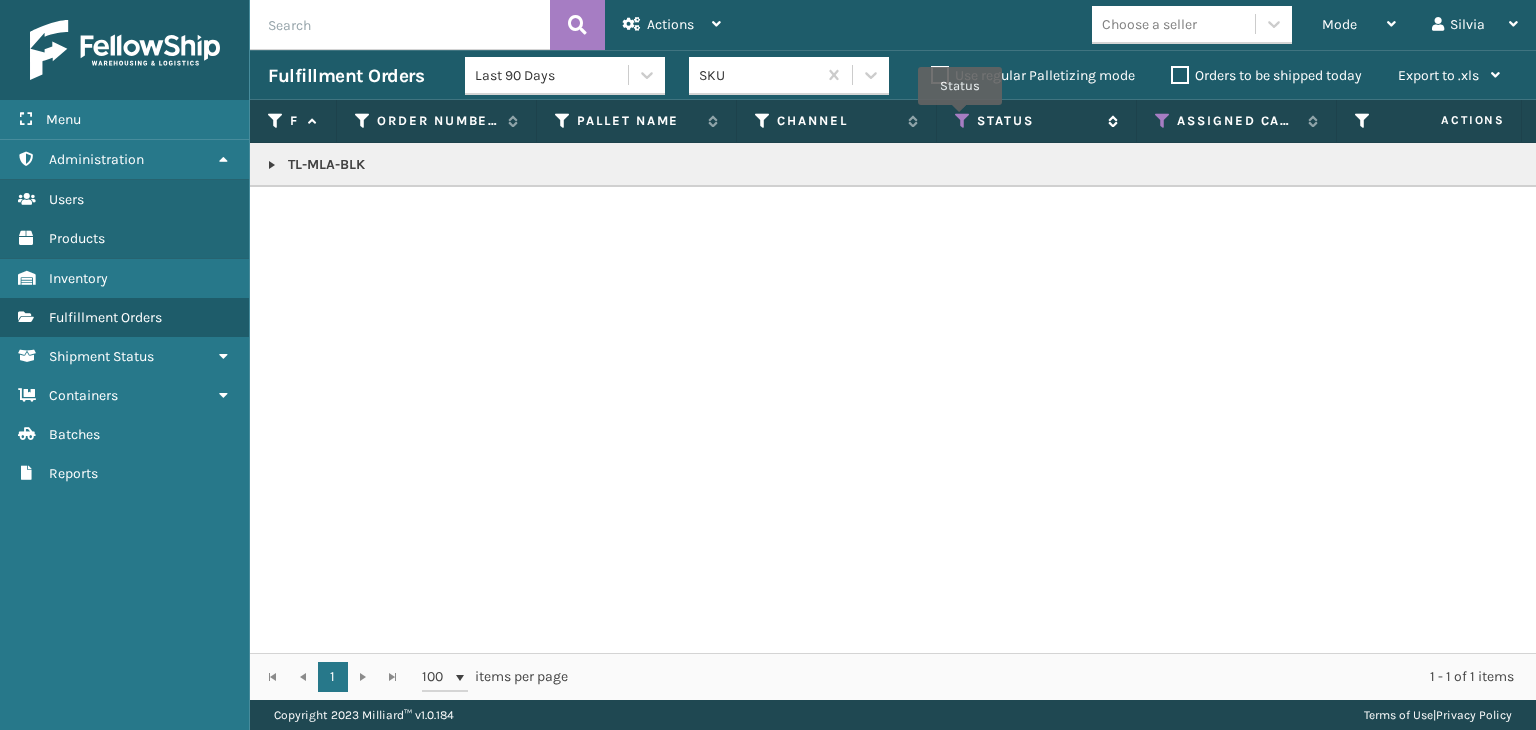 click at bounding box center (963, 121) 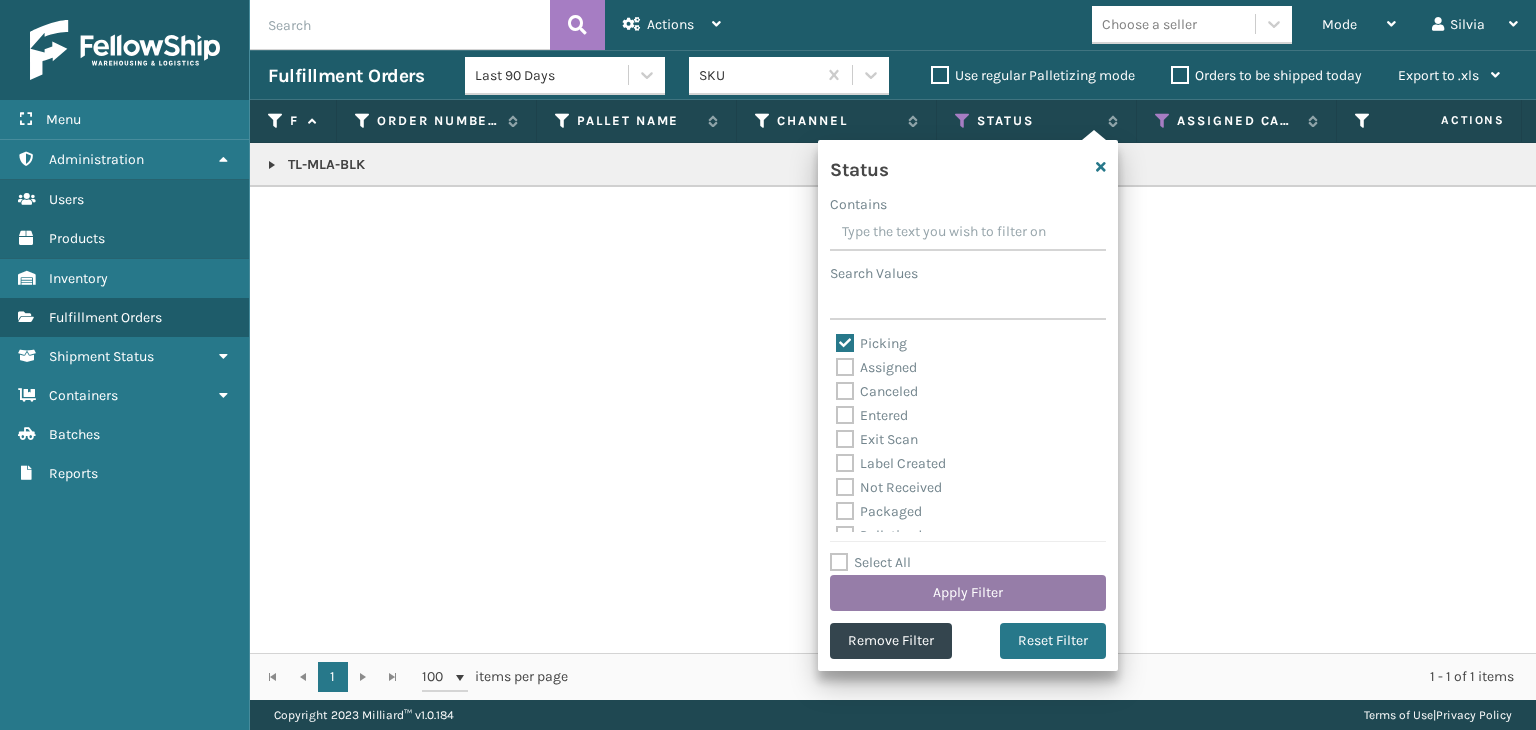 click on "Apply Filter" at bounding box center [968, 593] 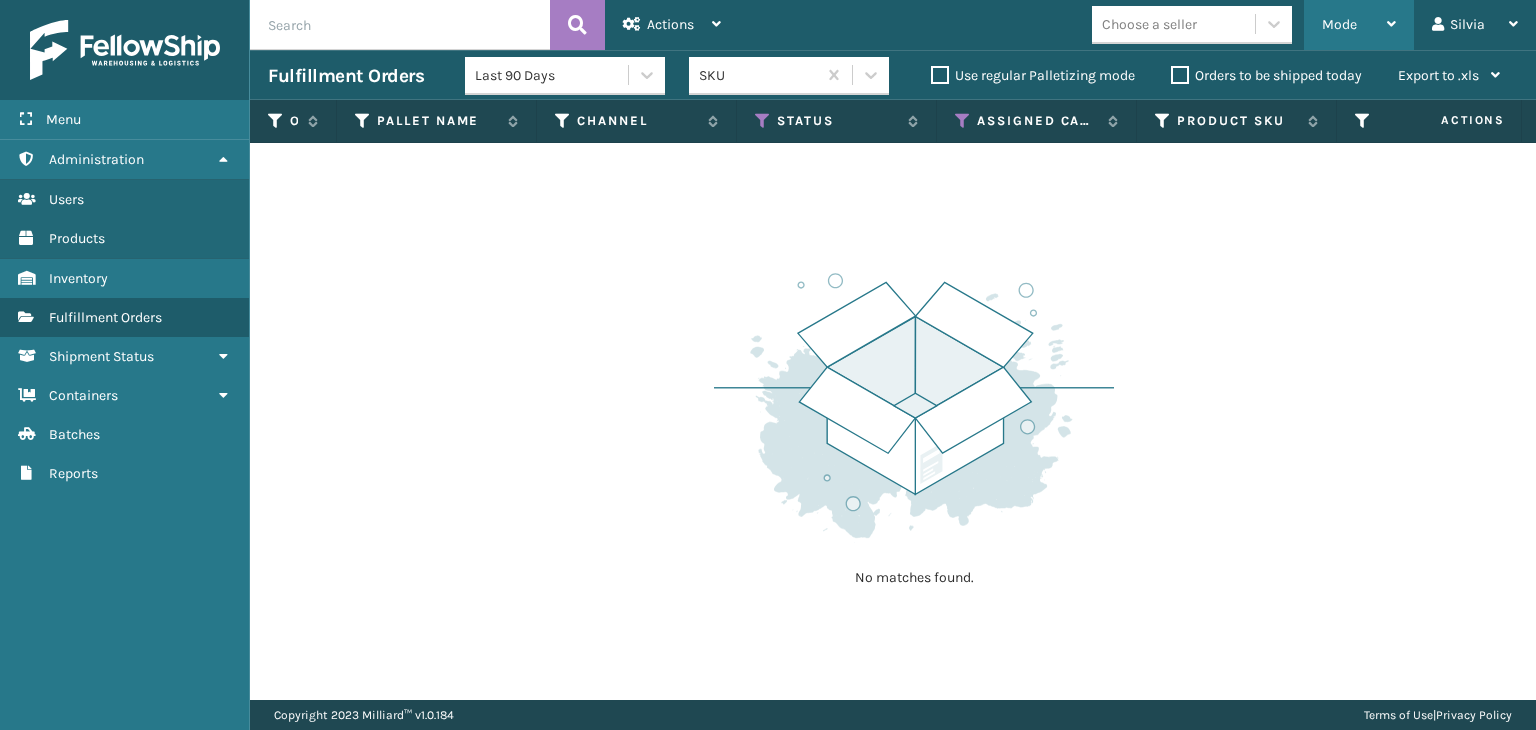 click on "Mode" at bounding box center [1339, 24] 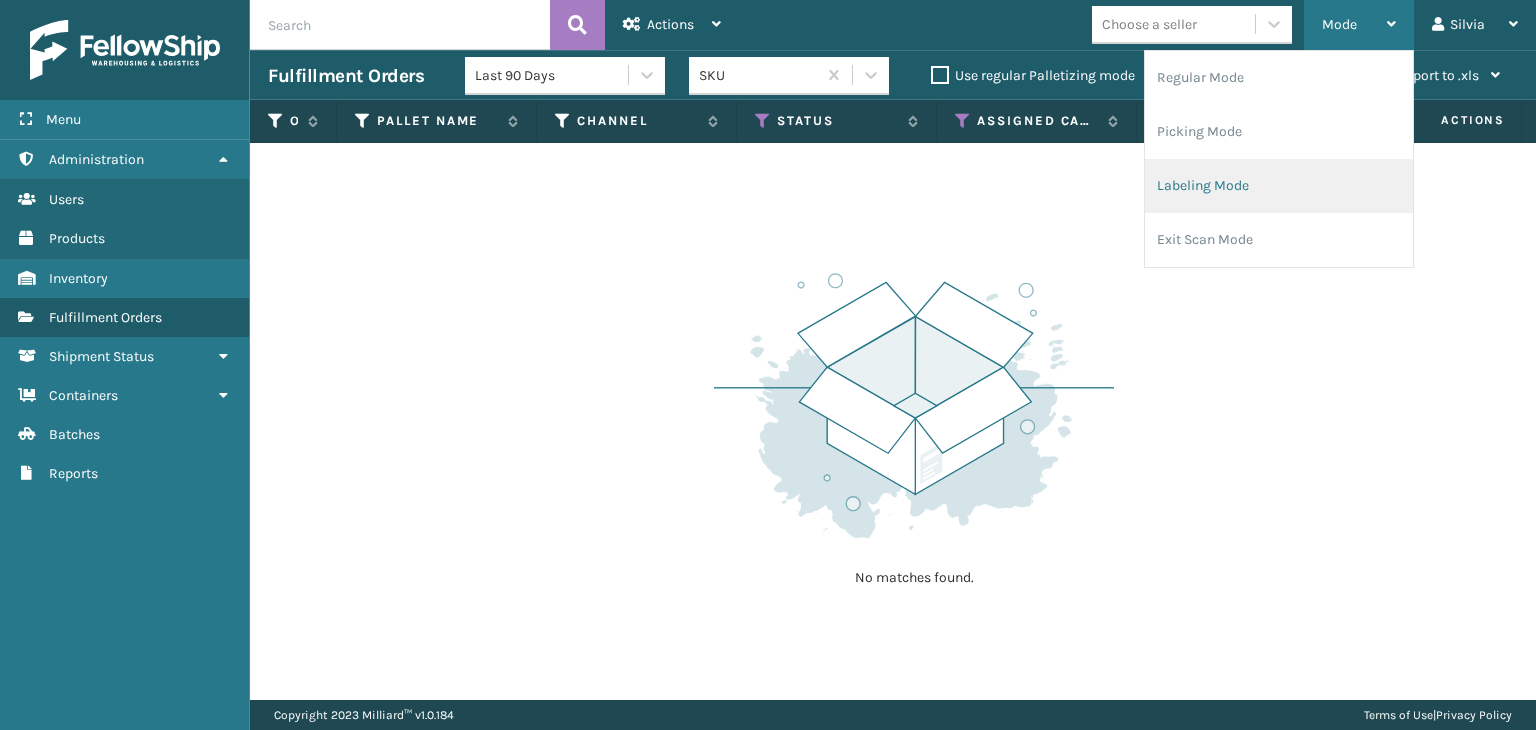 click on "Labeling Mode" at bounding box center [1279, 186] 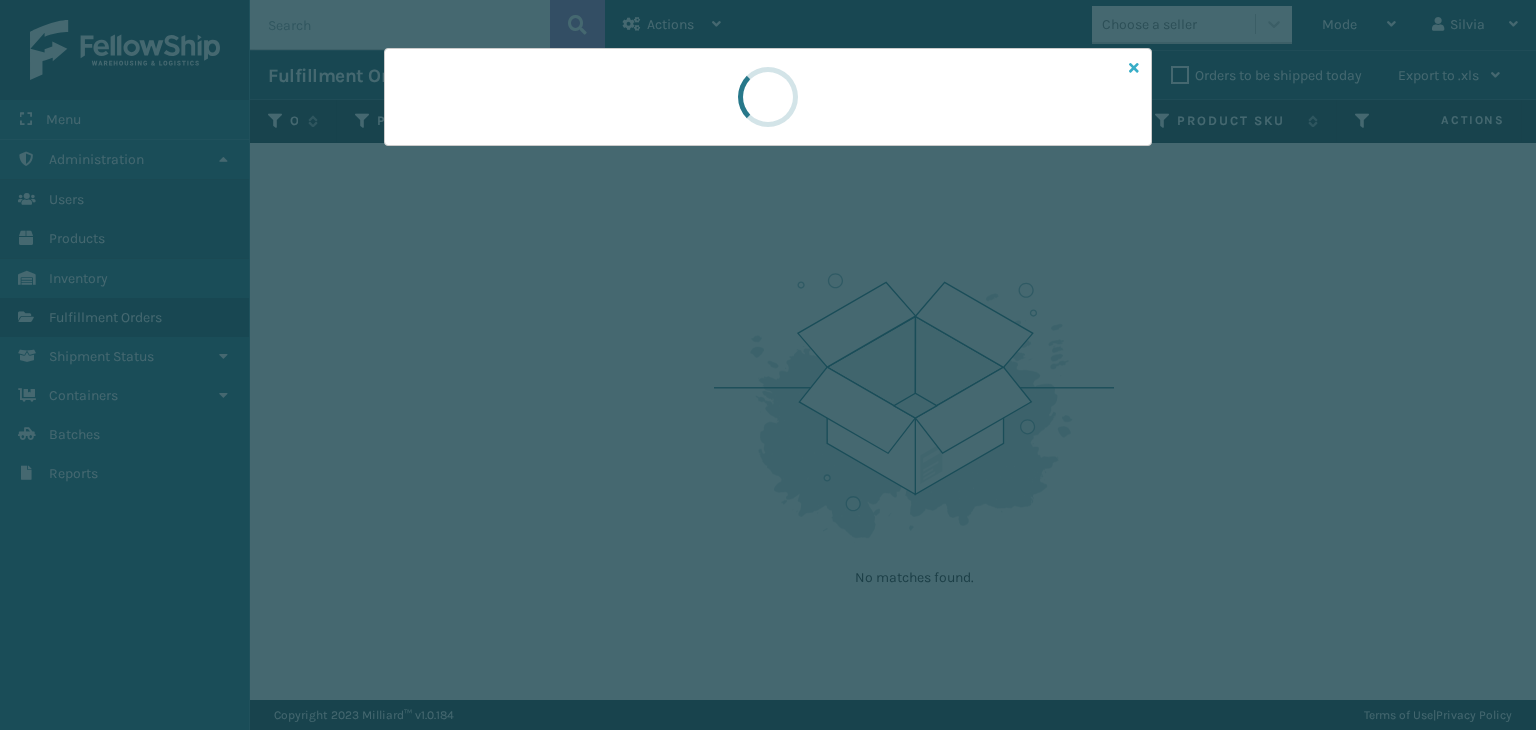 click at bounding box center [1134, 68] 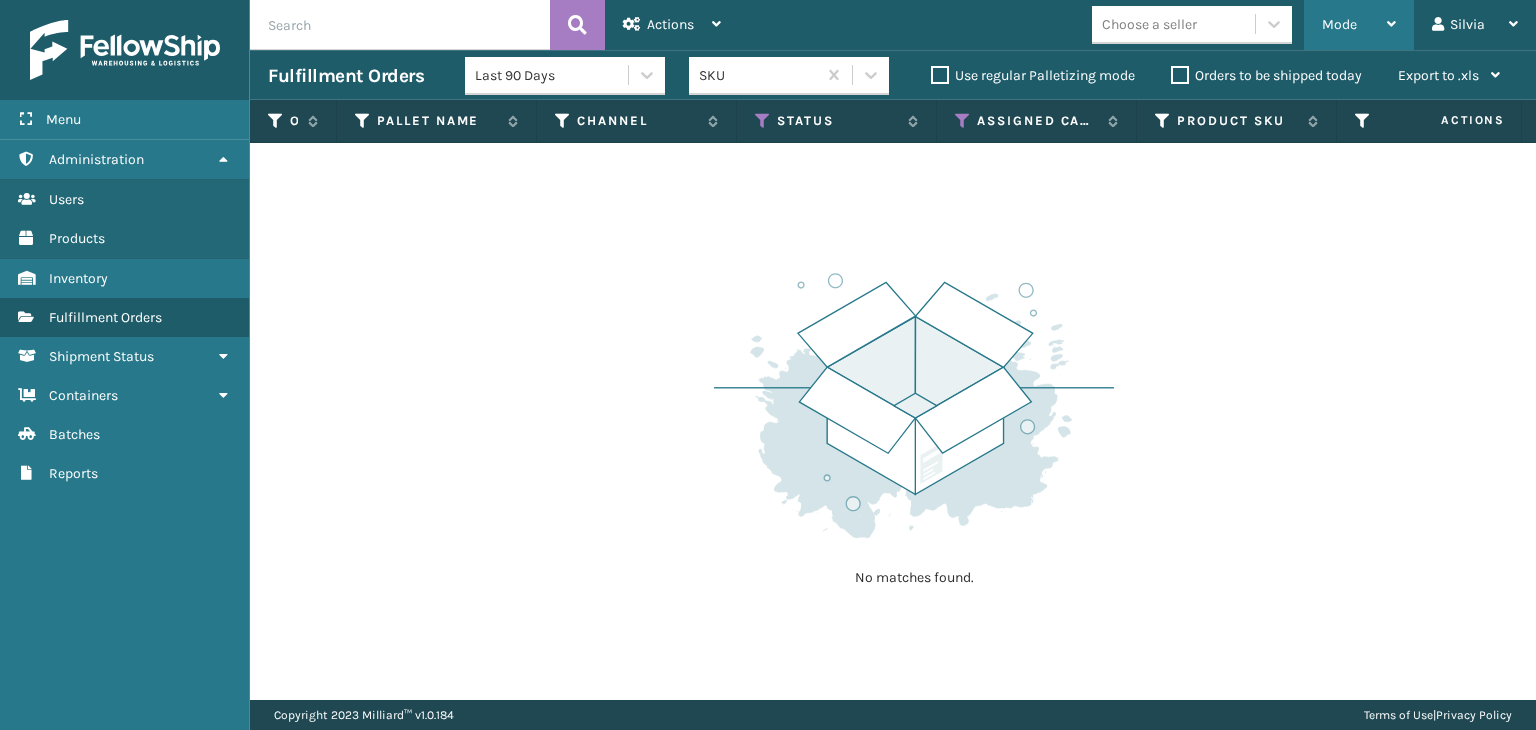 click on "Mode" at bounding box center [1339, 24] 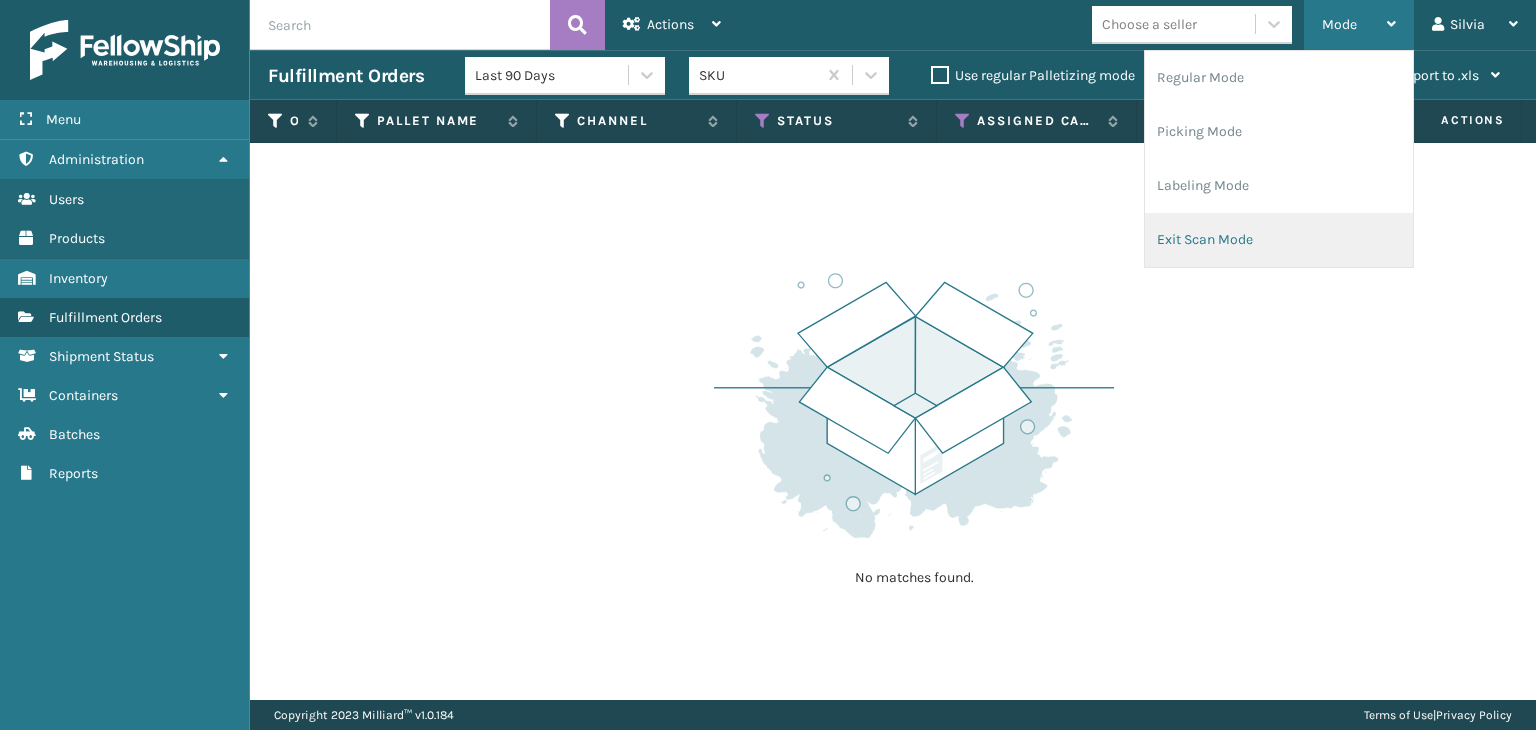 click on "Exit Scan Mode" at bounding box center [1279, 240] 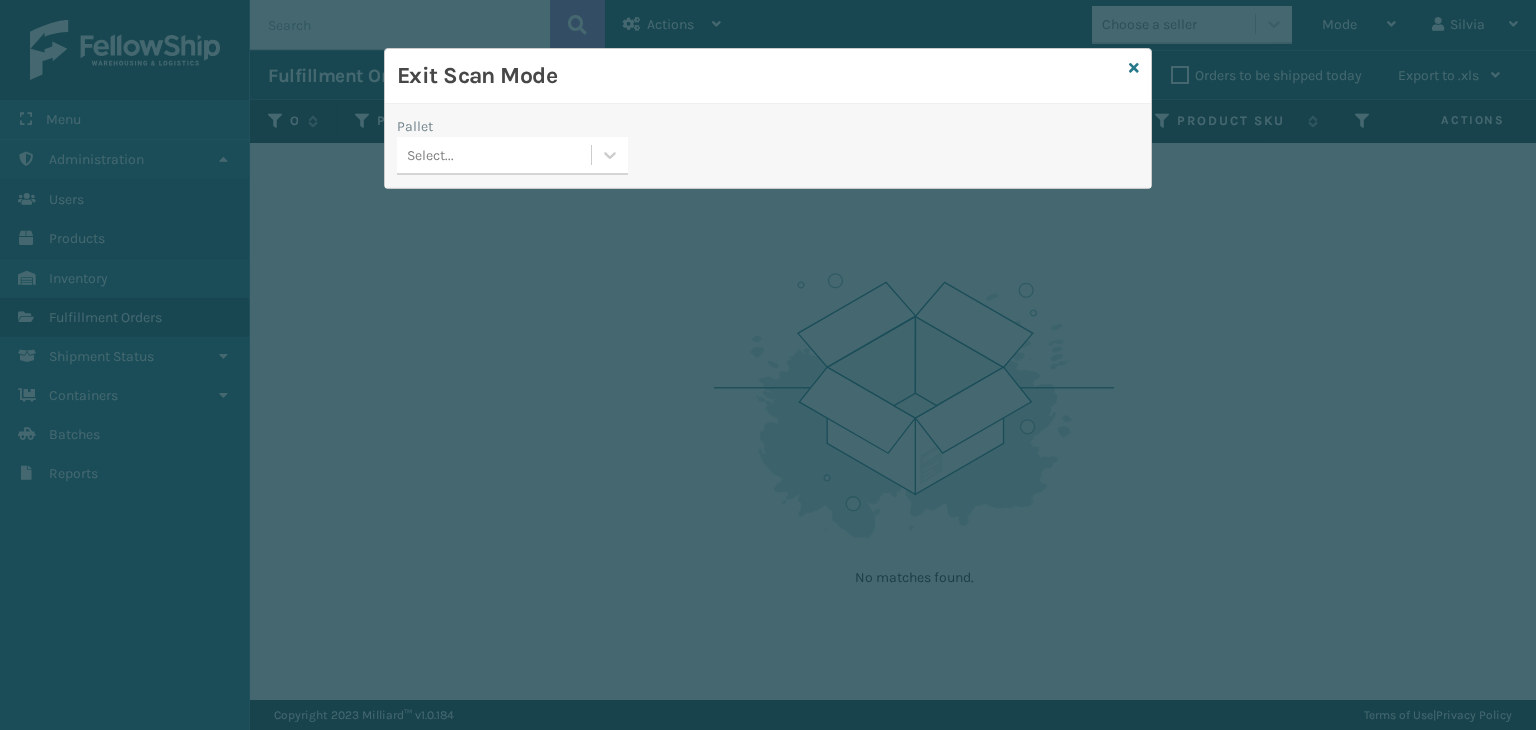 click at bounding box center [1134, 68] 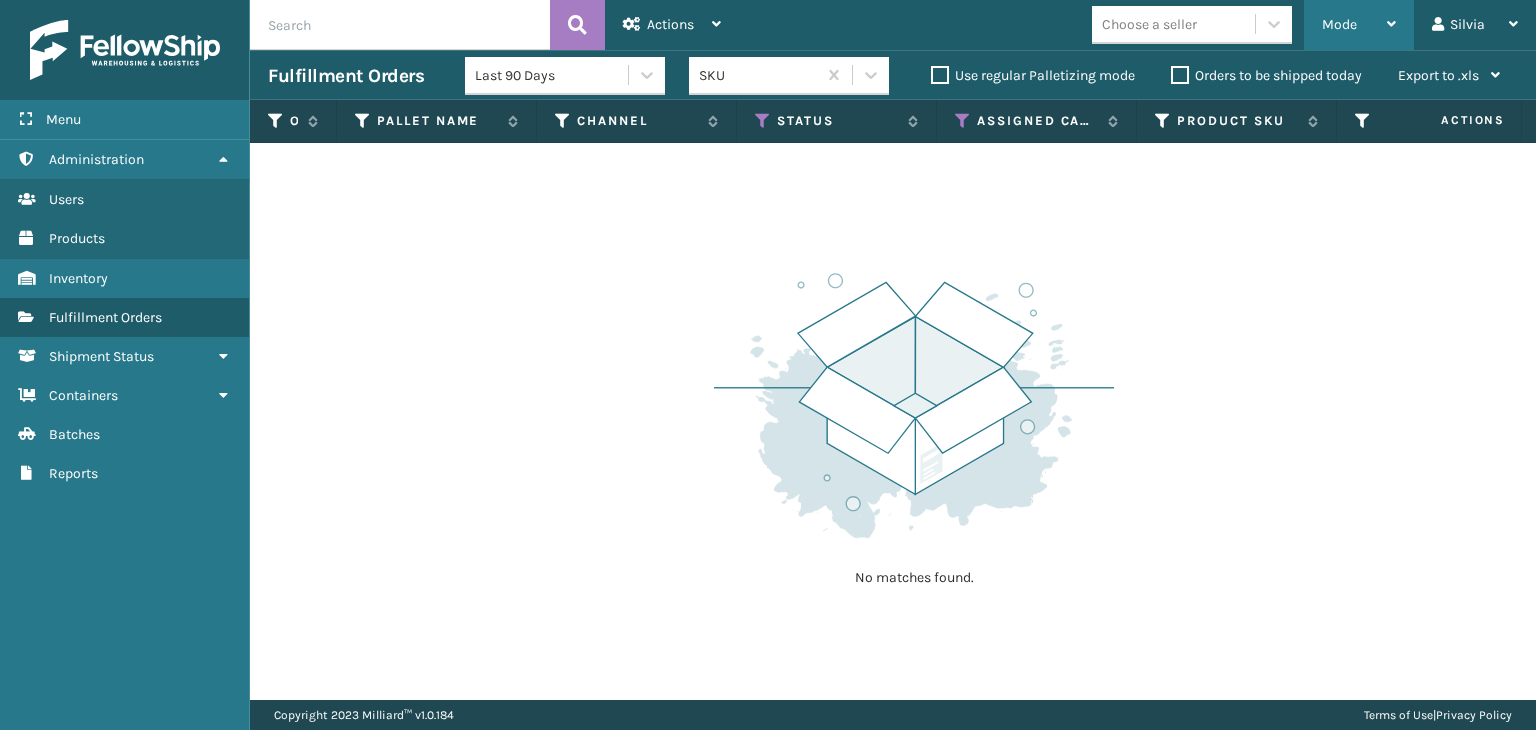 click on "Mode Regular Mode Picking Mode Labeling Mode Exit Scan Mode" at bounding box center (1359, 25) 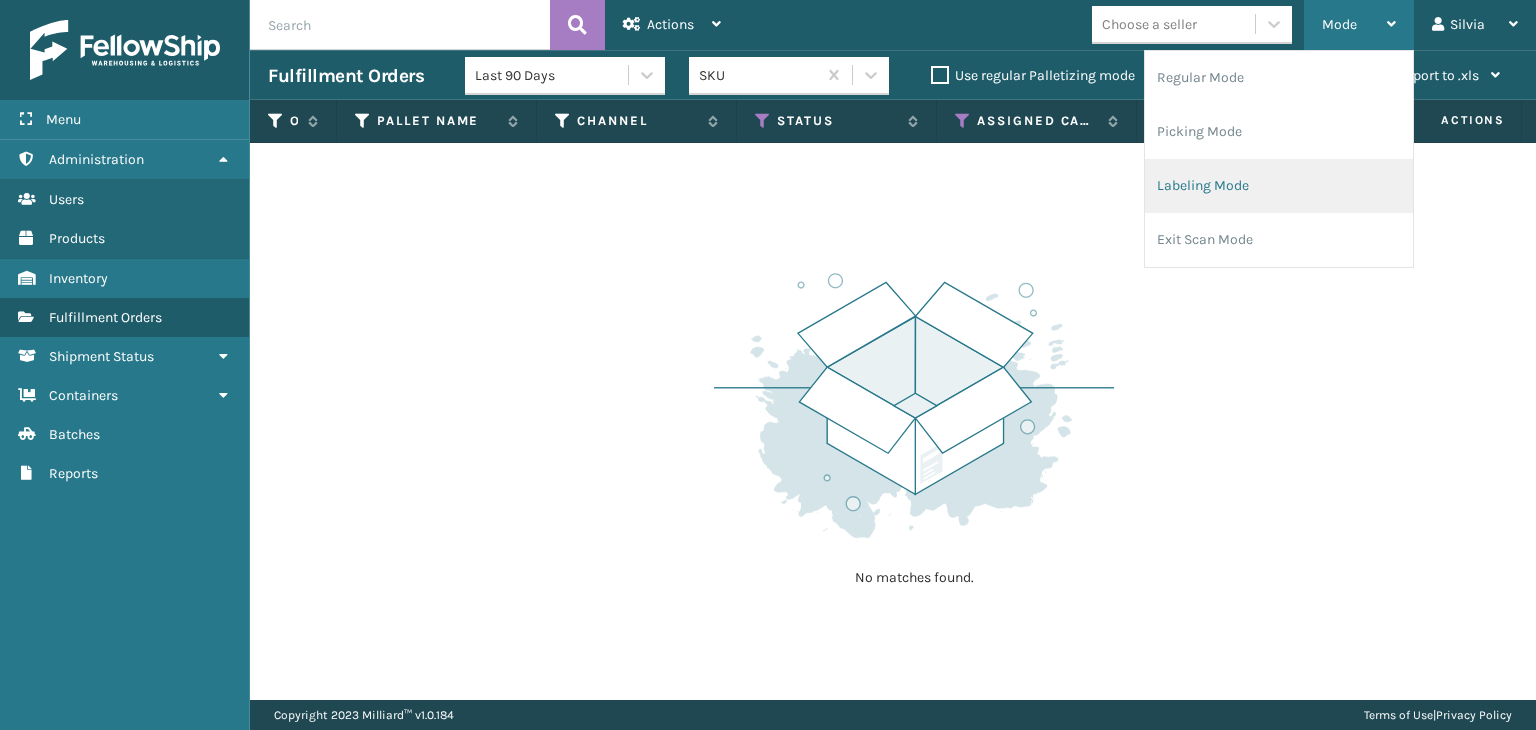 click on "Labeling Mode" at bounding box center (1279, 186) 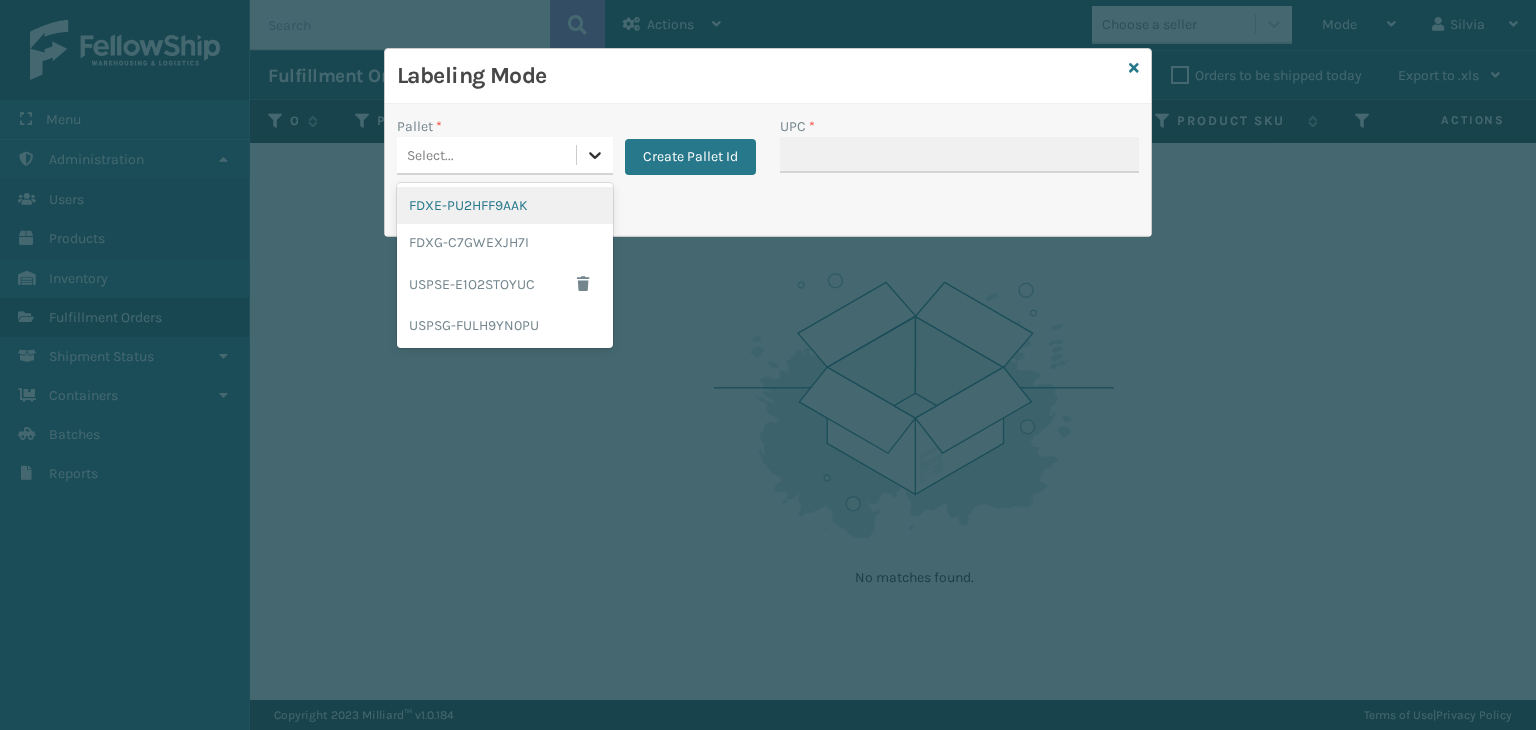 click 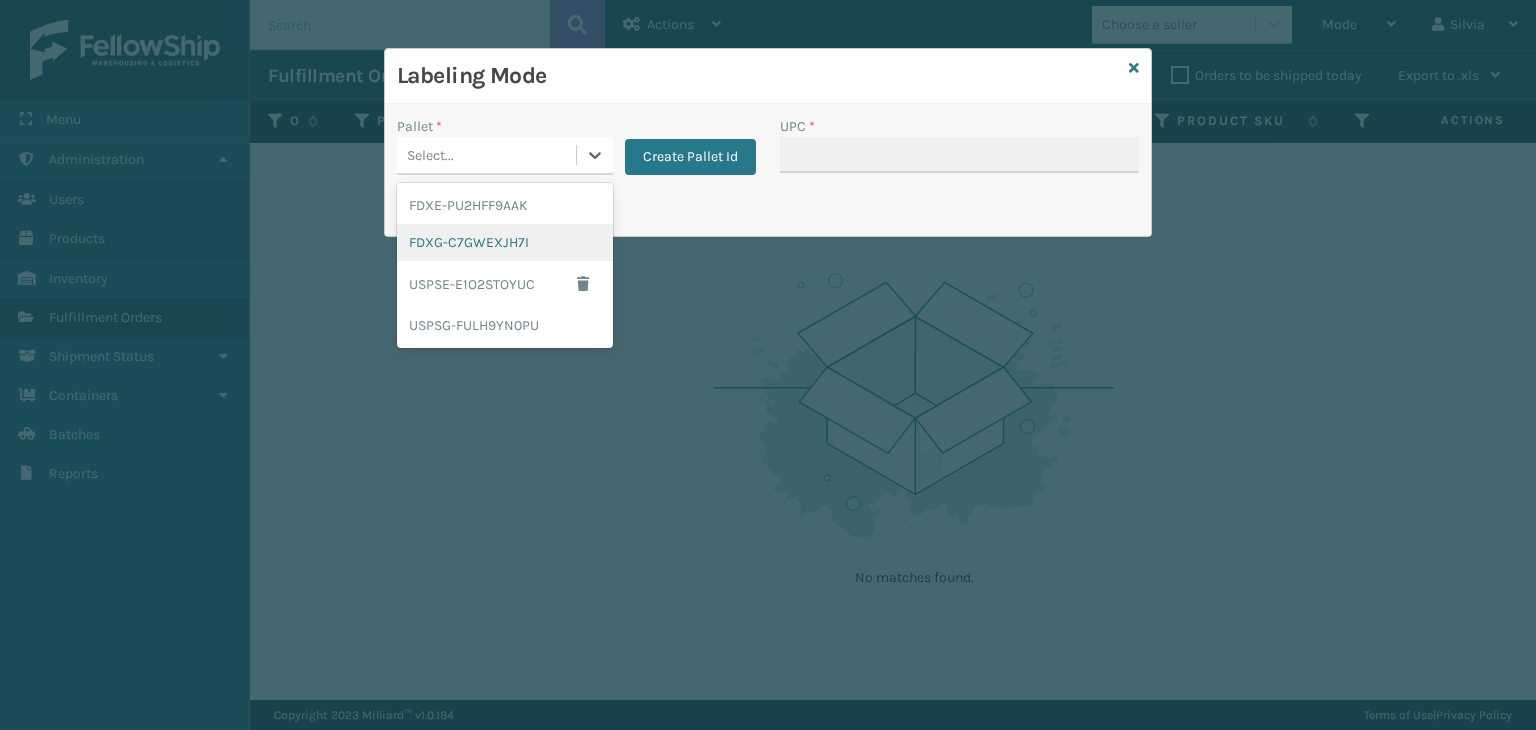 click on "FDXG-C7GWEXJH7I" at bounding box center (505, 242) 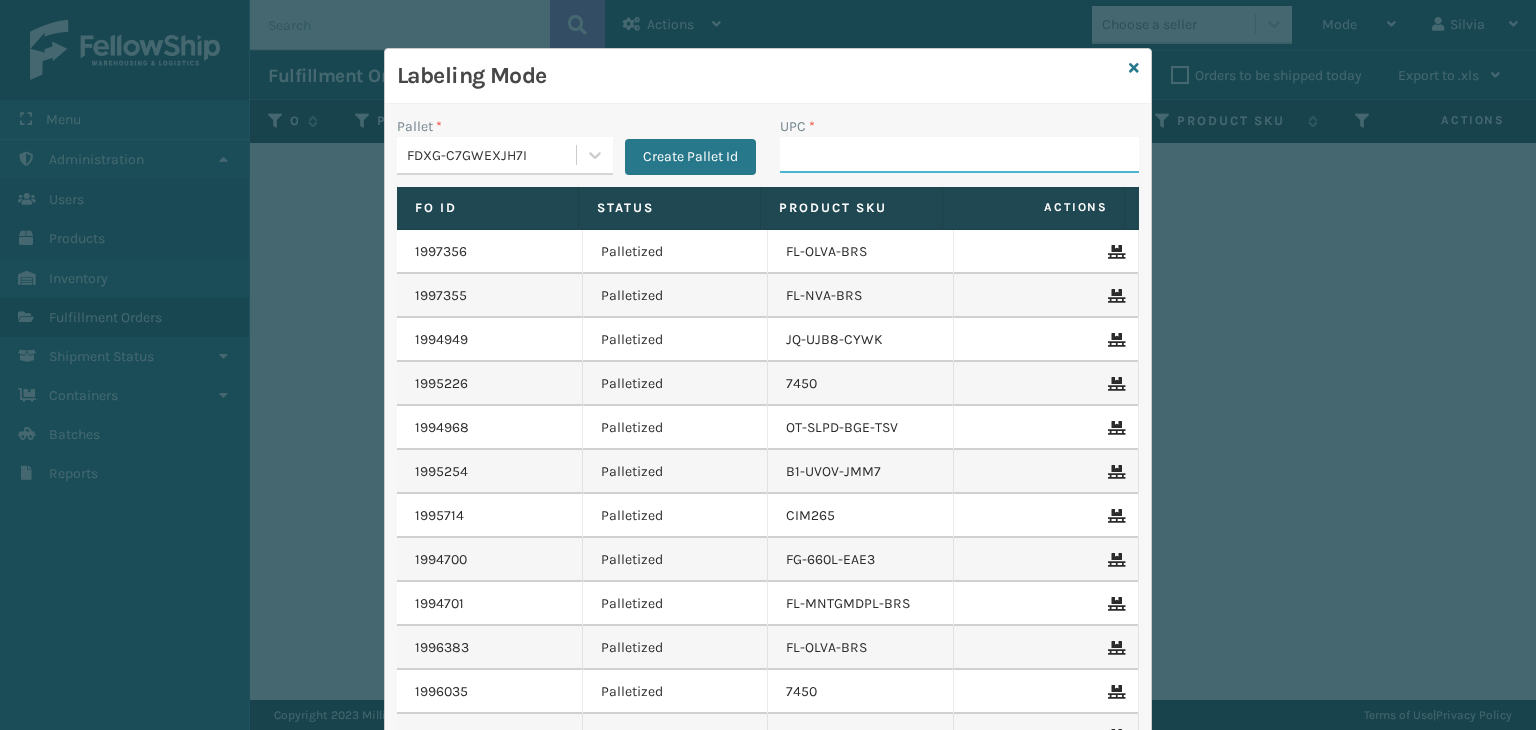 click on "UPC   *" at bounding box center [959, 155] 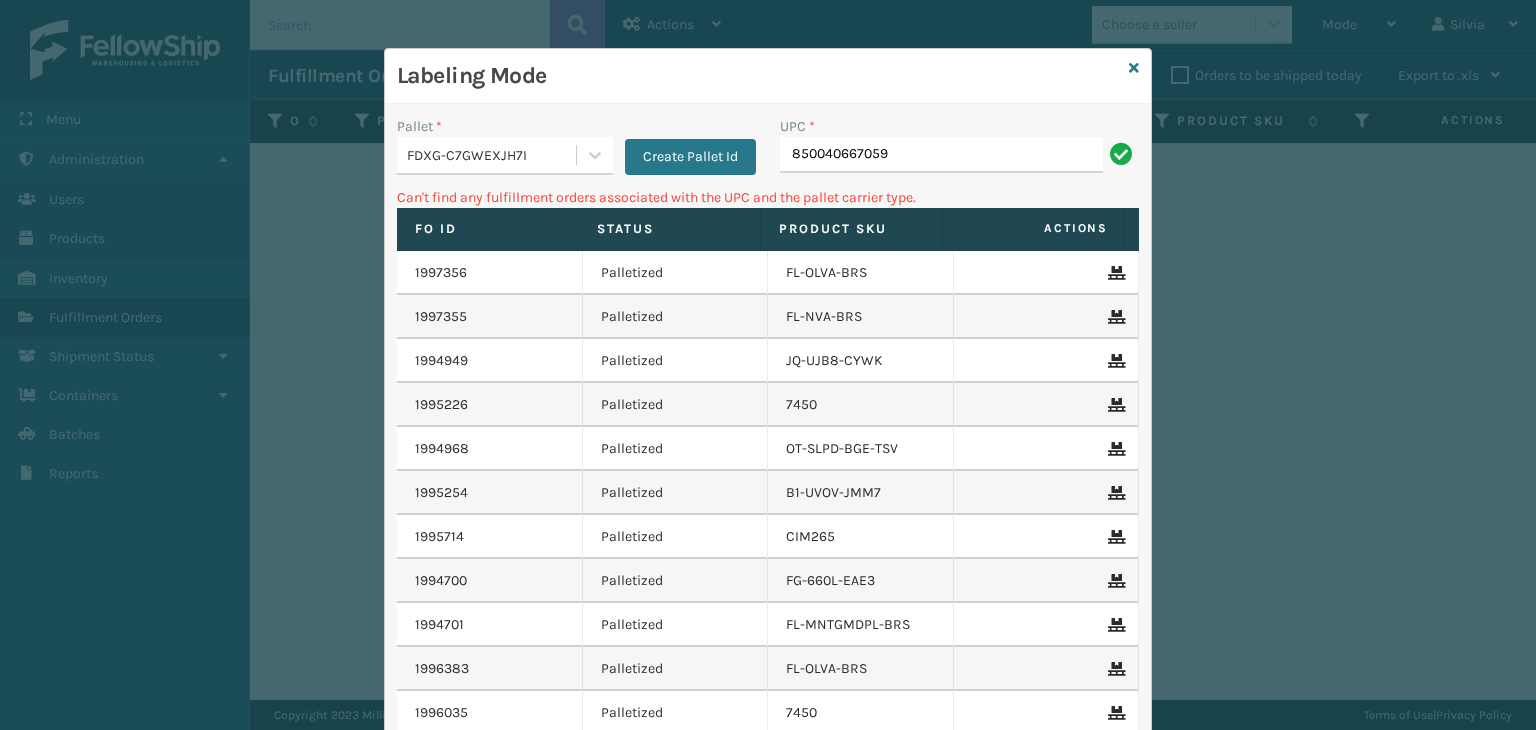 scroll, scrollTop: 0, scrollLeft: 0, axis: both 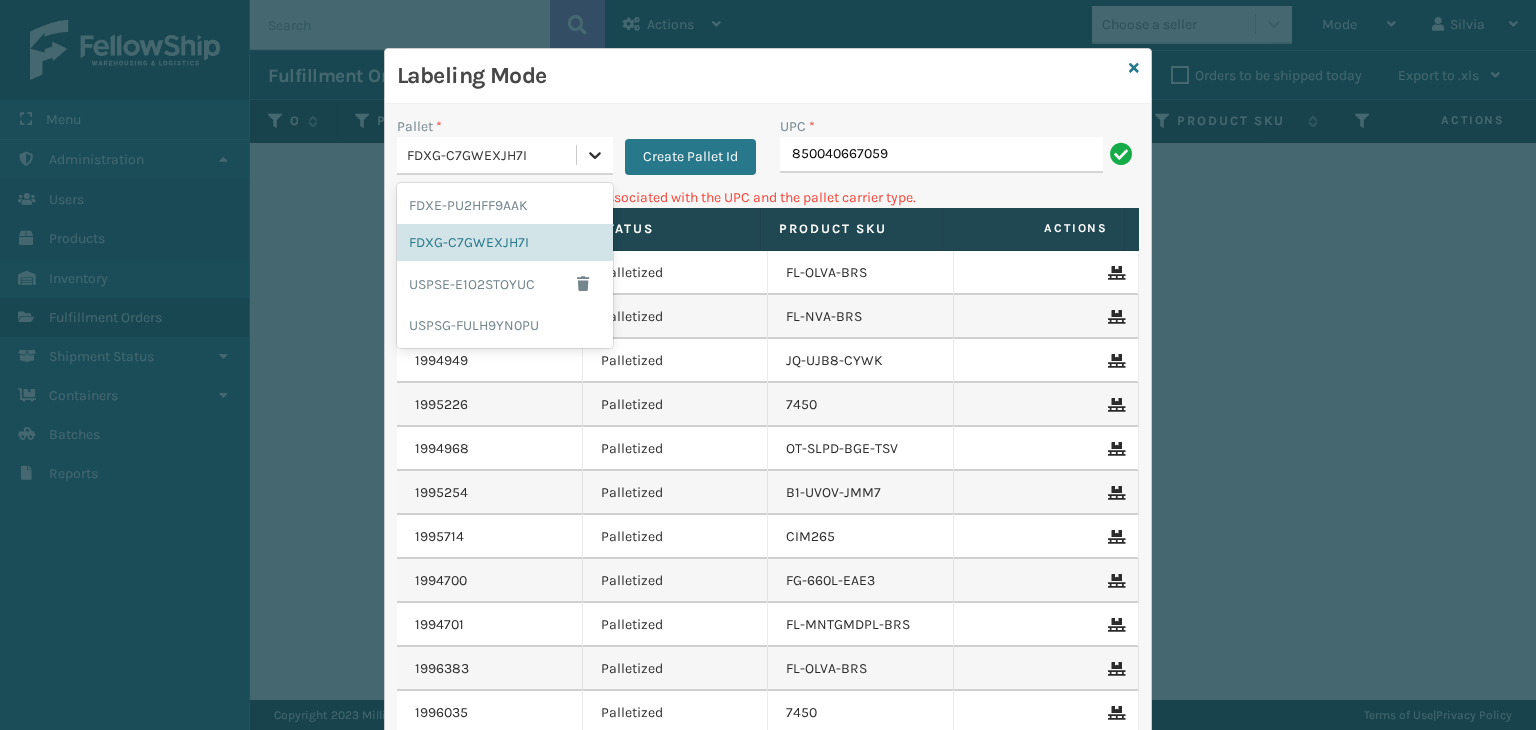 click at bounding box center [595, 155] 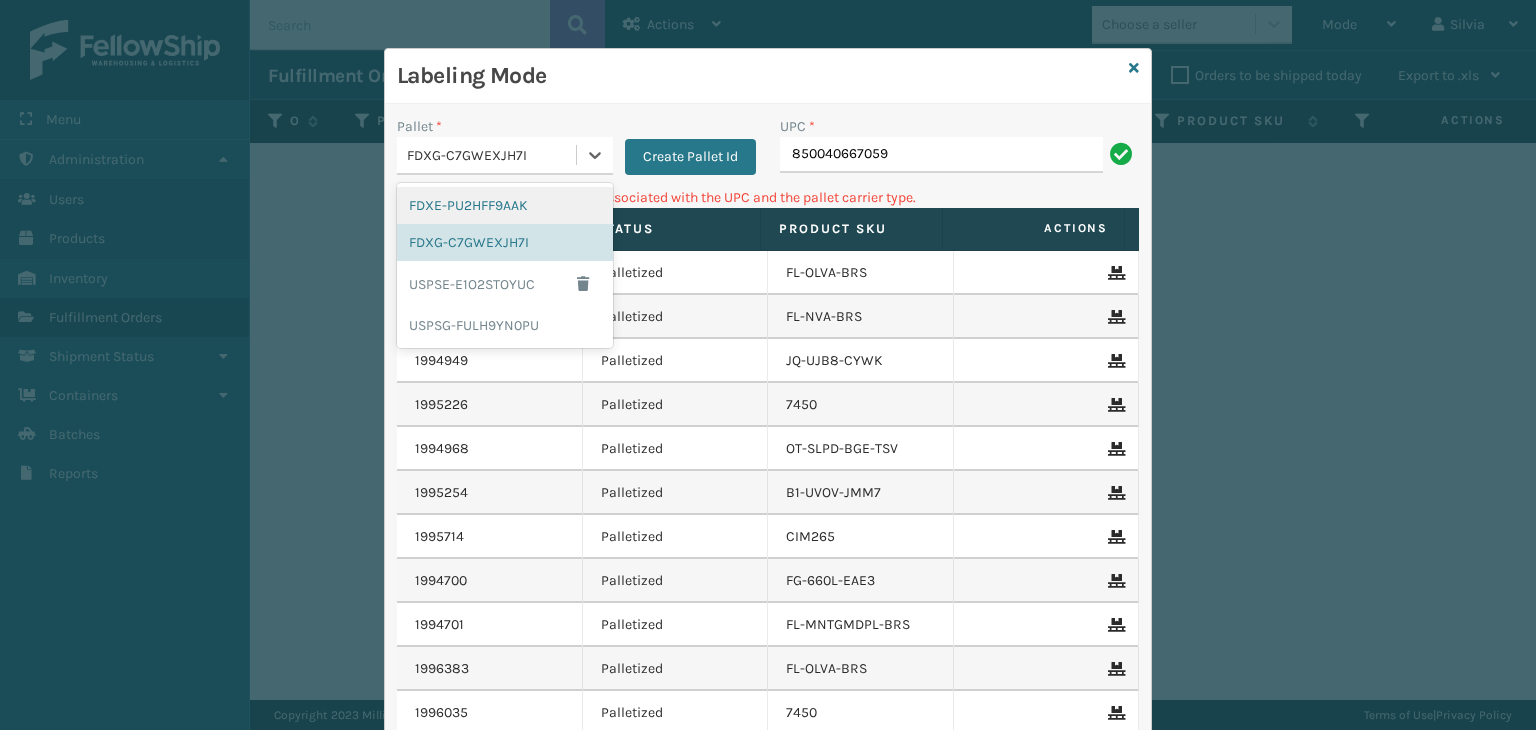 click on "FDXE-PU2HFF9AAK" at bounding box center (505, 205) 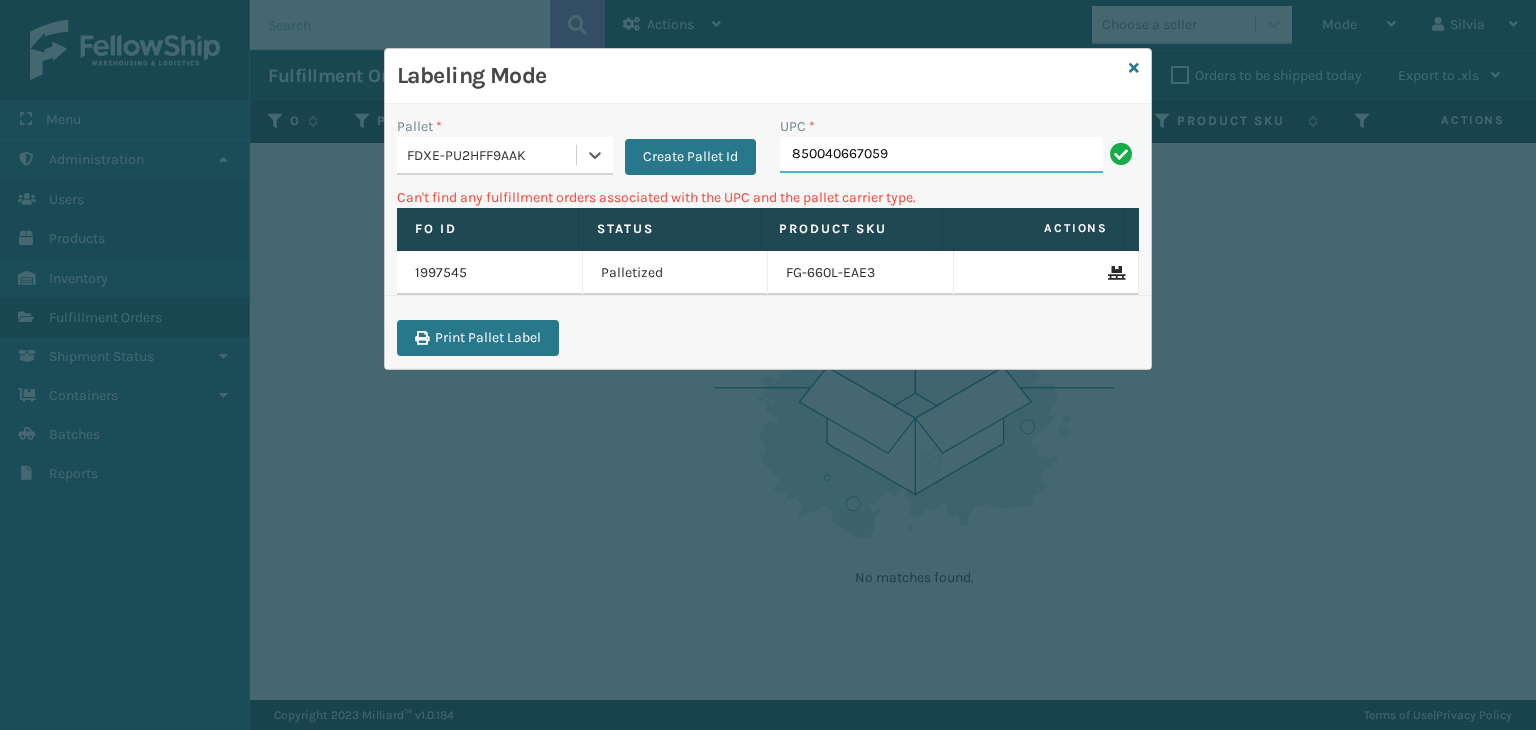 click on "850040667059" at bounding box center (941, 155) 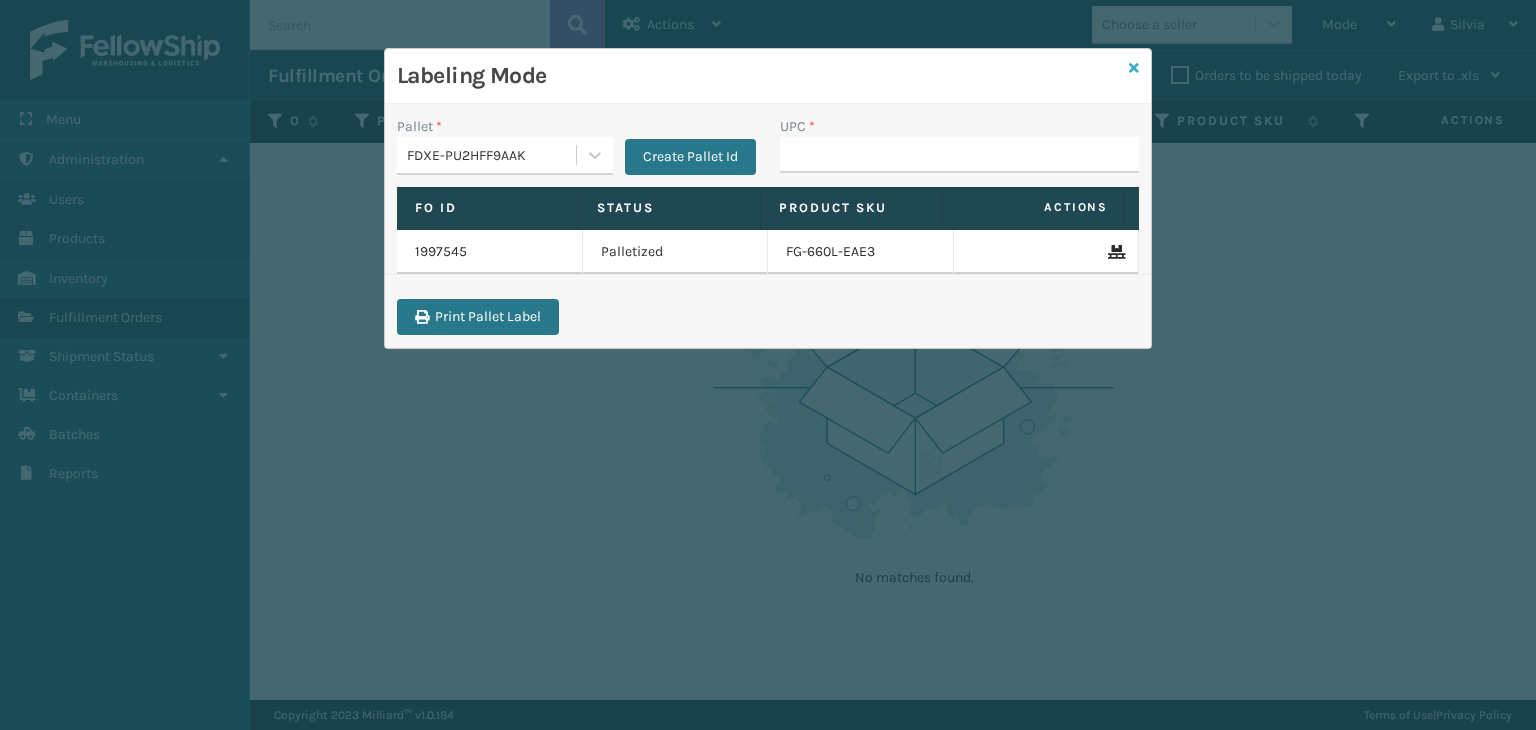 click at bounding box center [1134, 68] 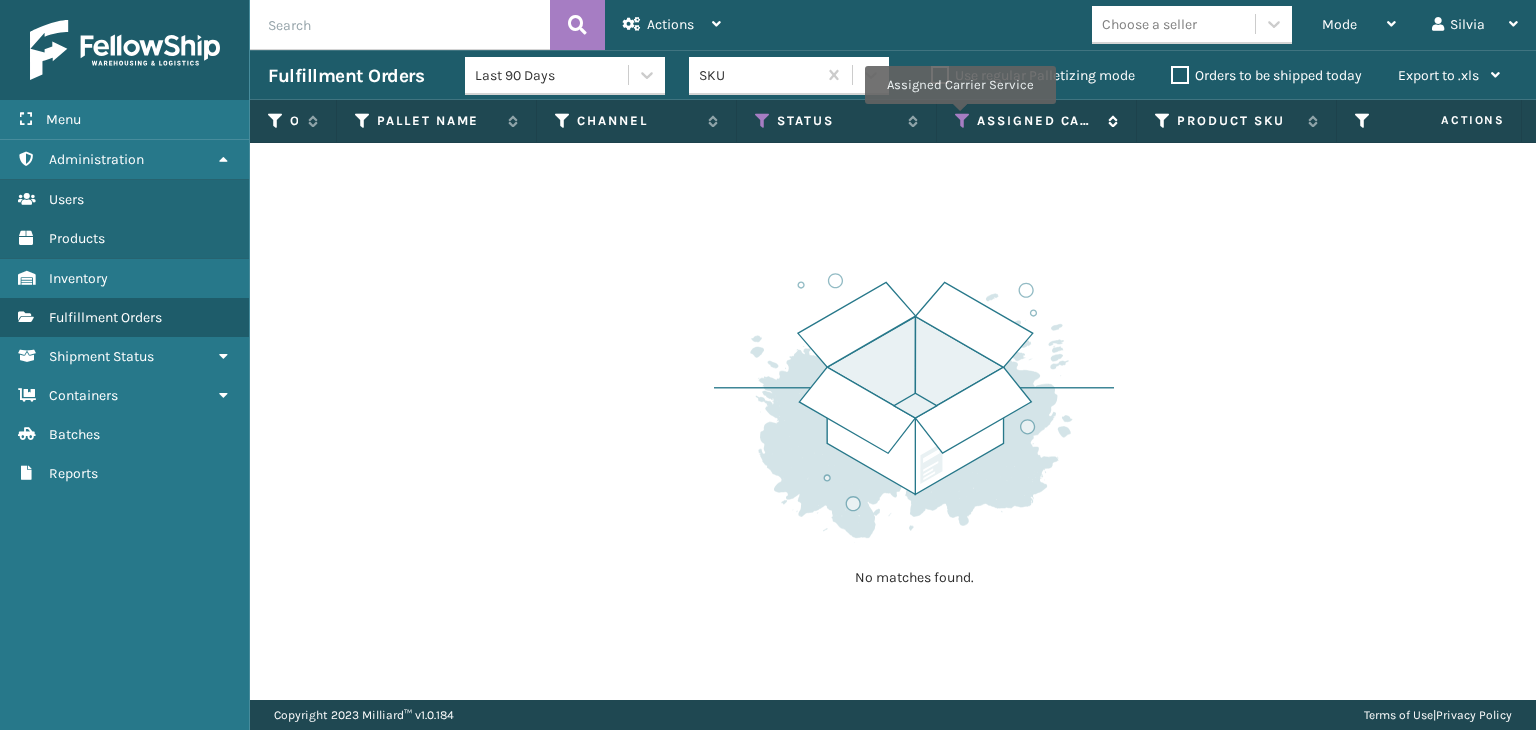 click at bounding box center [963, 121] 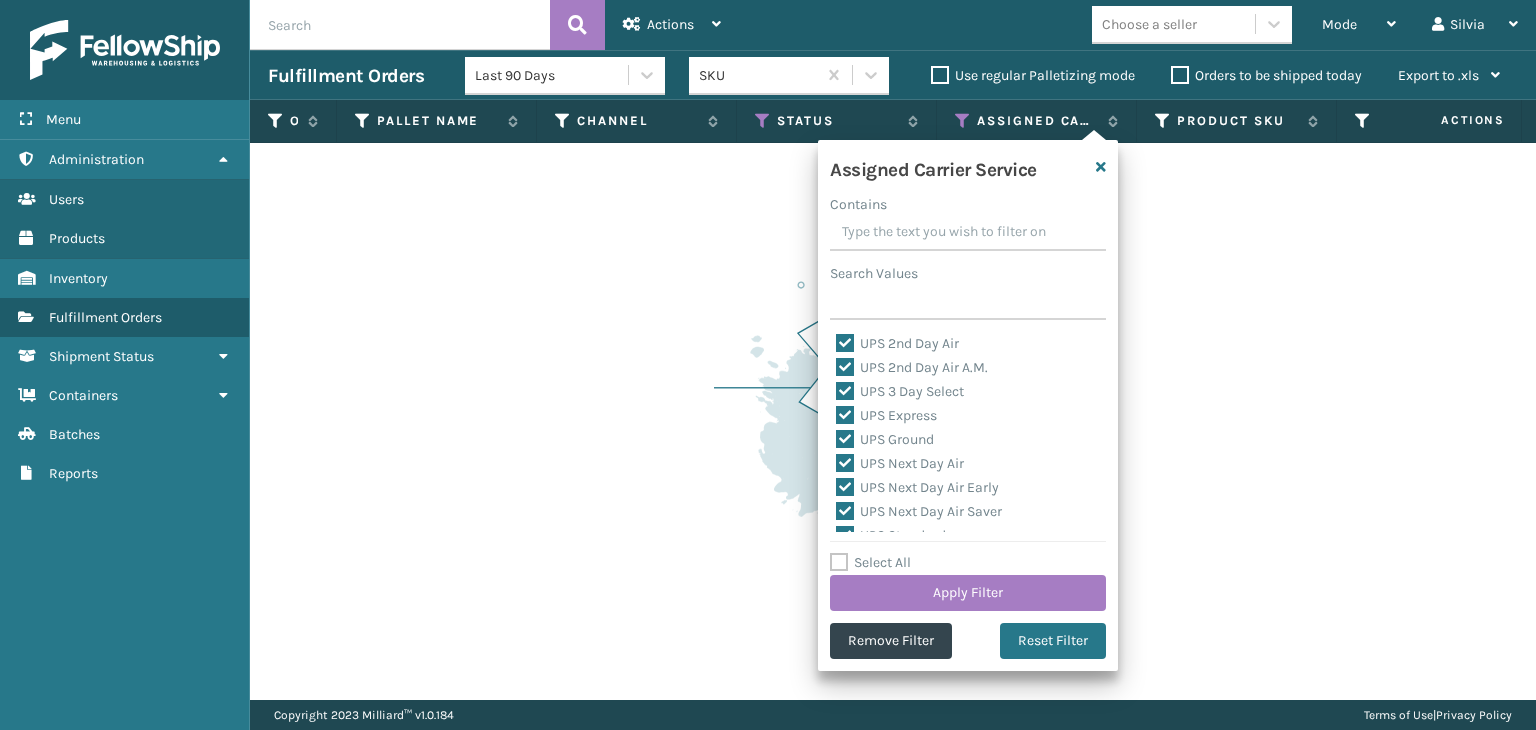 scroll, scrollTop: 0, scrollLeft: 0, axis: both 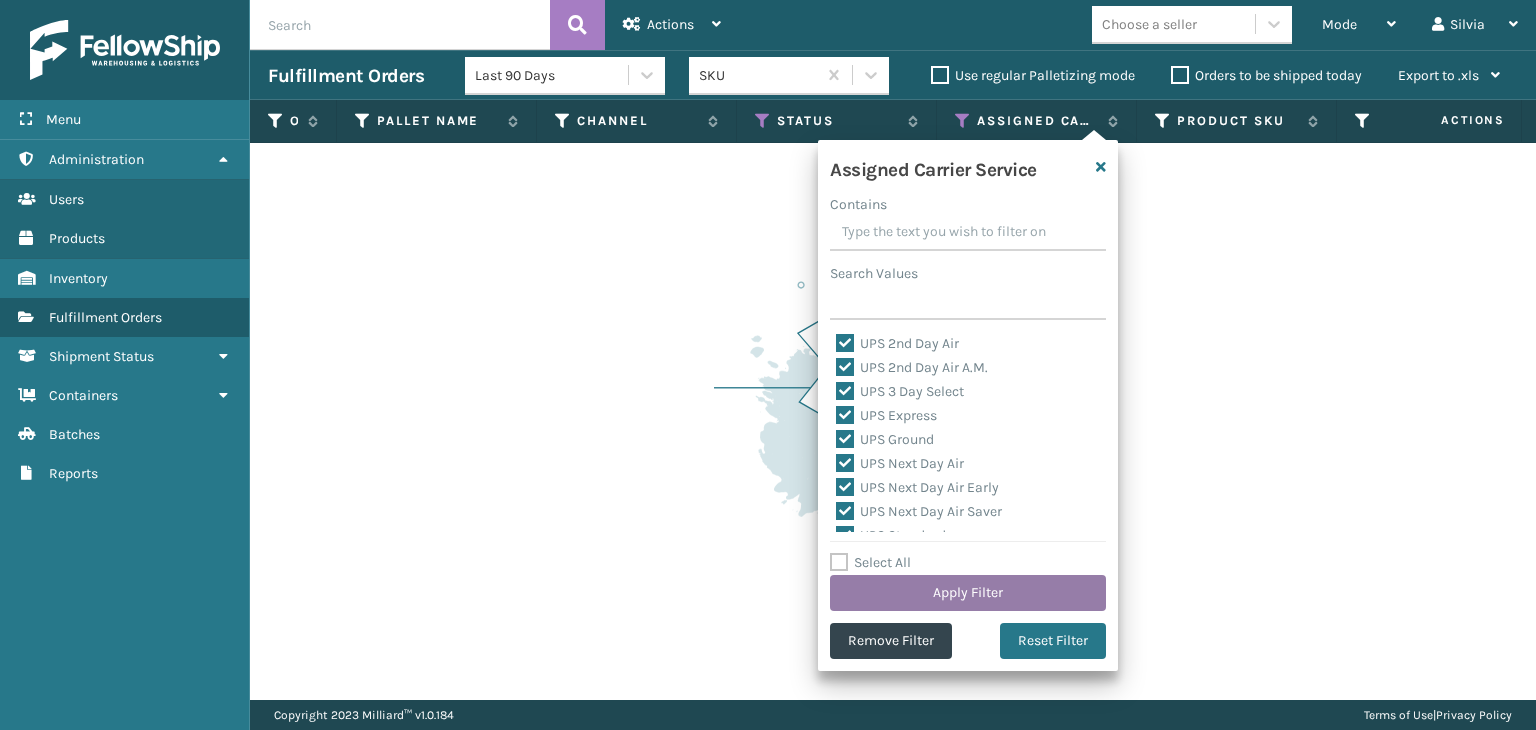 click on "Apply Filter" at bounding box center [968, 593] 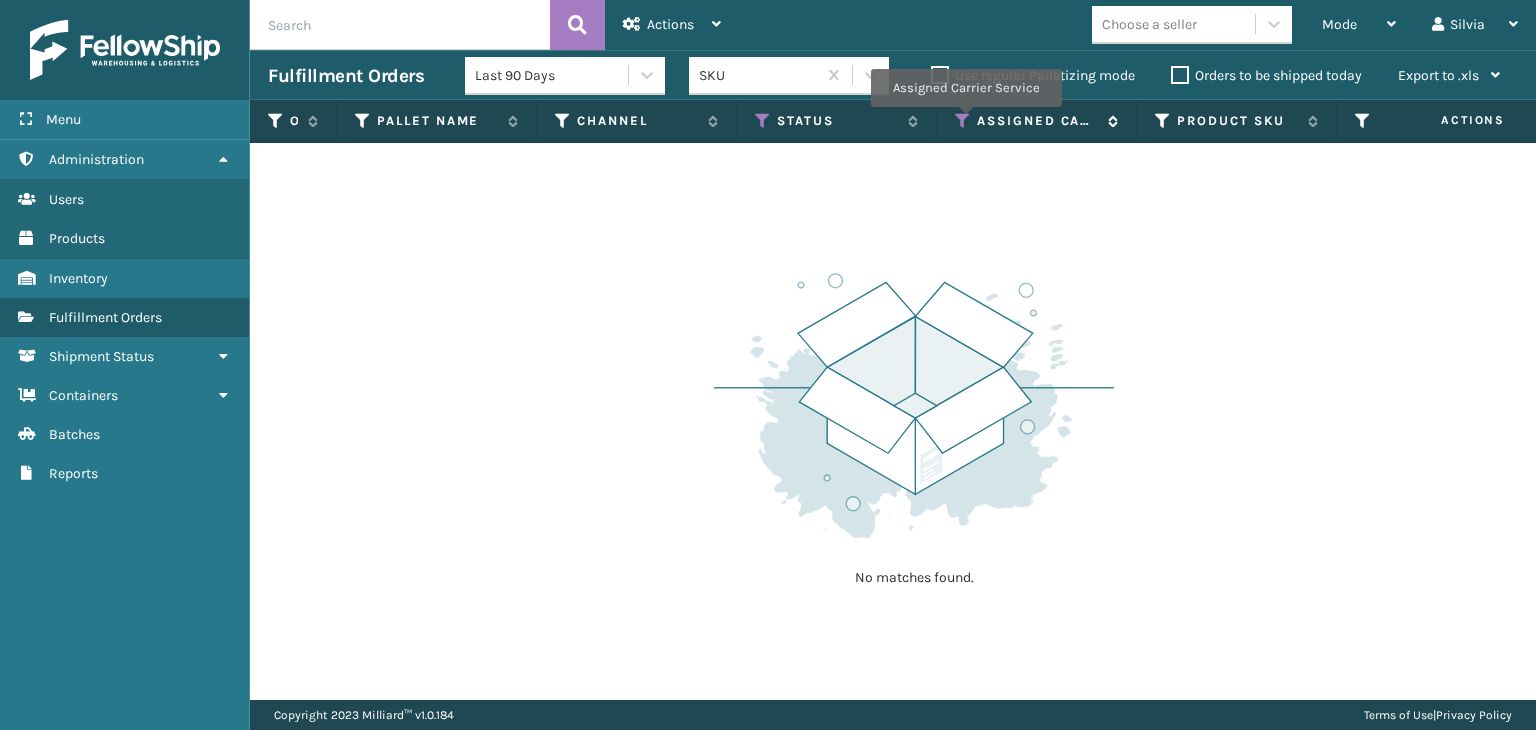 click at bounding box center [963, 121] 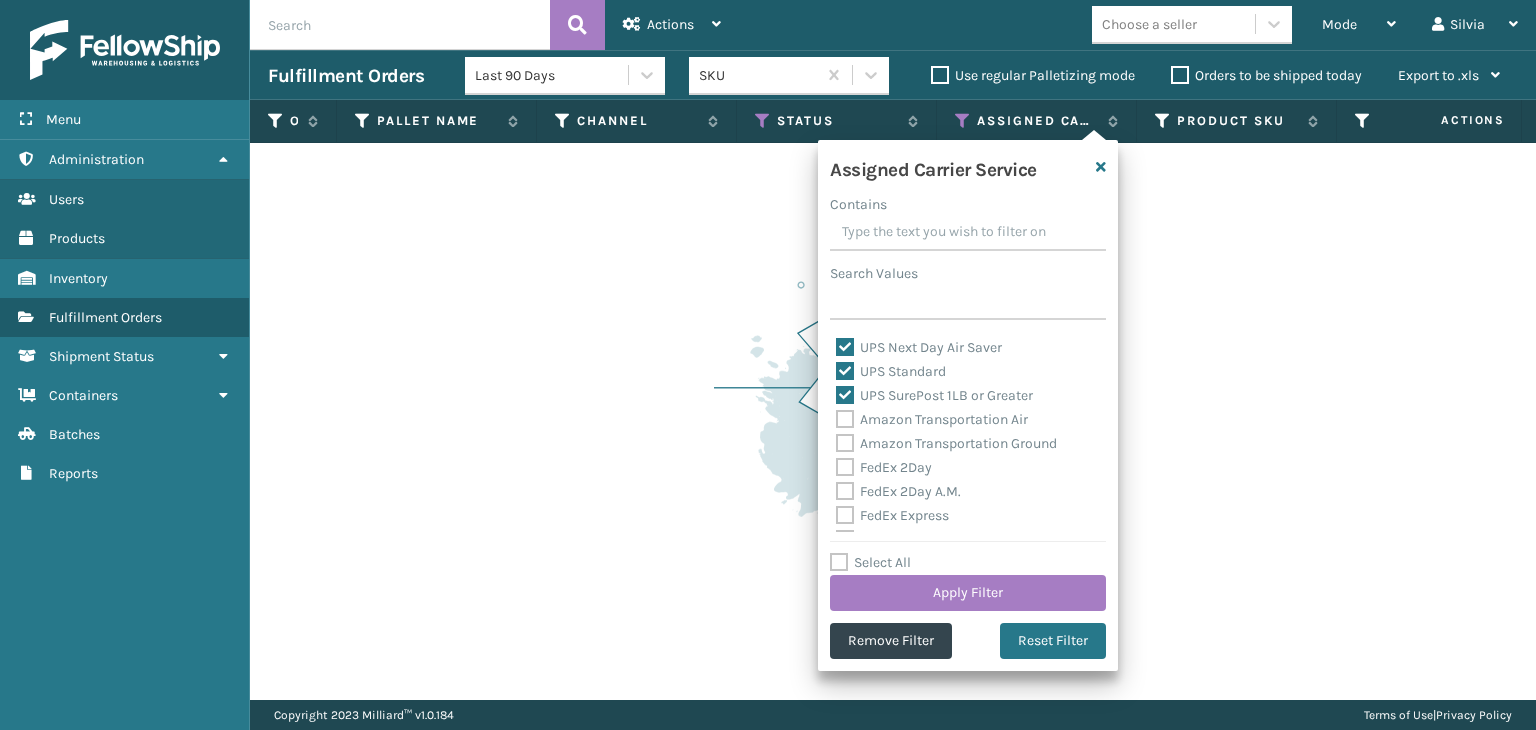 scroll, scrollTop: 200, scrollLeft: 0, axis: vertical 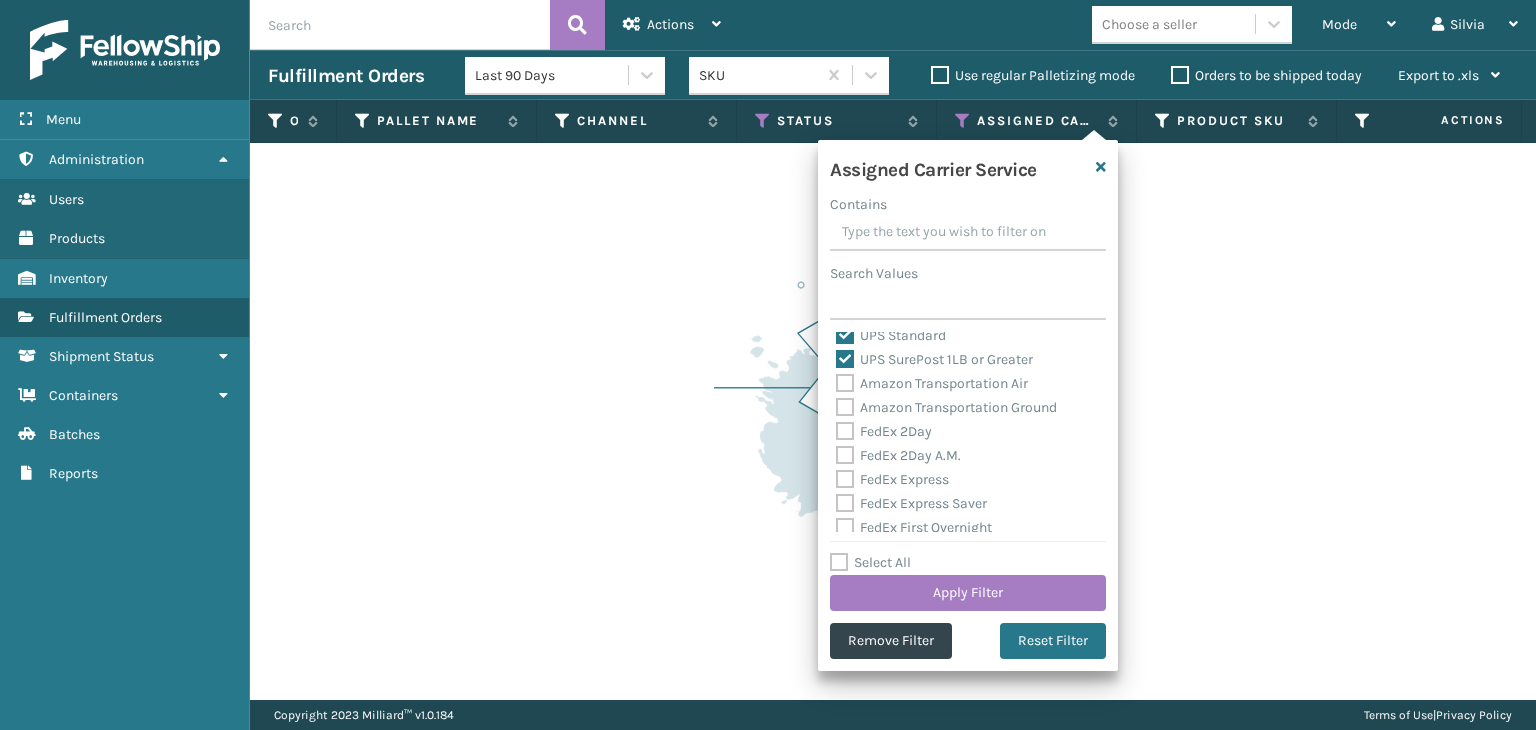 click on "FedEx 2Day" at bounding box center (884, 431) 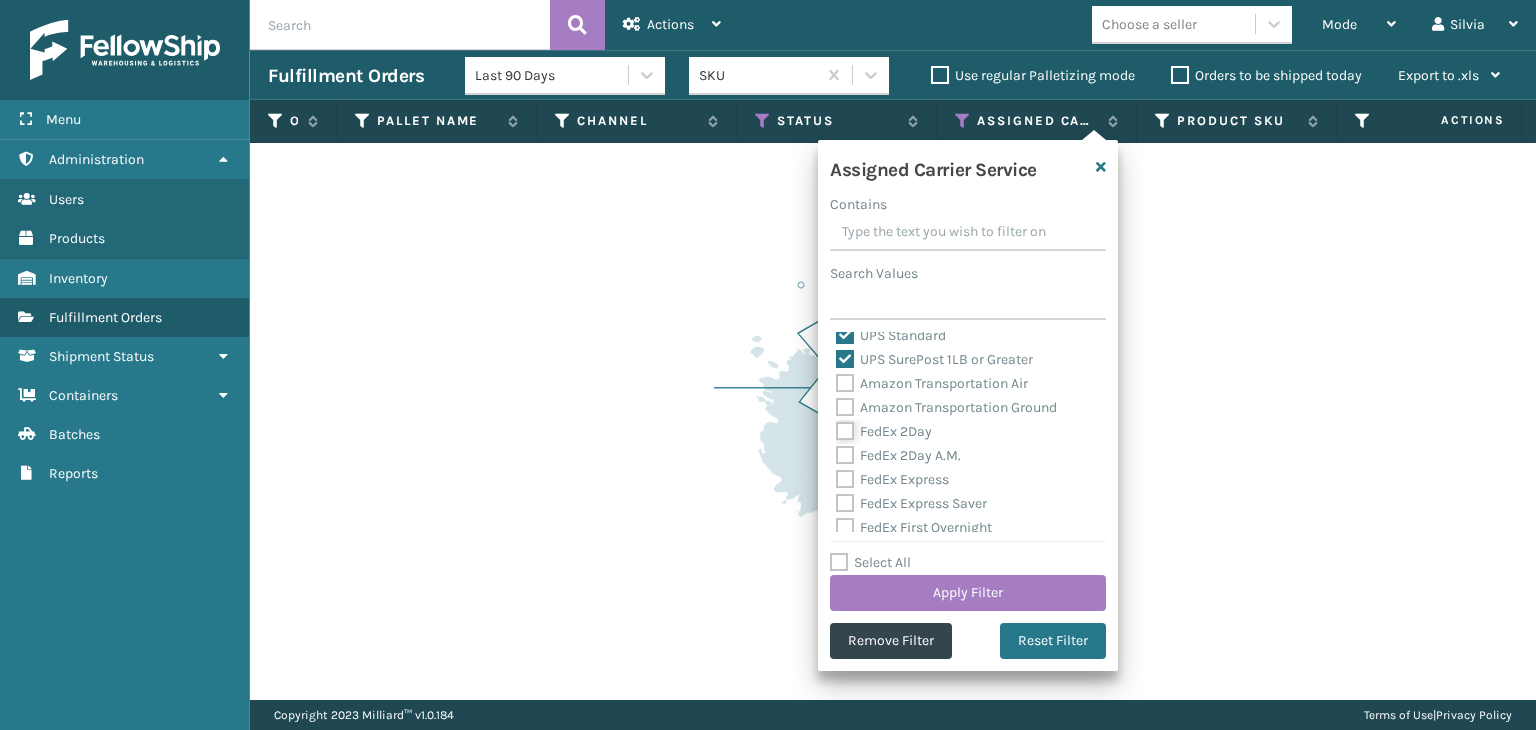 click on "FedEx 2Day" at bounding box center (836, 426) 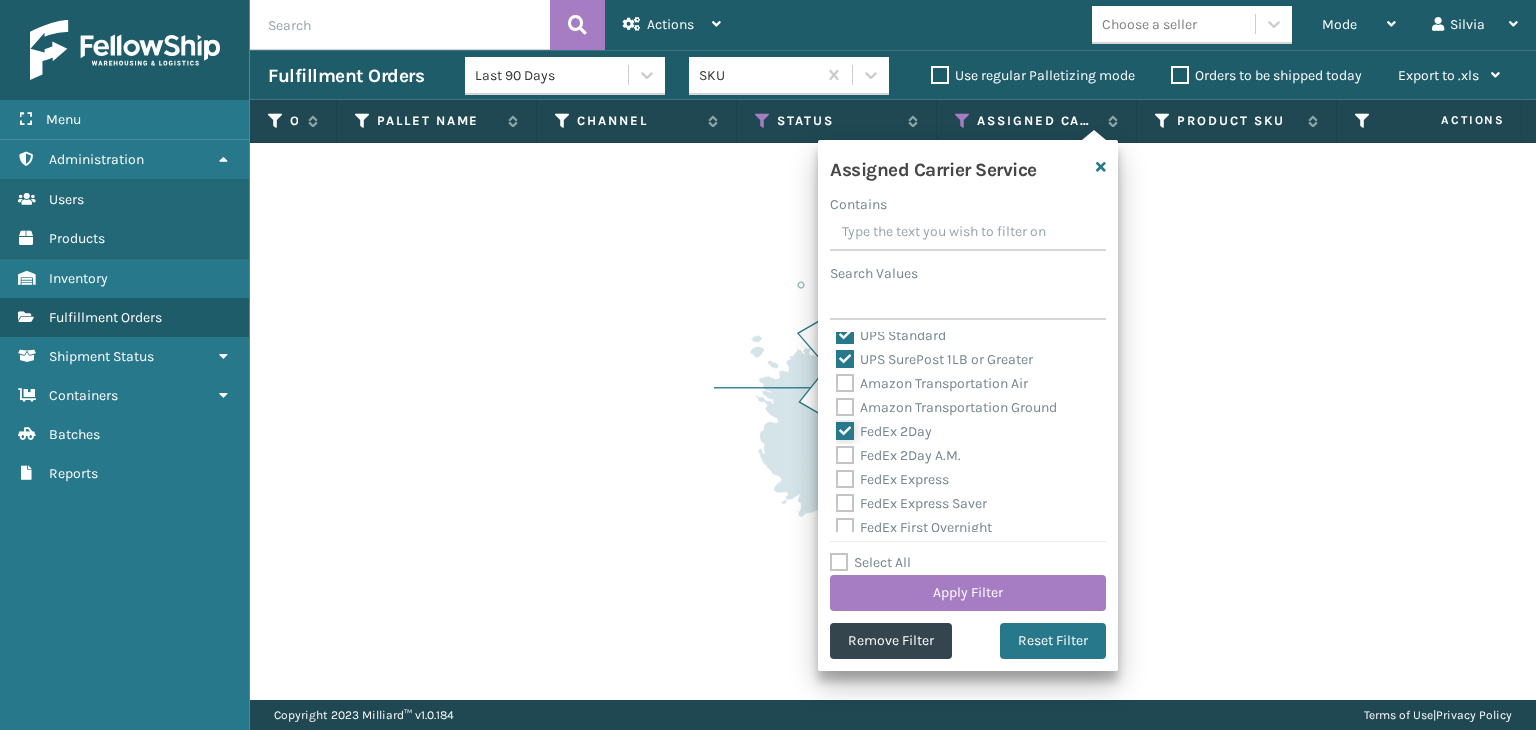 checkbox on "true" 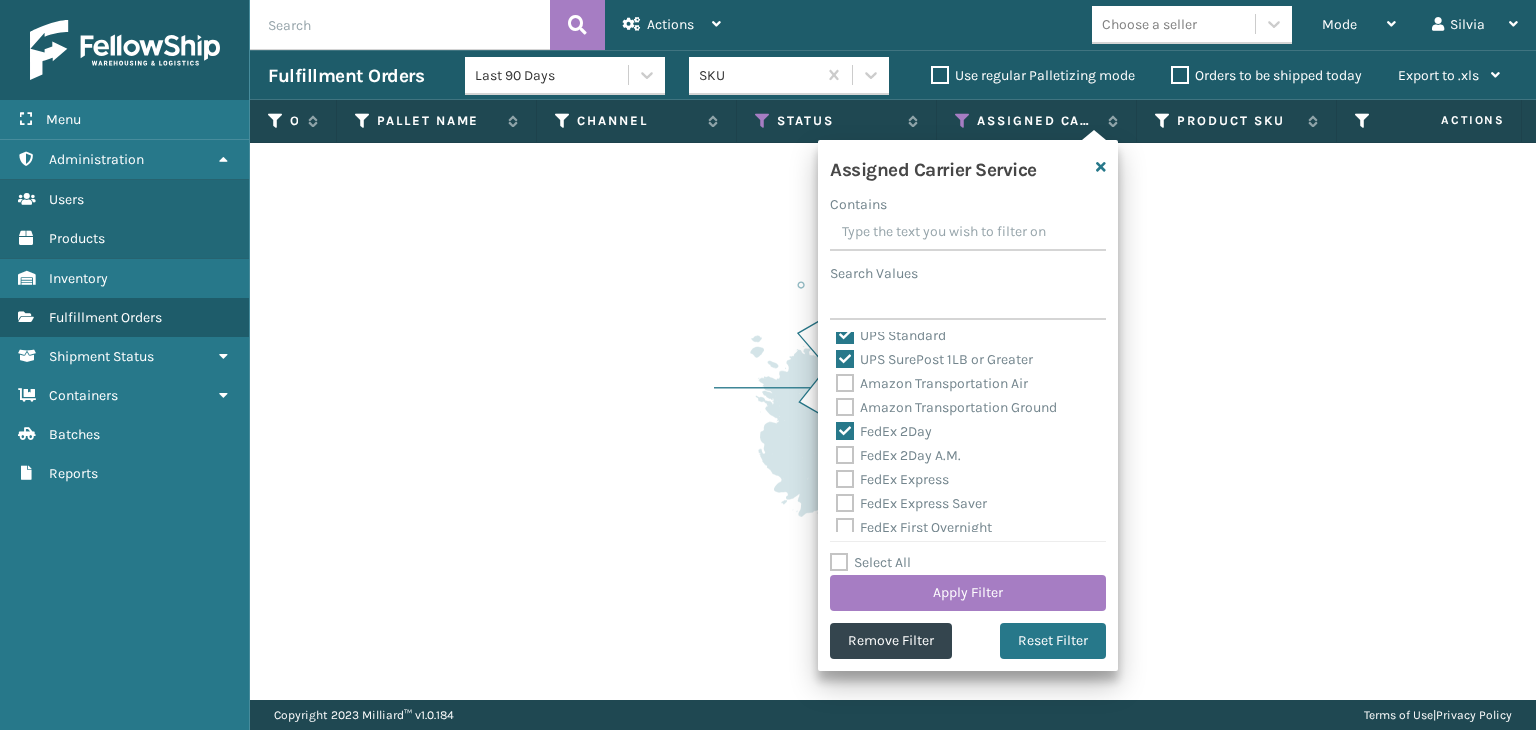click on "FedEx 2Day A.M." at bounding box center [898, 455] 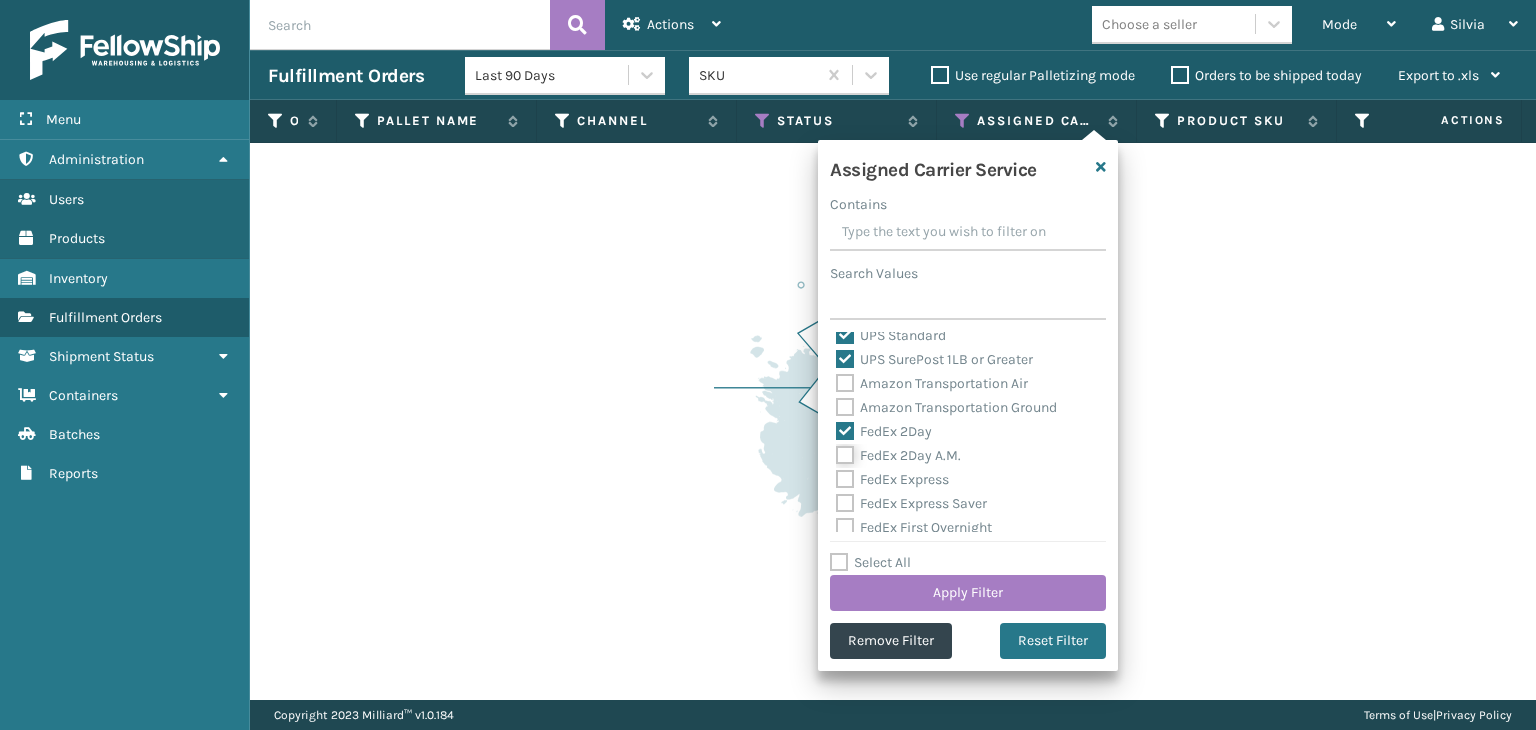 click on "FedEx 2Day A.M." at bounding box center (836, 450) 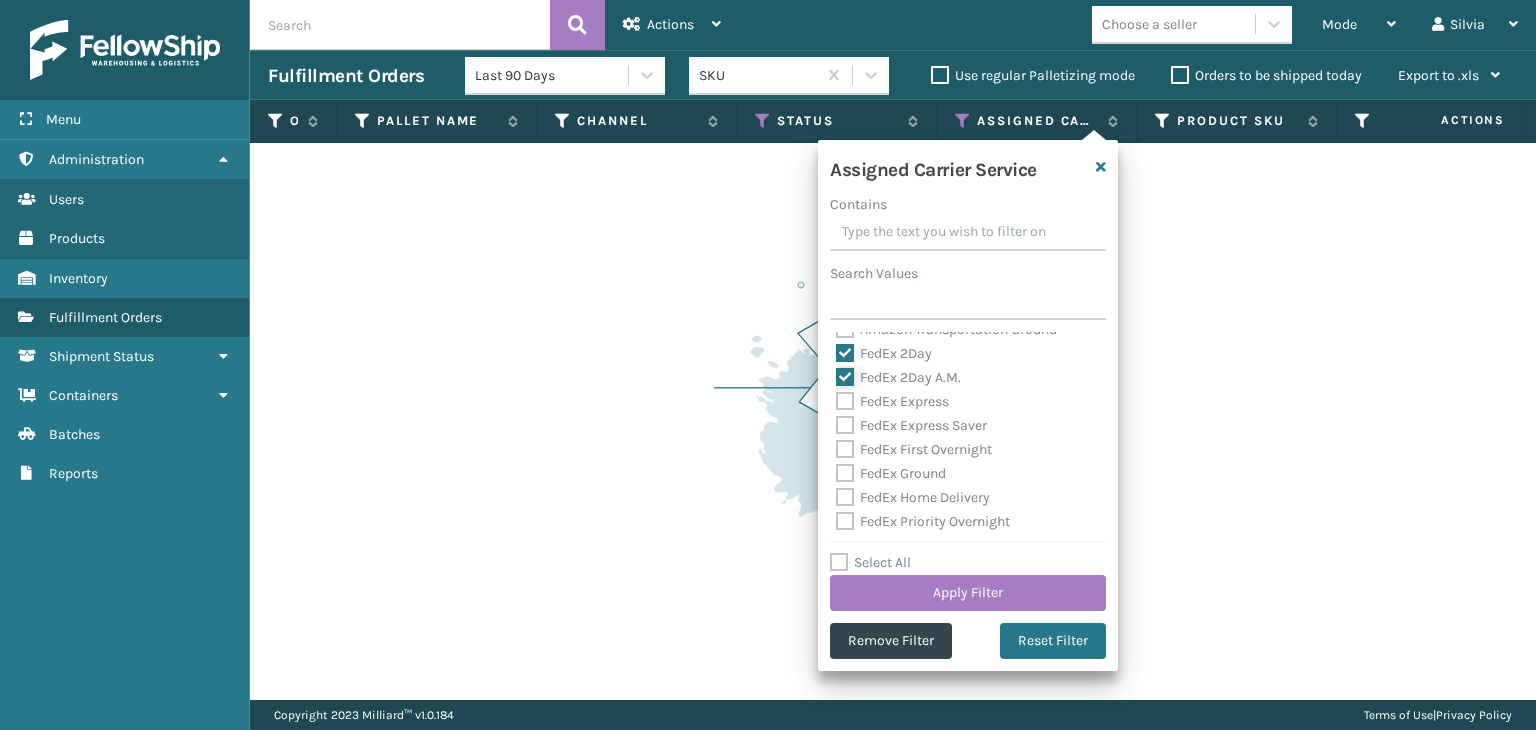 scroll, scrollTop: 300, scrollLeft: 0, axis: vertical 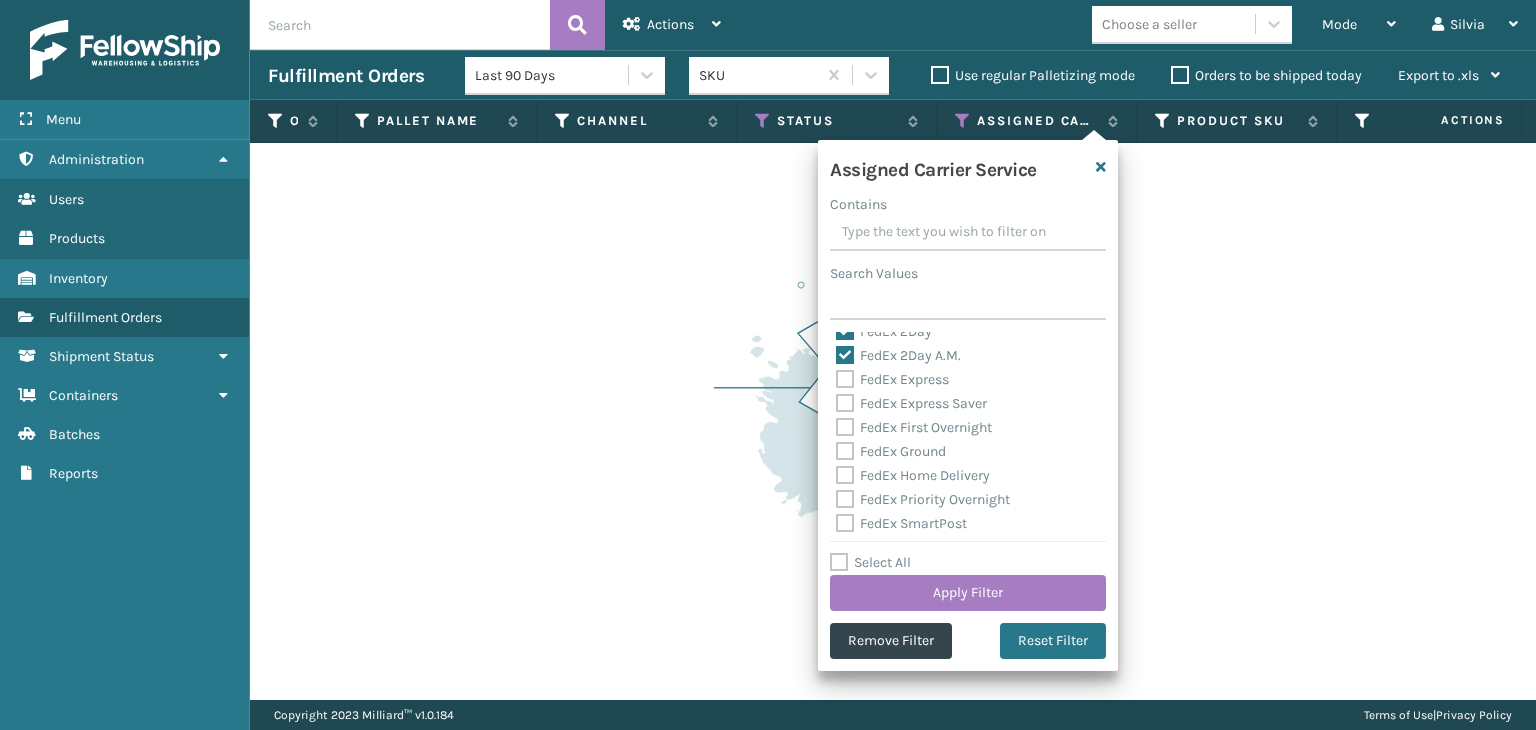 click on "FedEx Express" at bounding box center (892, 379) 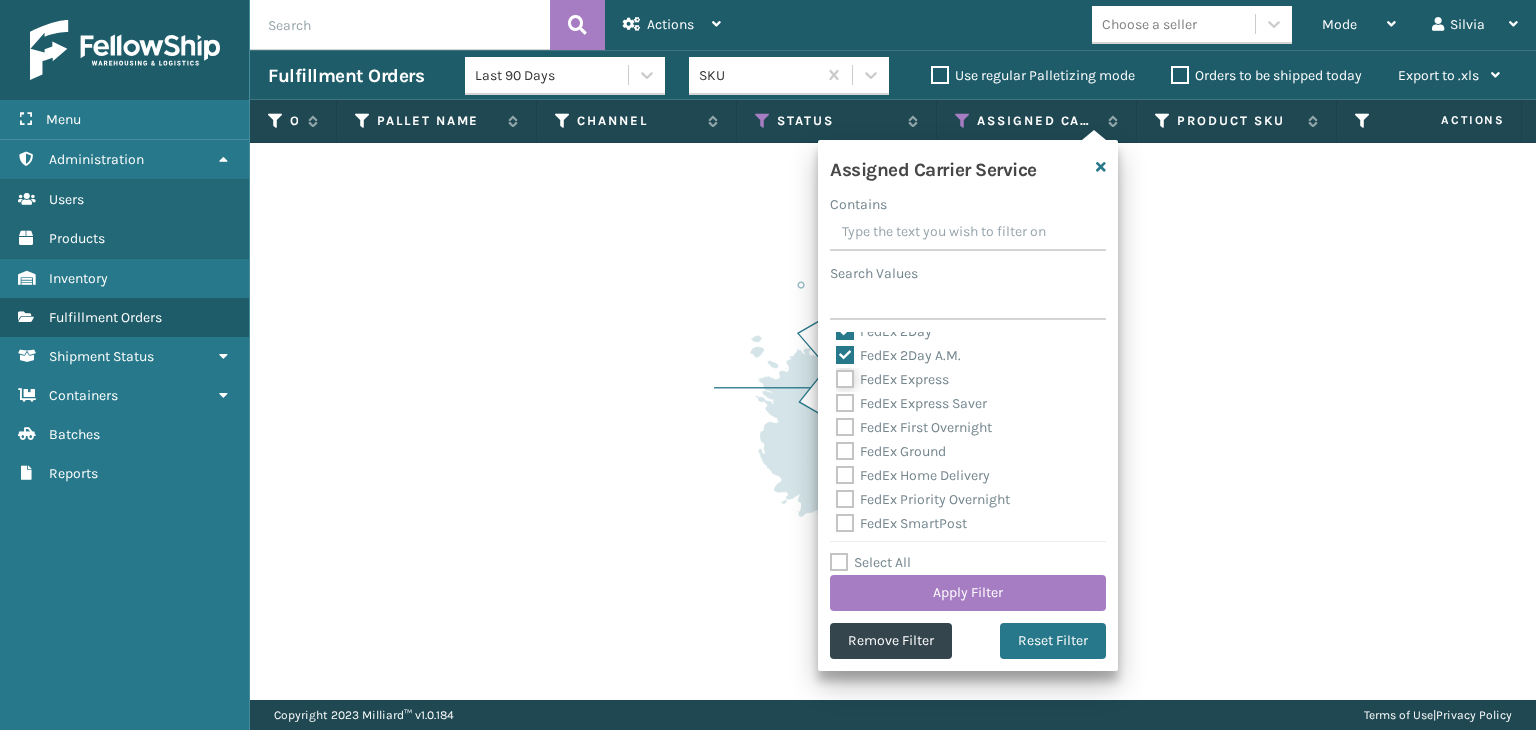 click on "FedEx Express" at bounding box center (836, 374) 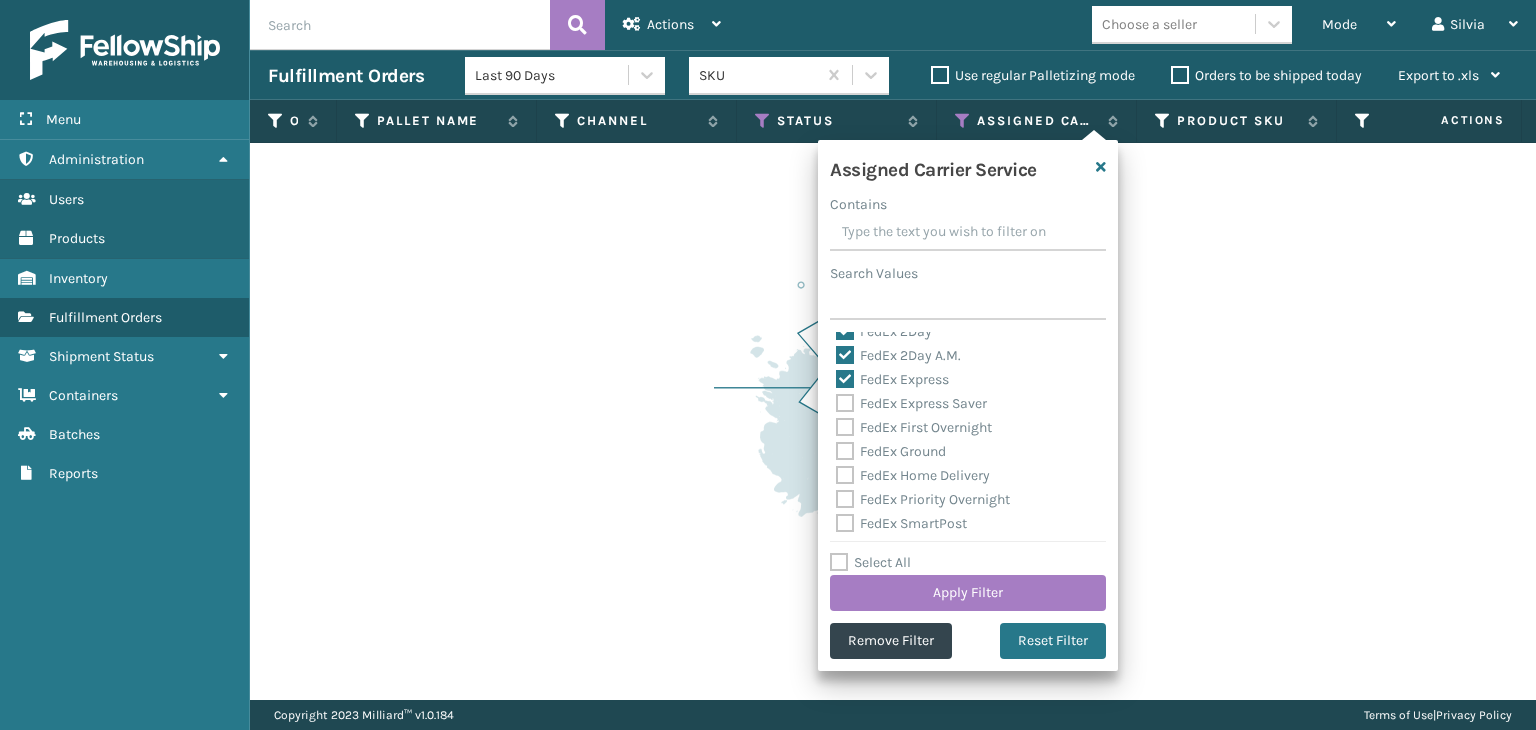 click on "FedEx Express Saver" at bounding box center (911, 403) 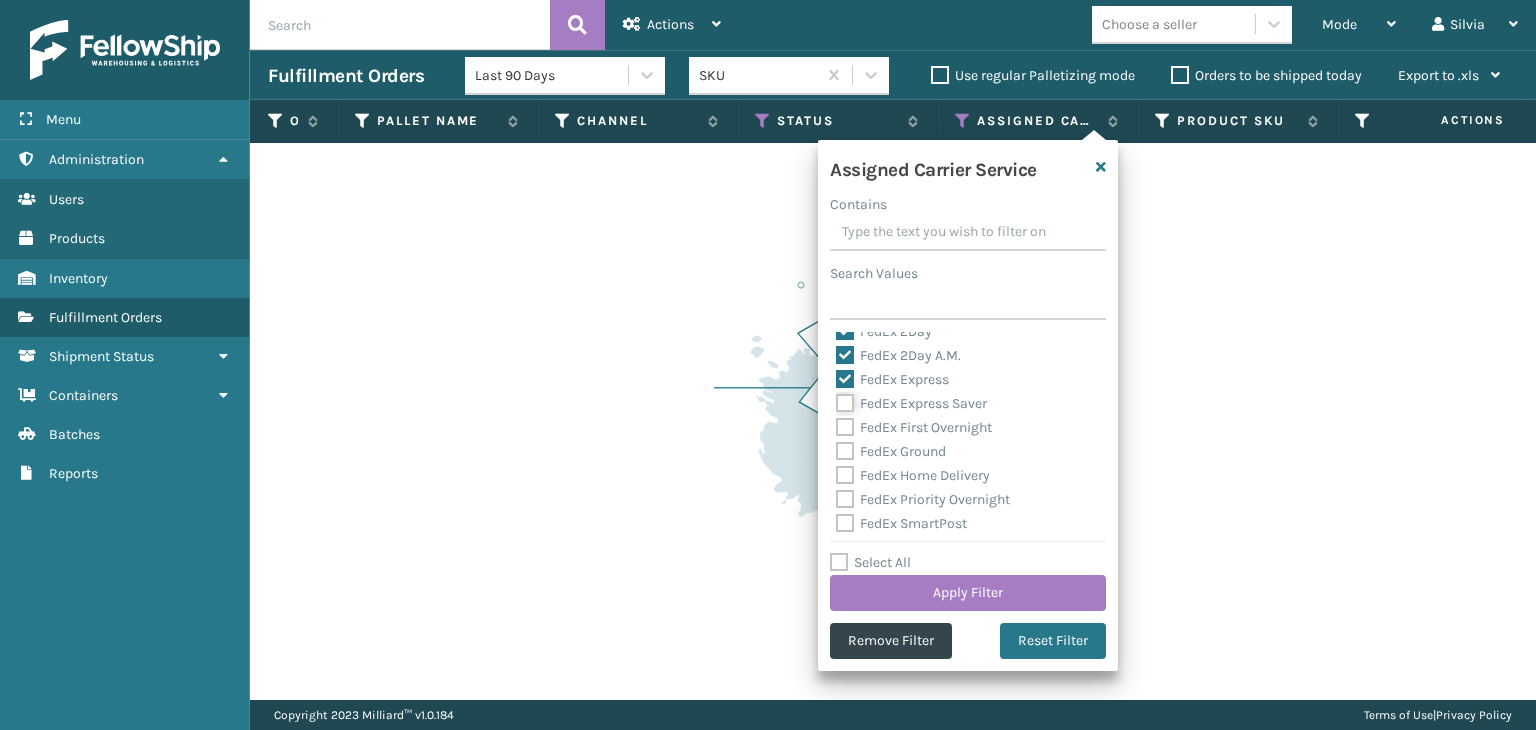 click on "FedEx Express Saver" at bounding box center (836, 398) 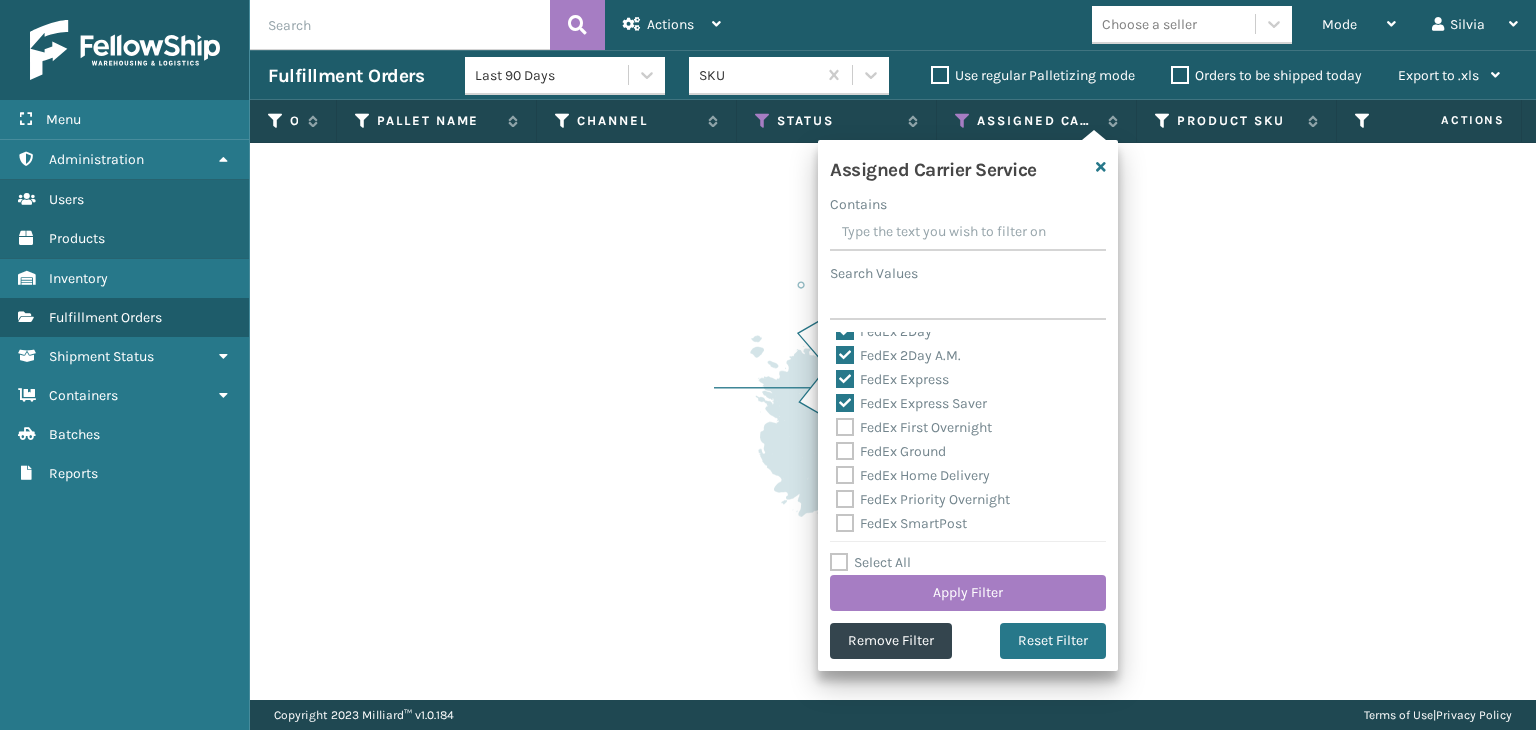 click on "FedEx First Overnight" at bounding box center (914, 427) 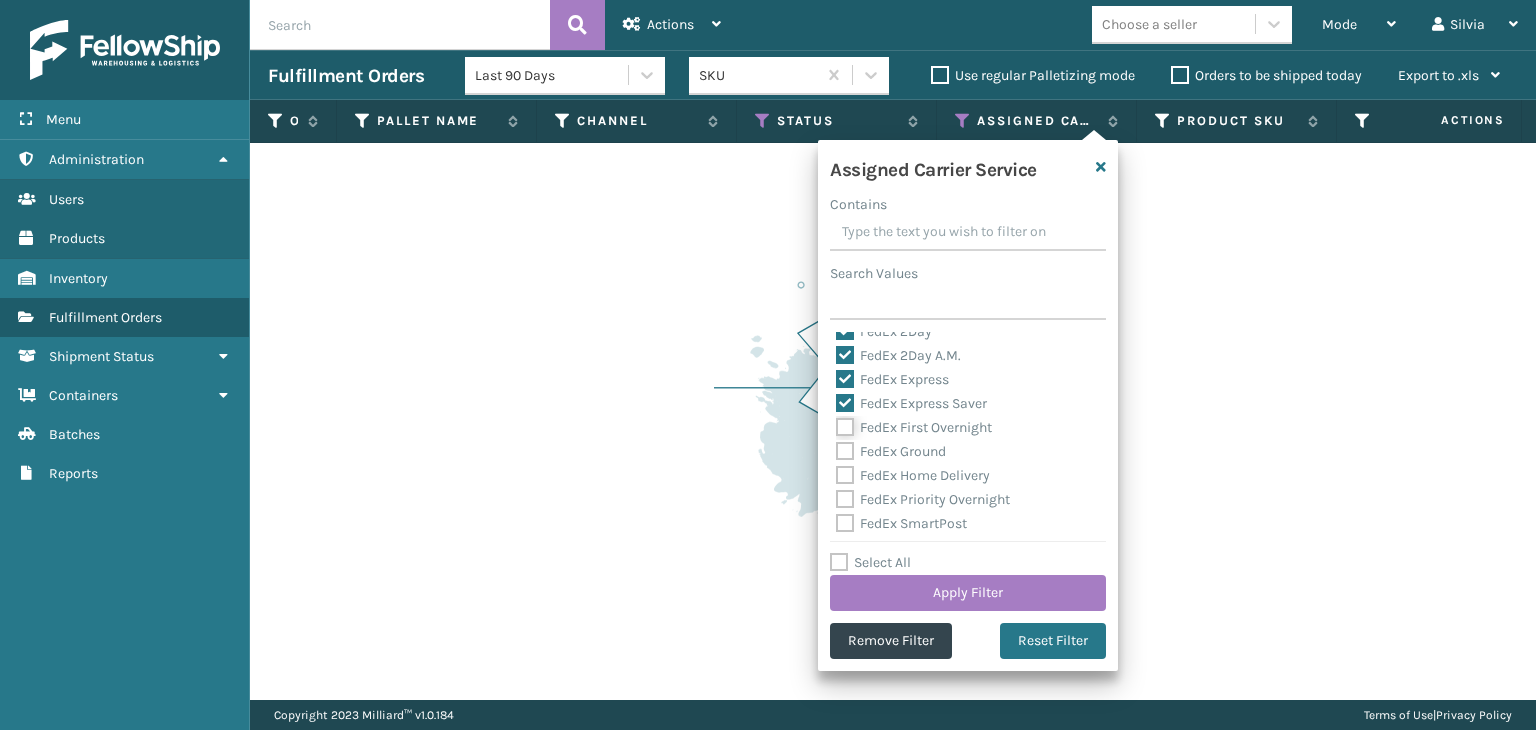 click on "FedEx First Overnight" at bounding box center (836, 422) 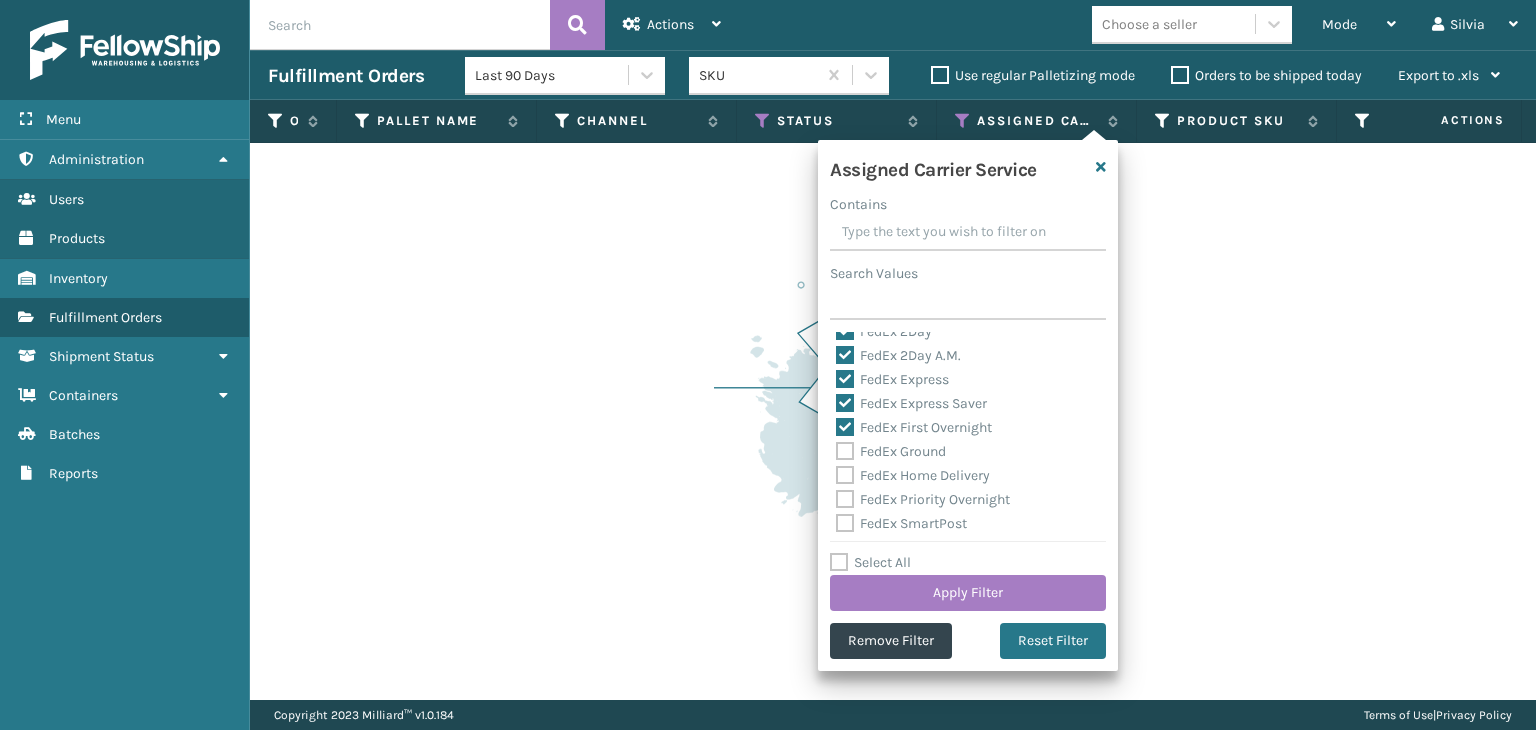 click on "FedEx Ground" at bounding box center (891, 451) 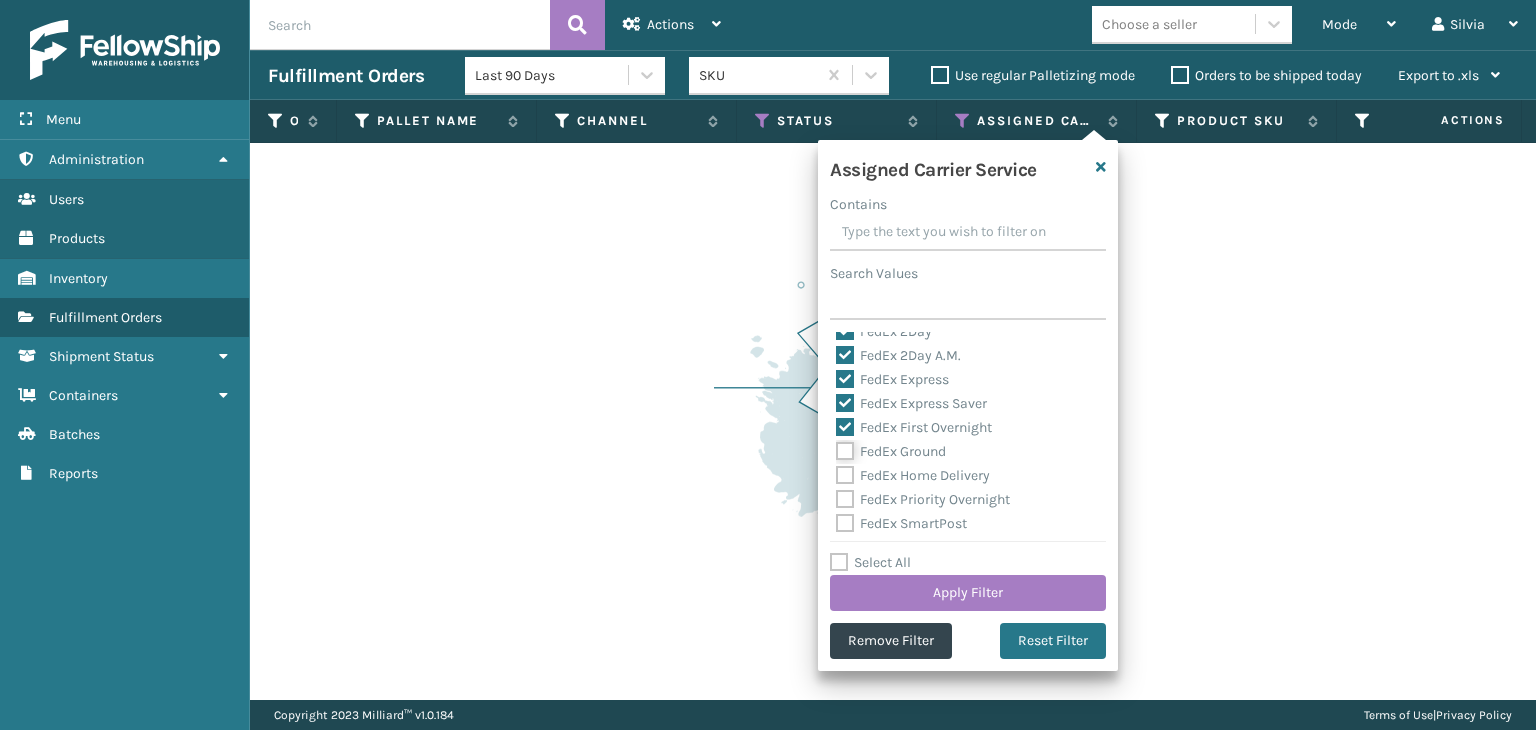 click on "FedEx Ground" at bounding box center (836, 446) 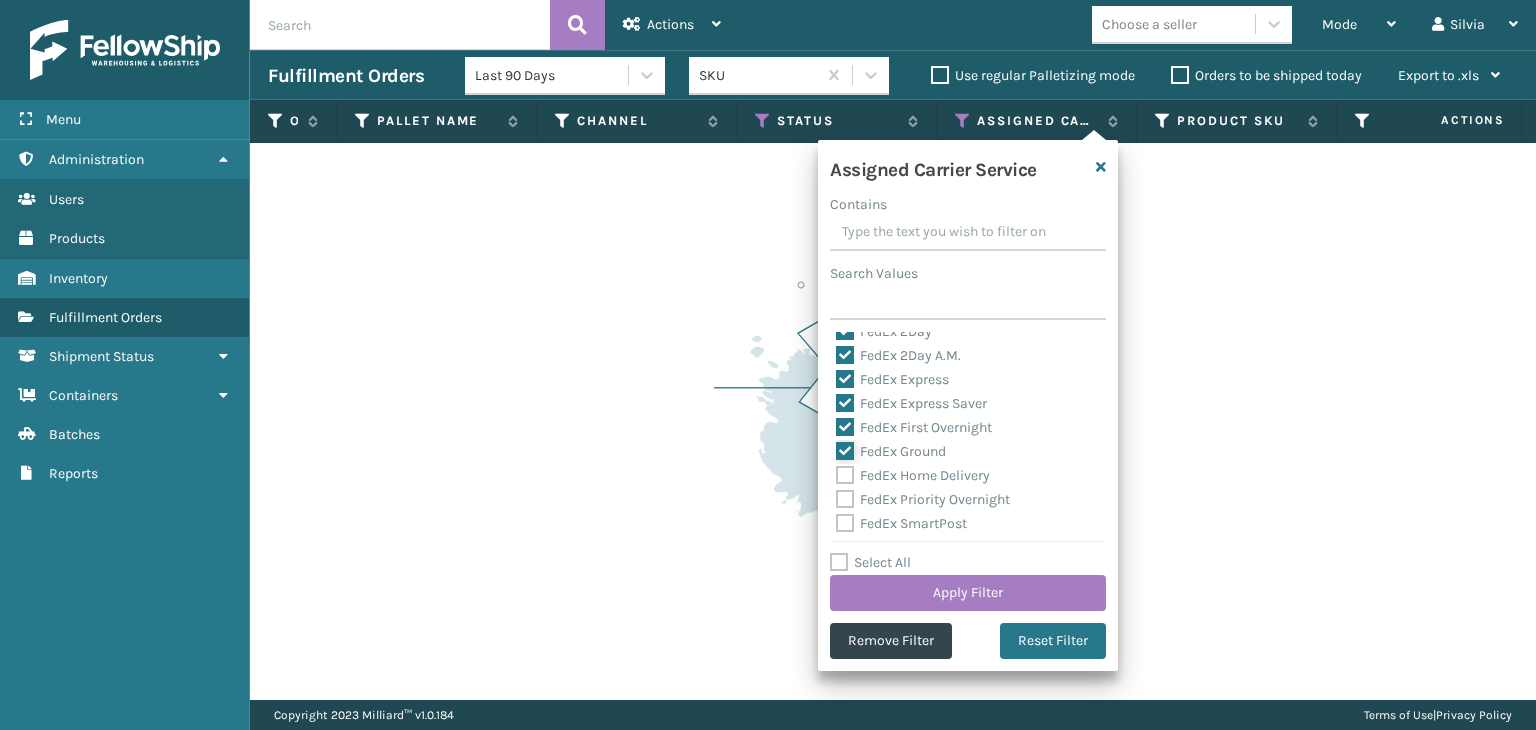 checkbox on "true" 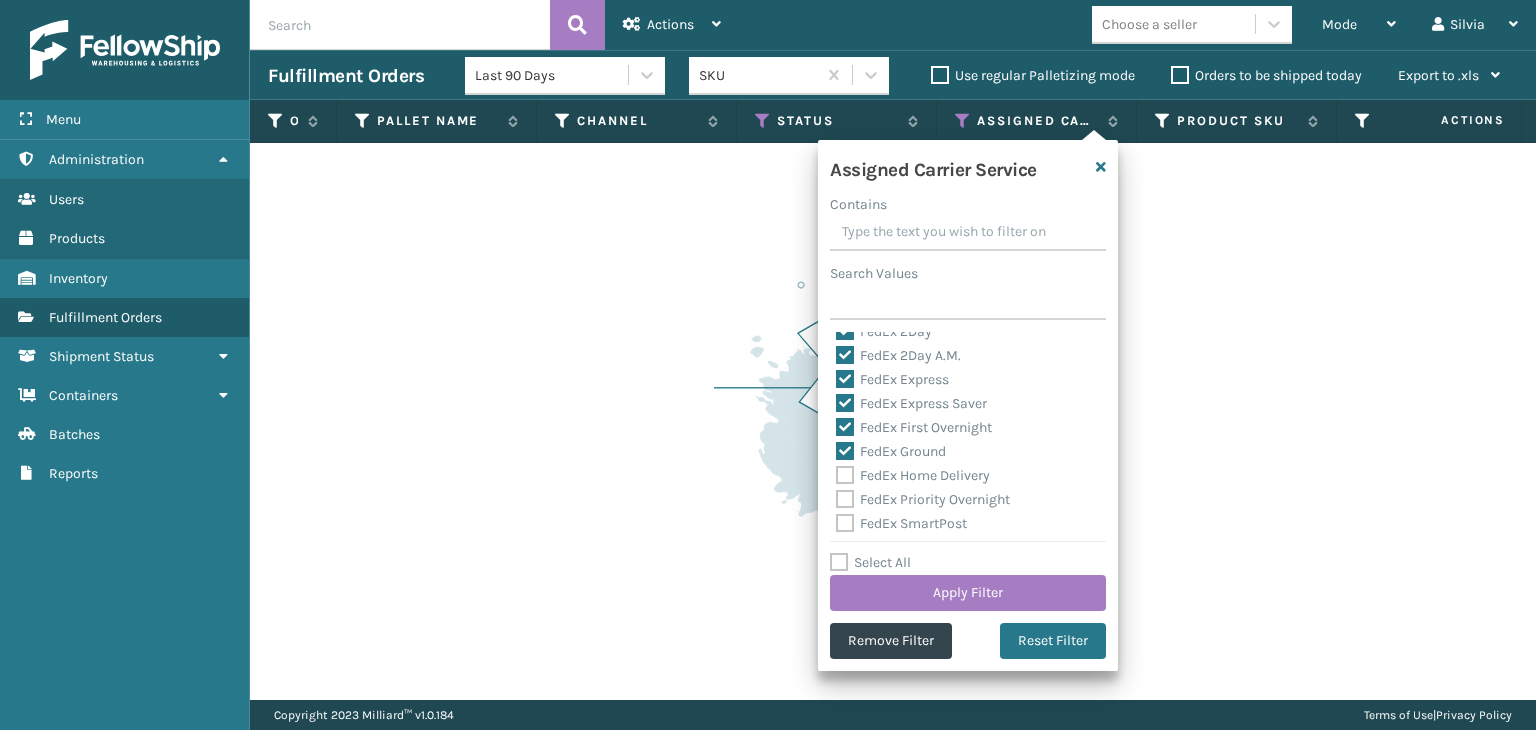 click on "FedEx Home Delivery" at bounding box center [913, 475] 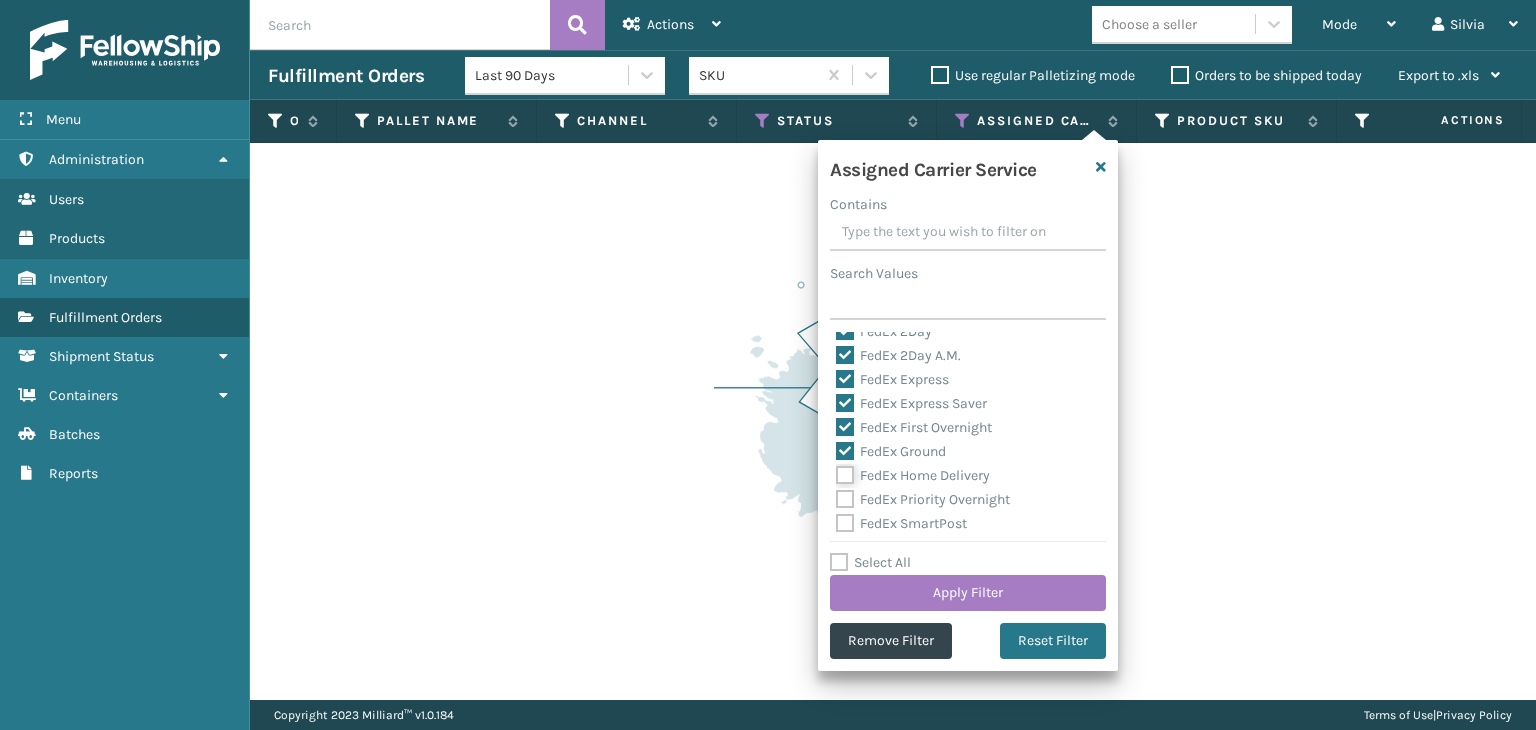 click on "FedEx Home Delivery" at bounding box center (836, 470) 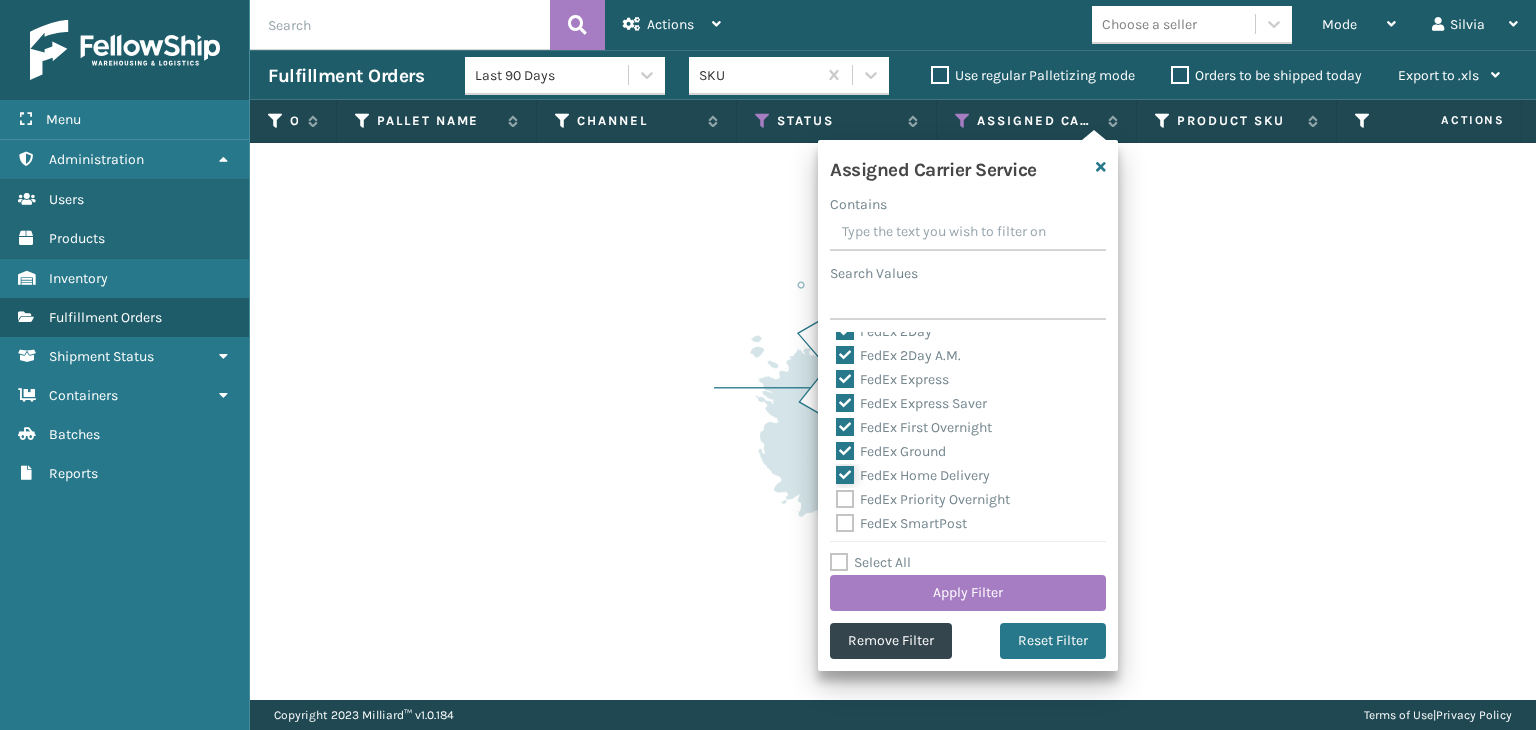 checkbox on "true" 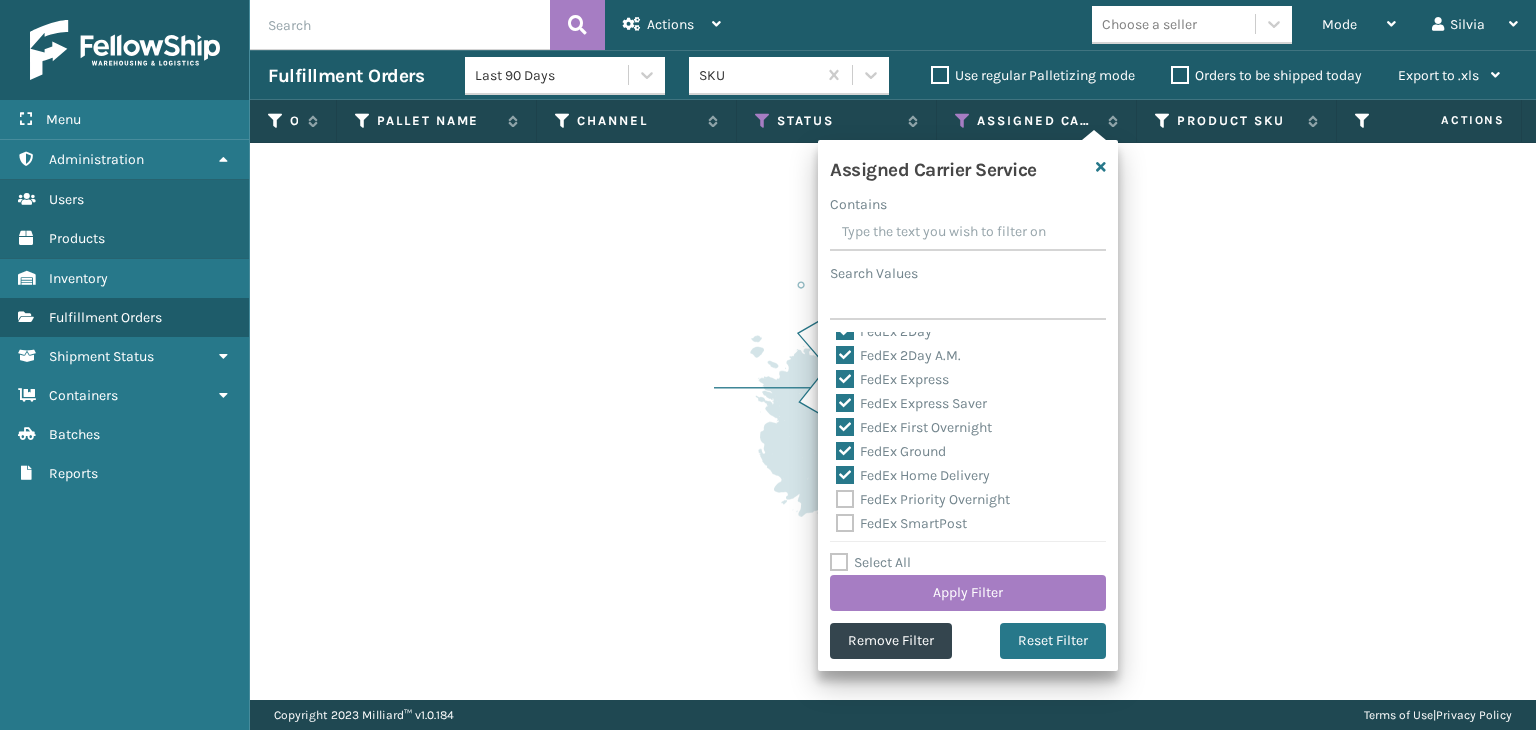 click on "FedEx Priority Overnight" at bounding box center [923, 499] 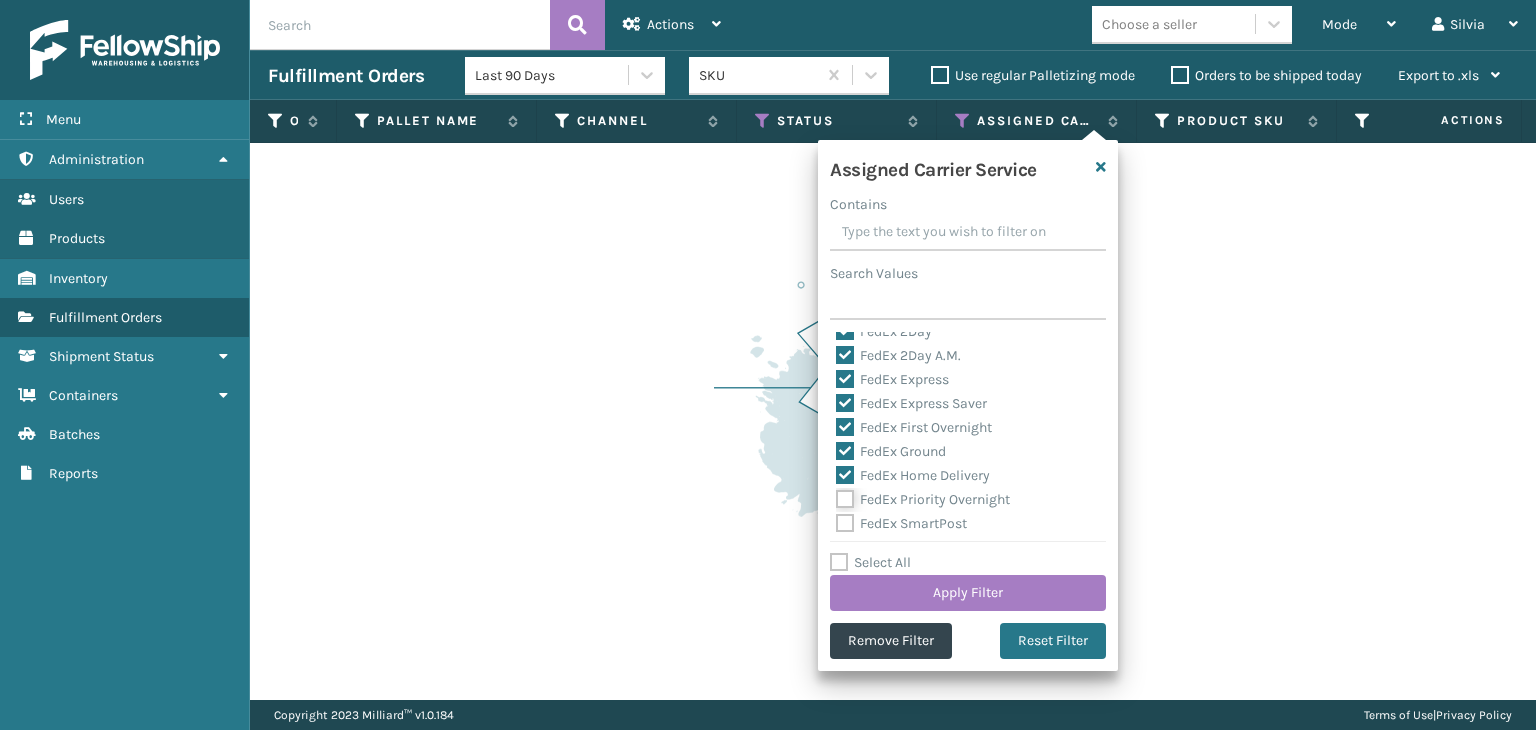 click on "FedEx Priority Overnight" at bounding box center [836, 494] 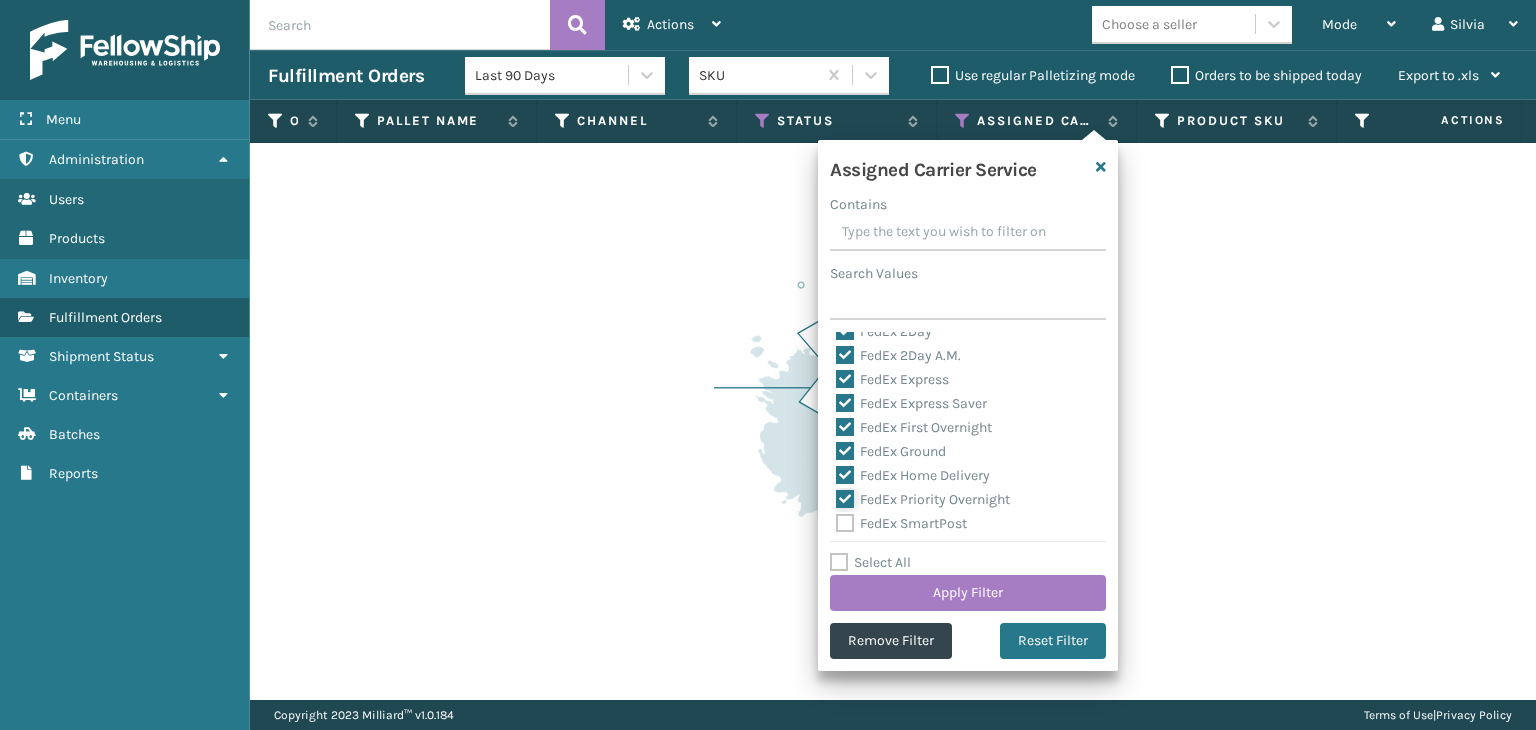 checkbox on "true" 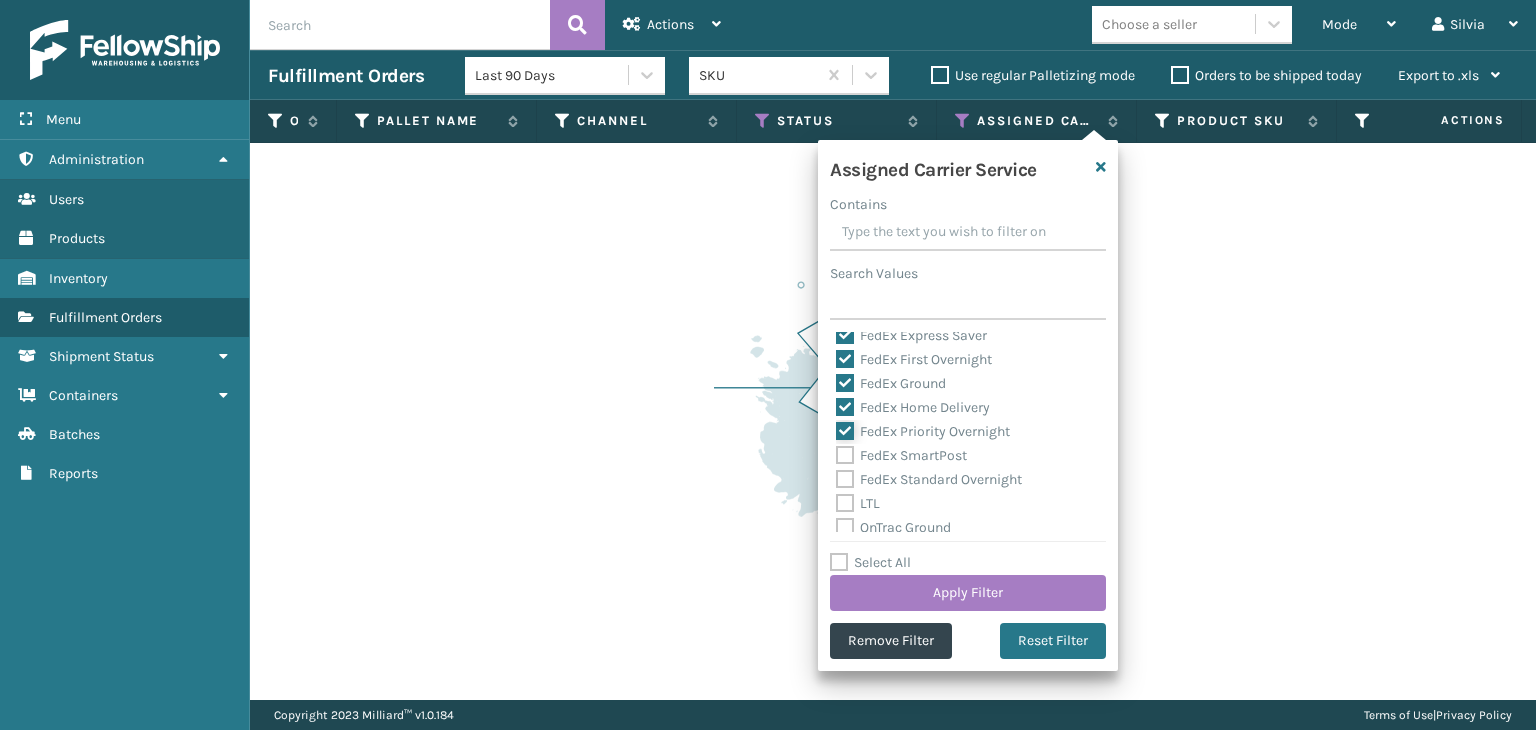 scroll, scrollTop: 400, scrollLeft: 0, axis: vertical 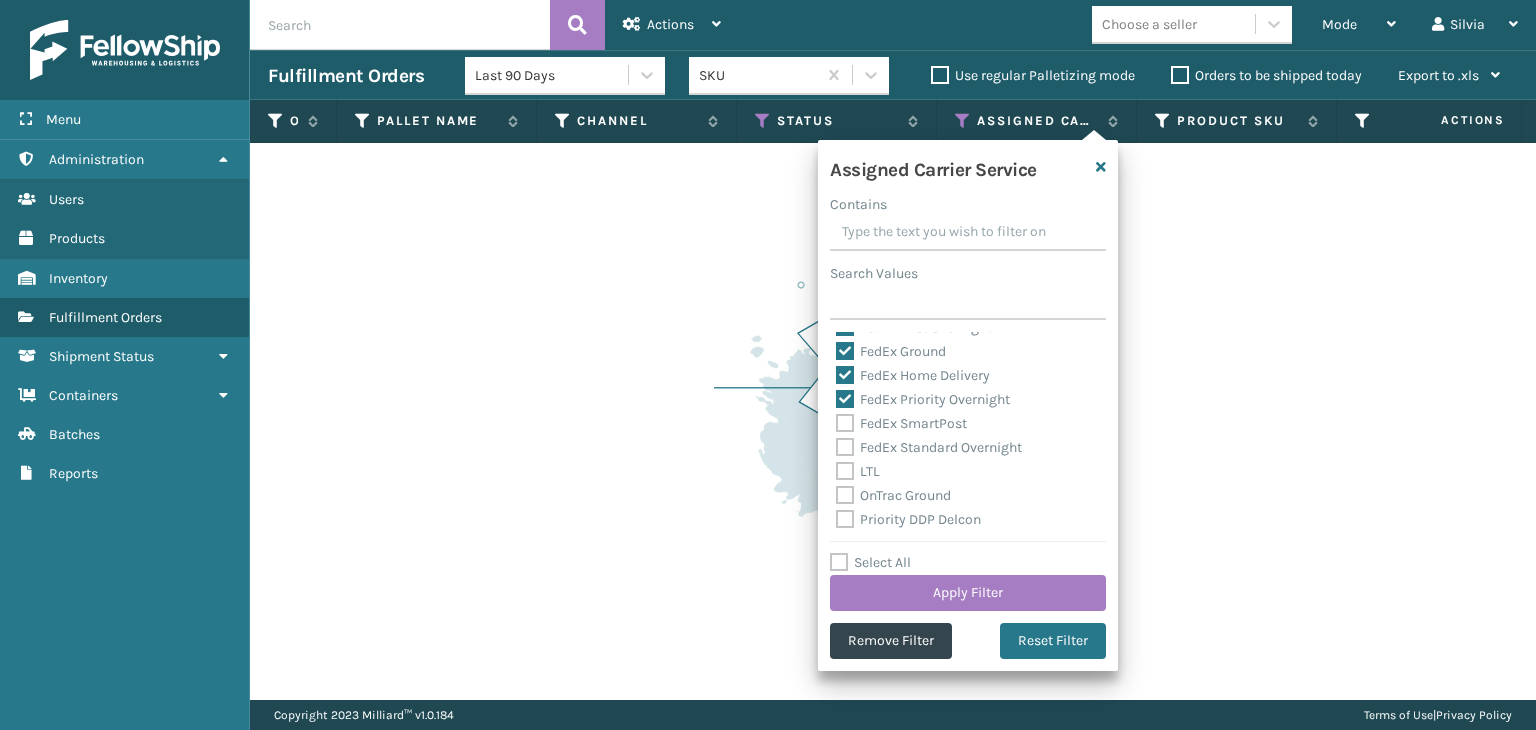 click on "FedEx SmartPost" at bounding box center [901, 423] 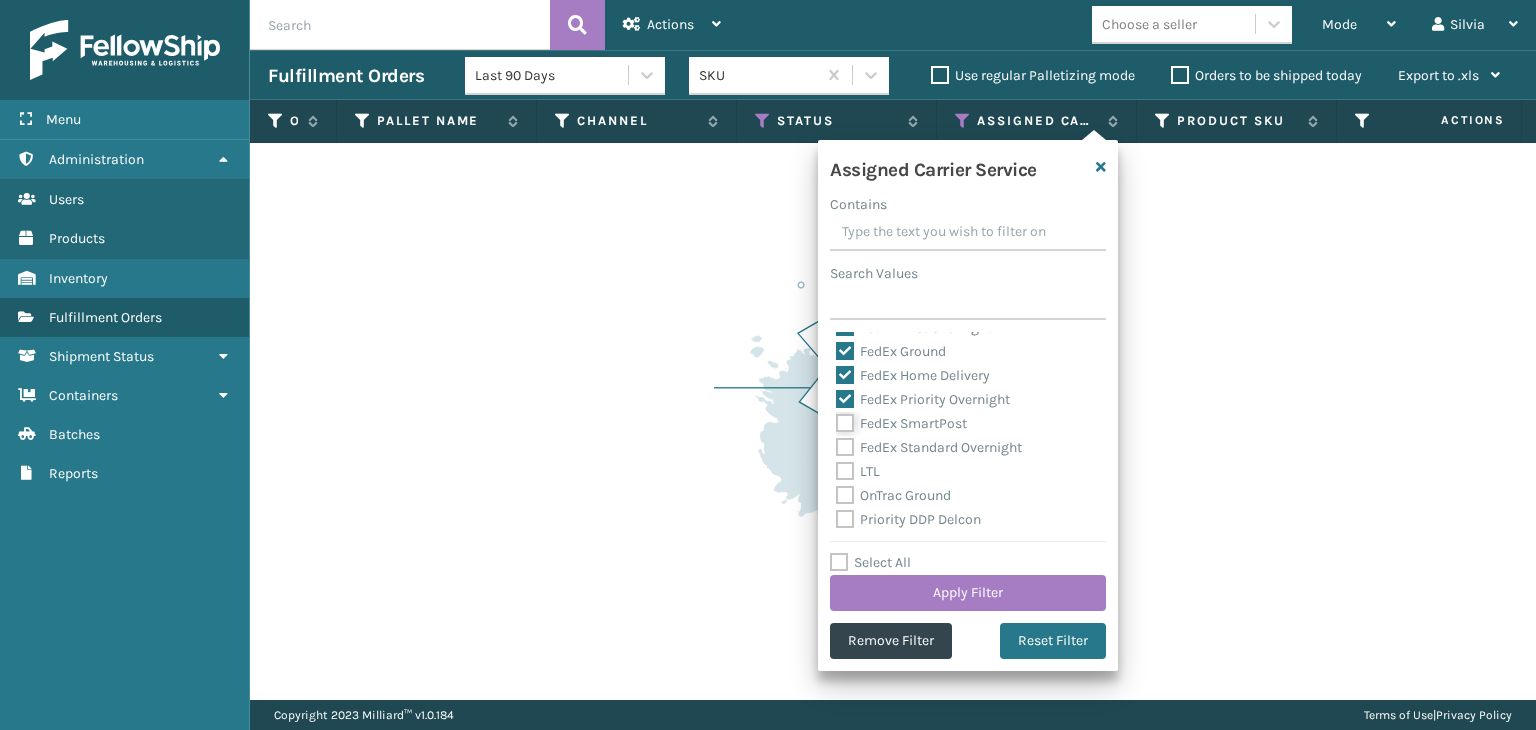 click on "FedEx SmartPost" at bounding box center [836, 418] 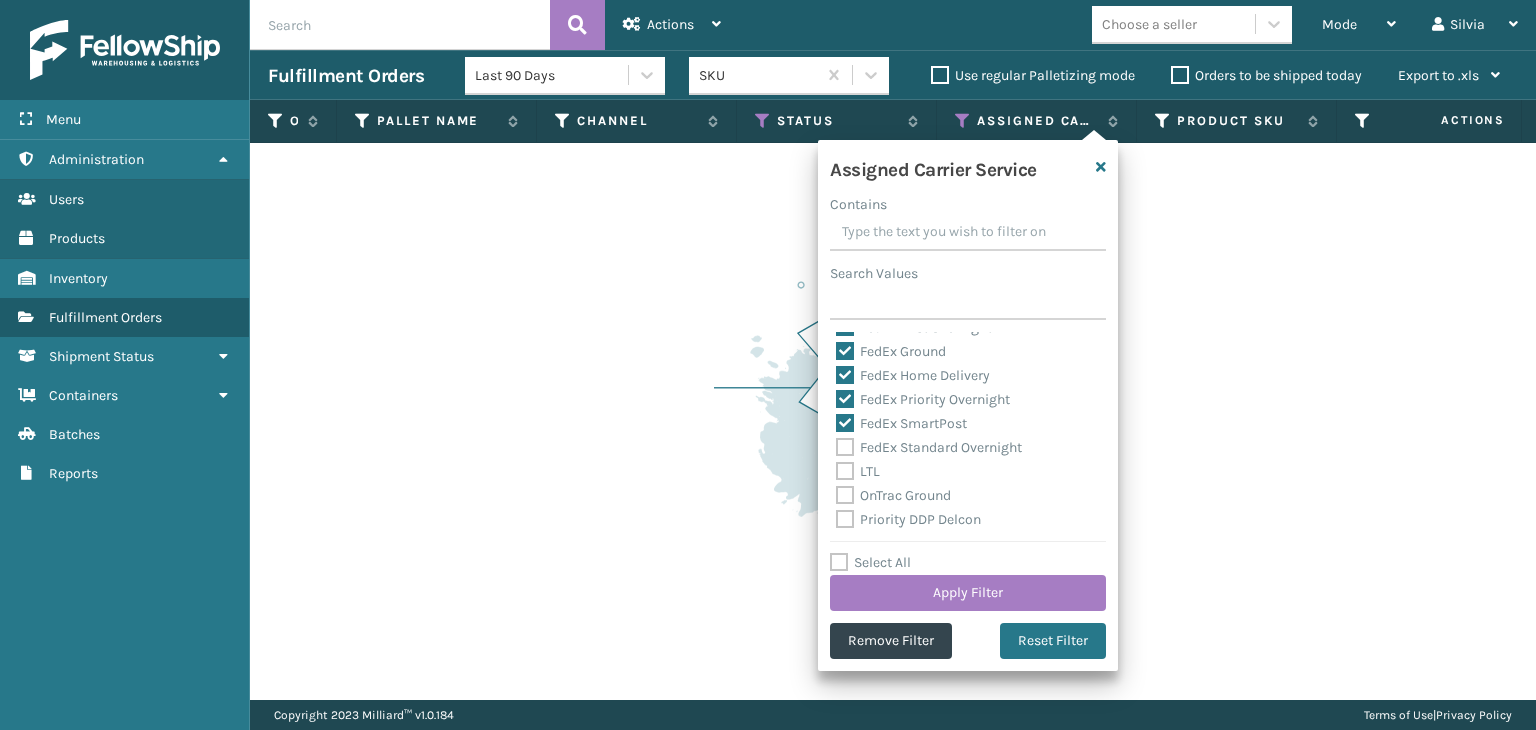 click on "FedEx Standard Overnight" at bounding box center [929, 447] 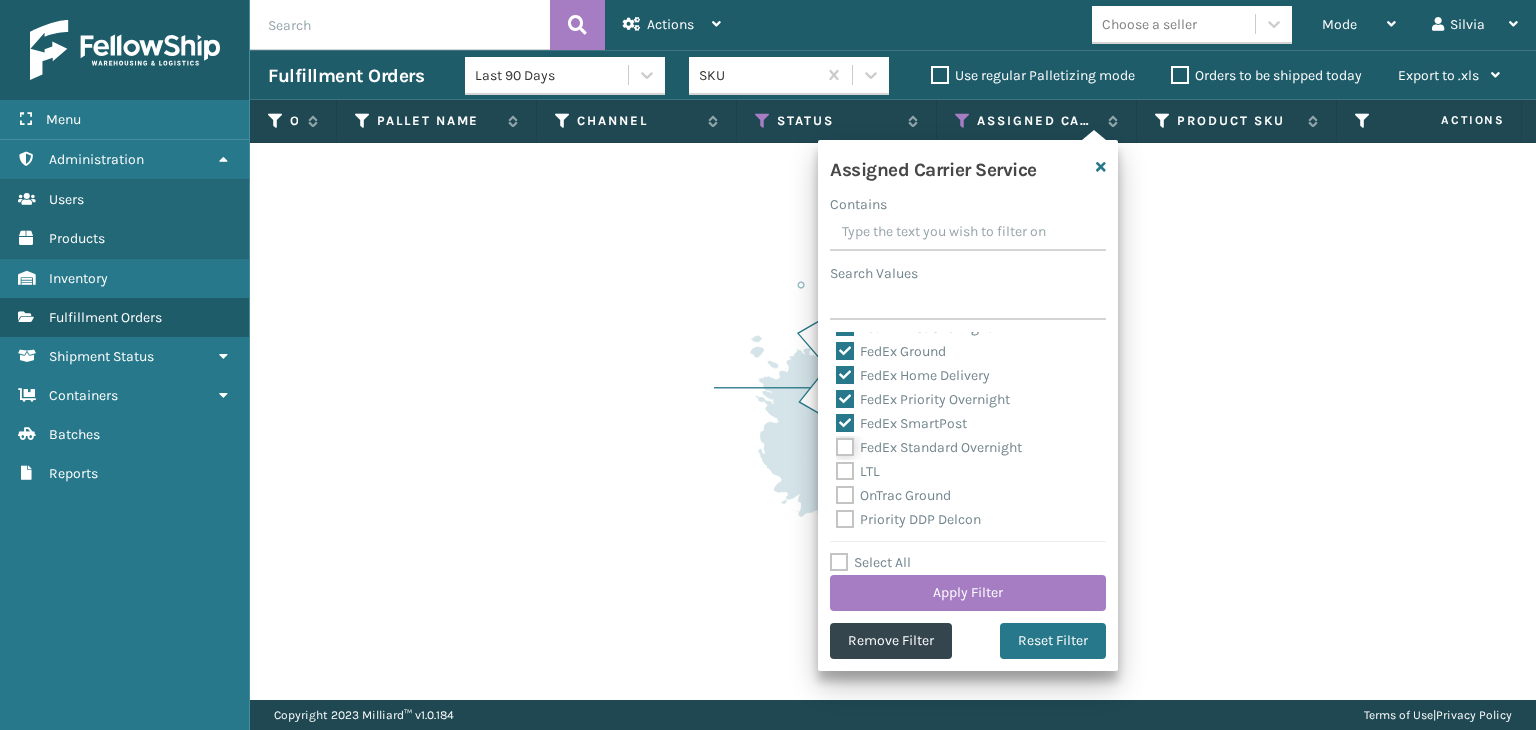 click on "FedEx Standard Overnight" at bounding box center (836, 442) 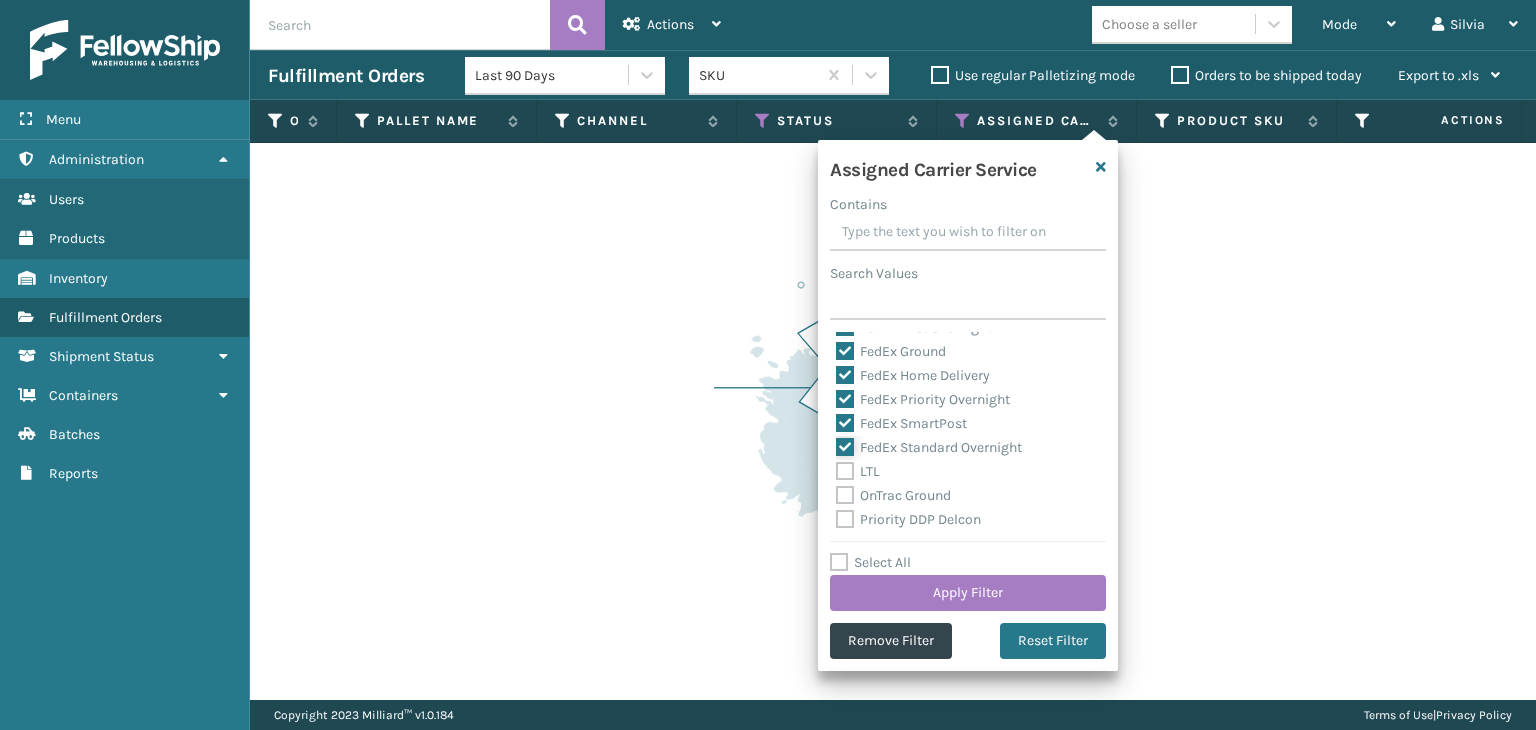 checkbox on "true" 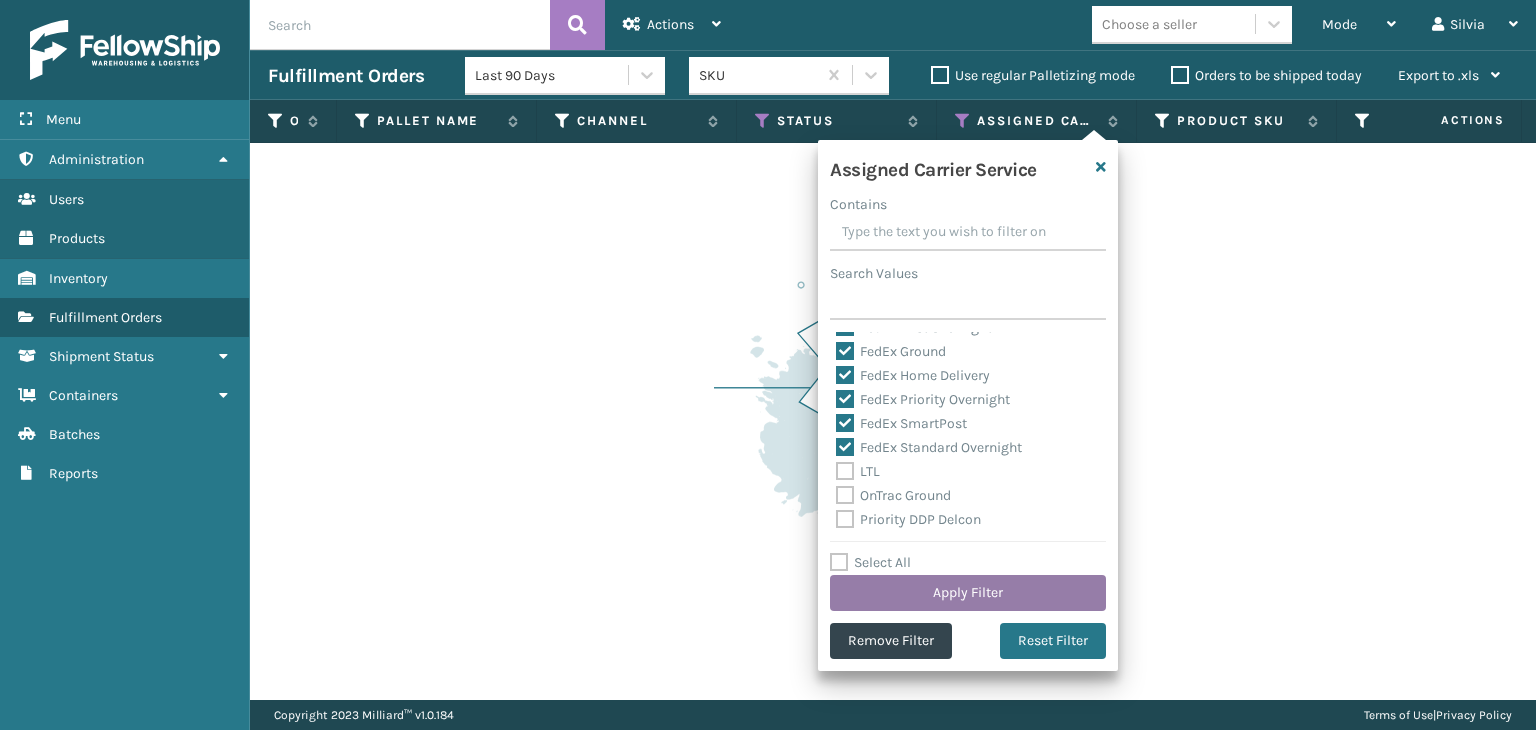 click on "Apply Filter" at bounding box center [968, 593] 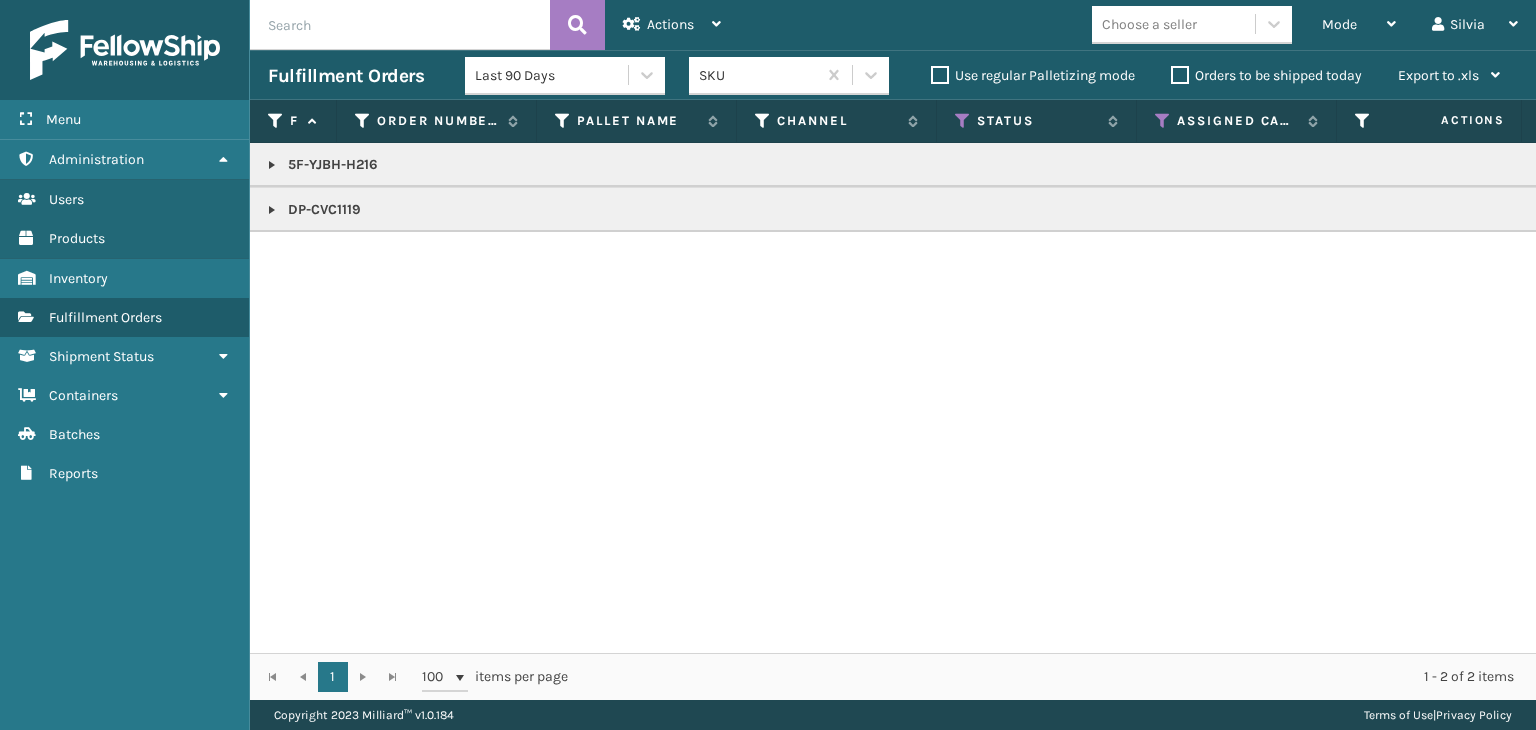 click at bounding box center (272, 165) 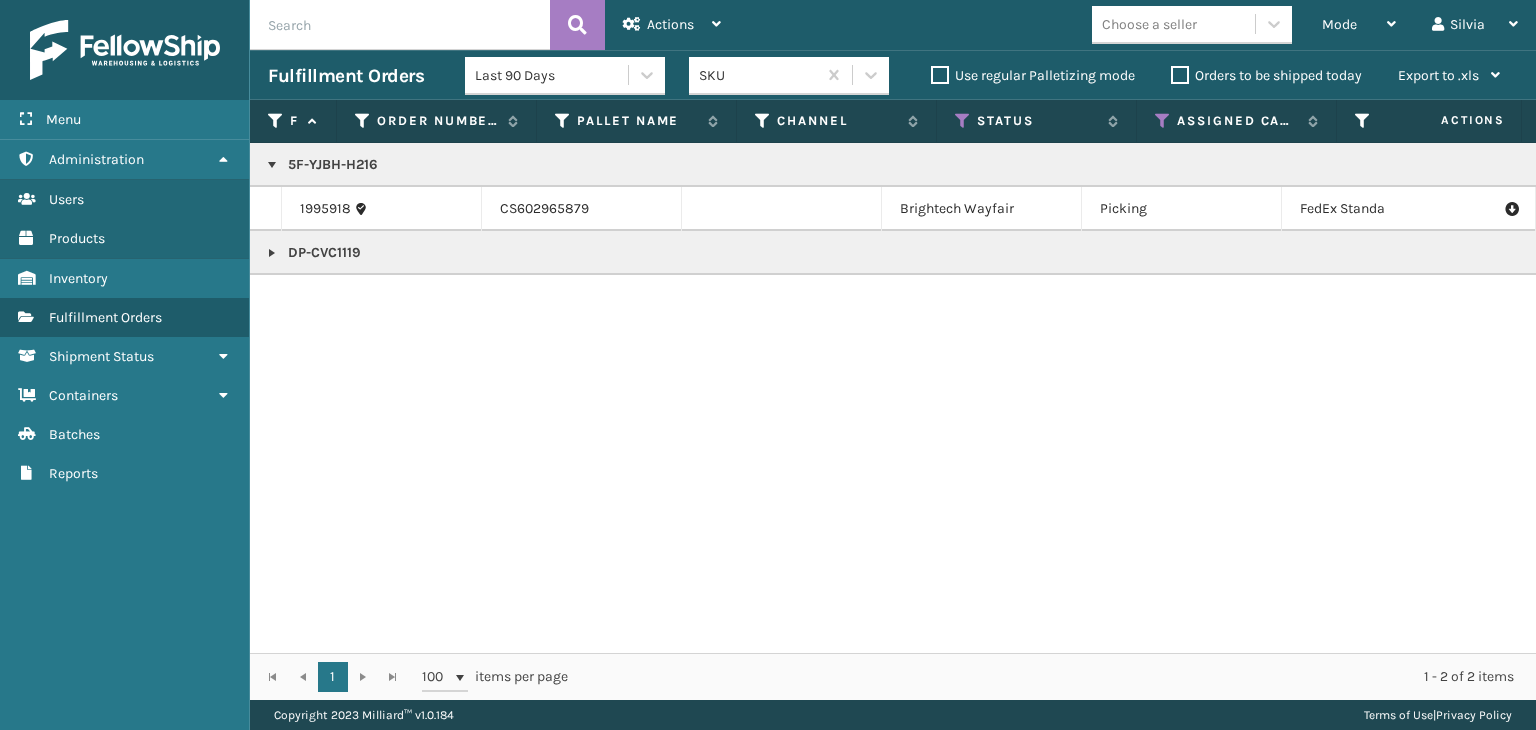 click on "5F-YJBH-H216" at bounding box center (1541, 165) 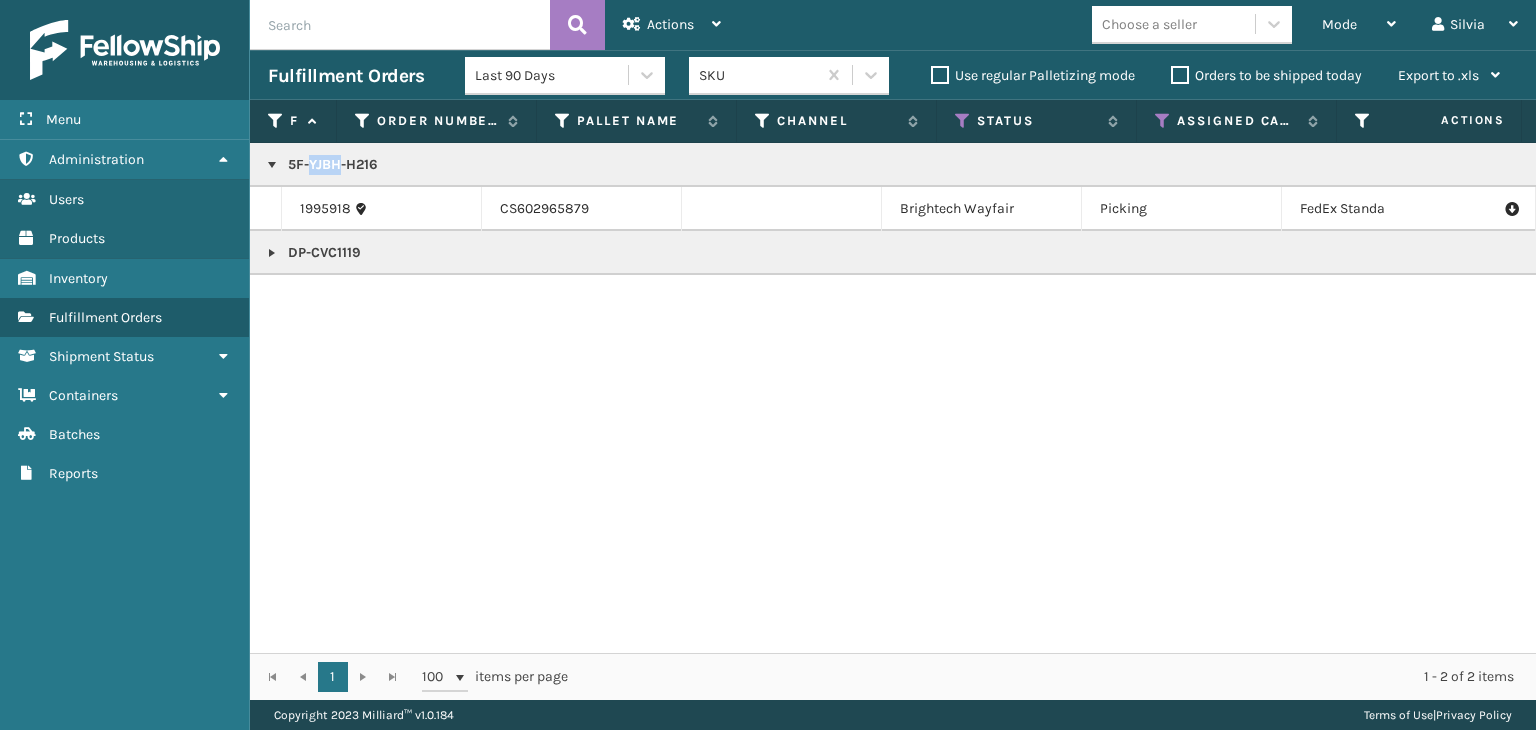 click on "5F-YJBH-H216" at bounding box center [1541, 165] 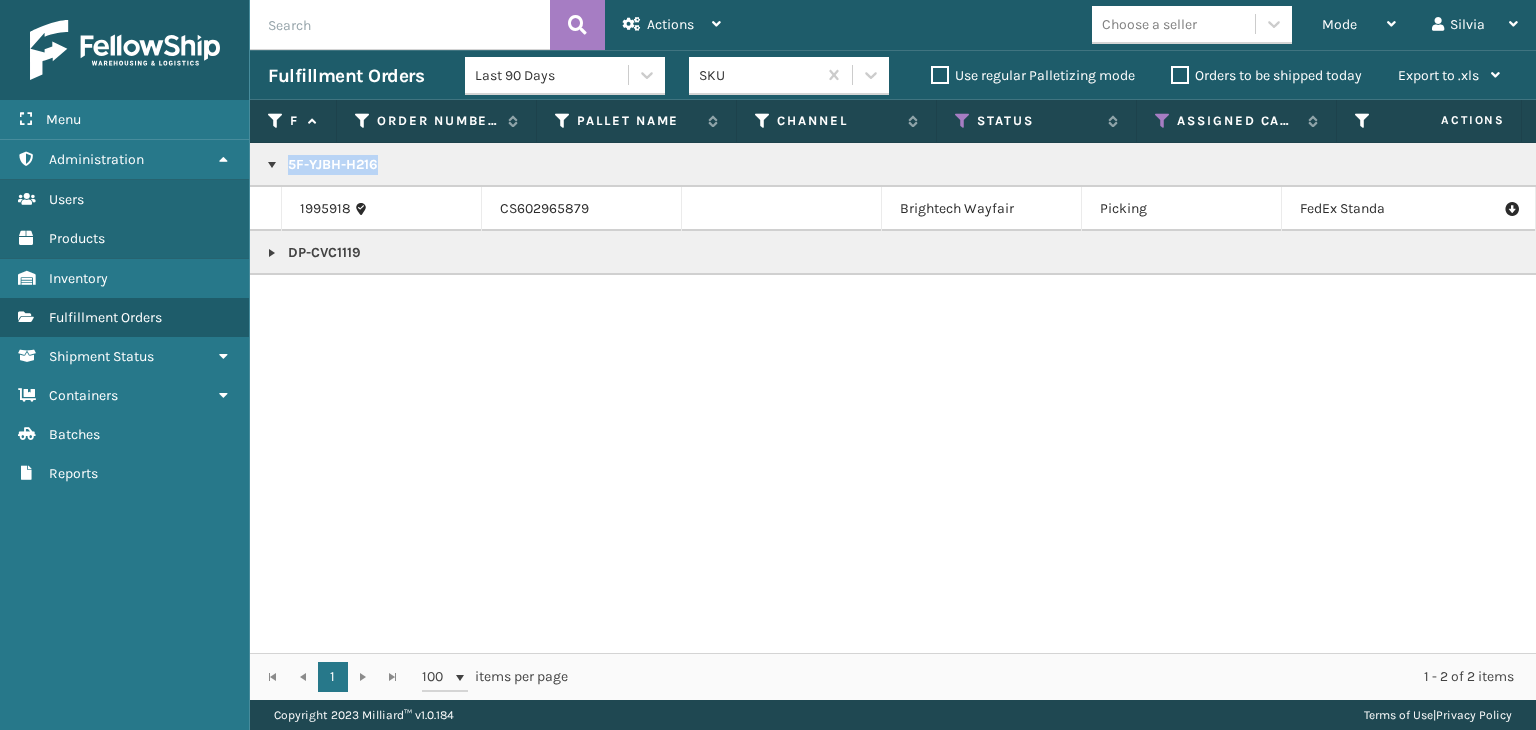 click on "5F-YJBH-H216" at bounding box center (1541, 165) 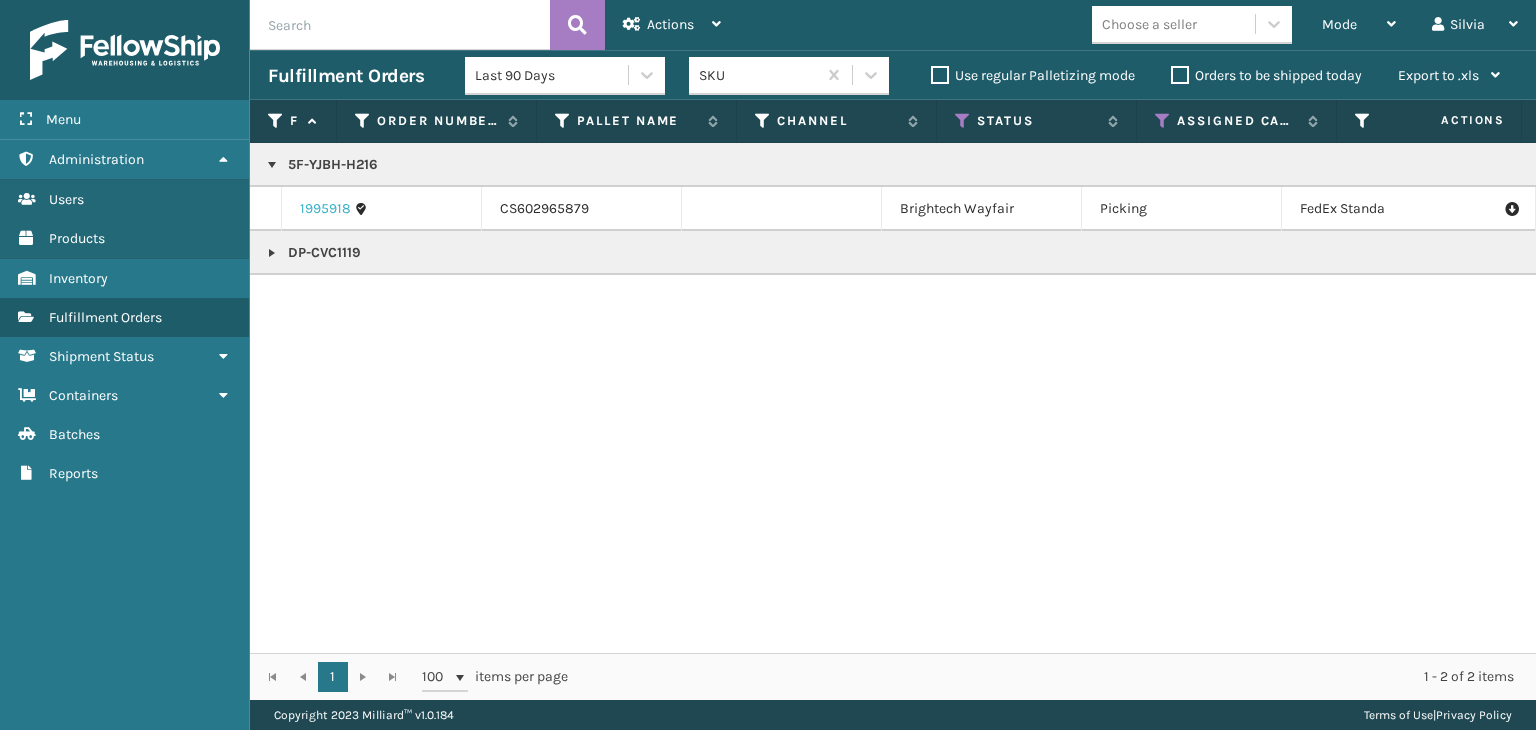 click on "1995918" at bounding box center (325, 209) 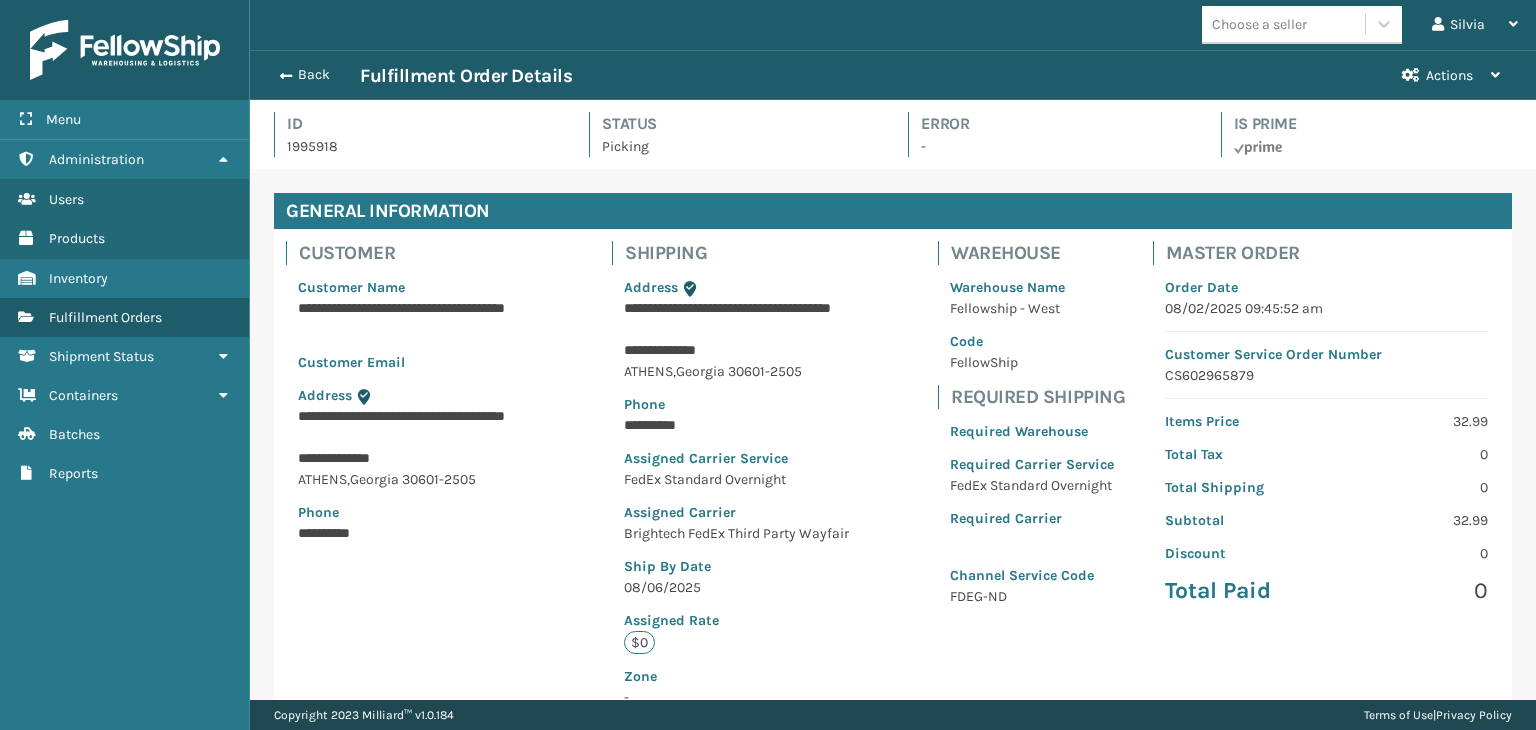 scroll, scrollTop: 99951, scrollLeft: 98713, axis: both 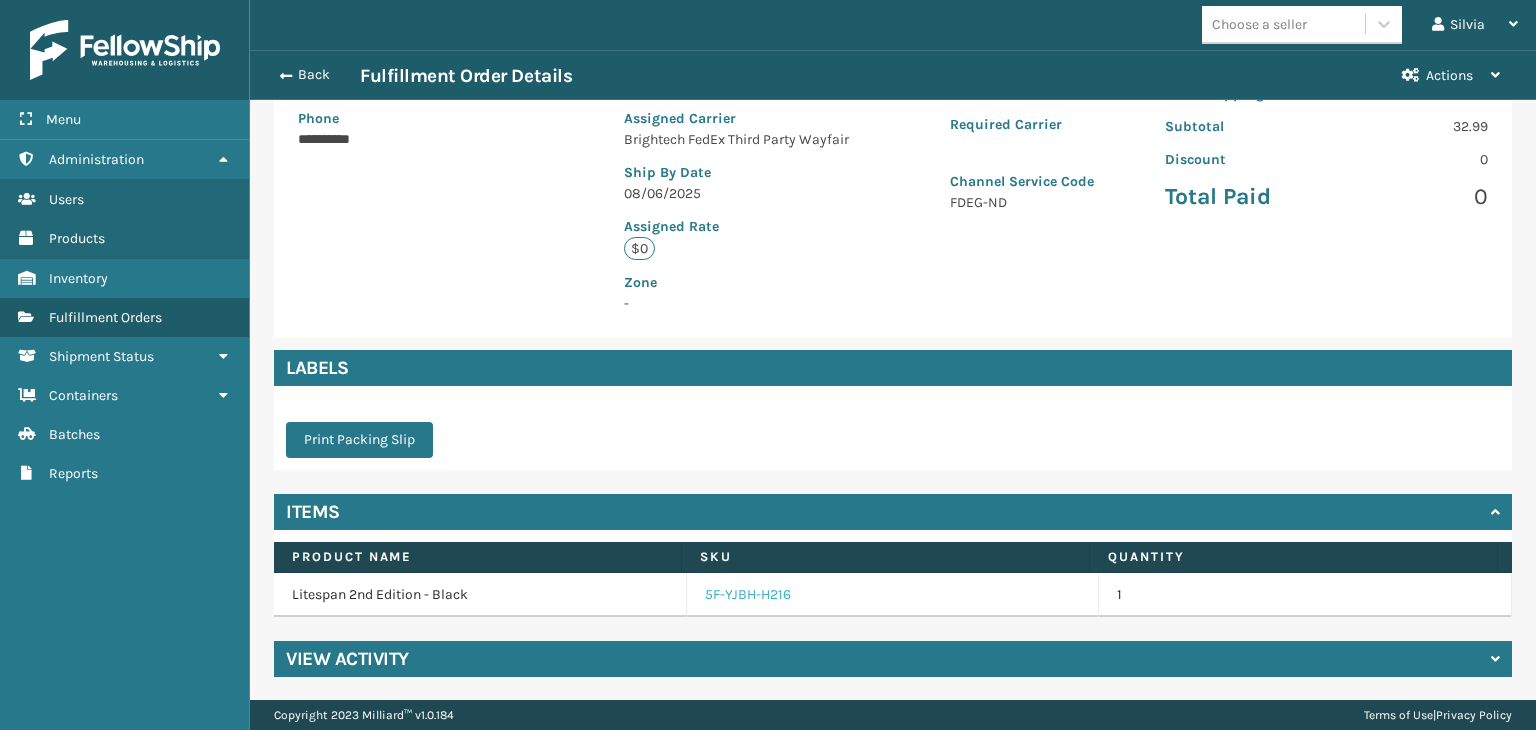 click on "5F-YJBH-H216" at bounding box center (748, 595) 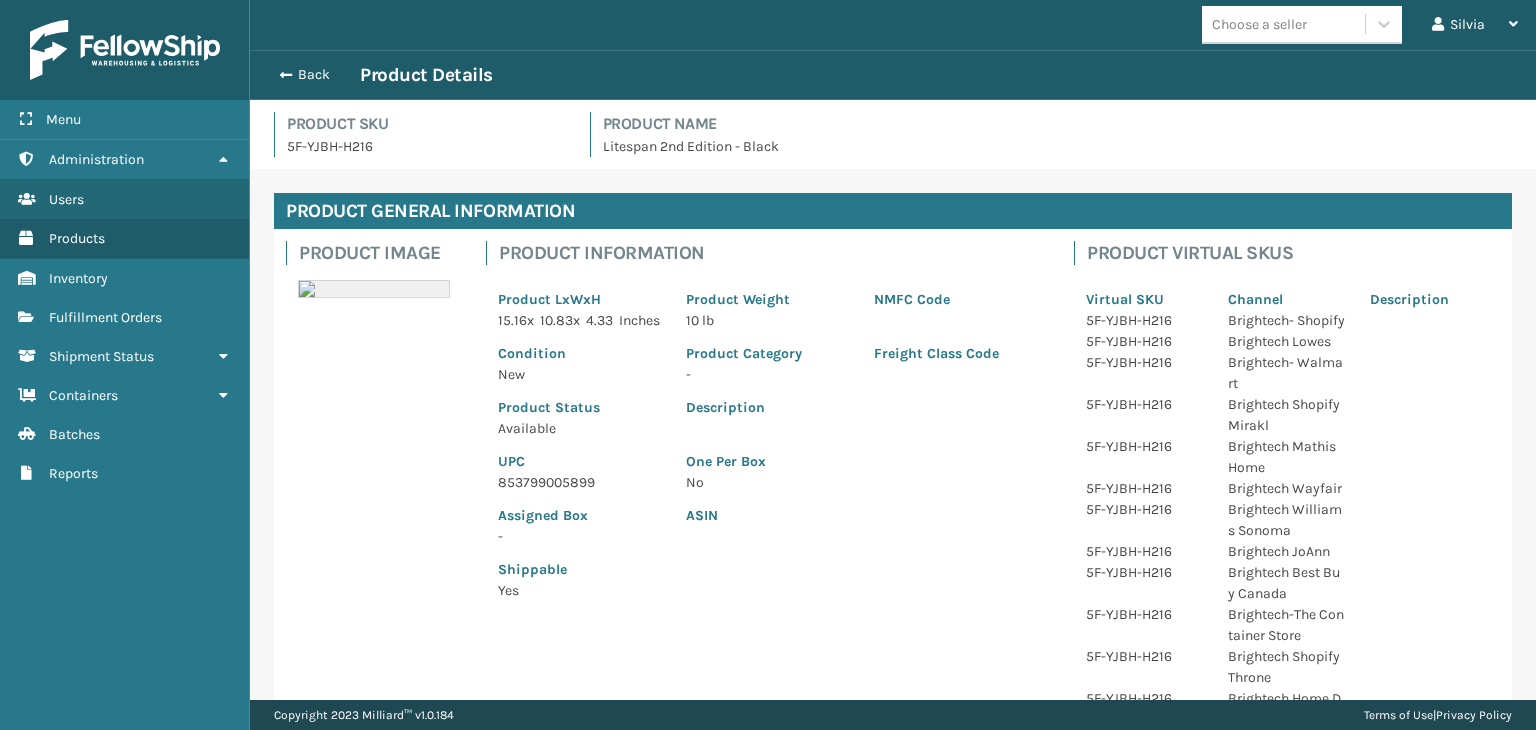 click on "853799005899" at bounding box center [580, 482] 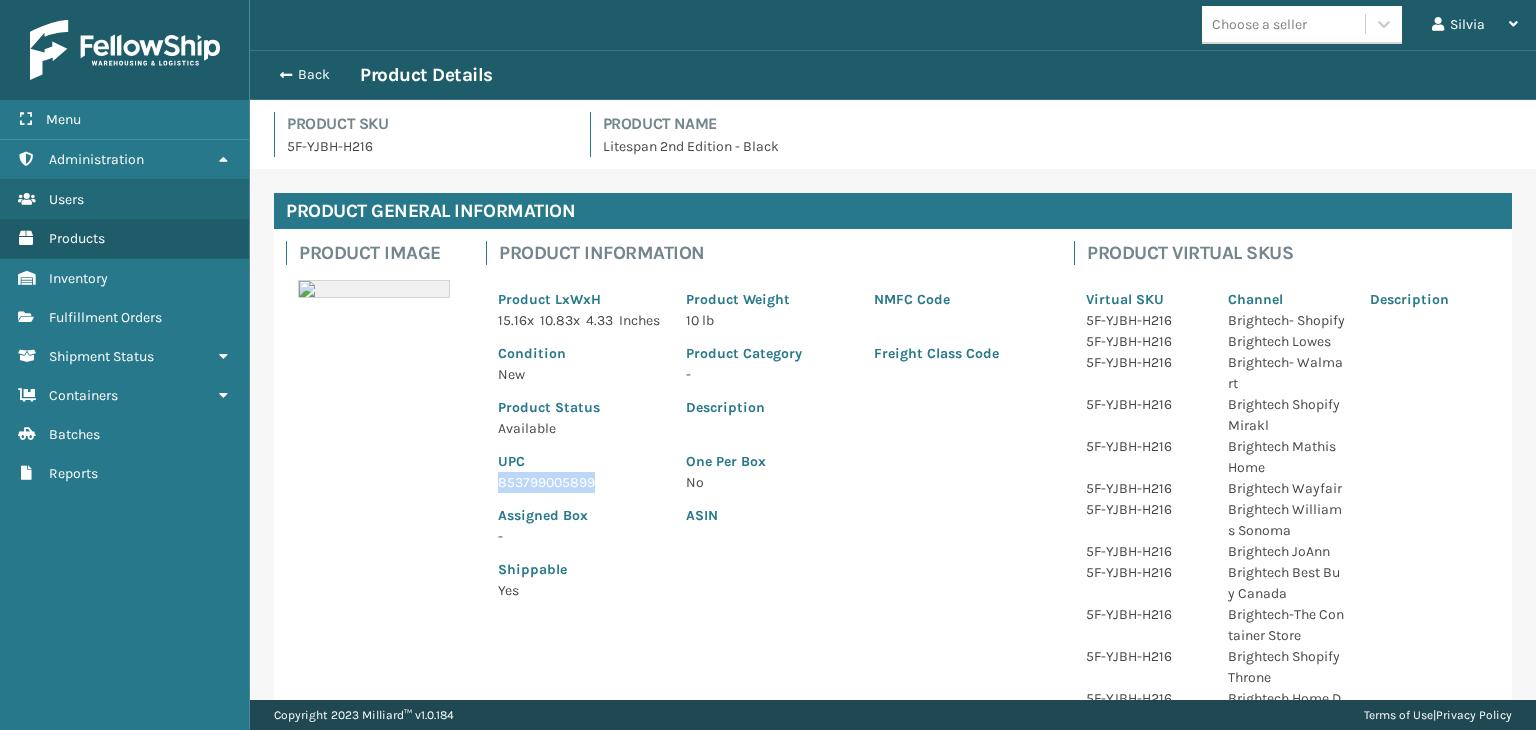 click on "853799005899" at bounding box center [580, 482] 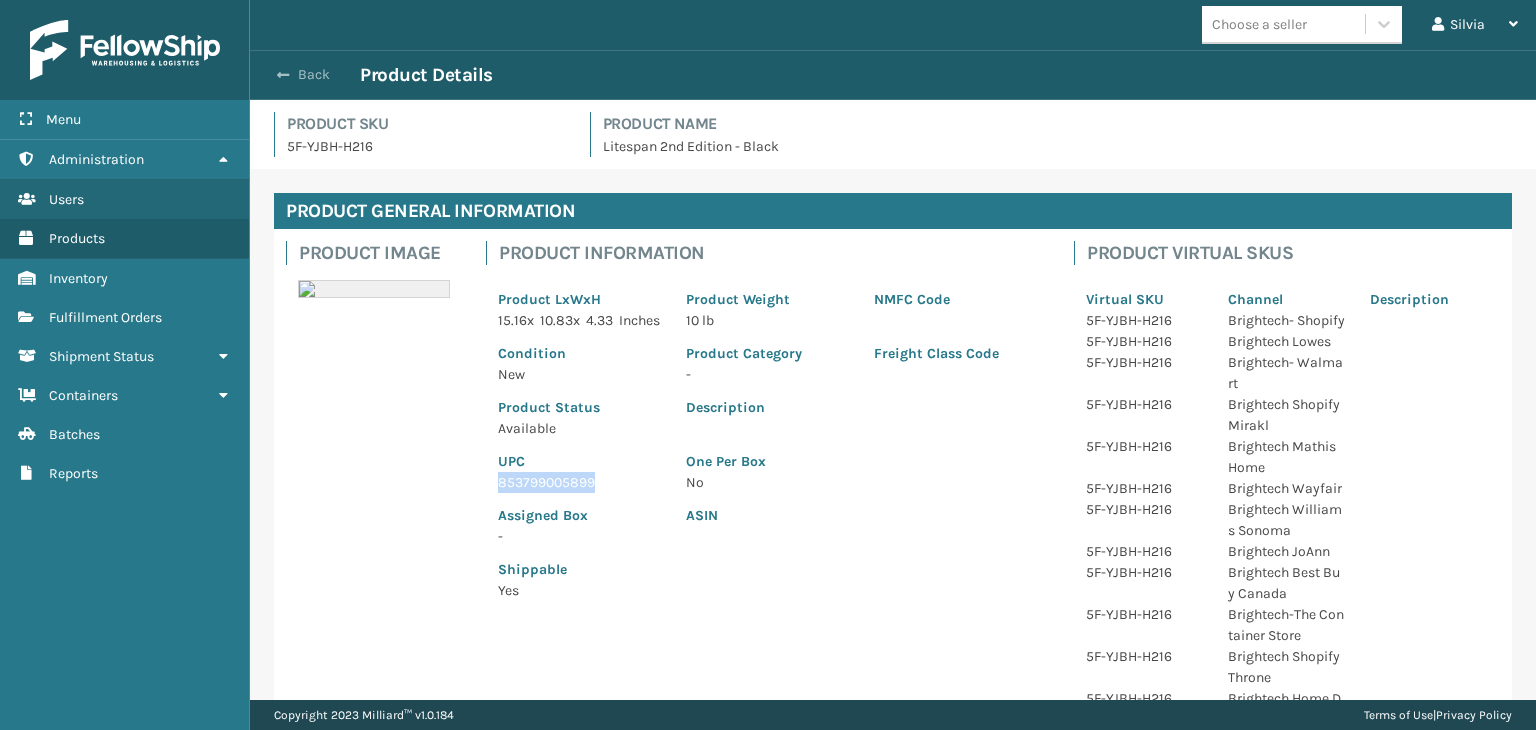 click at bounding box center (283, 75) 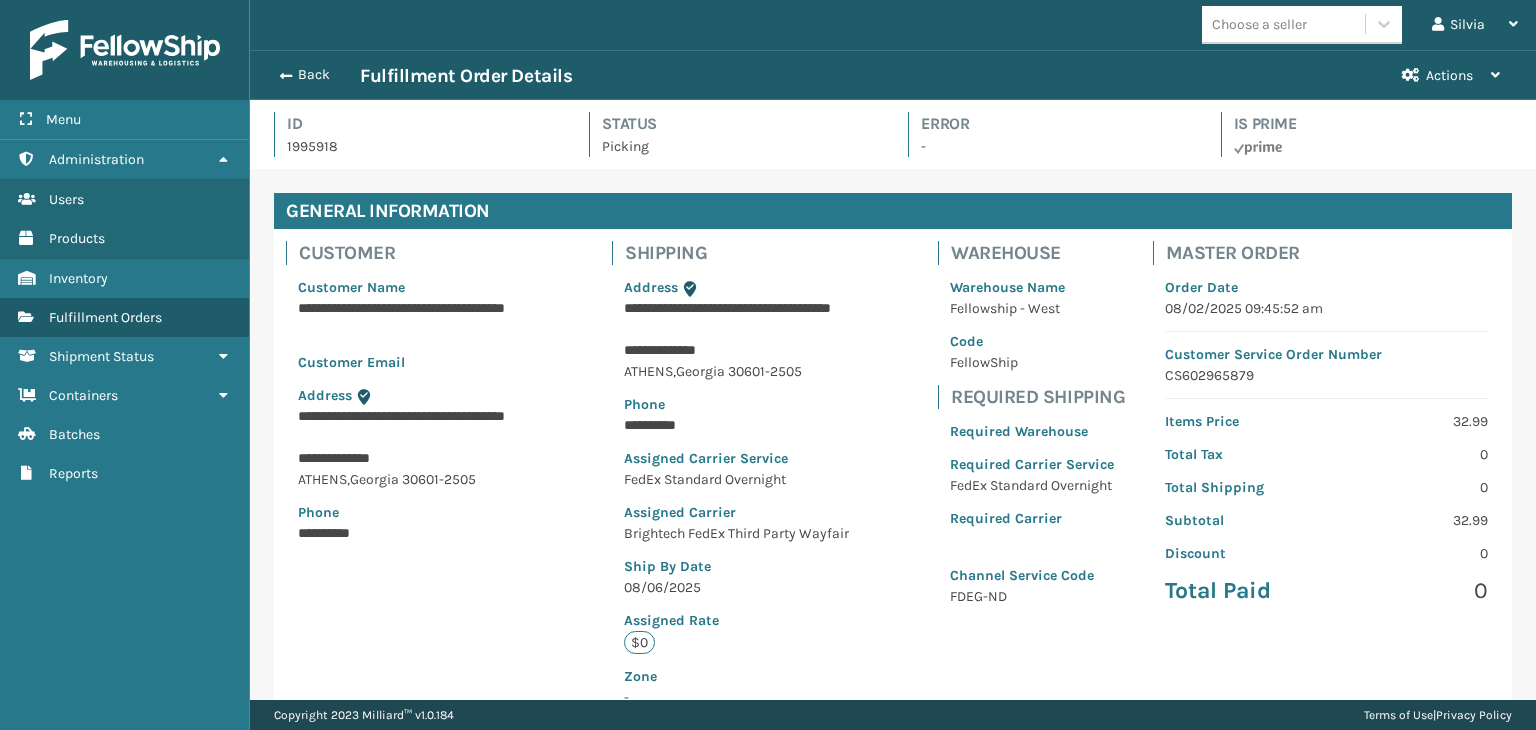 scroll, scrollTop: 99951, scrollLeft: 98713, axis: both 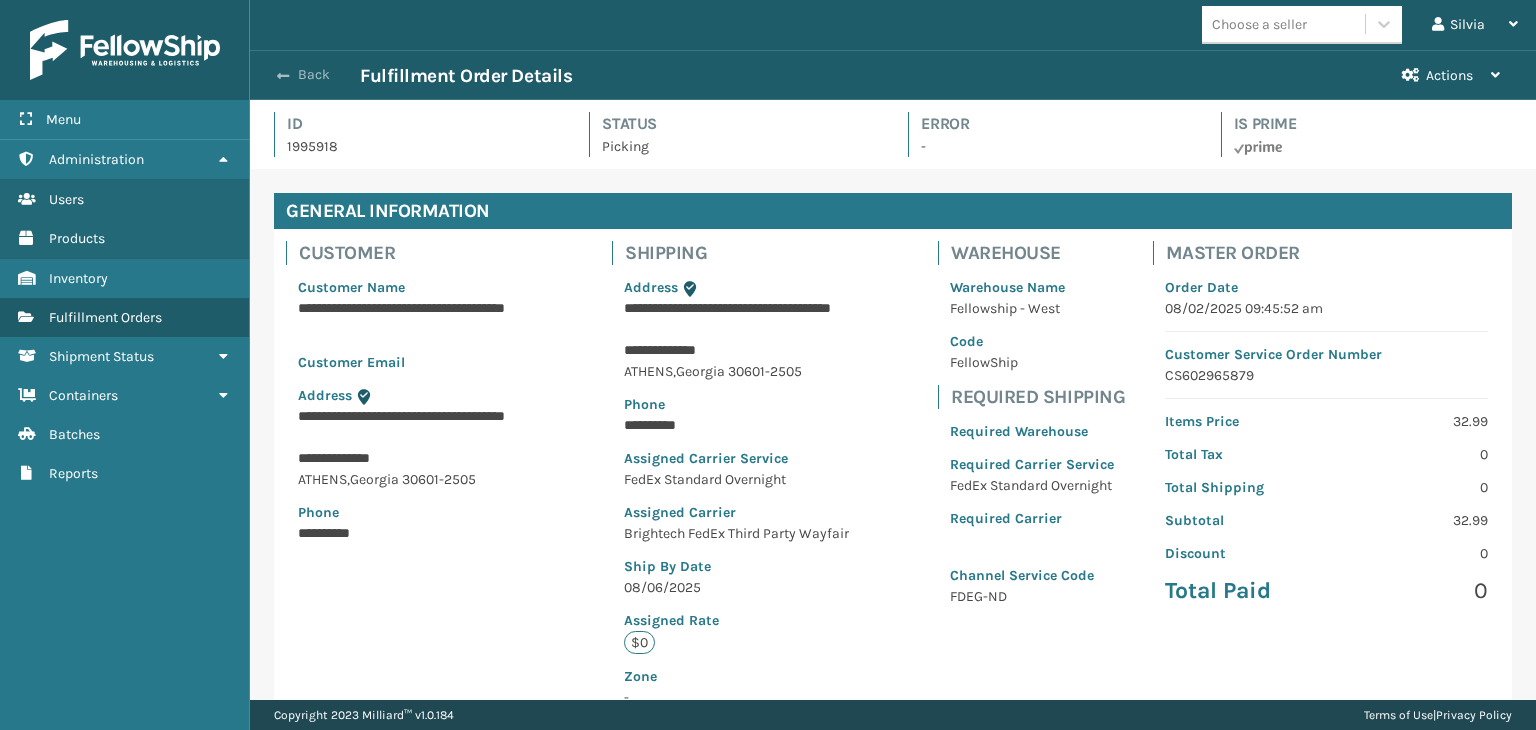 click at bounding box center [283, 76] 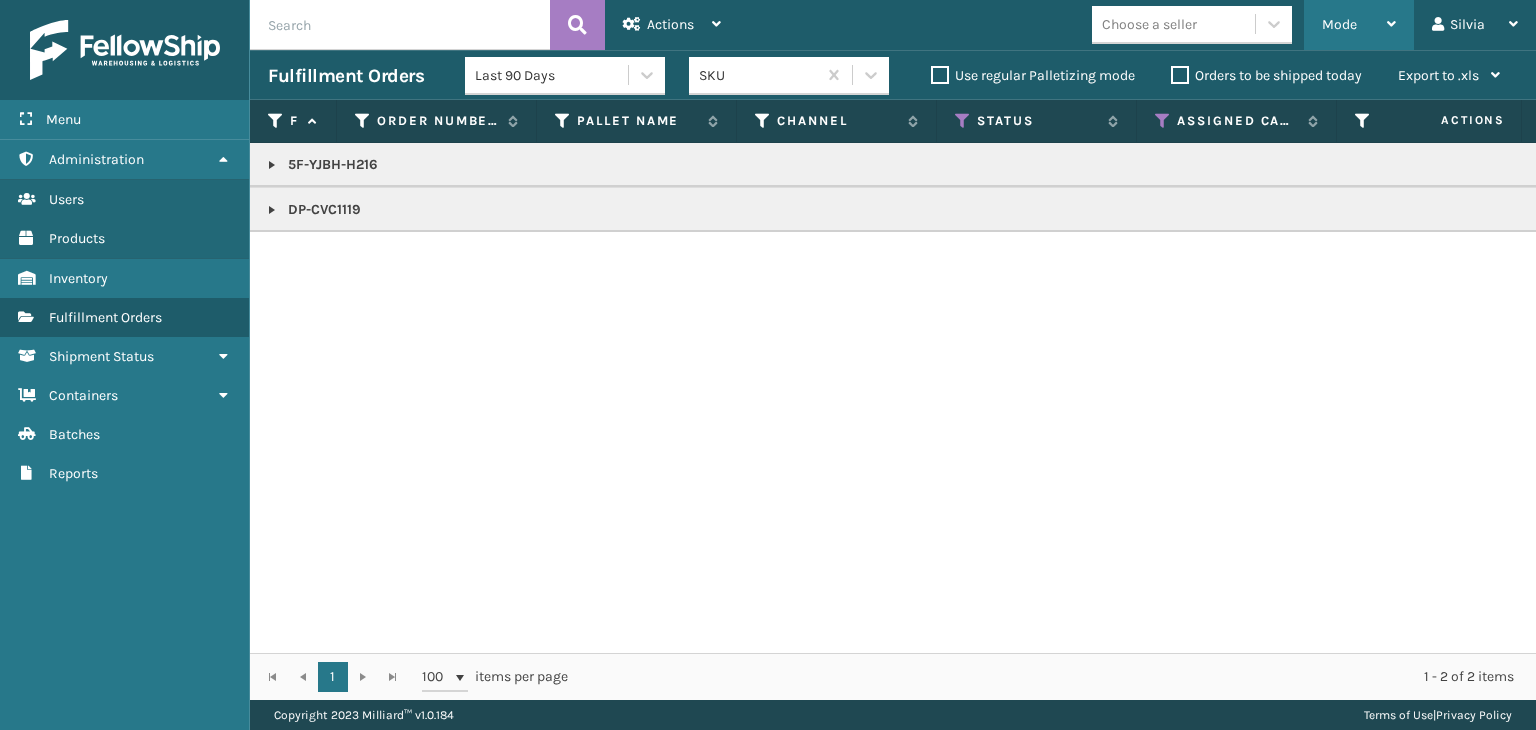 click on "Mode Regular Mode Picking Mode Labeling Mode Exit Scan Mode" at bounding box center [1359, 25] 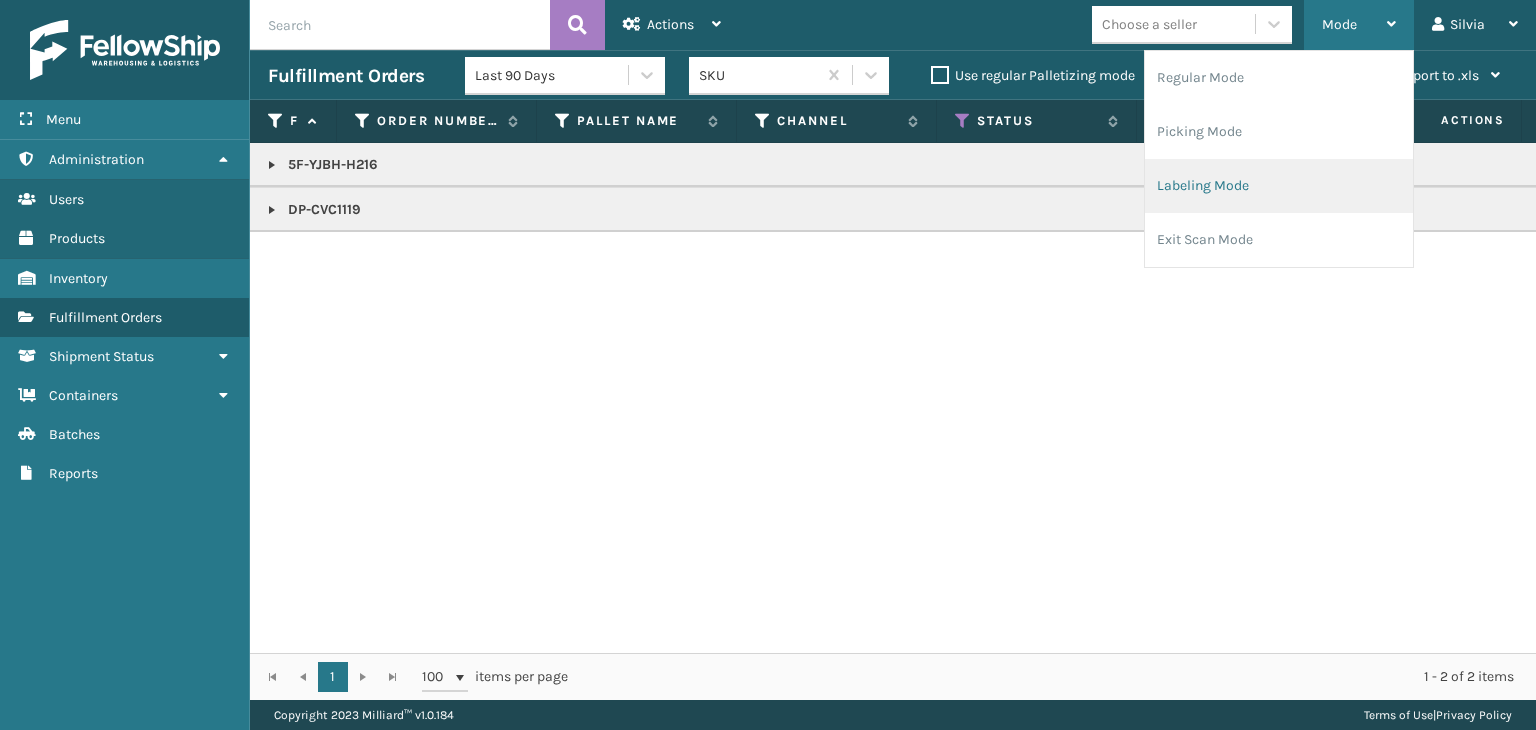 click on "Labeling Mode" at bounding box center [1279, 186] 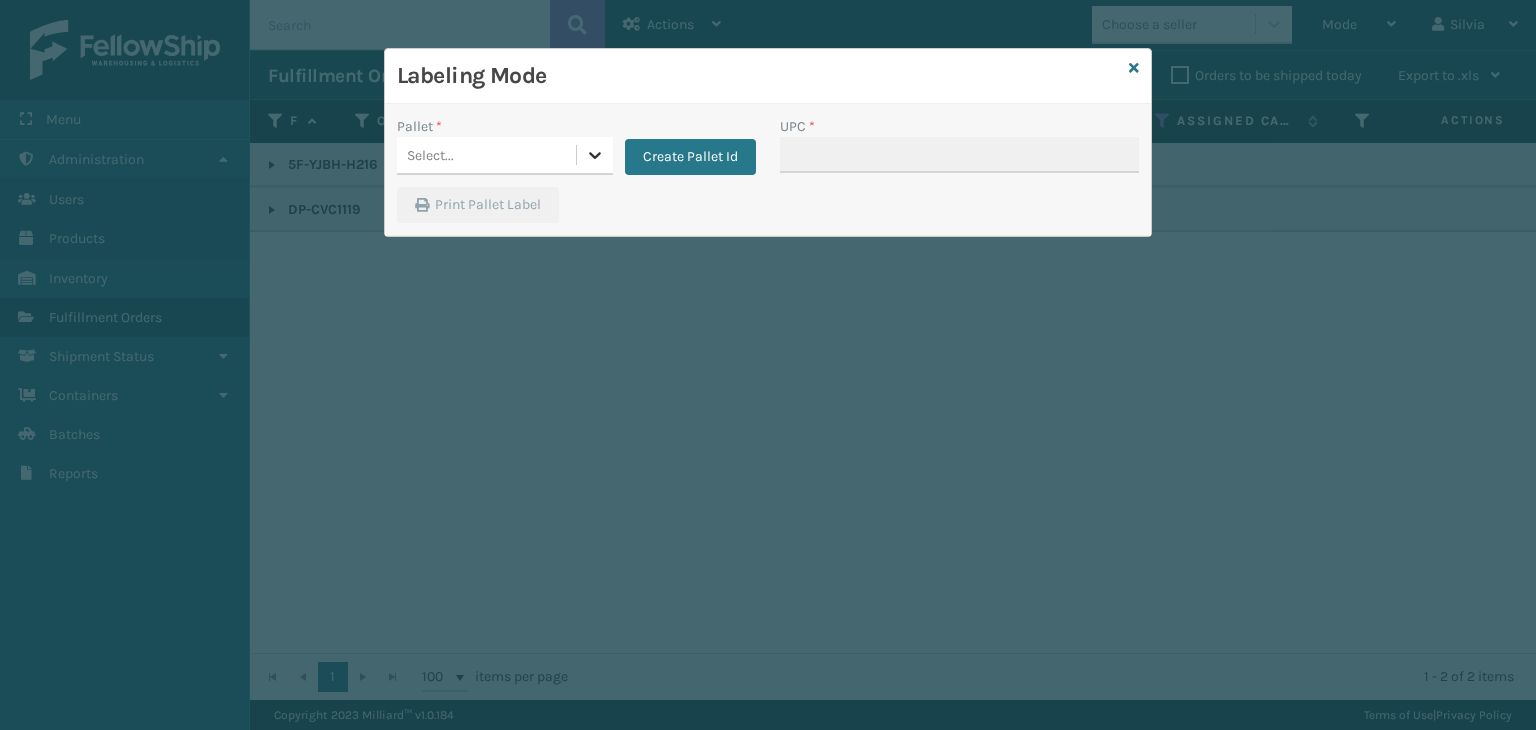 click 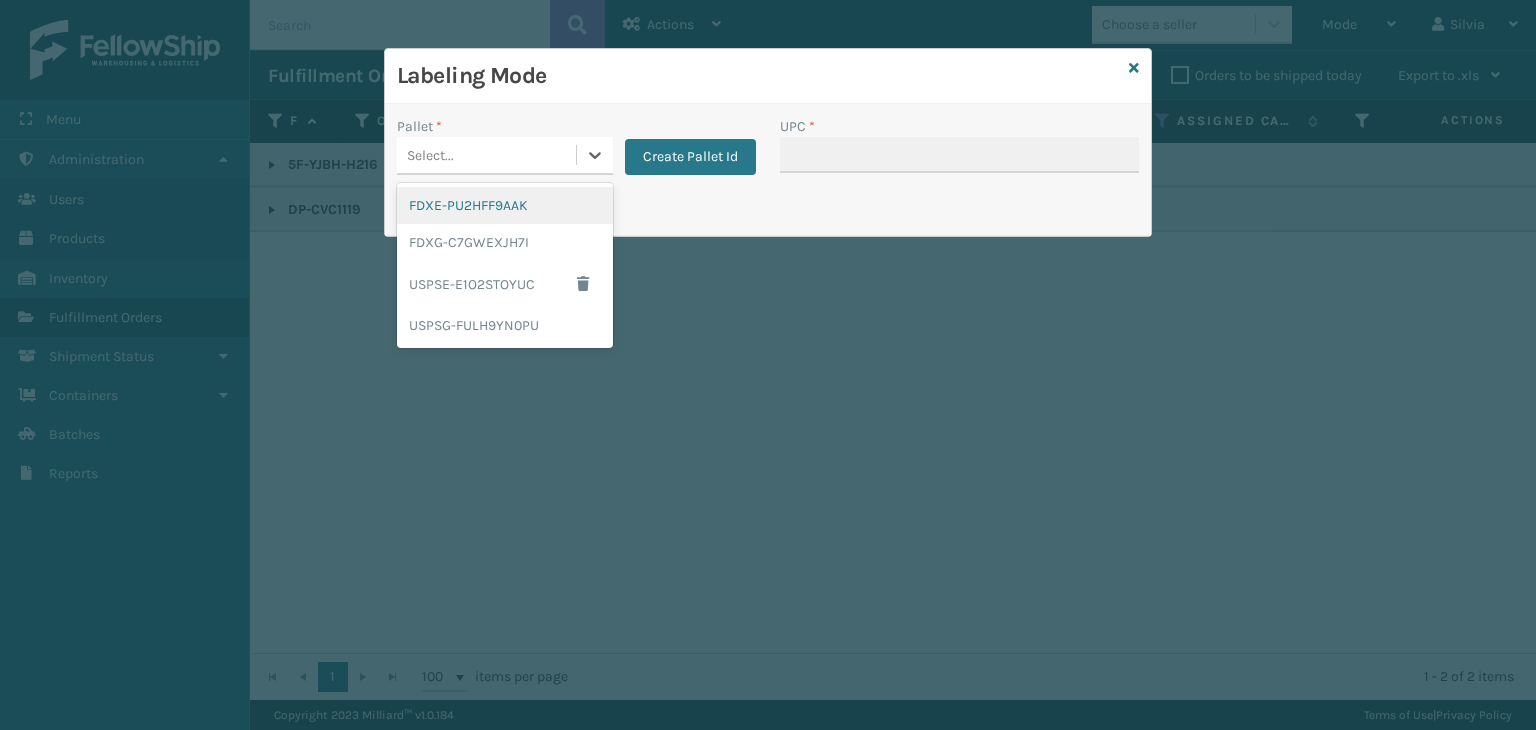 click on "FDXE-PU2HFF9AAK" at bounding box center [505, 205] 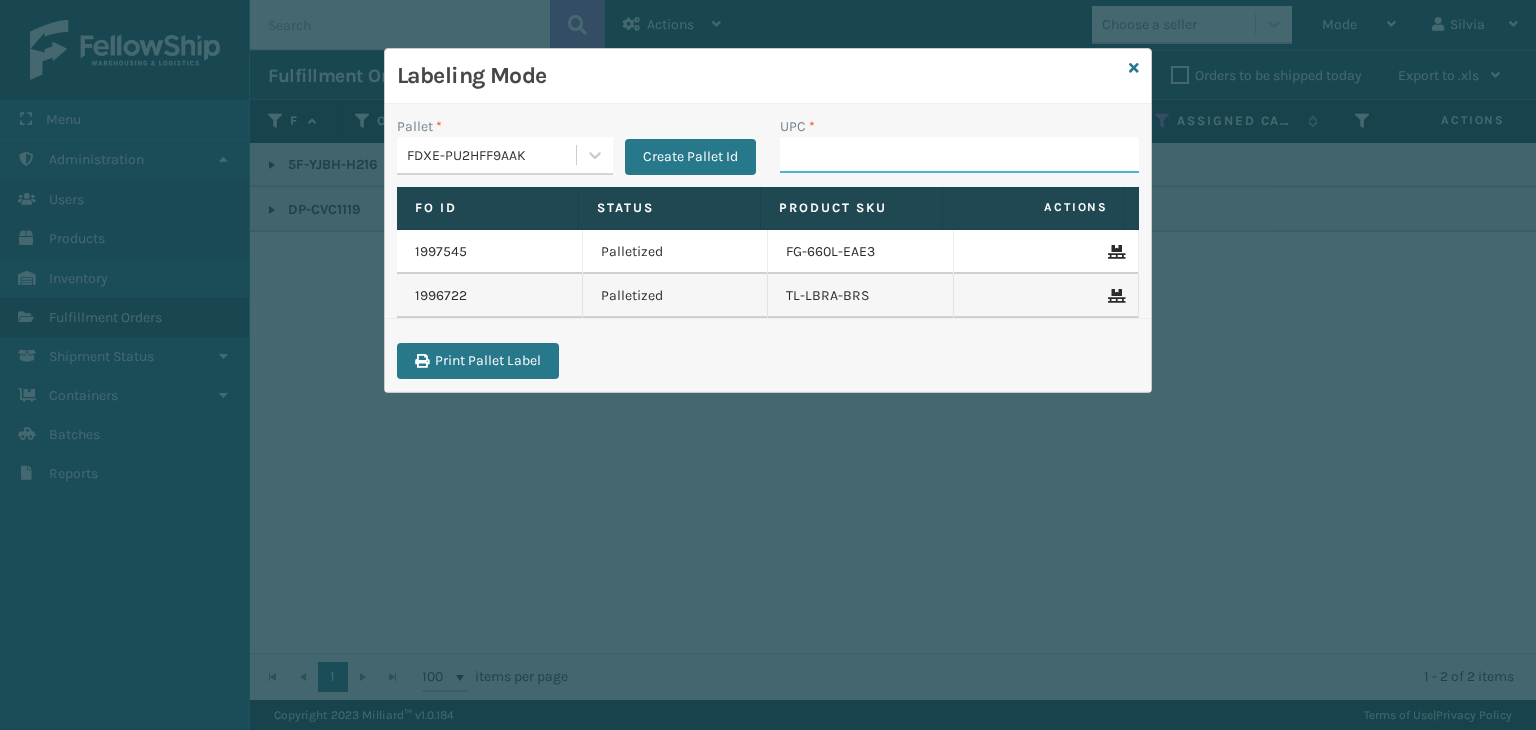 click on "UPC   *" at bounding box center [959, 155] 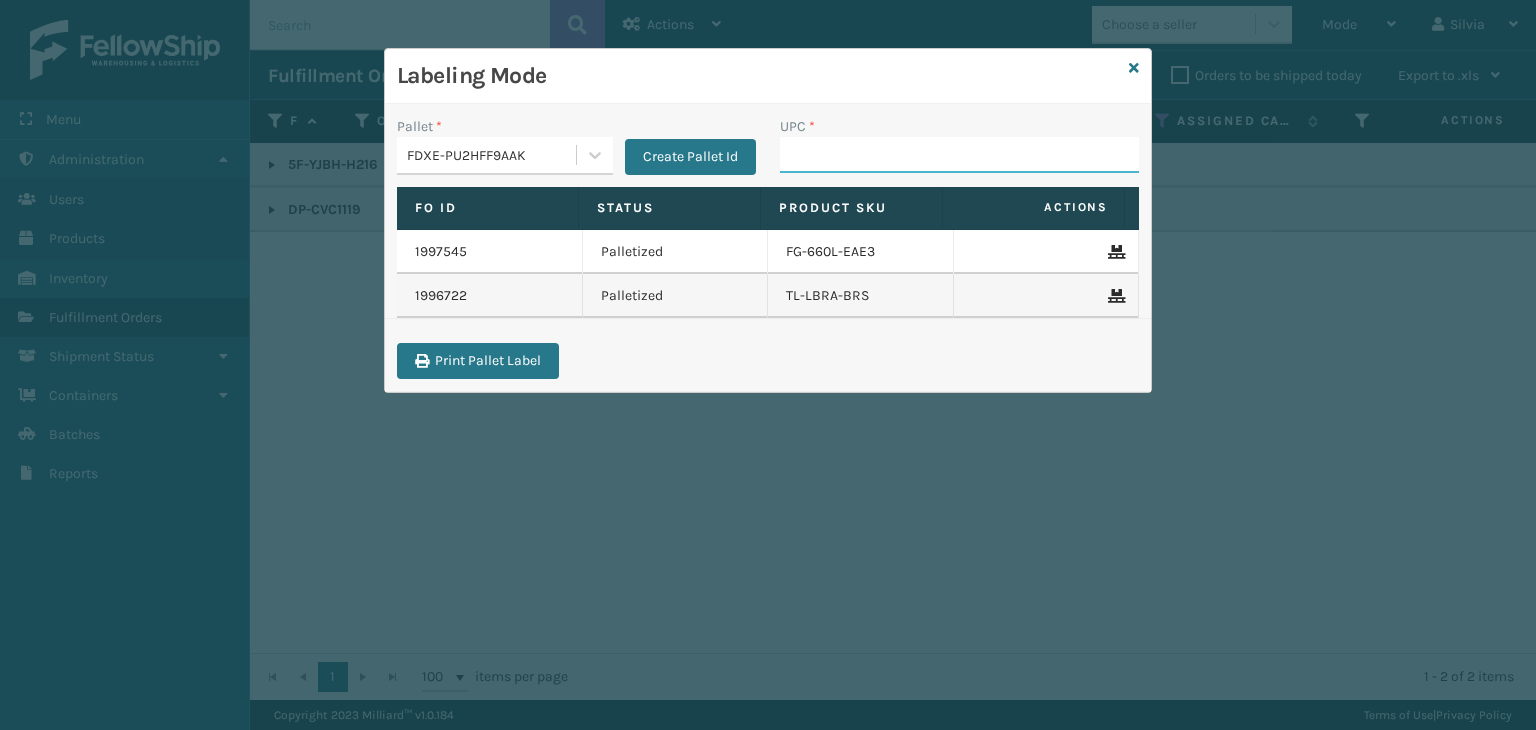 paste on "853799005899" 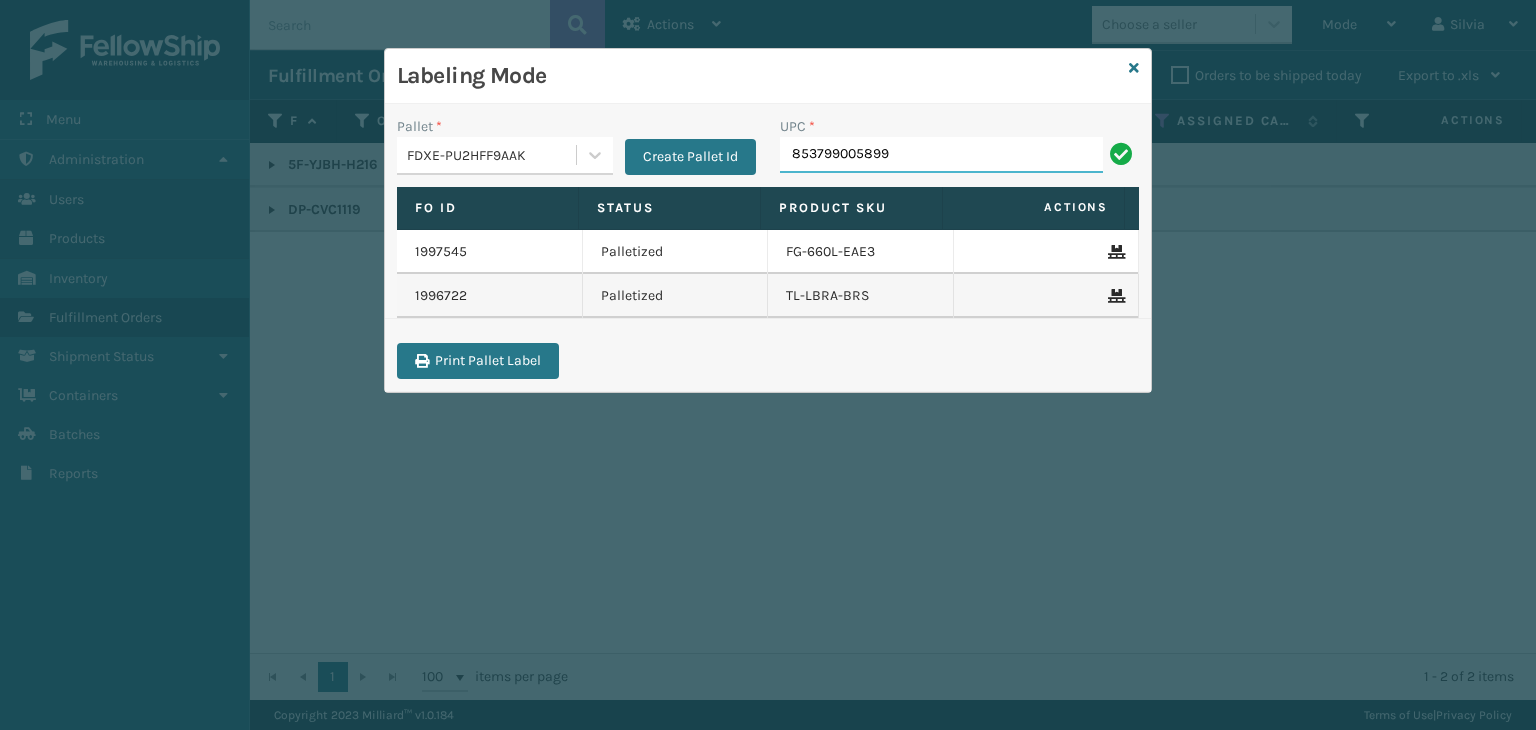 type on "853799005899" 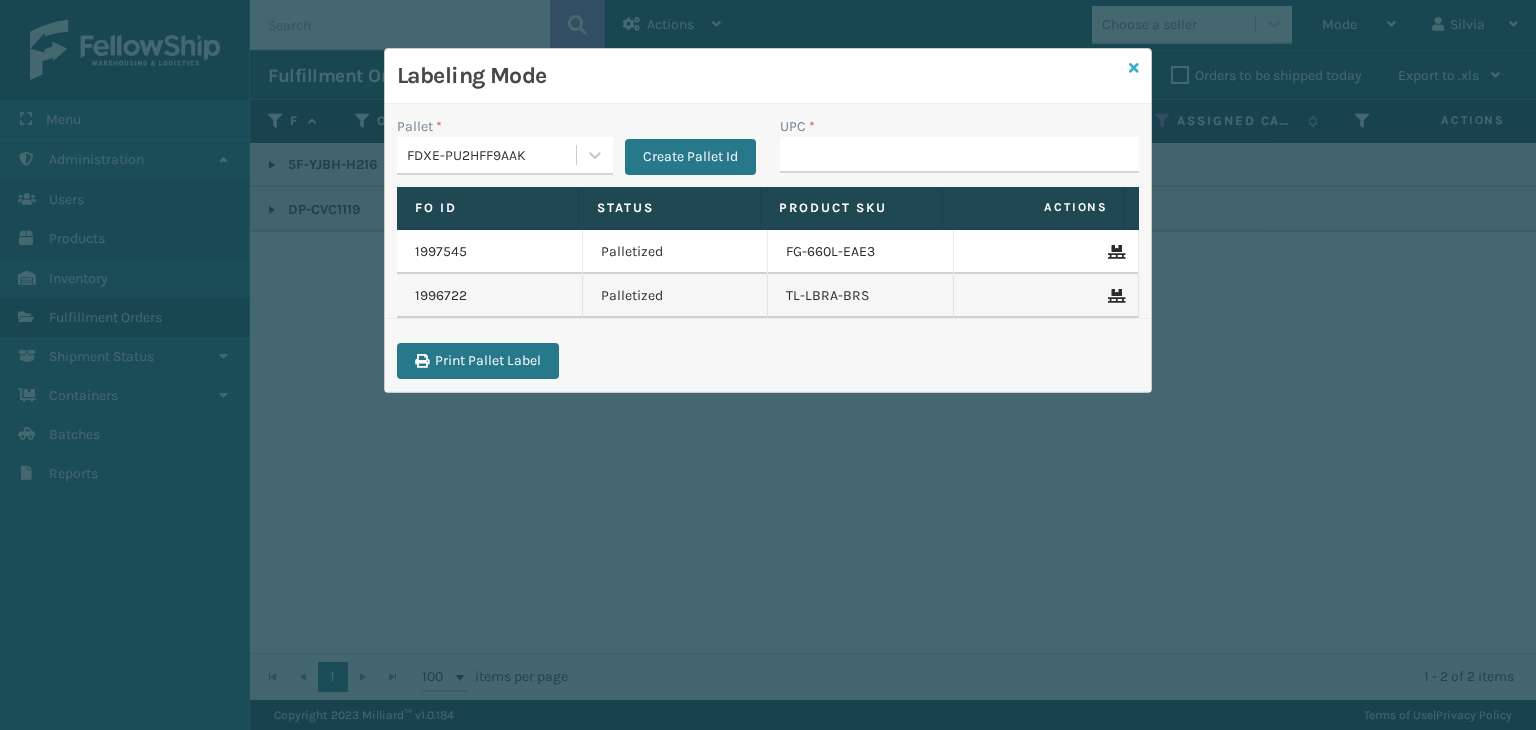 click at bounding box center [1134, 68] 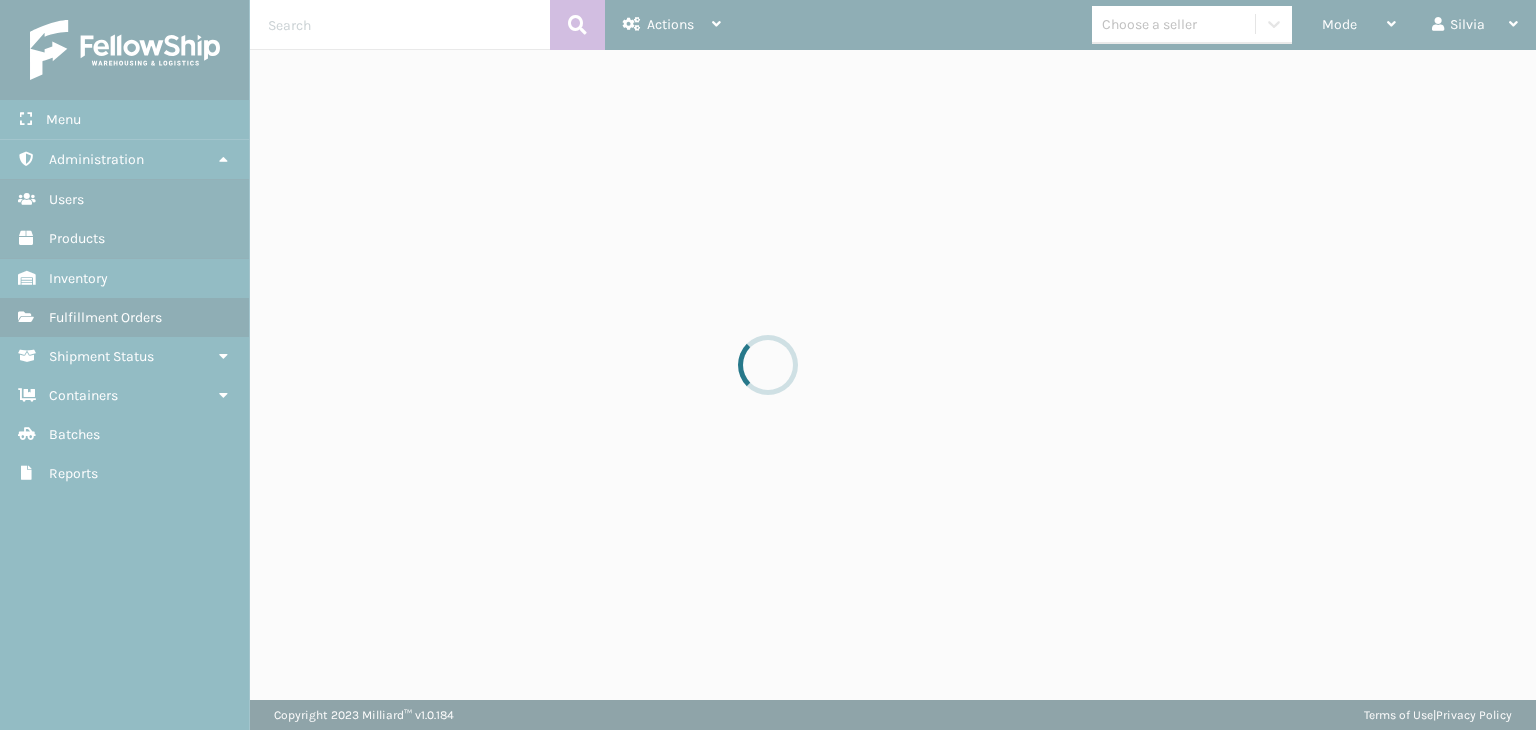 click at bounding box center [768, 365] 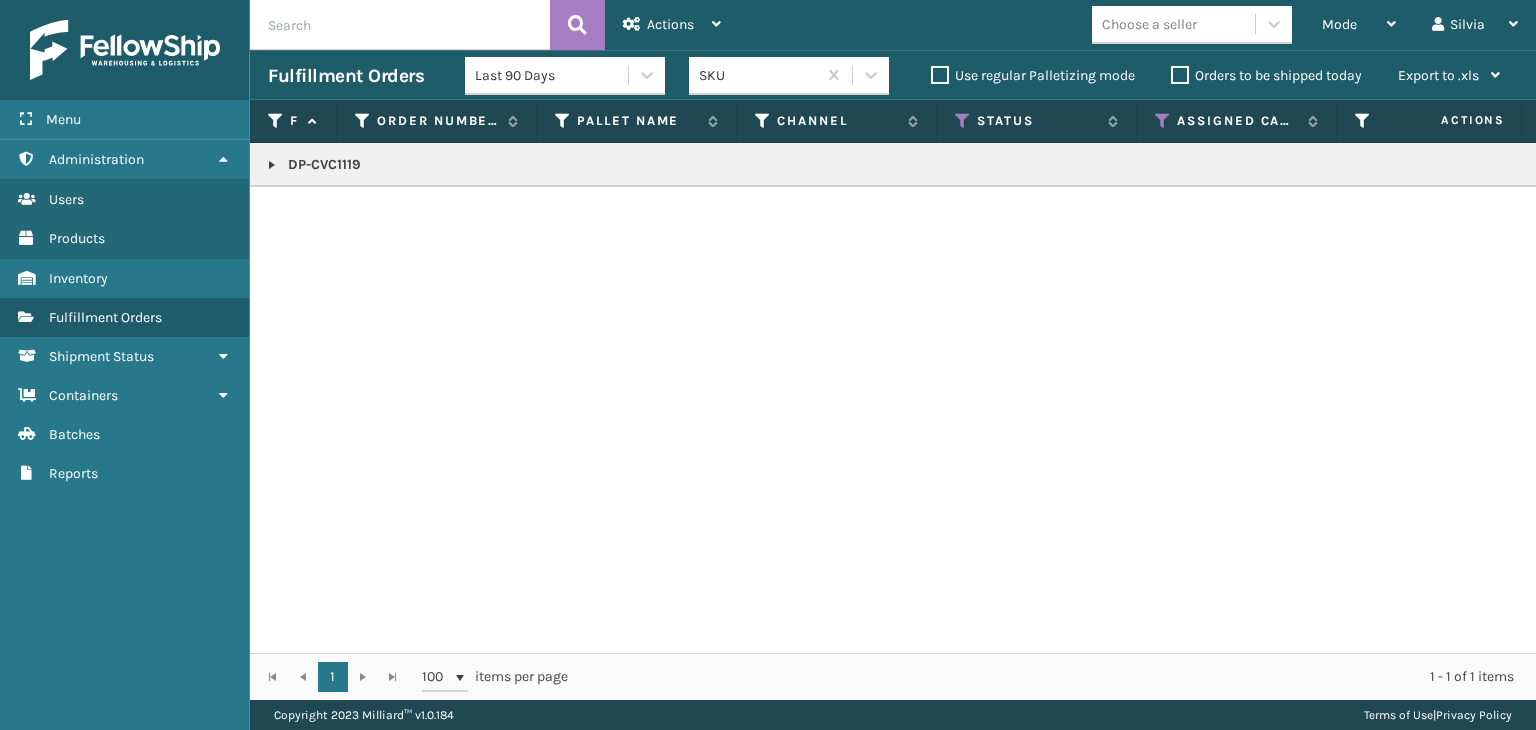 click on "Mode" at bounding box center (1339, 24) 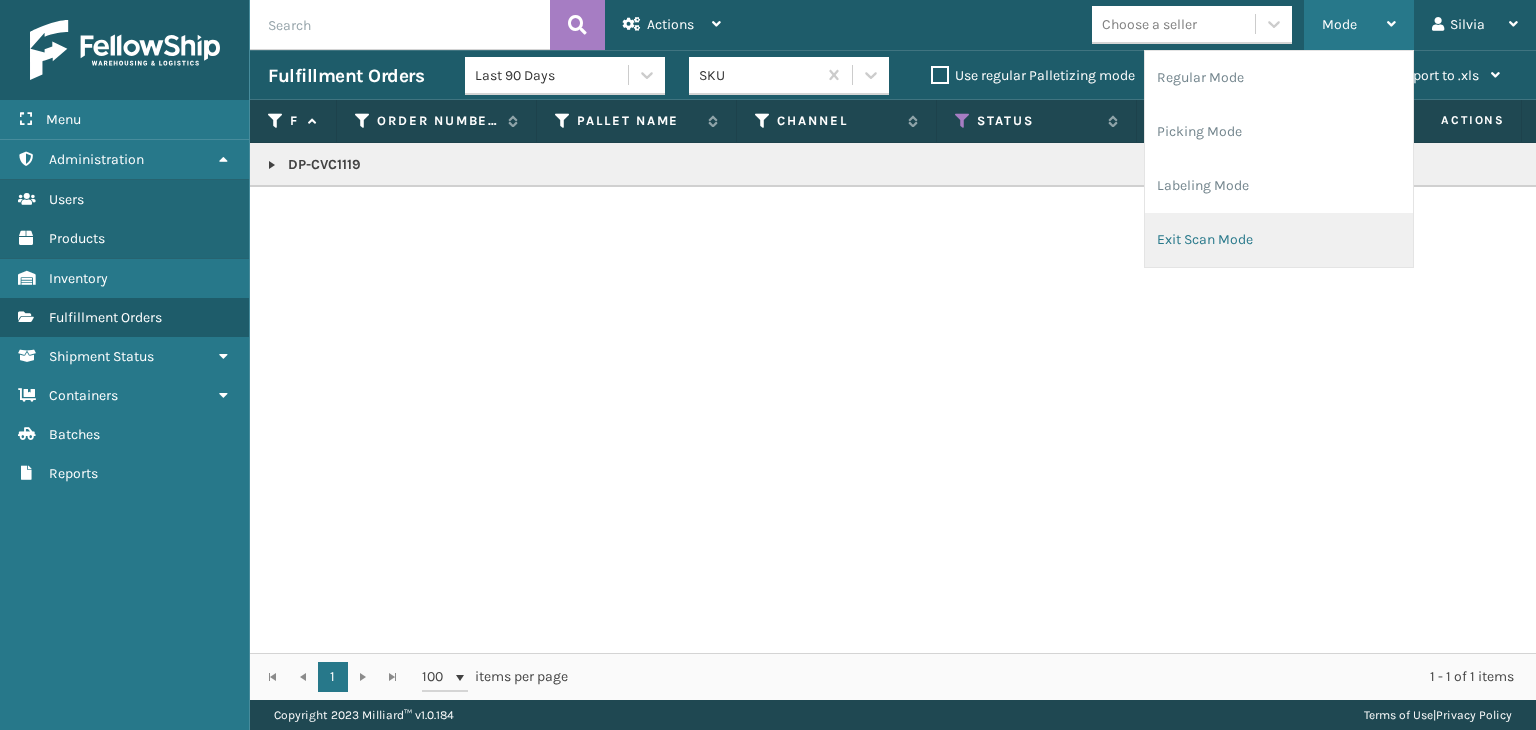 click on "Exit Scan Mode" at bounding box center (1279, 240) 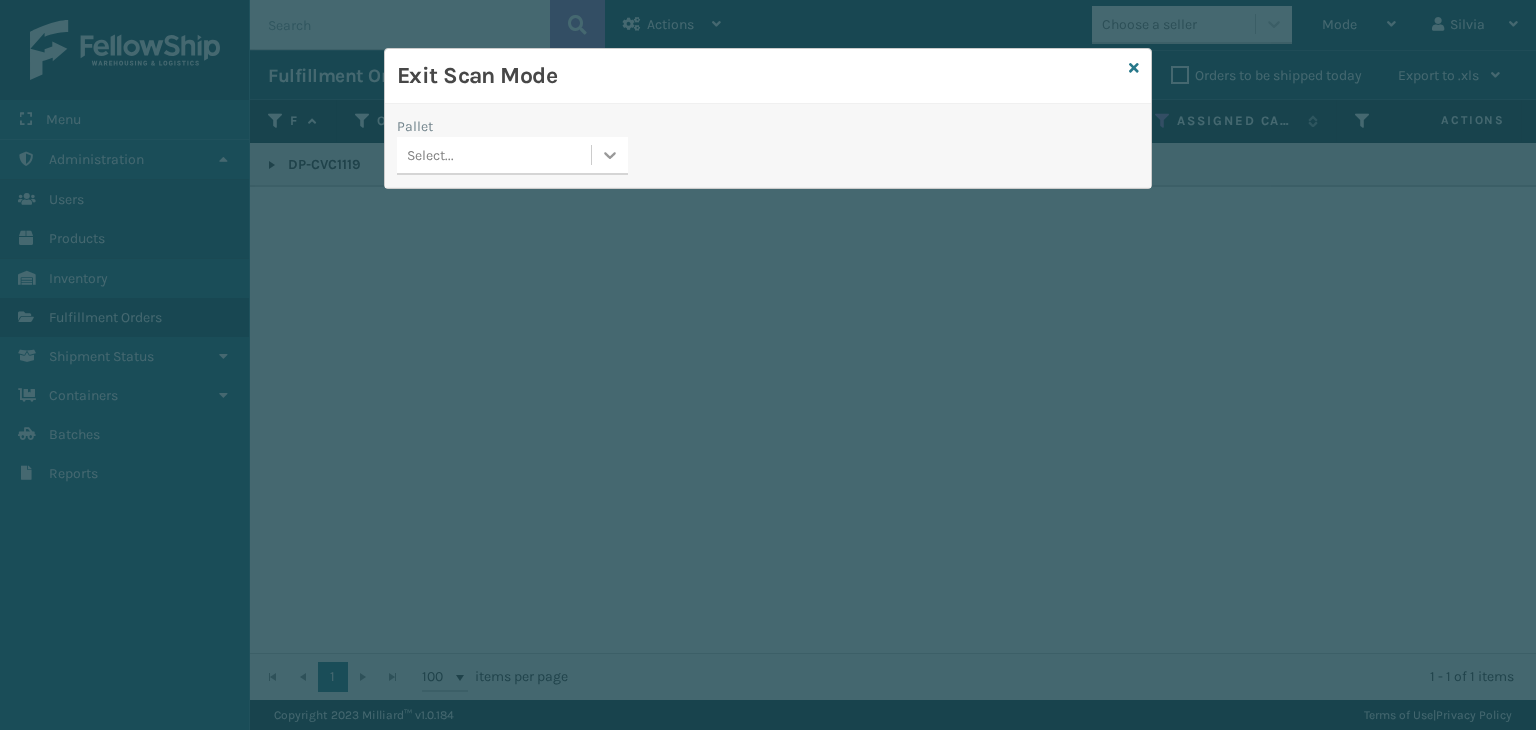 click 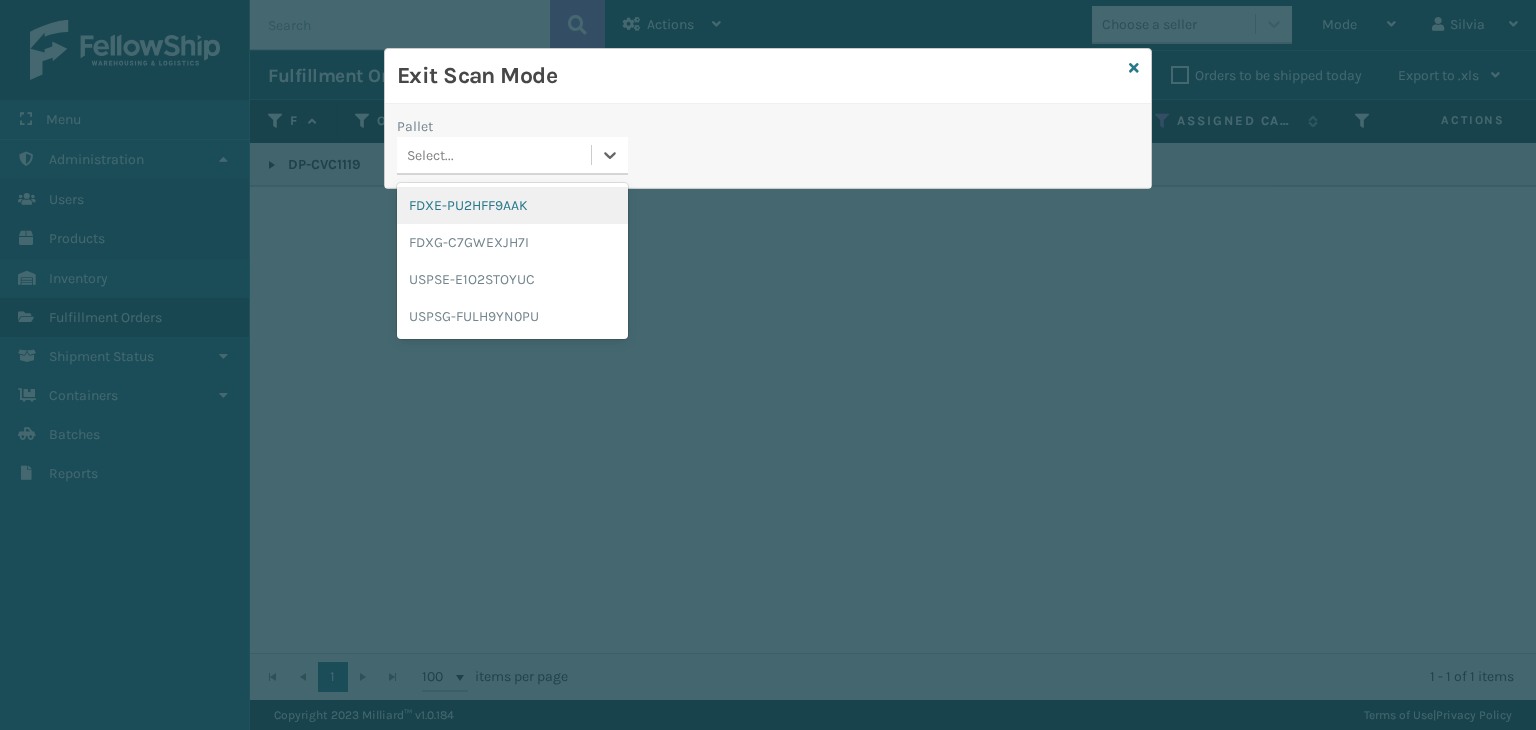 click on "FDXE-PU2HFF9AAK" at bounding box center [512, 205] 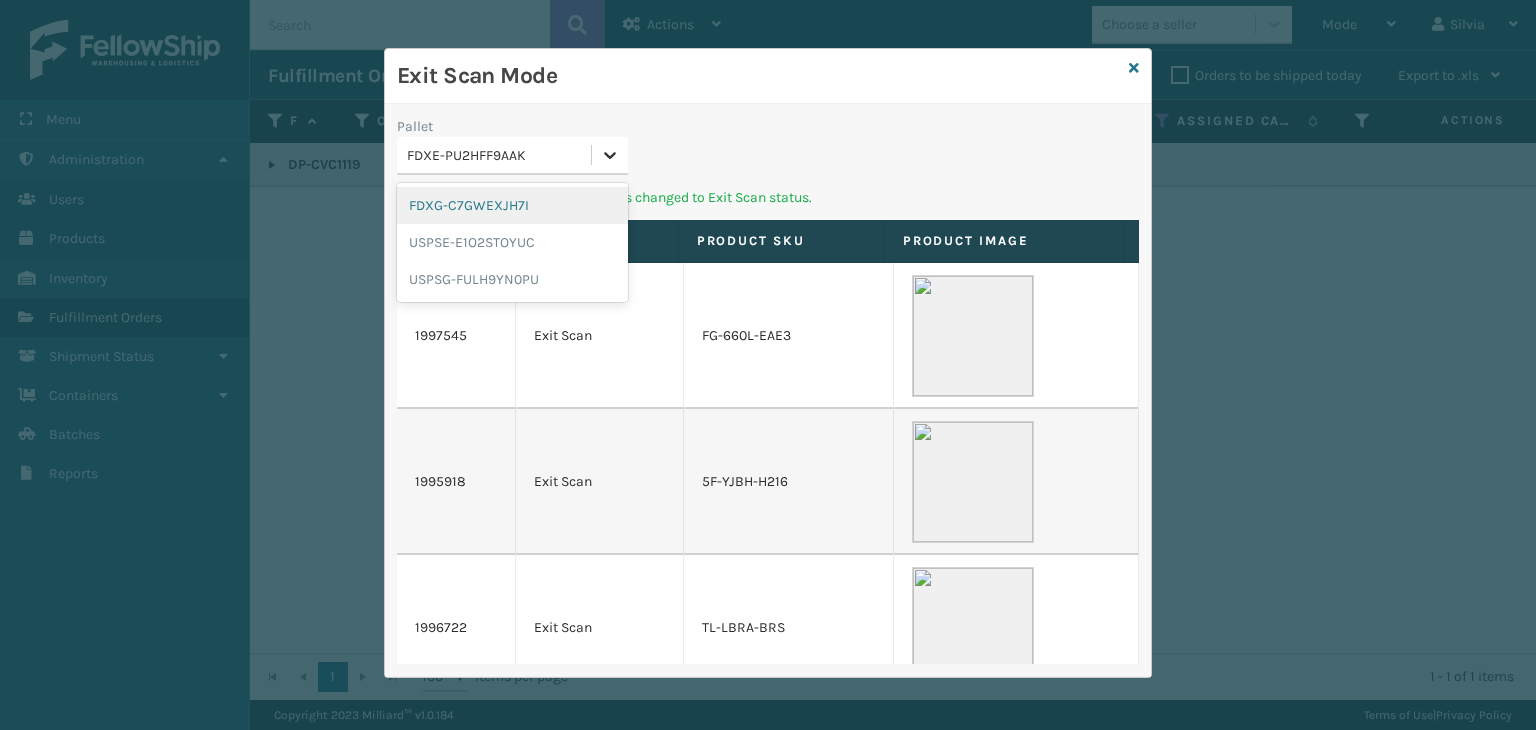 click 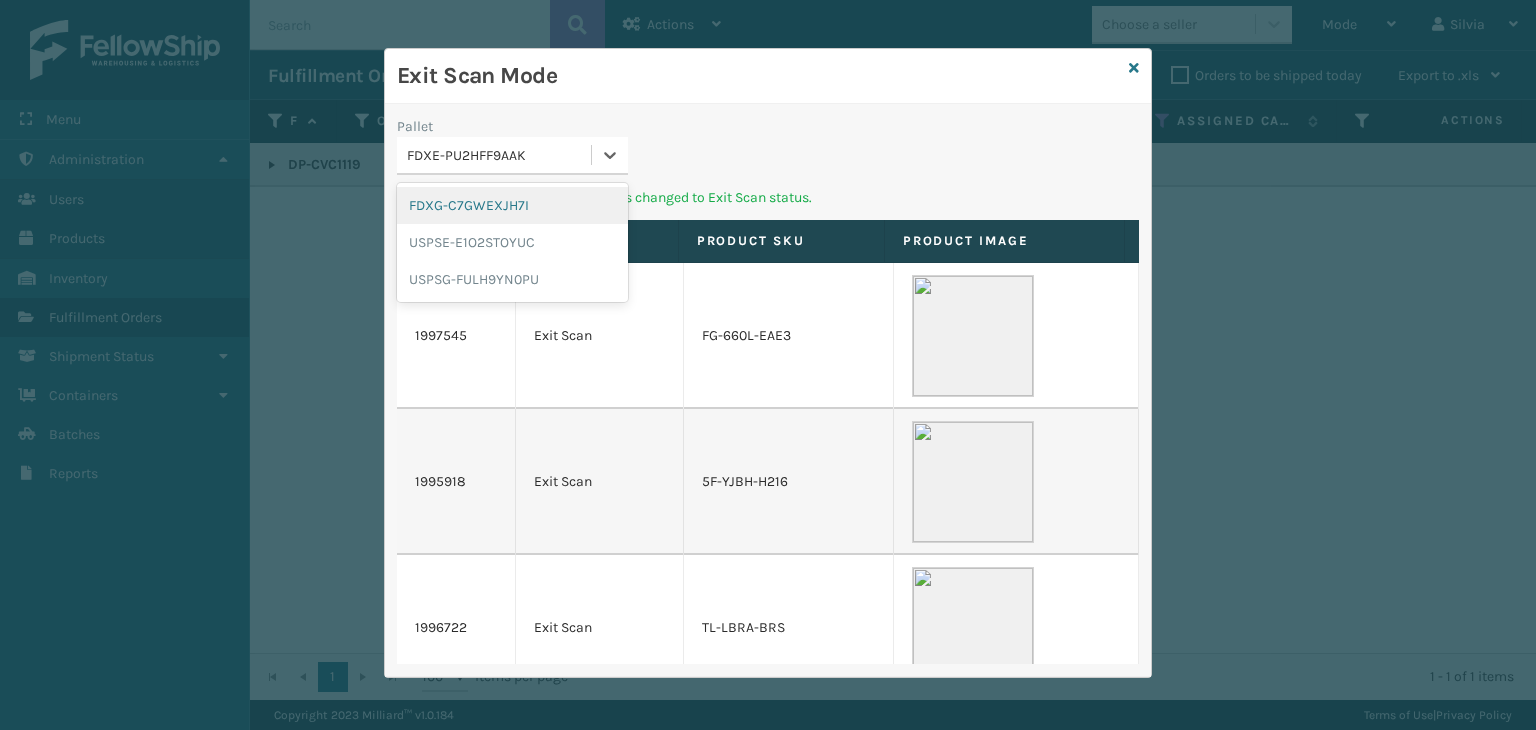 click on "FDXG-C7GWEXJH7I" at bounding box center [512, 205] 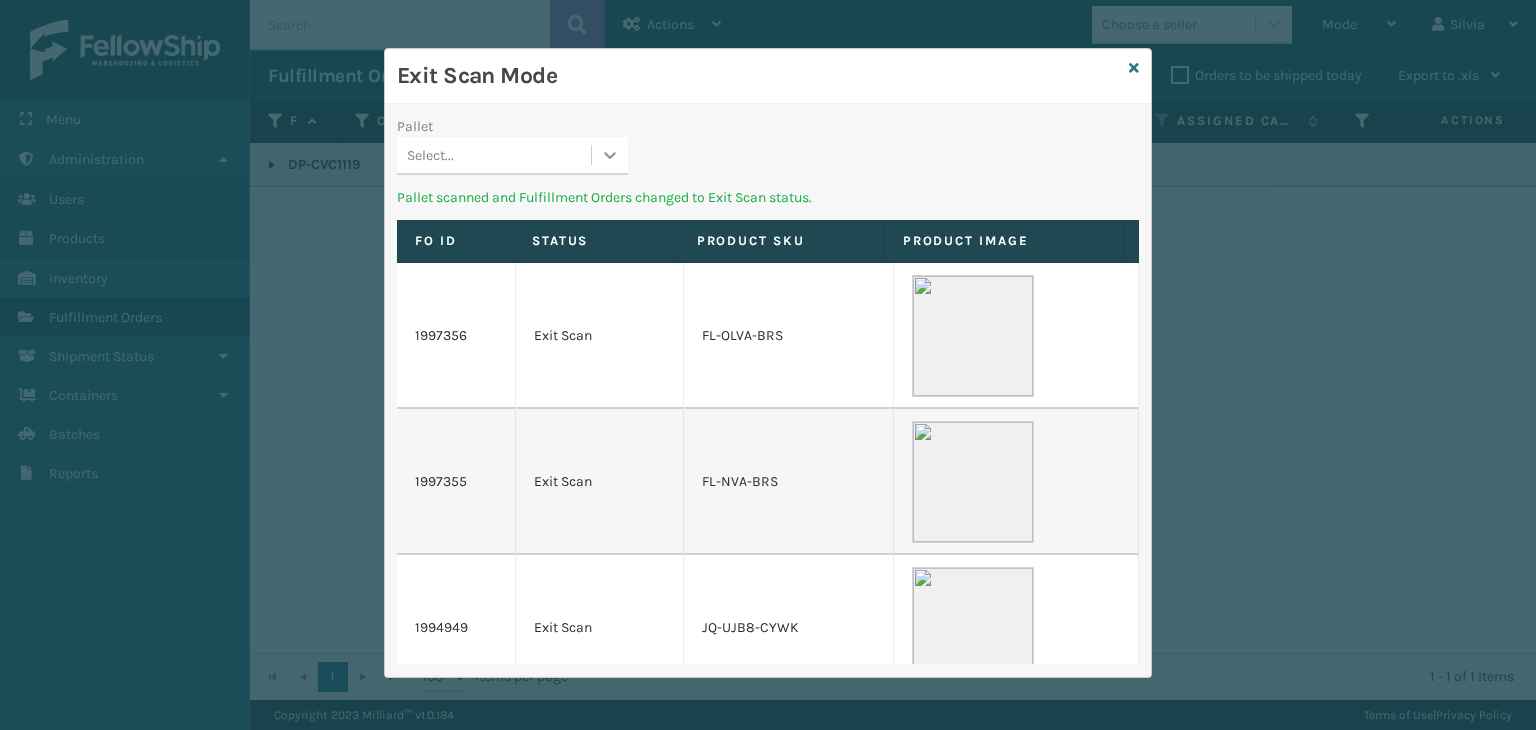 click at bounding box center [610, 155] 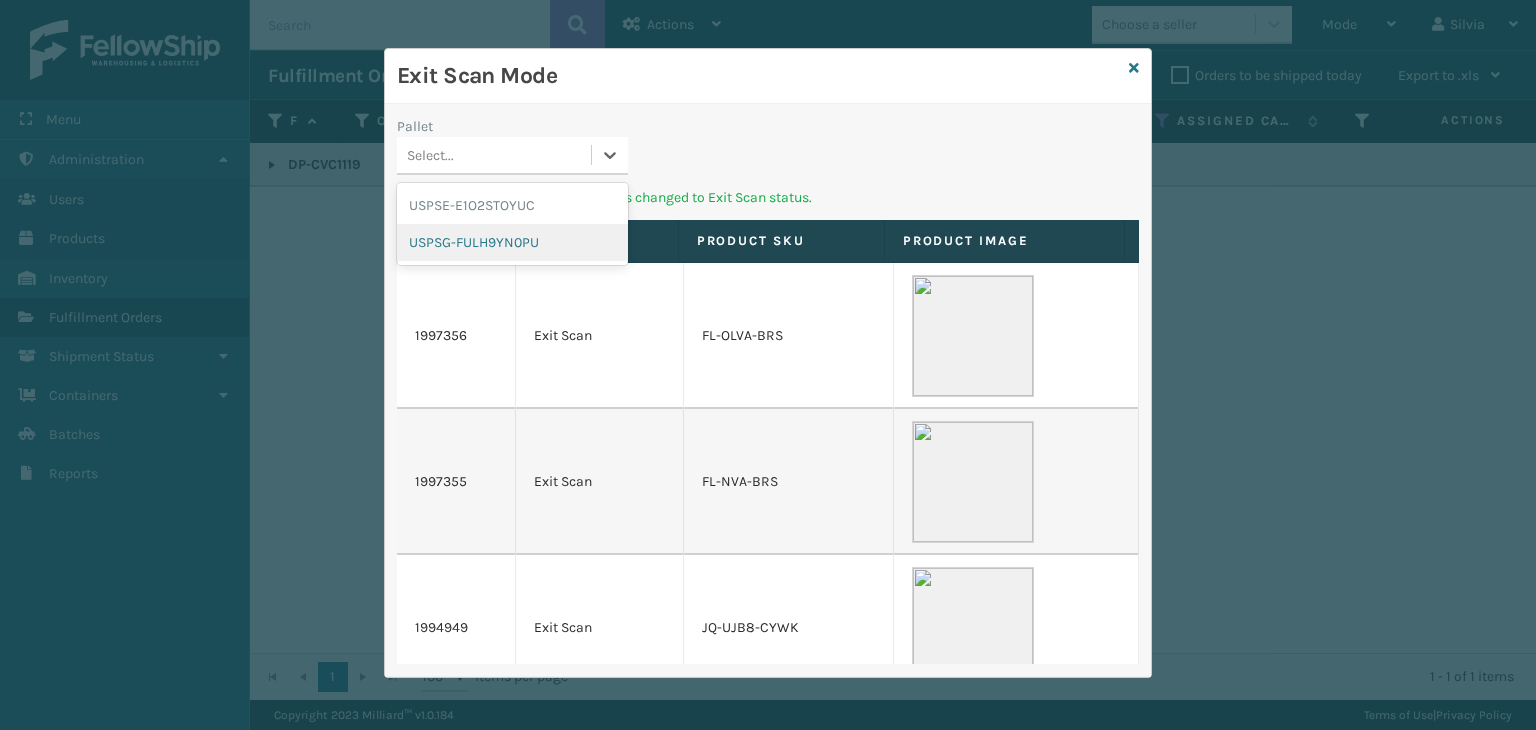 click on "USPSG-FULH9YN0PU" at bounding box center [512, 242] 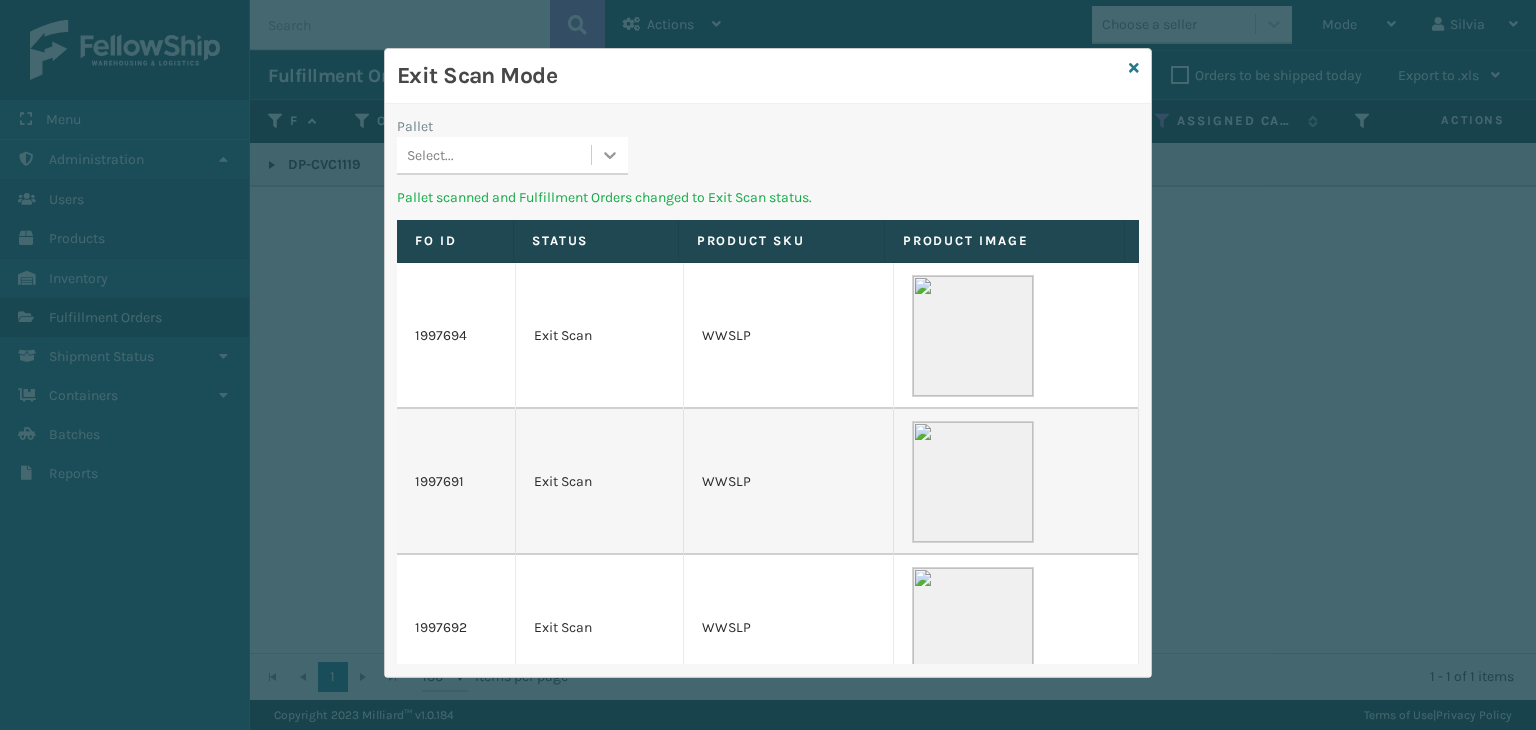click 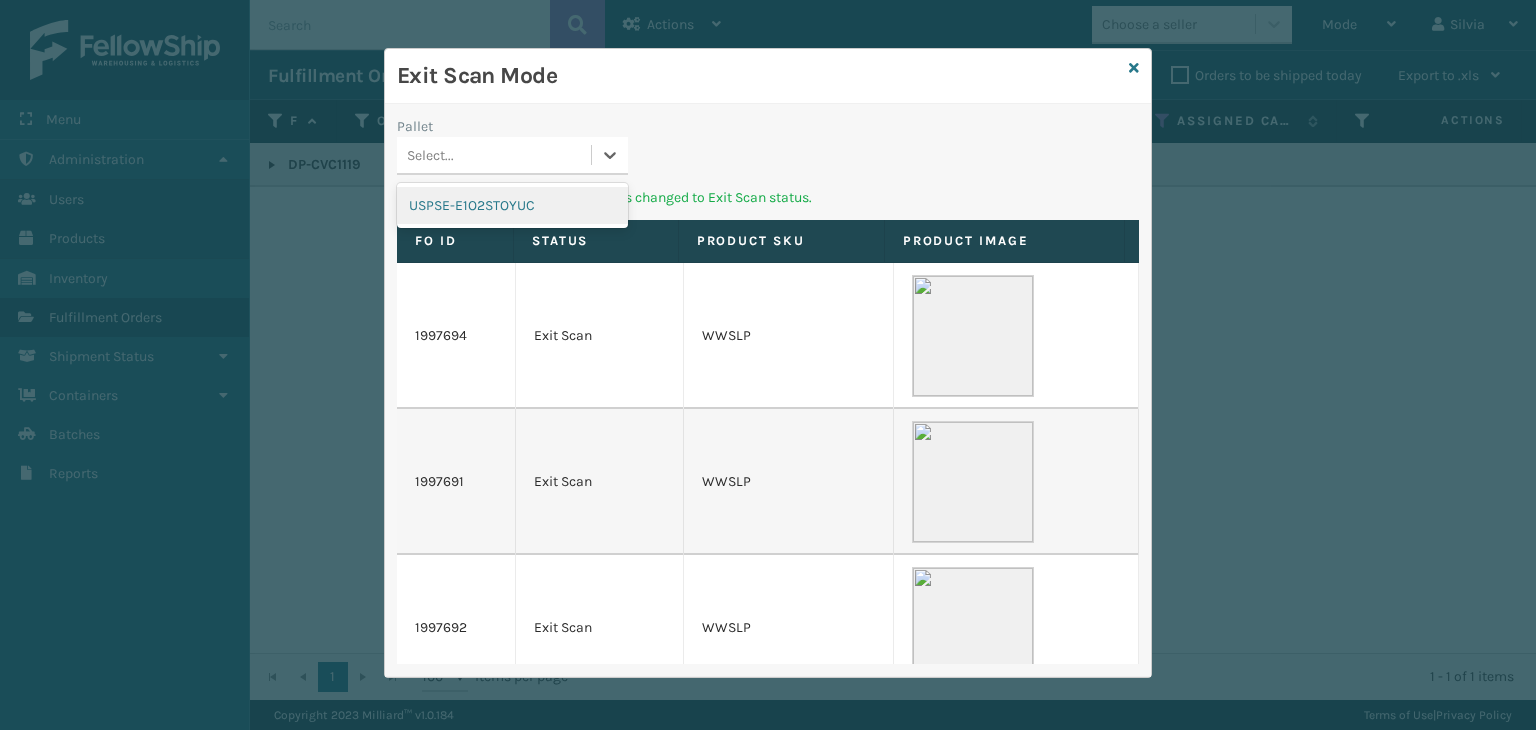 click on "USPSE-E1O2STOYUC" at bounding box center (512, 205) 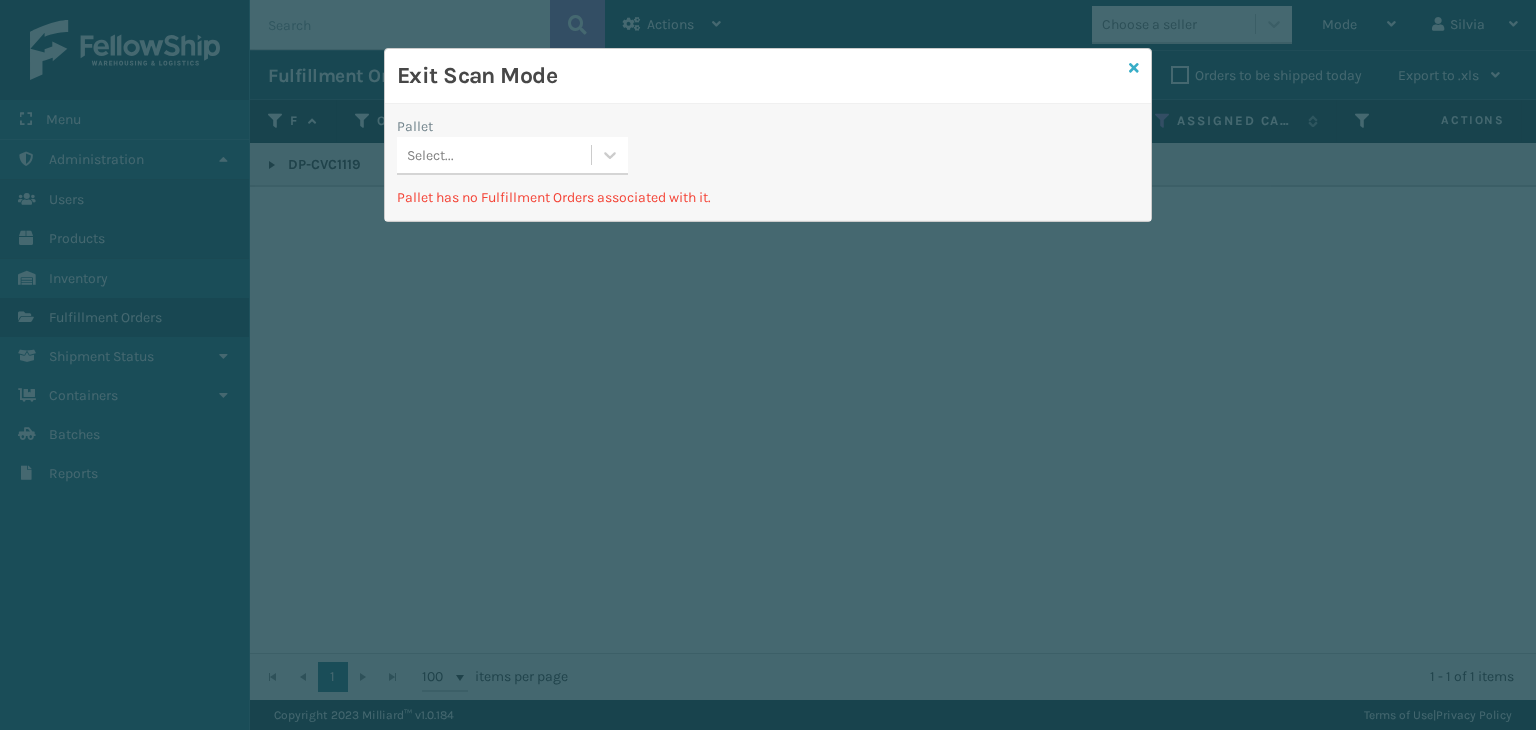 click at bounding box center [1134, 68] 